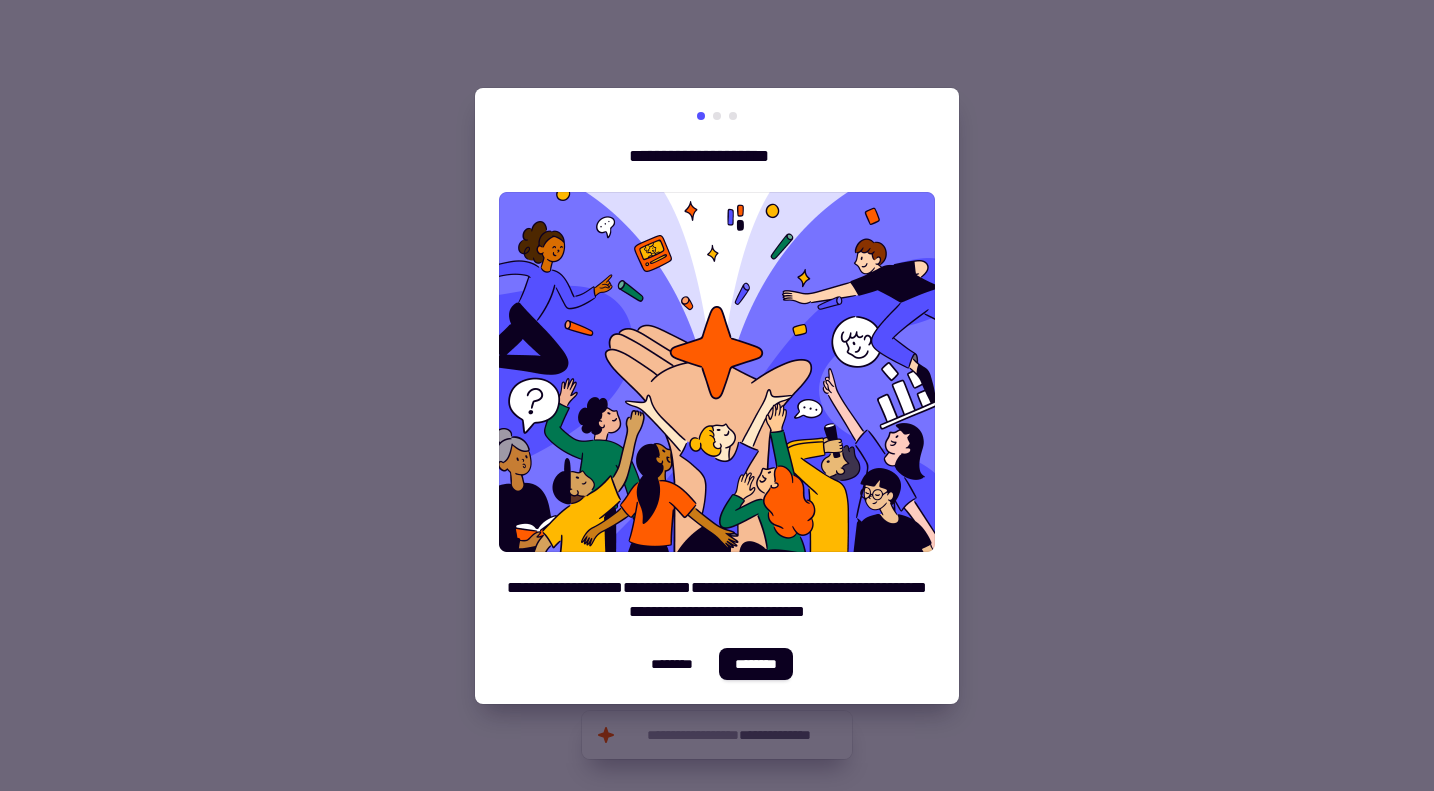 scroll, scrollTop: 0, scrollLeft: 0, axis: both 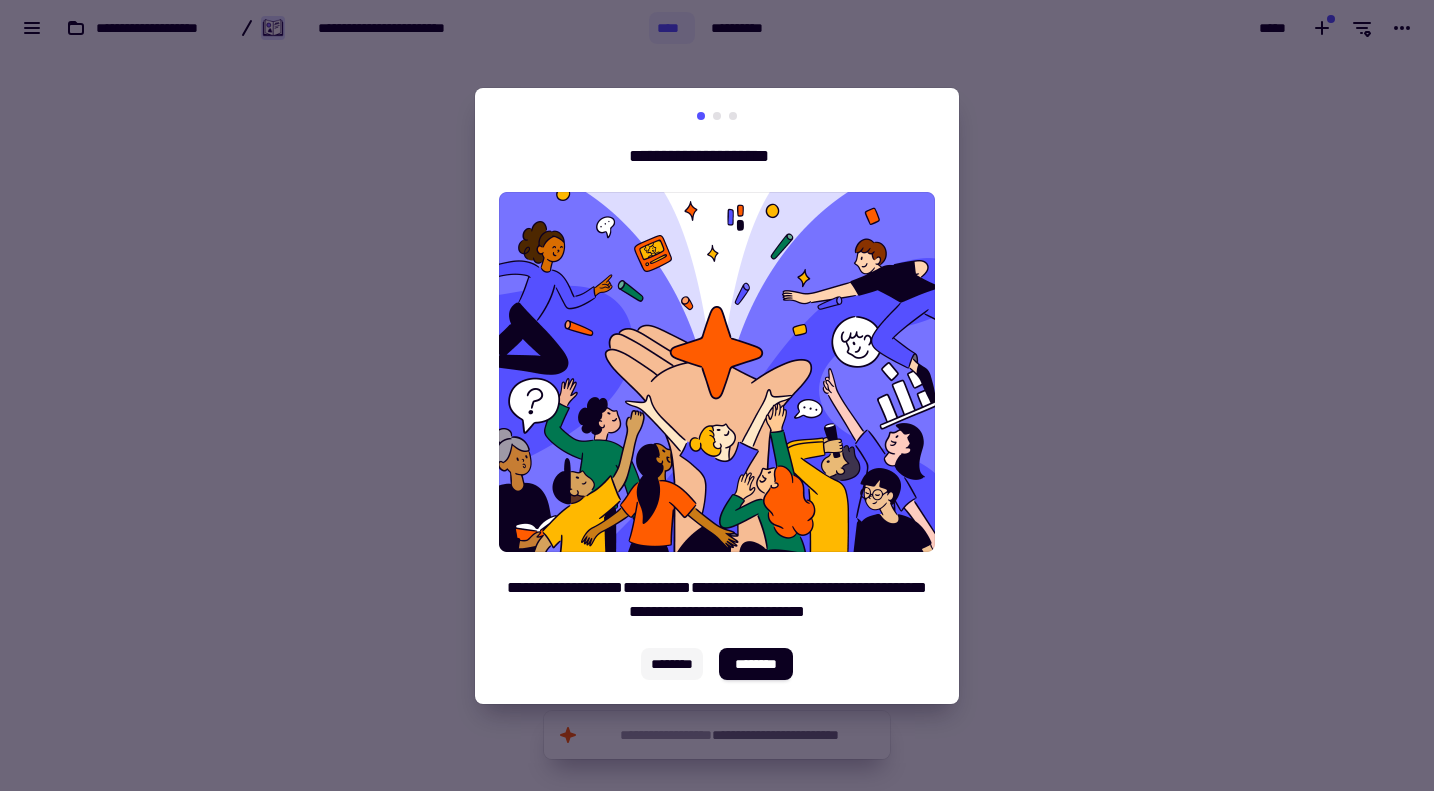 click on "********" 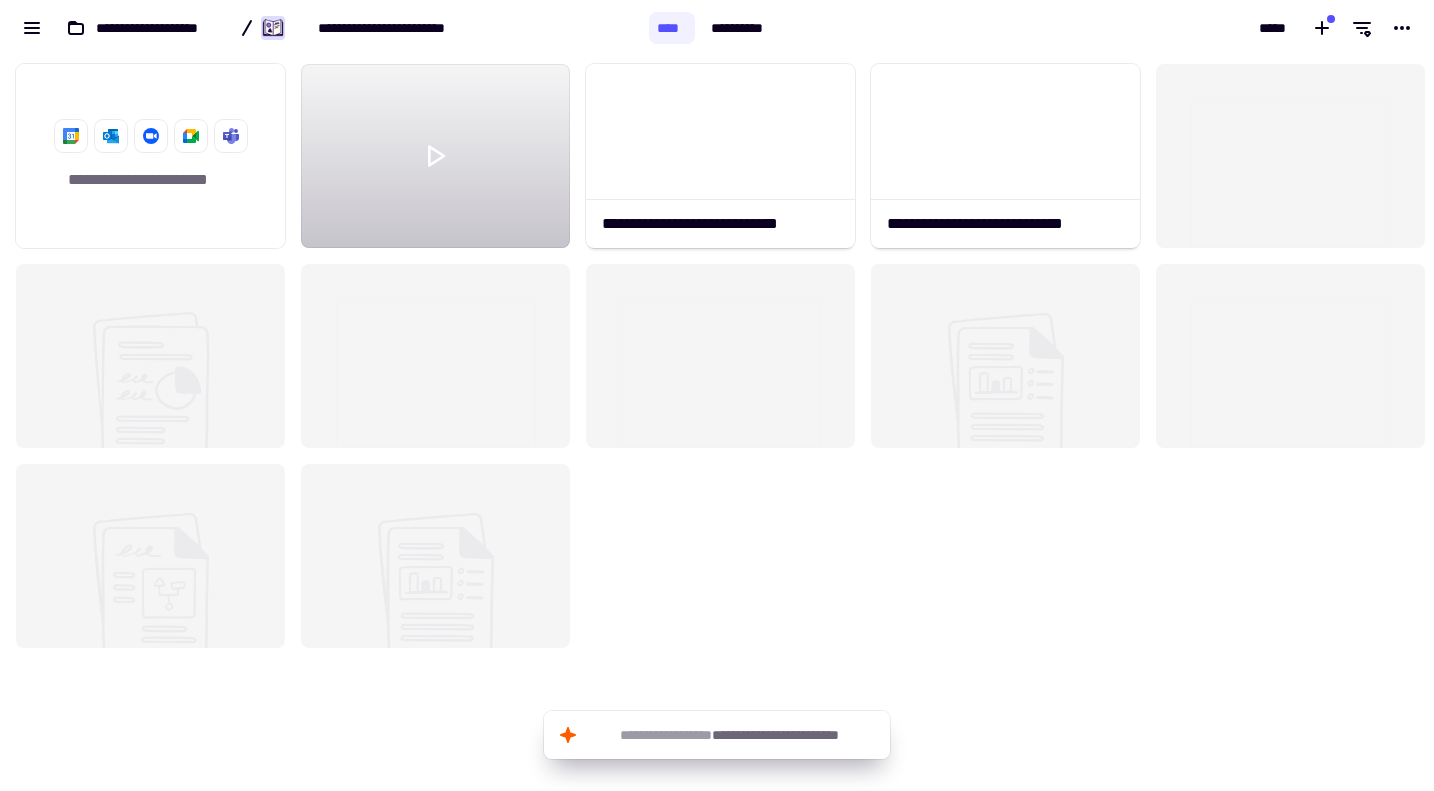 scroll, scrollTop: 16, scrollLeft: 16, axis: both 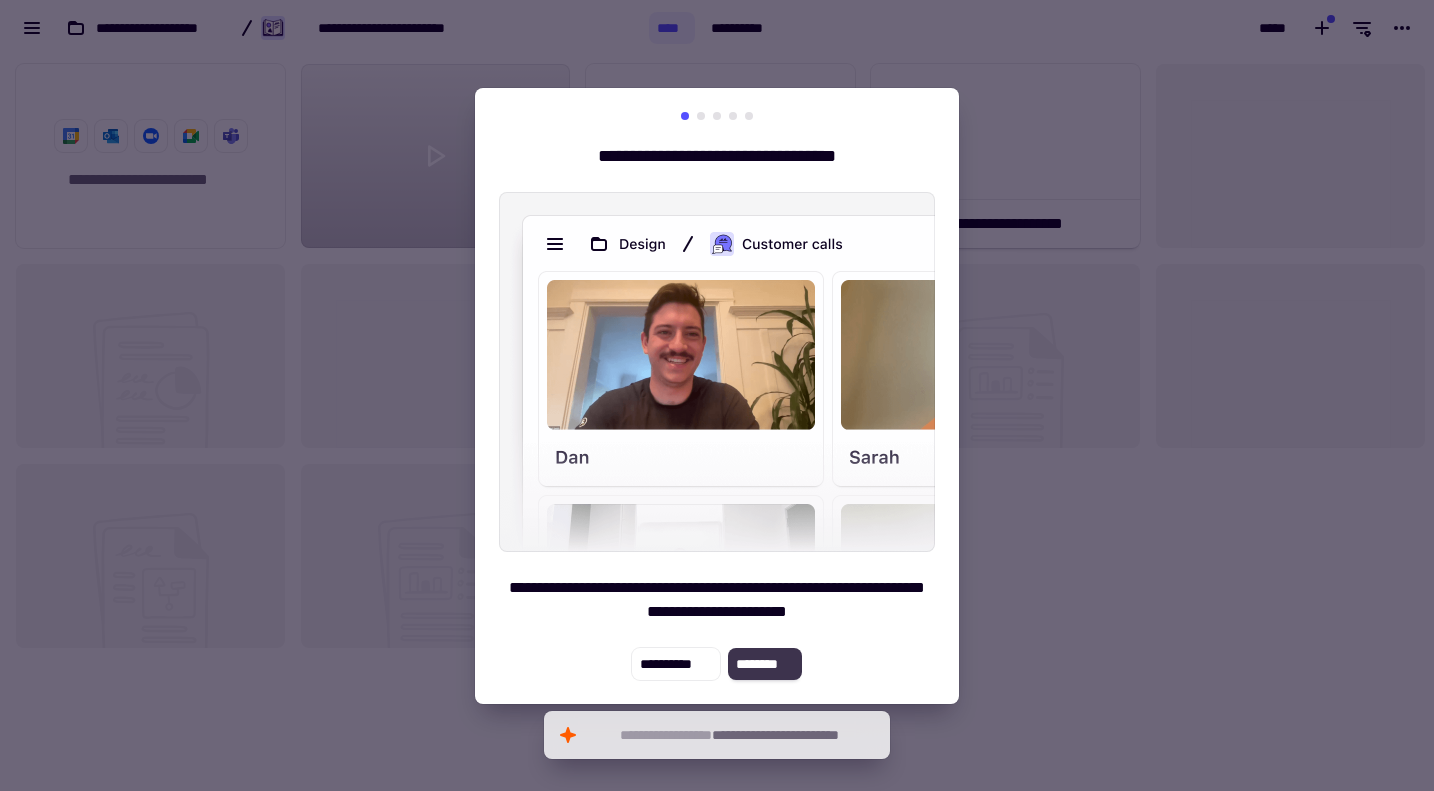 click on "********" 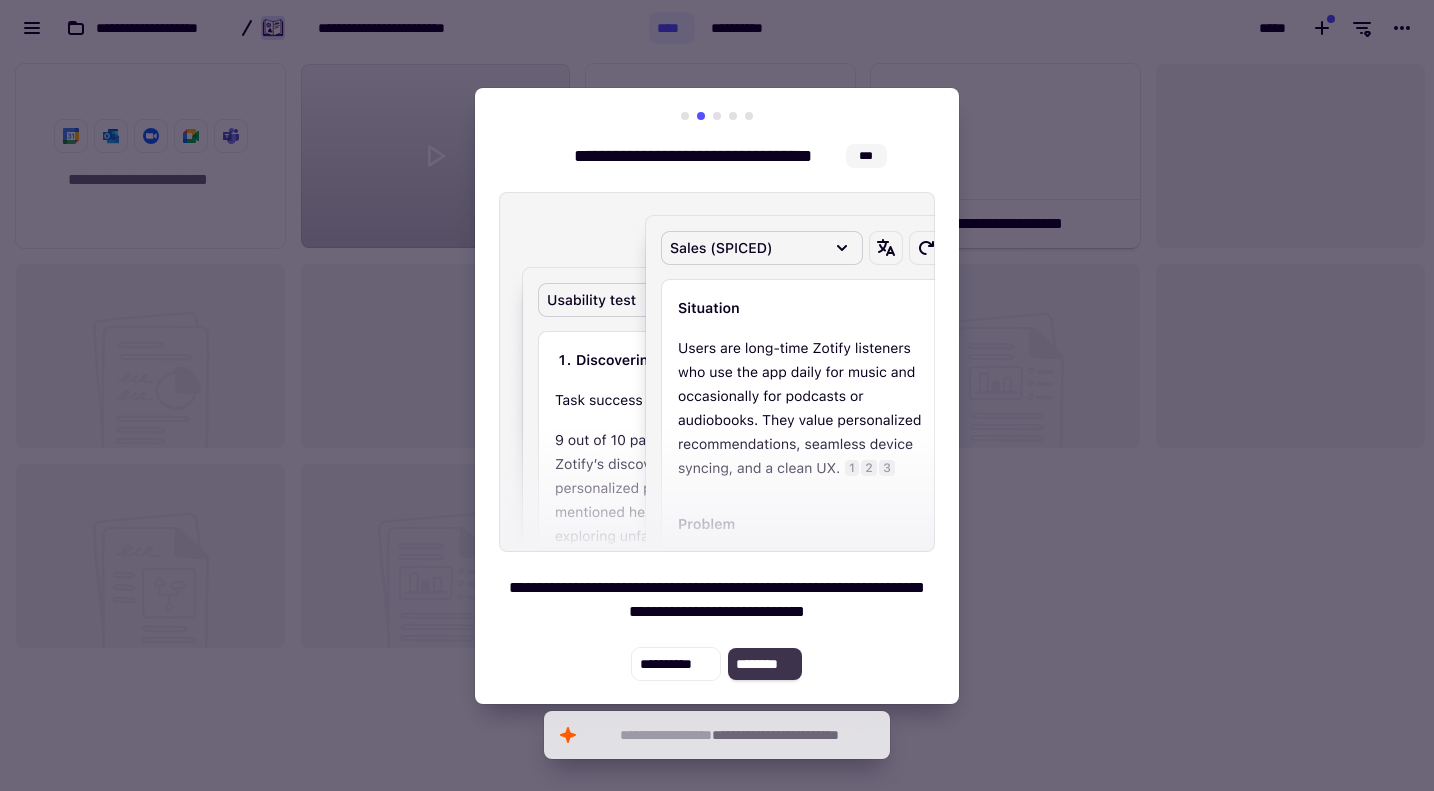 scroll, scrollTop: 720, scrollLeft: 1404, axis: both 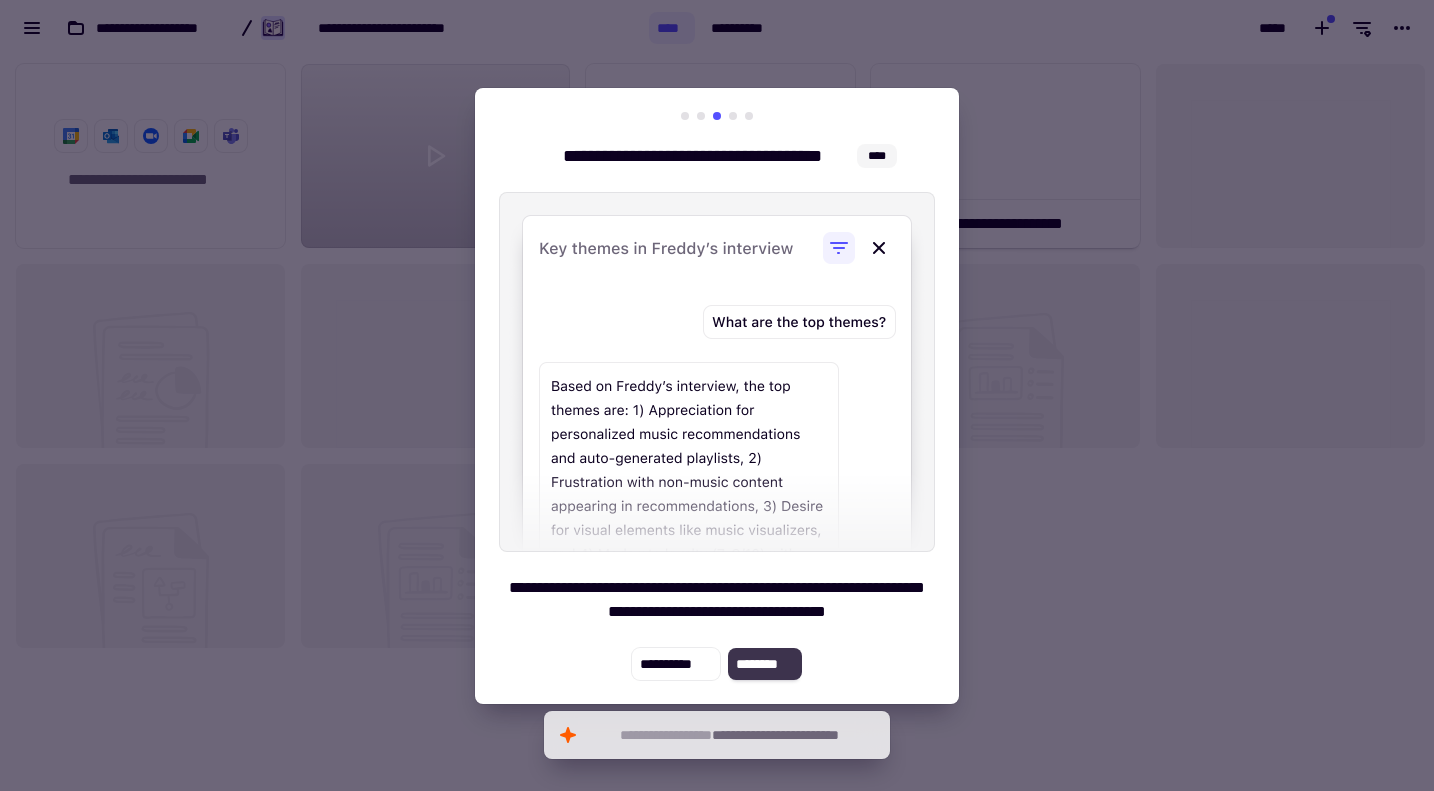 click on "********" 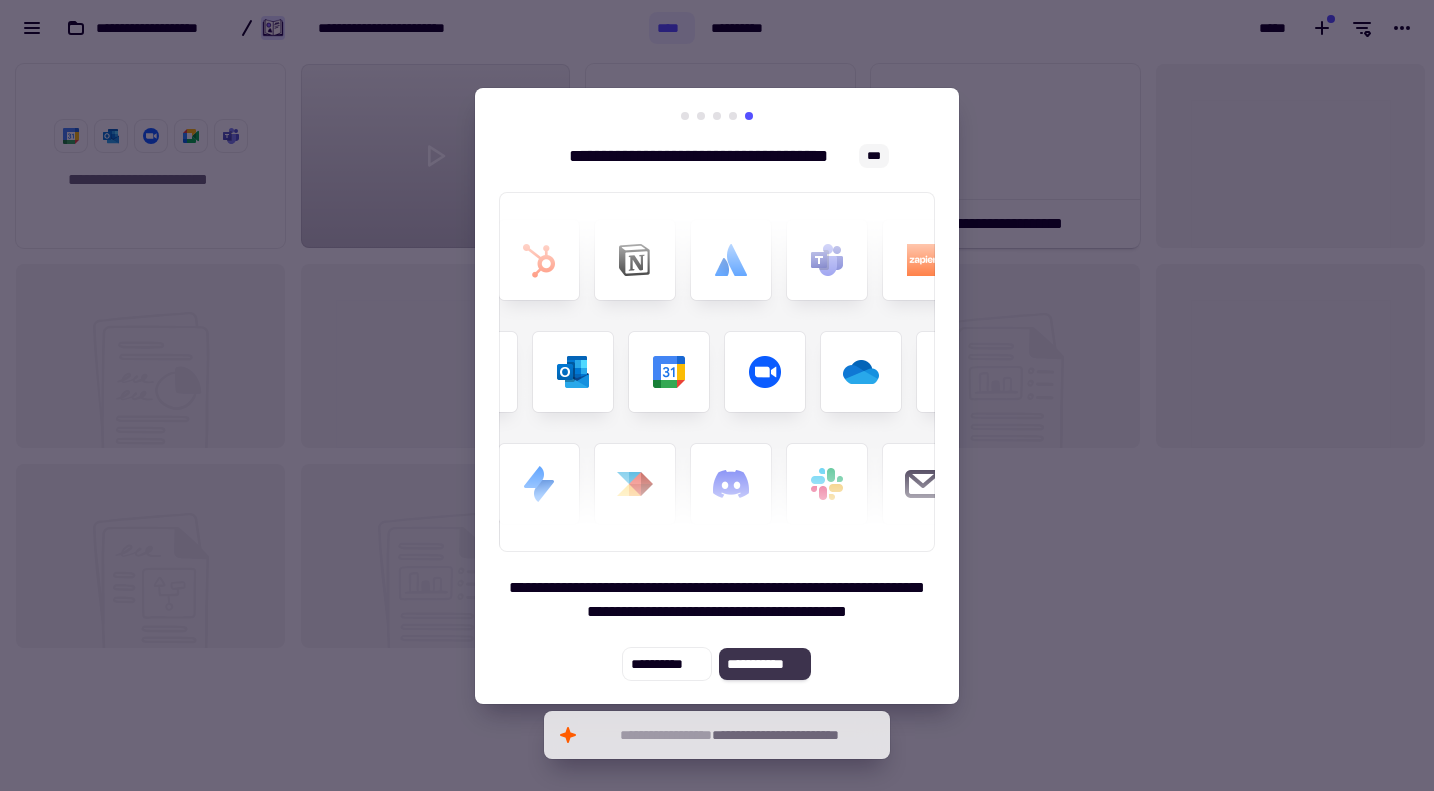 click on "**********" 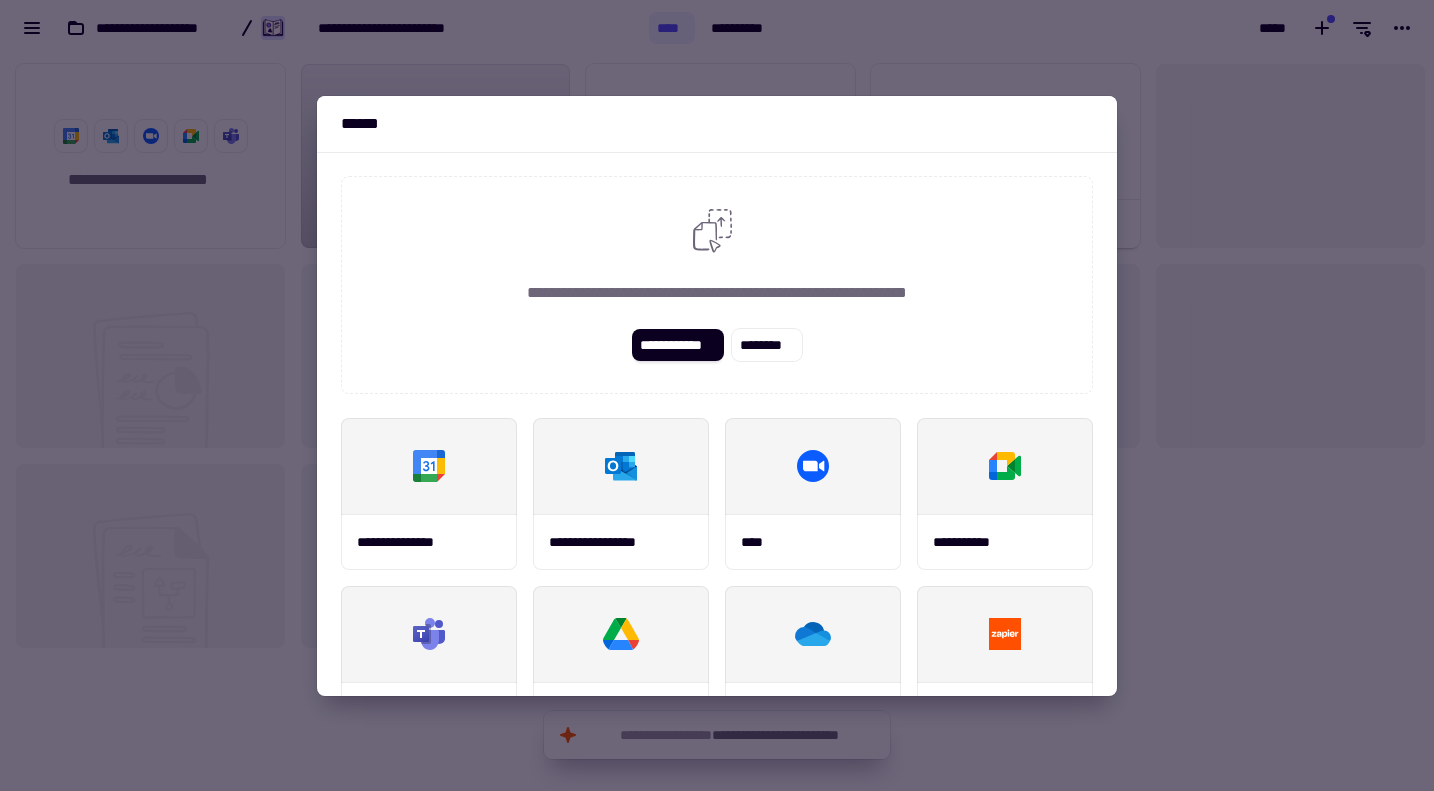 click at bounding box center (717, 395) 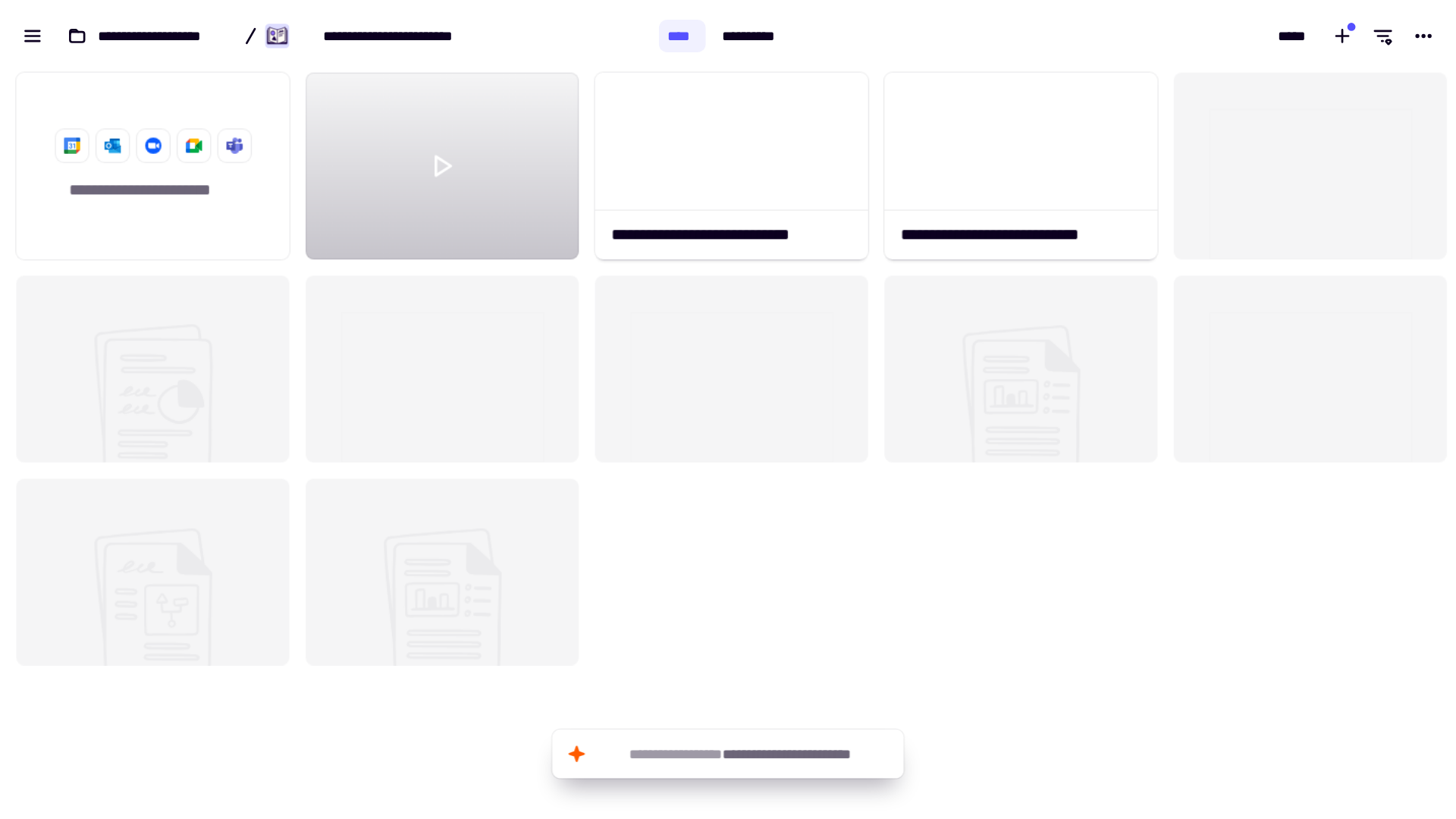 scroll, scrollTop: 546, scrollLeft: 1076, axis: both 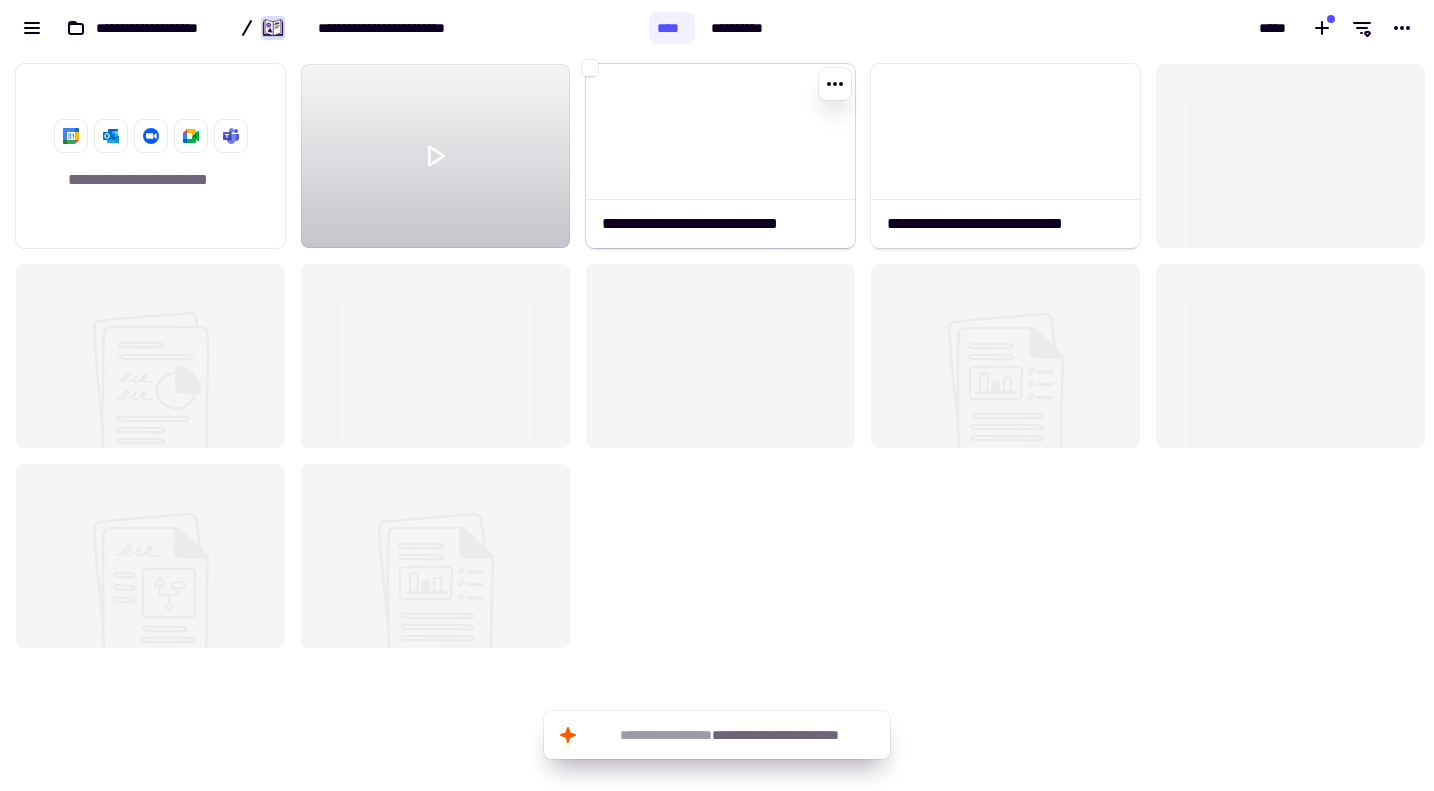 click 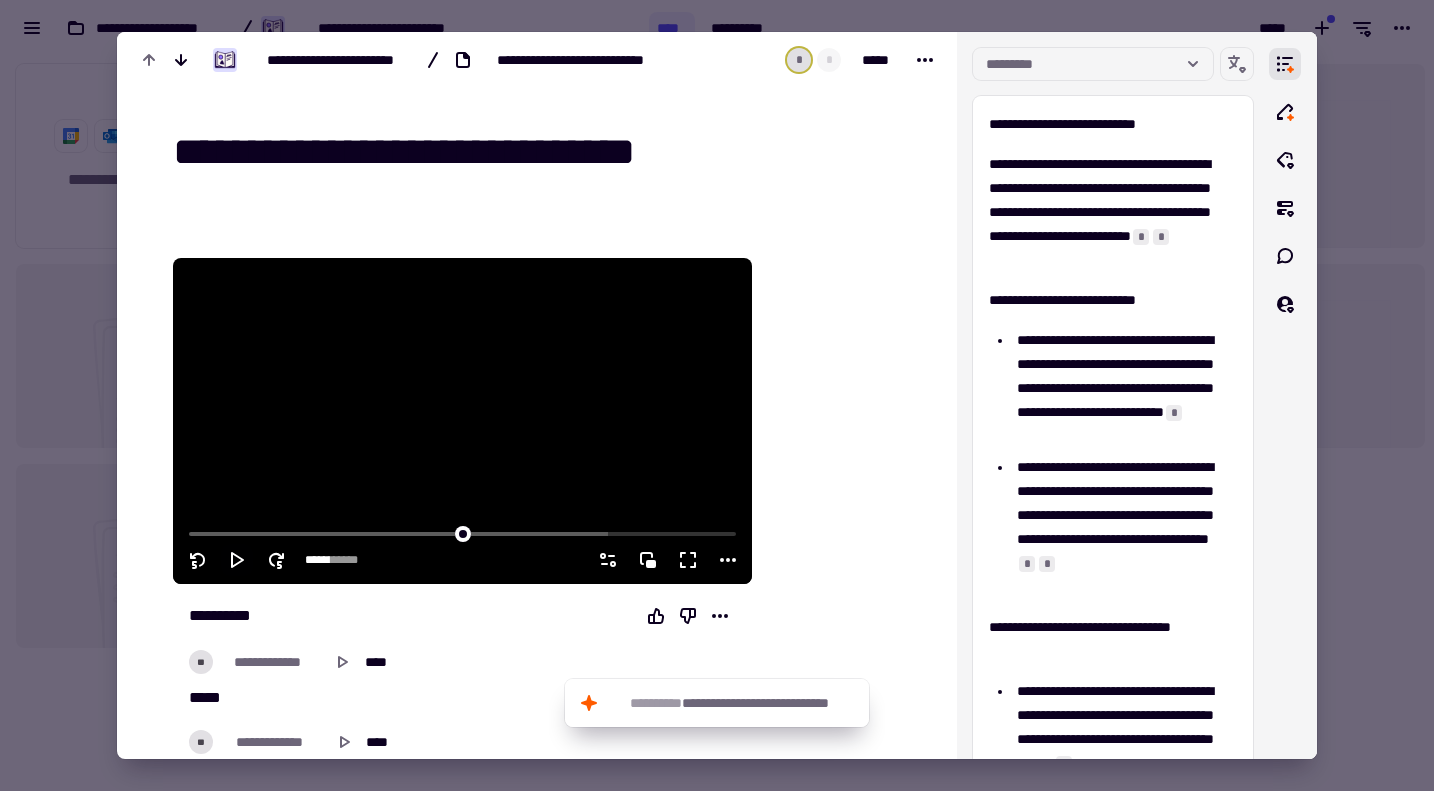 click 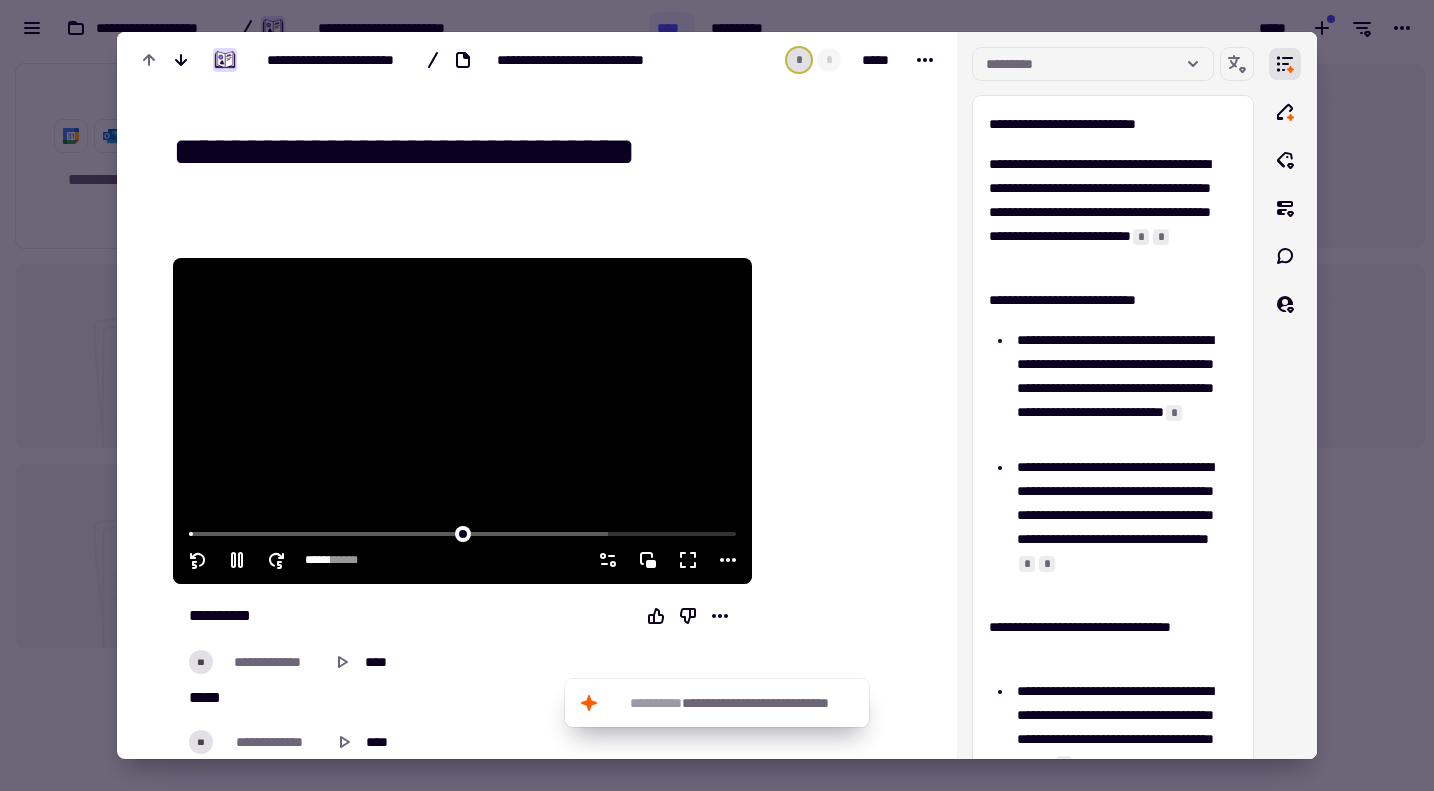 type on "****" 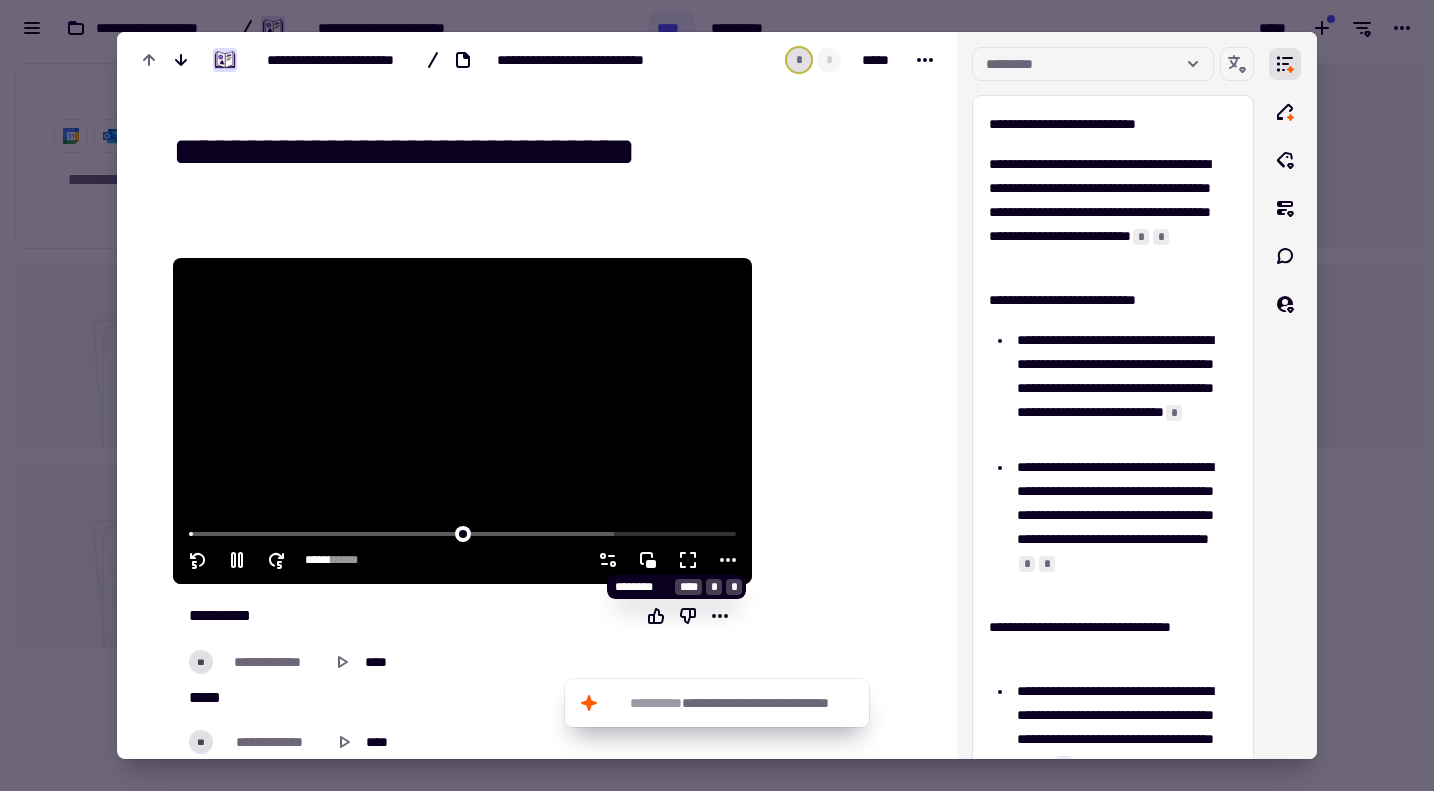 click 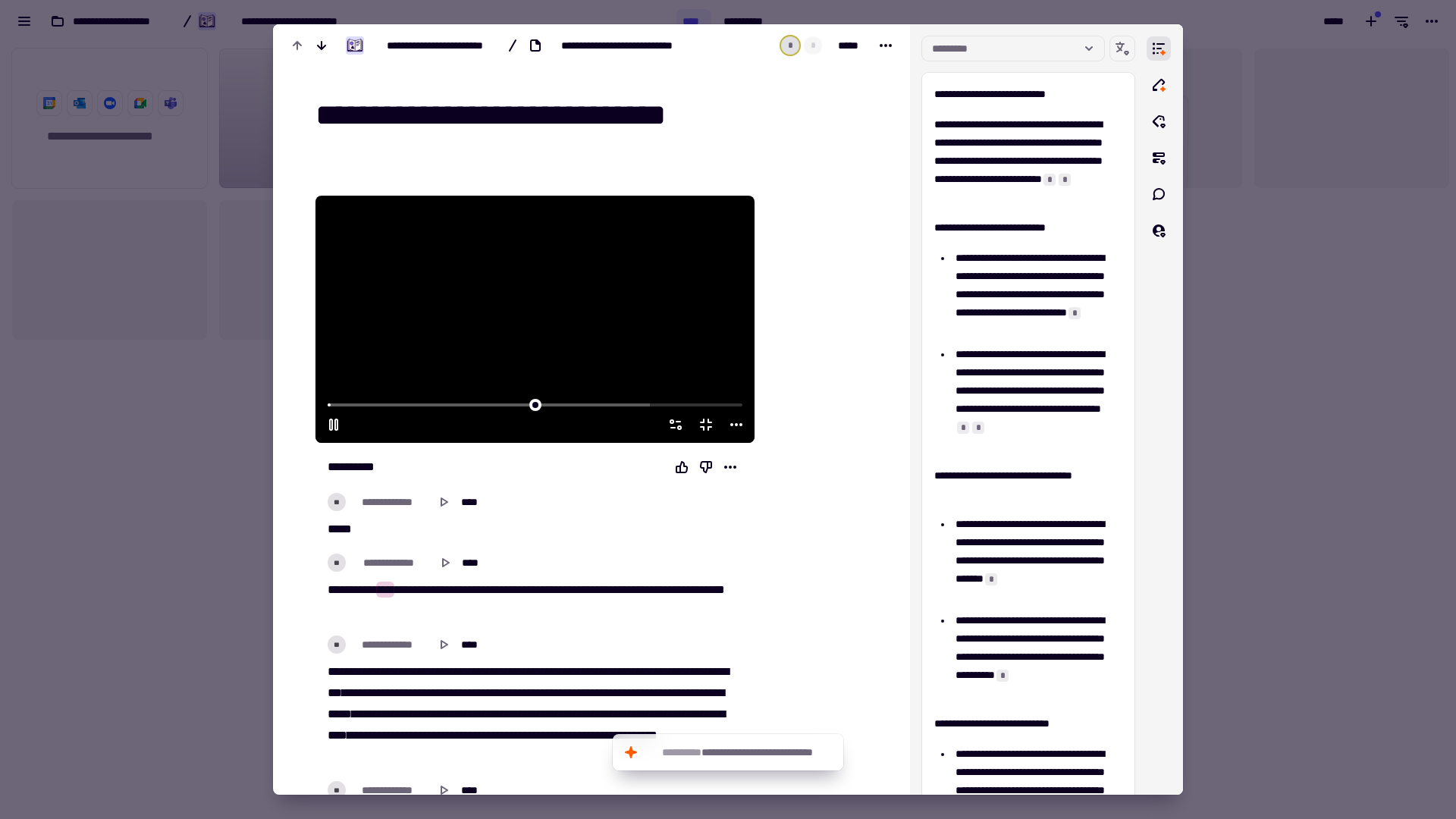 scroll, scrollTop: 12, scrollLeft: 12, axis: both 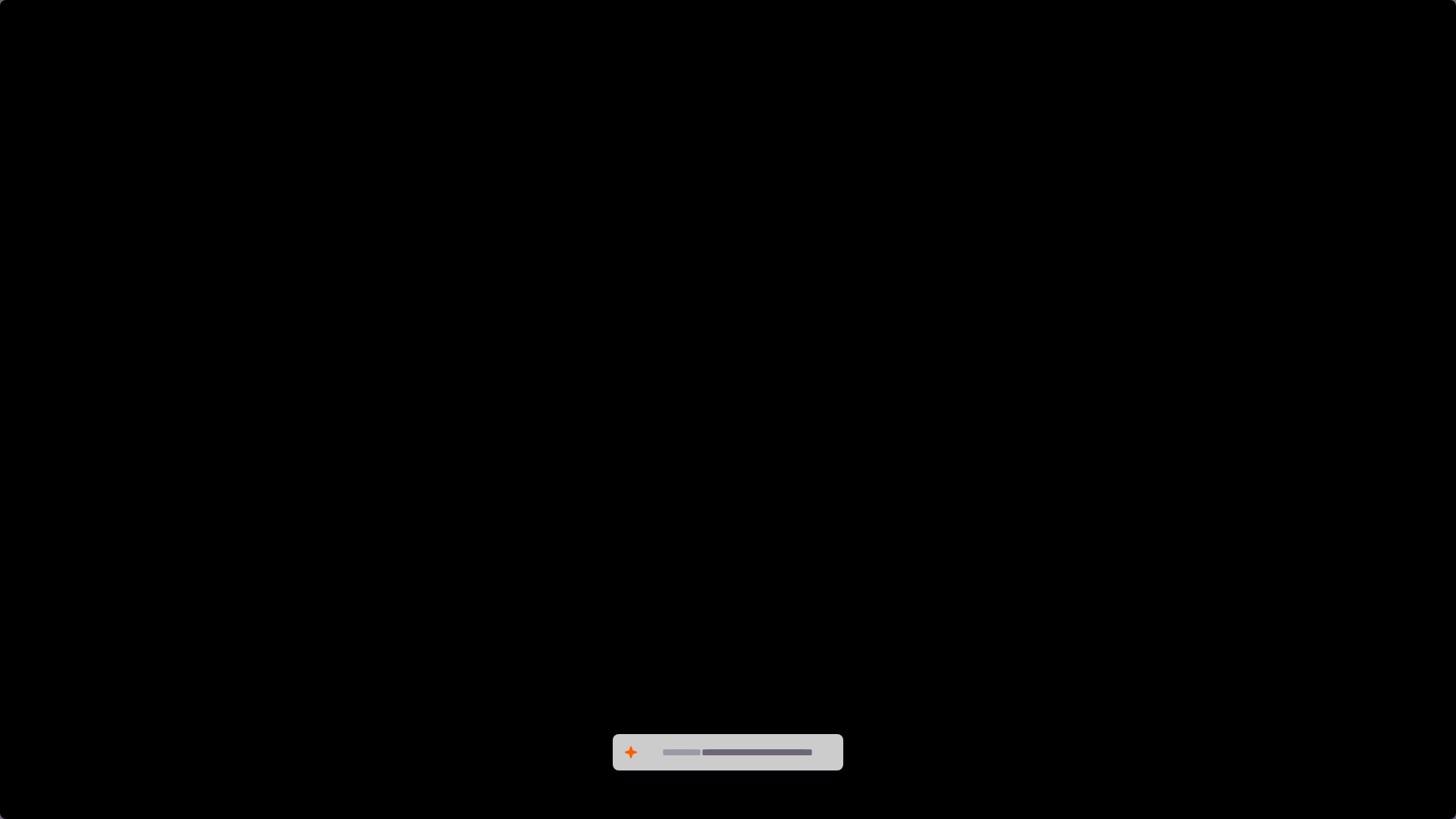 type on "*****" 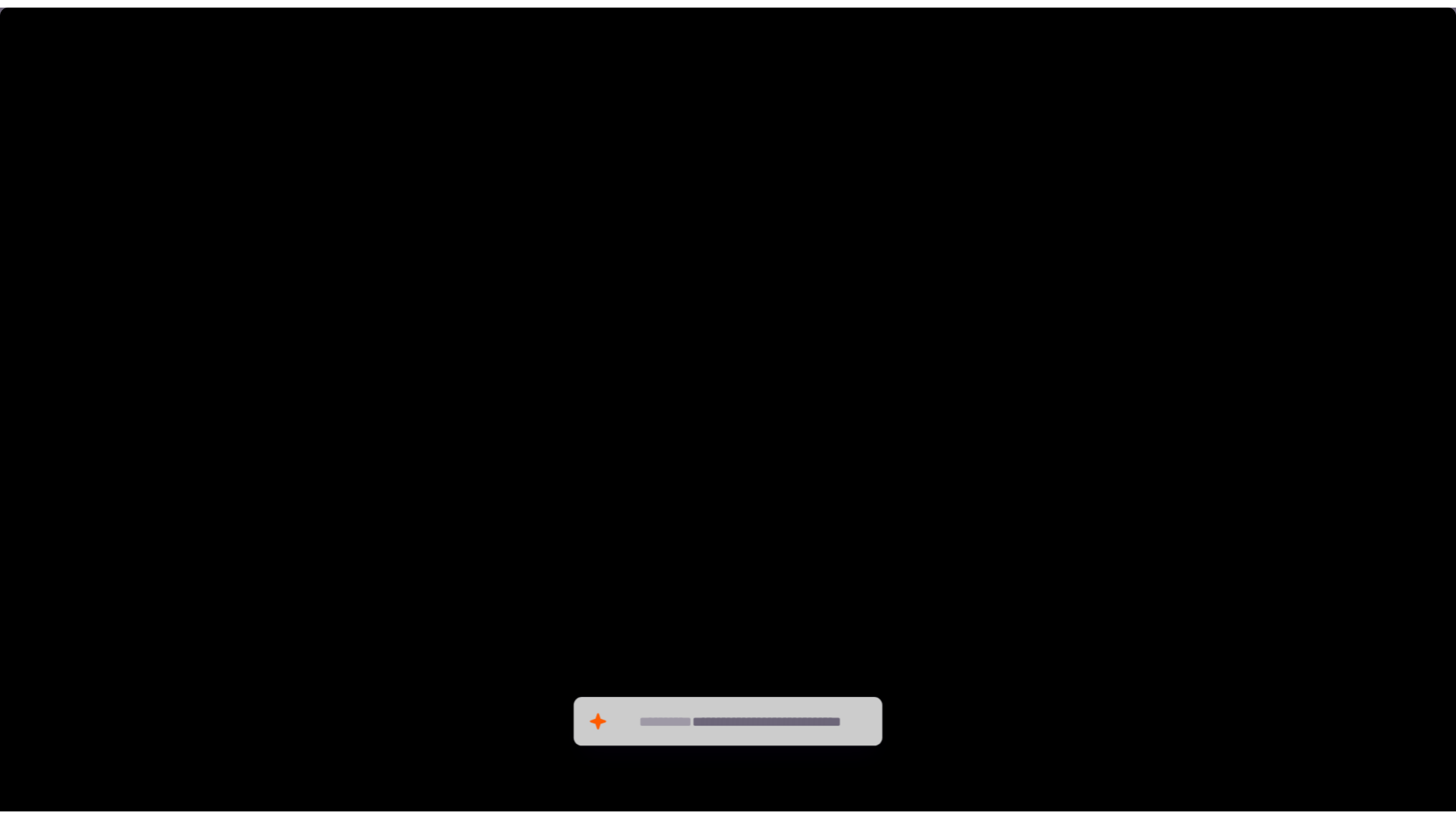 scroll, scrollTop: 546, scrollLeft: 1076, axis: both 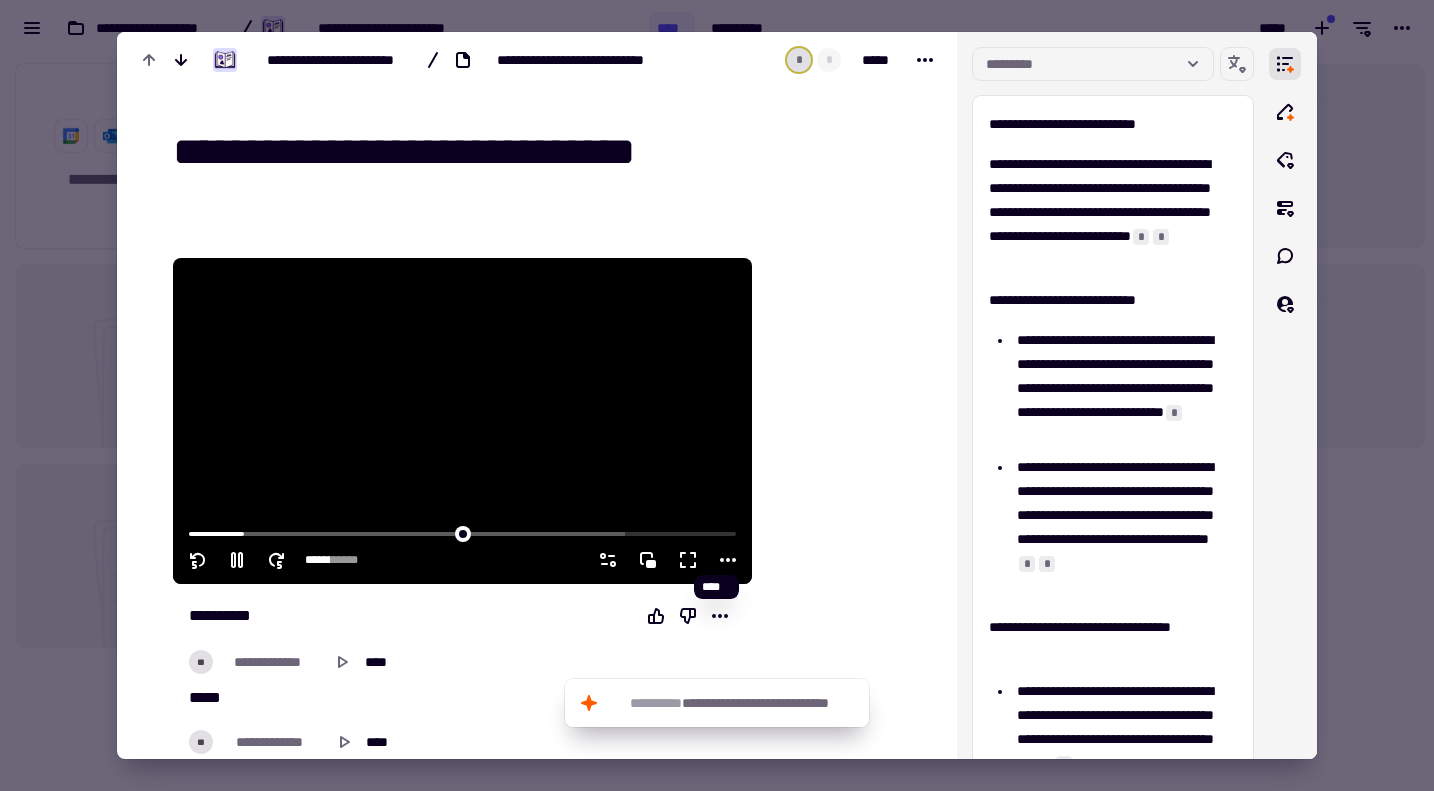 type on "*****" 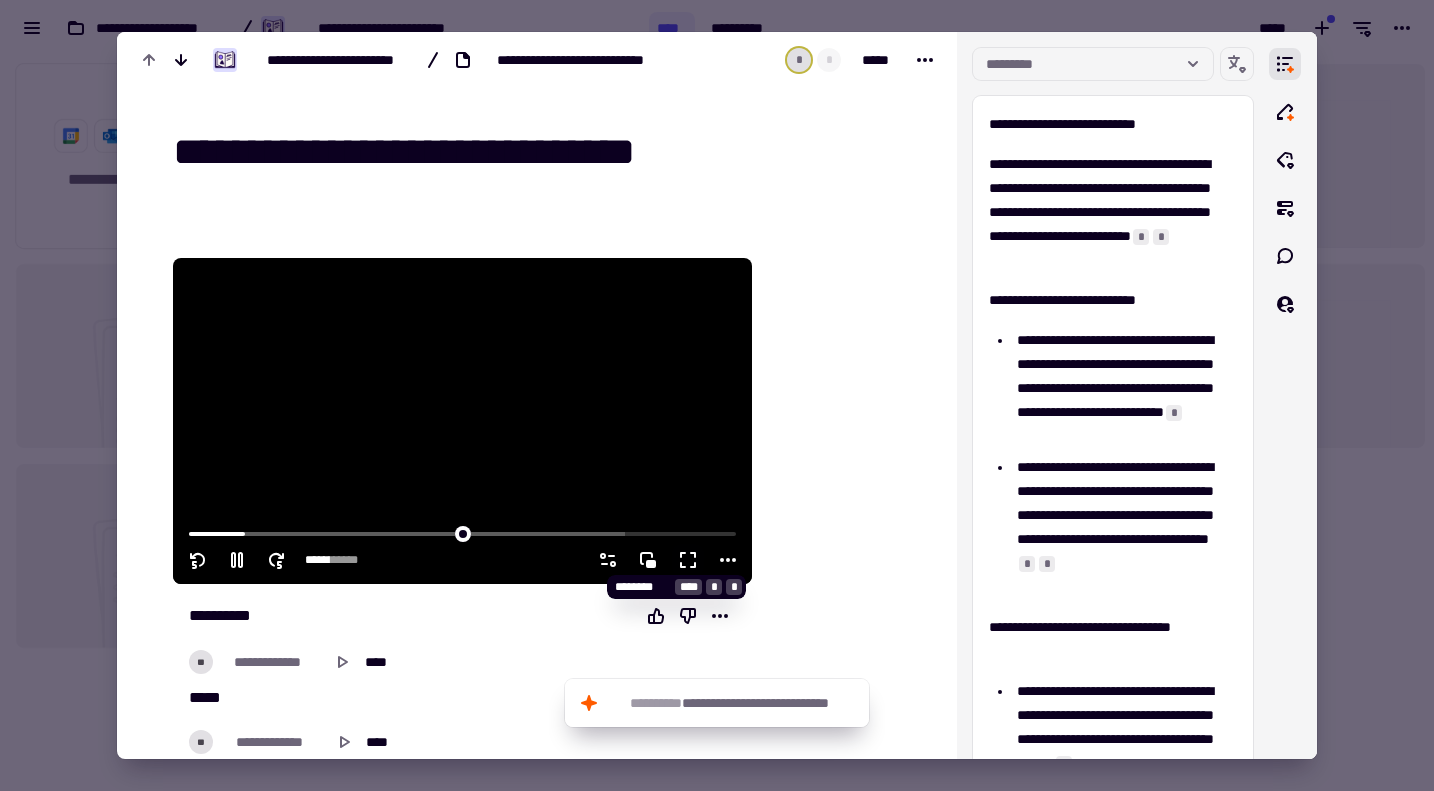 click 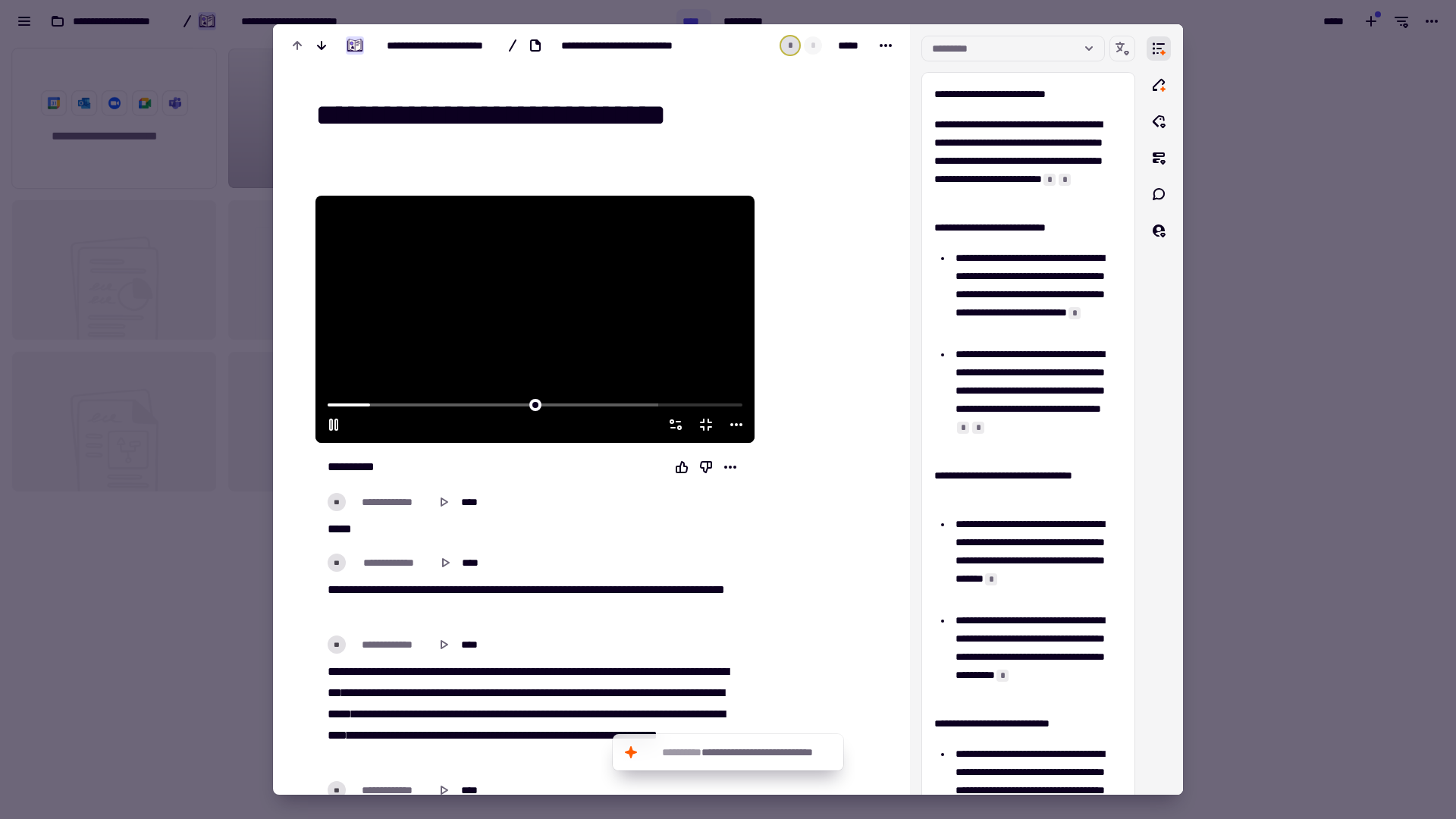 scroll, scrollTop: 12, scrollLeft: 12, axis: both 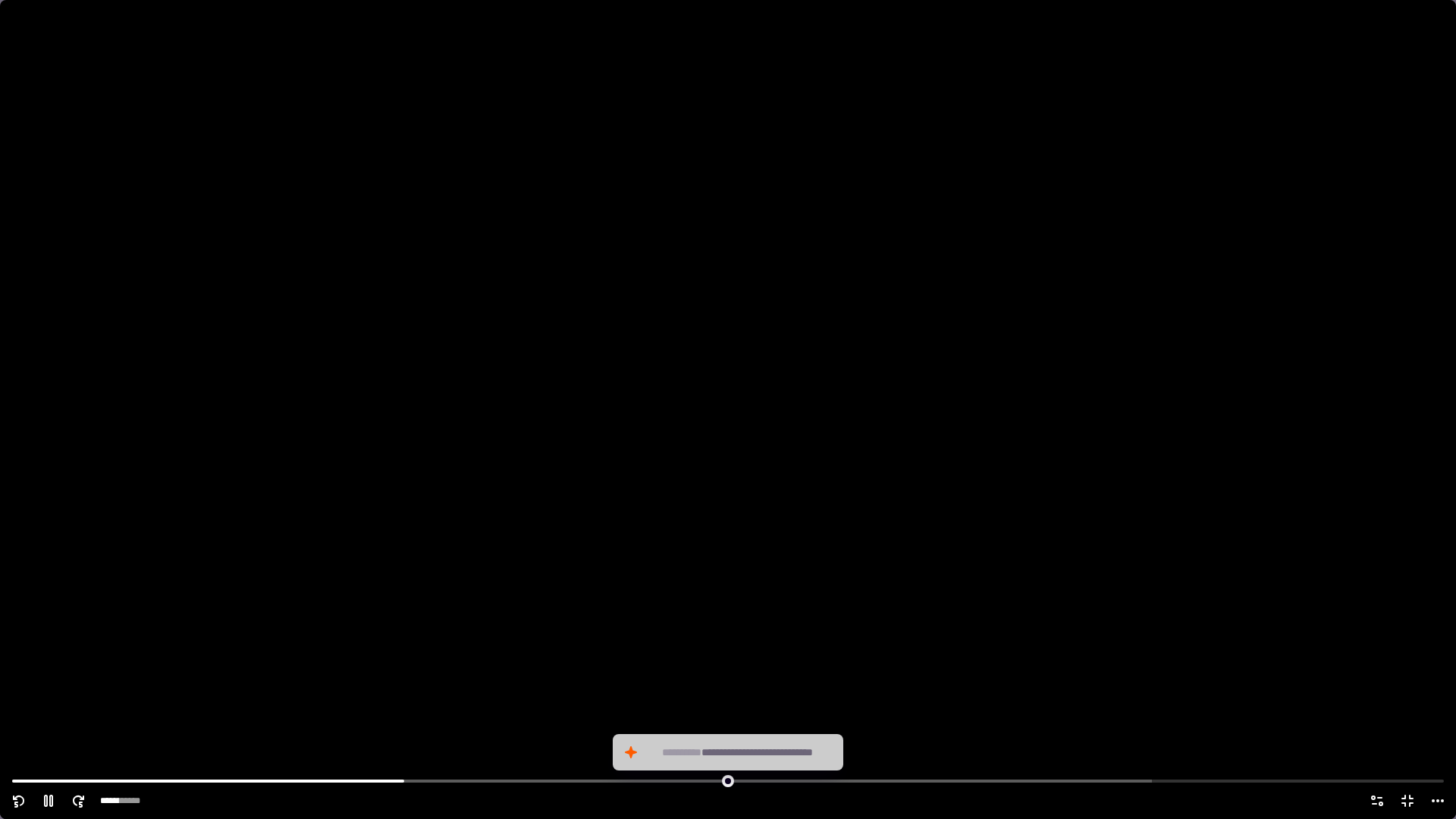 click at bounding box center (728, 410) 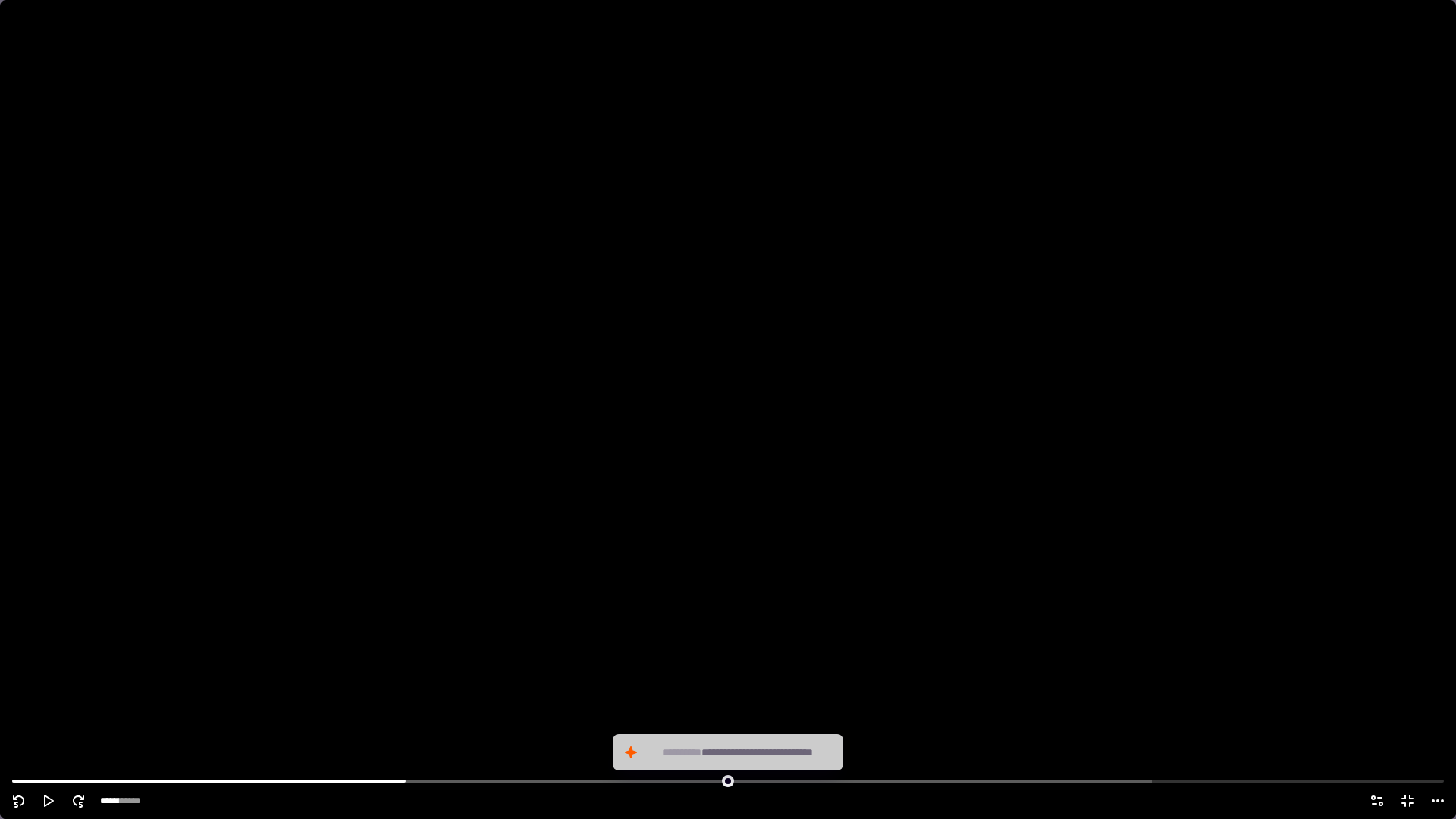 scroll, scrollTop: 546, scrollLeft: 1076, axis: both 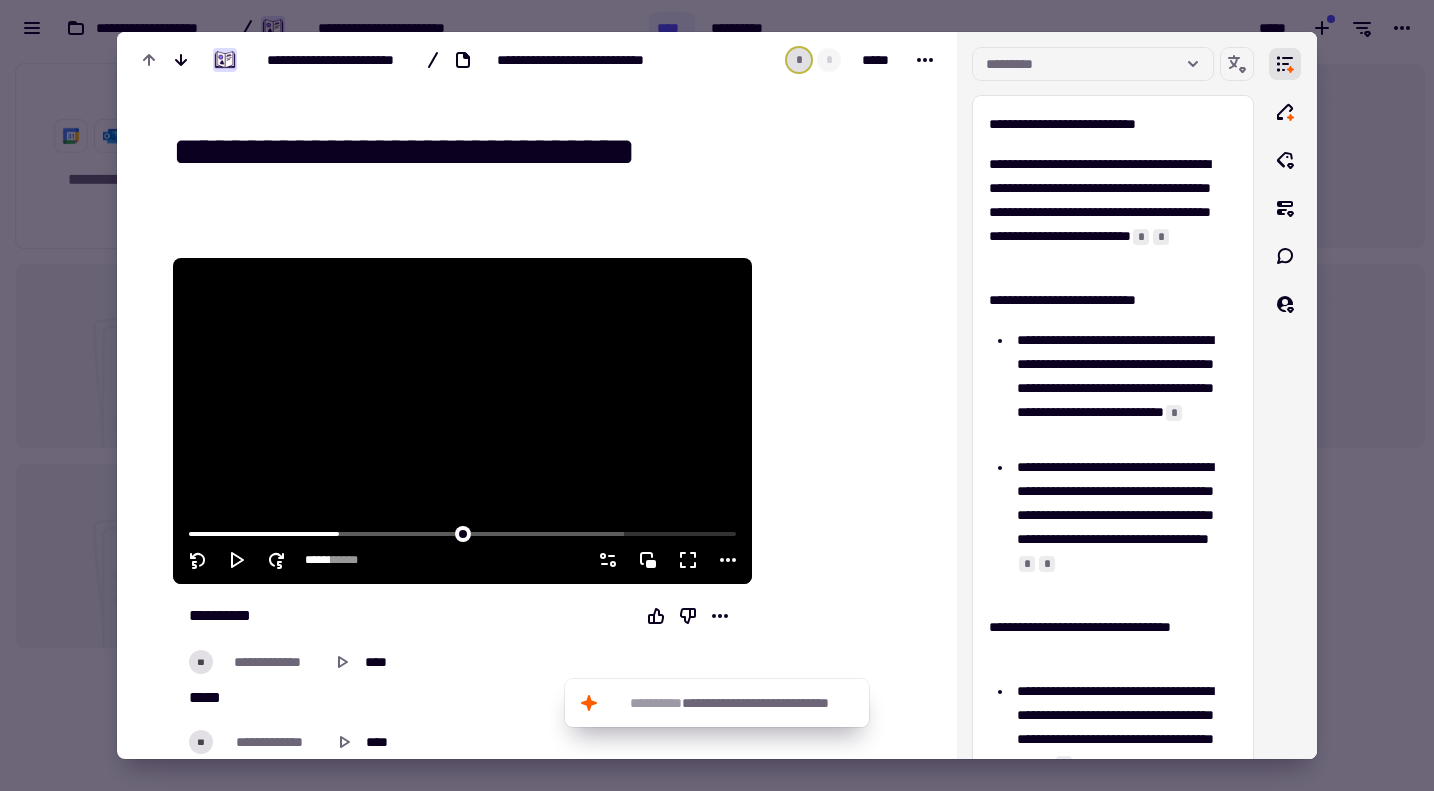 click 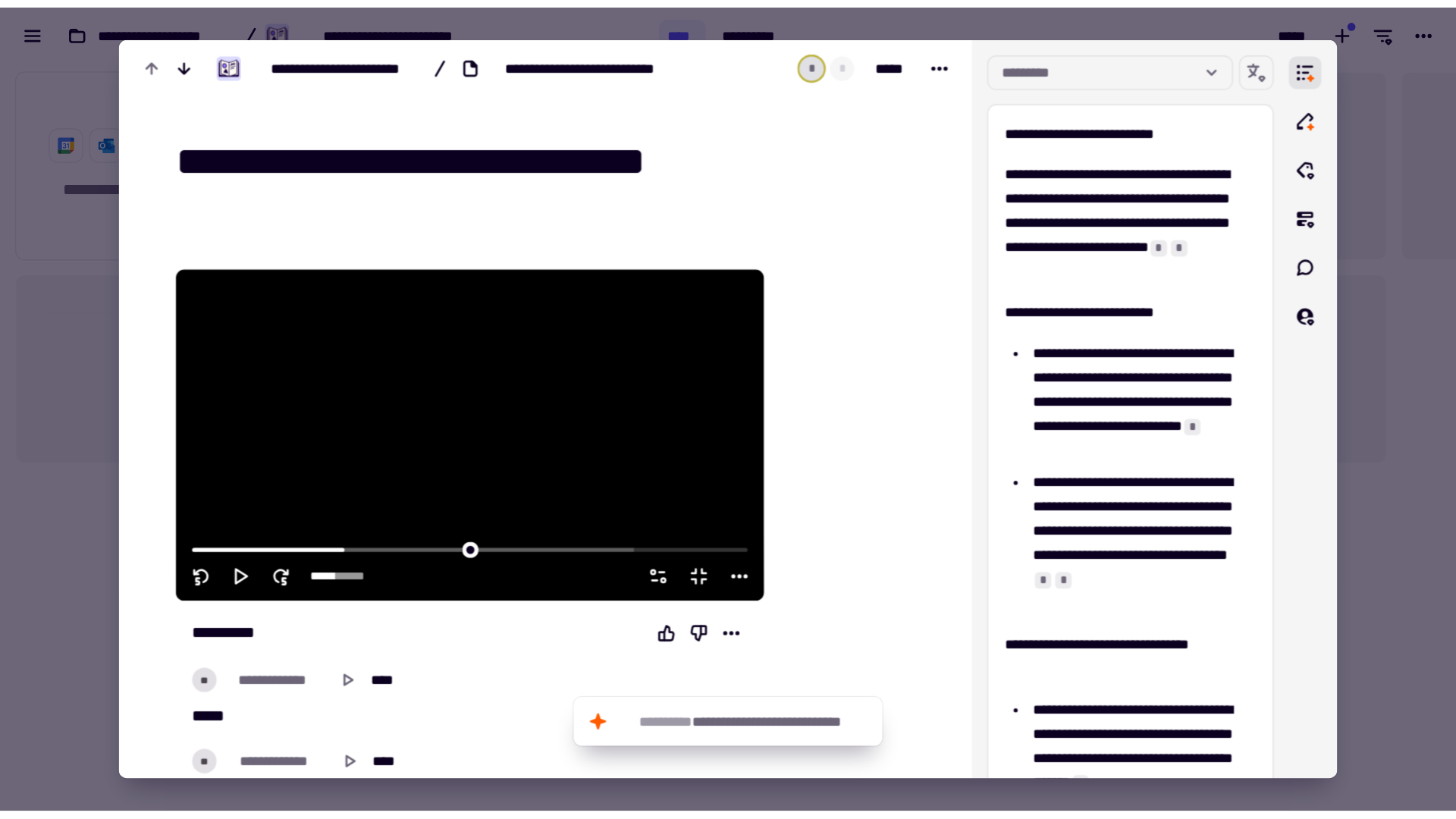 scroll, scrollTop: 12, scrollLeft: 12, axis: both 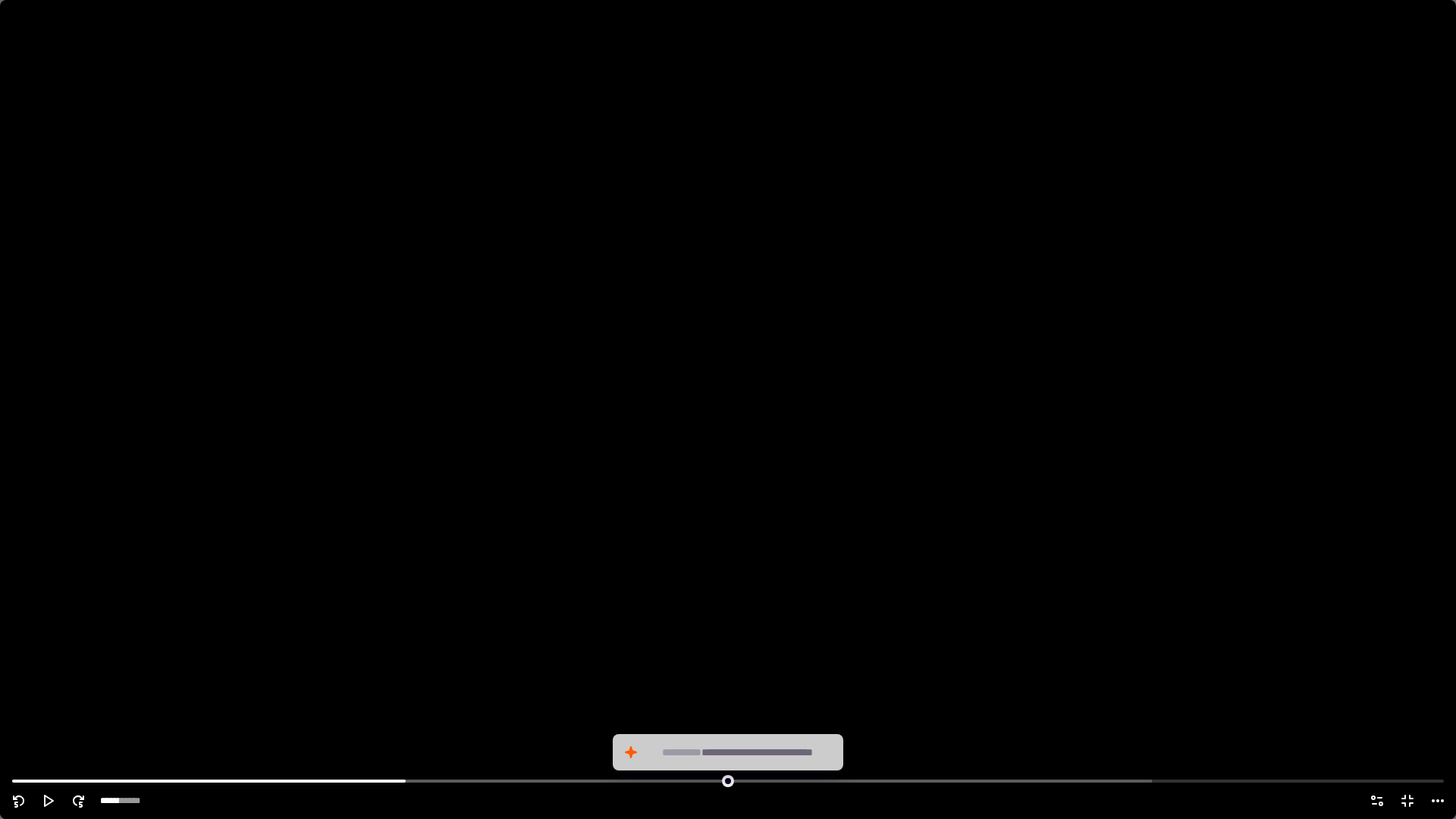 click at bounding box center [728, 410] 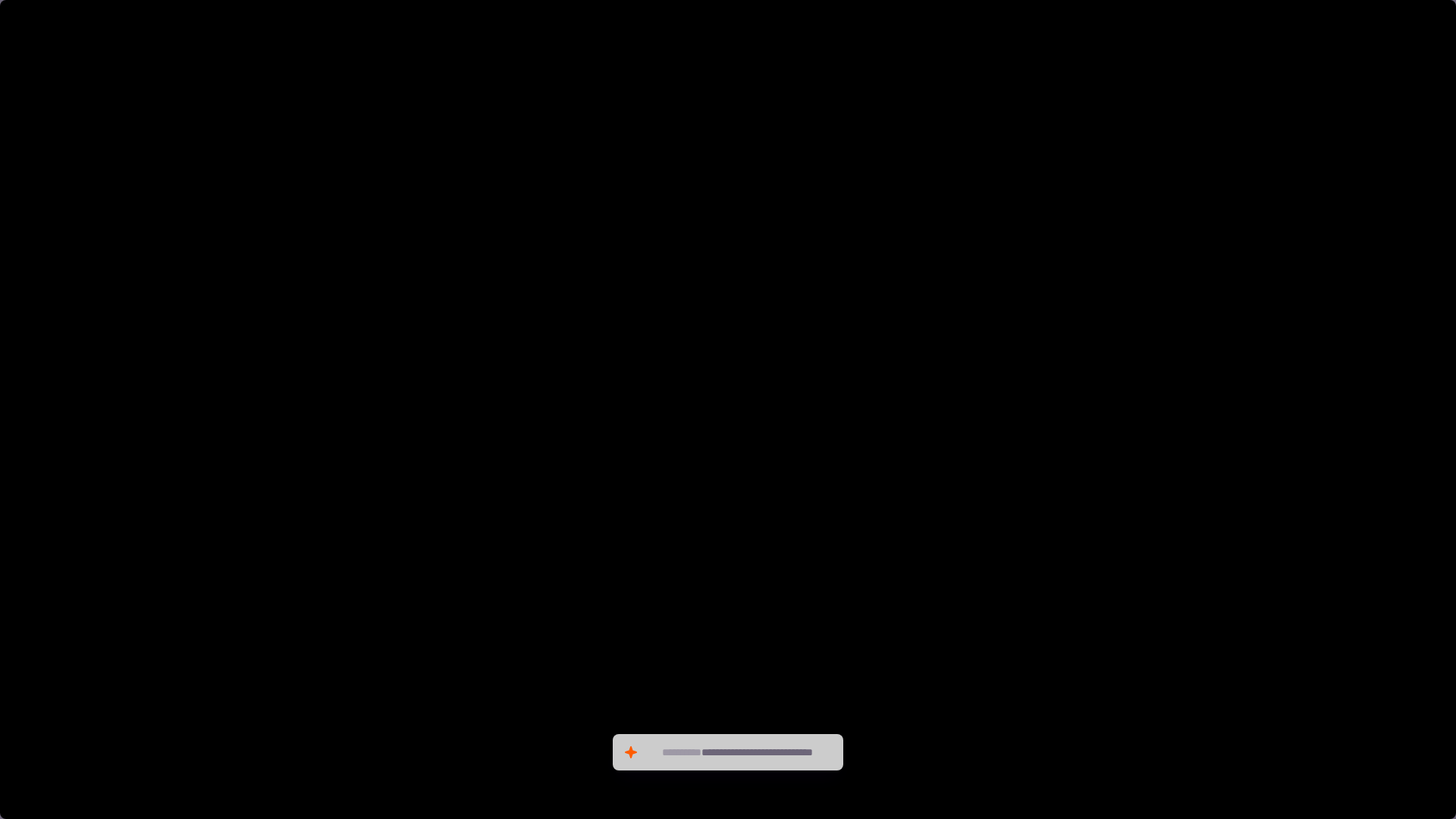 type on "******" 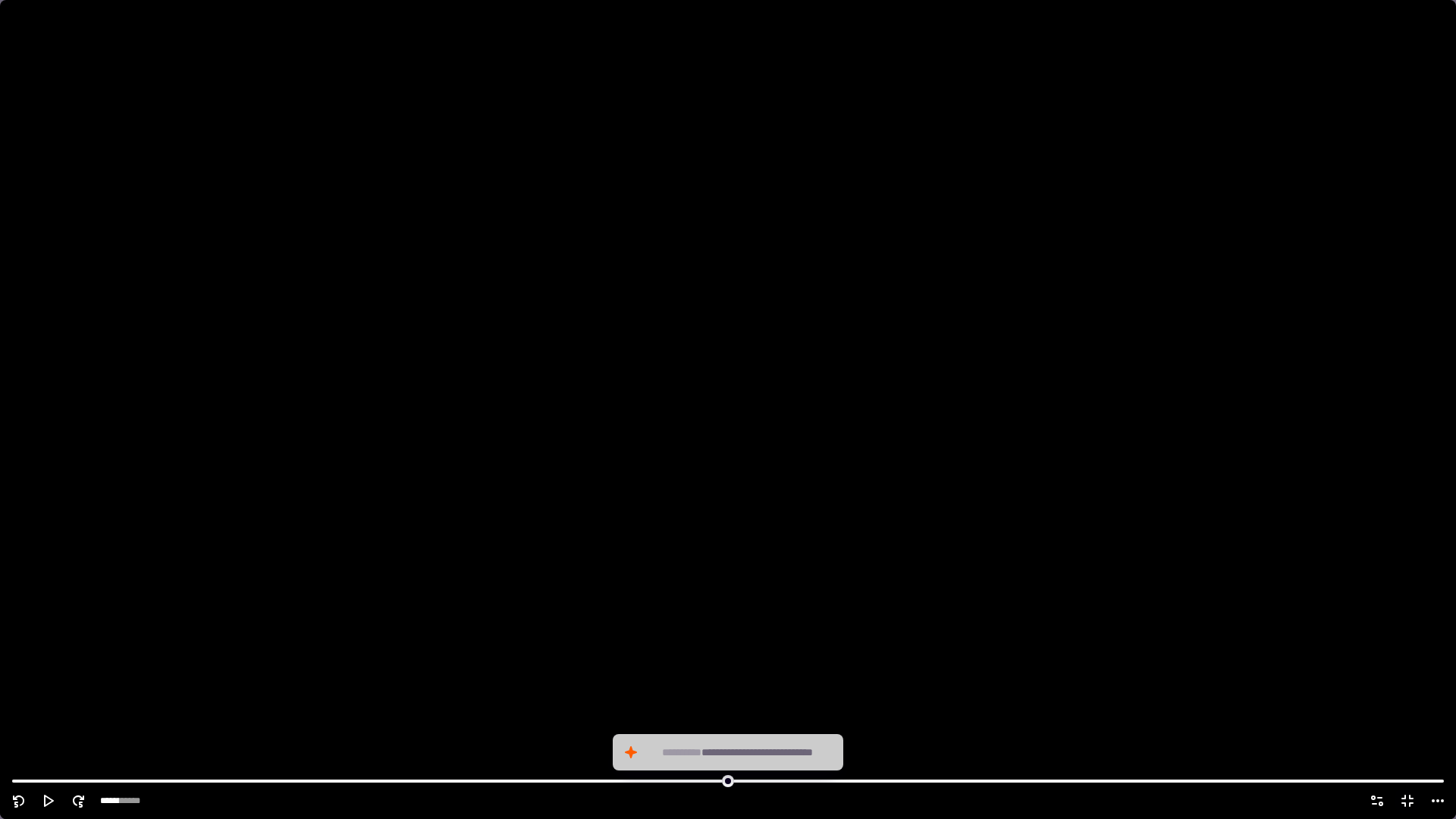 click 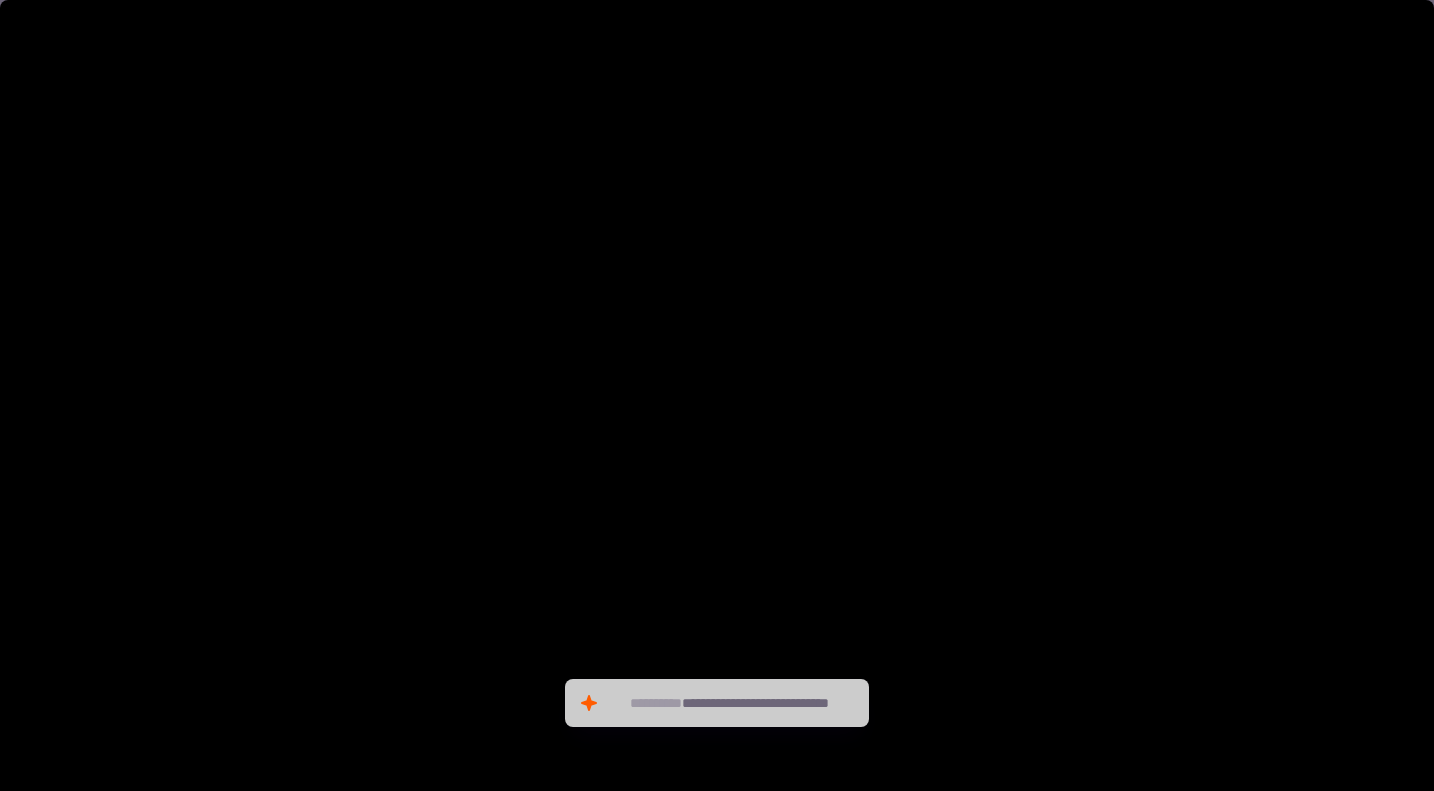 scroll, scrollTop: 720, scrollLeft: 1419, axis: both 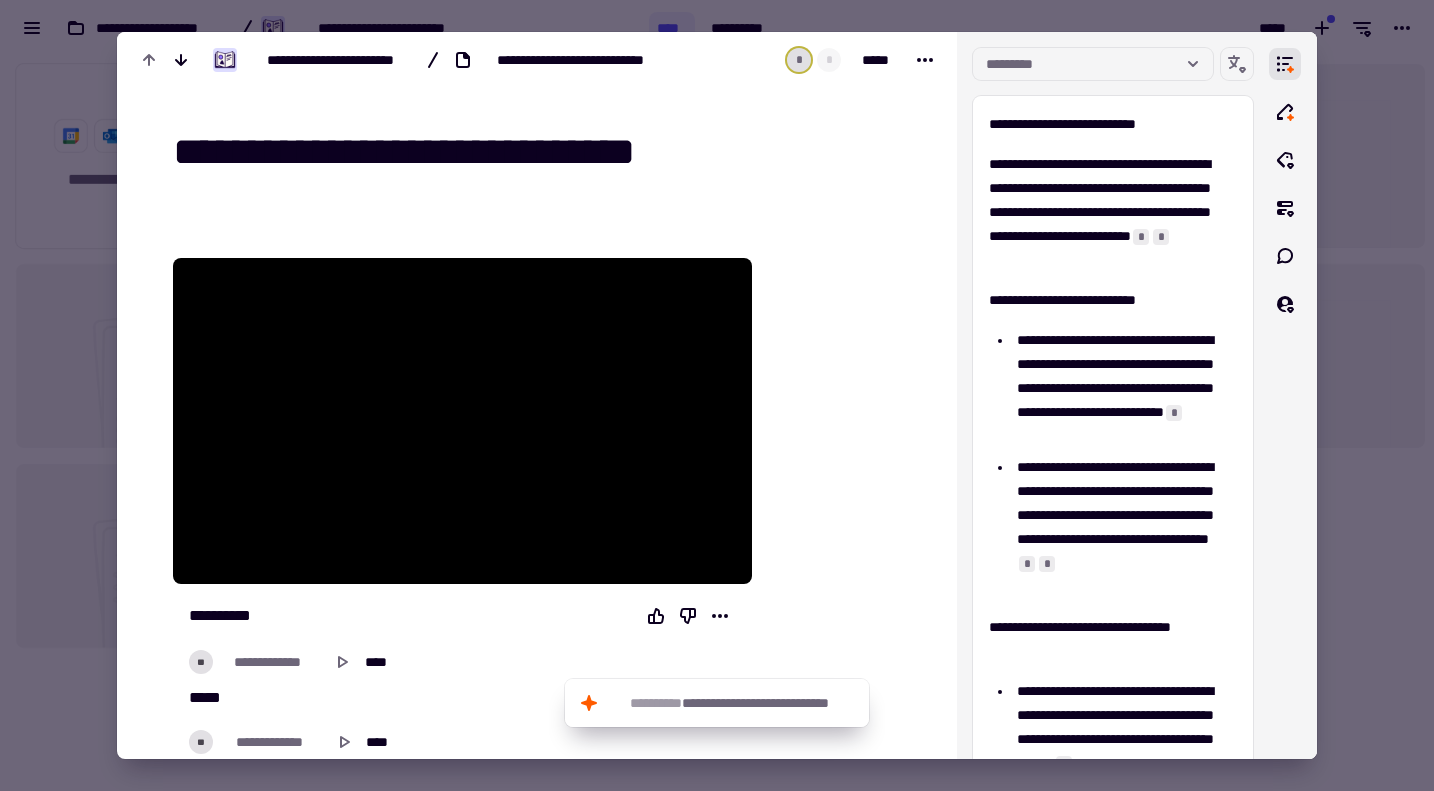 click at bounding box center (717, 395) 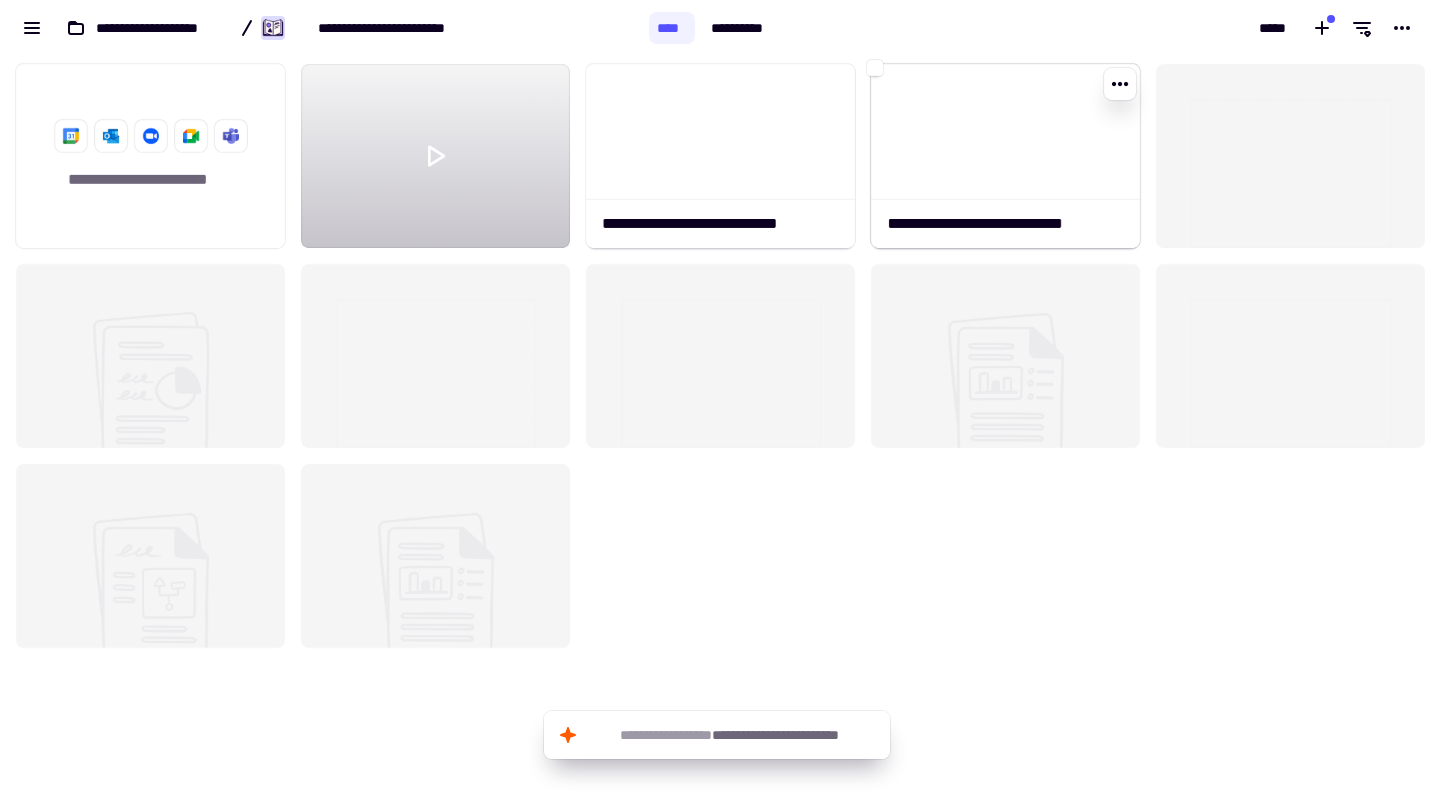 click 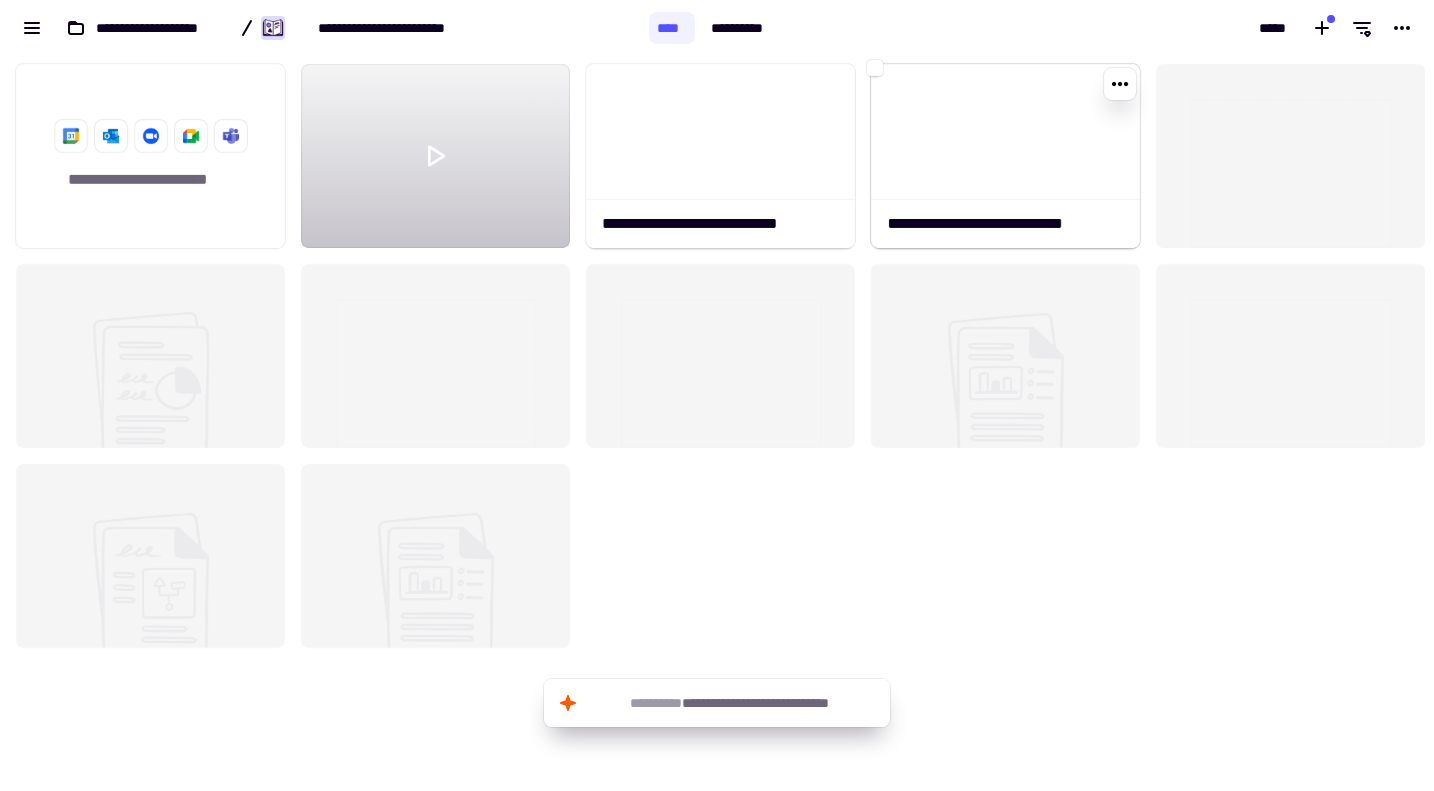 click 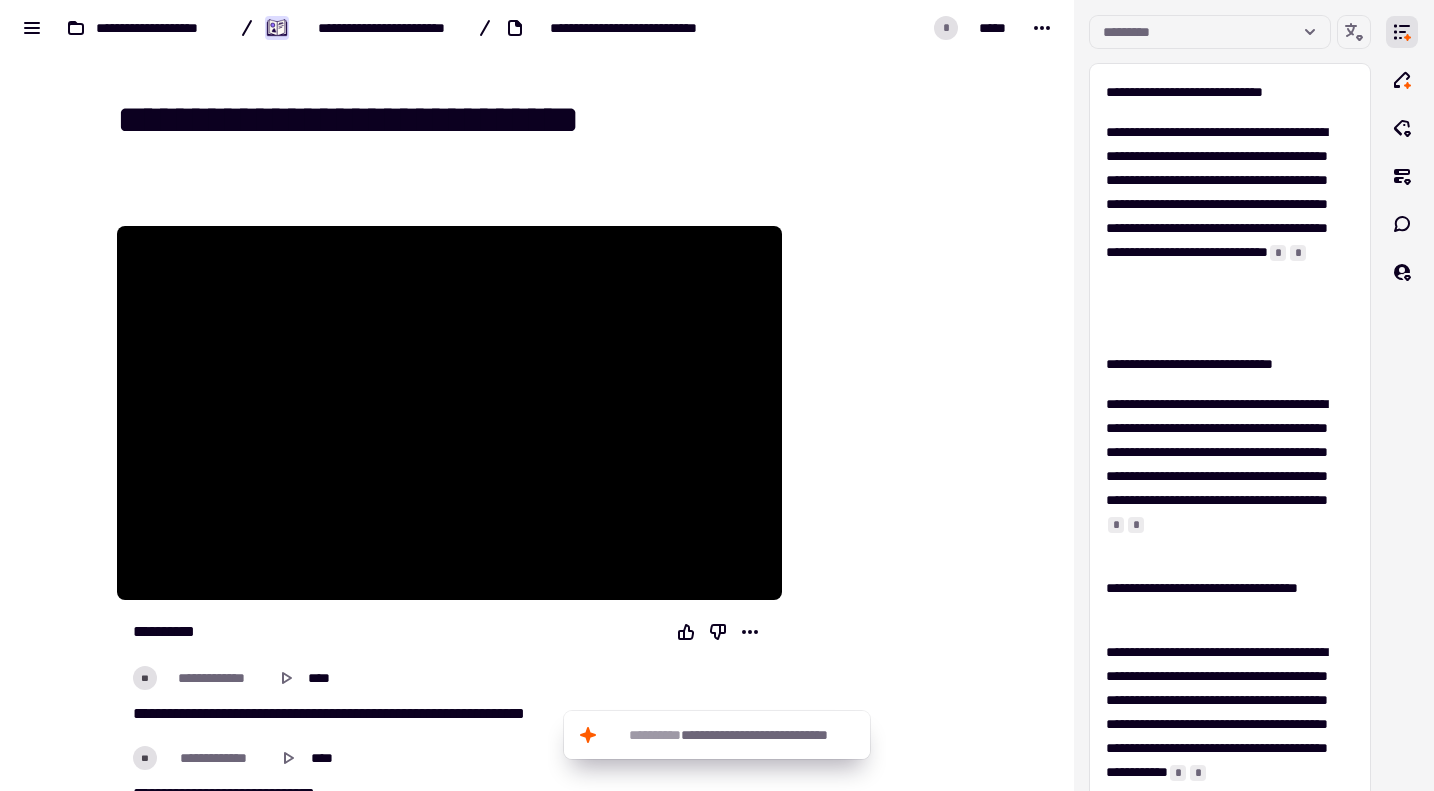 scroll, scrollTop: 100, scrollLeft: 0, axis: vertical 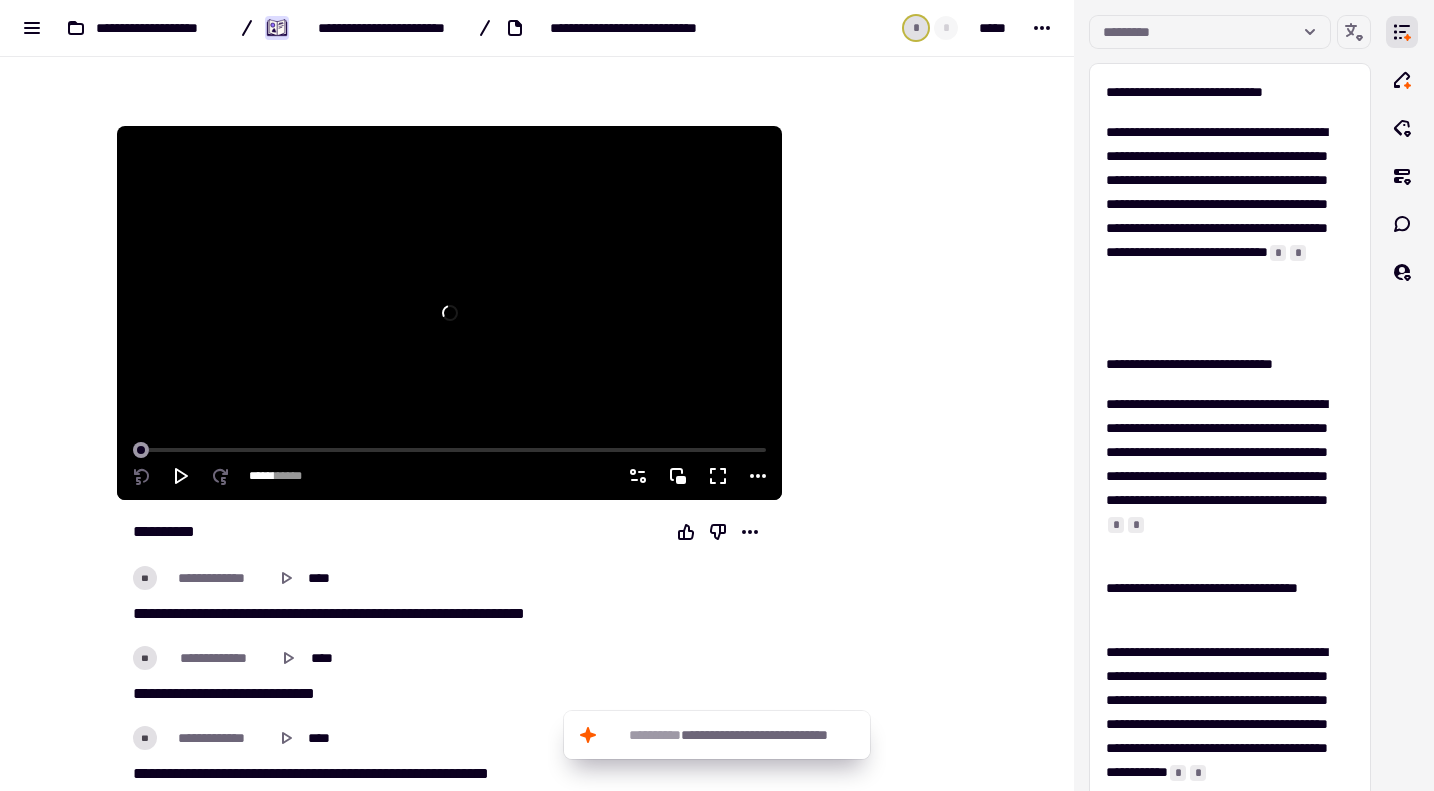 click at bounding box center (449, 313) 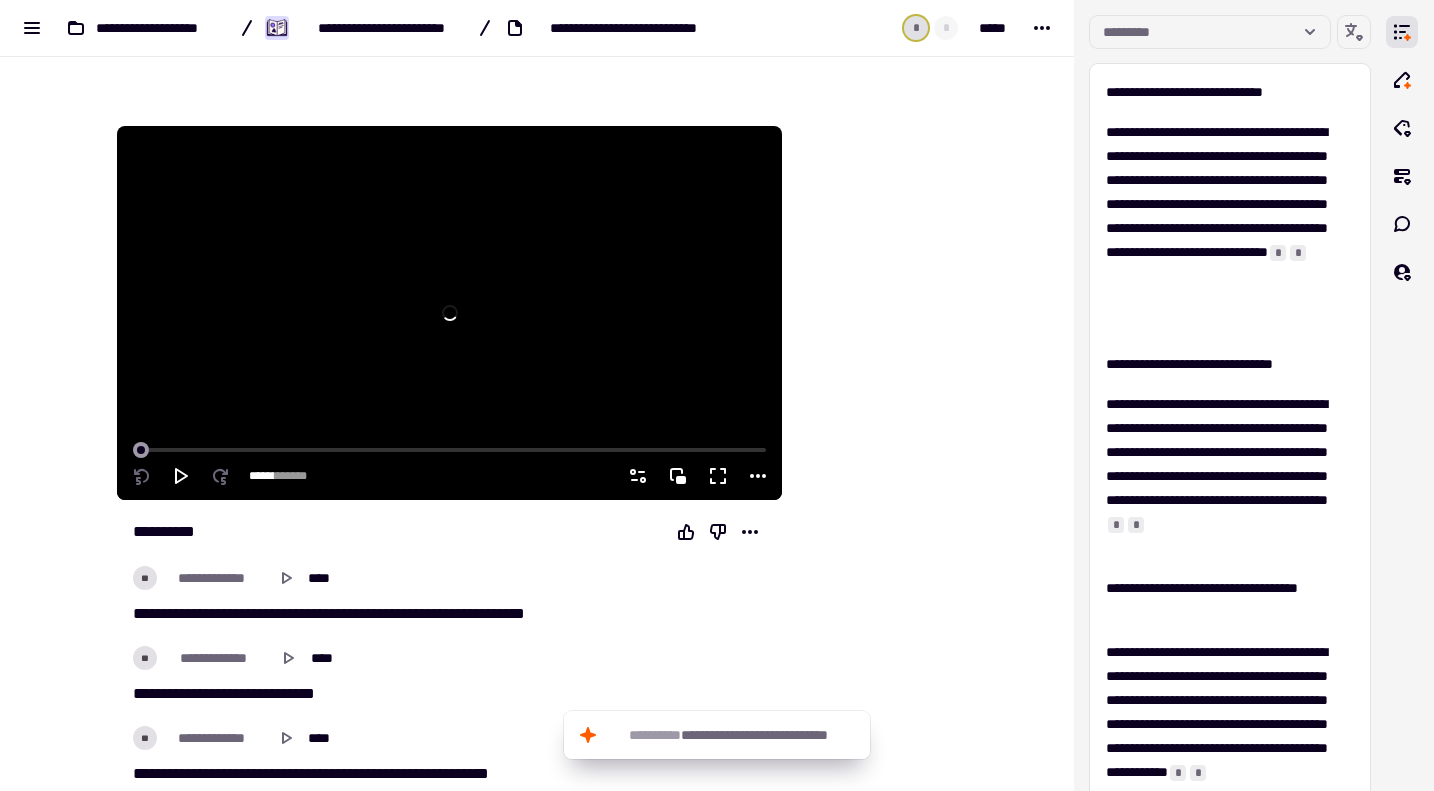 click 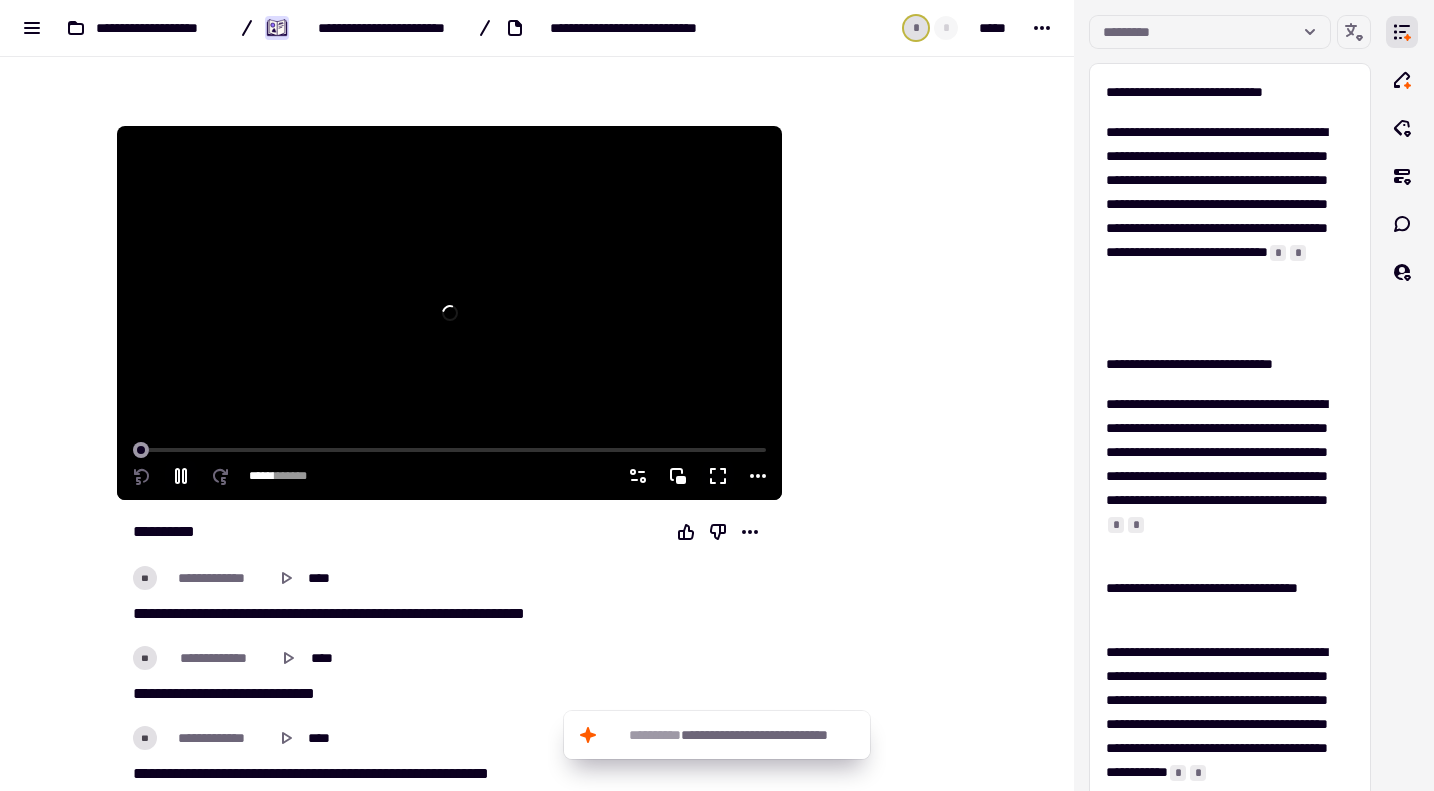 type on "***" 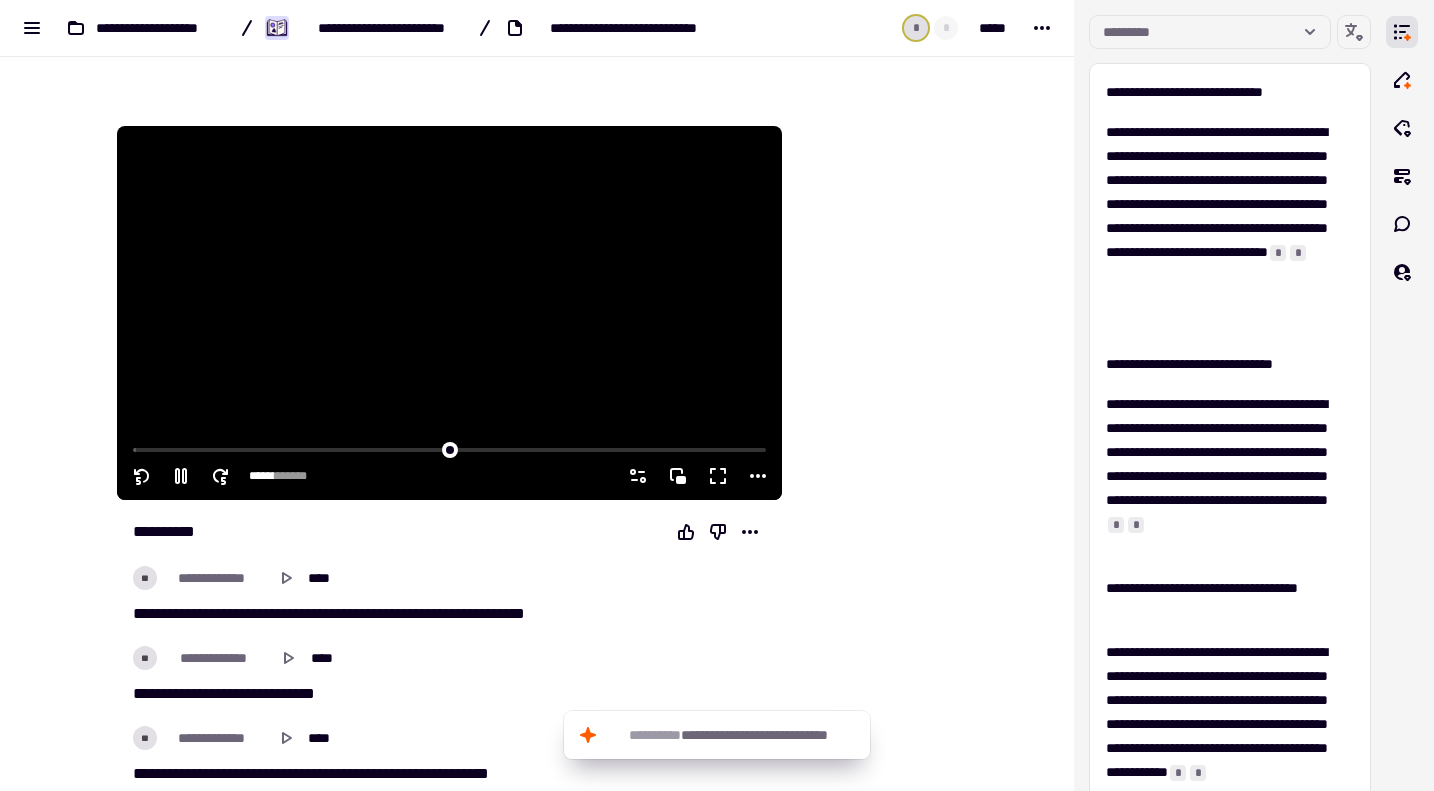 click 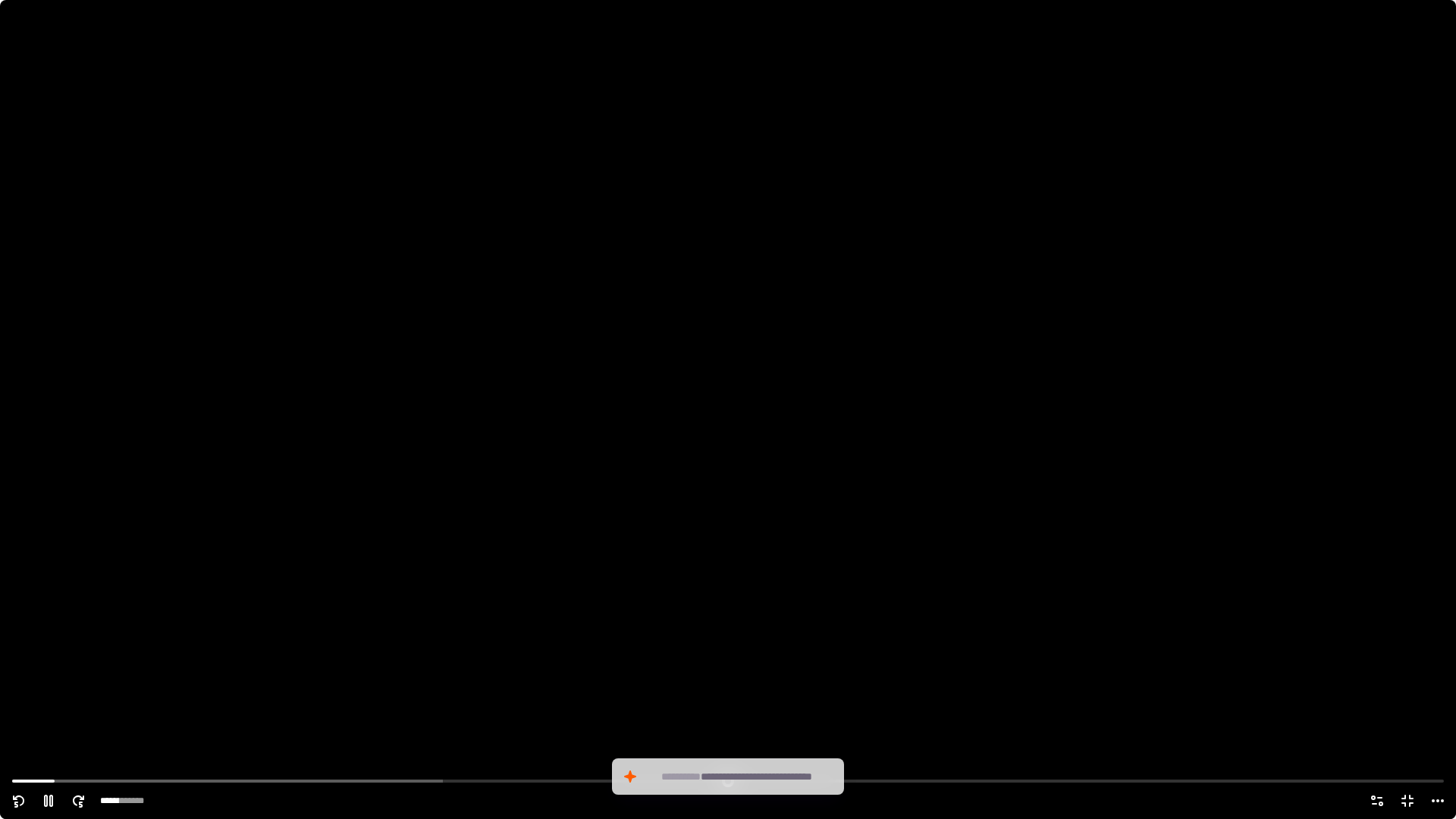 click at bounding box center [728, 410] 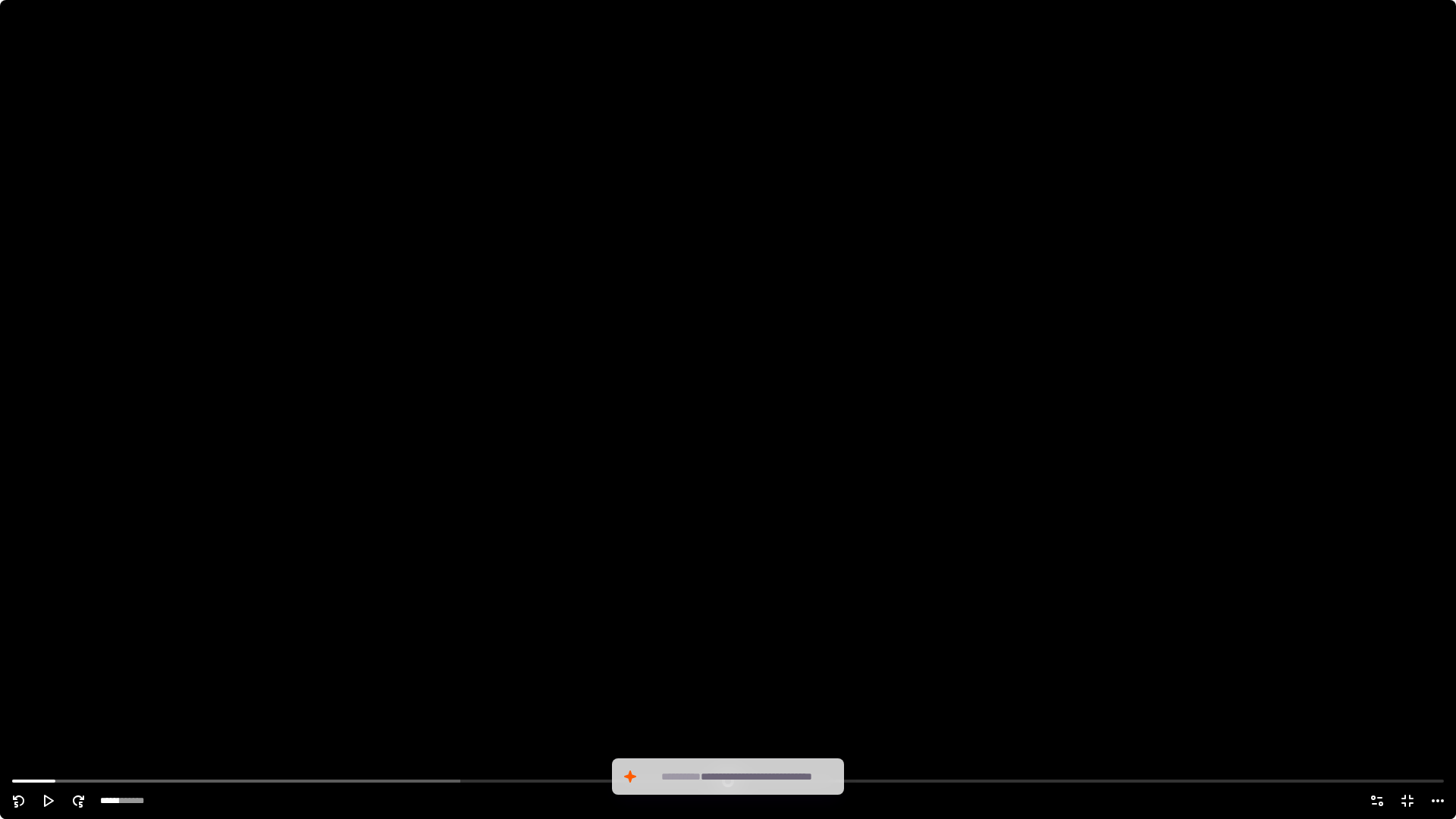 click at bounding box center [728, 410] 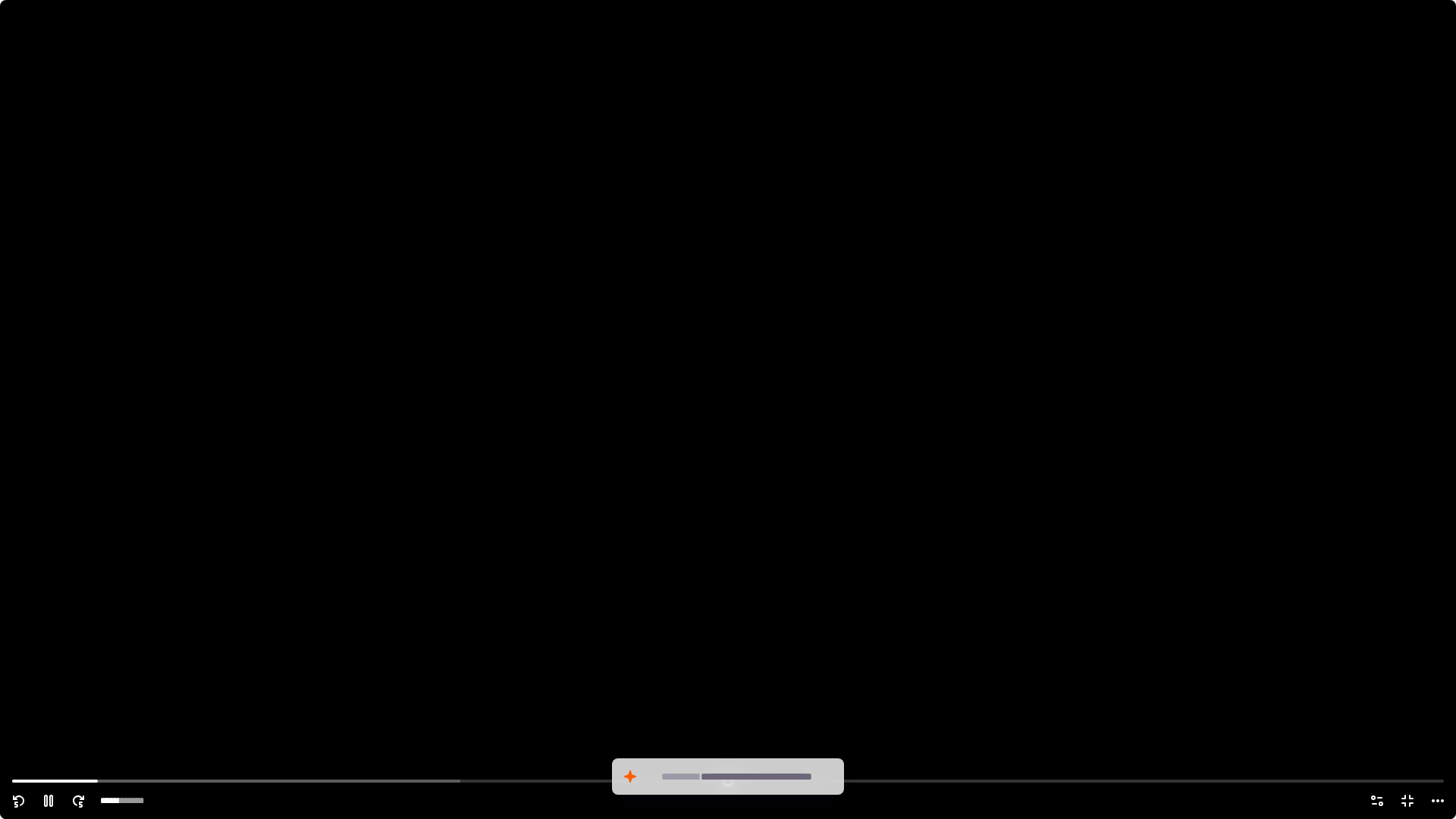 click at bounding box center [728, 410] 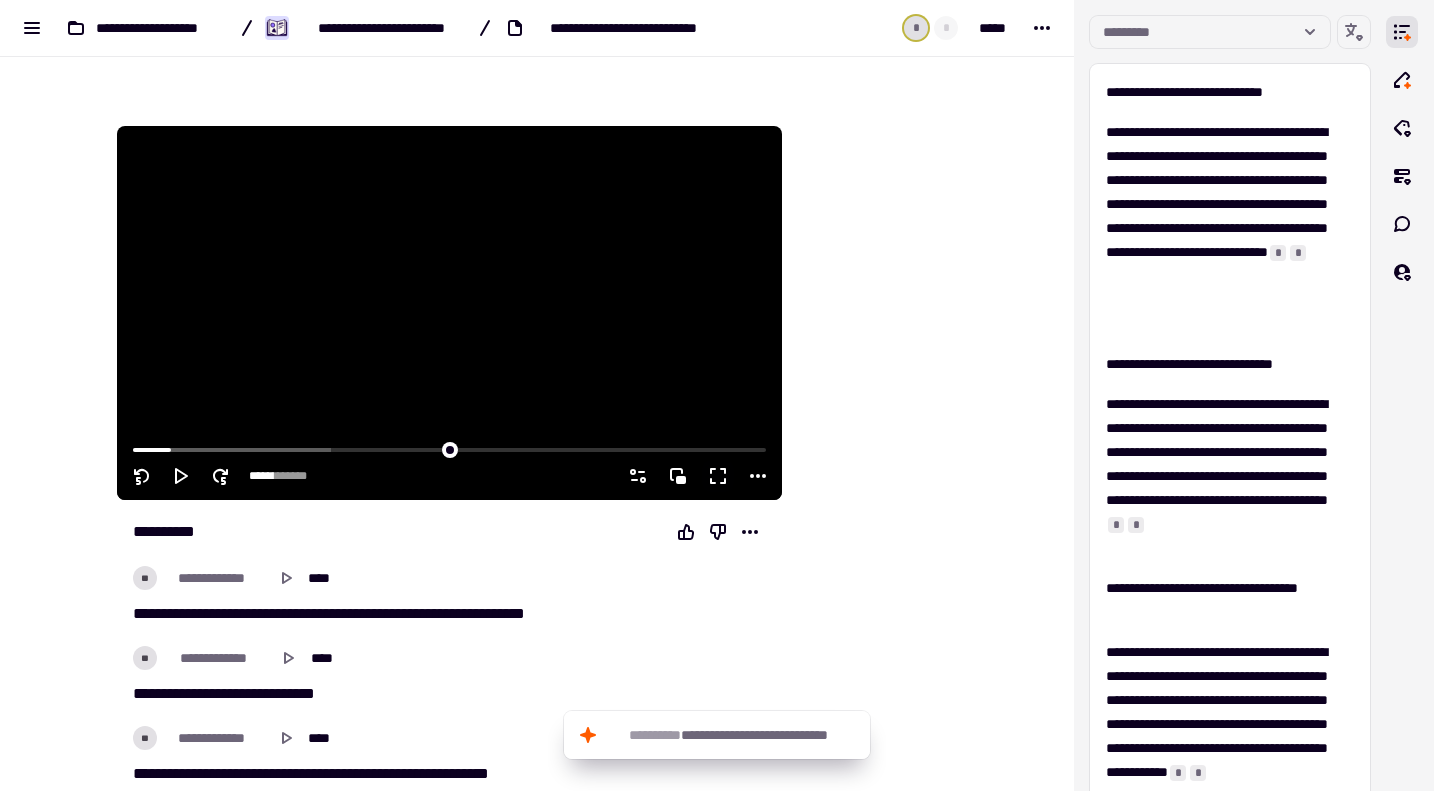 click 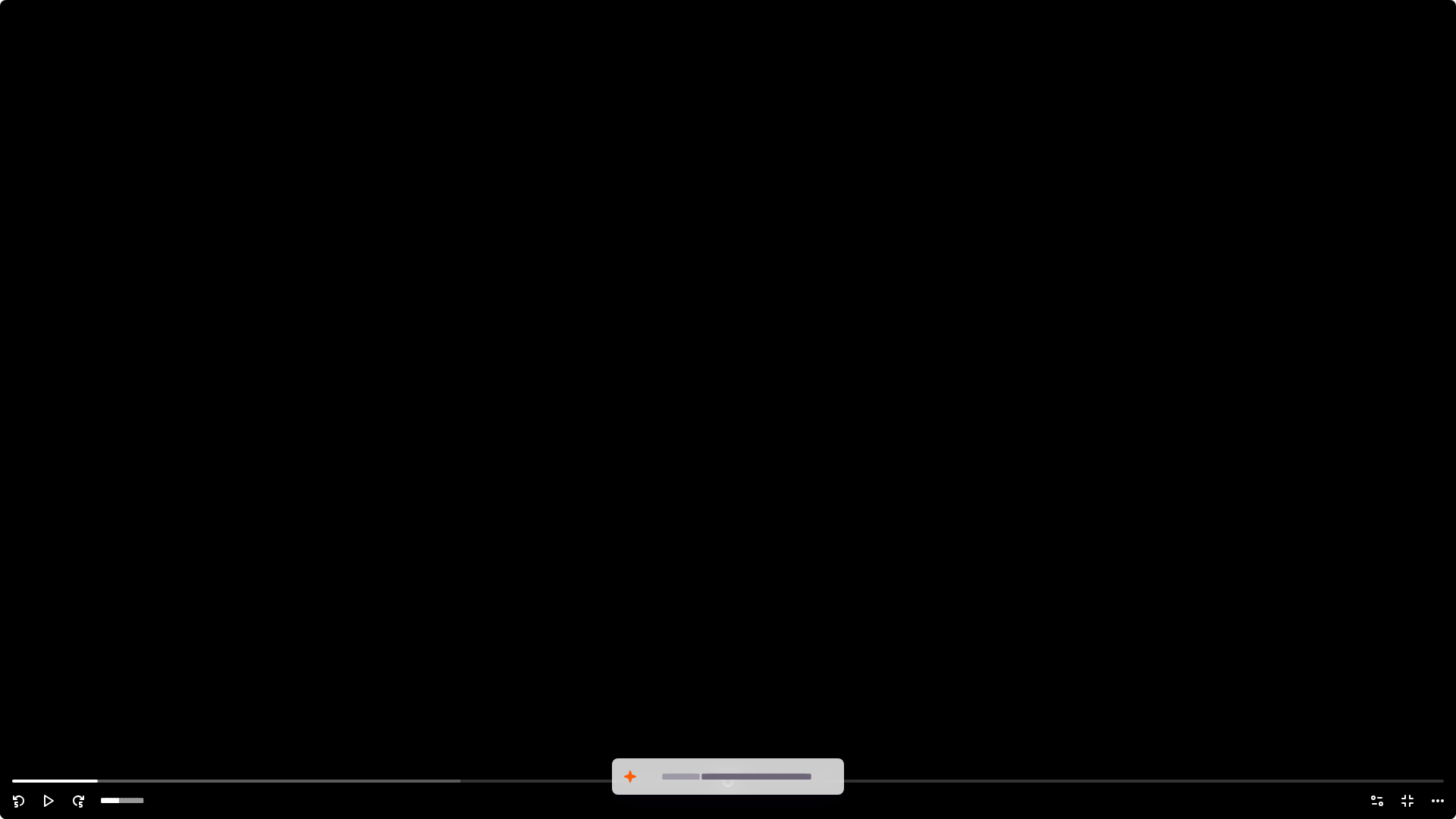 click at bounding box center (728, 410) 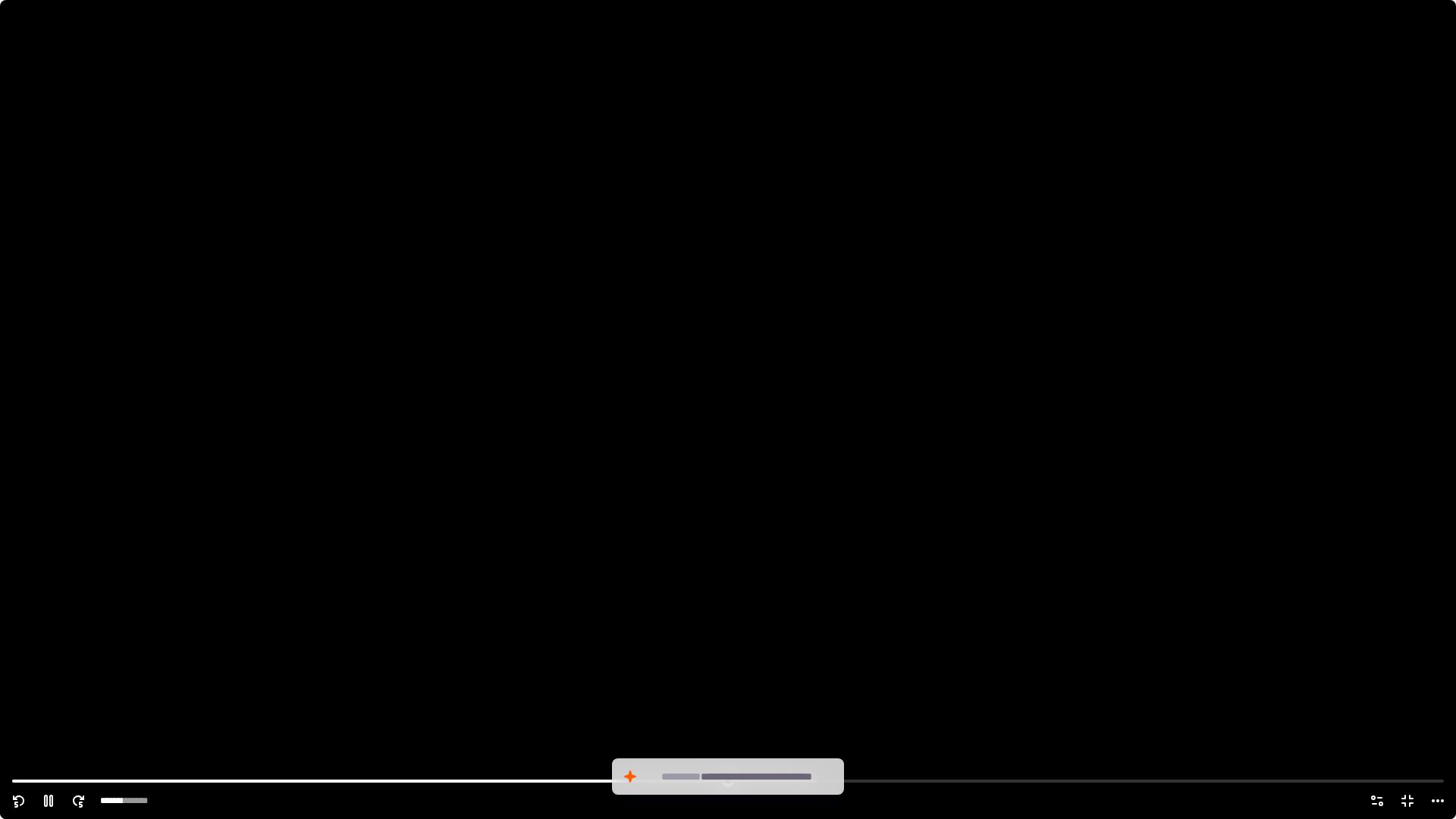 click at bounding box center [728, 410] 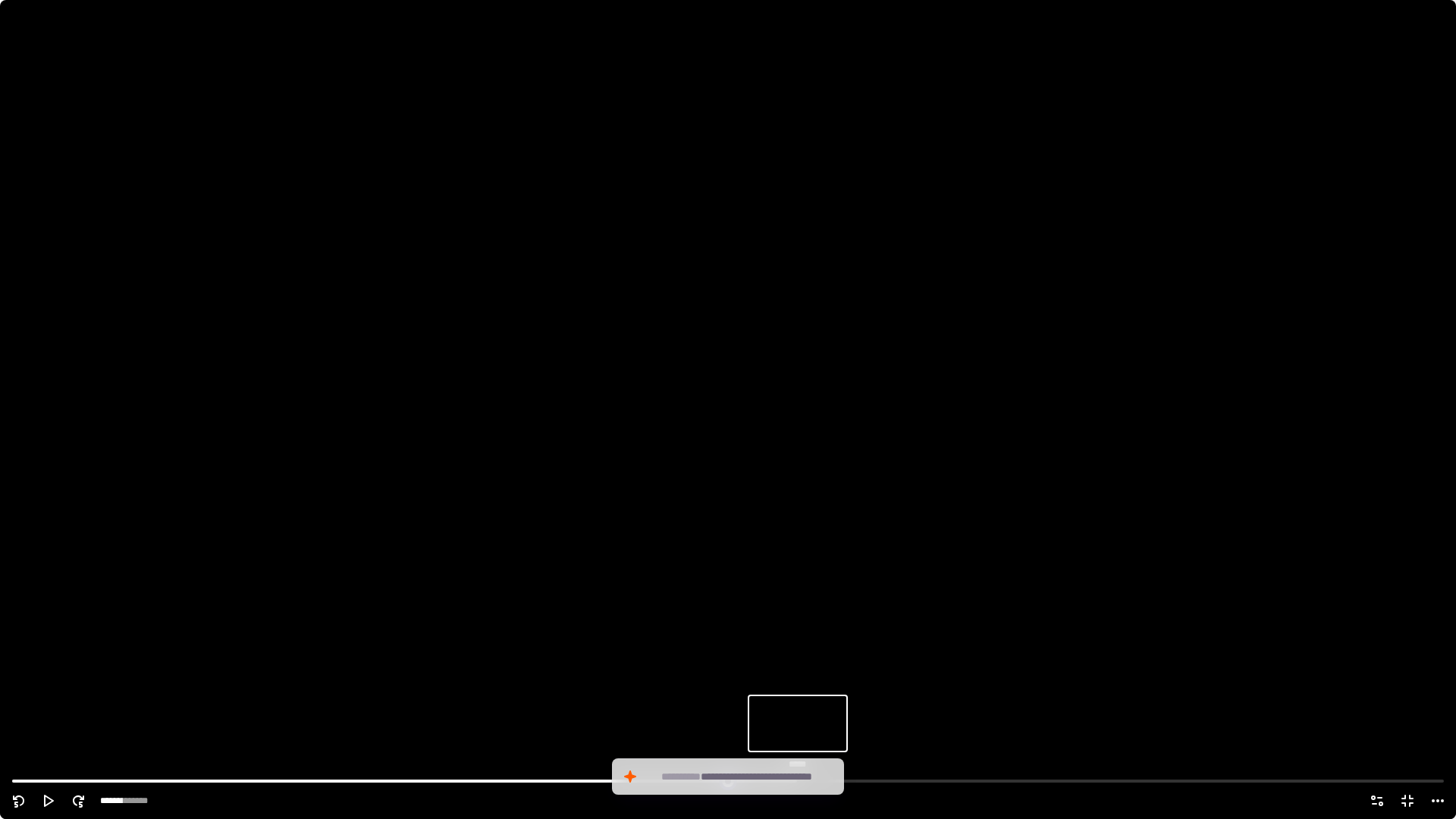 click at bounding box center (728, 780) 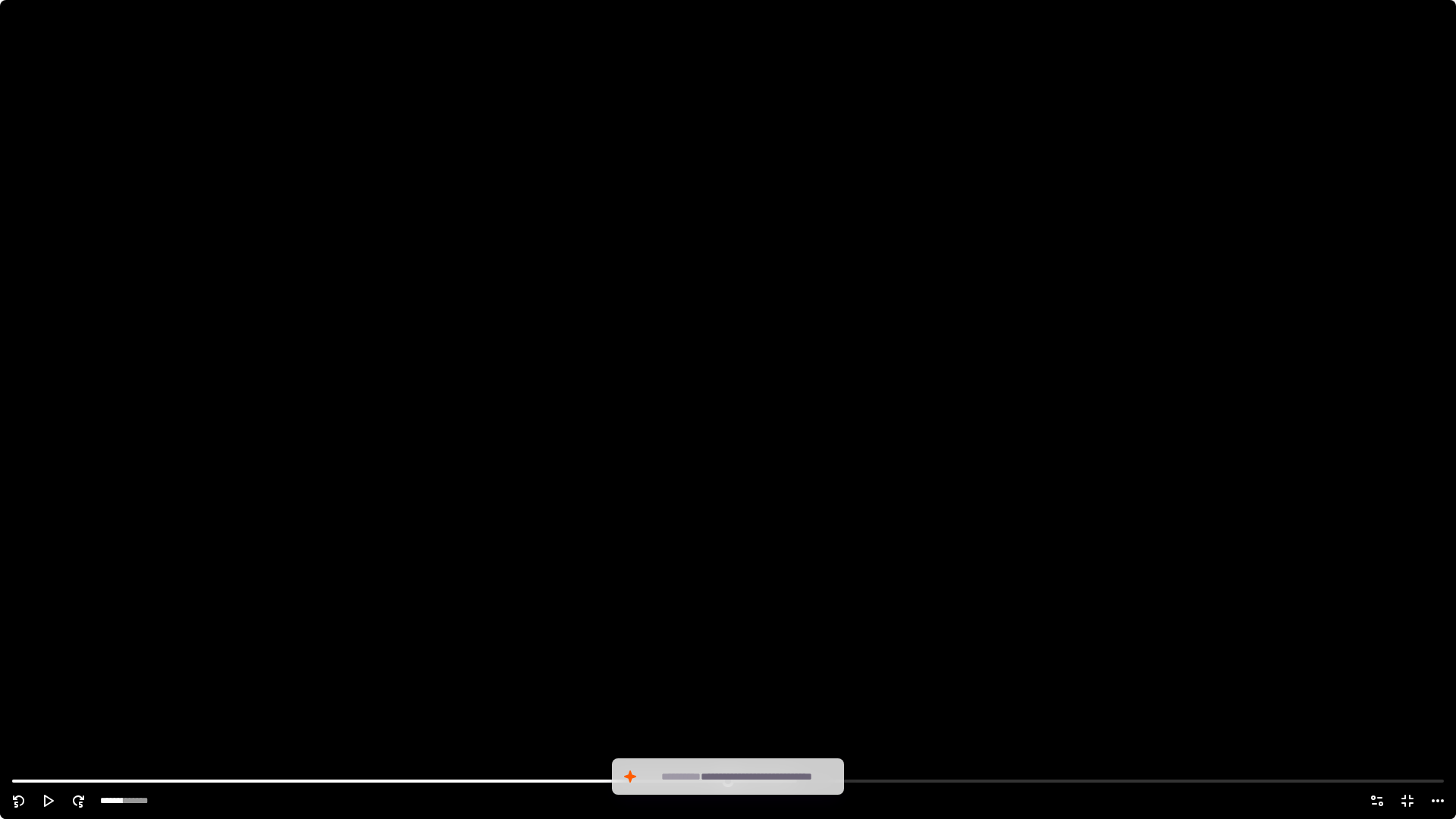 click at bounding box center [728, 410] 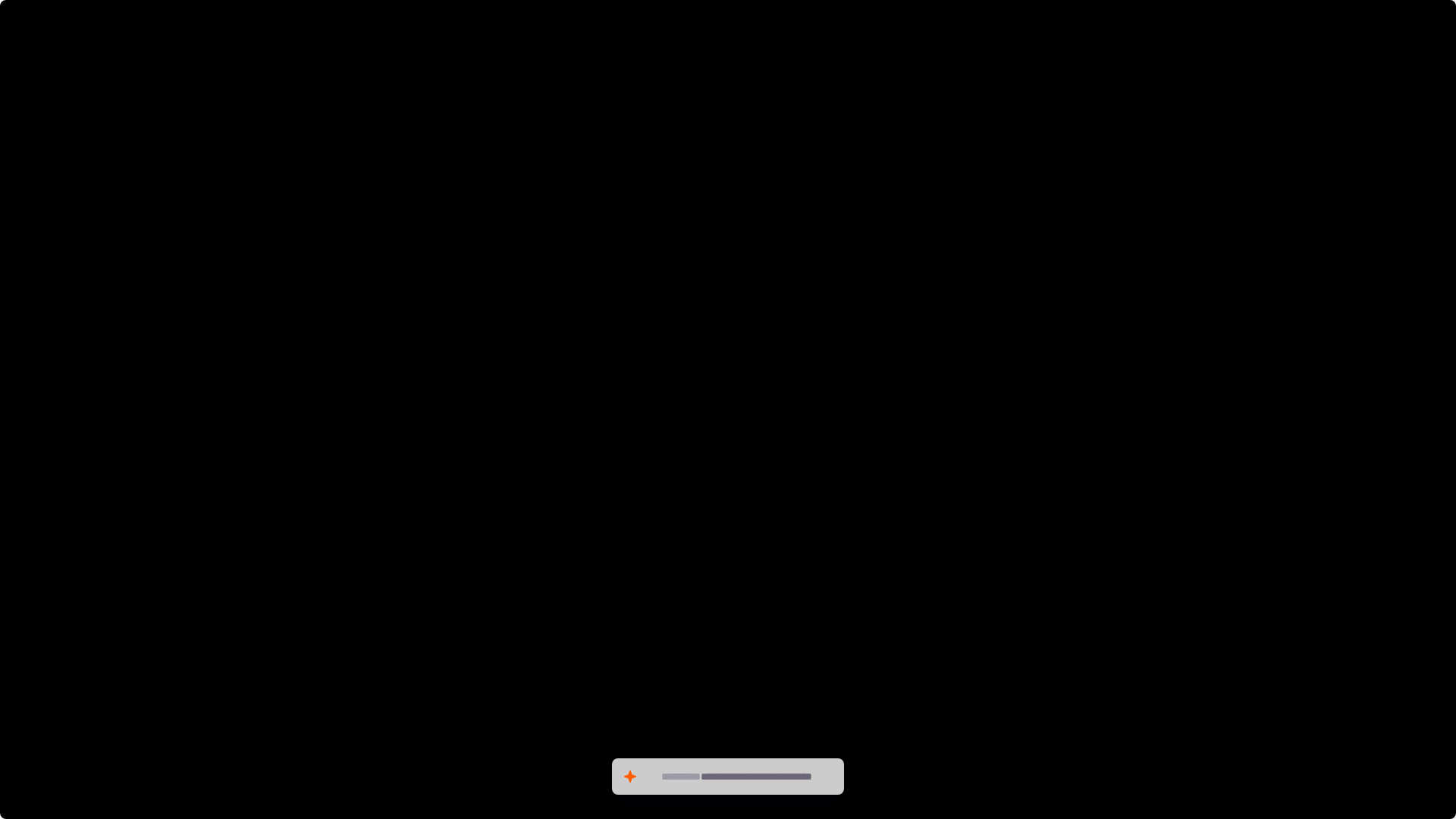 type on "*******" 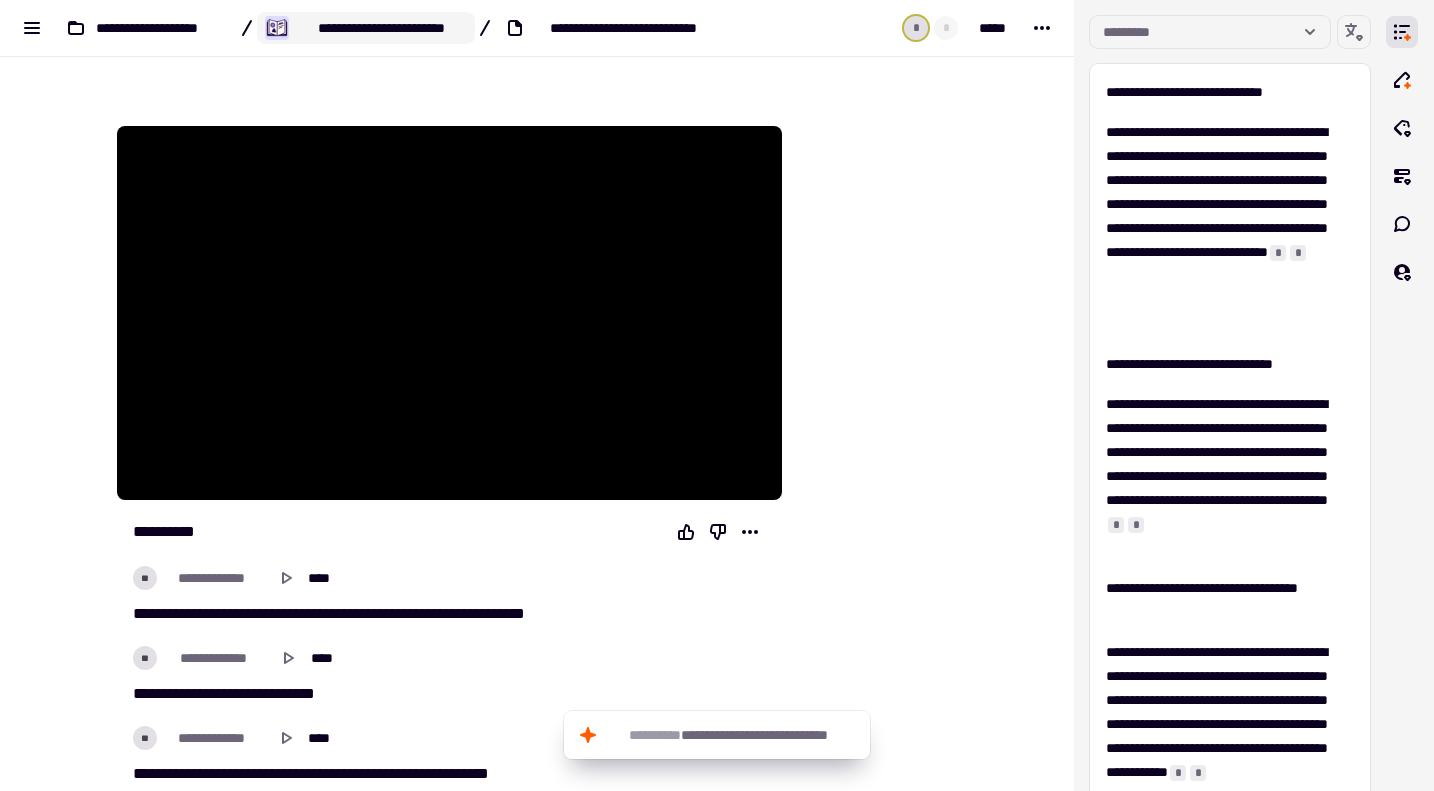 click on "**********" 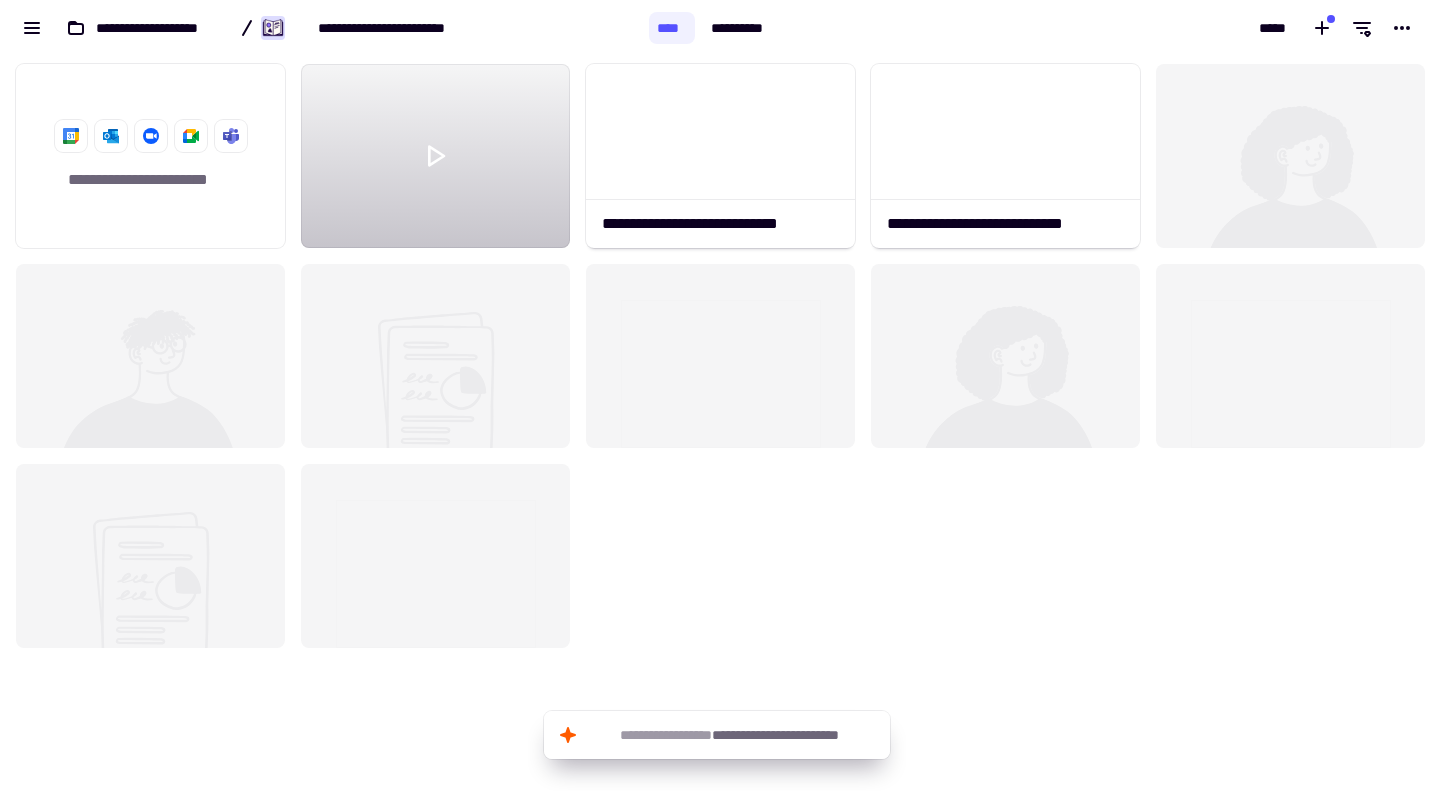 scroll, scrollTop: 16, scrollLeft: 16, axis: both 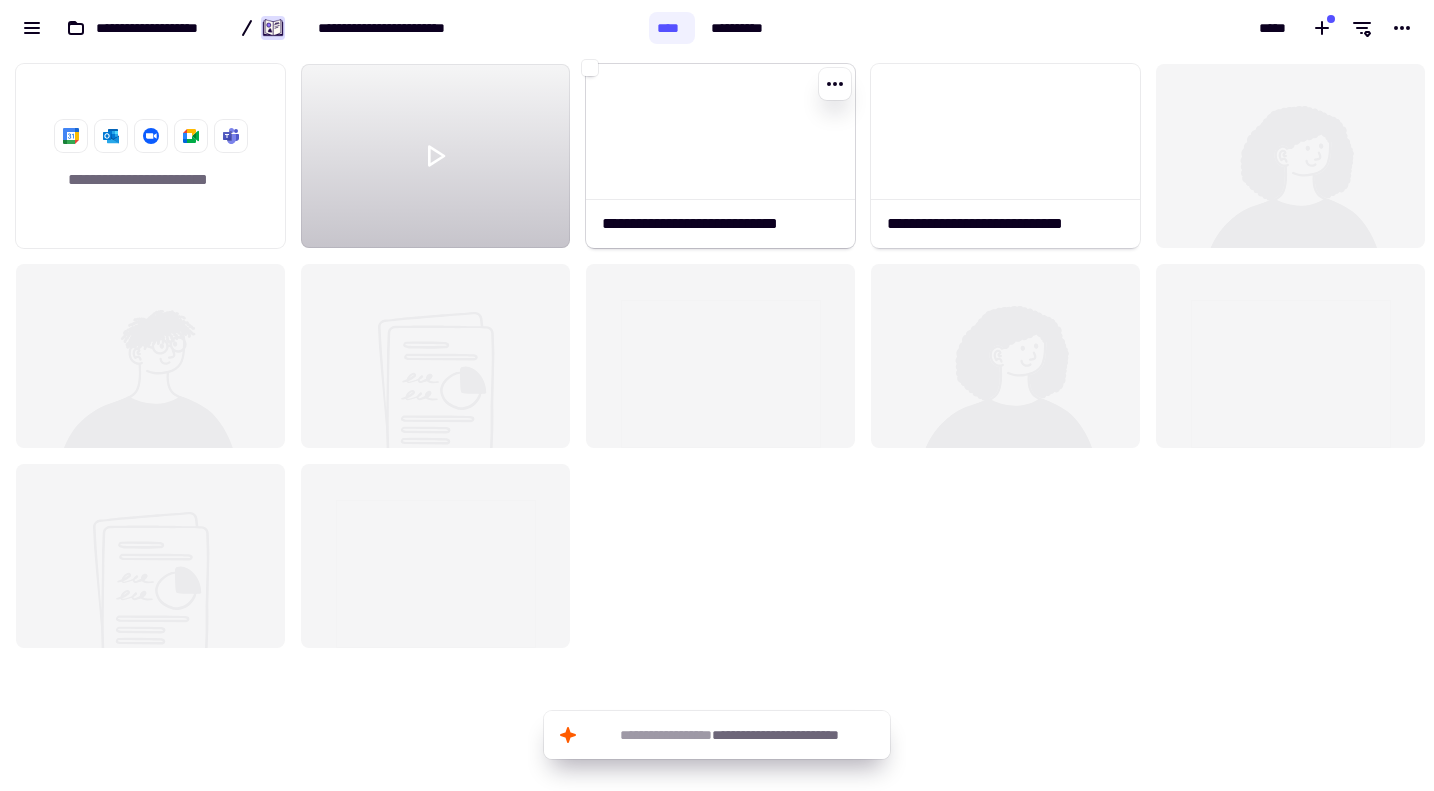 click 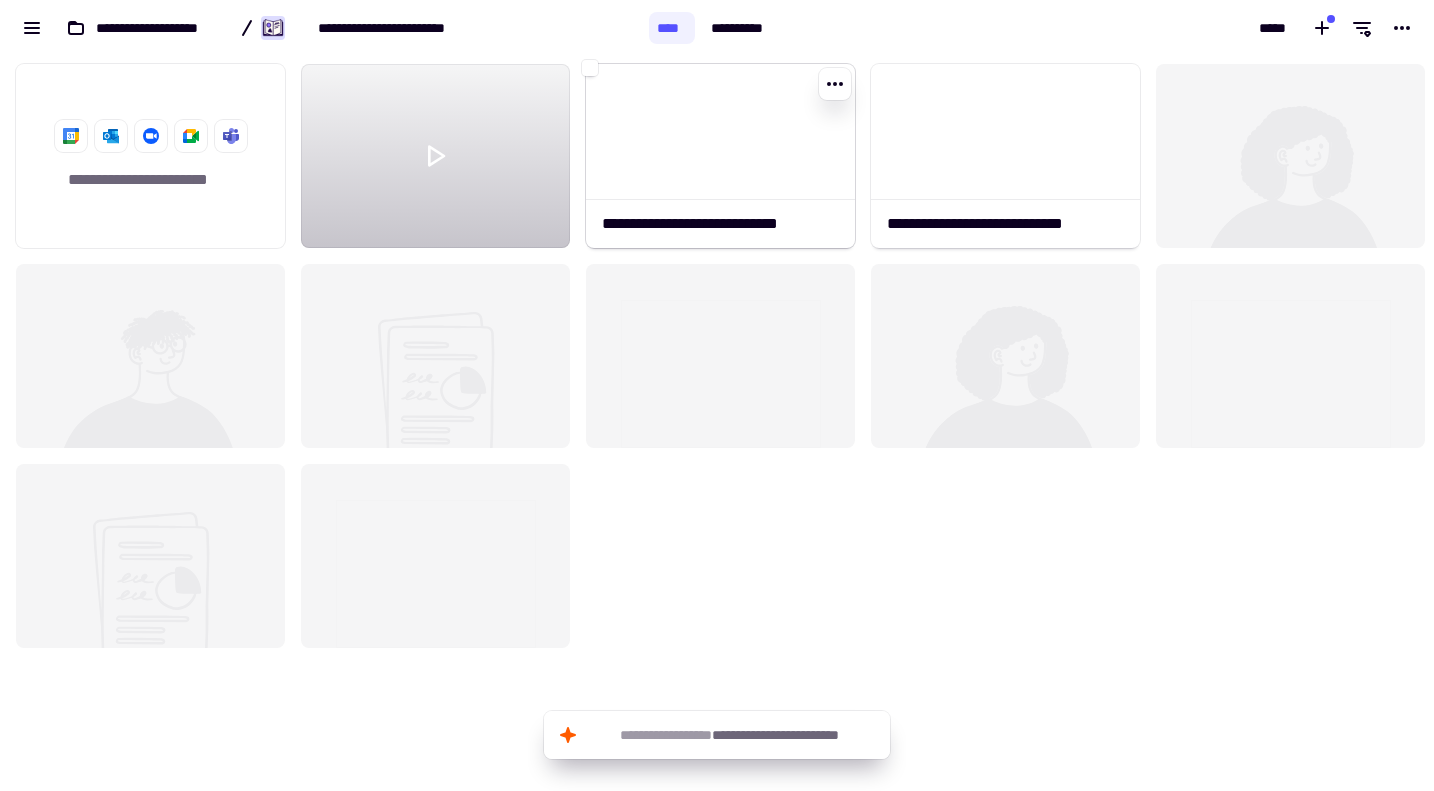 click 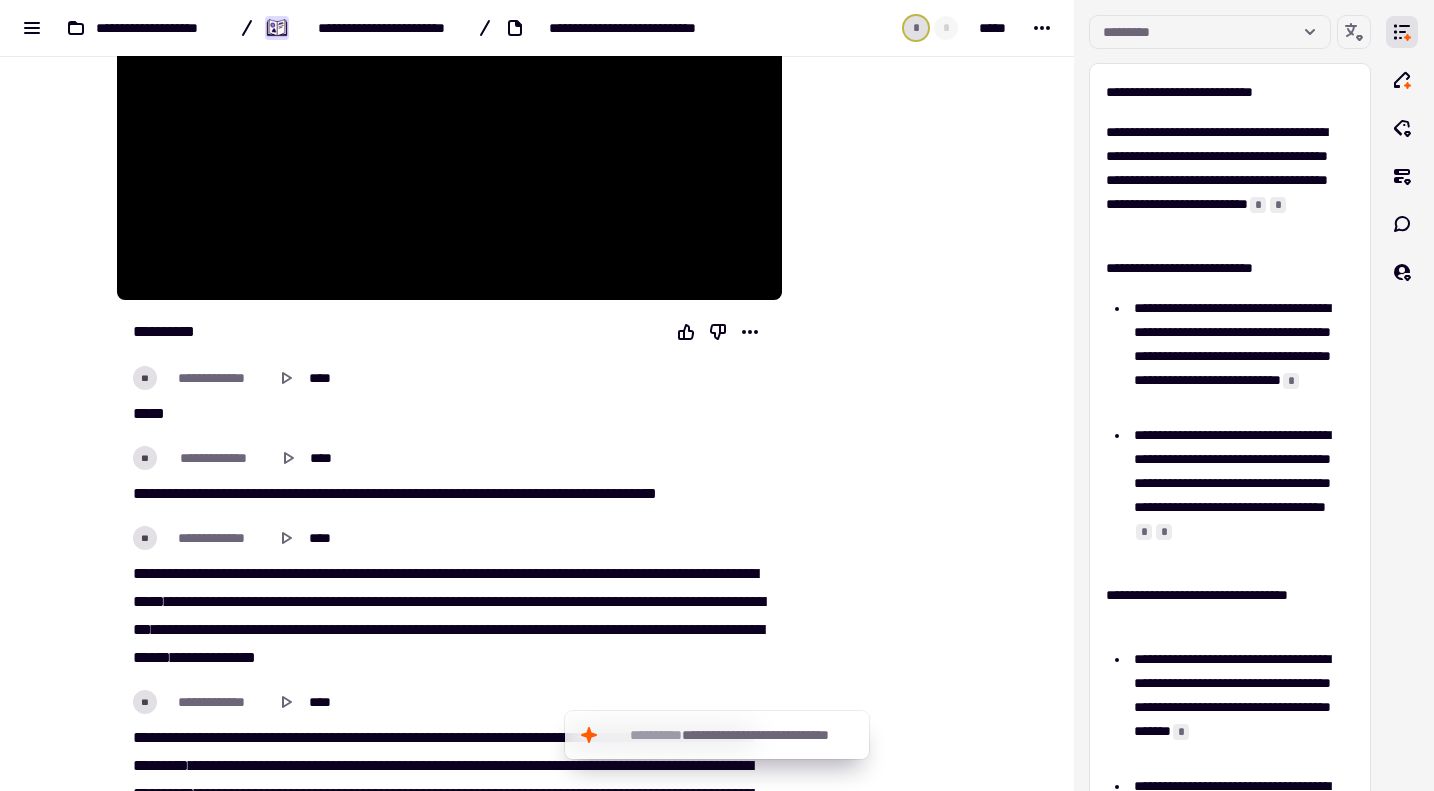 scroll, scrollTop: 500, scrollLeft: 0, axis: vertical 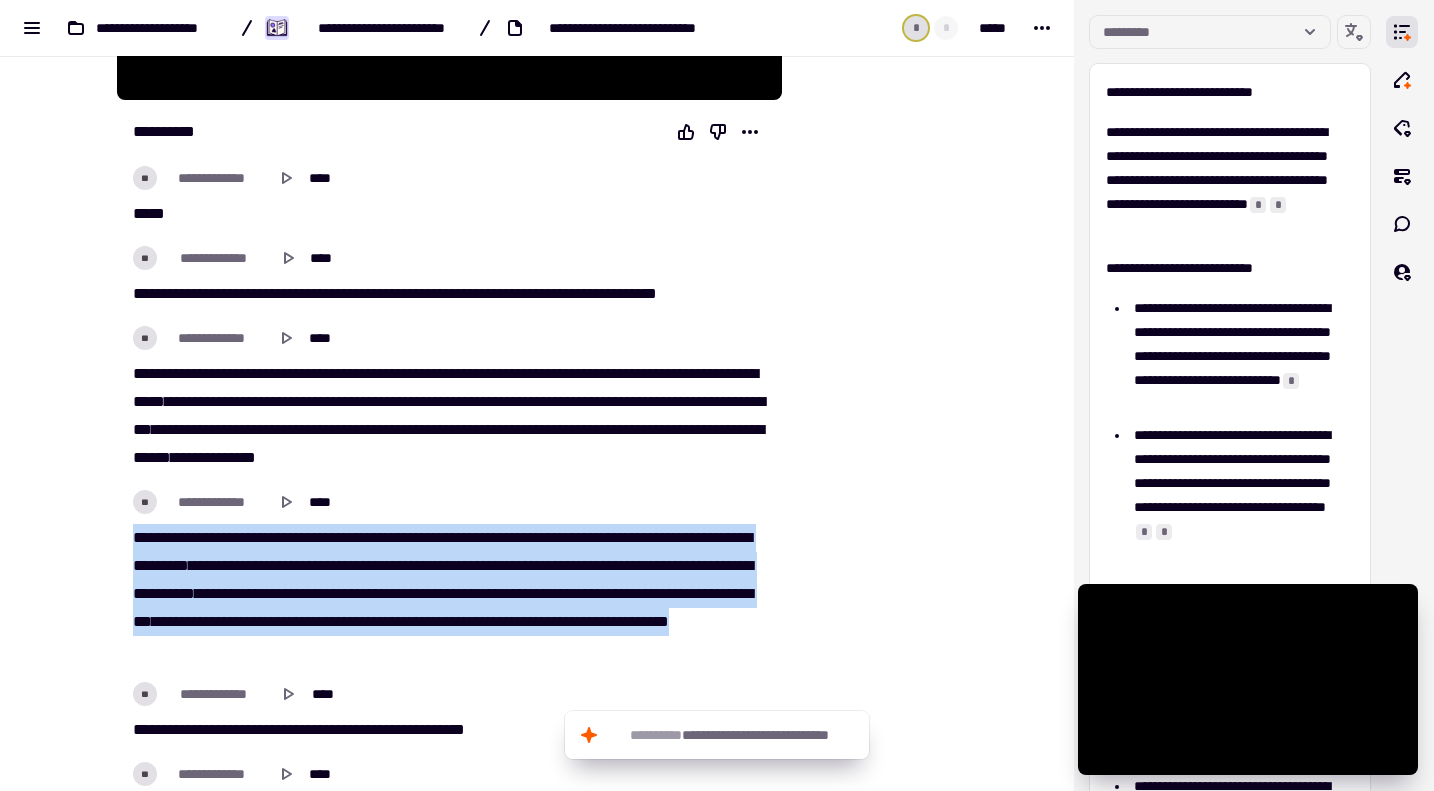 drag, startPoint x: 123, startPoint y: 530, endPoint x: 374, endPoint y: 642, distance: 274.8545 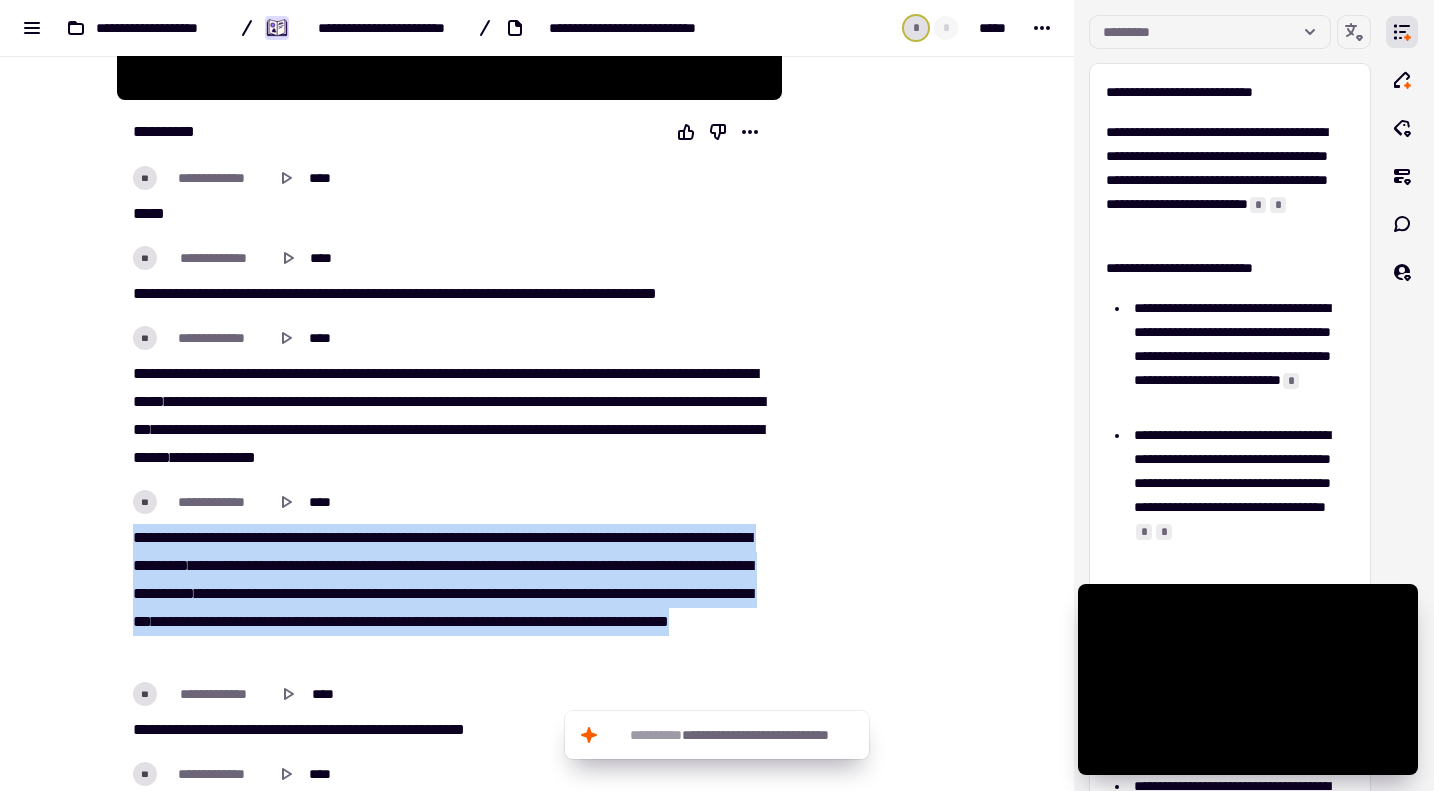 click on "**********" at bounding box center [449, 594] 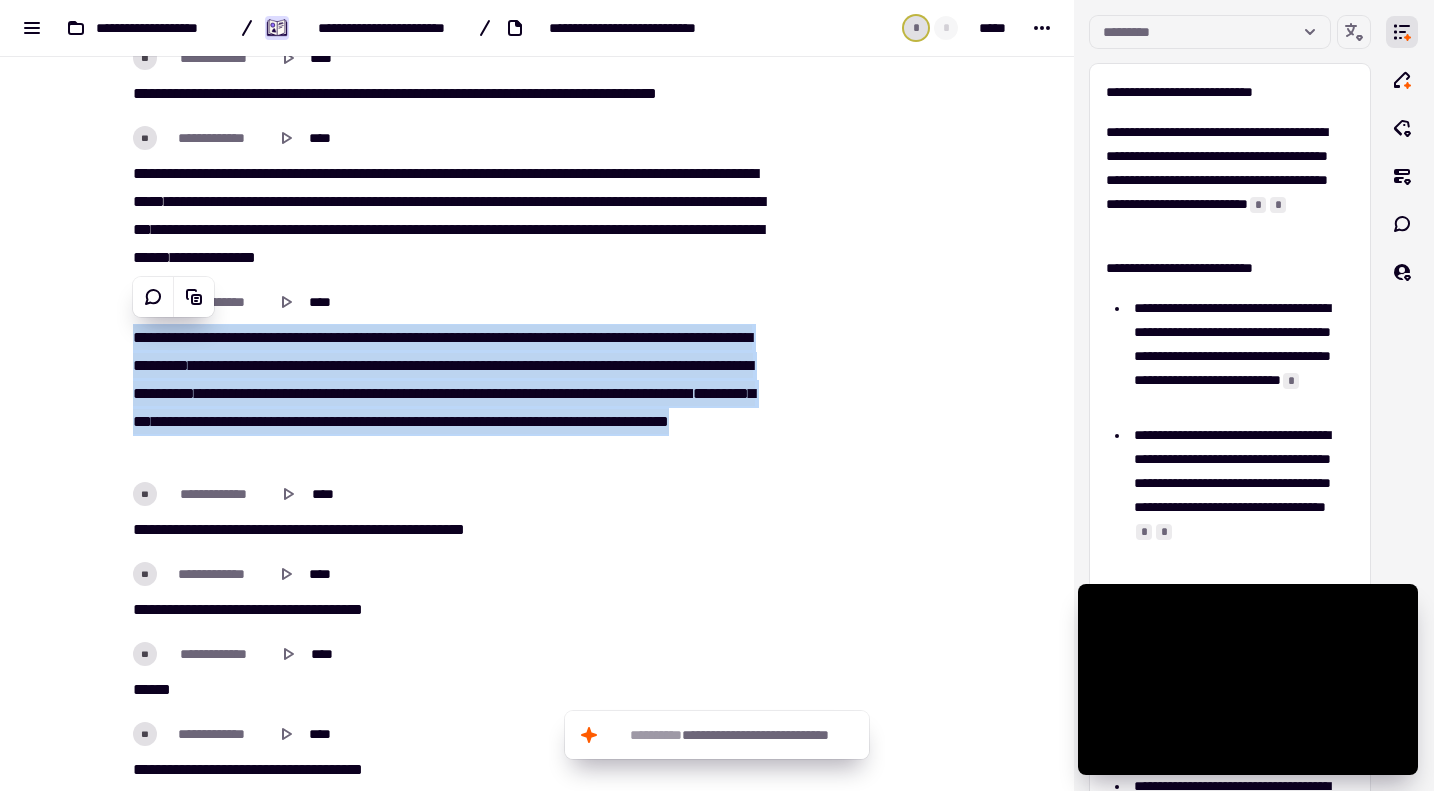 scroll, scrollTop: 800, scrollLeft: 0, axis: vertical 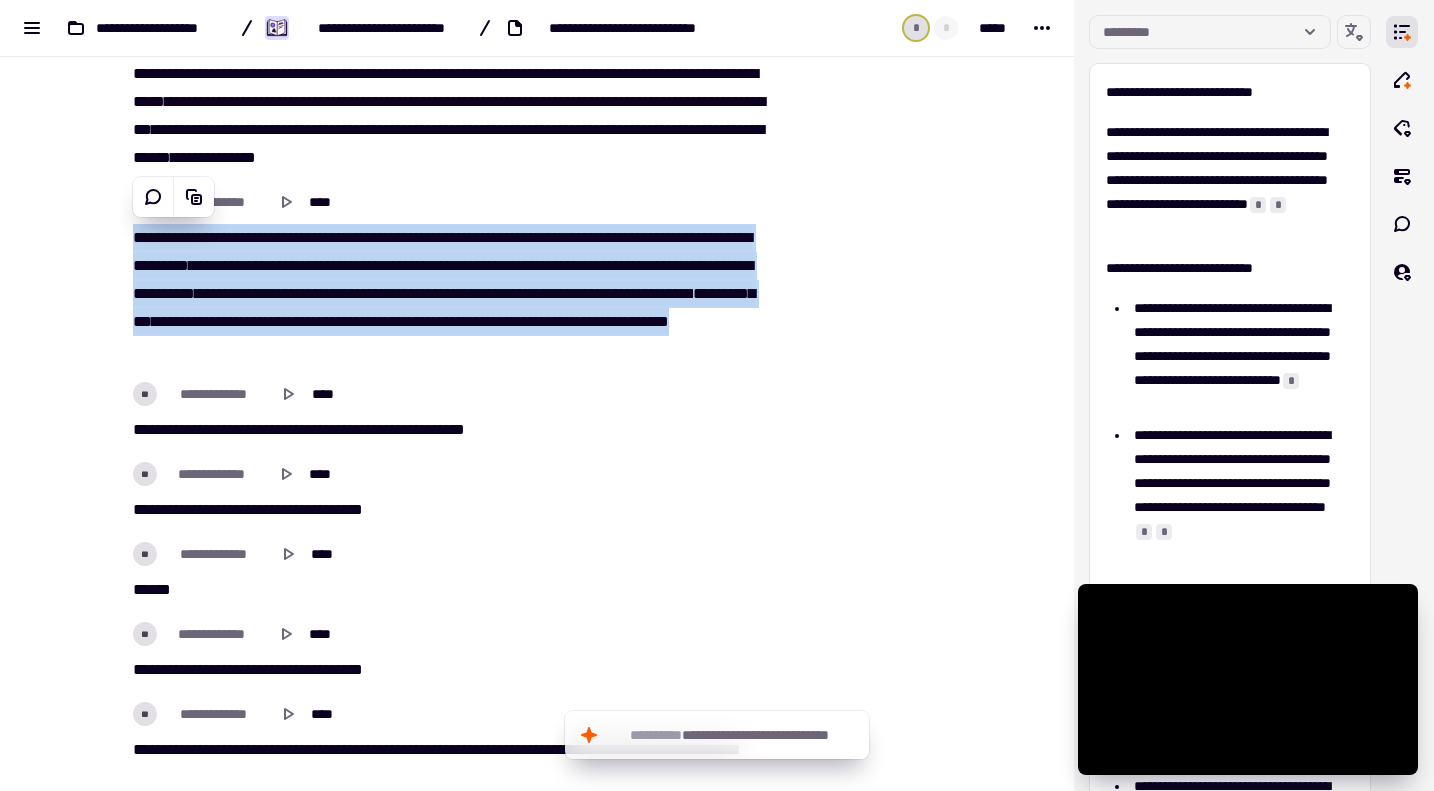 copy on "**********" 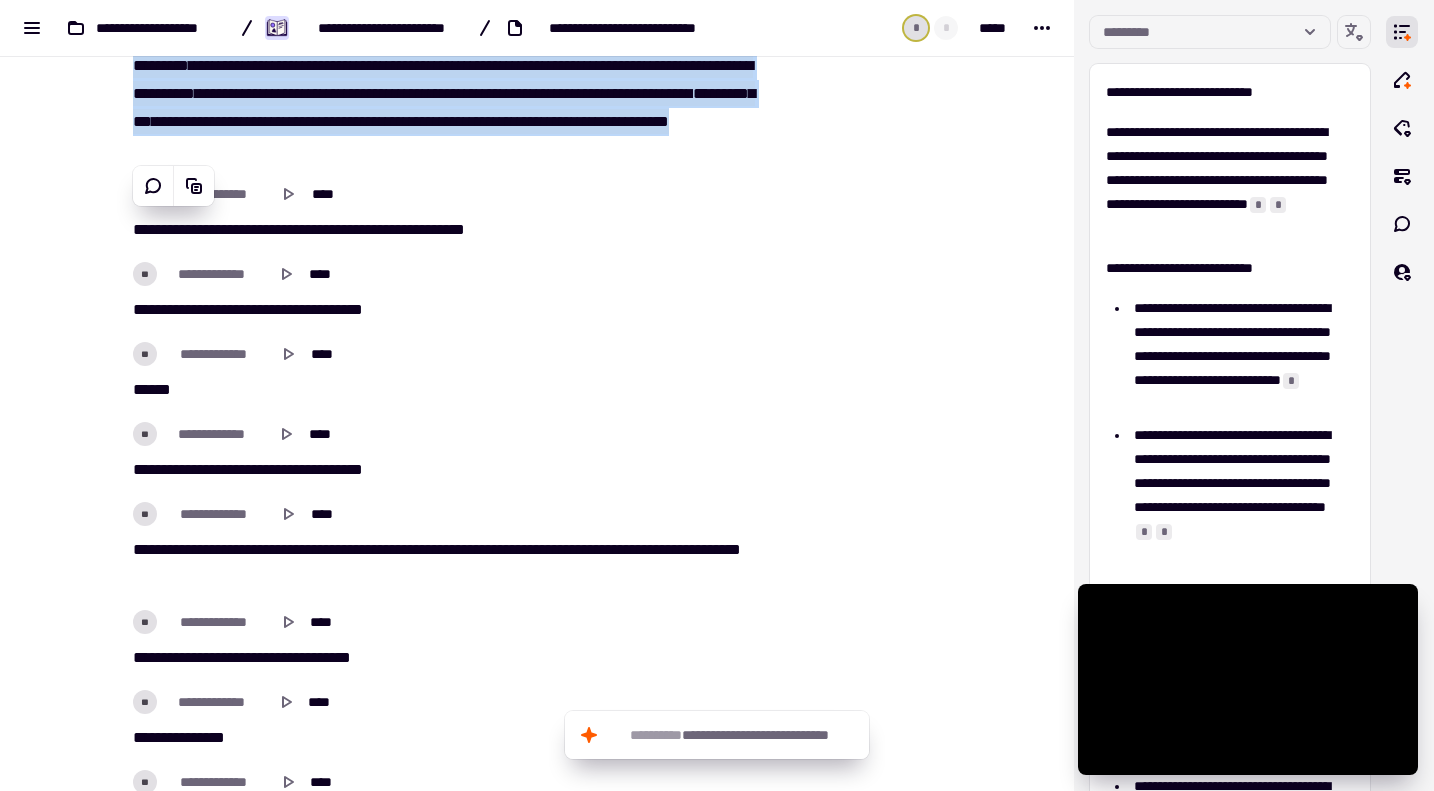 scroll, scrollTop: 1100, scrollLeft: 0, axis: vertical 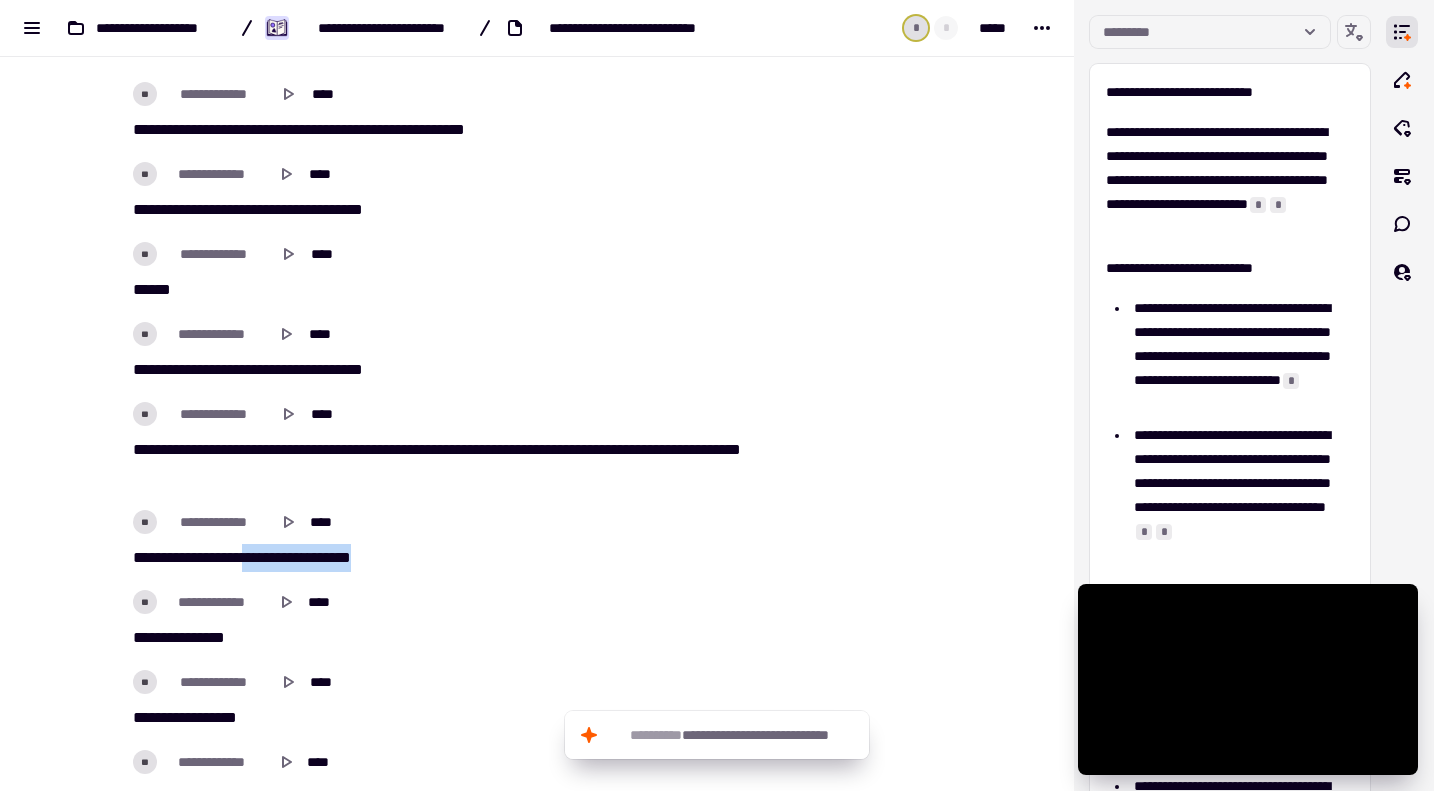 drag, startPoint x: 267, startPoint y: 548, endPoint x: 403, endPoint y: 568, distance: 137.46272 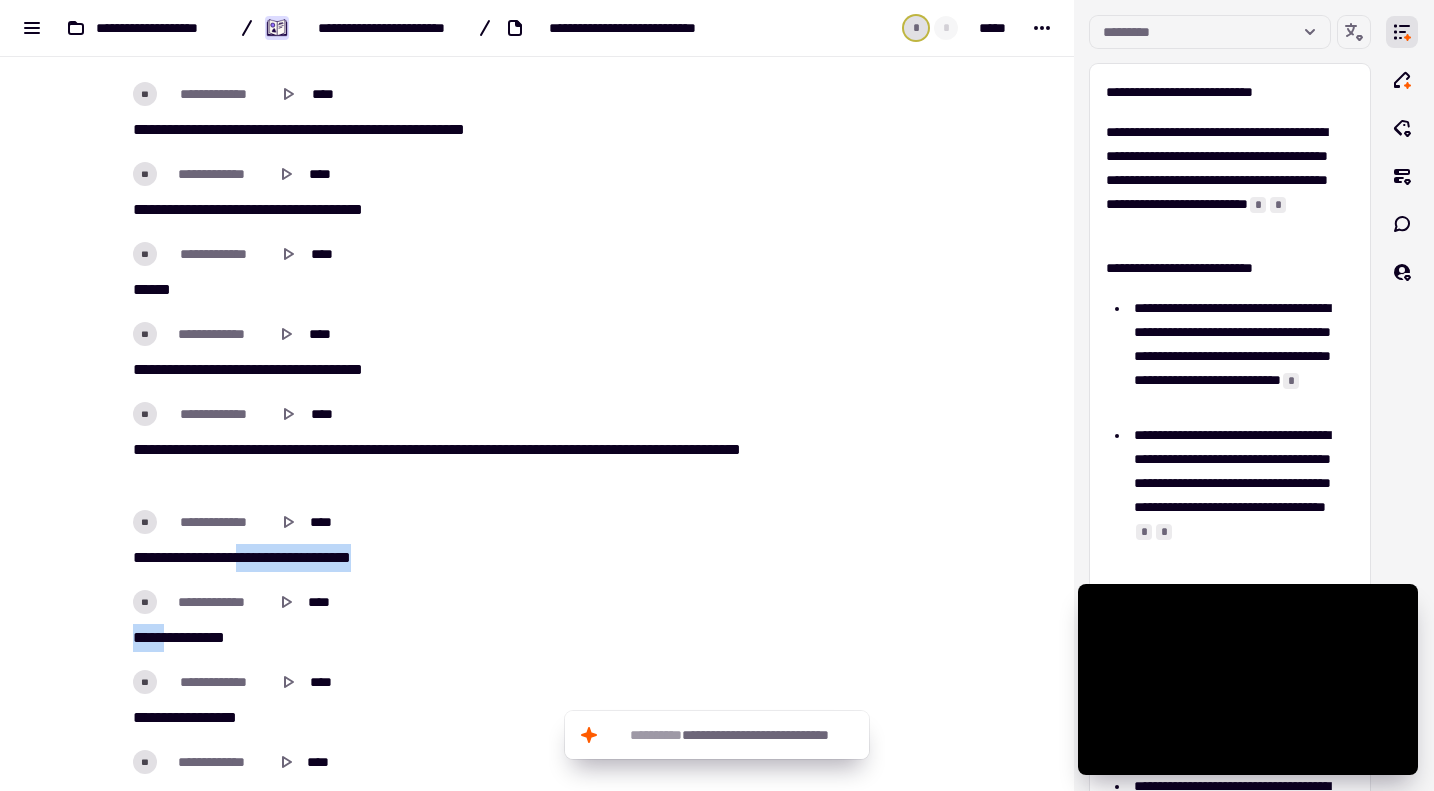 click on "***   ***   *****   **   ***   *******   ******" at bounding box center [449, 558] 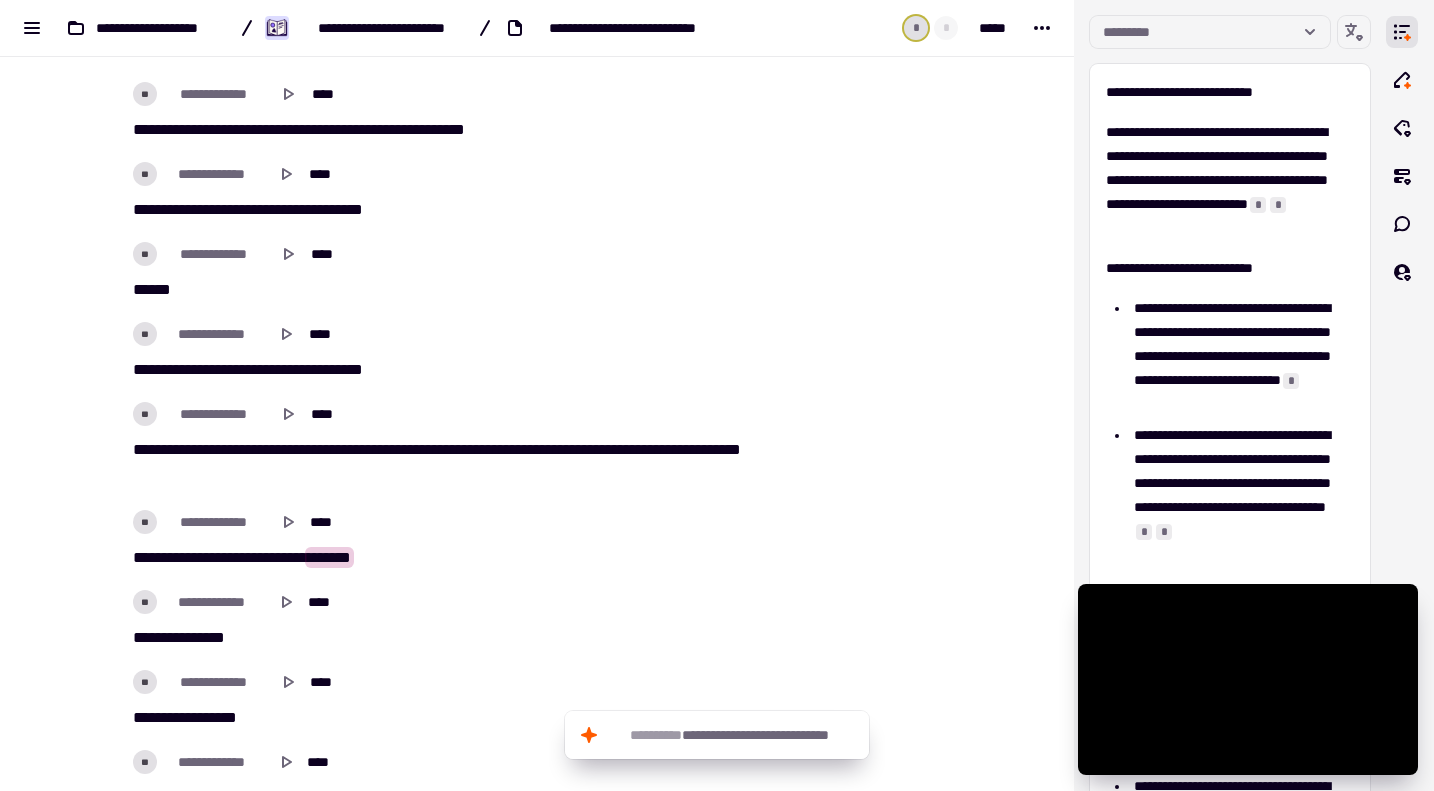click on "***   ***   *****   **   ***   *******   ******" at bounding box center [449, 558] 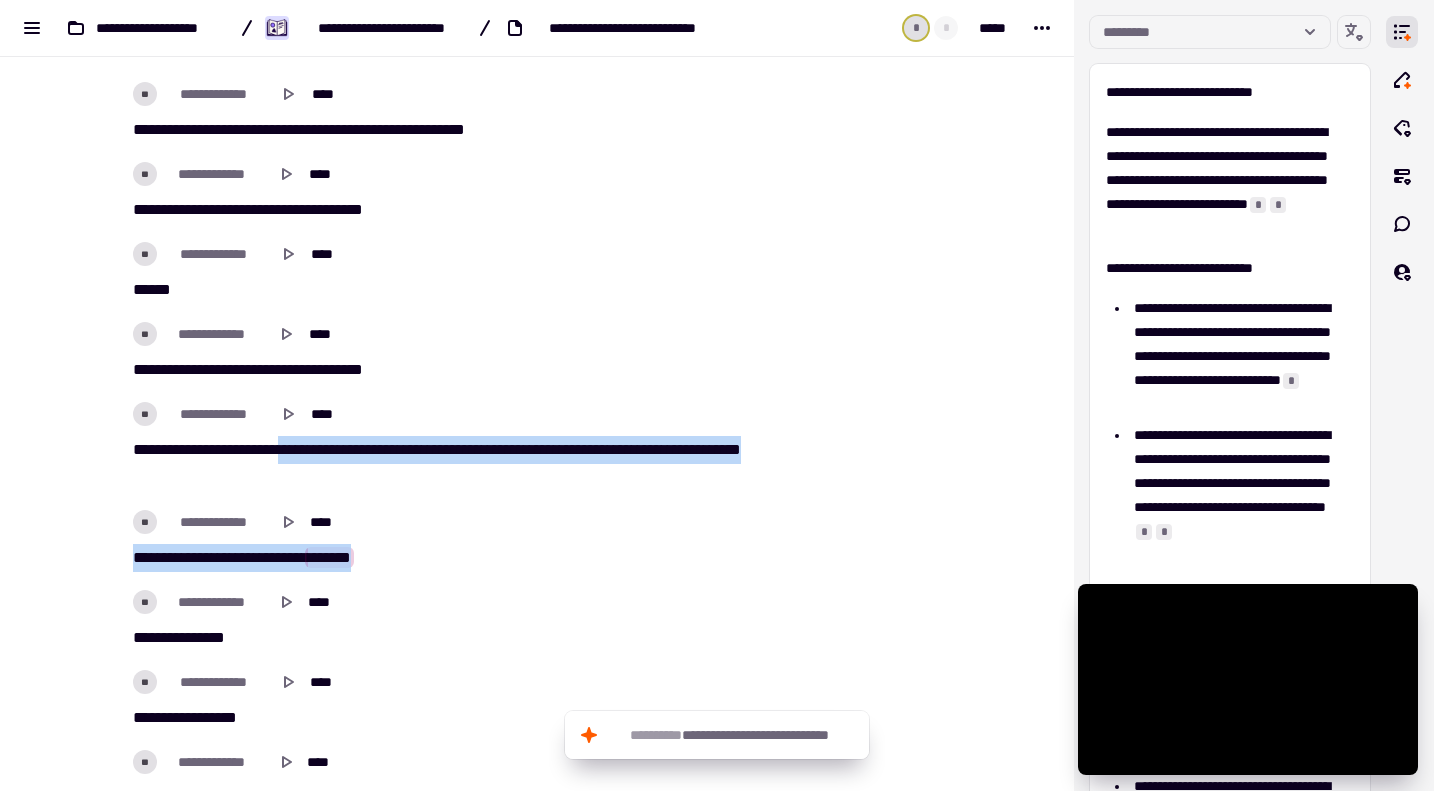drag, startPoint x: 393, startPoint y: 550, endPoint x: 274, endPoint y: 454, distance: 152.89539 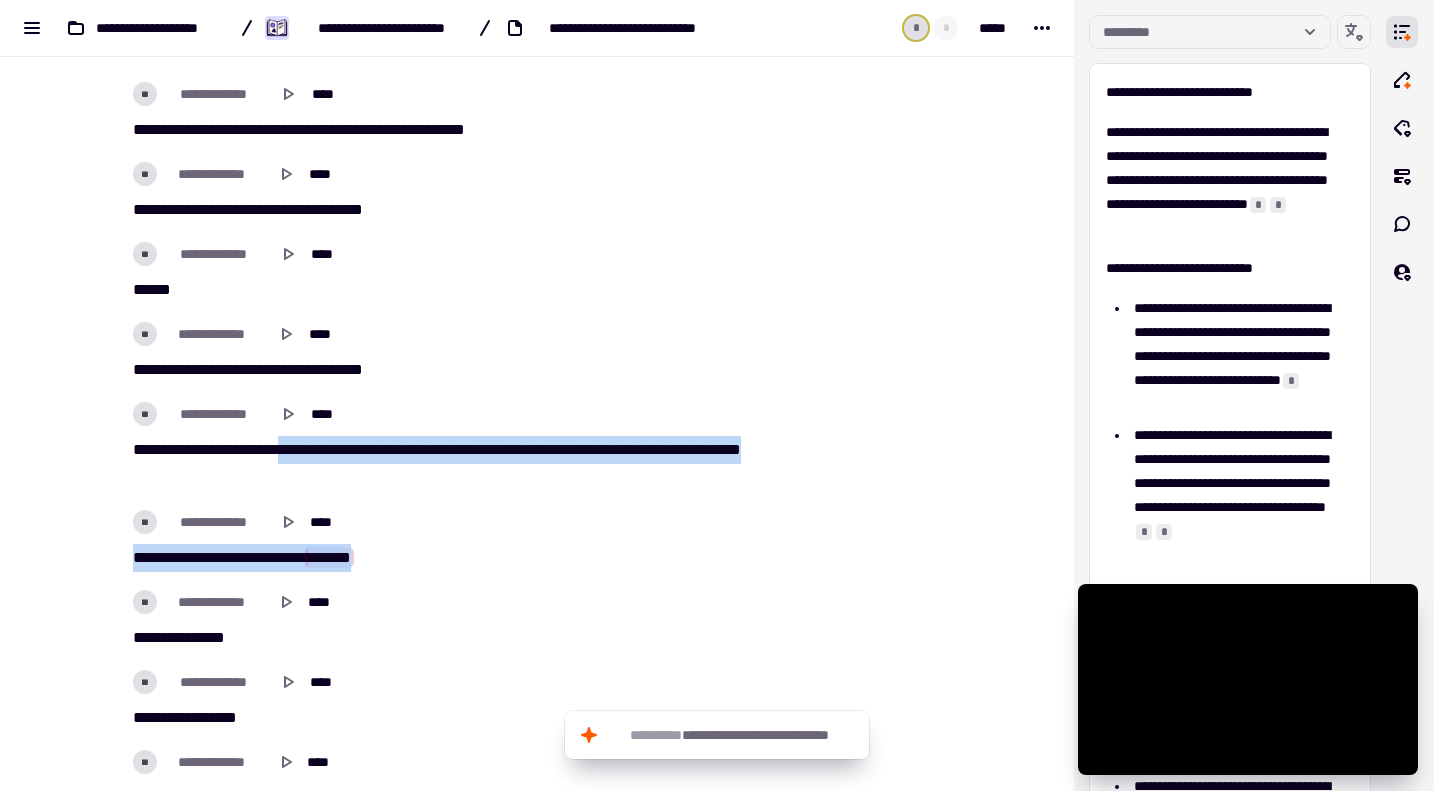 click on "**********" at bounding box center (449, 3982) 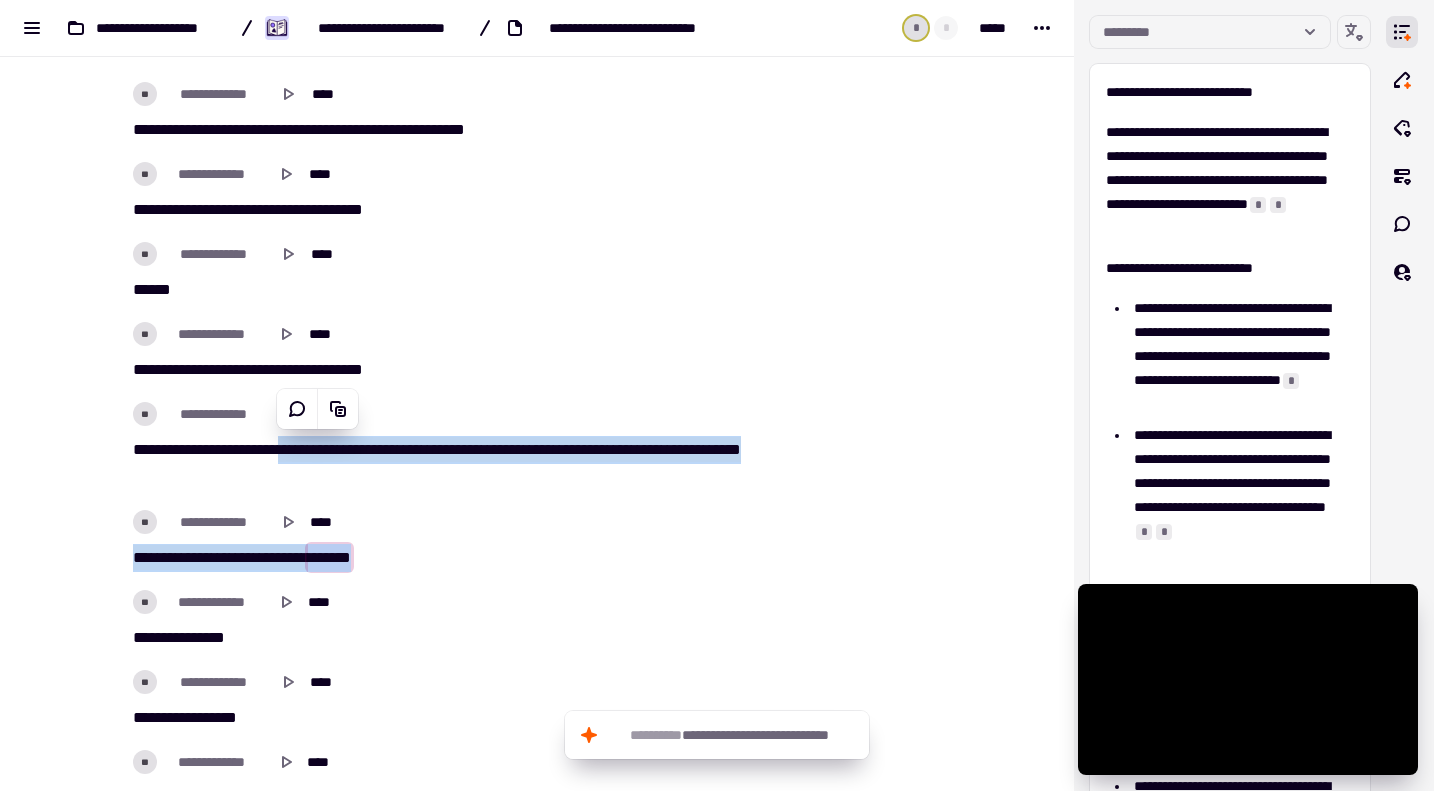 copy on "**********" 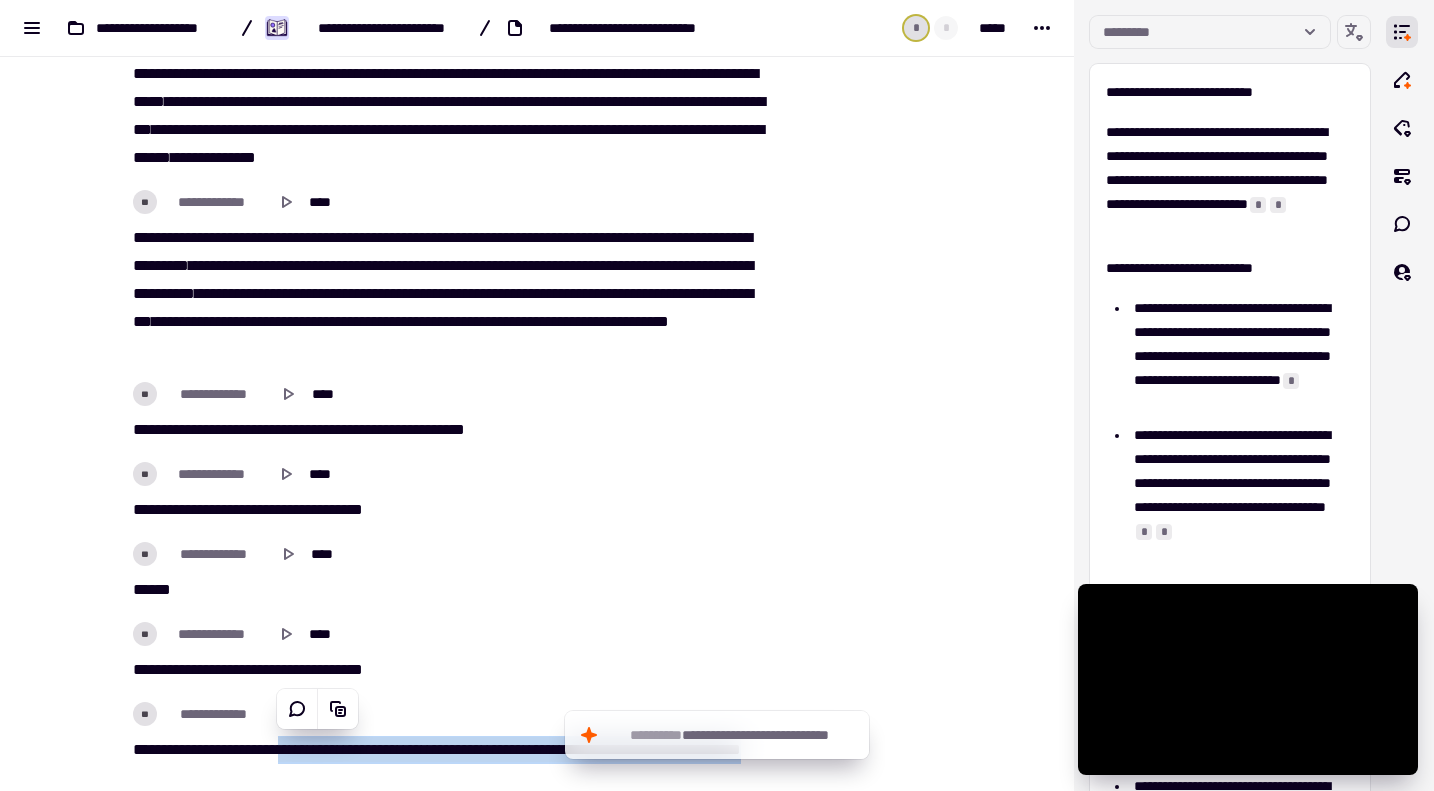 scroll, scrollTop: 1000, scrollLeft: 0, axis: vertical 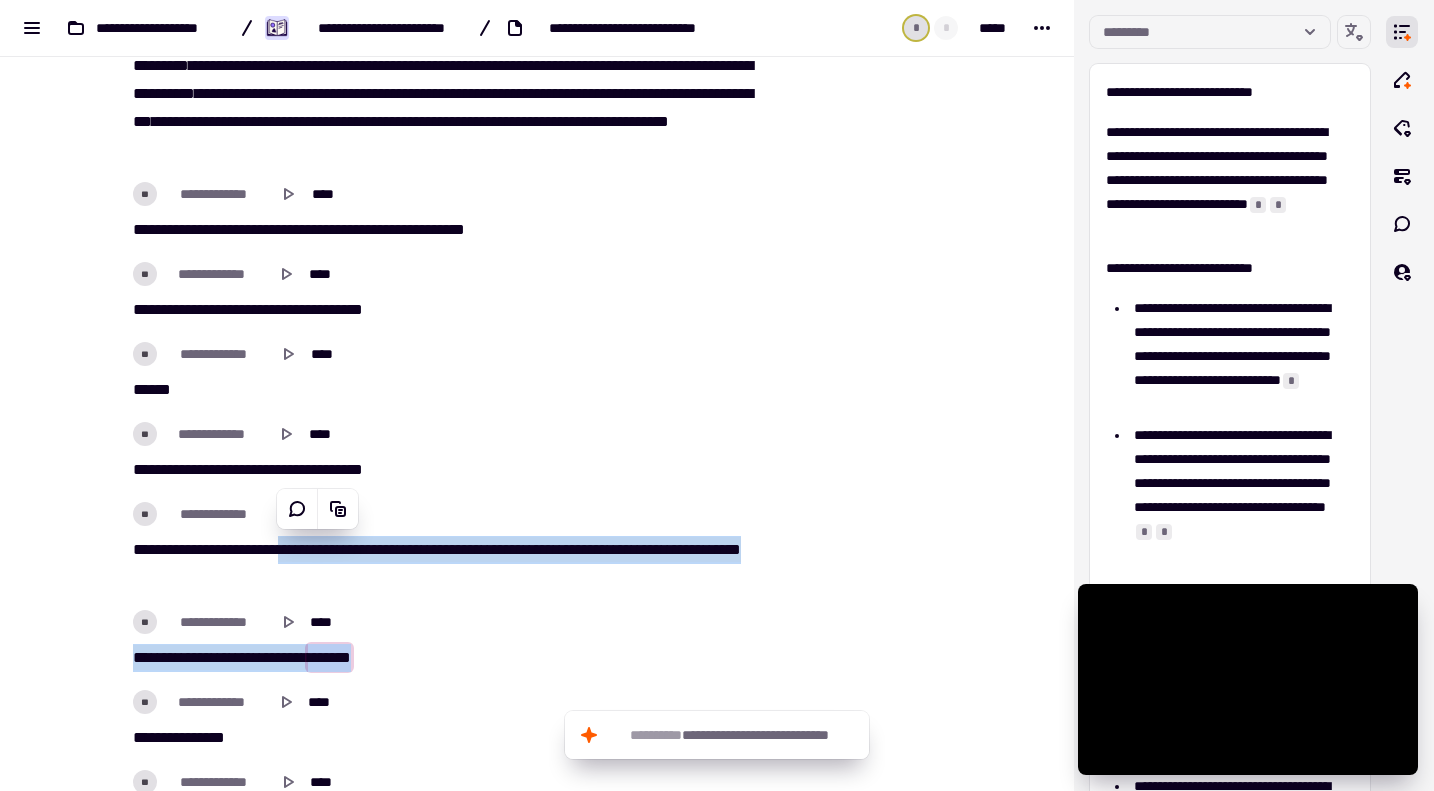 click on "***   ******   ******   *****   **   **   ****   *********   ***   *********   ******   ****   ********   ***   ****   ******   ****" at bounding box center (449, 564) 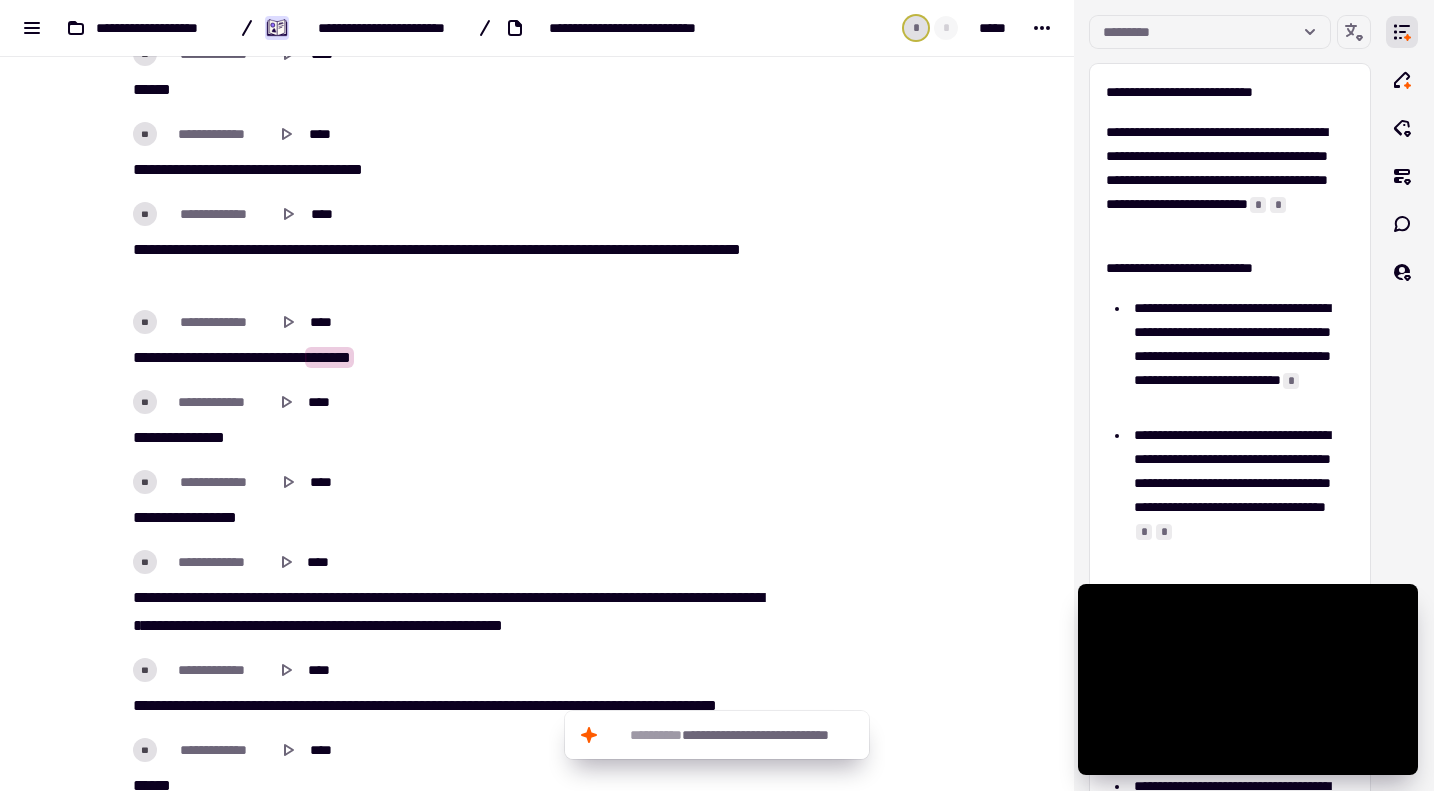 scroll, scrollTop: 1400, scrollLeft: 0, axis: vertical 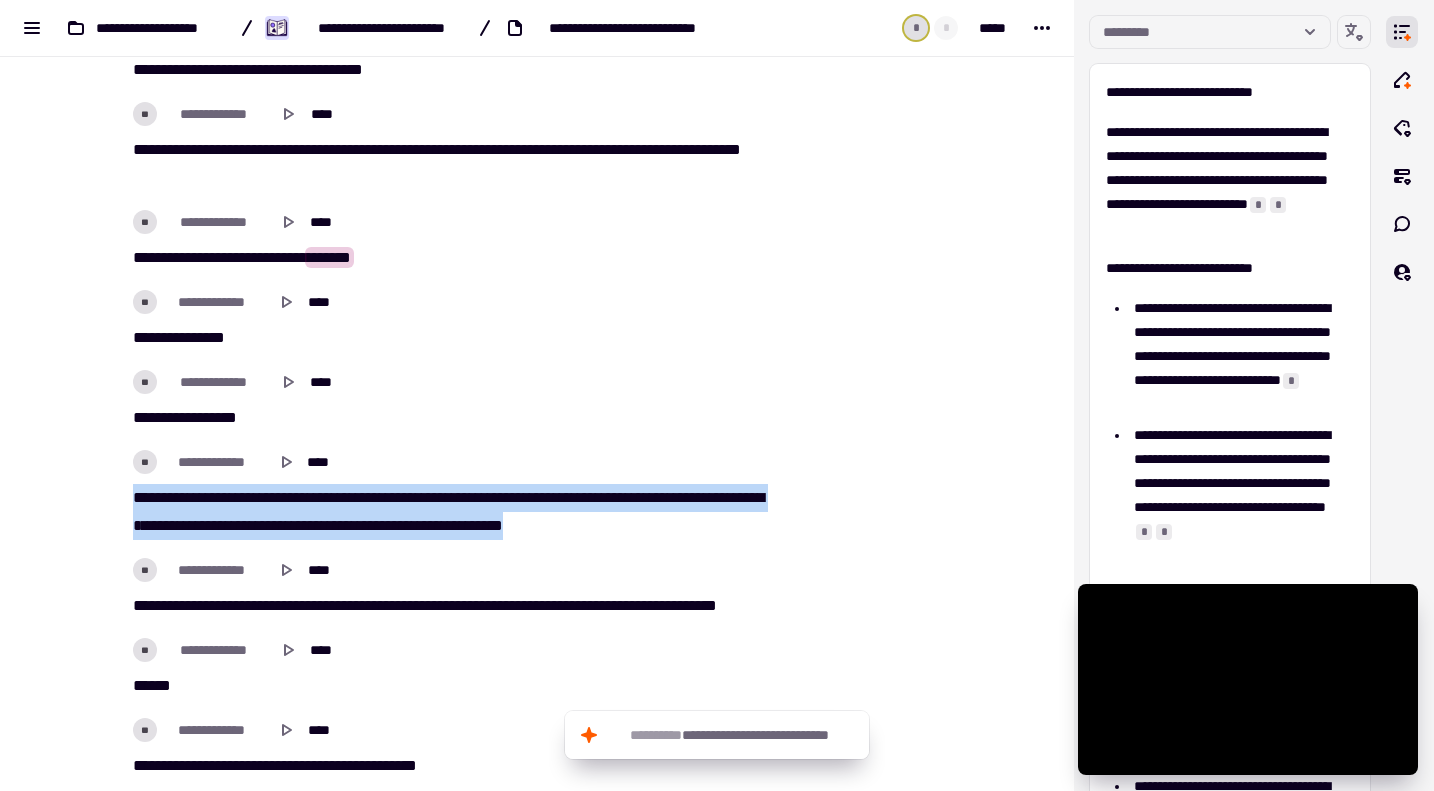 drag, startPoint x: 126, startPoint y: 489, endPoint x: 667, endPoint y: 532, distance: 542.7062 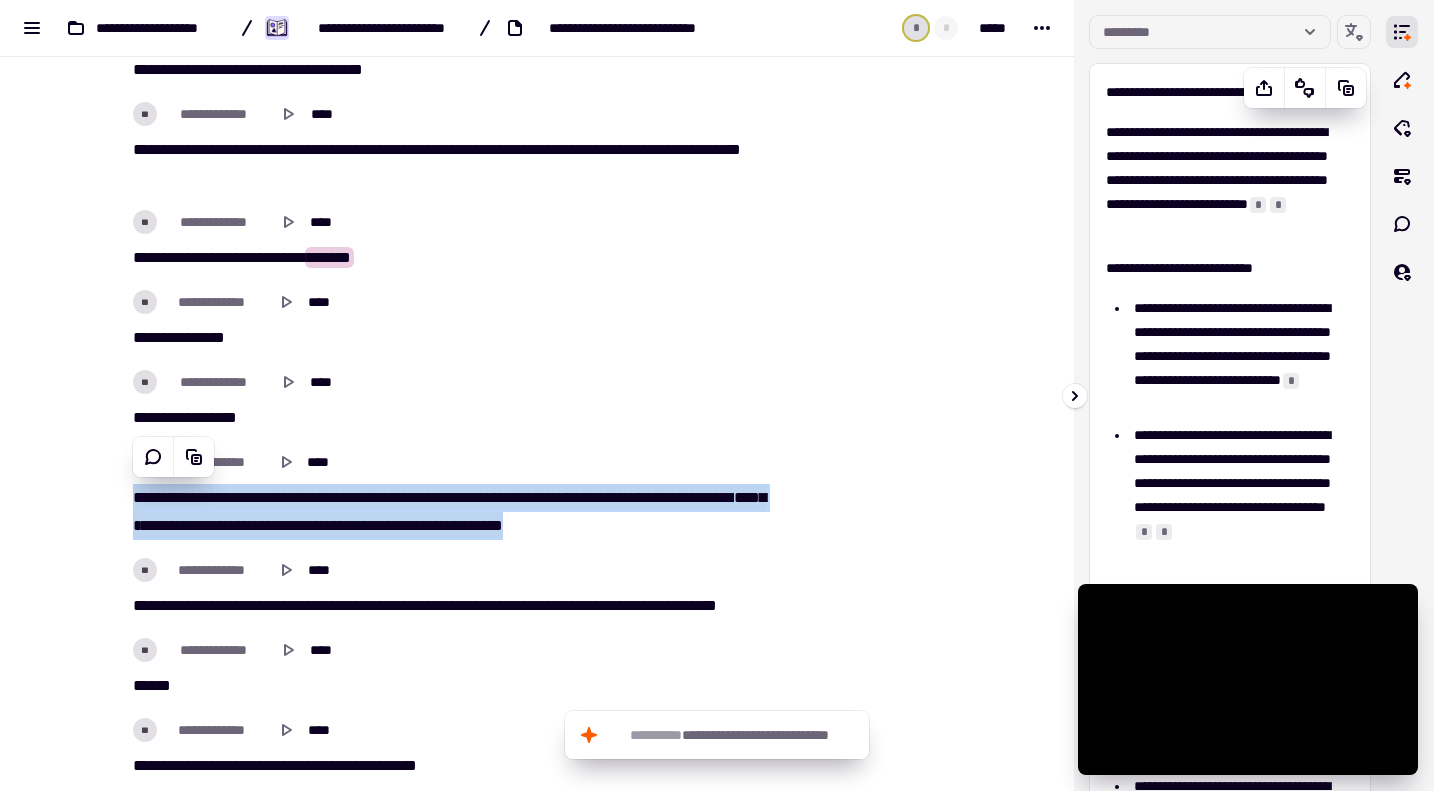copy on "*********   *   ****   ***   ********   ***   **   ****   *****   ****   ***   *   ******   ****   **   ***   ****   **   ***   *****   ***   ******   *****   *   *****   ***   *****   *****   ****   *********   ****   **   *****" 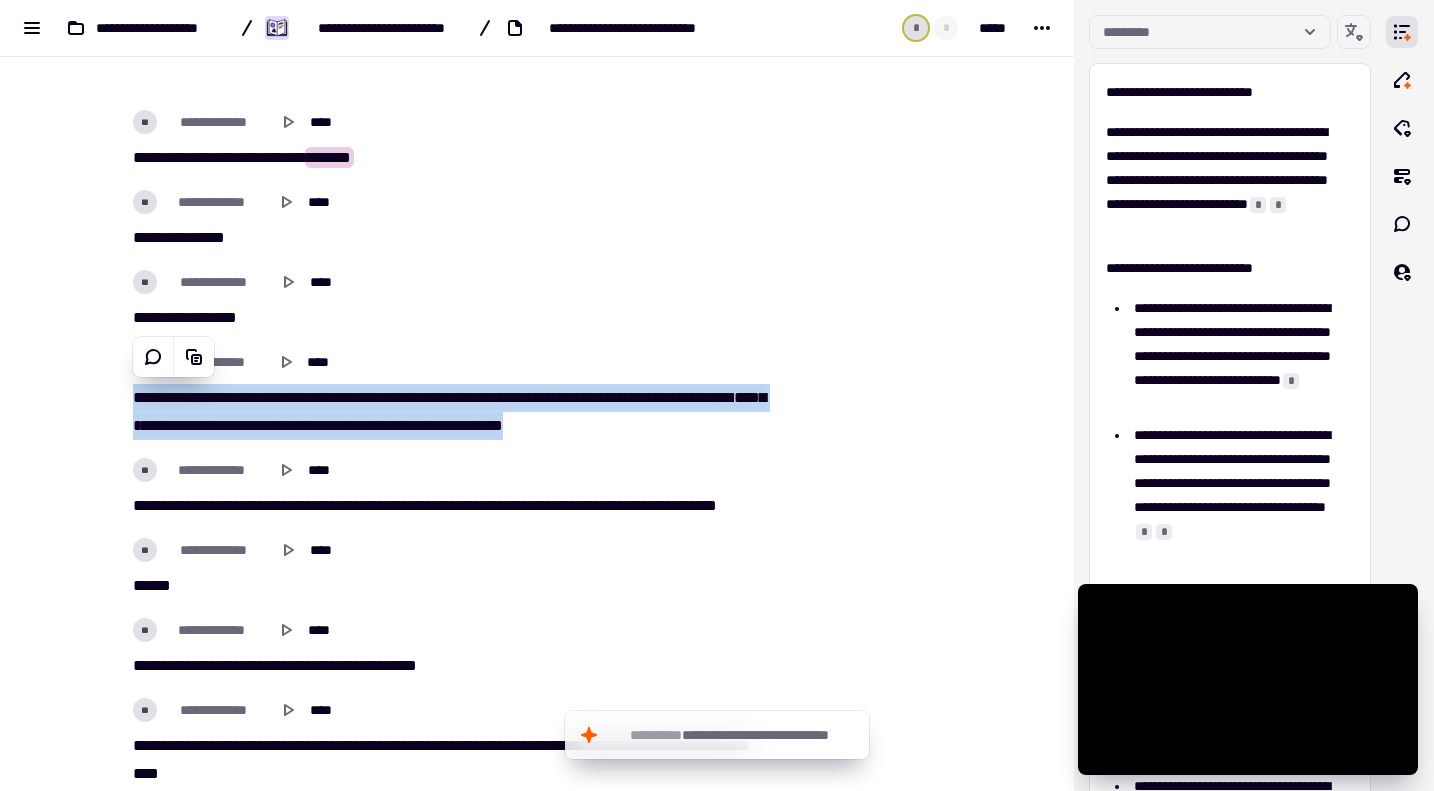 scroll, scrollTop: 1600, scrollLeft: 0, axis: vertical 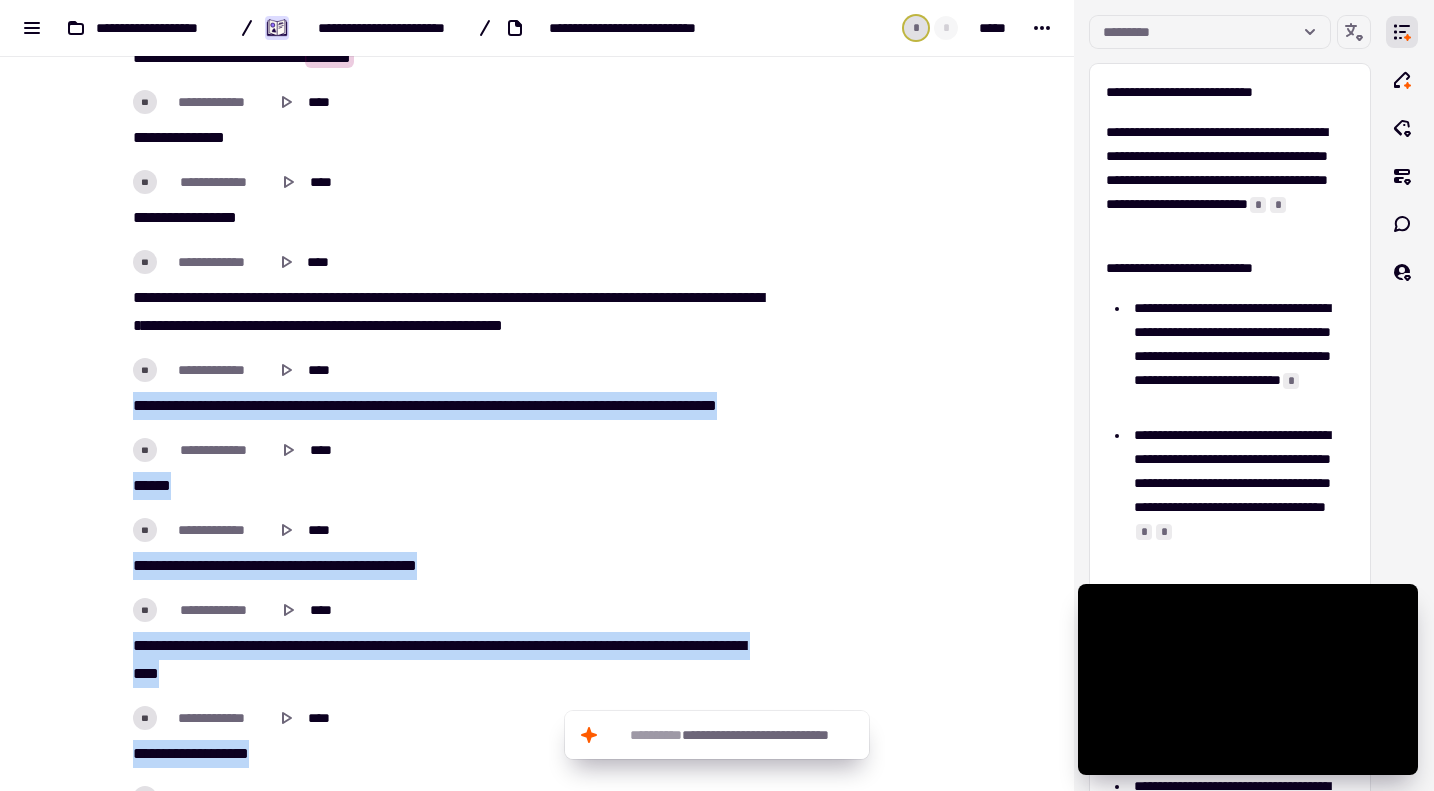 drag, startPoint x: 125, startPoint y: 399, endPoint x: 787, endPoint y: 395, distance: 662.0121 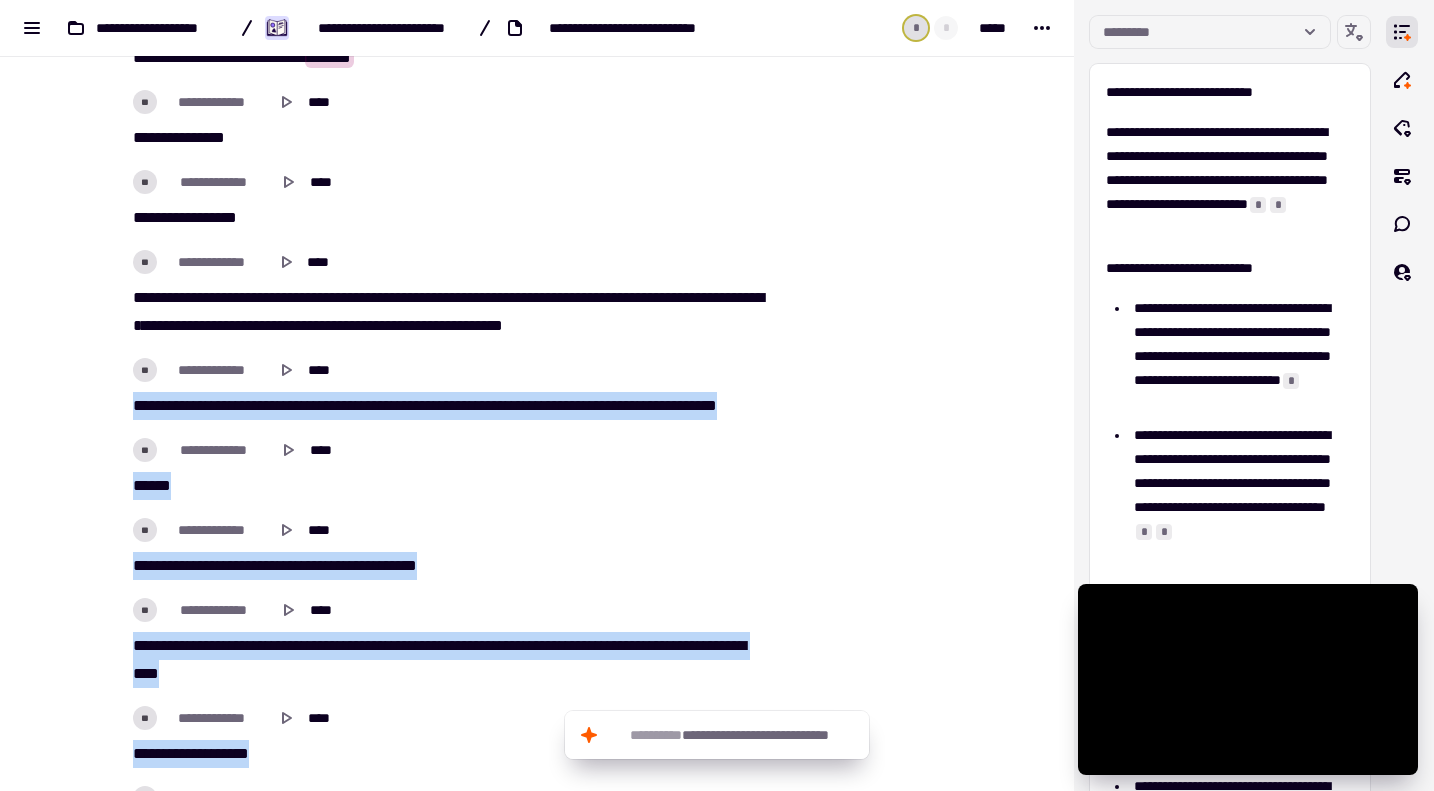 click on "**********" at bounding box center [549, 3247] 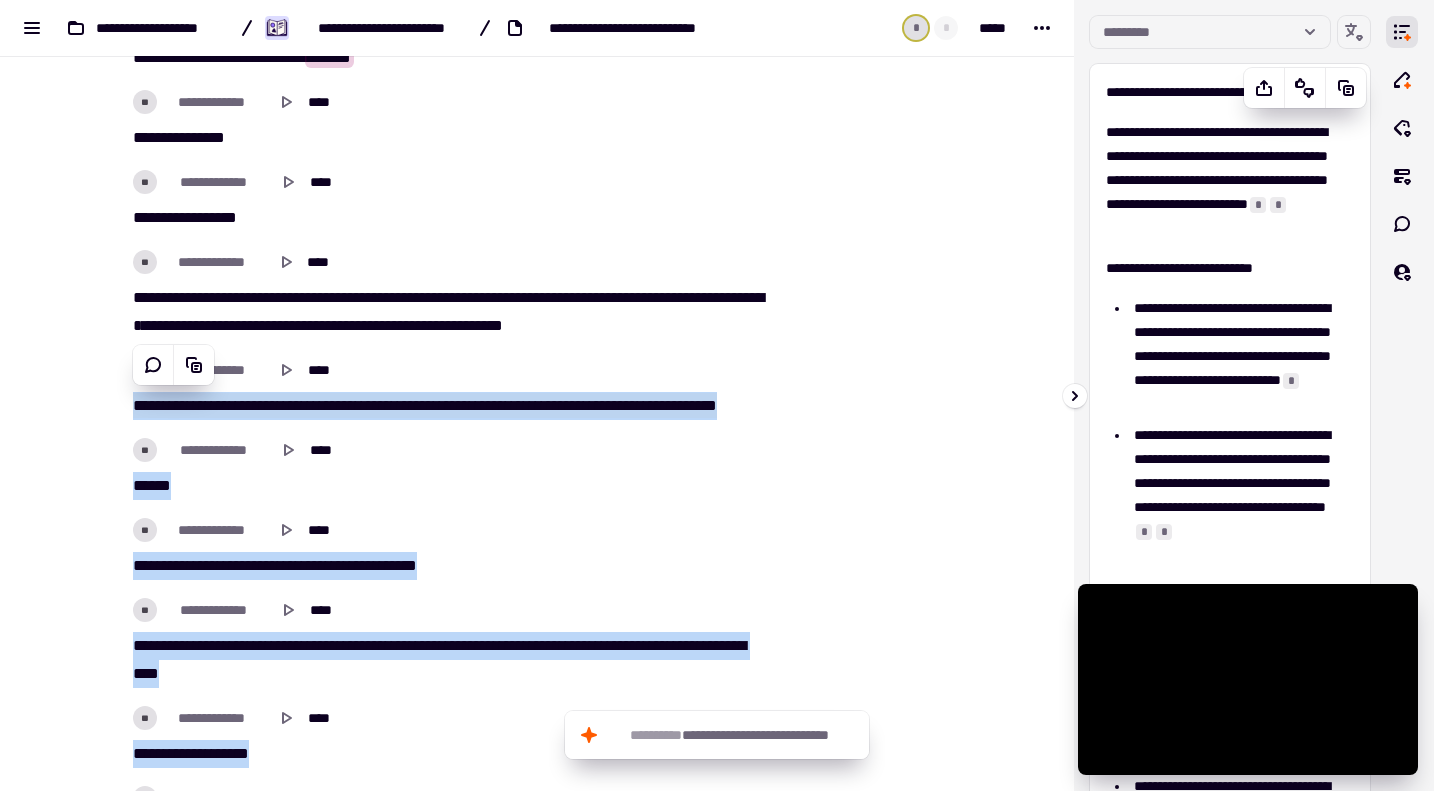 copy on "**********" 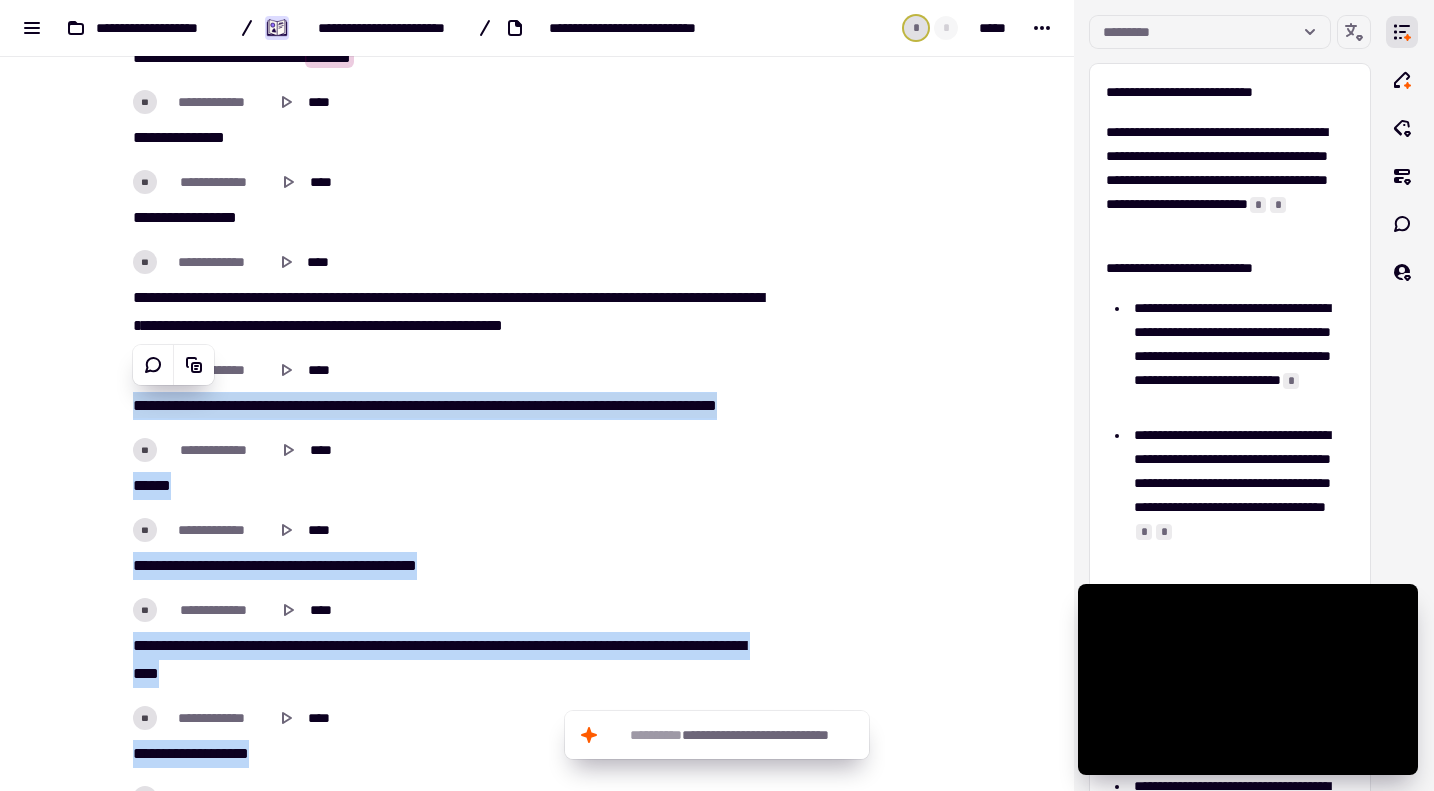 scroll, scrollTop: 1700, scrollLeft: 0, axis: vertical 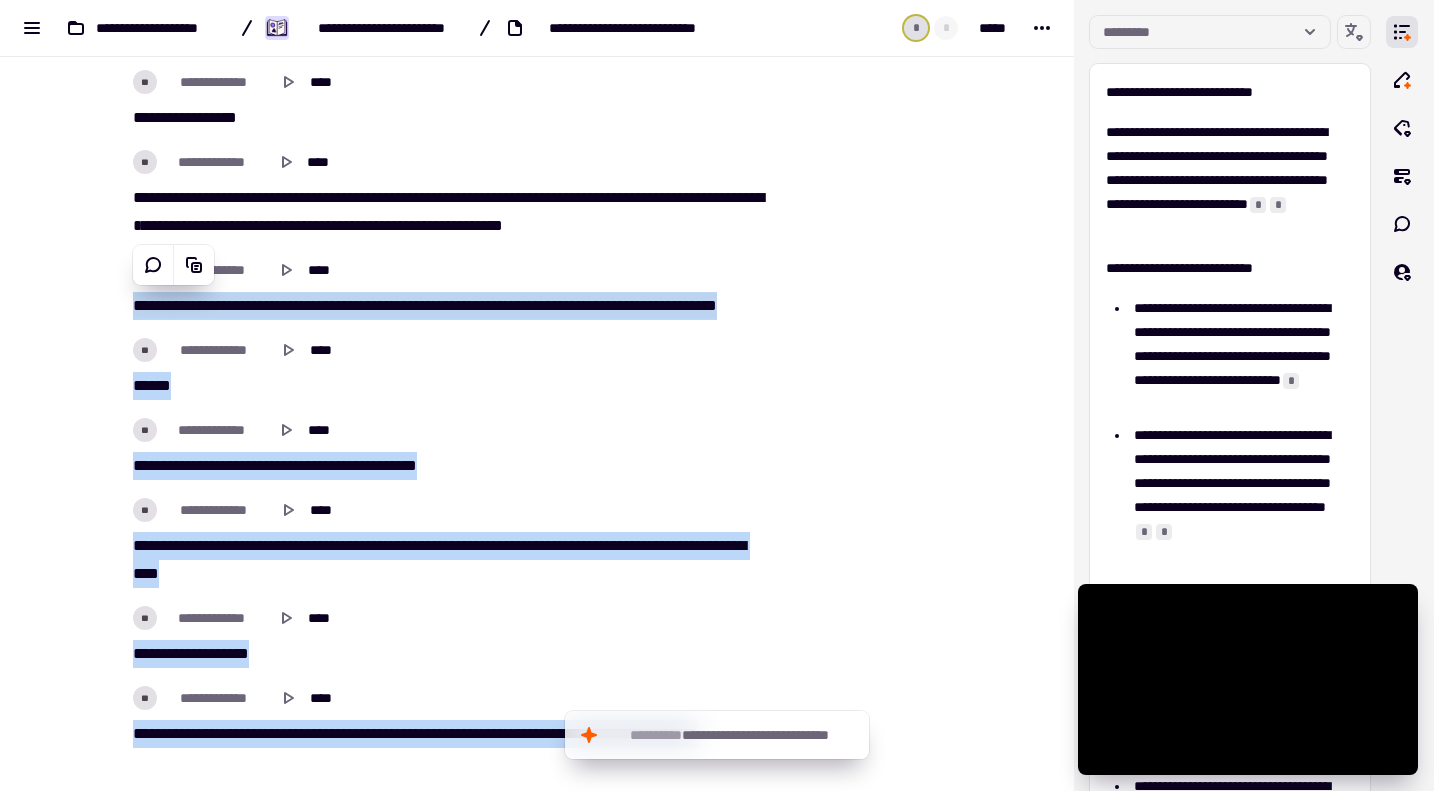 click on "****" at bounding box center [512, 545] 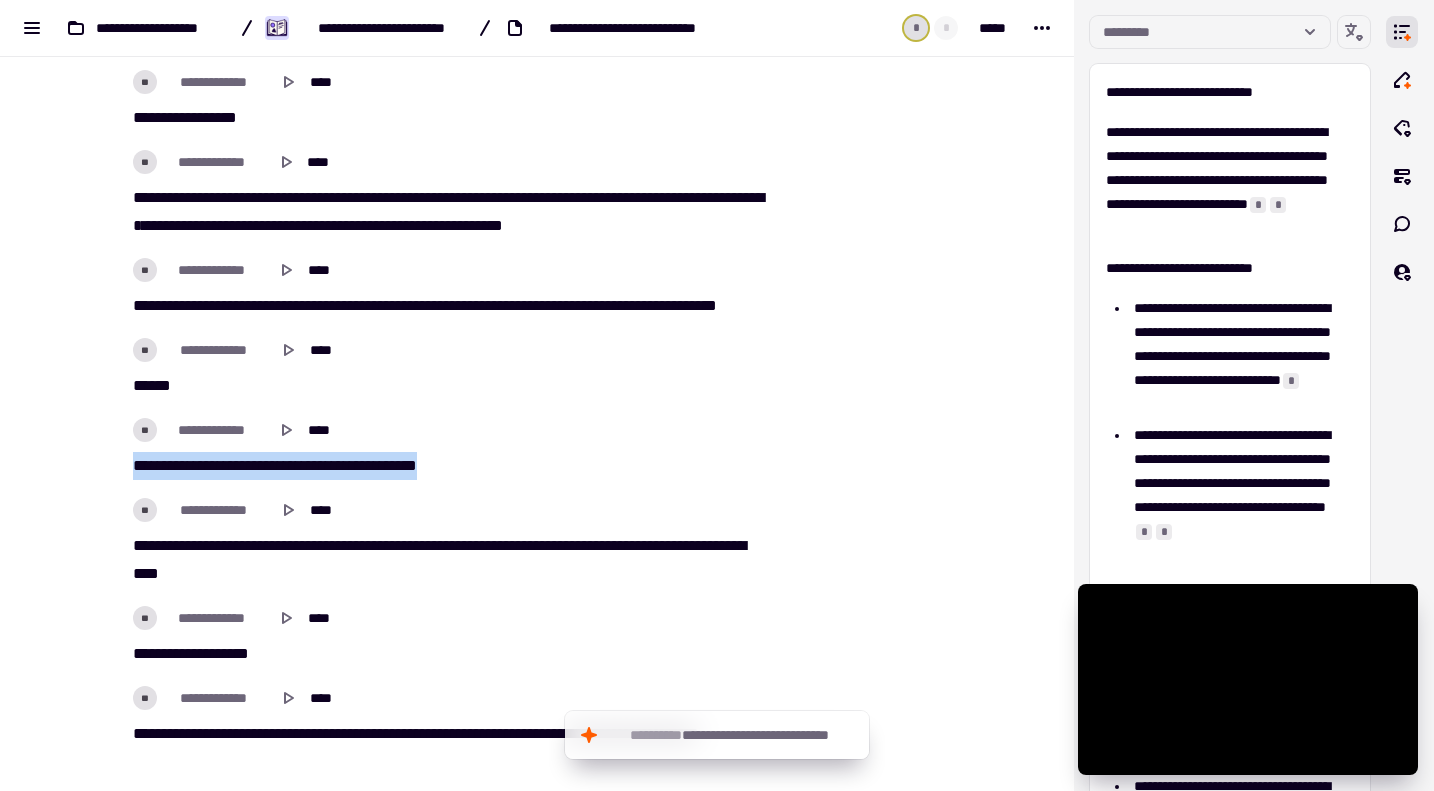 drag, startPoint x: 463, startPoint y: 458, endPoint x: 116, endPoint y: 472, distance: 347.28232 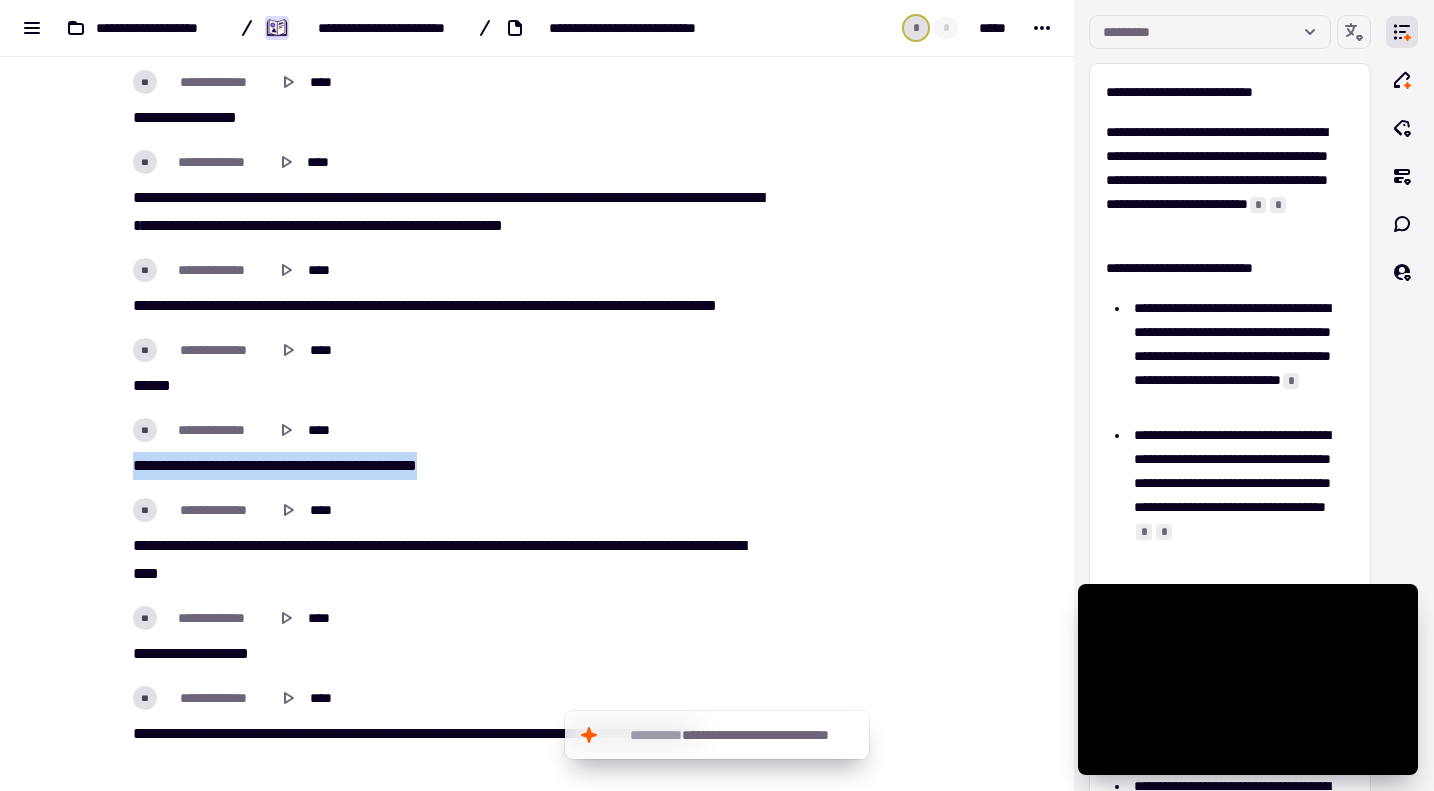 click on "***   *****   ****   *********   **   ****   **   ****   *****" at bounding box center (449, 466) 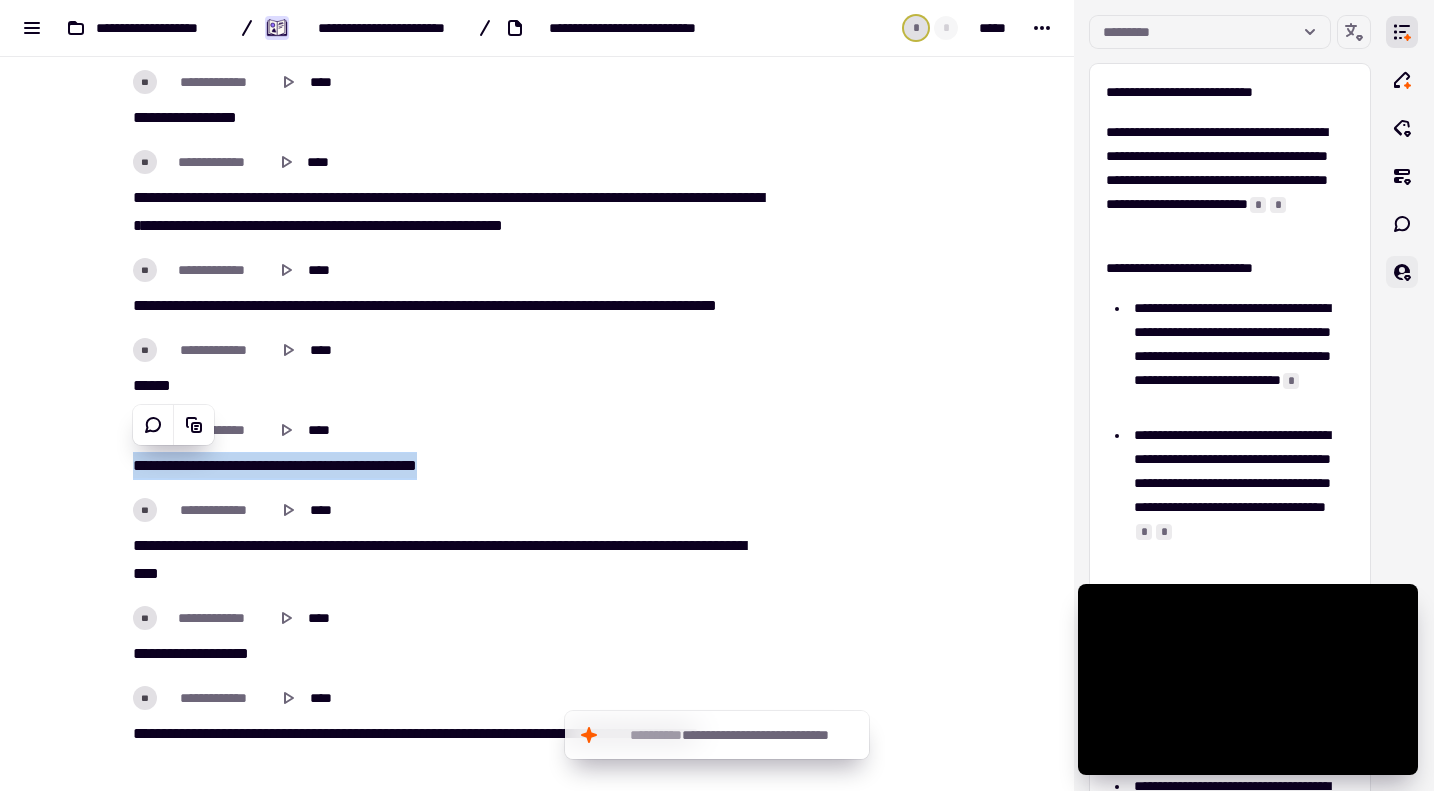 copy on "***   *****   ****   *********   **   ****   **   ****   *****" 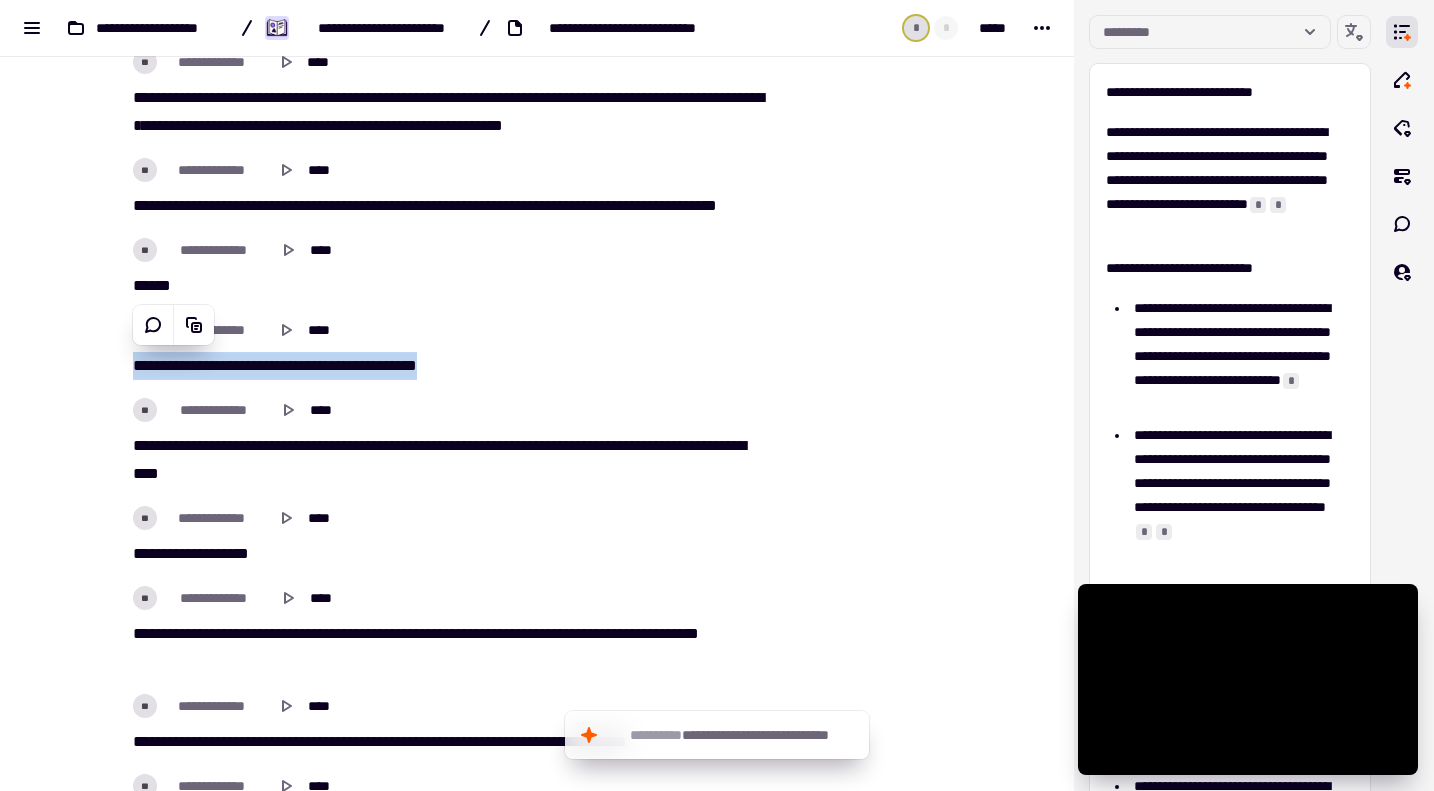 scroll, scrollTop: 1900, scrollLeft: 0, axis: vertical 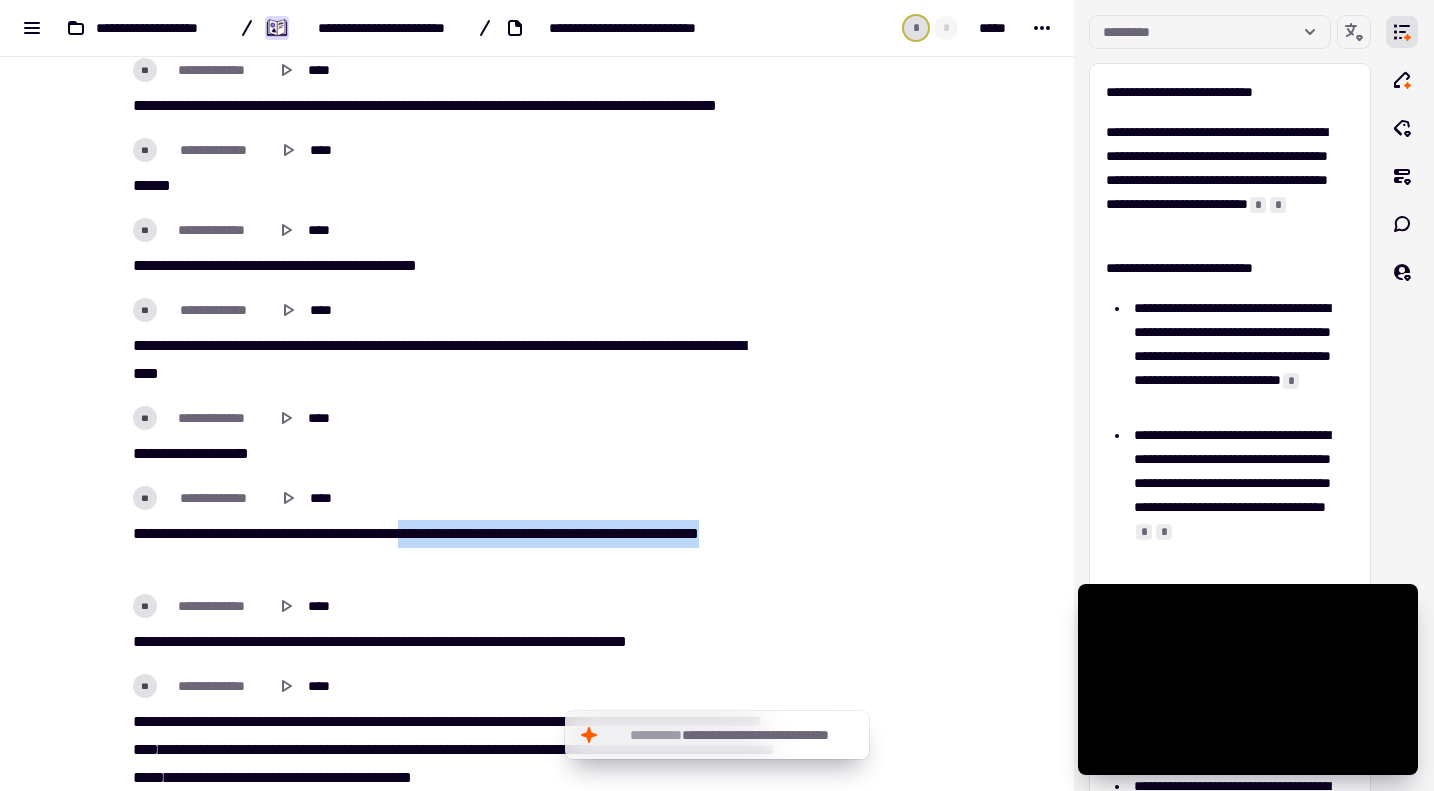 drag, startPoint x: 447, startPoint y: 529, endPoint x: 447, endPoint y: 568, distance: 39 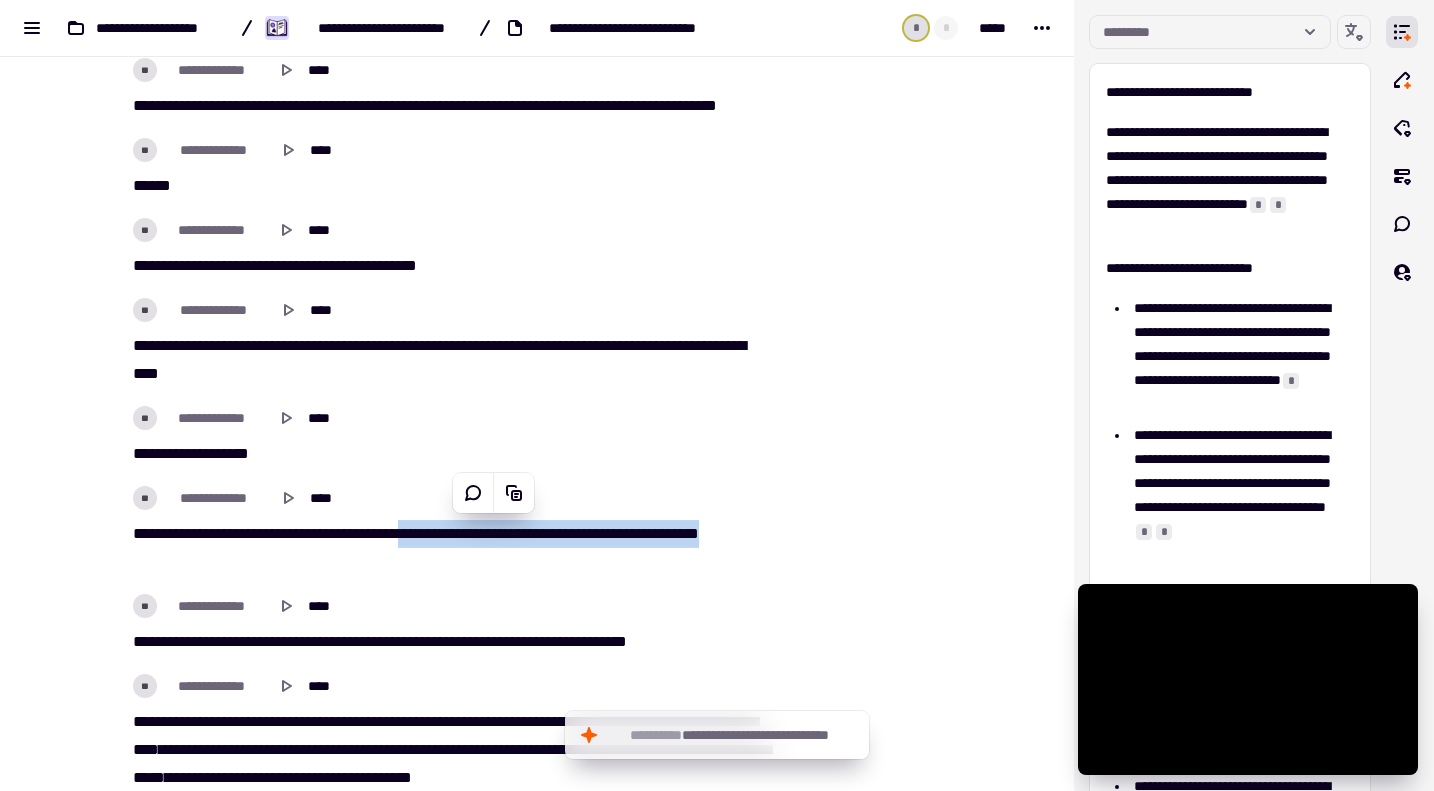 copy on "***   ***   *****   ****   ******   **   ***   ***   *****   ******" 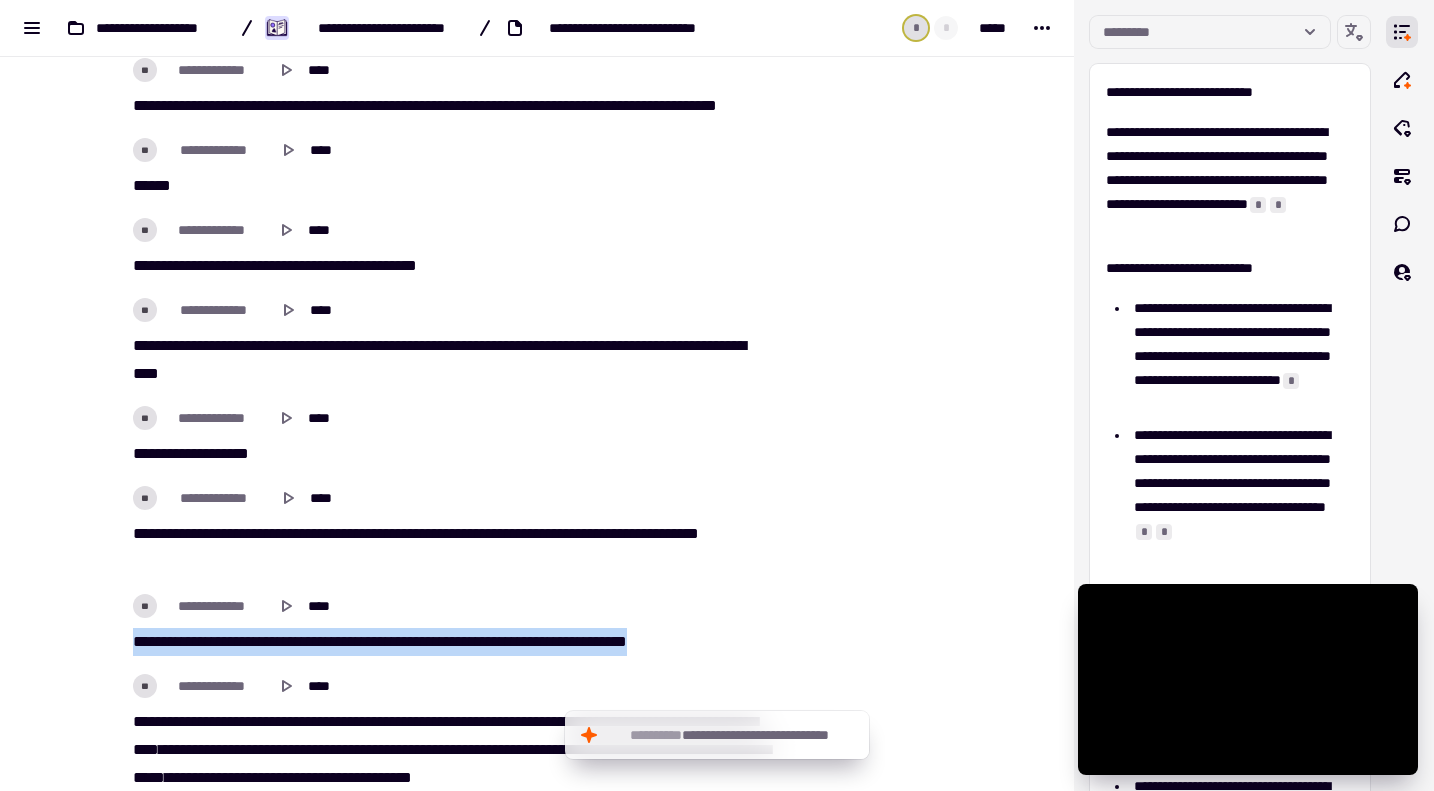drag, startPoint x: 124, startPoint y: 641, endPoint x: 715, endPoint y: 648, distance: 591.04144 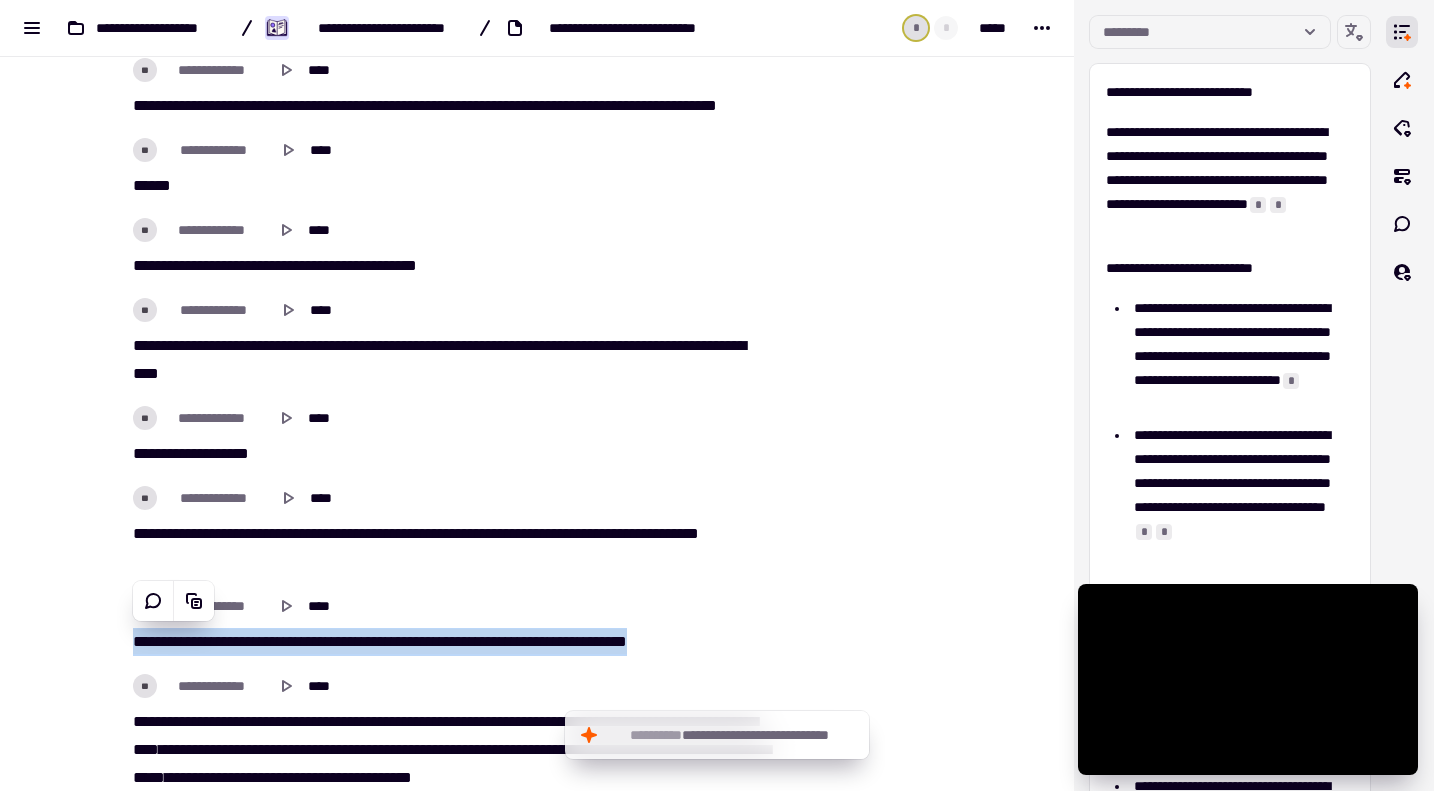 copy on "*******   ****   *******   ***   **   ****   ****   ****   *******   *****   ****   *   *****   ****   ******" 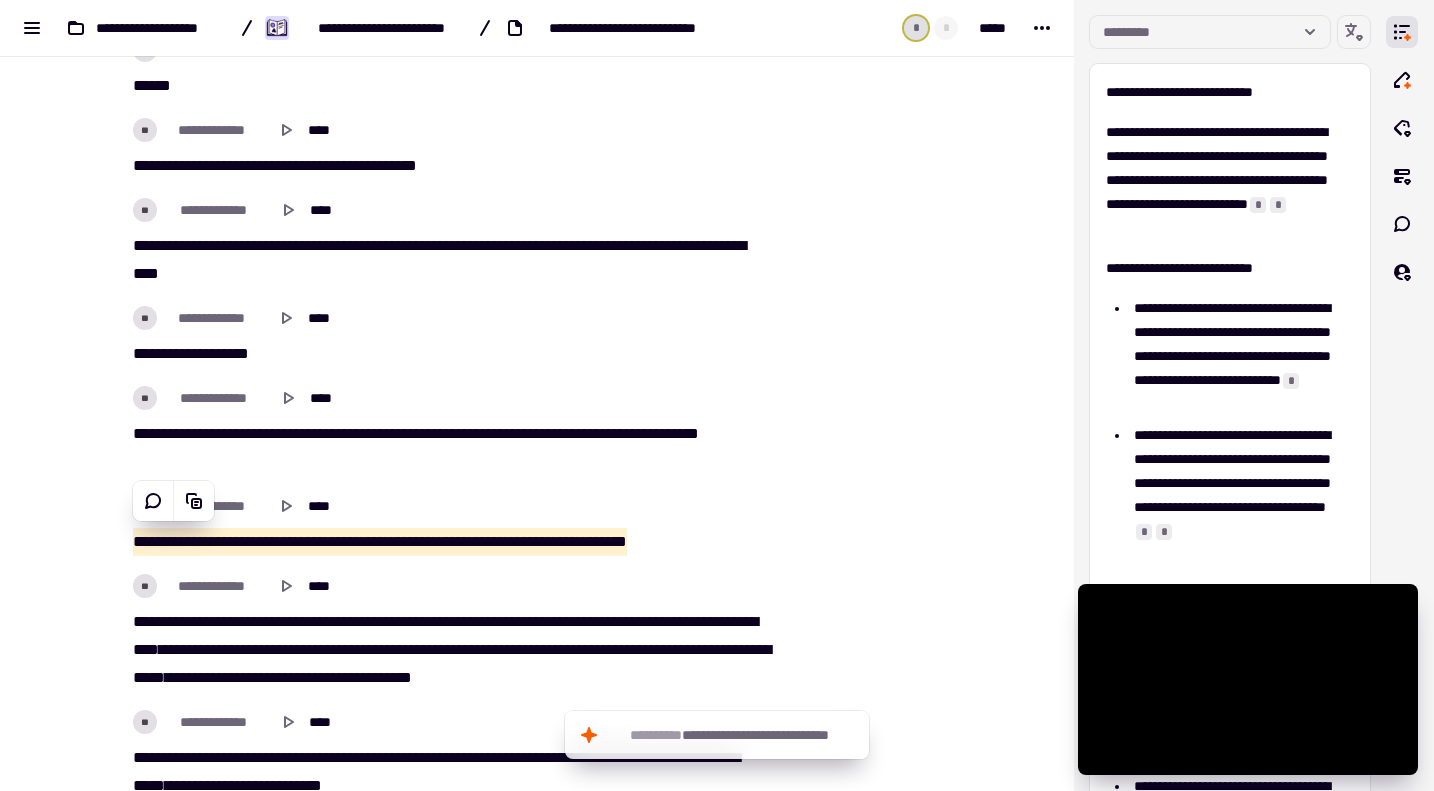 scroll, scrollTop: 2100, scrollLeft: 0, axis: vertical 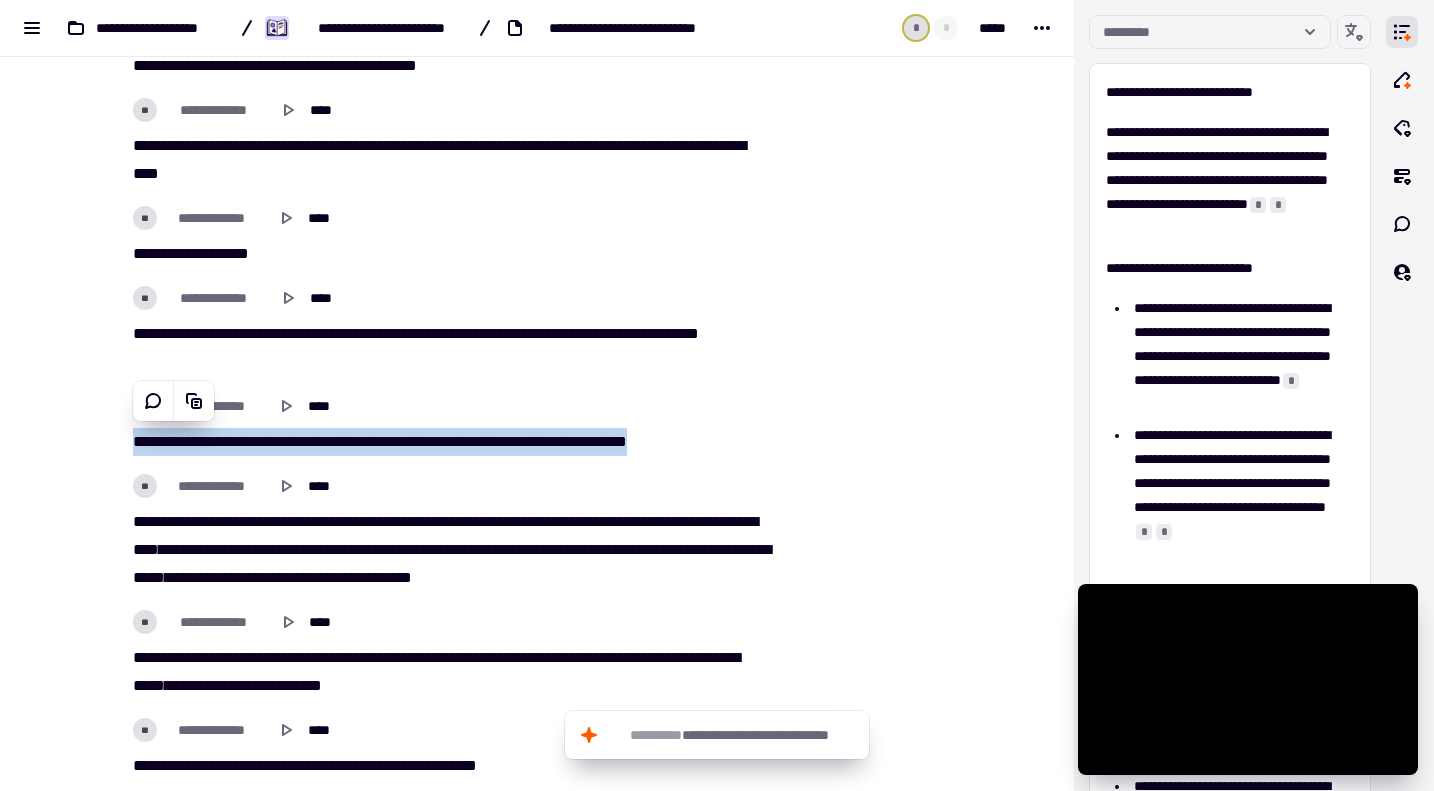 click on "******" at bounding box center (663, 549) 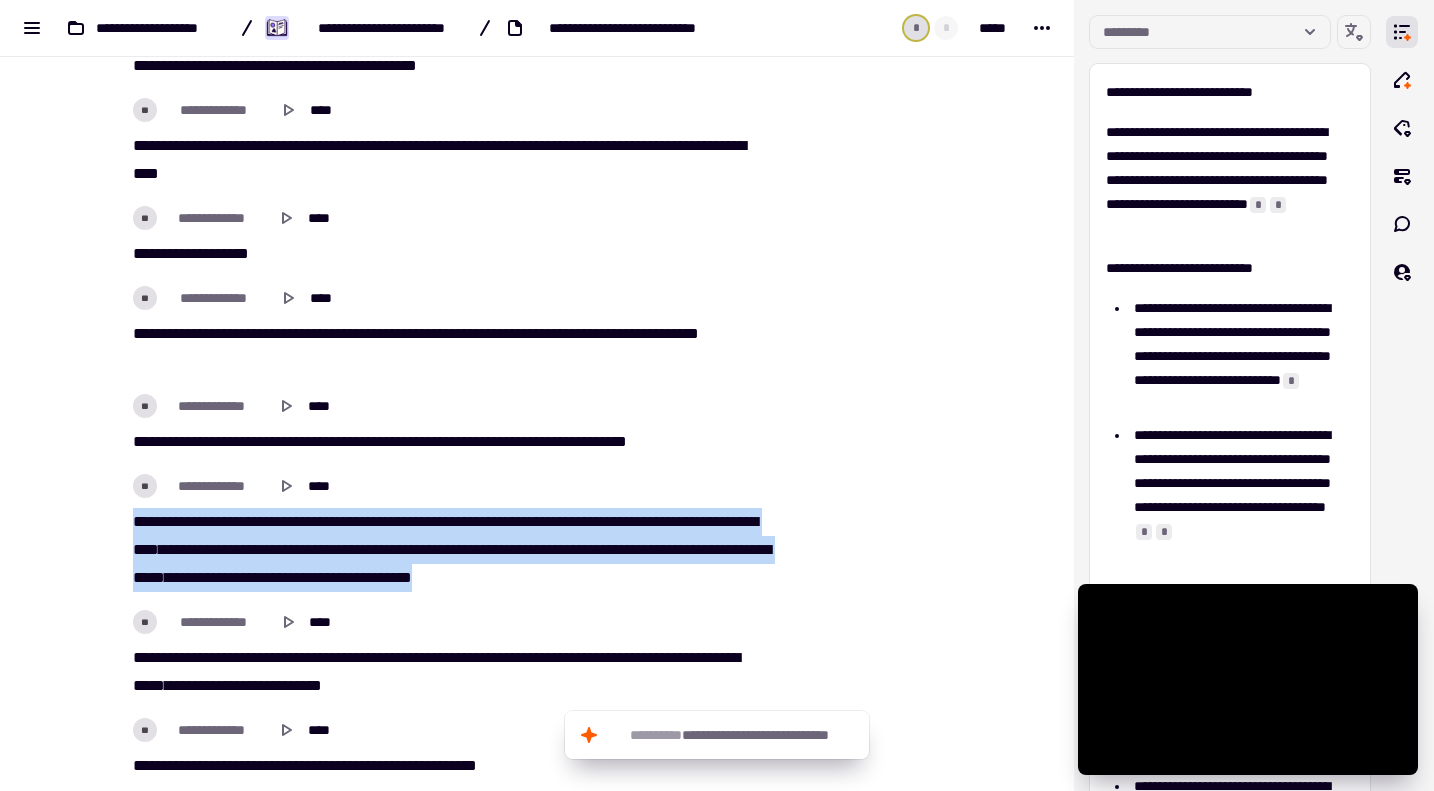 drag, startPoint x: 600, startPoint y: 574, endPoint x: 101, endPoint y: 529, distance: 501.02496 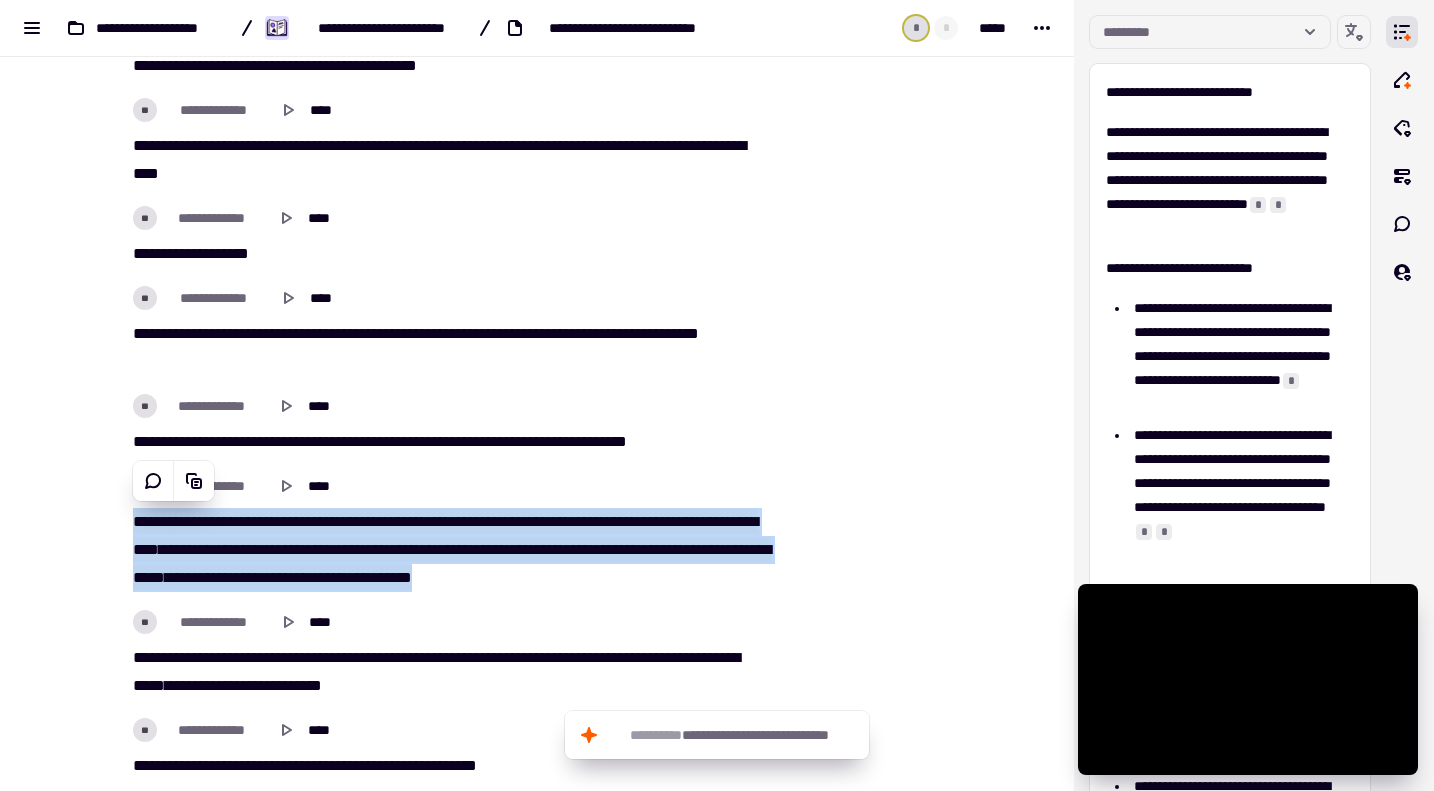 copy on "**********" 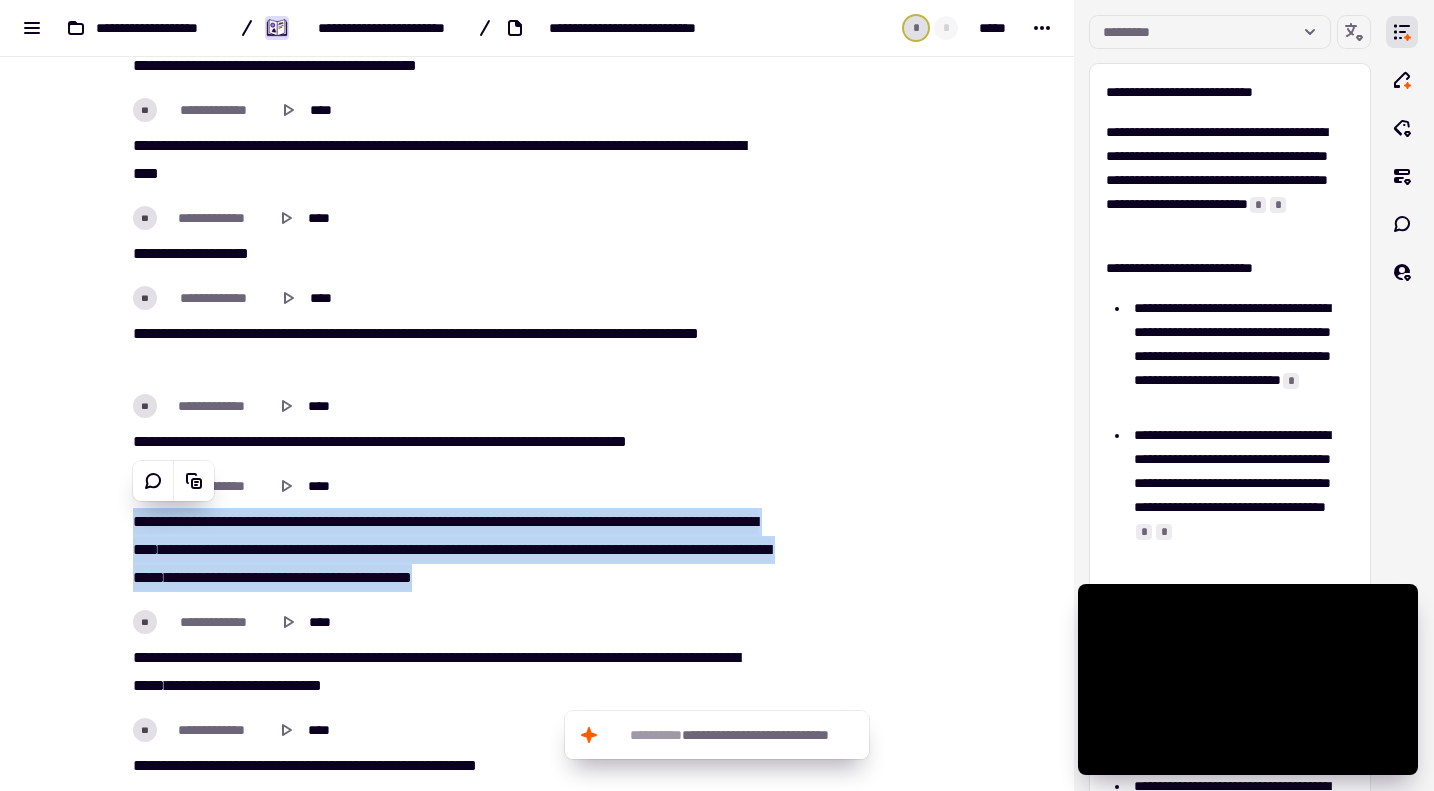 click on "**********" at bounding box center [449, 654] 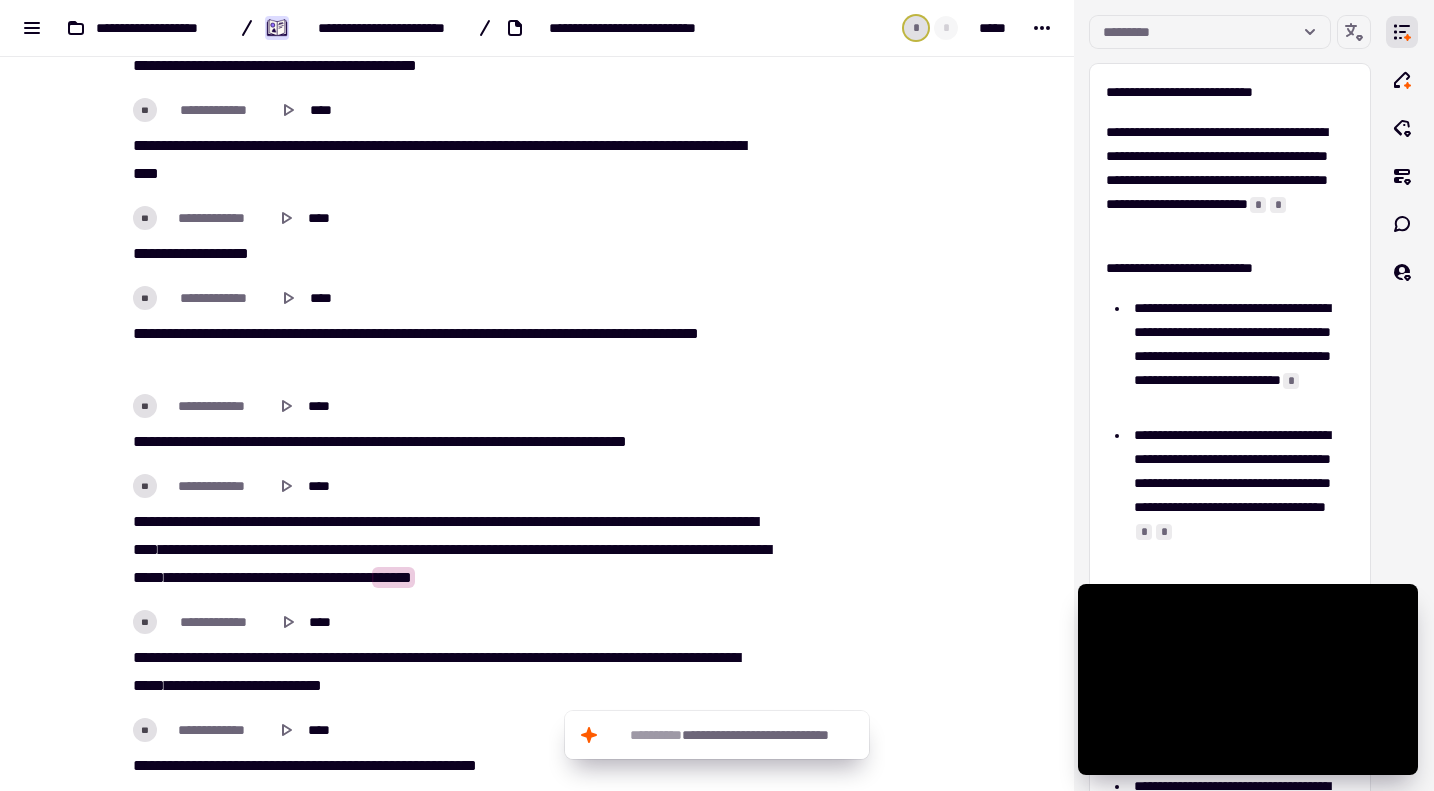 scroll, scrollTop: 2200, scrollLeft: 0, axis: vertical 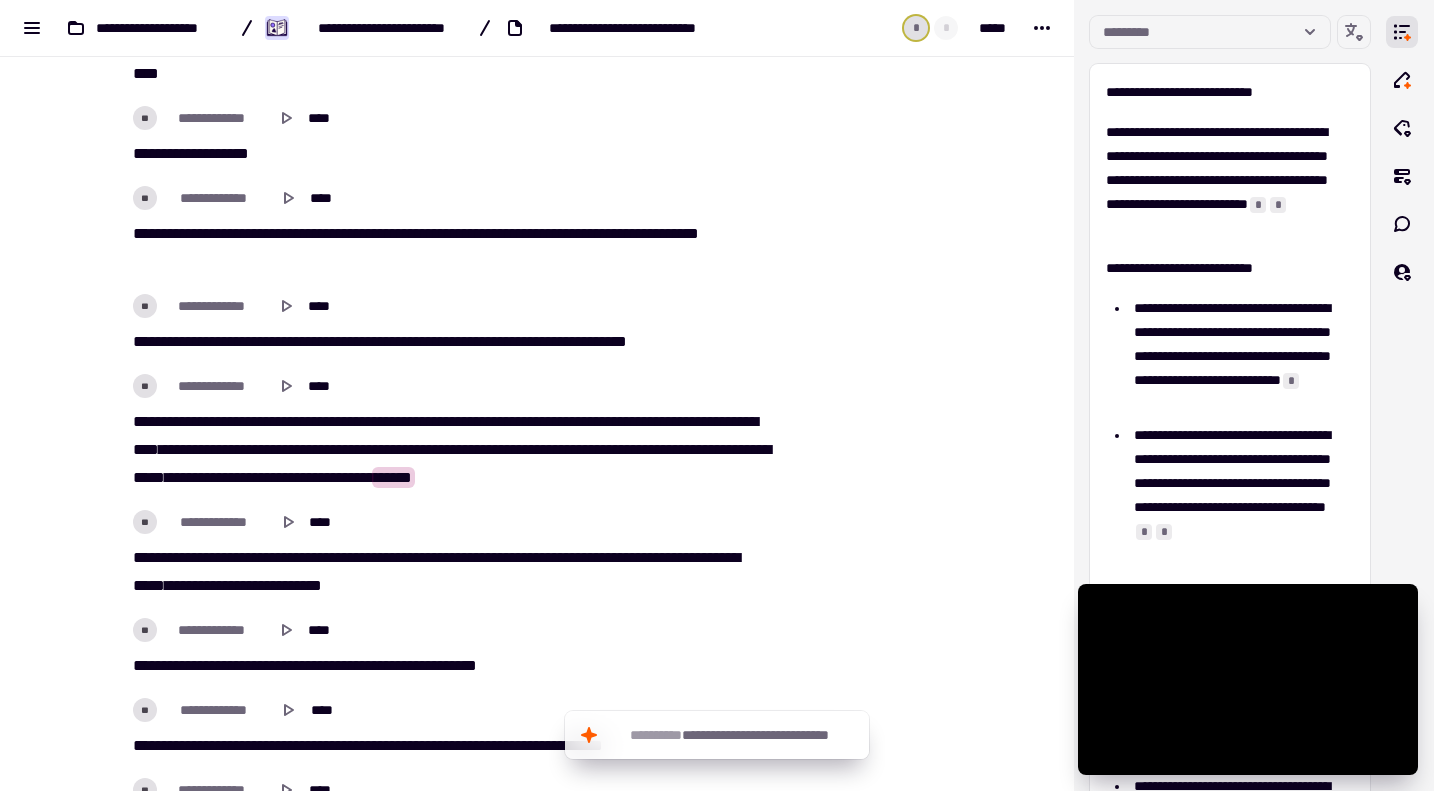click on "**********" at bounding box center [449, 450] 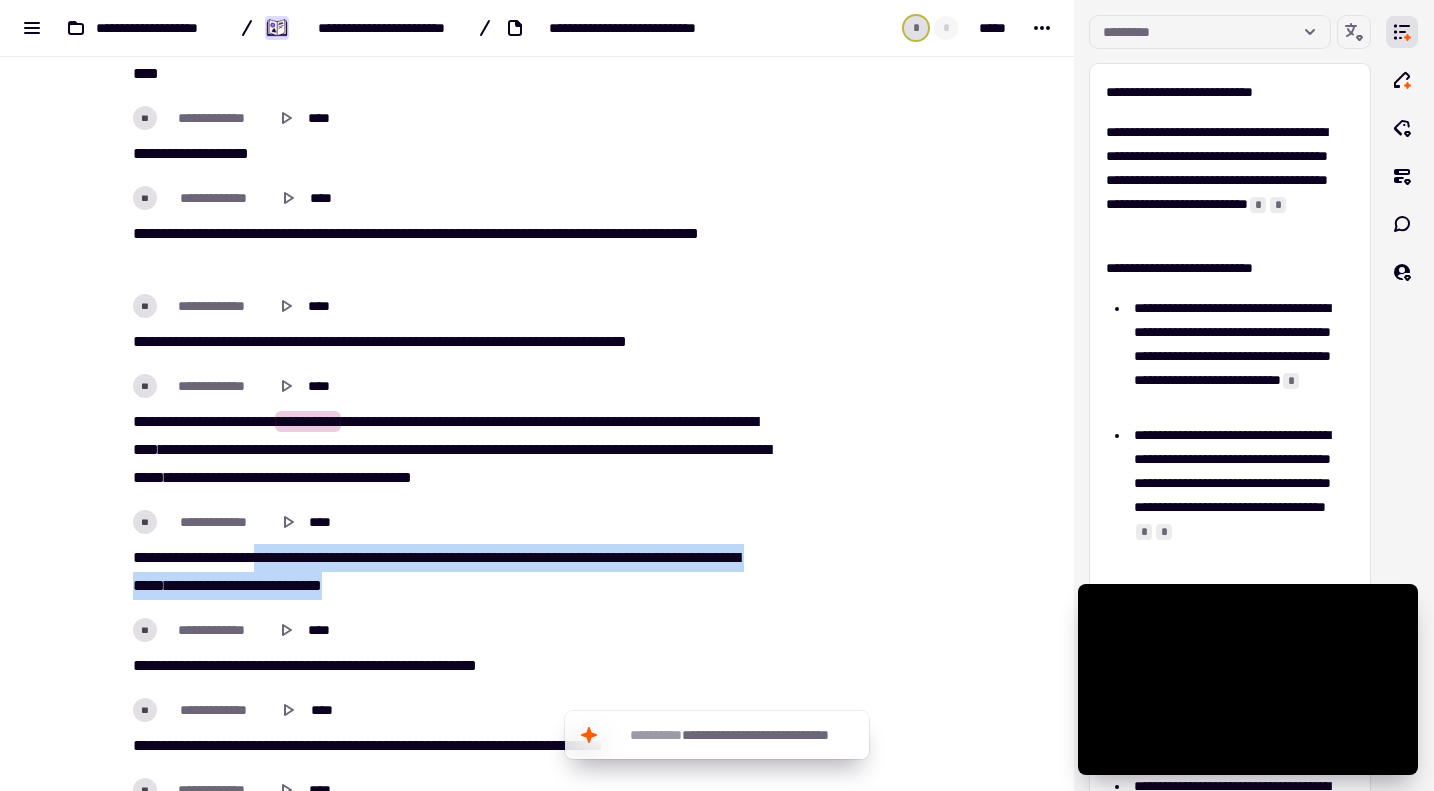 drag, startPoint x: 274, startPoint y: 553, endPoint x: 505, endPoint y: 591, distance: 234.10468 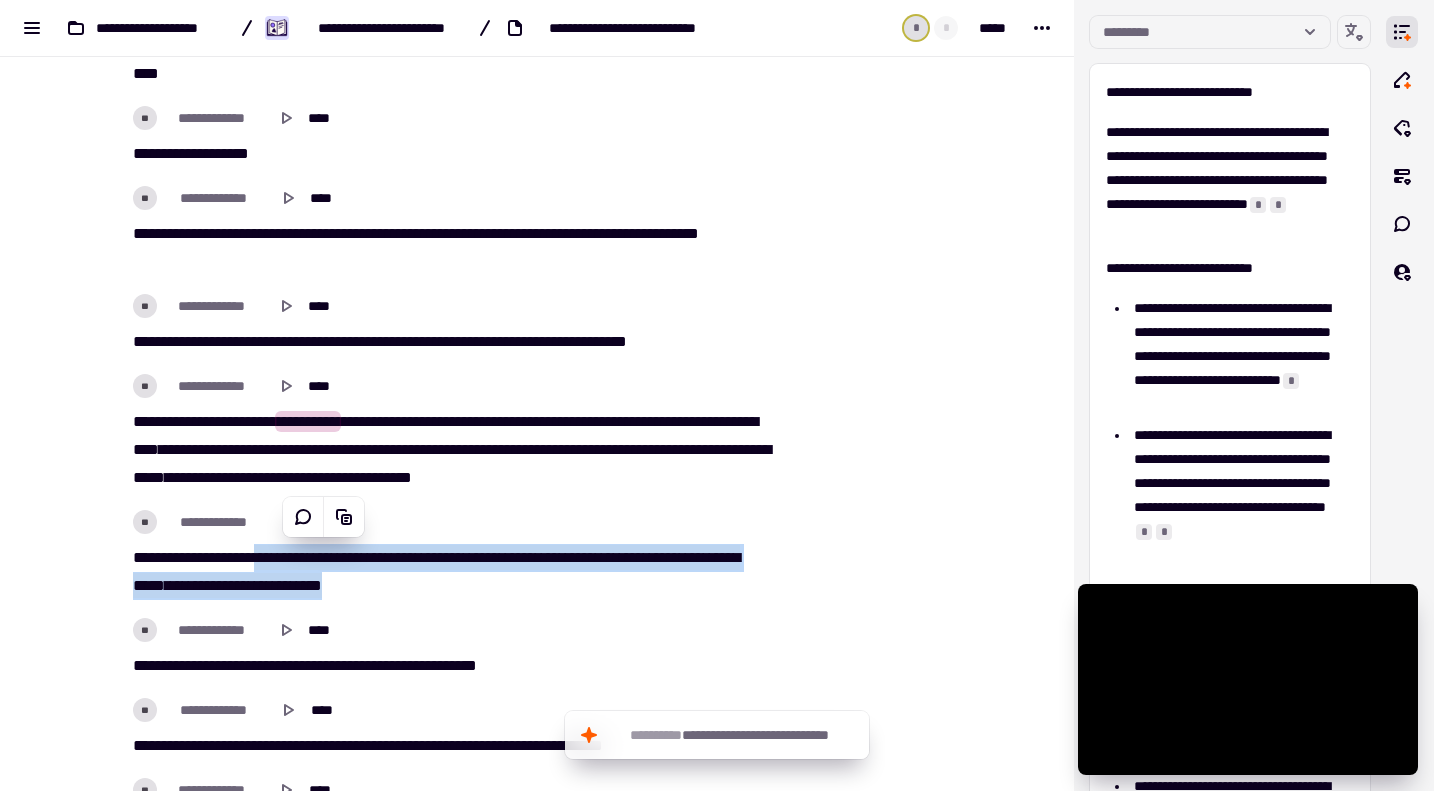 copy on "**********" 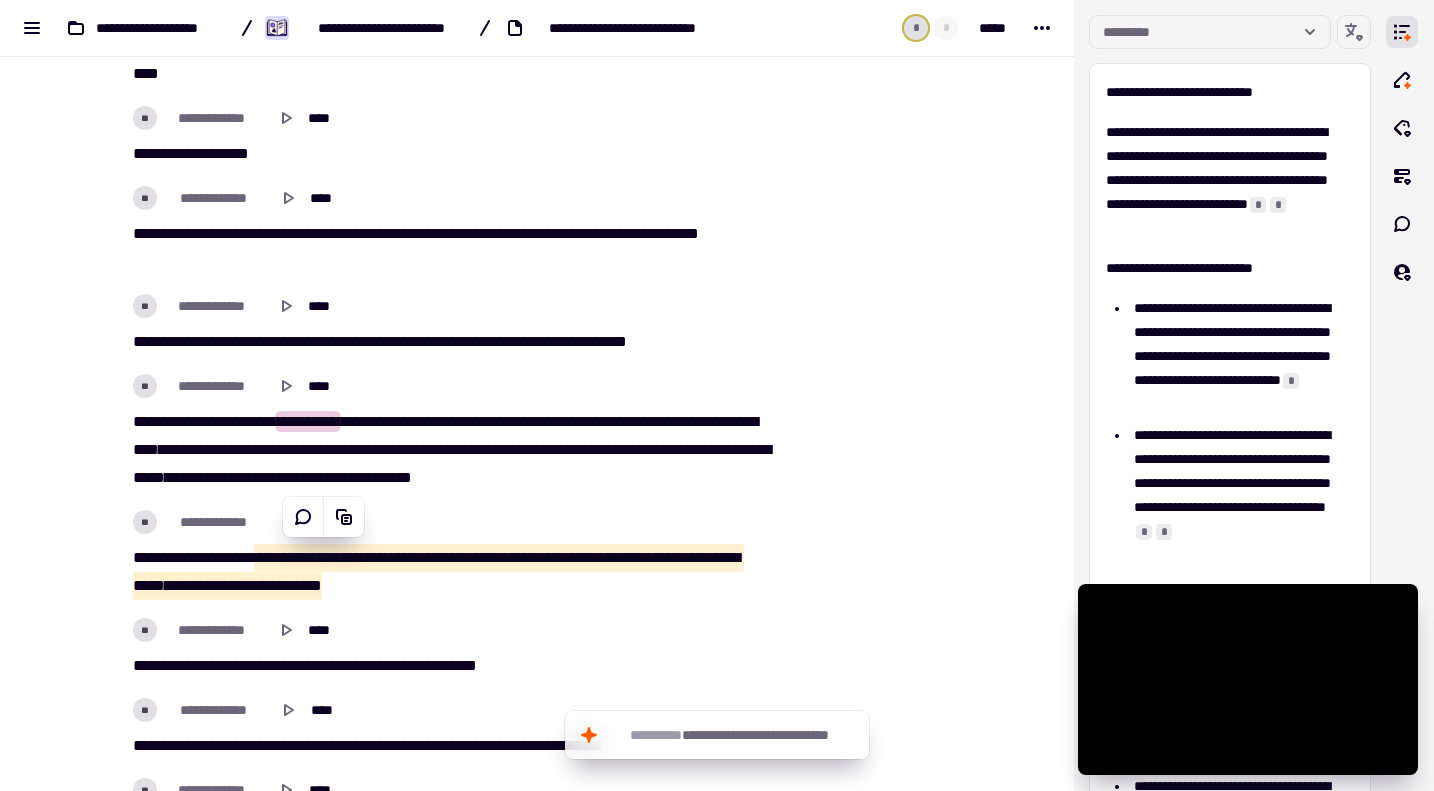 scroll, scrollTop: 2300, scrollLeft: 0, axis: vertical 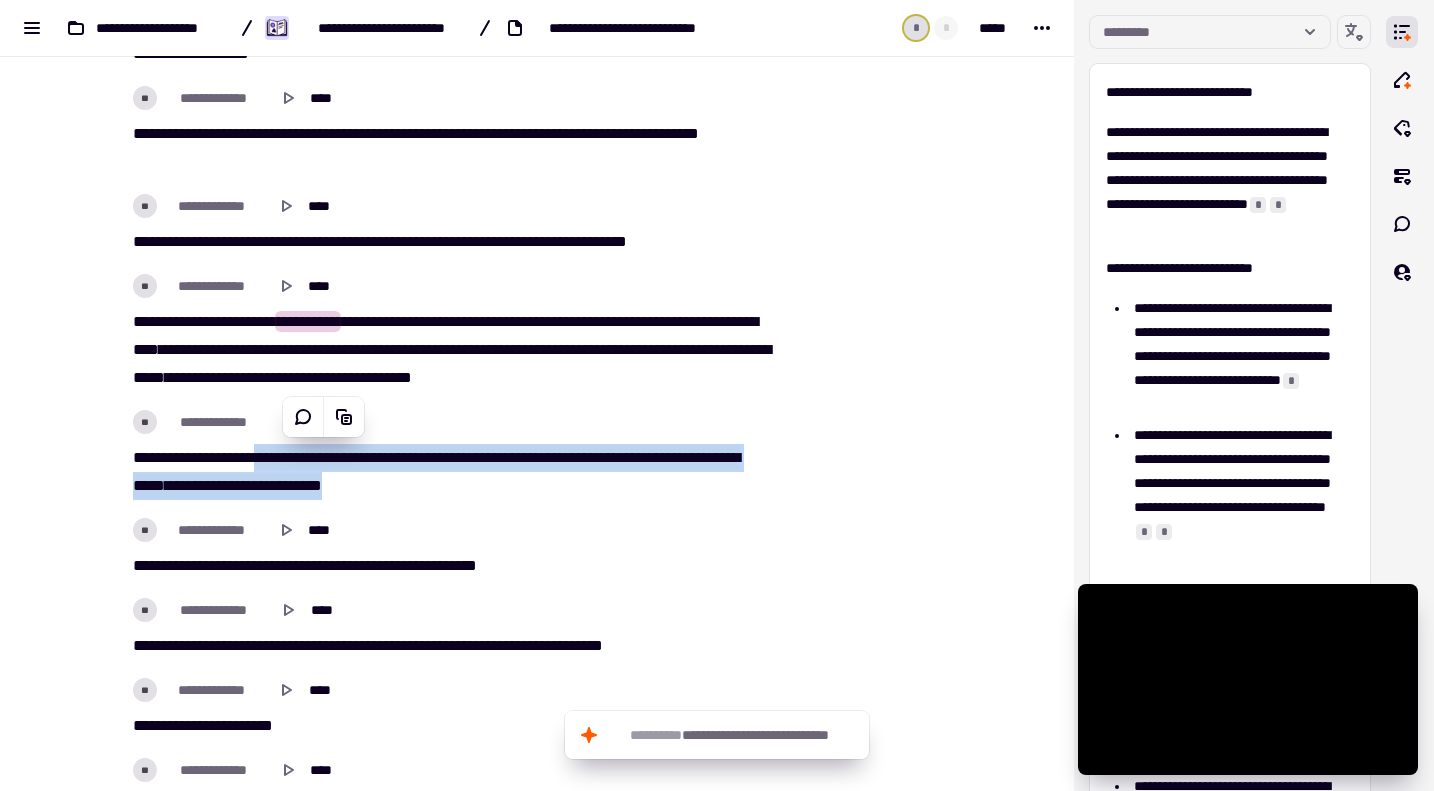 click on "****" at bounding box center [145, 565] 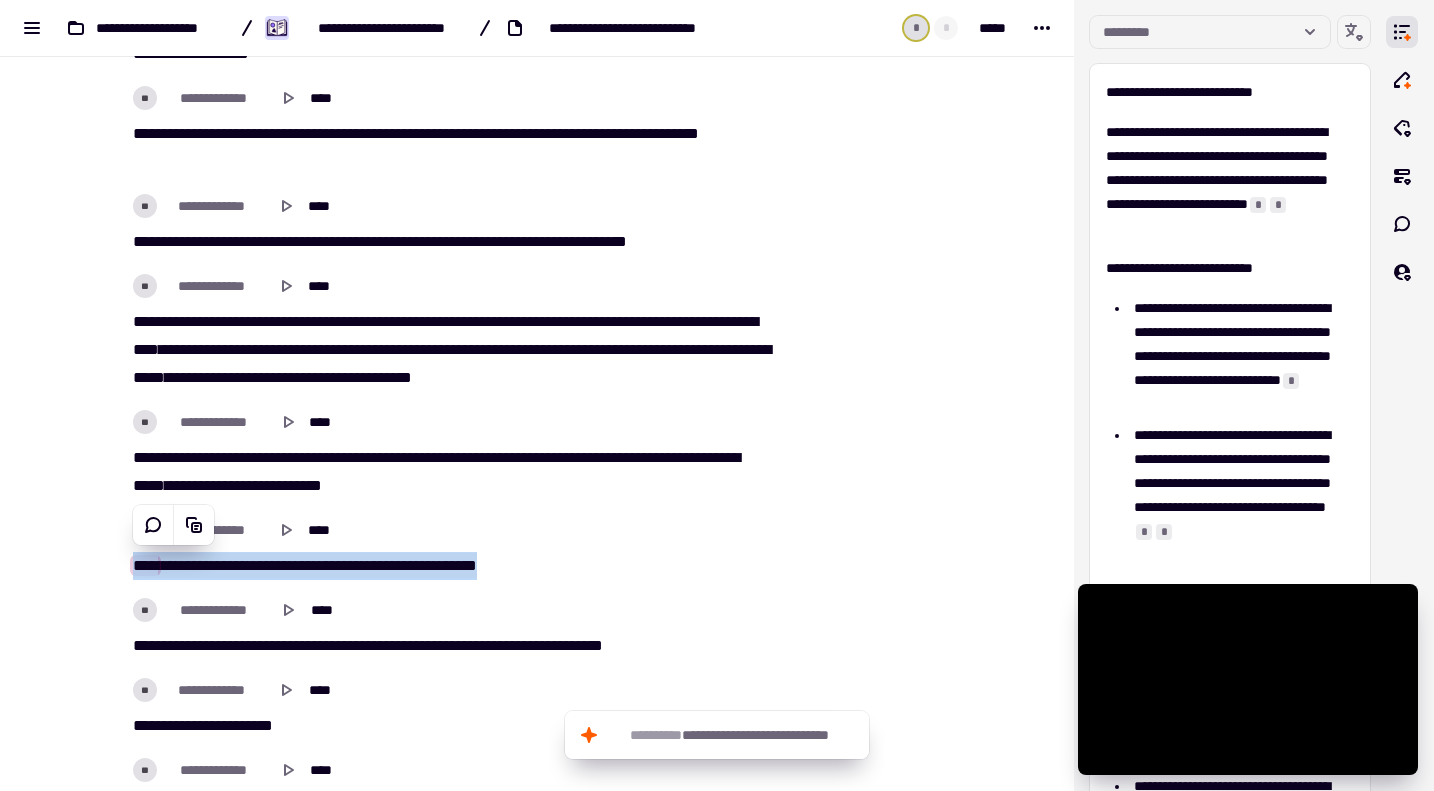 copy on "**********" 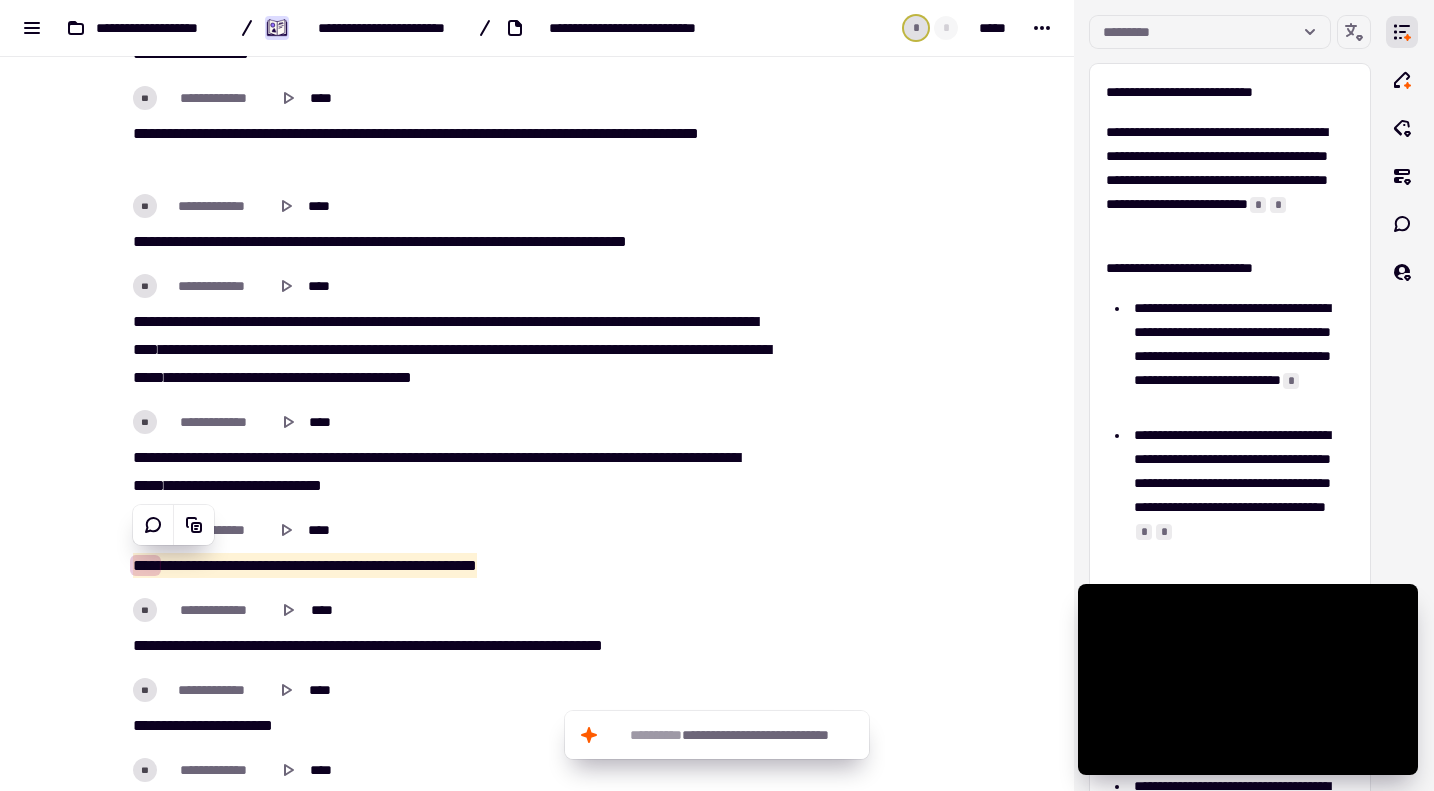 click on "**" at bounding box center [182, 645] 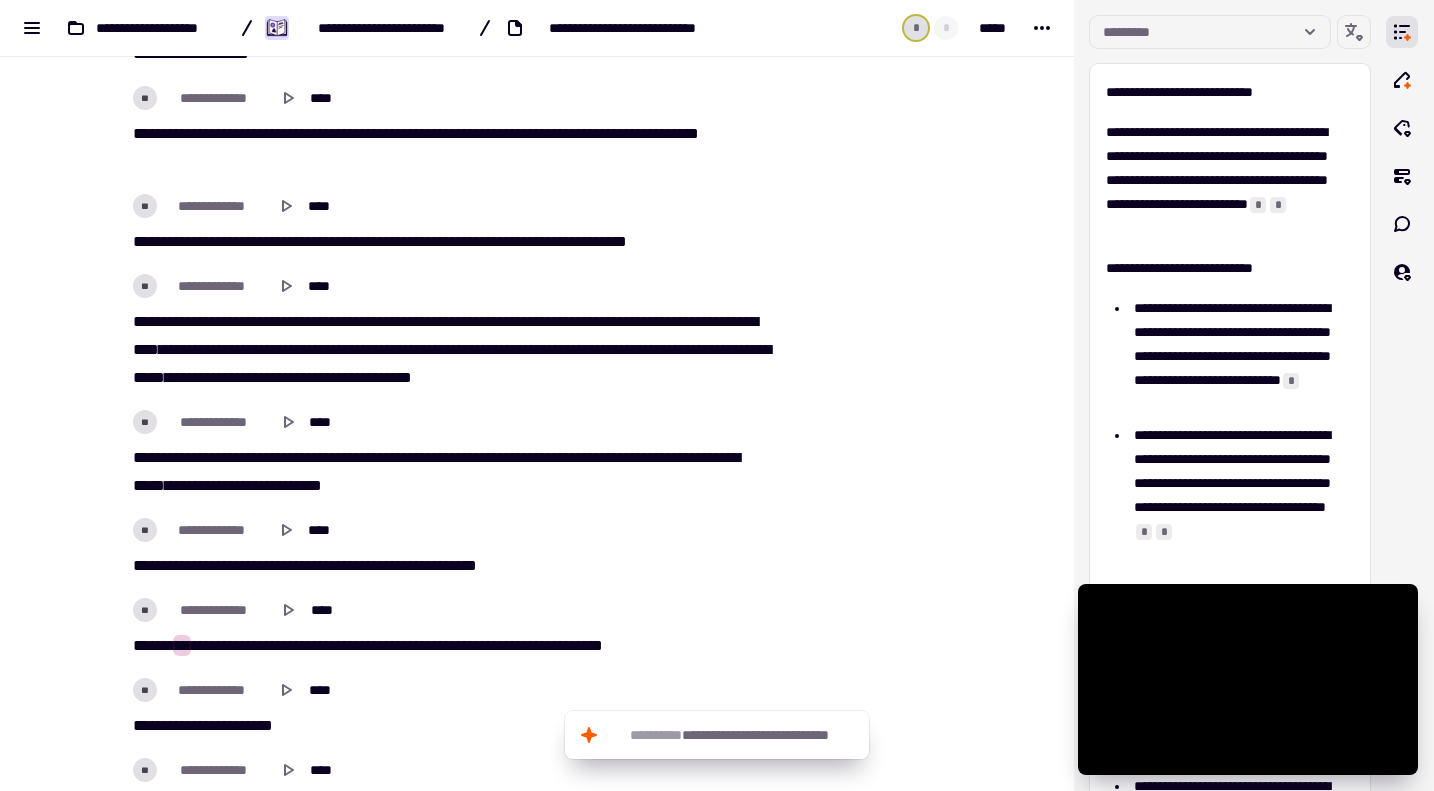 click on "******" at bounding box center (151, 645) 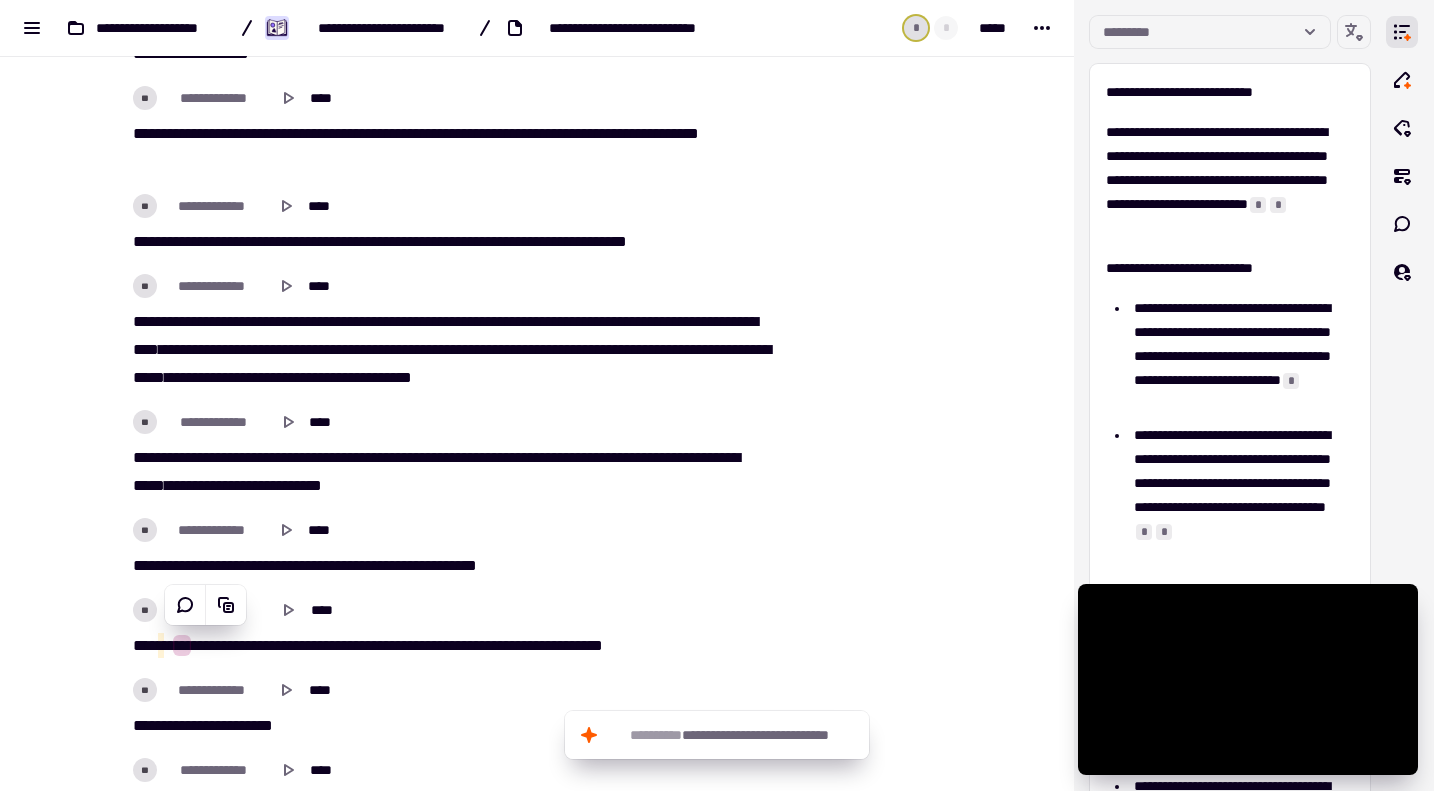 click on "*****" at bounding box center [221, 645] 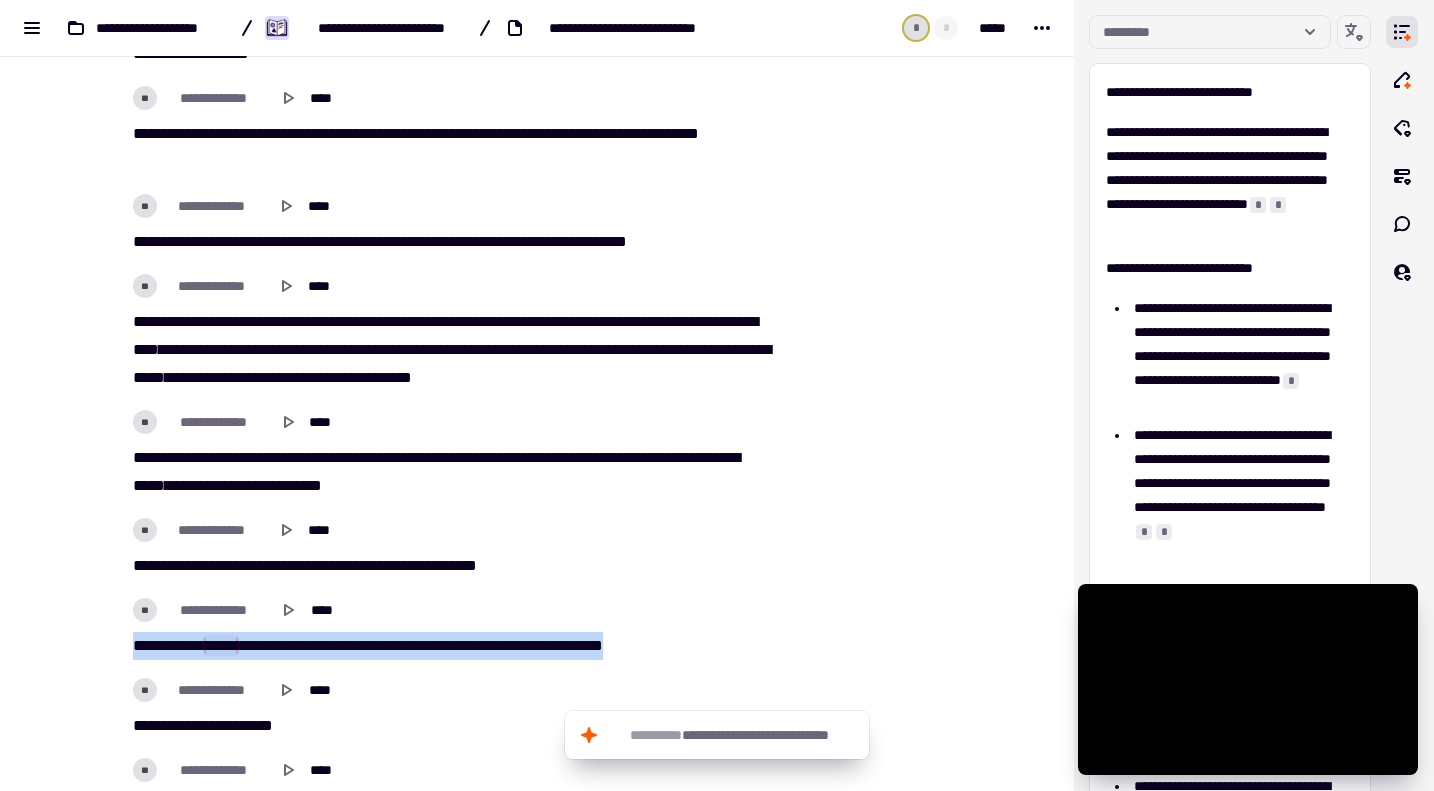 drag, startPoint x: 723, startPoint y: 640, endPoint x: 117, endPoint y: 643, distance: 606.00745 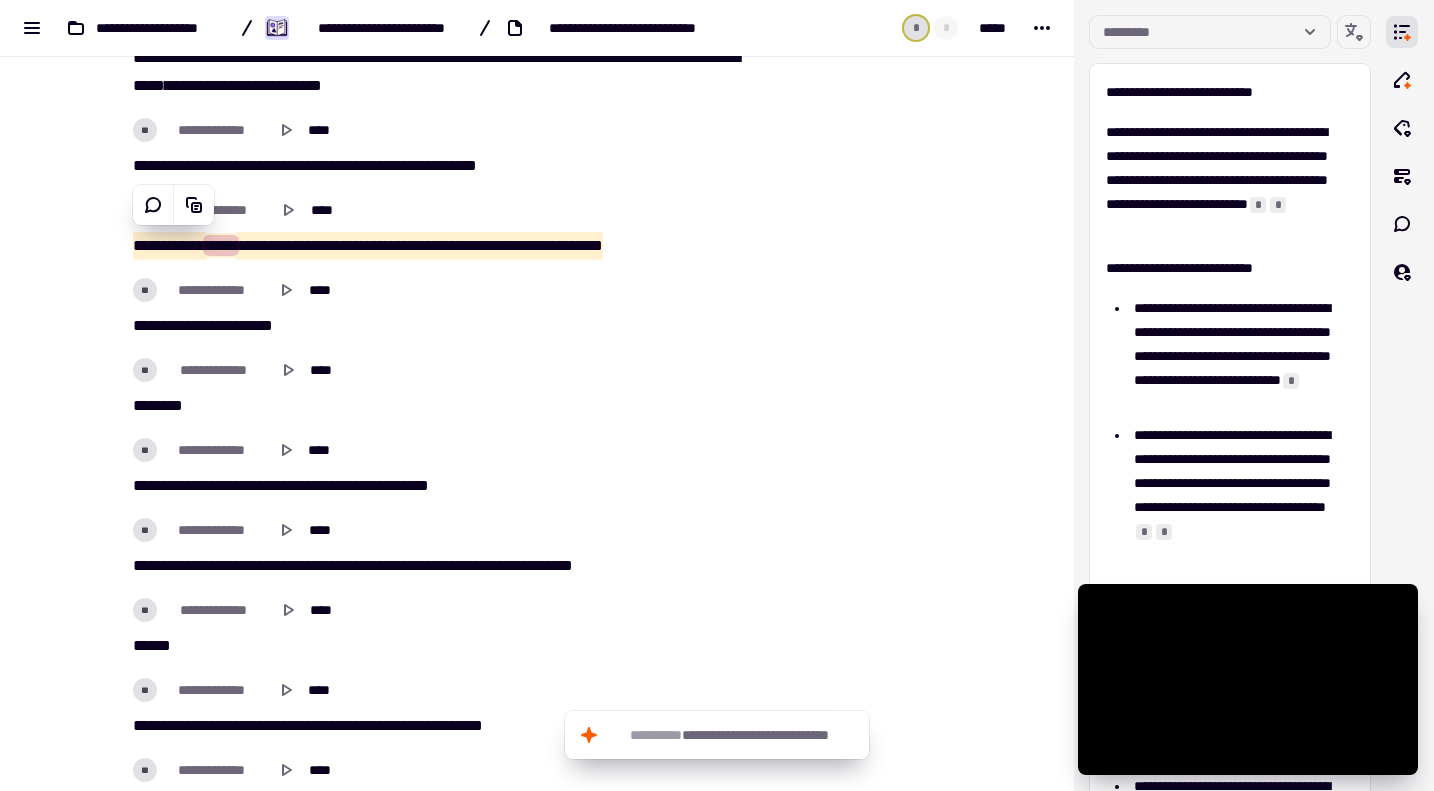 scroll, scrollTop: 2800, scrollLeft: 0, axis: vertical 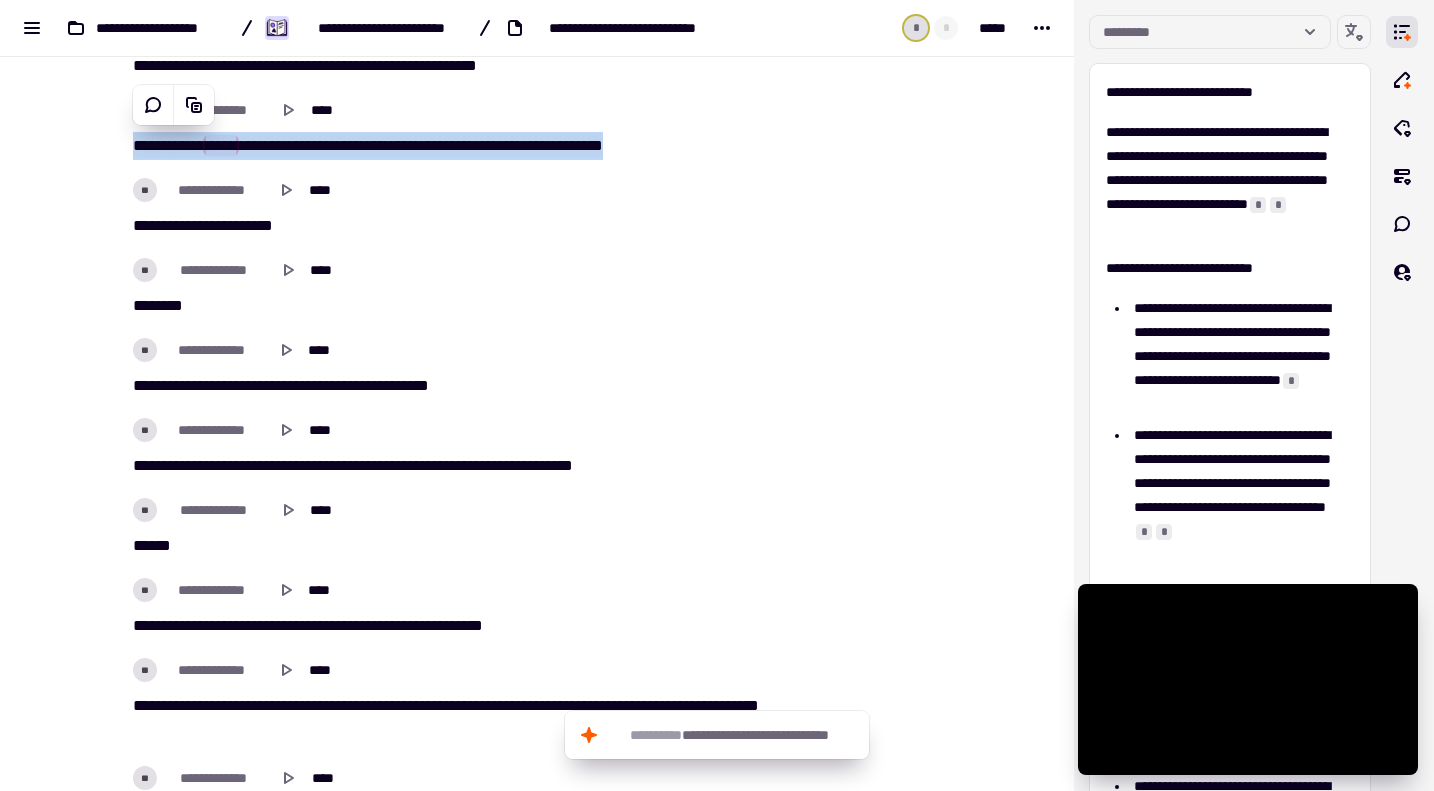 click on "**********" at bounding box center [537, 2034] 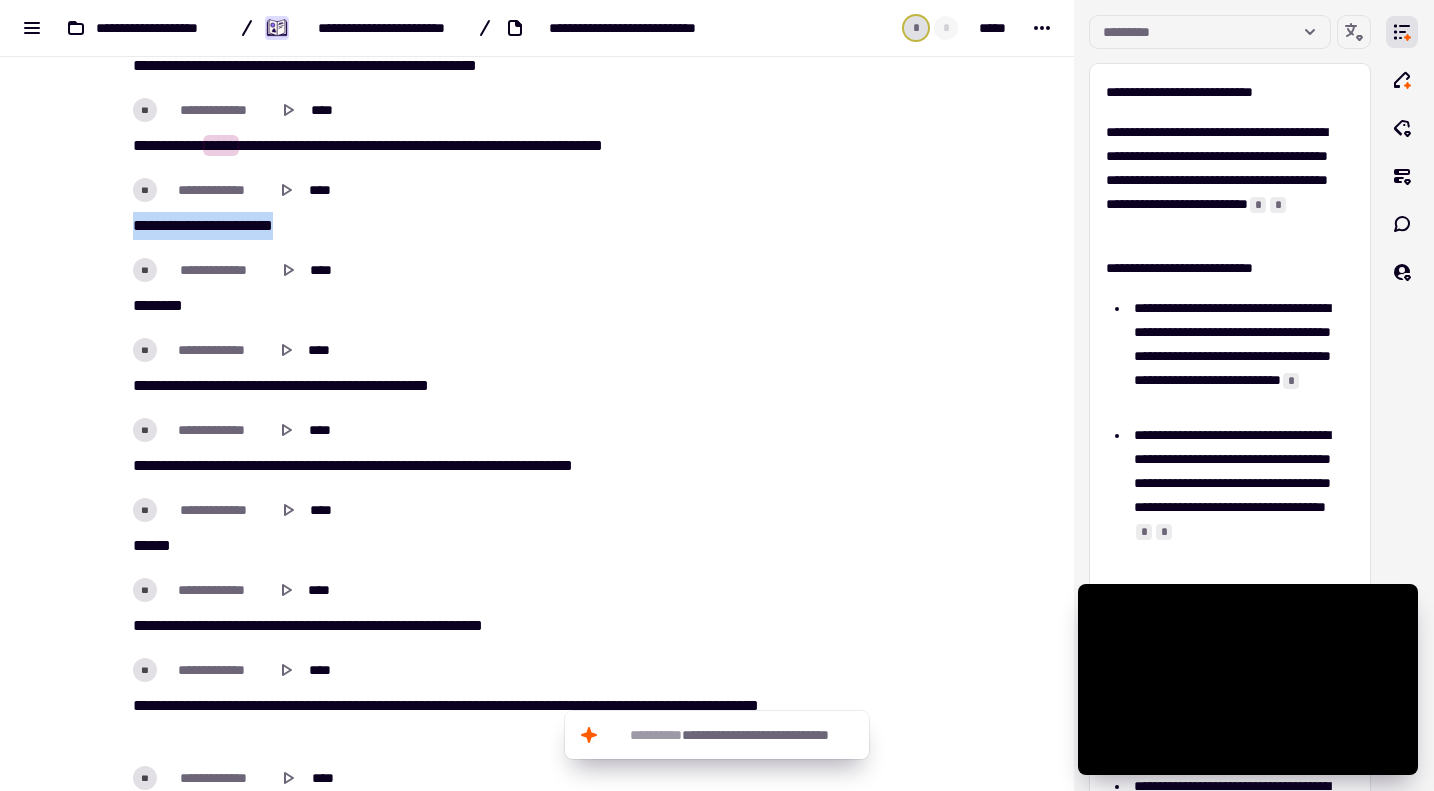 drag, startPoint x: 124, startPoint y: 222, endPoint x: 301, endPoint y: 221, distance: 177.00282 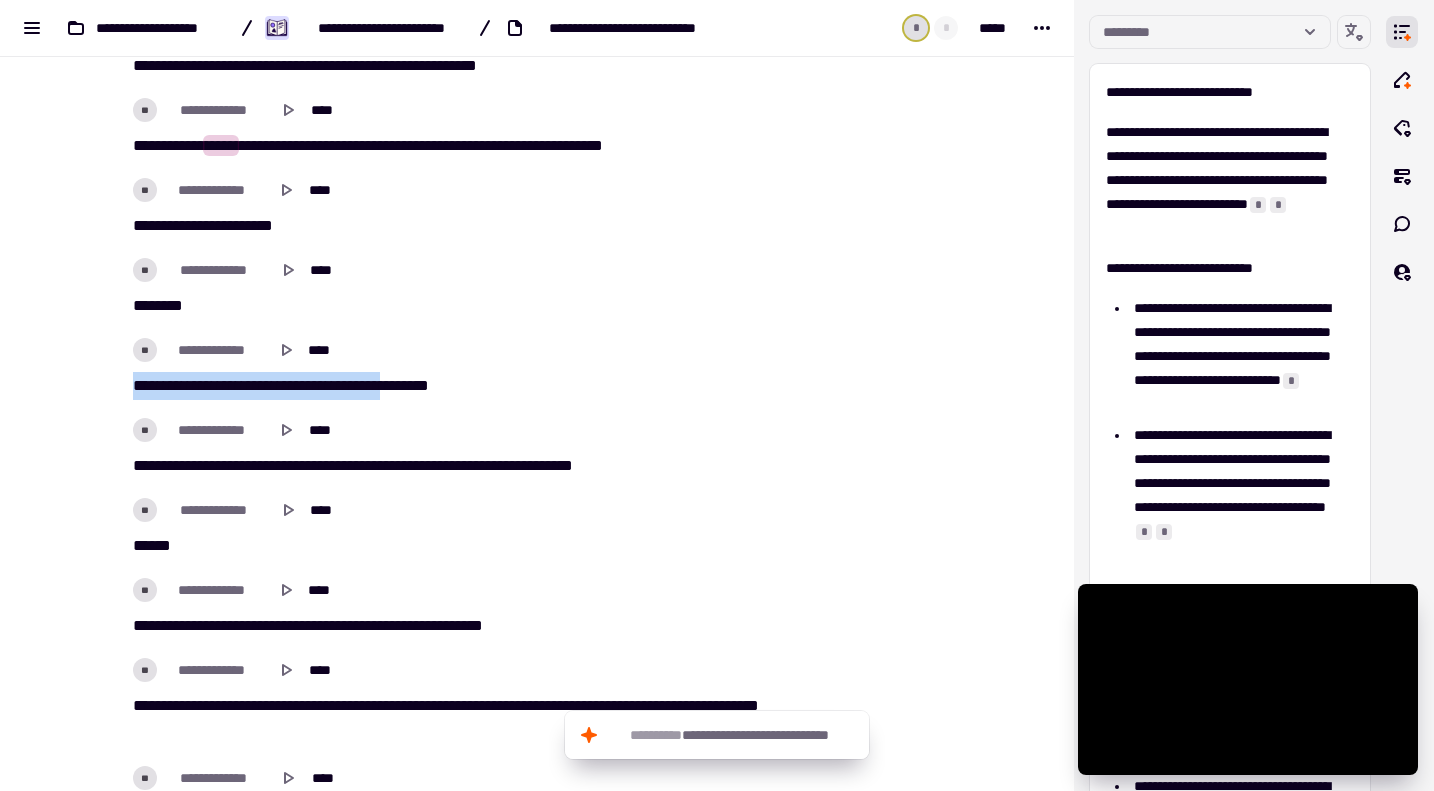 drag, startPoint x: 126, startPoint y: 387, endPoint x: 404, endPoint y: 386, distance: 278.0018 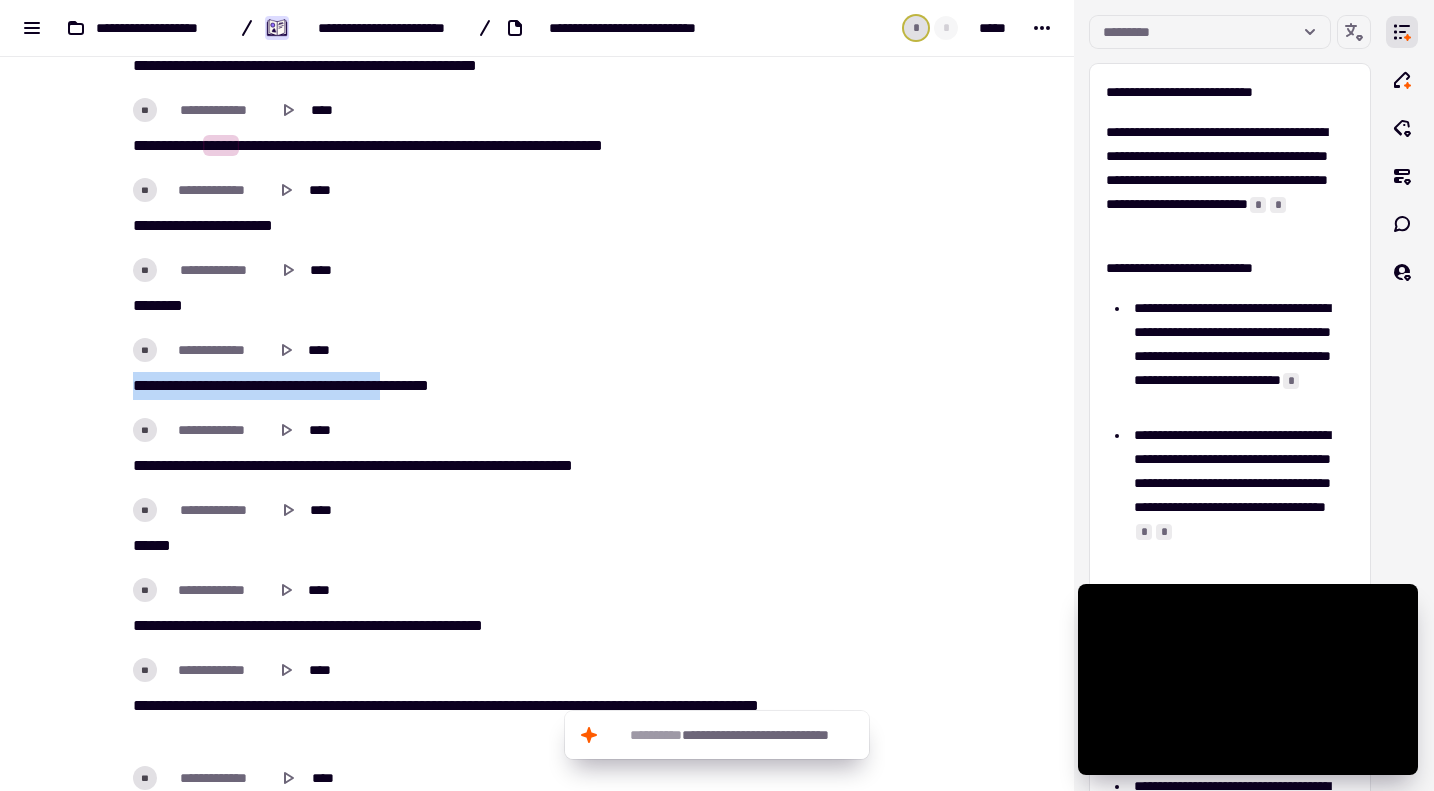 click on "****   ***   ****   ***   *****   ********   ********   *   ****" at bounding box center (449, 386) 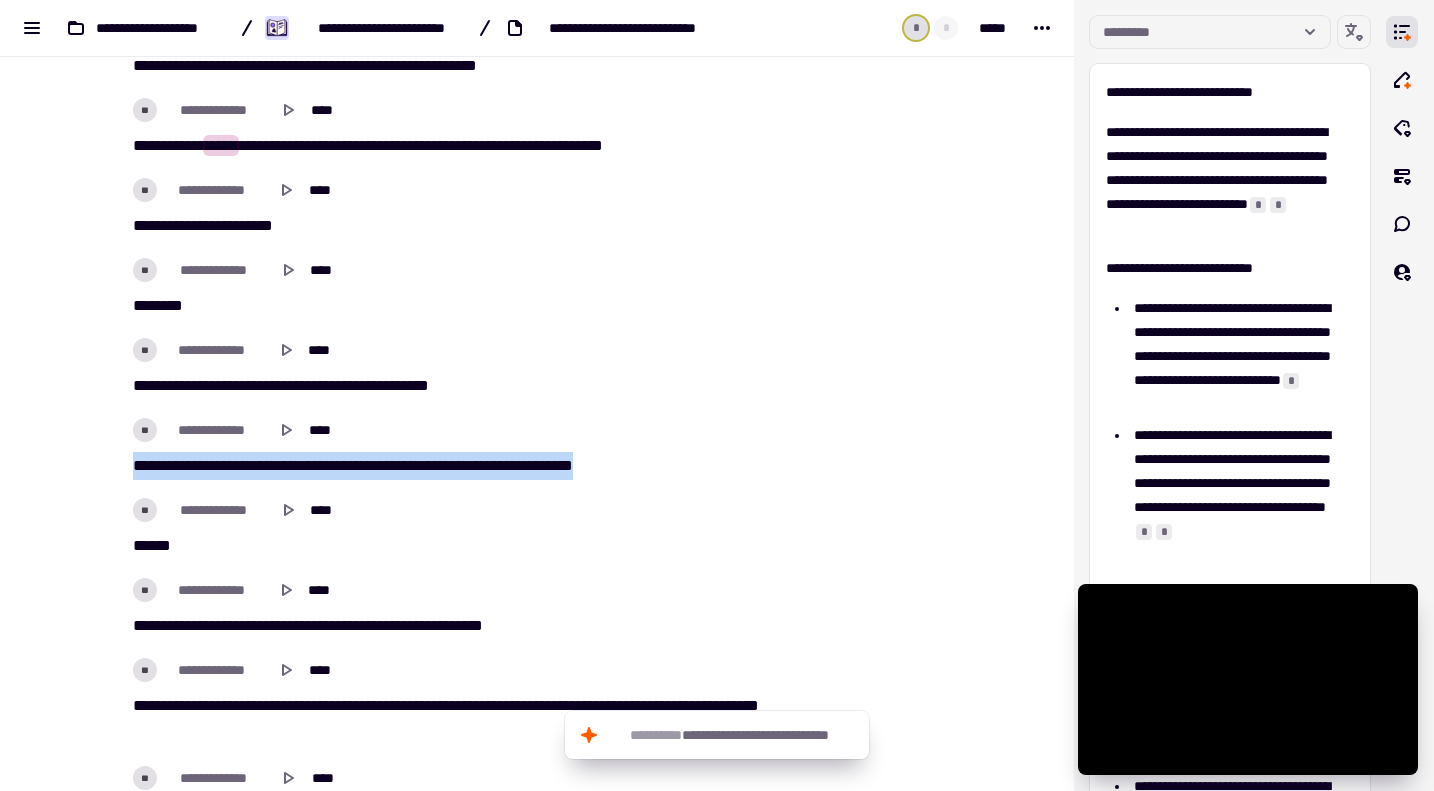 drag, startPoint x: 116, startPoint y: 462, endPoint x: 647, endPoint y: 459, distance: 531.0085 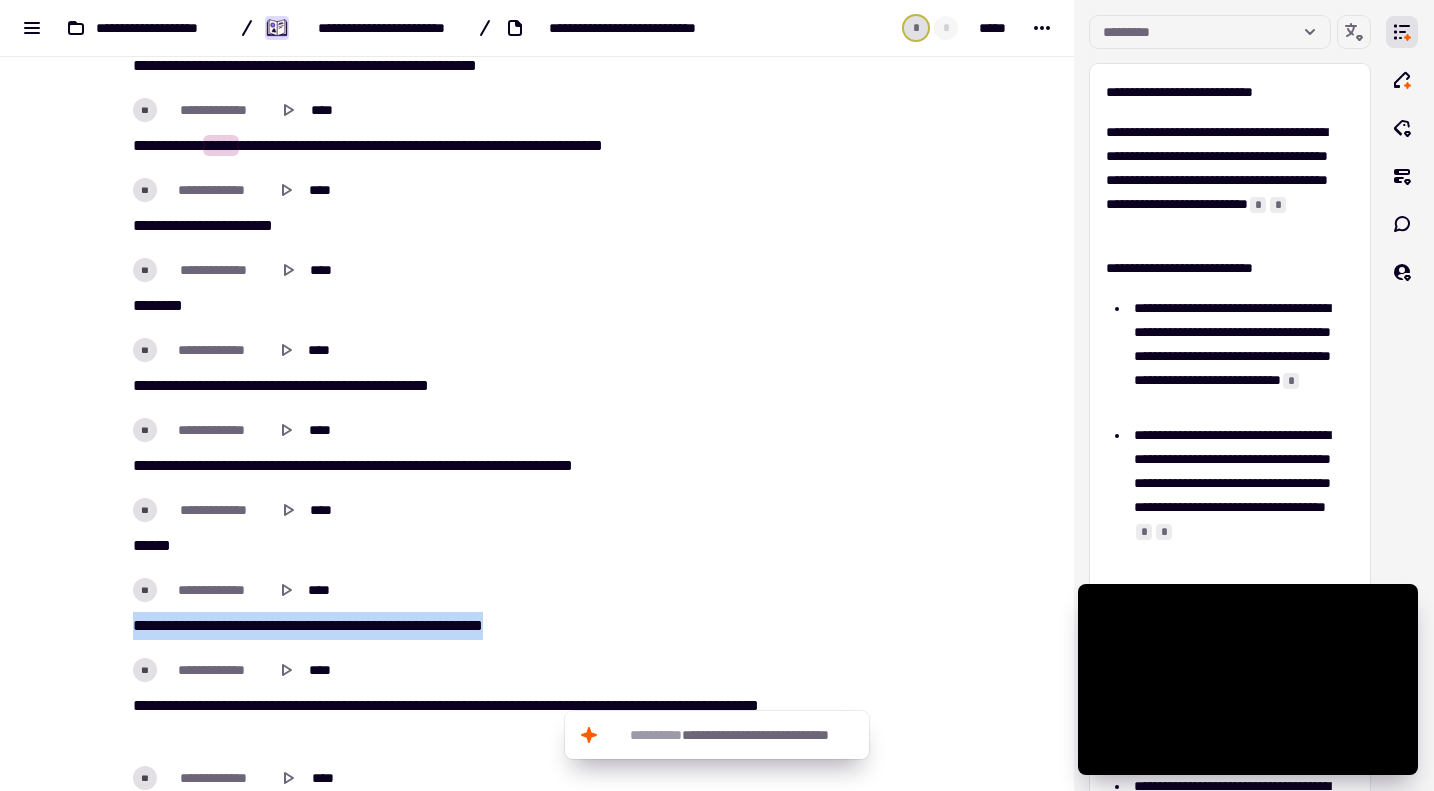 drag, startPoint x: 126, startPoint y: 628, endPoint x: 518, endPoint y: 626, distance: 392.0051 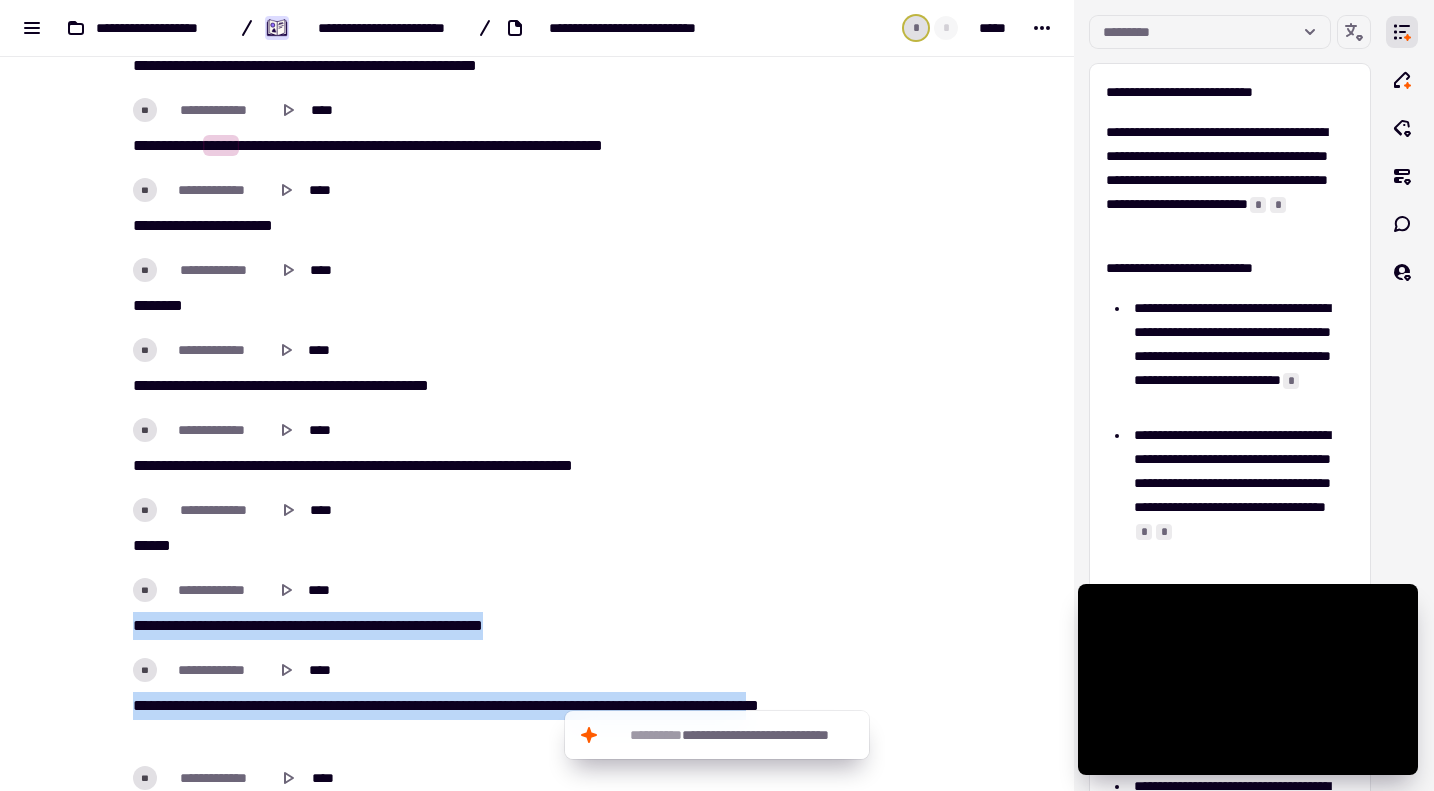 drag, startPoint x: 172, startPoint y: 727, endPoint x: 117, endPoint y: 620, distance: 120.30794 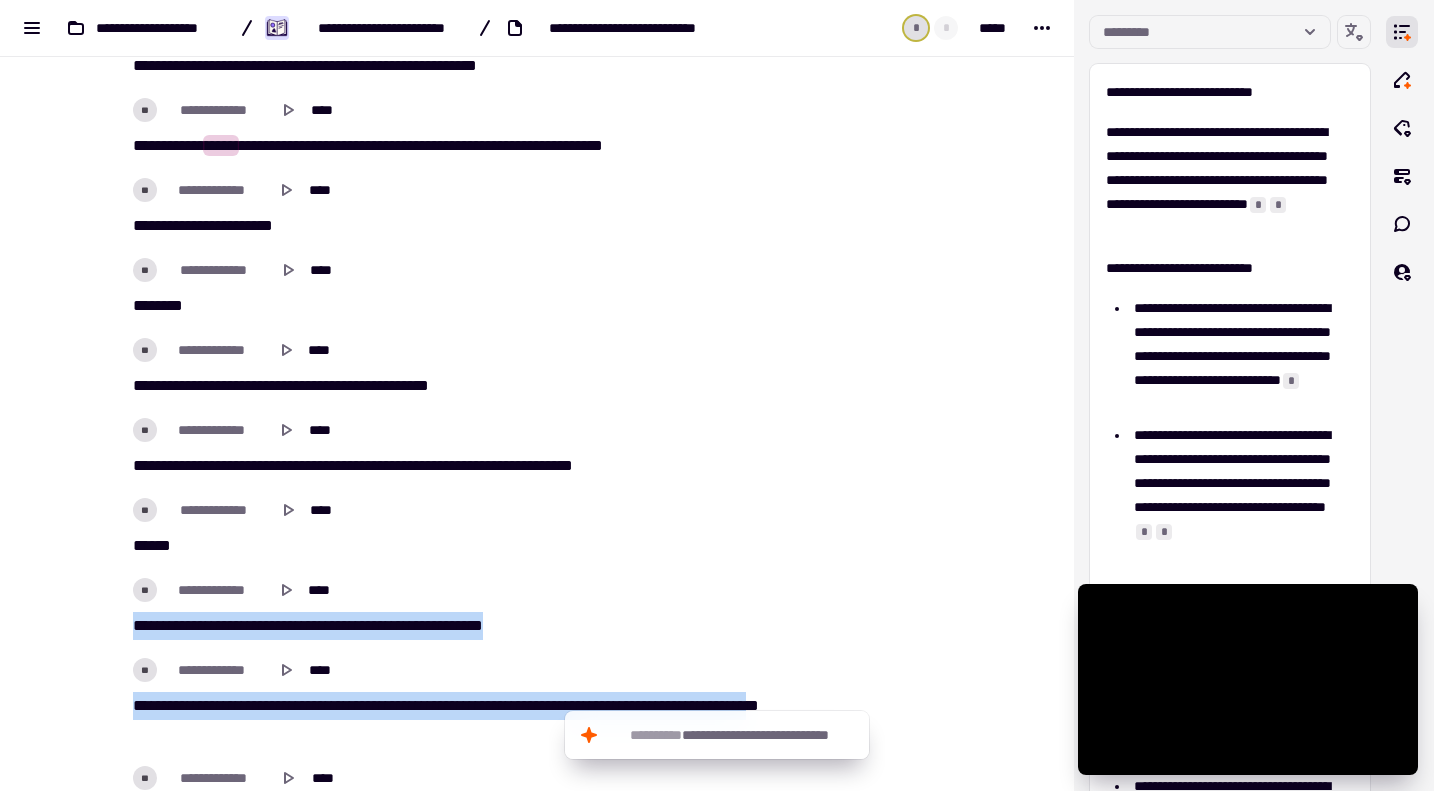 click on "**********" at bounding box center (449, 2282) 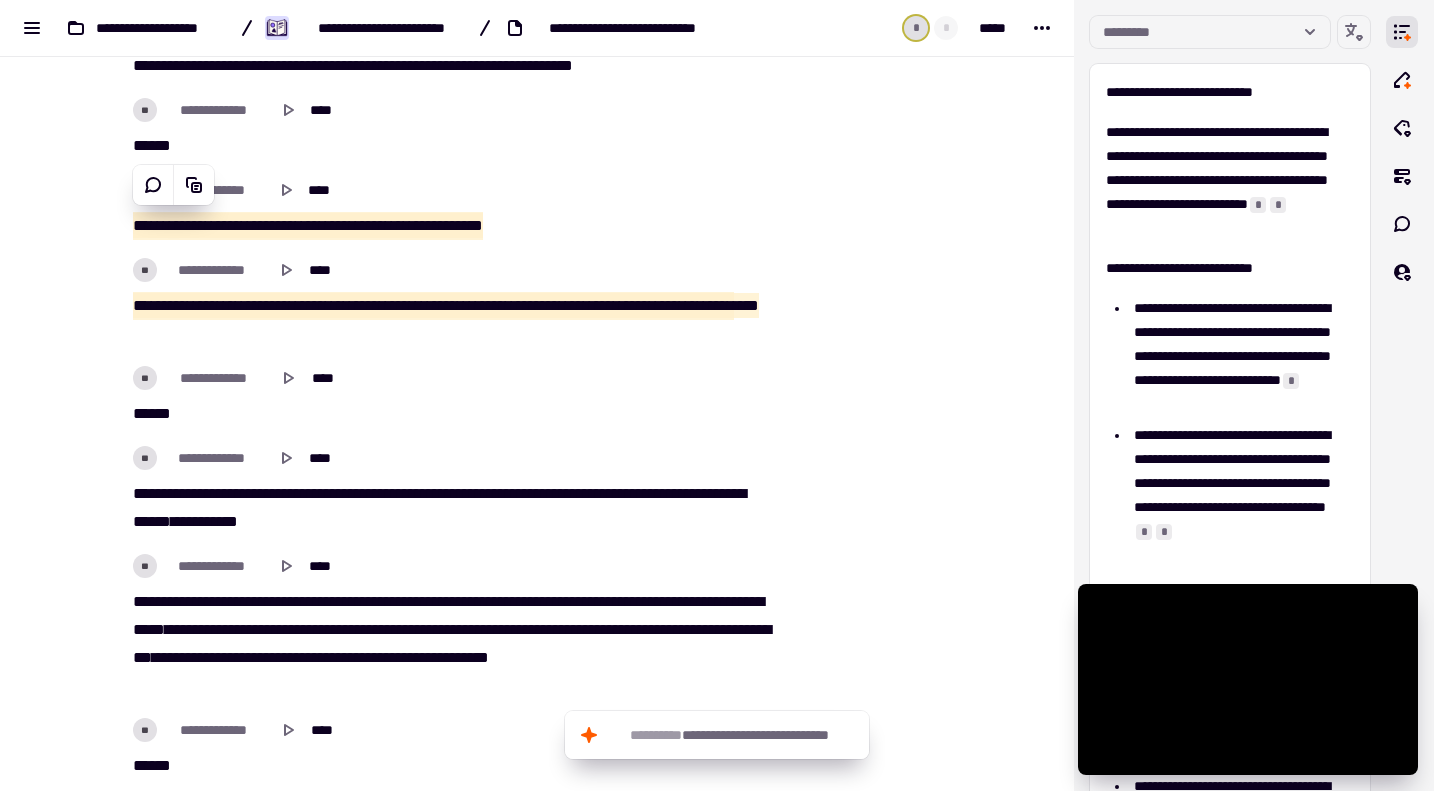 scroll, scrollTop: 3300, scrollLeft: 0, axis: vertical 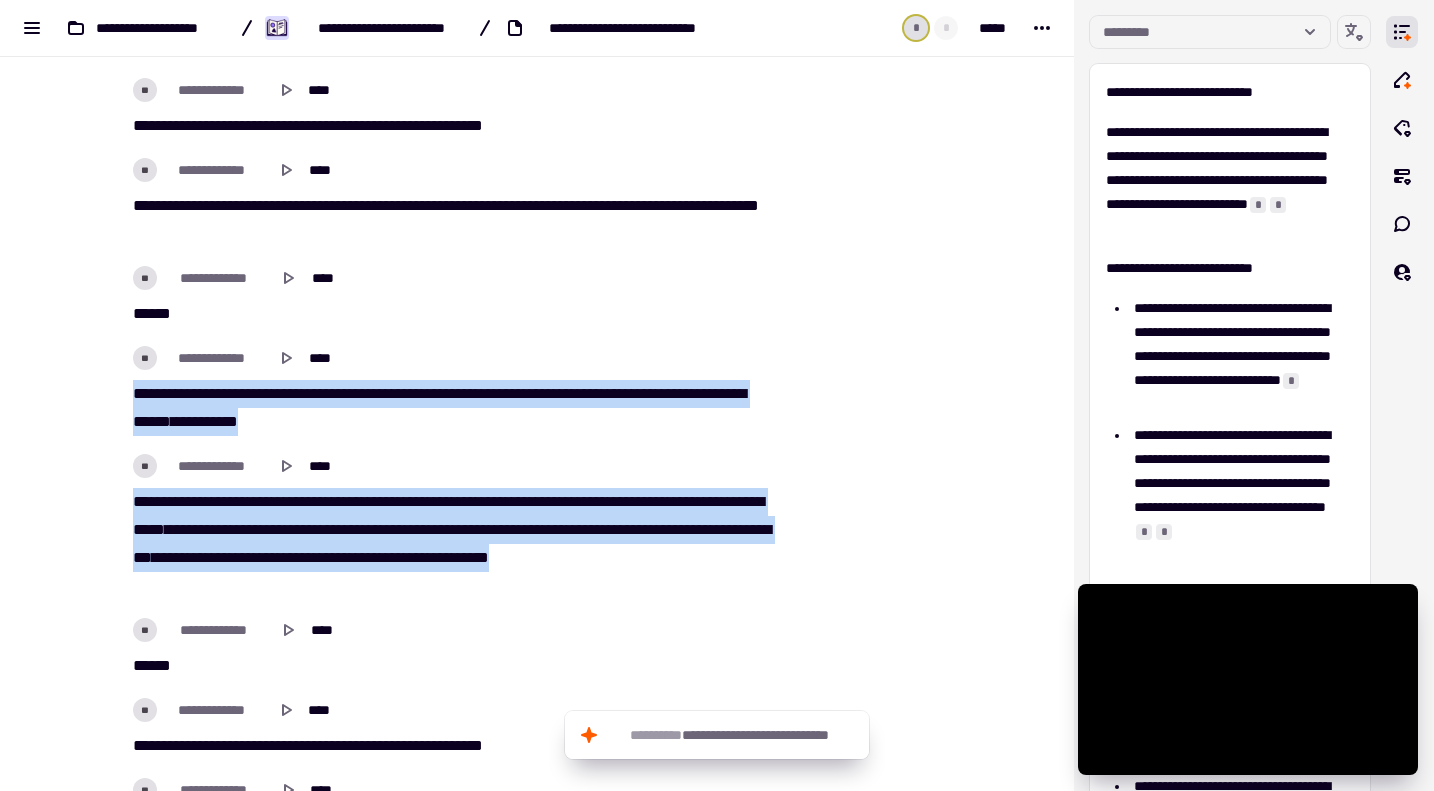 drag, startPoint x: 216, startPoint y: 578, endPoint x: 125, endPoint y: 399, distance: 200.80339 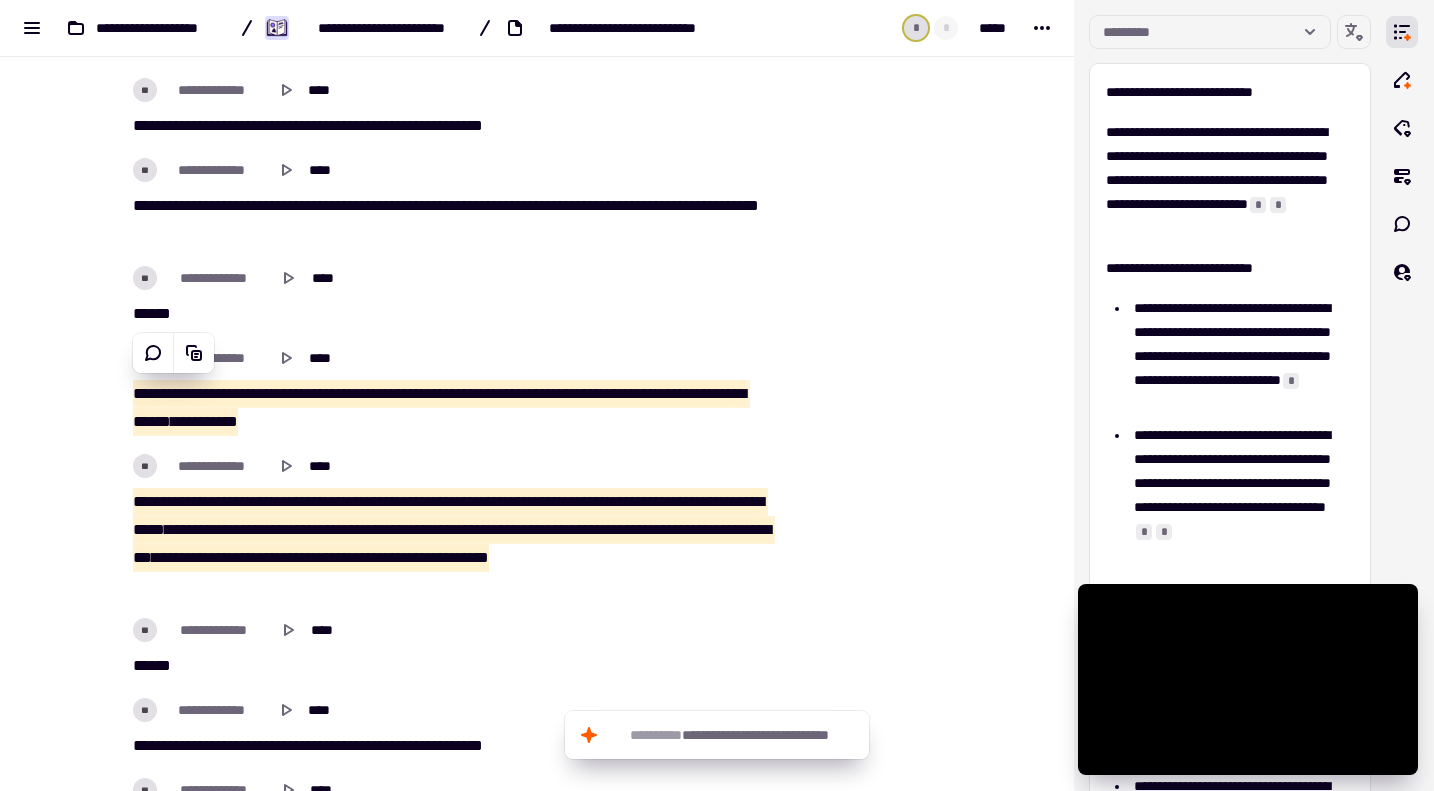 scroll, scrollTop: 3500, scrollLeft: 0, axis: vertical 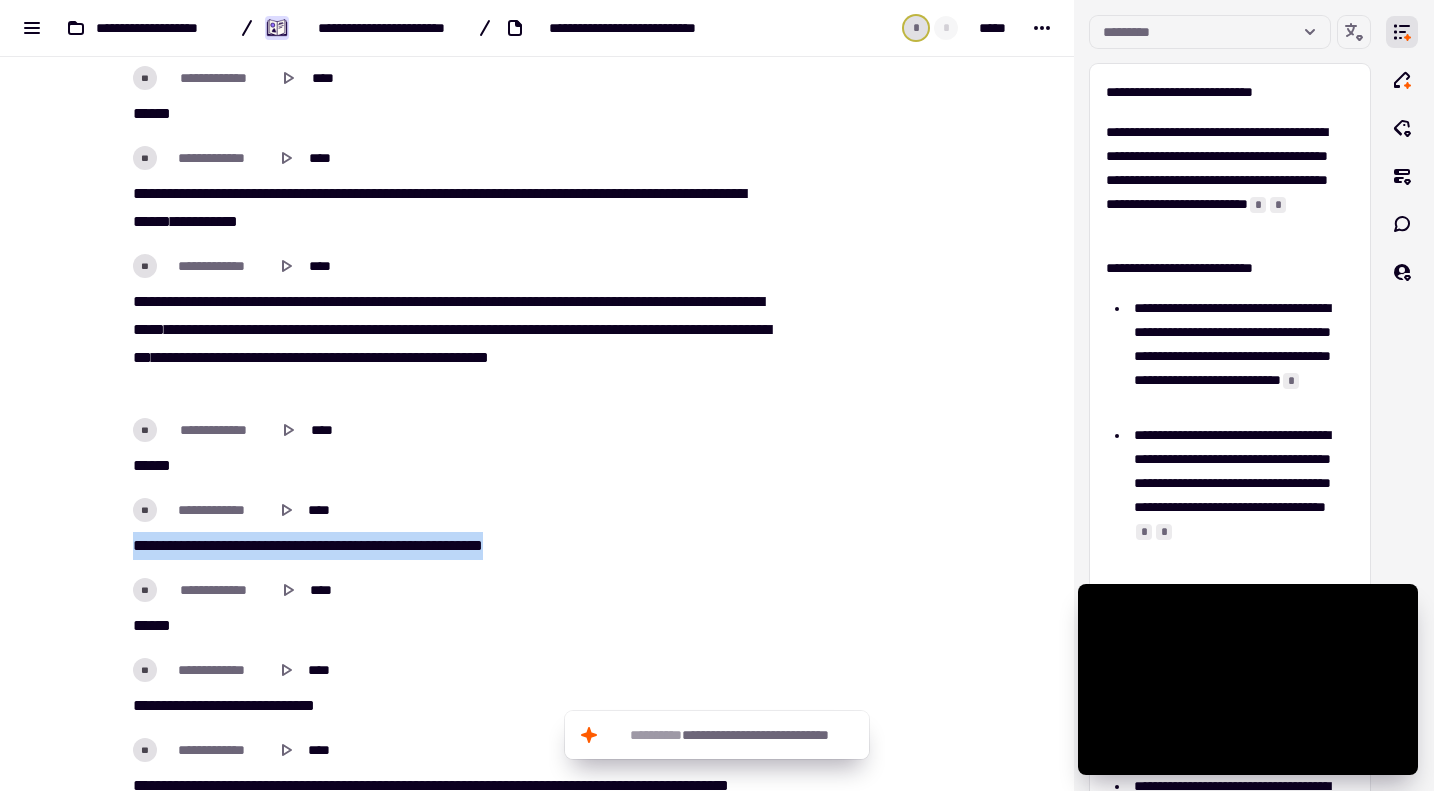 drag, startPoint x: 112, startPoint y: 544, endPoint x: 539, endPoint y: 545, distance: 427.00116 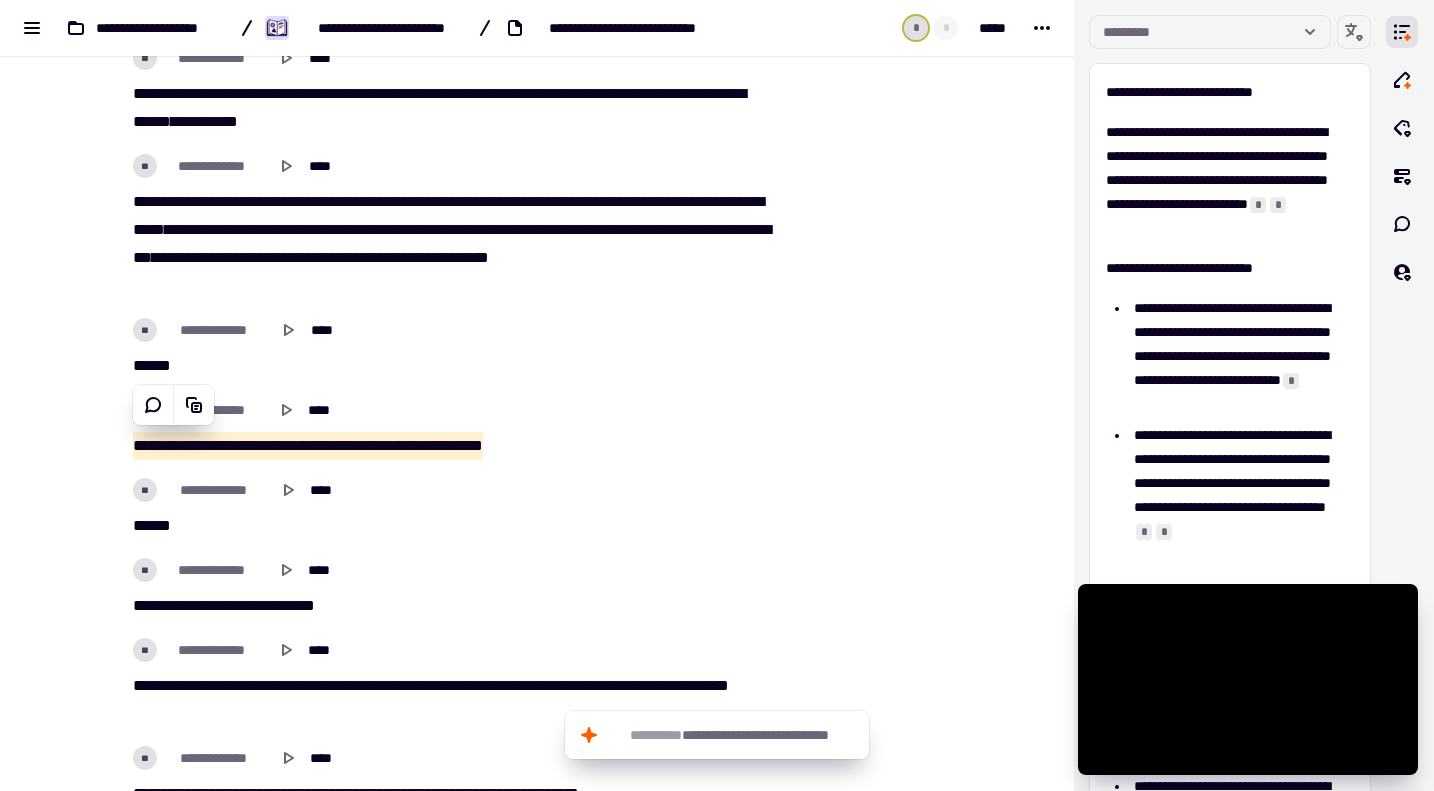 scroll, scrollTop: 3700, scrollLeft: 0, axis: vertical 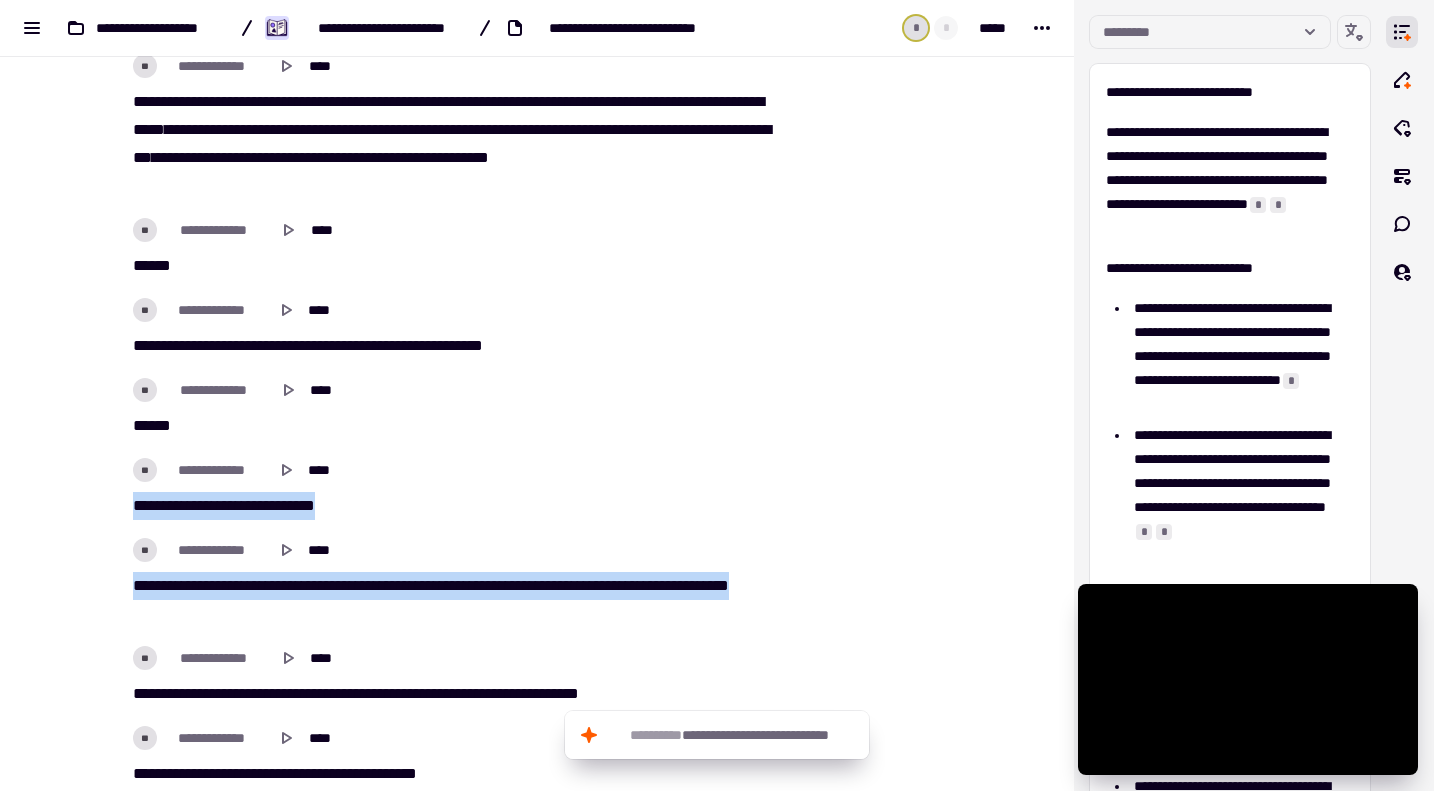 drag, startPoint x: 171, startPoint y: 512, endPoint x: 358, endPoint y: 612, distance: 212.05896 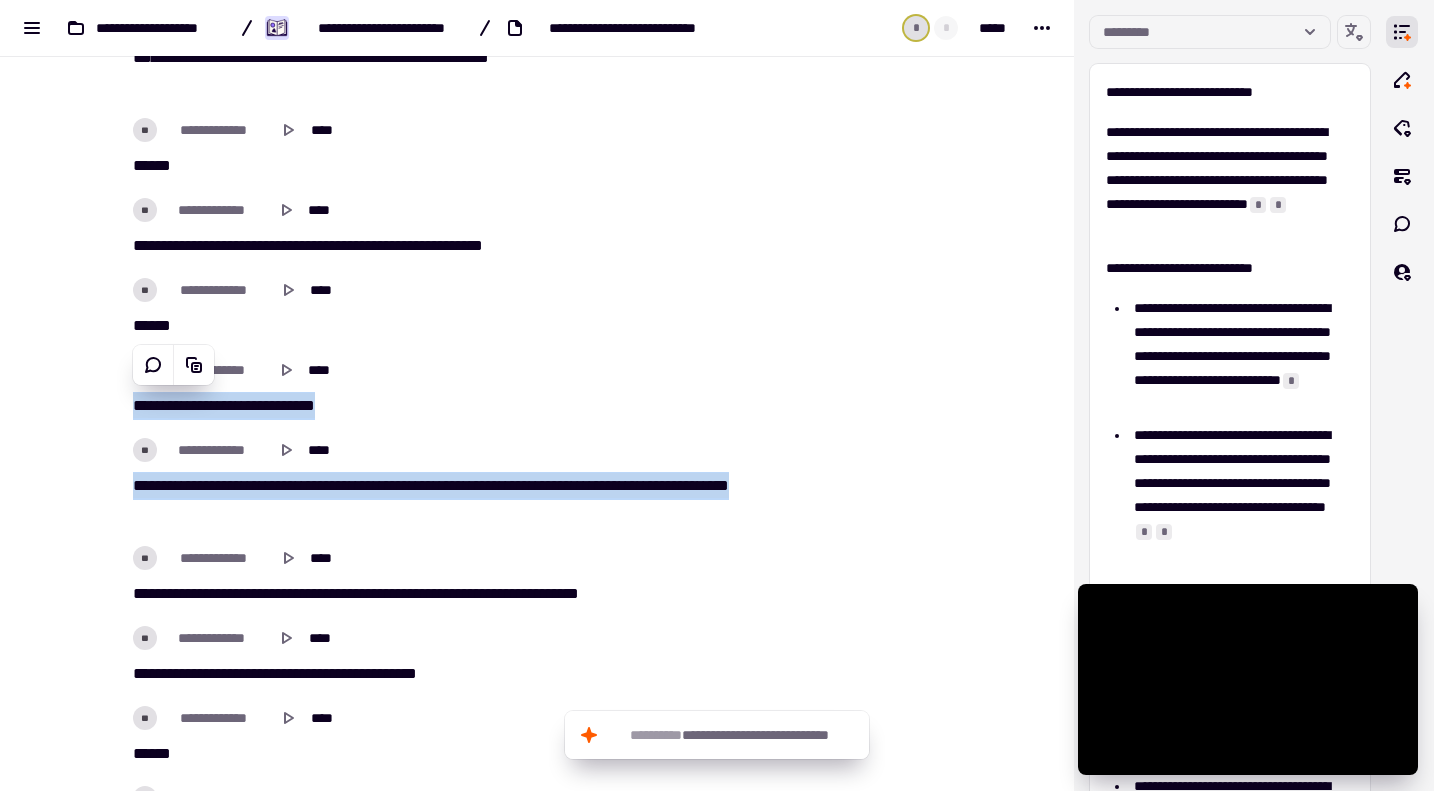 scroll, scrollTop: 3900, scrollLeft: 0, axis: vertical 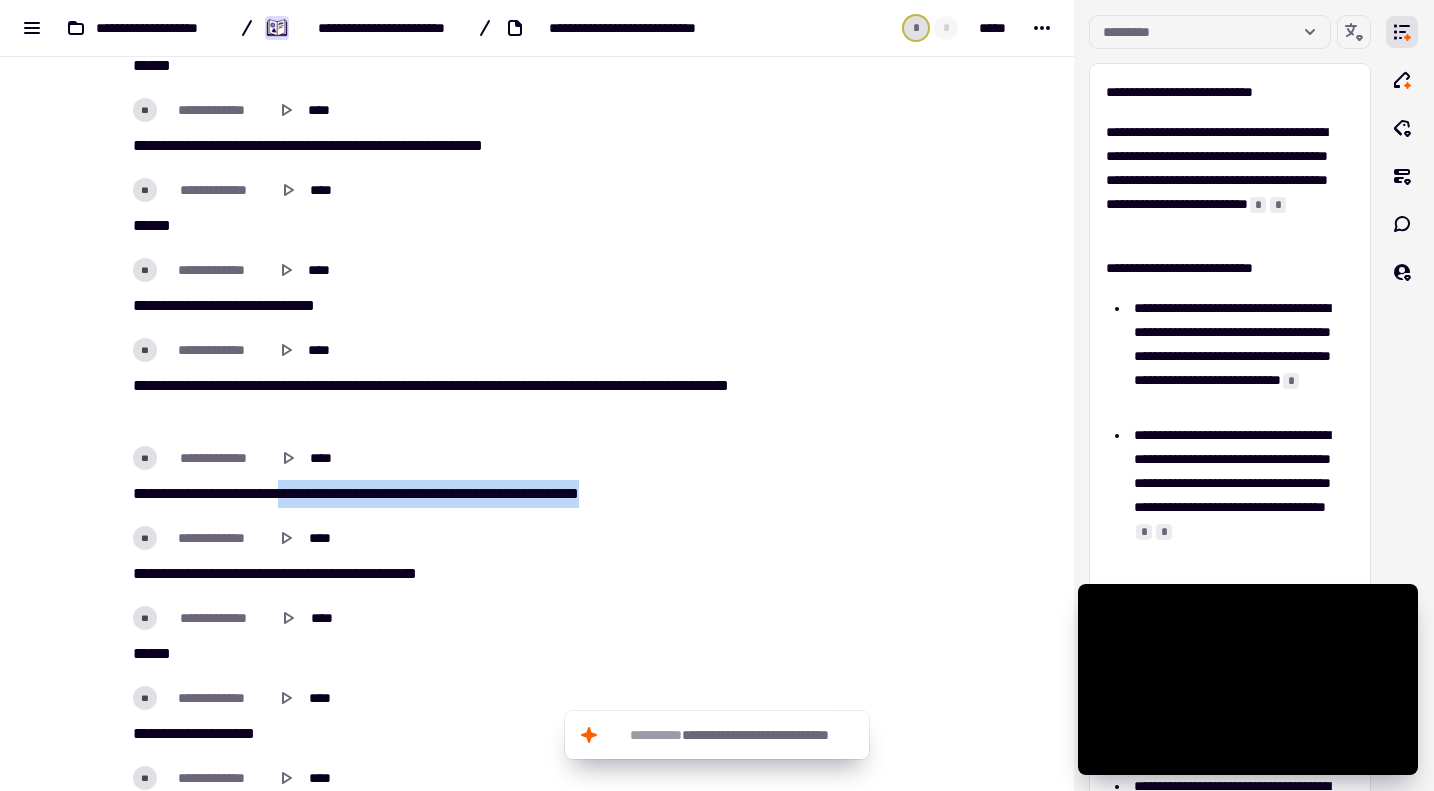 drag, startPoint x: 296, startPoint y: 492, endPoint x: 695, endPoint y: 490, distance: 399.005 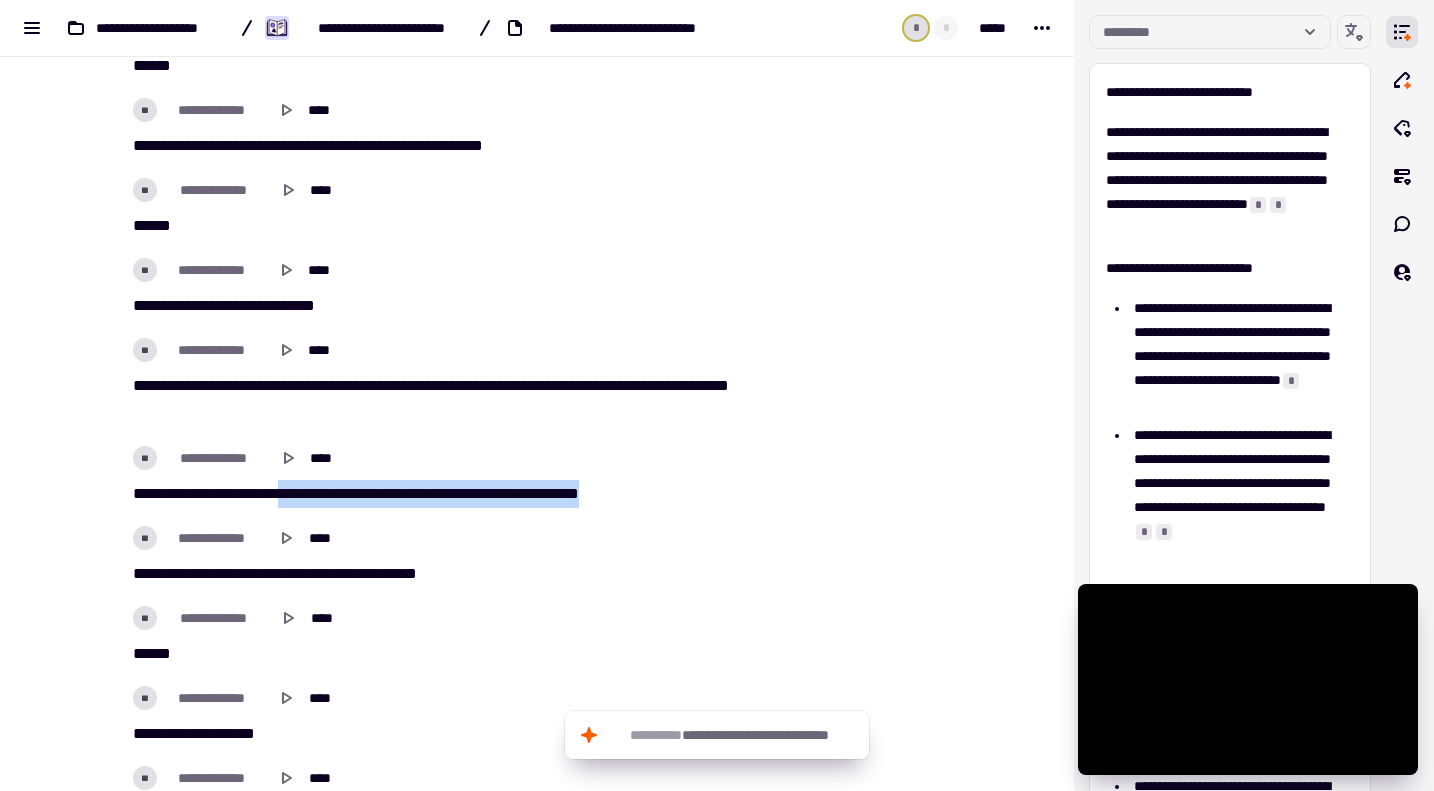 click on "*****   *   *****   ****   ****   ***   *****   ******   ****   ***   ****   ***   ****   *********" at bounding box center (449, 494) 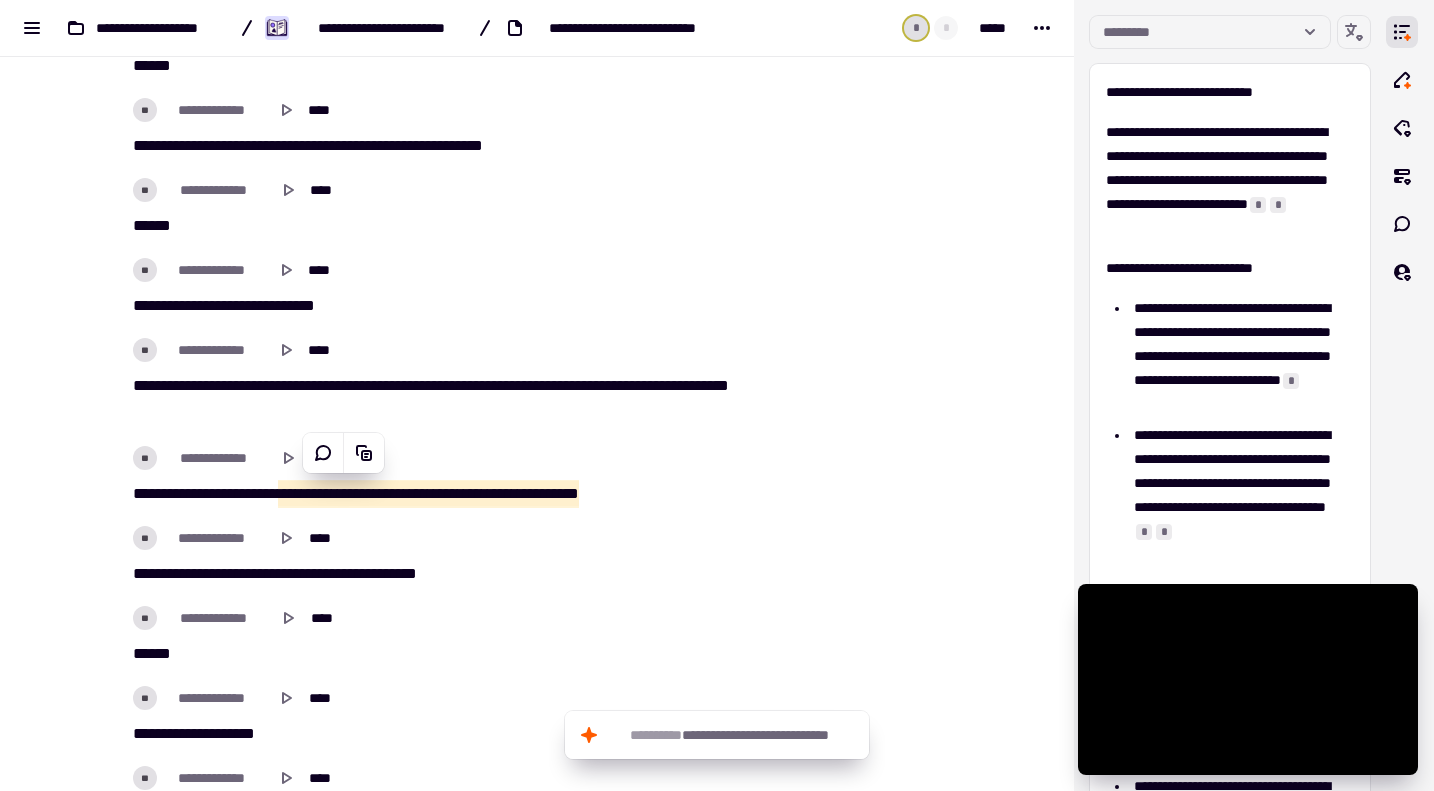 scroll, scrollTop: 4000, scrollLeft: 0, axis: vertical 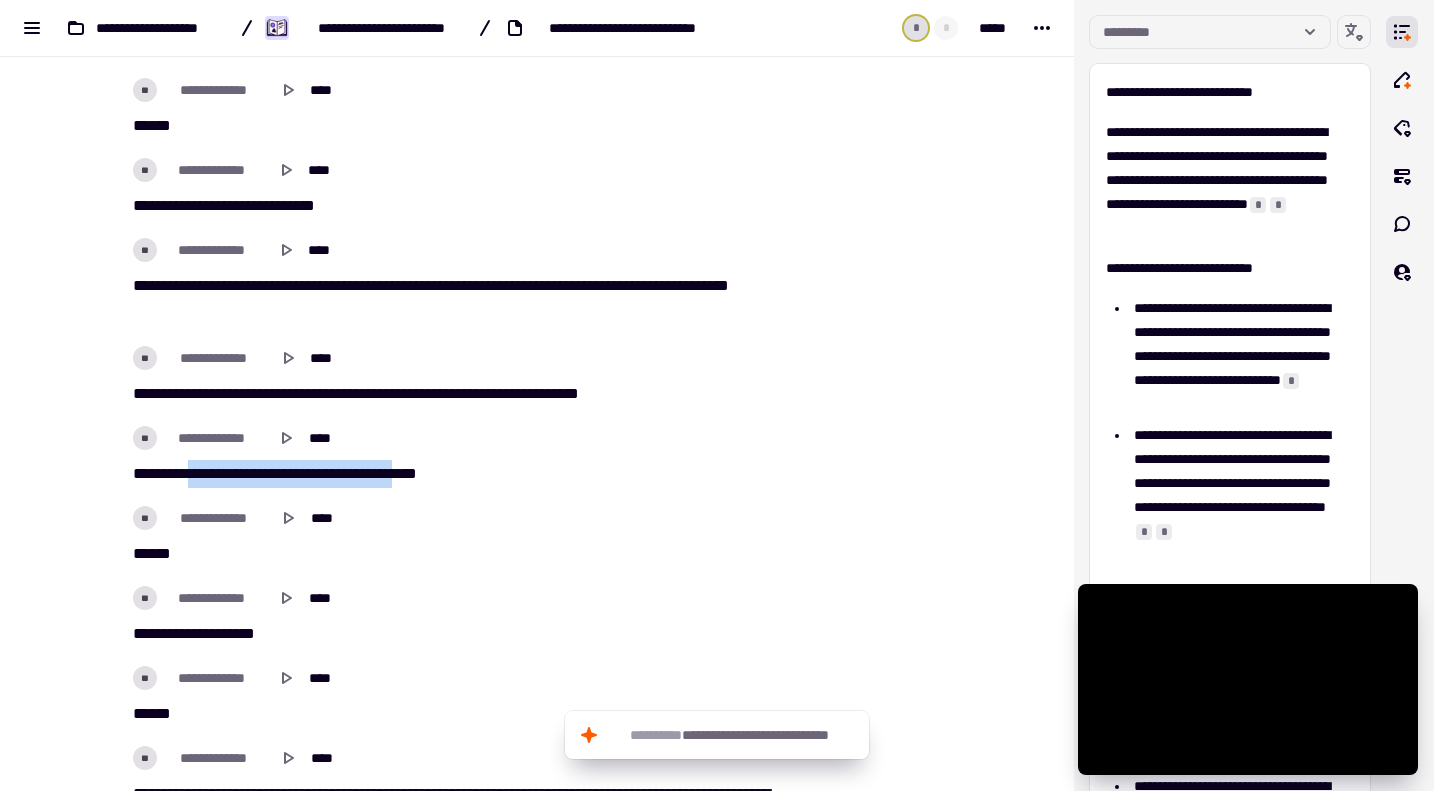drag, startPoint x: 191, startPoint y: 474, endPoint x: 421, endPoint y: 478, distance: 230.03477 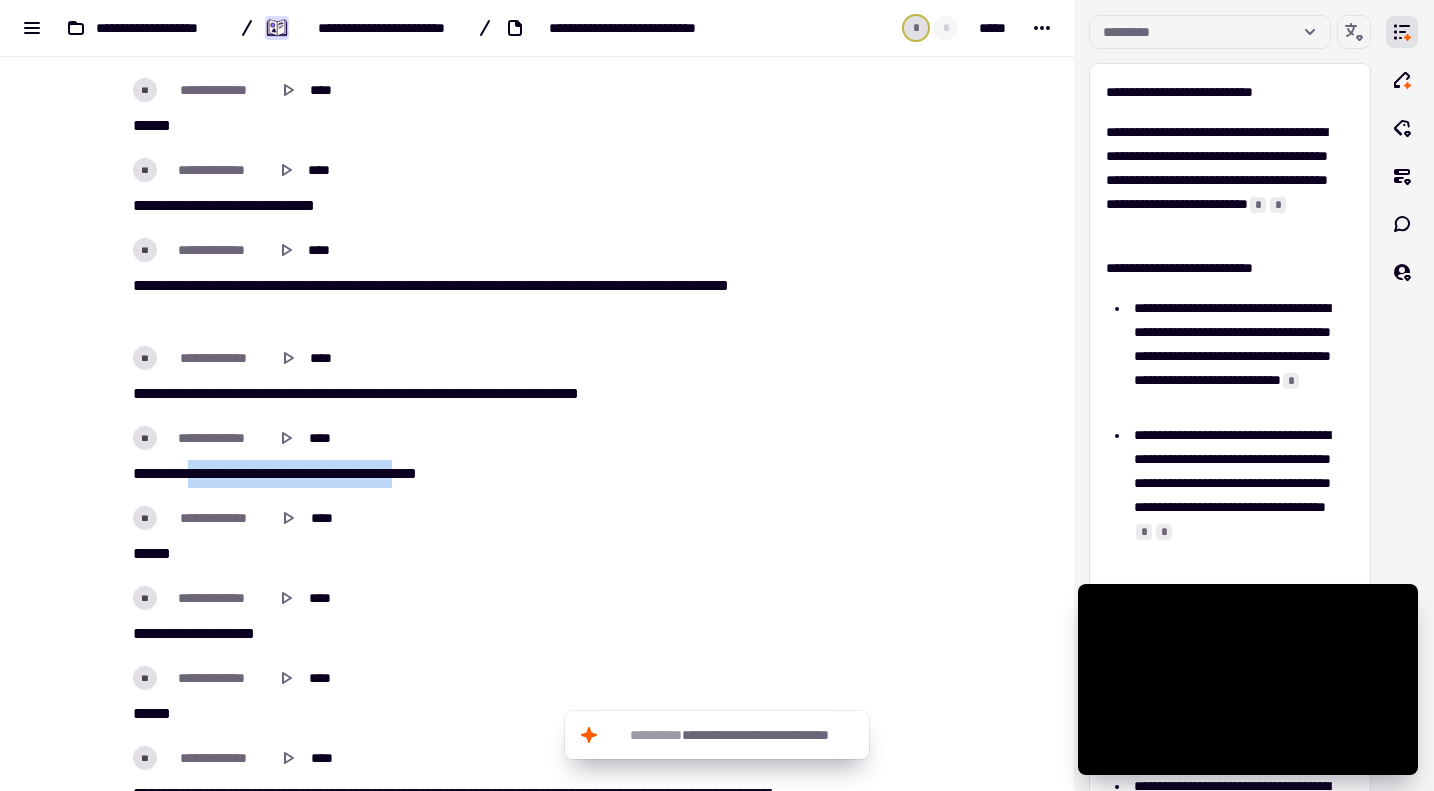 click on "**********" at bounding box center (449, 474) 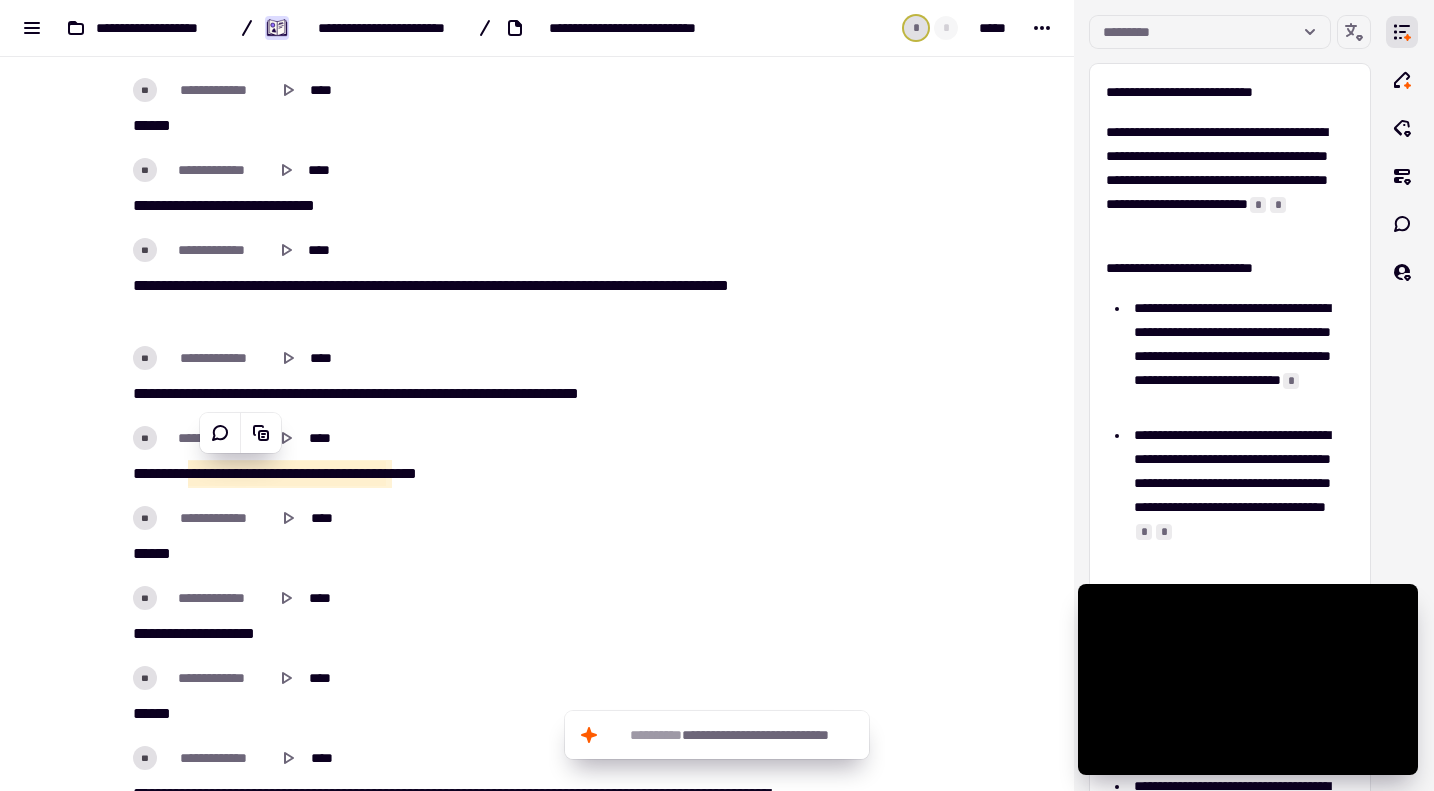scroll, scrollTop: 4100, scrollLeft: 0, axis: vertical 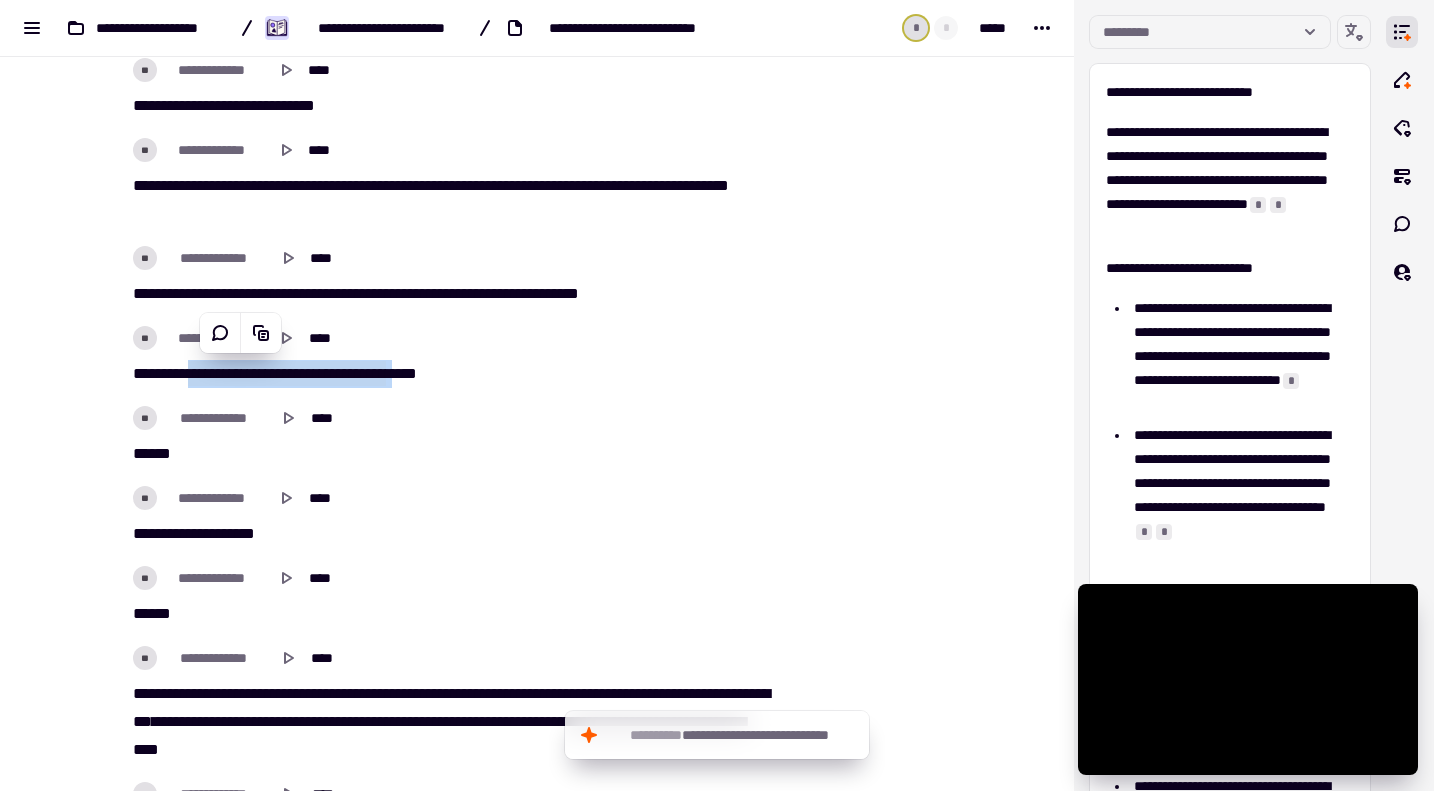click on "**********" at bounding box center (449, 578) 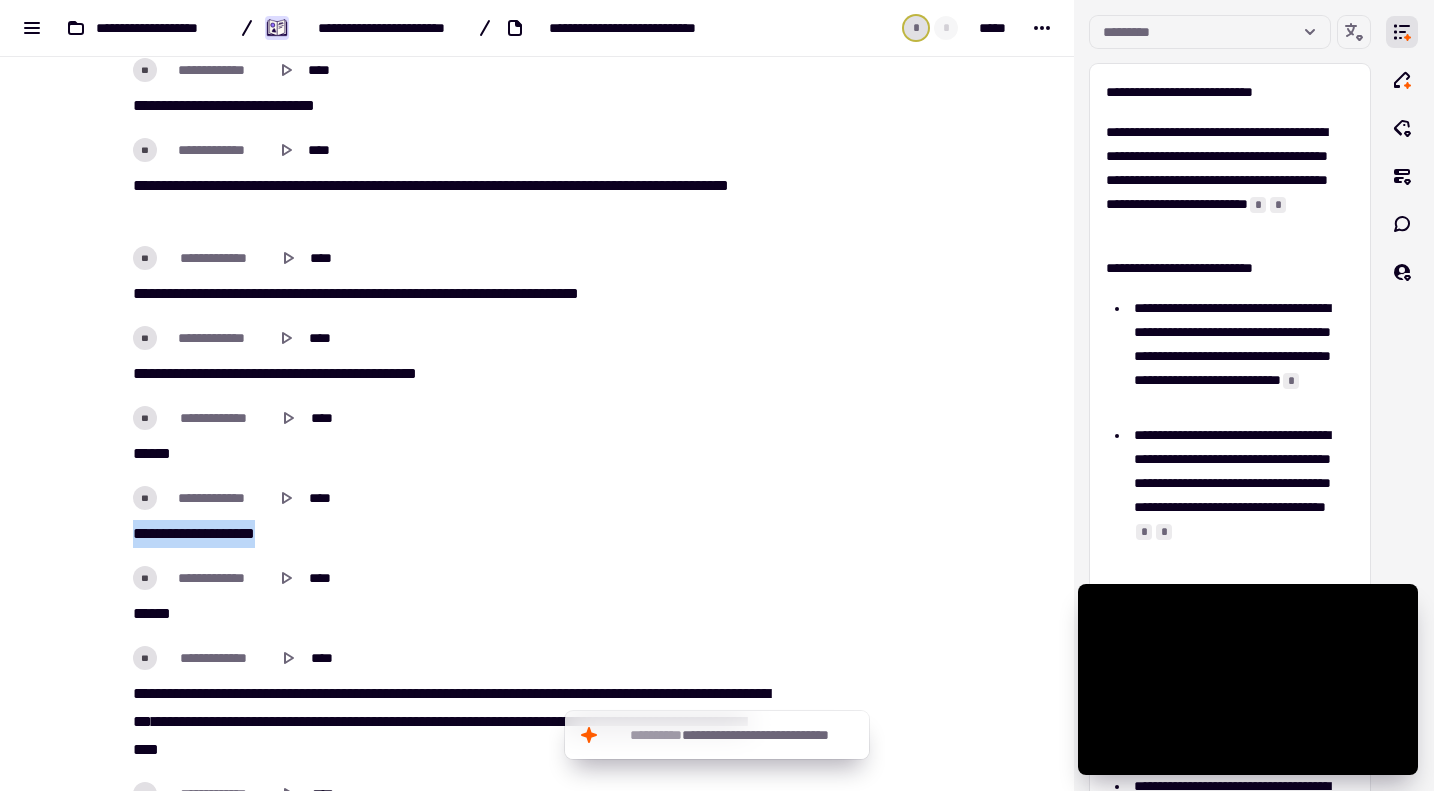 drag, startPoint x: 295, startPoint y: 537, endPoint x: 122, endPoint y: 535, distance: 173.01157 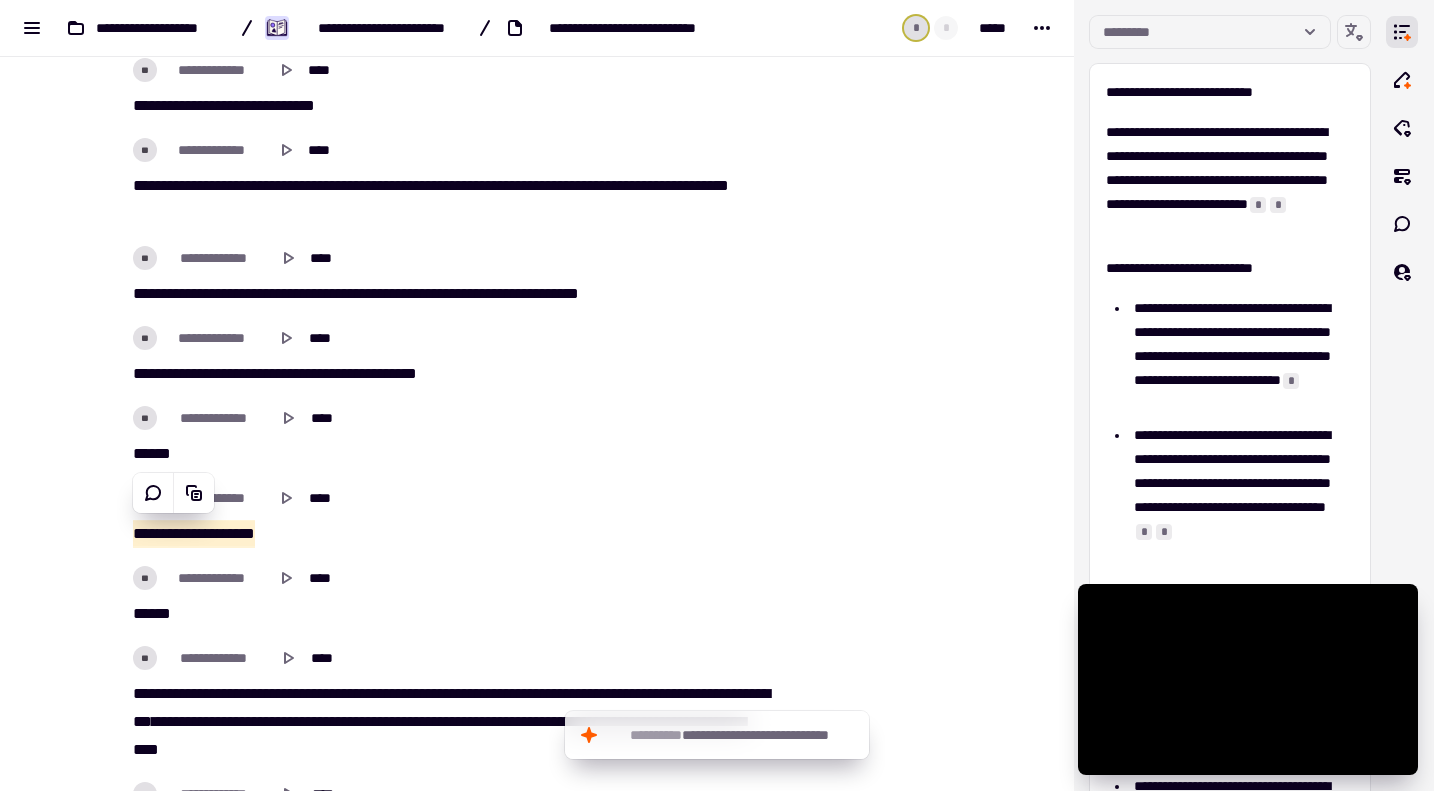 scroll, scrollTop: 4200, scrollLeft: 0, axis: vertical 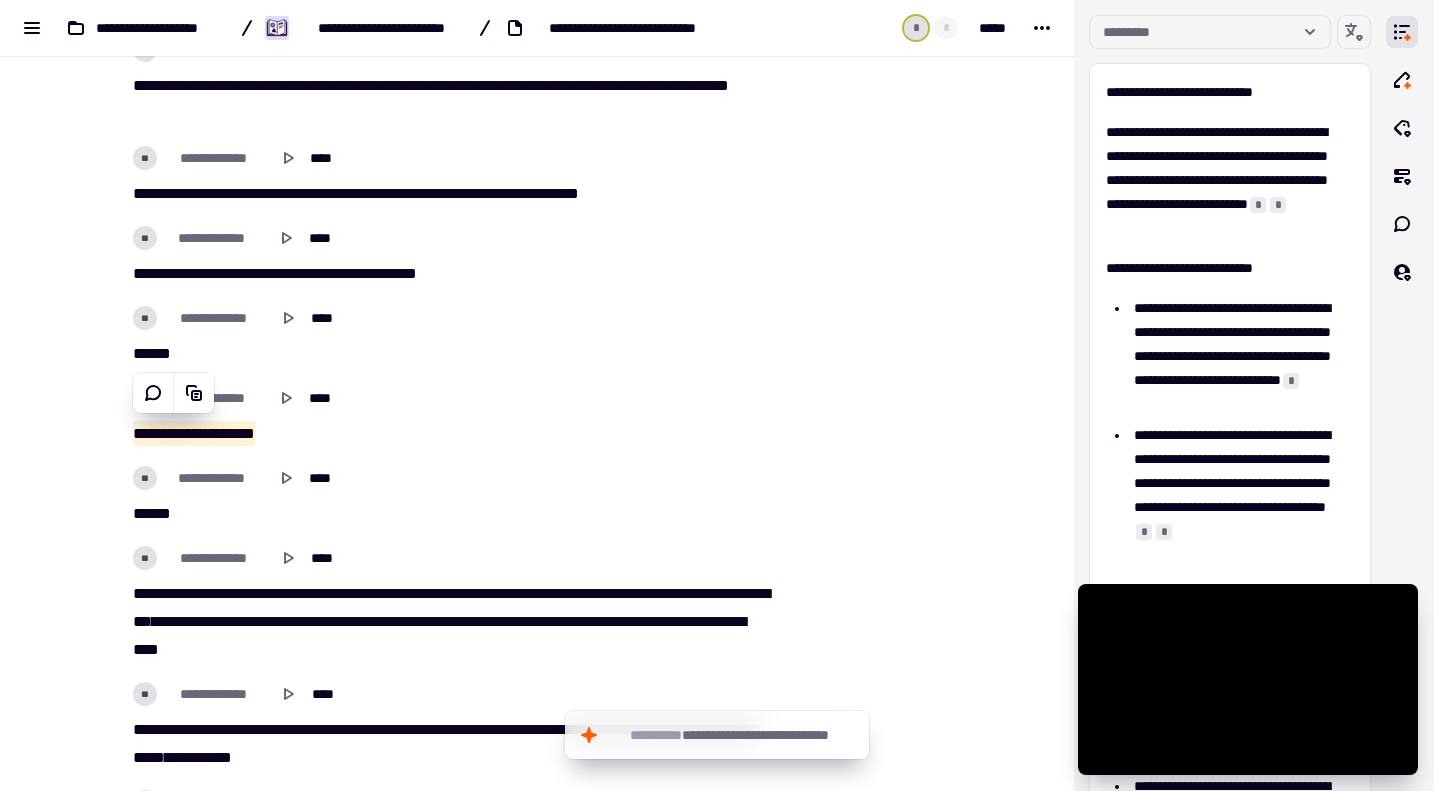 click on "*********" at bounding box center (245, 621) 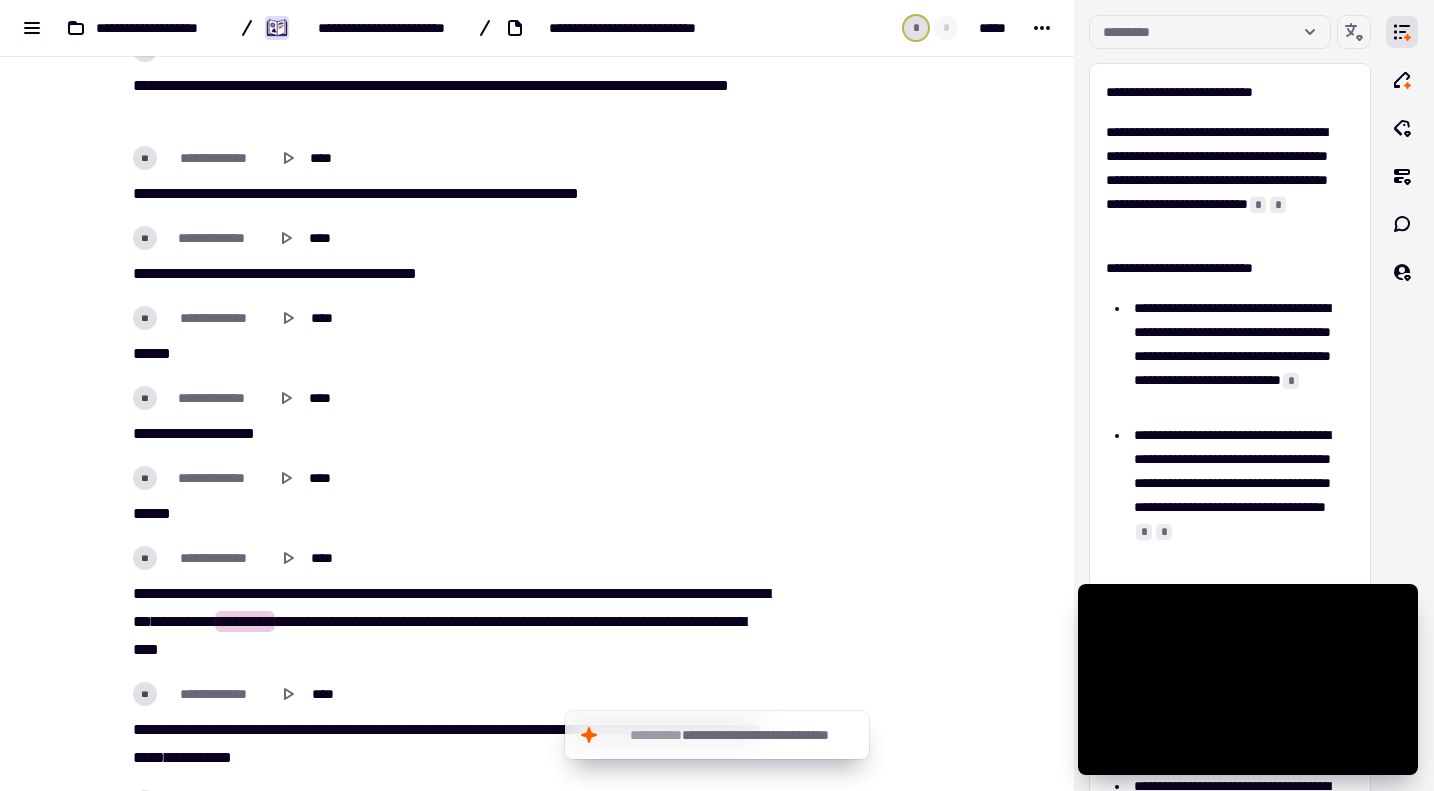 click on "***" at bounding box center [389, 593] 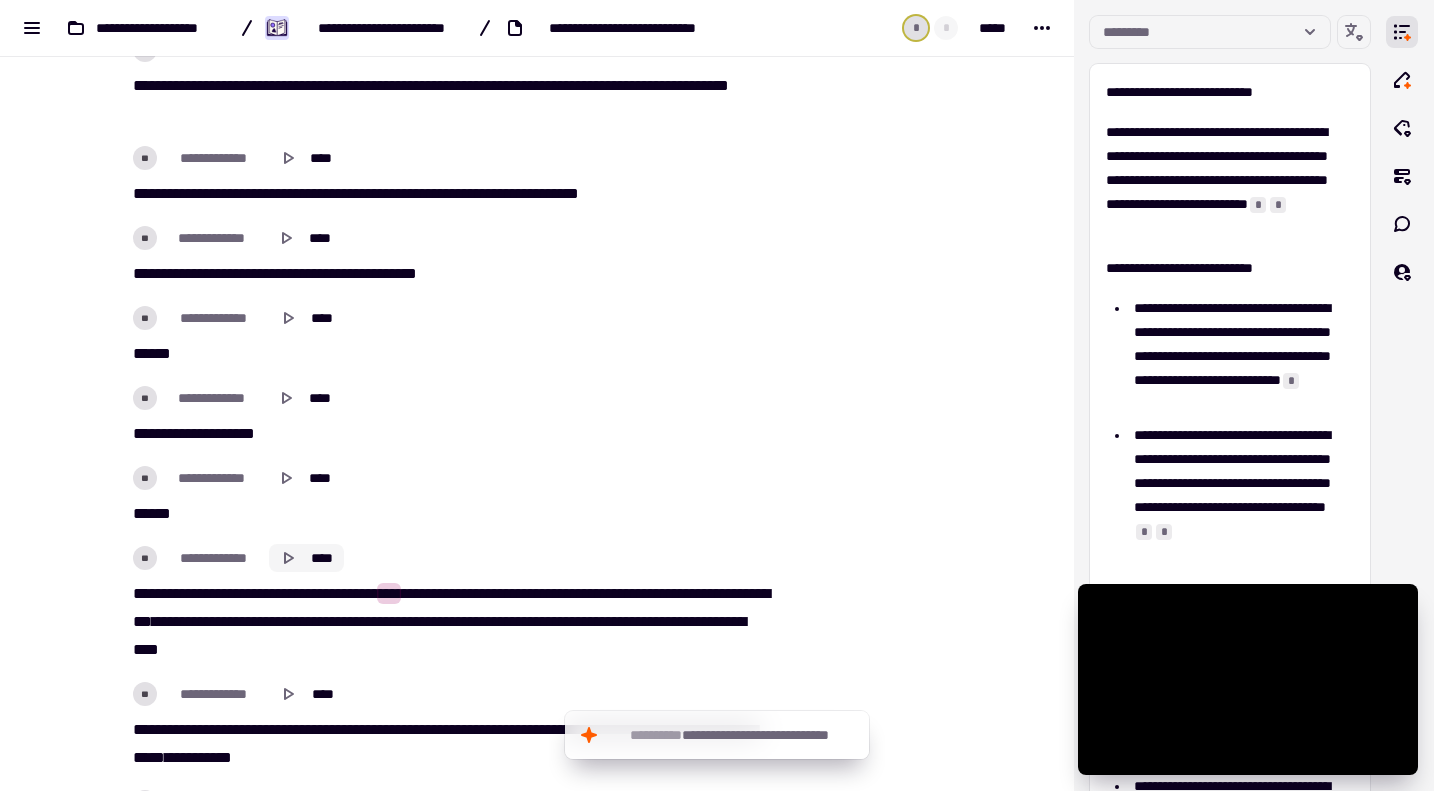 click on "****" 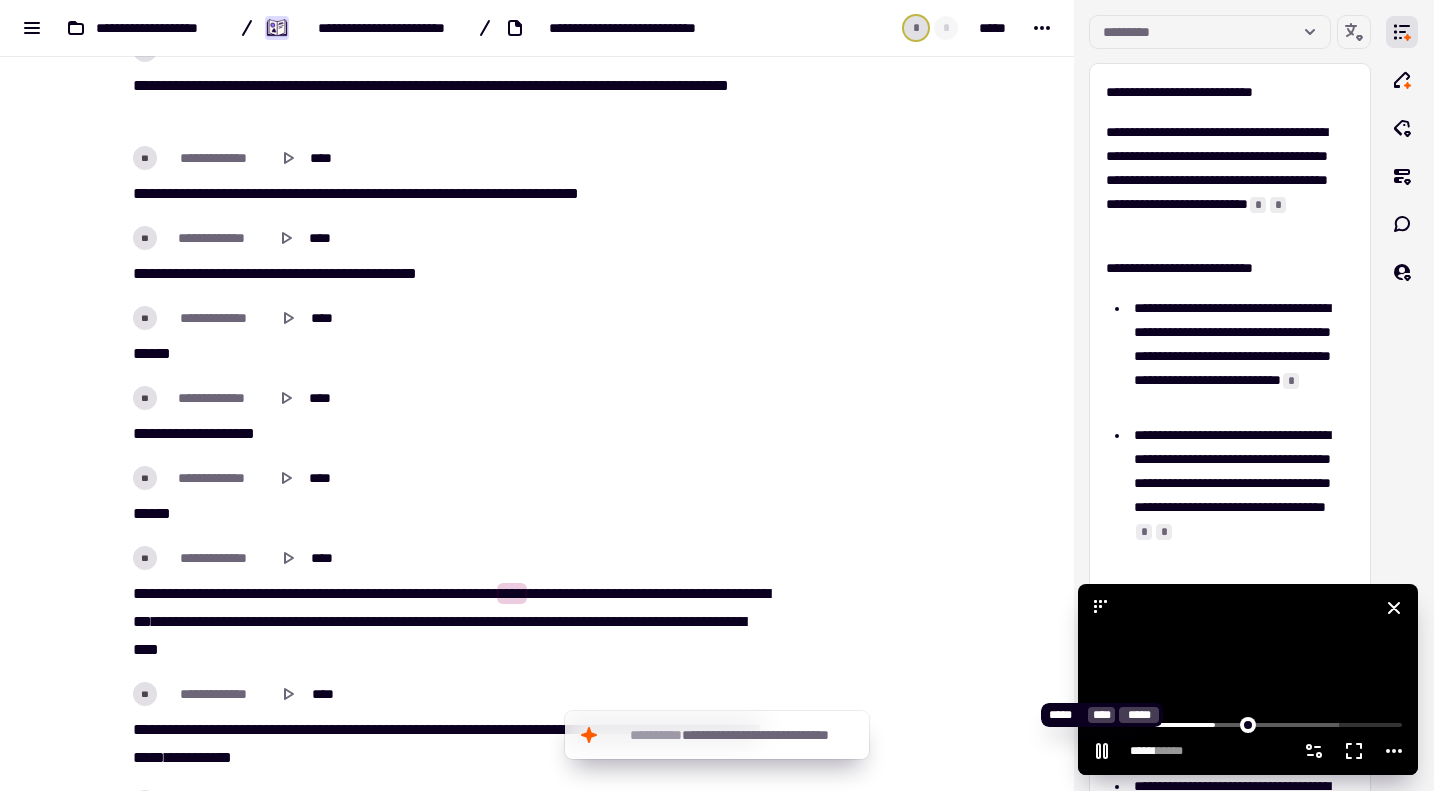 click 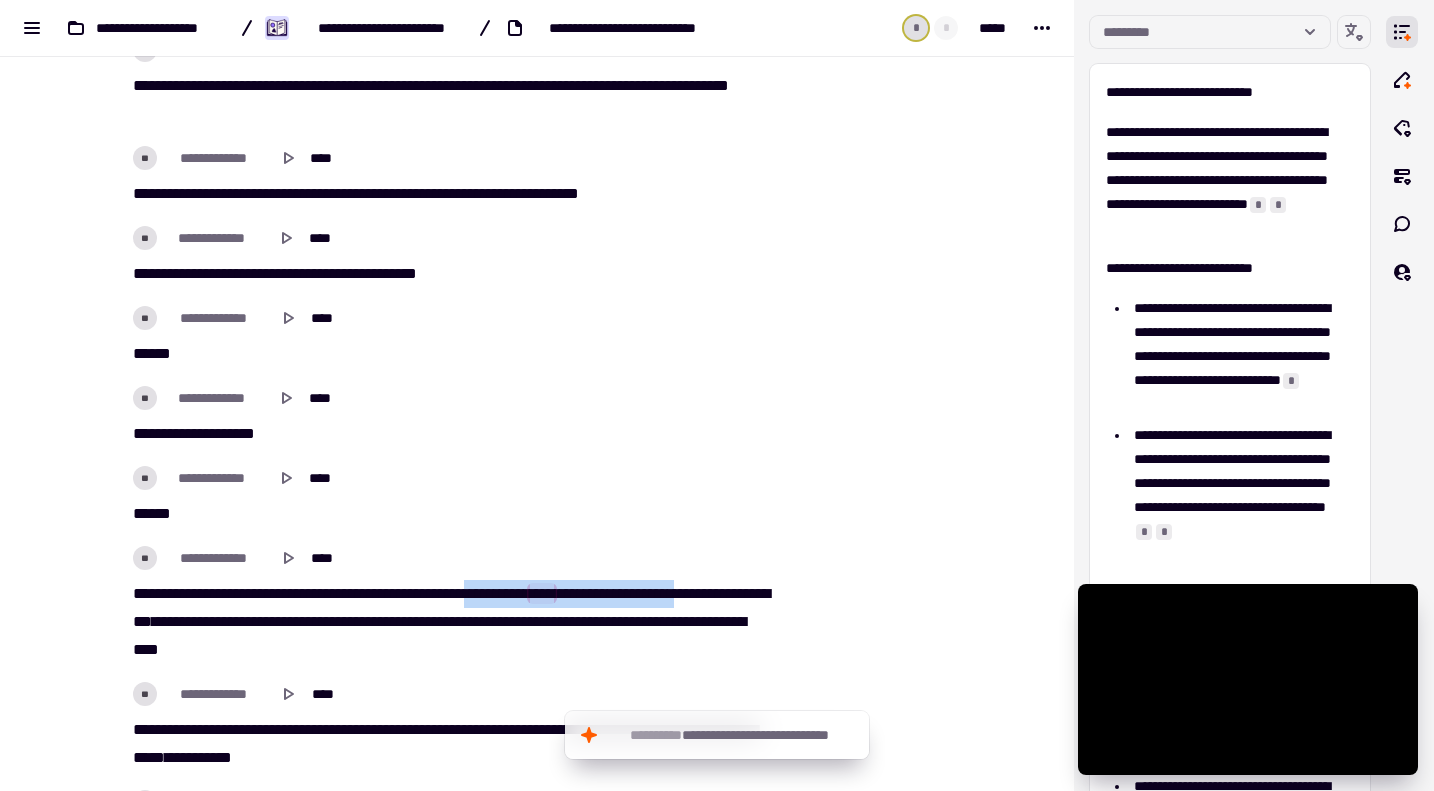 drag, startPoint x: 485, startPoint y: 593, endPoint x: 769, endPoint y: 585, distance: 284.11264 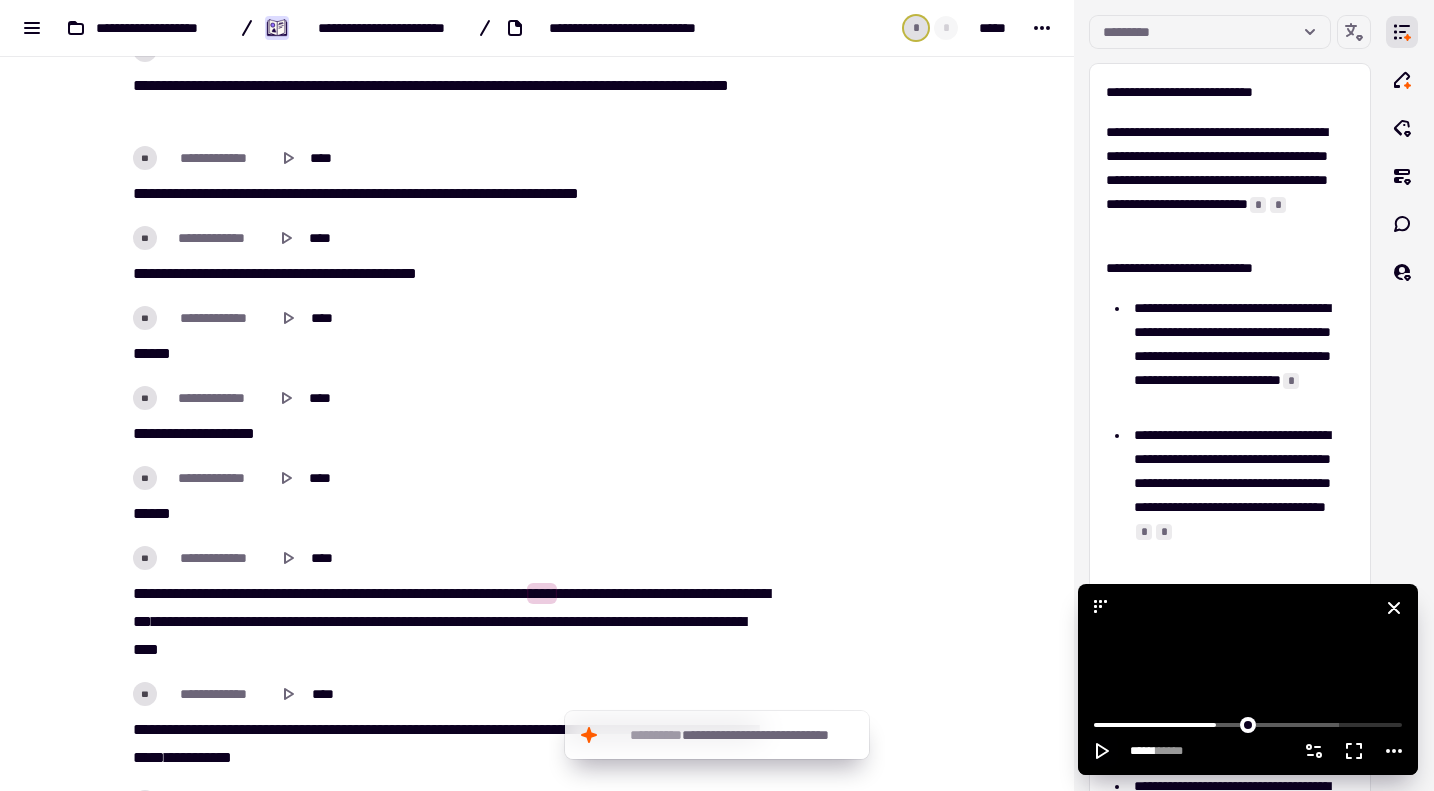 click 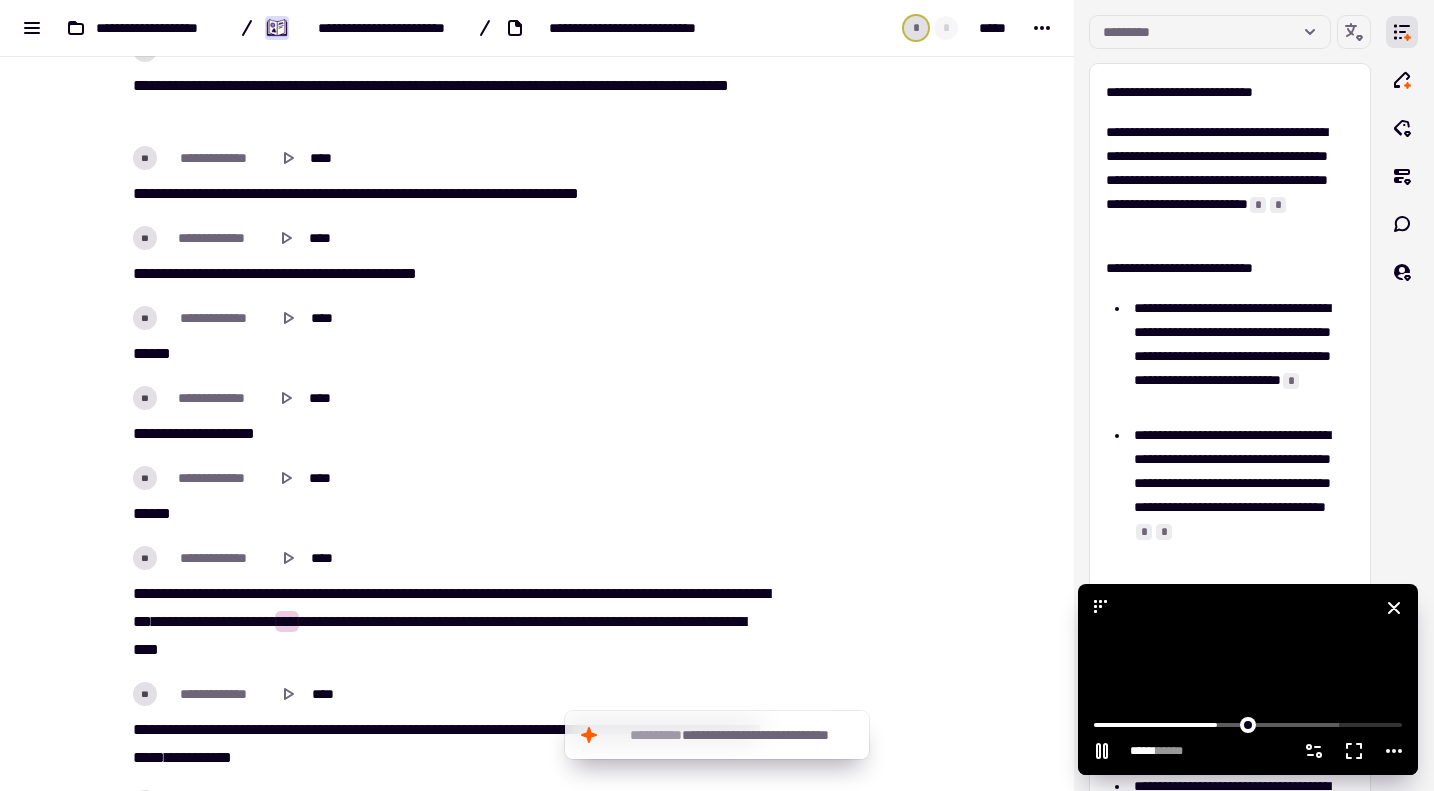 click 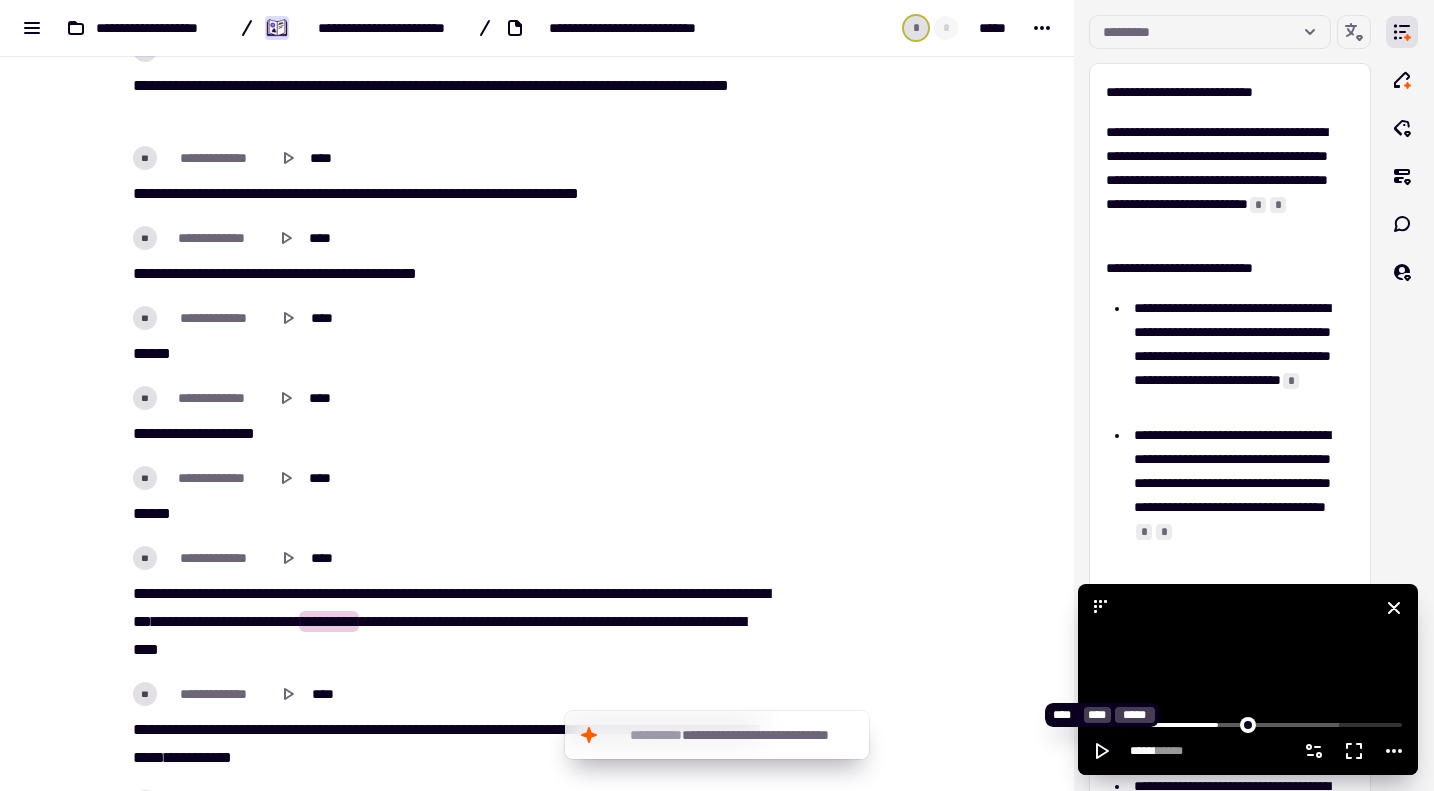 click 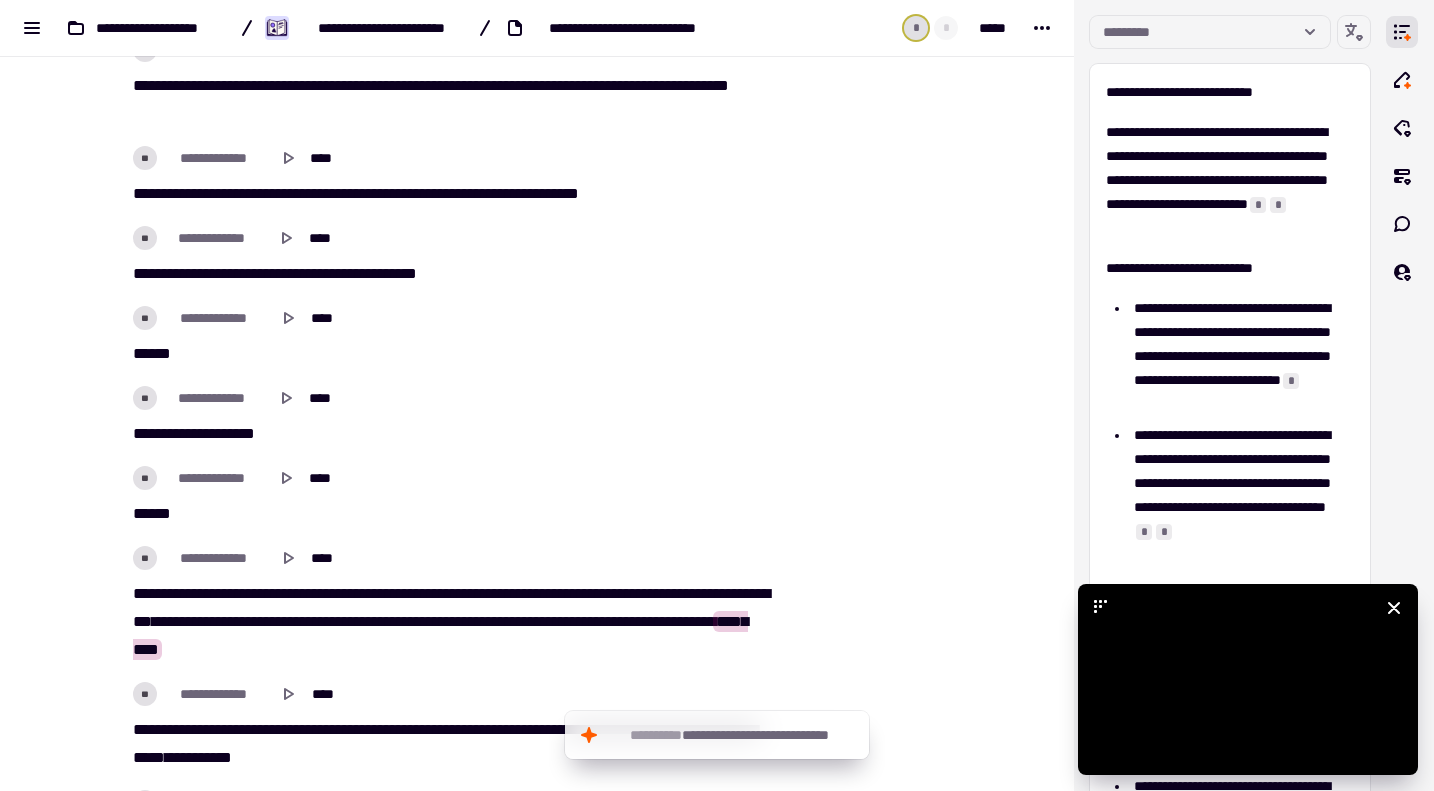 click 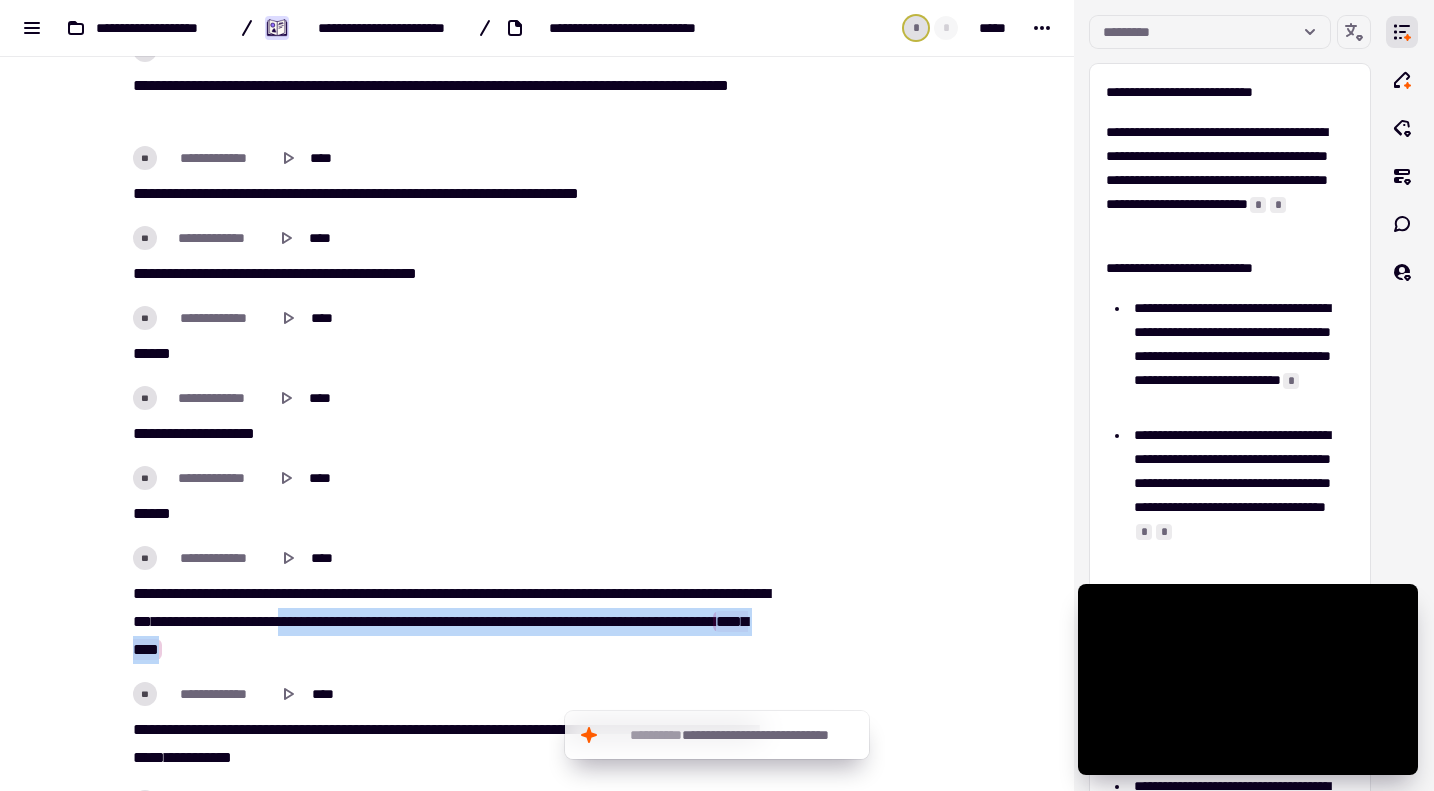 drag, startPoint x: 413, startPoint y: 622, endPoint x: 432, endPoint y: 646, distance: 30.610456 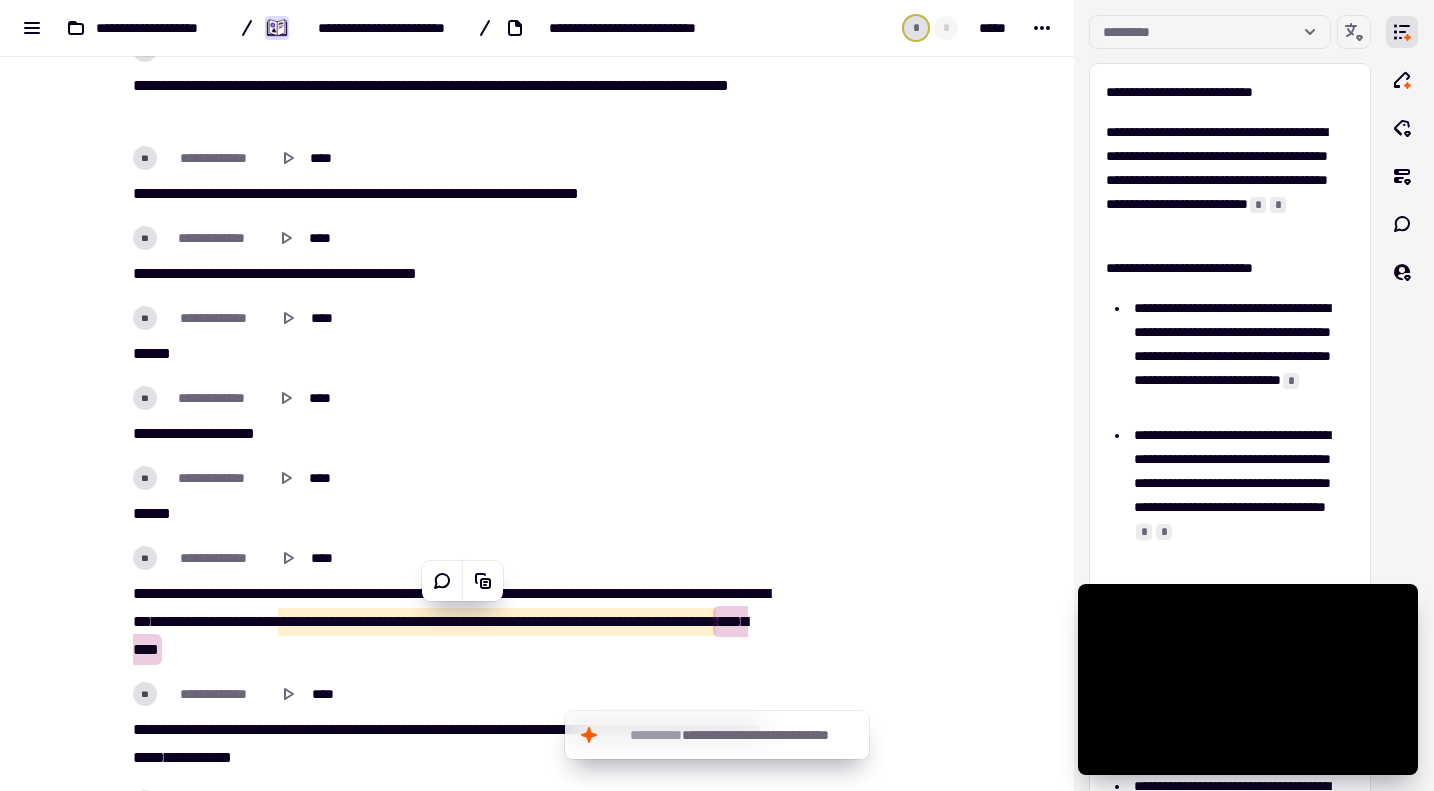 scroll, scrollTop: 4300, scrollLeft: 0, axis: vertical 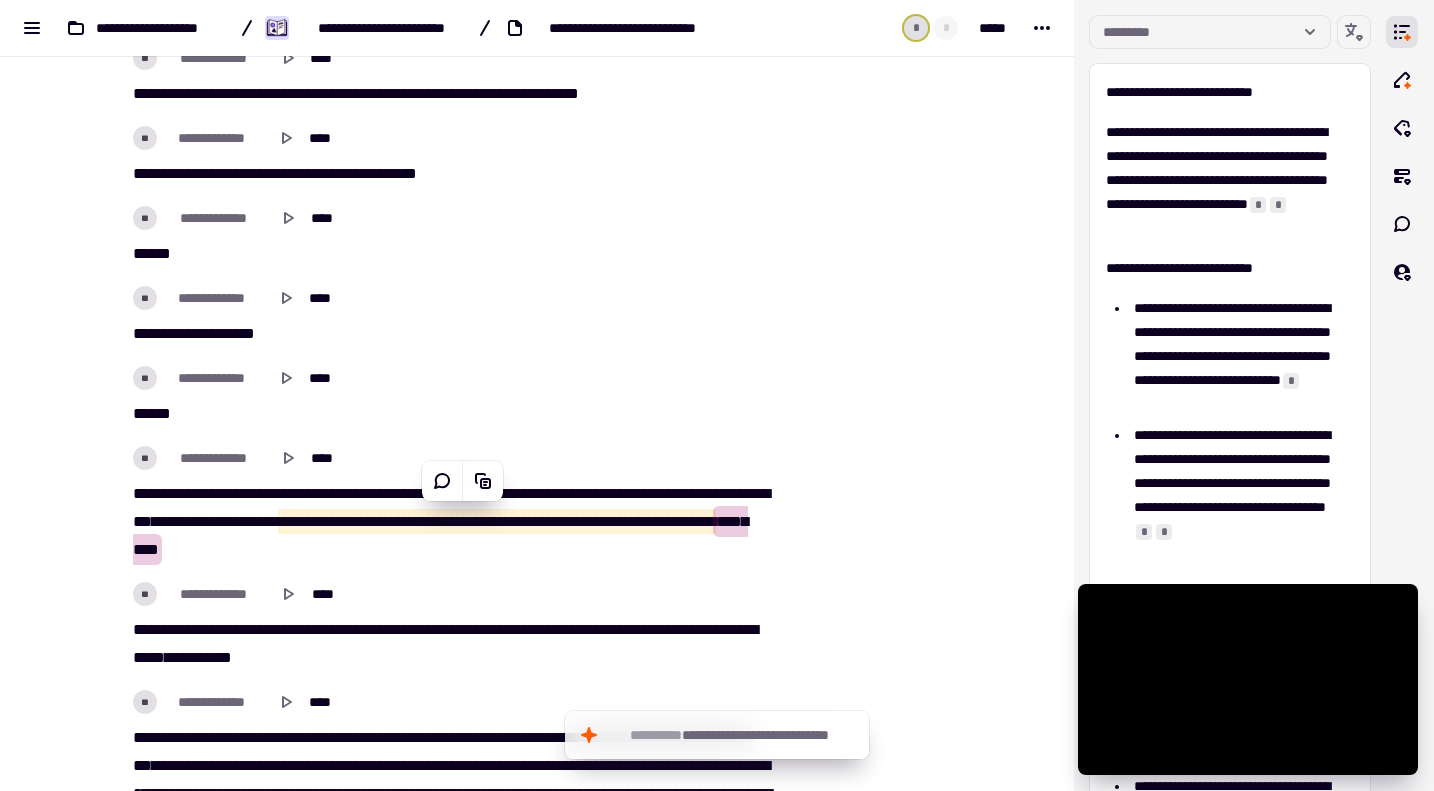 click on "**********" at bounding box center [537, 534] 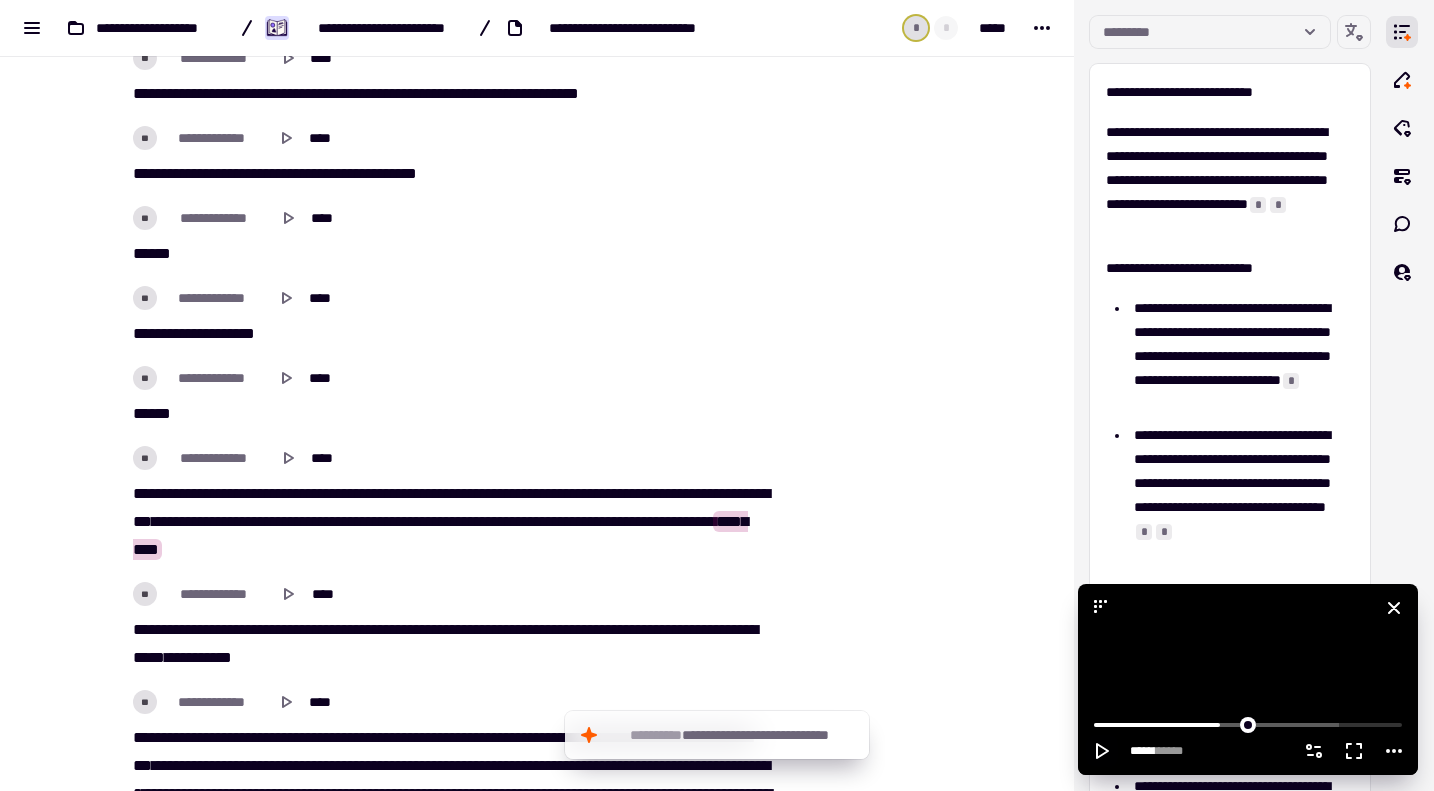 click 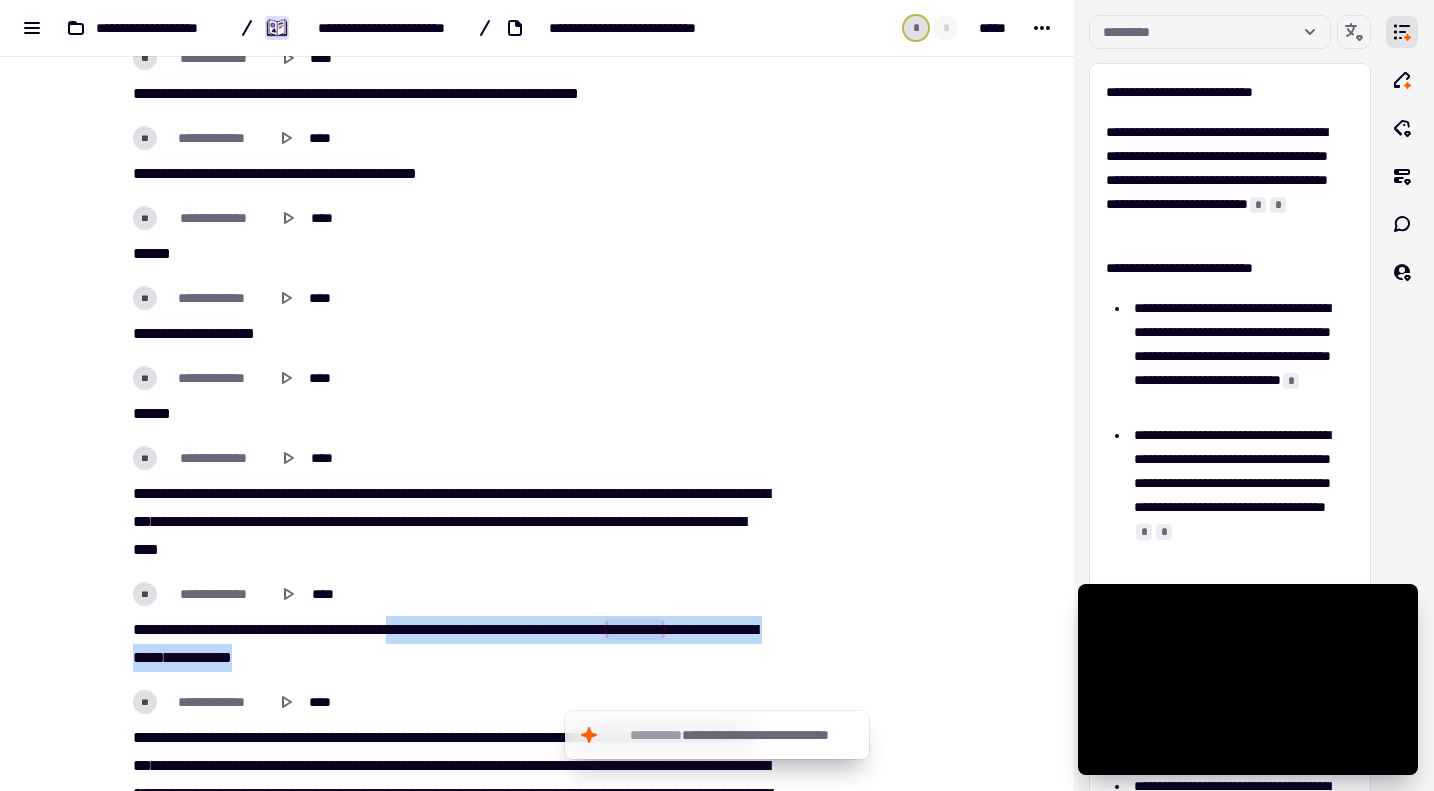 drag, startPoint x: 405, startPoint y: 628, endPoint x: 392, endPoint y: 648, distance: 23.853722 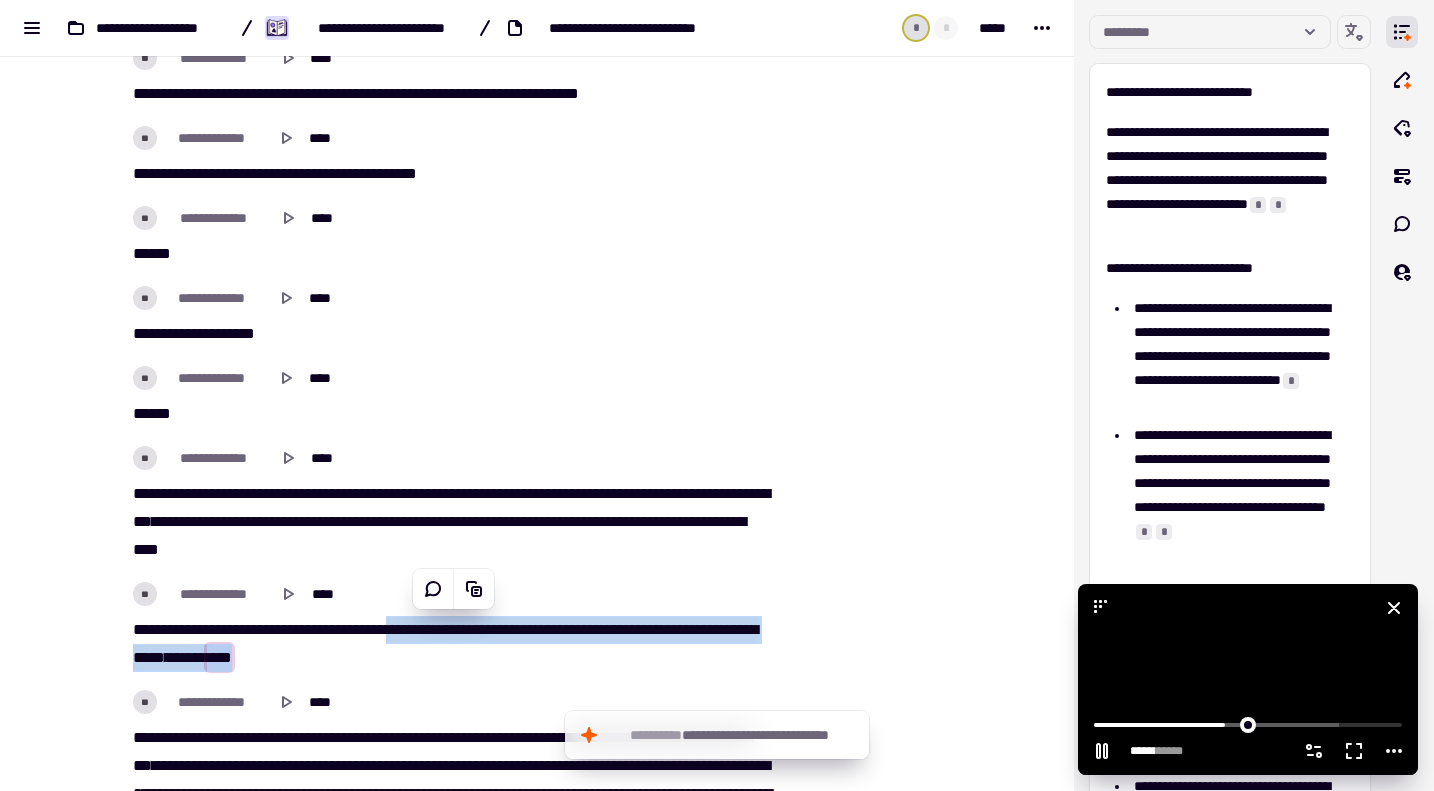 click 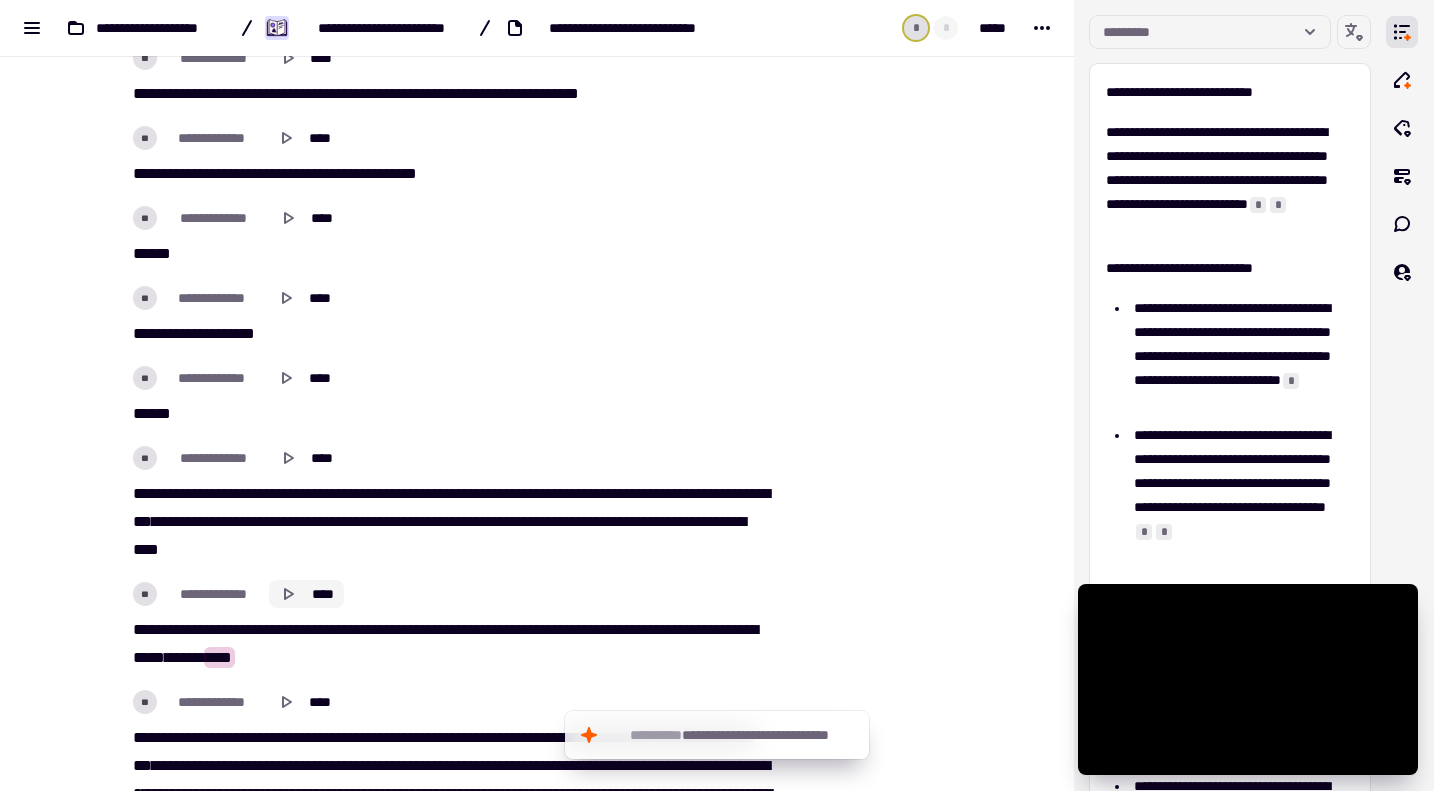 scroll, scrollTop: 4400, scrollLeft: 0, axis: vertical 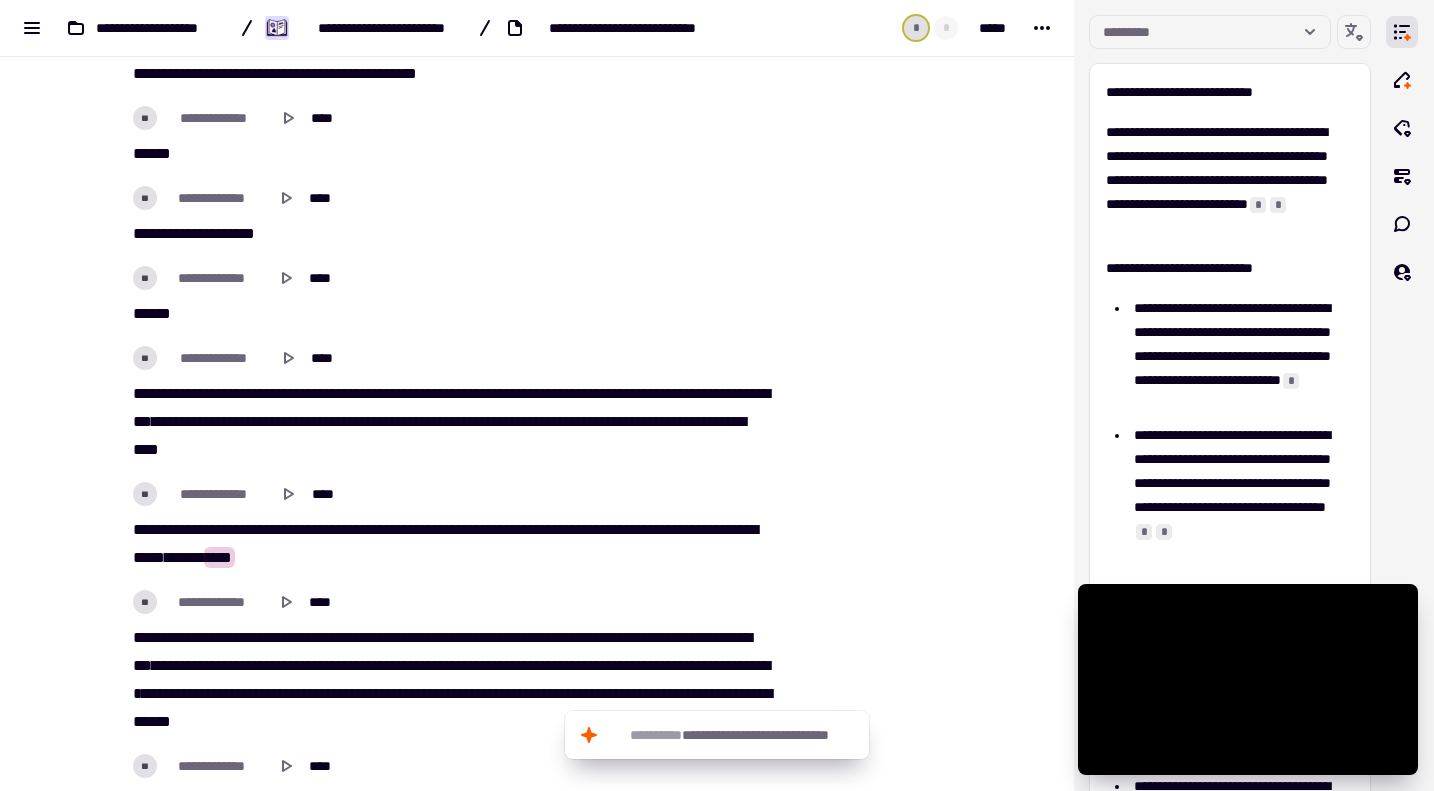 click on "**********" at bounding box center (537, 395) 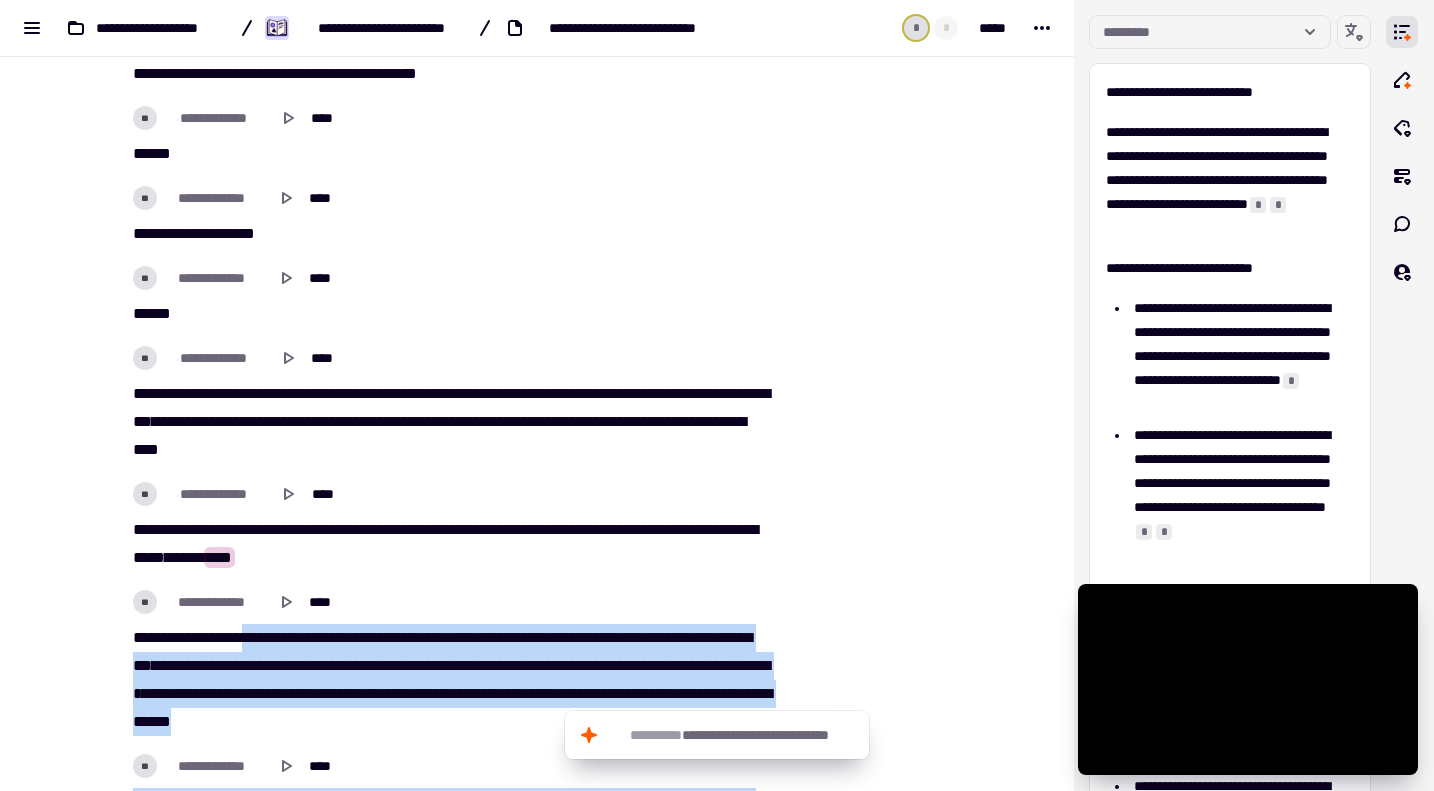scroll, scrollTop: 4600, scrollLeft: 0, axis: vertical 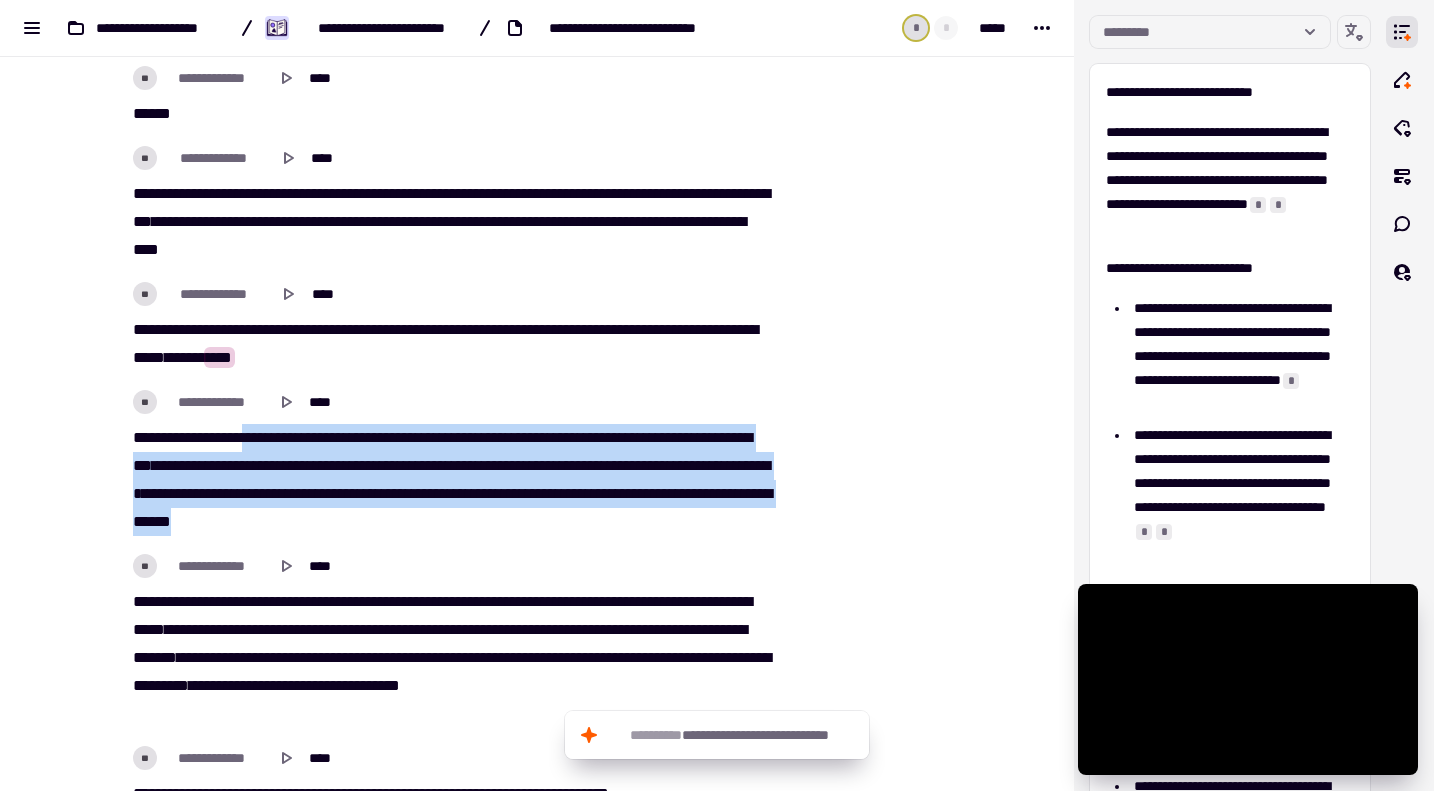 drag, startPoint x: 254, startPoint y: 636, endPoint x: 507, endPoint y: 511, distance: 282.19498 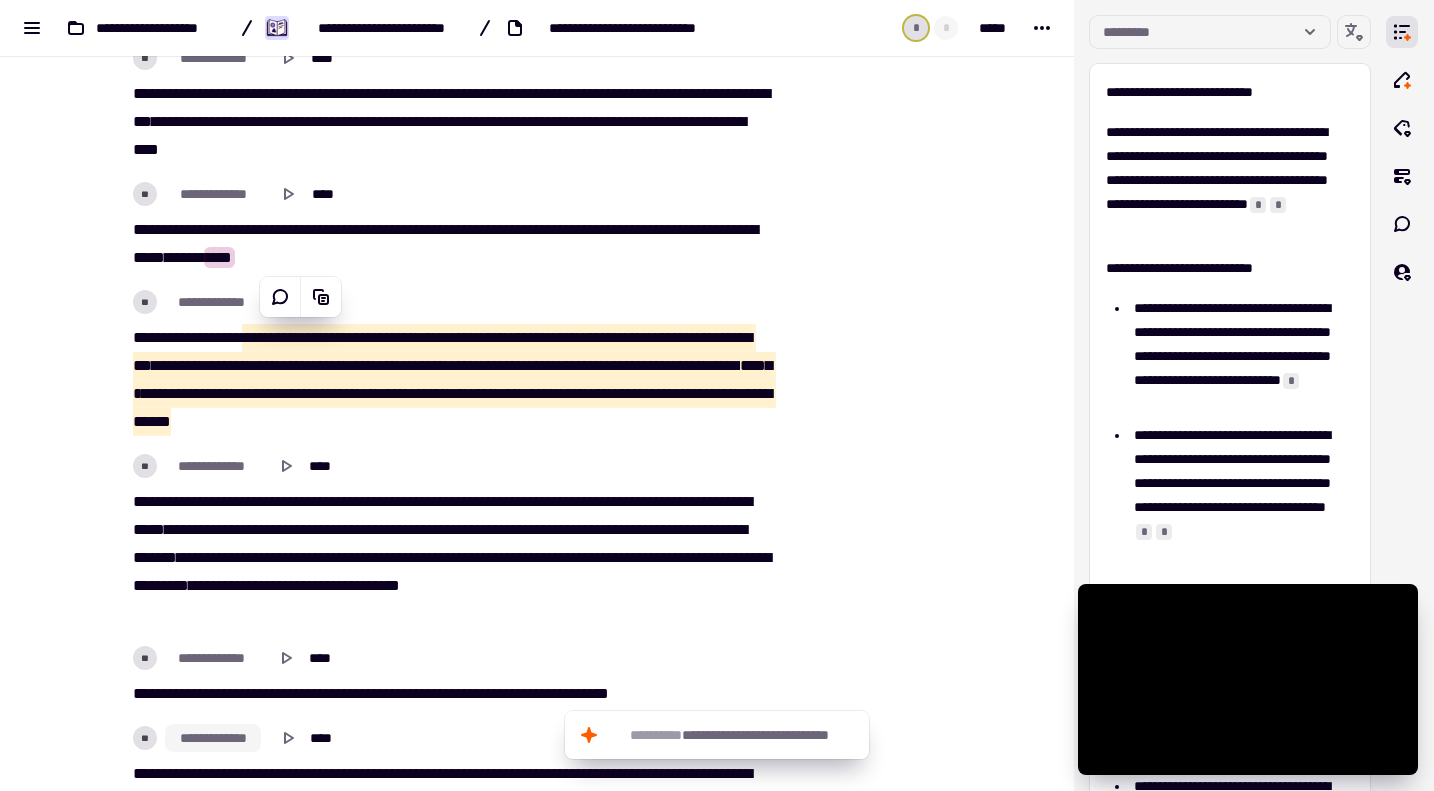 scroll, scrollTop: 4800, scrollLeft: 0, axis: vertical 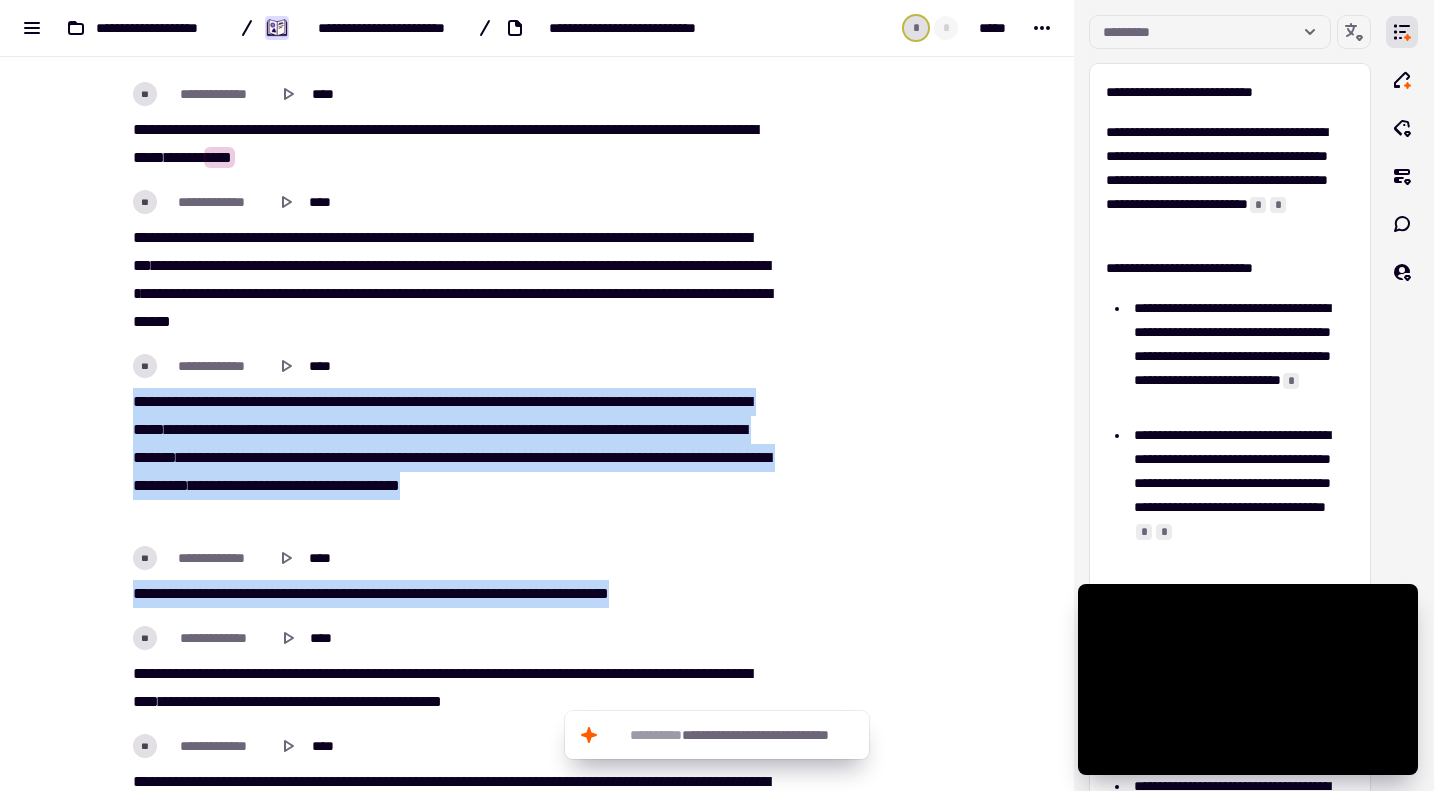 drag, startPoint x: 122, startPoint y: 399, endPoint x: 695, endPoint y: 588, distance: 603.36554 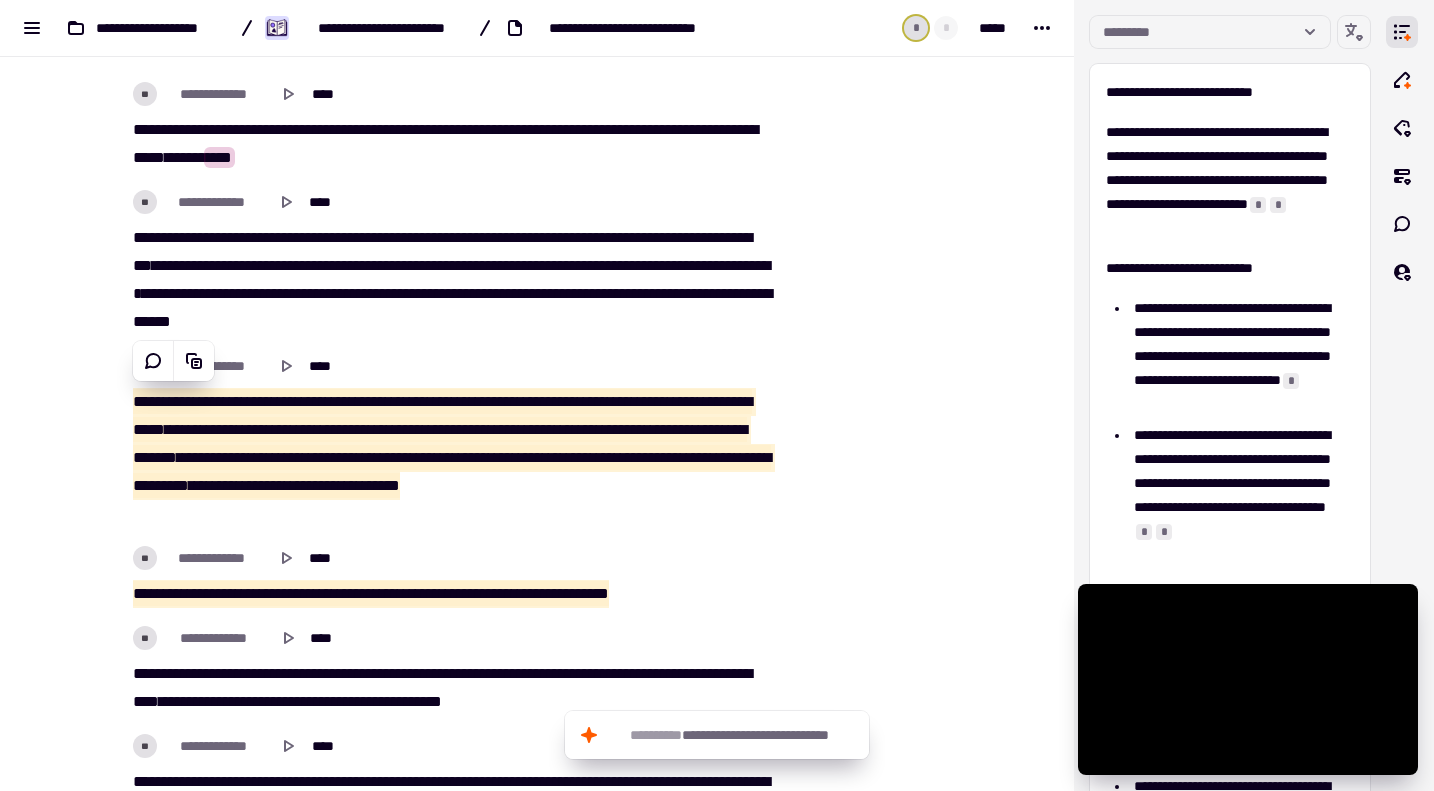 scroll, scrollTop: 4900, scrollLeft: 0, axis: vertical 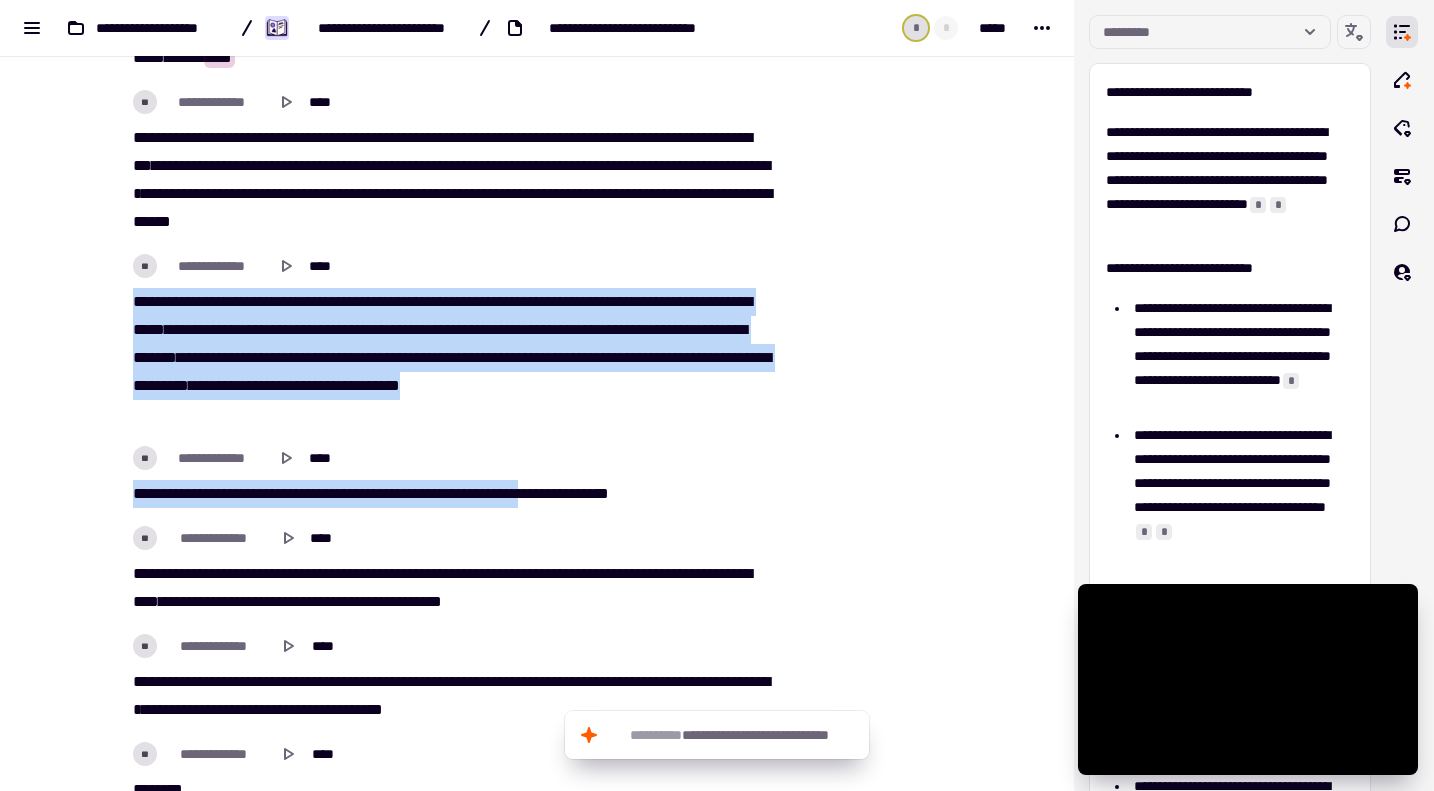 click on "**********" at bounding box center (437, -41) 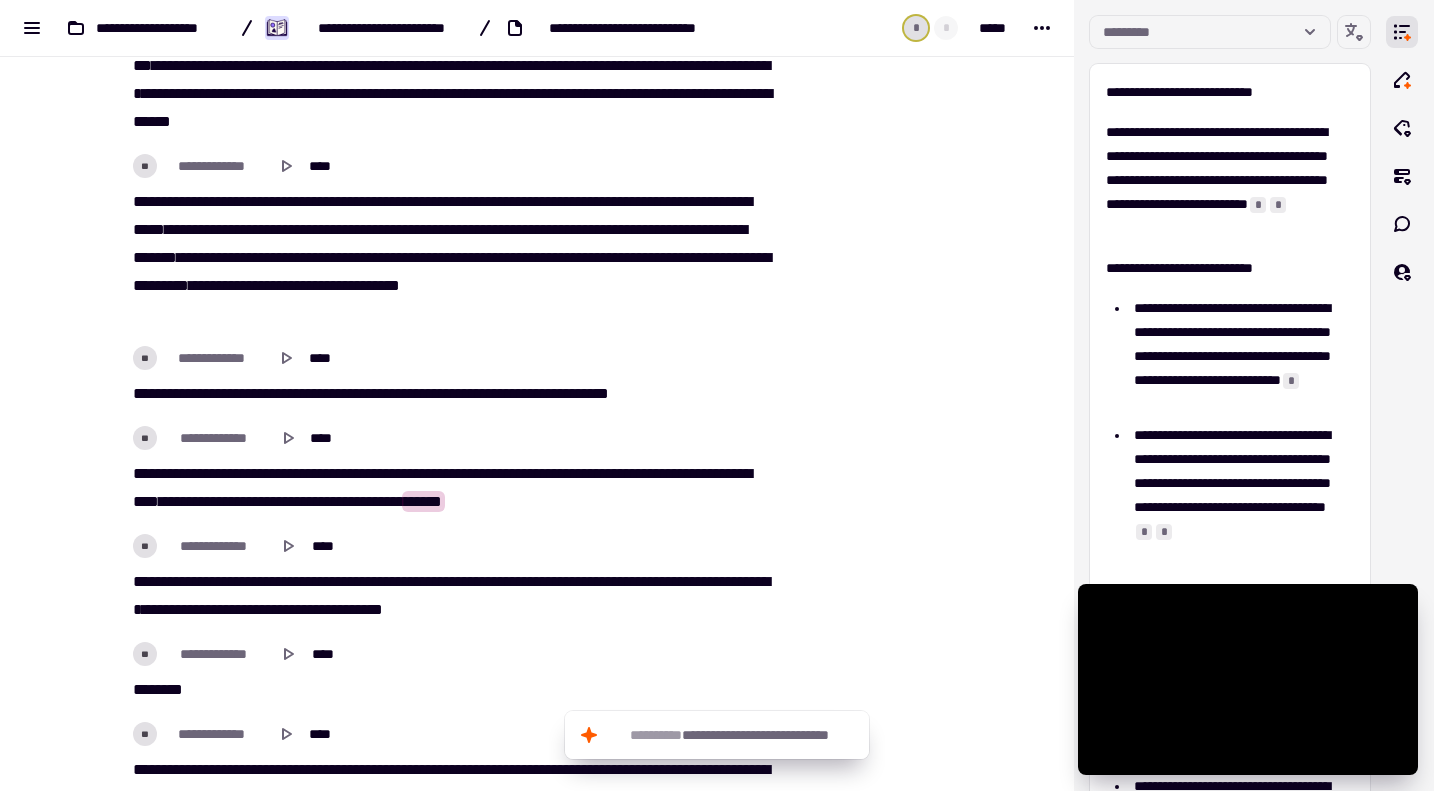 scroll, scrollTop: 5100, scrollLeft: 0, axis: vertical 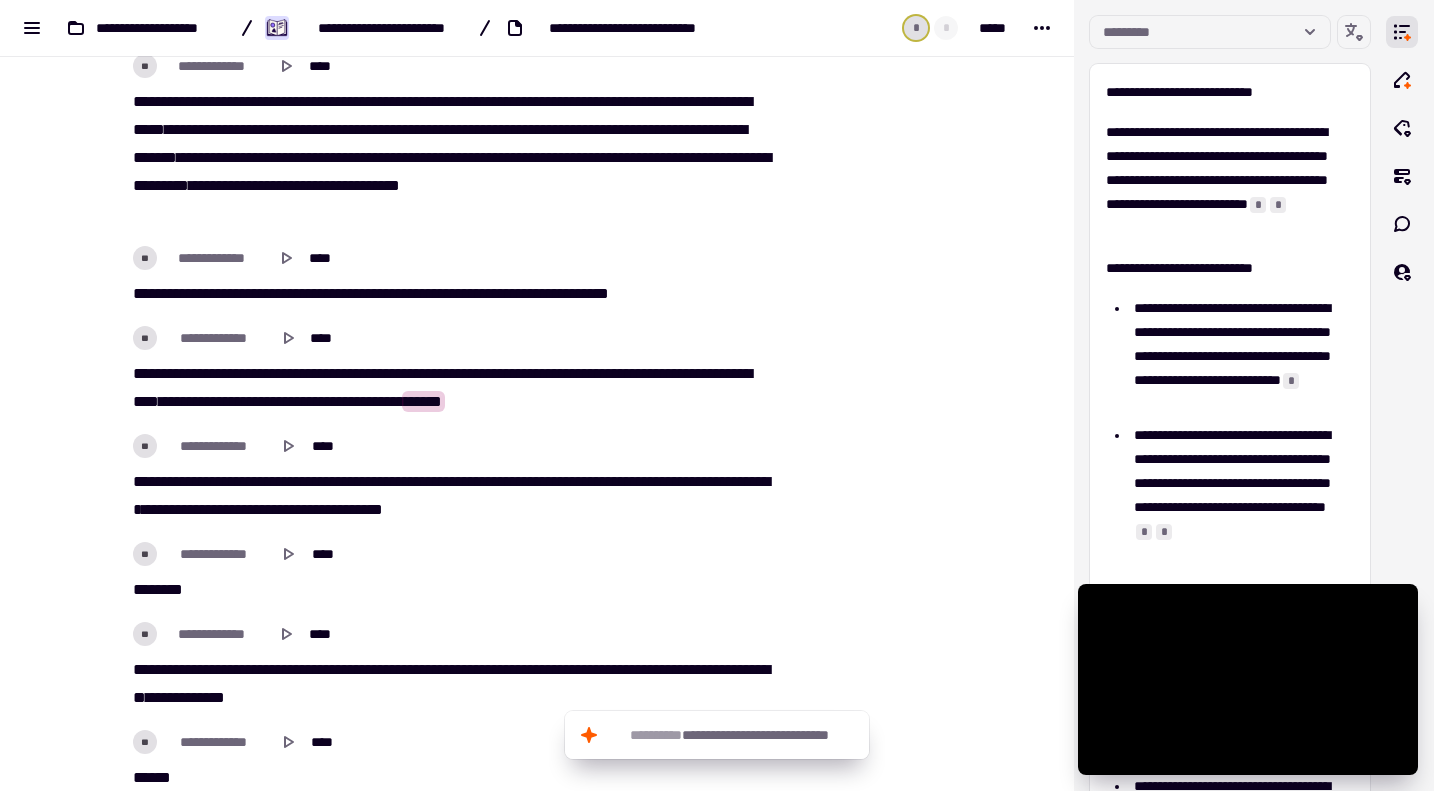 click on "*****   *   *****   **   ***   *********   ****   **   ****   **   *****   ***   ****   ****   ****   ********   ****   **   ****   ****   ***   ****   ***   *****   ***   *******   ***   **   *******   **   *****" at bounding box center [449, 388] 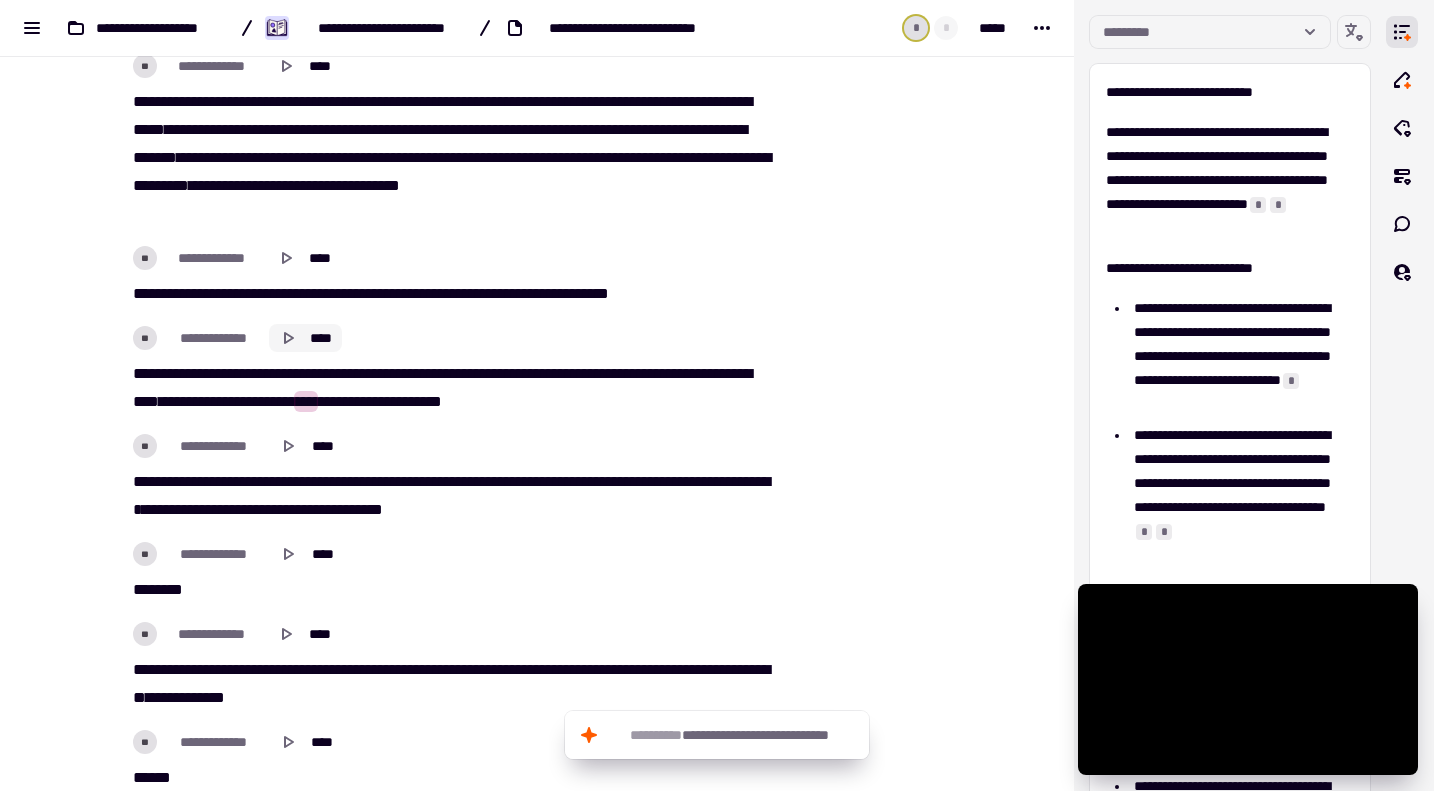 click 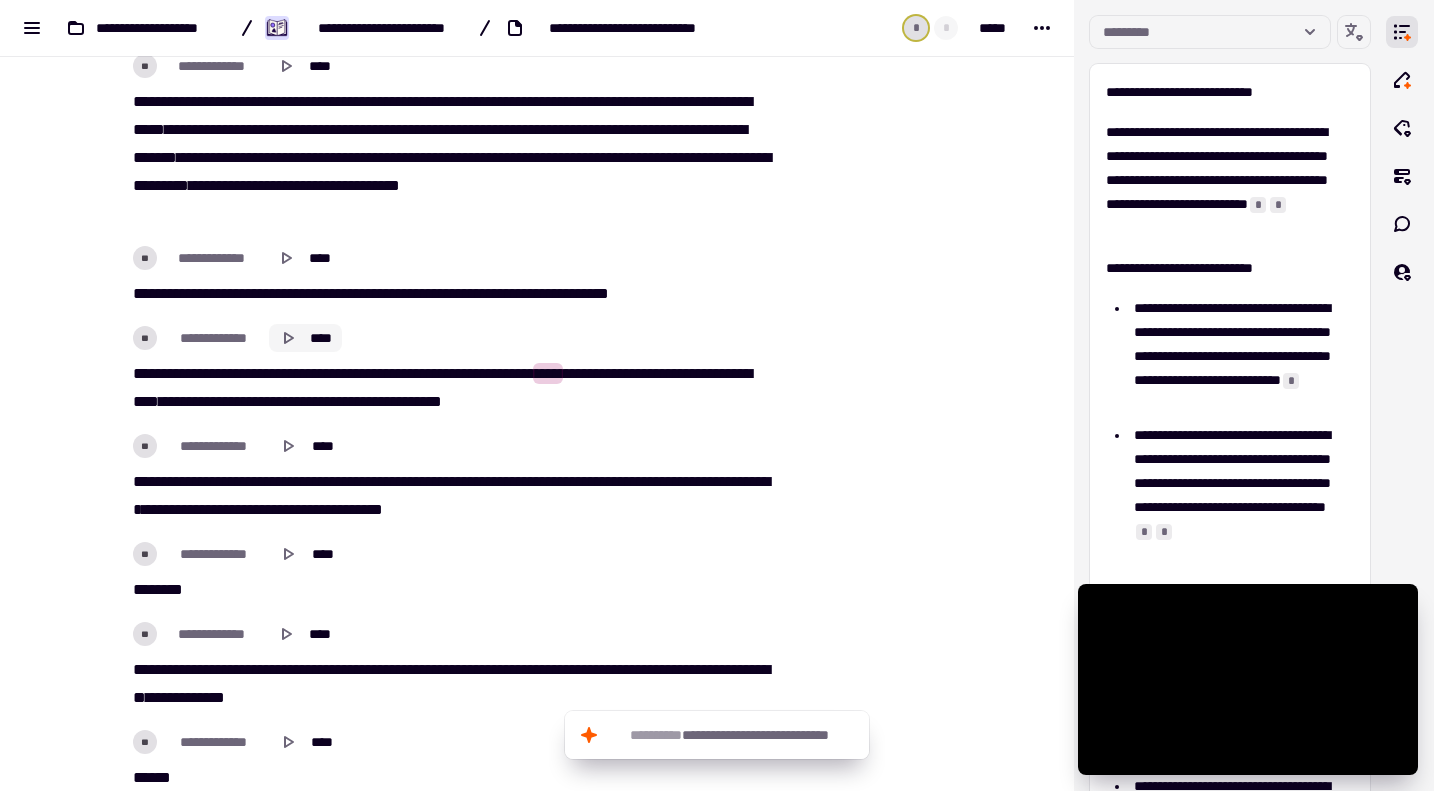 click 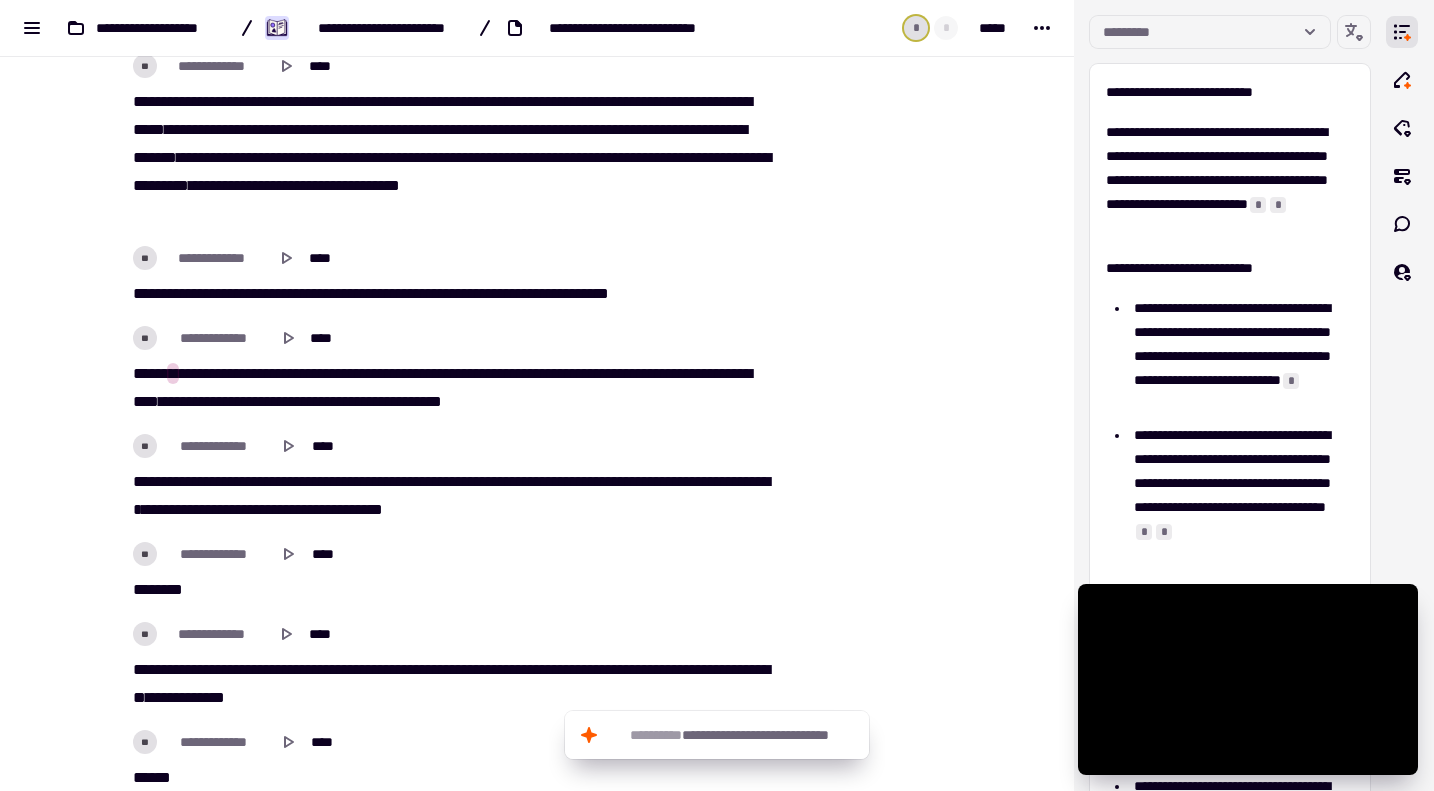click on "***" at bounding box center [245, 373] 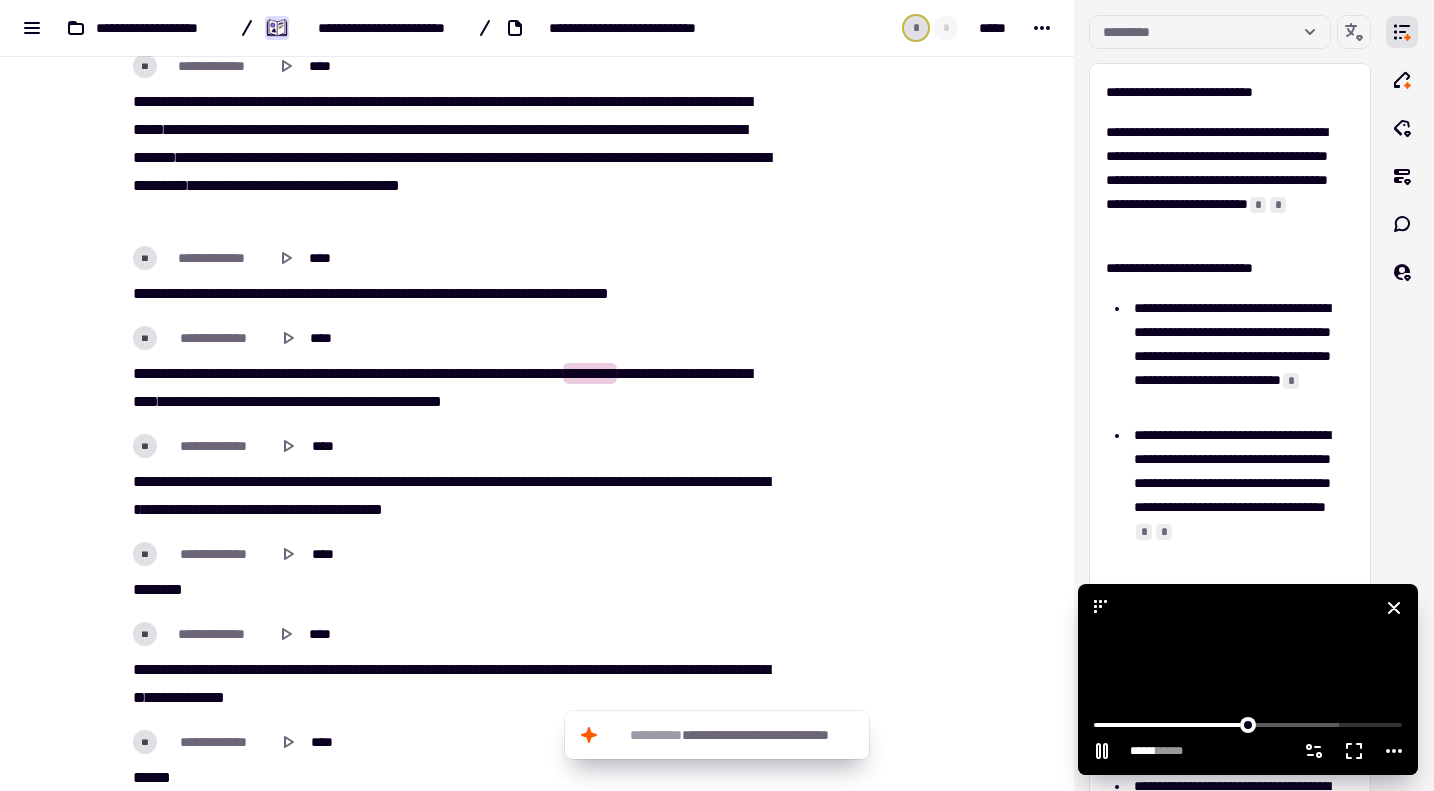 click 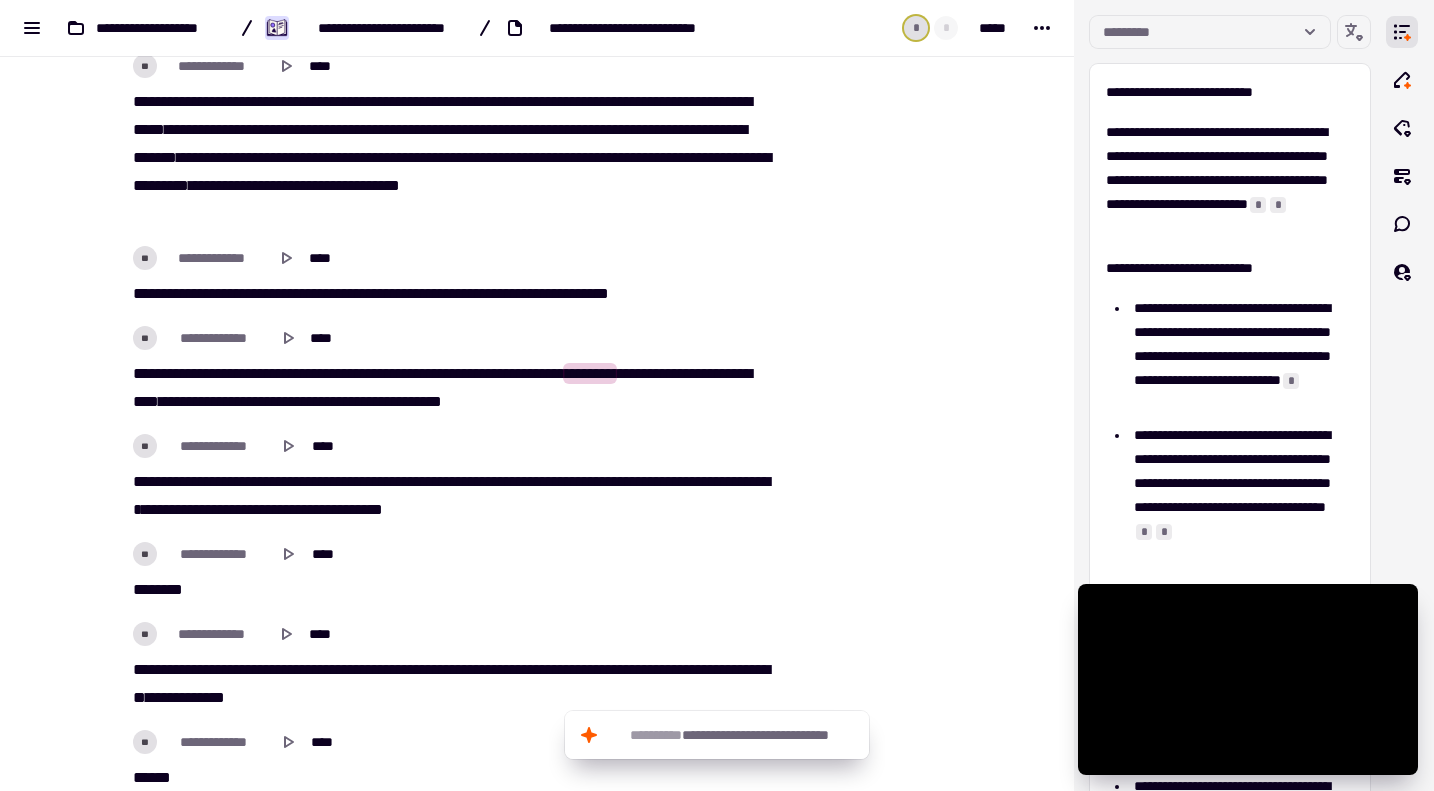 click on "*****   *   *****   **   ***   *********   ****   **   ****   **   *****   ***   ****   ****   ****   ********   ****   **   ****   ****   ***   ****   ***   *****   ***   *******   ***   **   *******   **   *****" at bounding box center [449, 388] 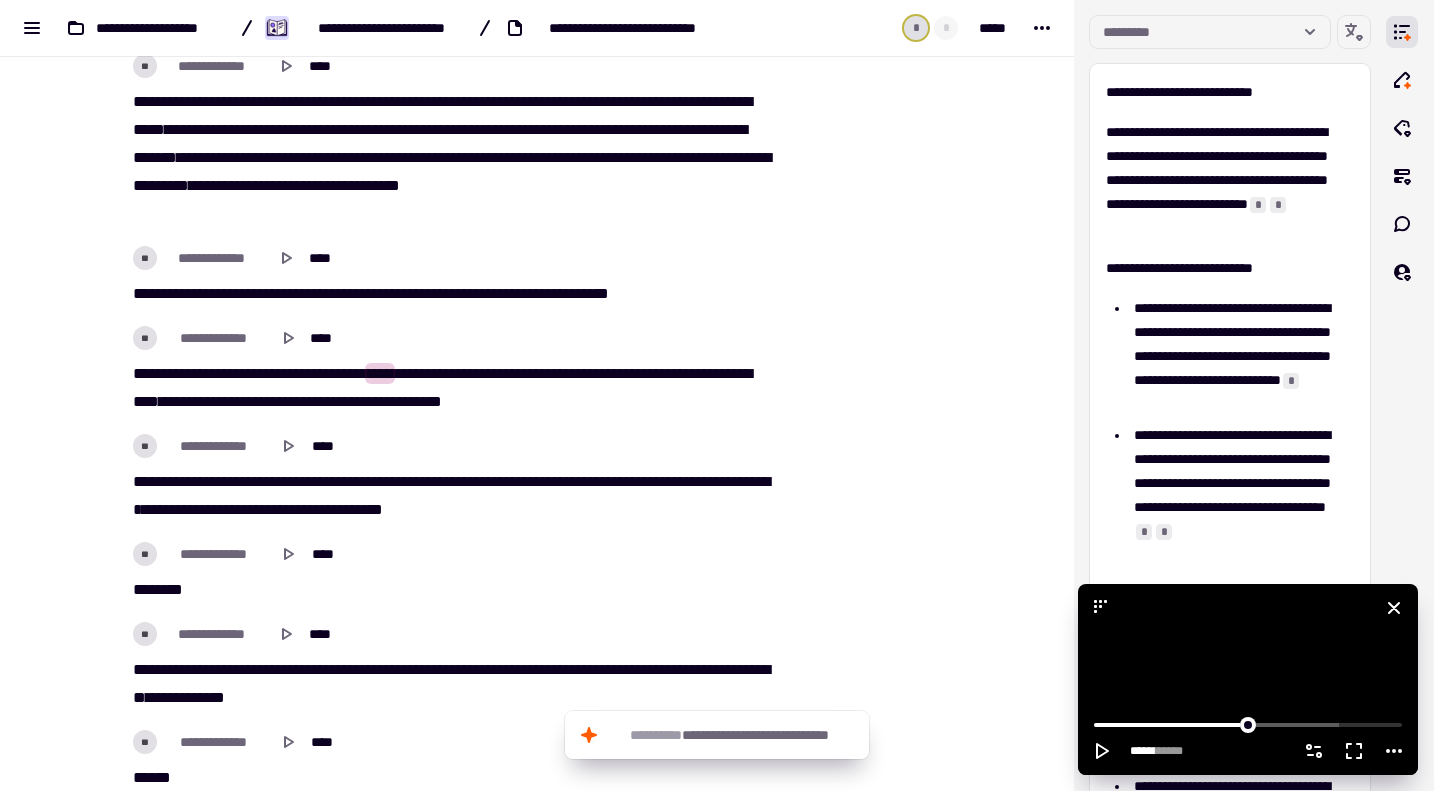 click at bounding box center [1248, 679] 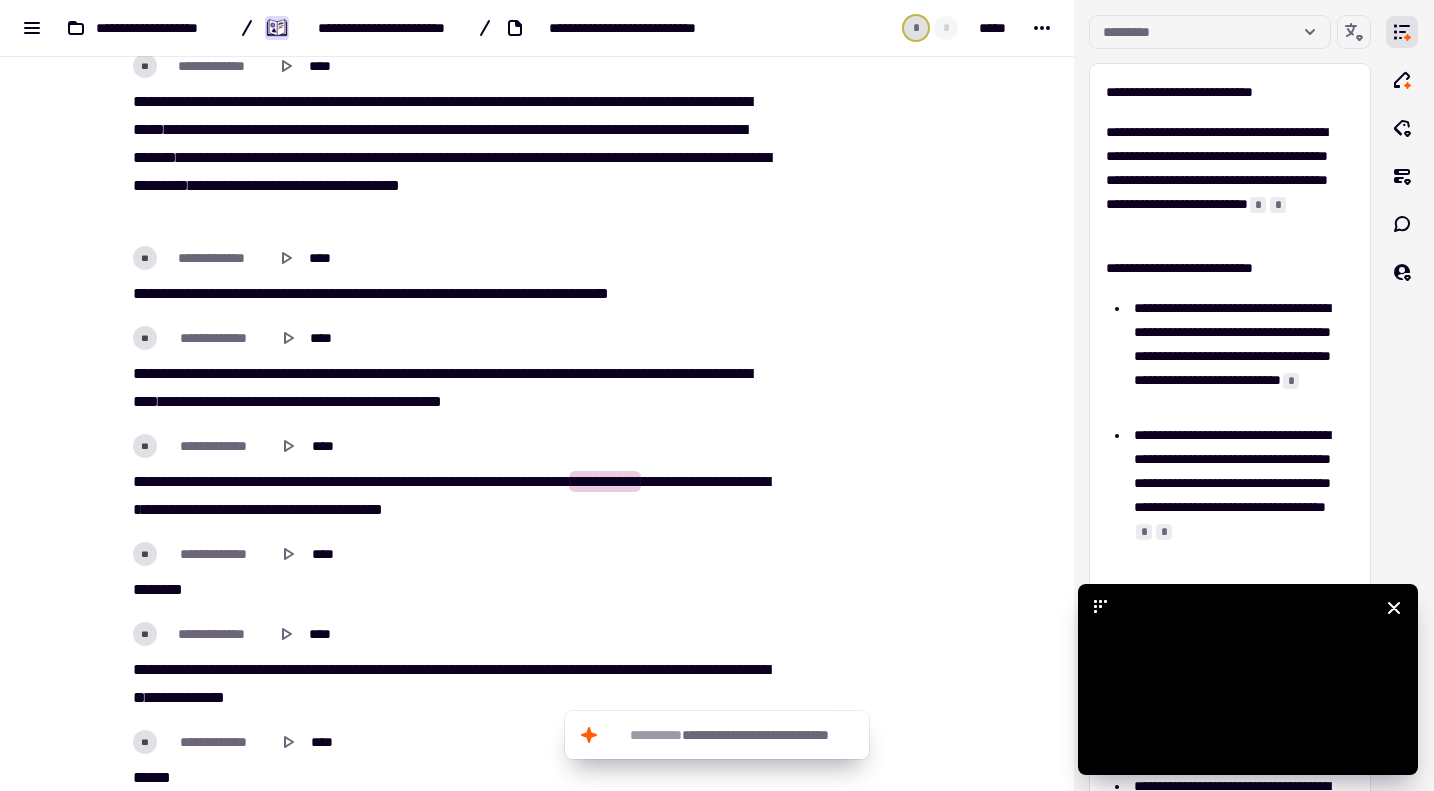 click at bounding box center [1248, 679] 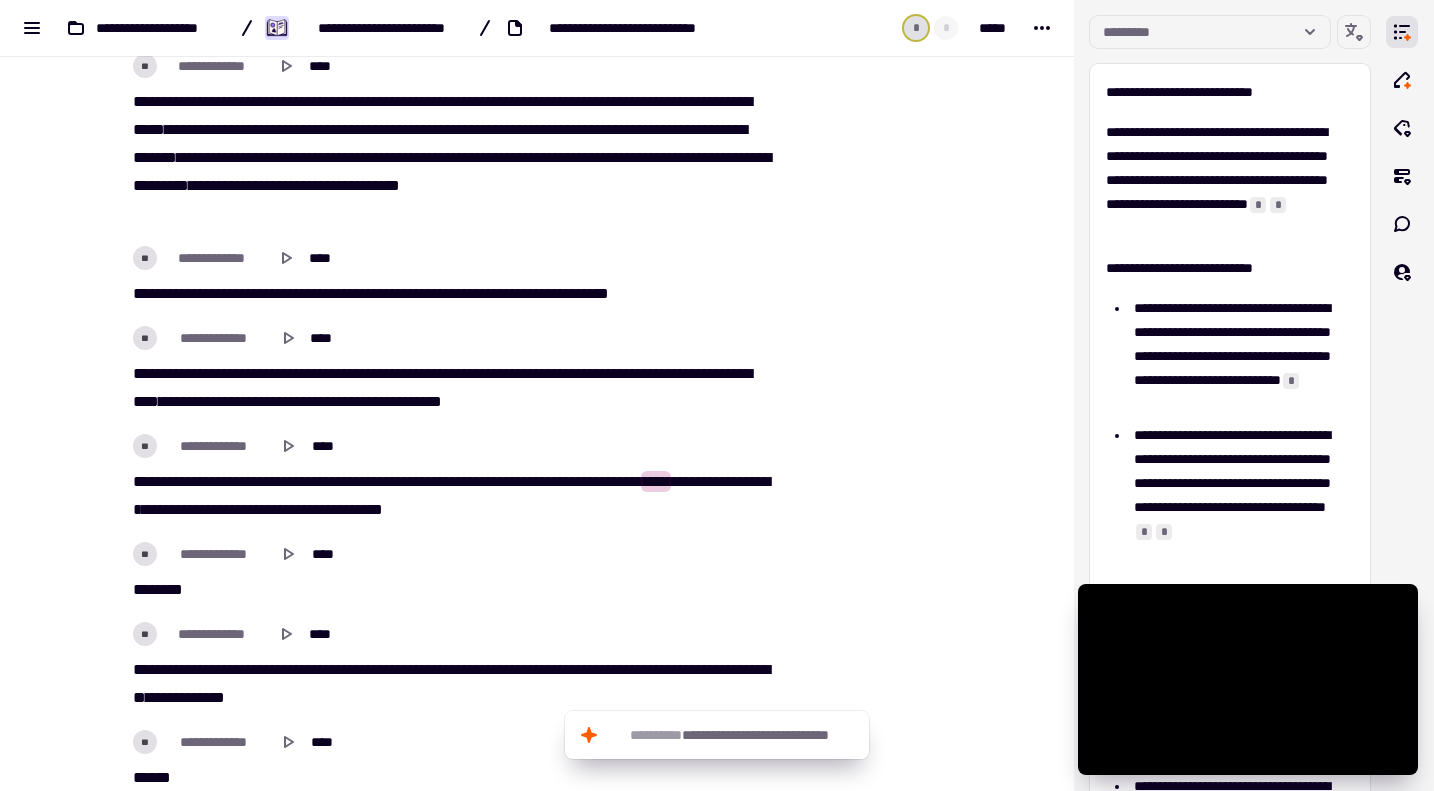 click on "**" at bounding box center [224, 373] 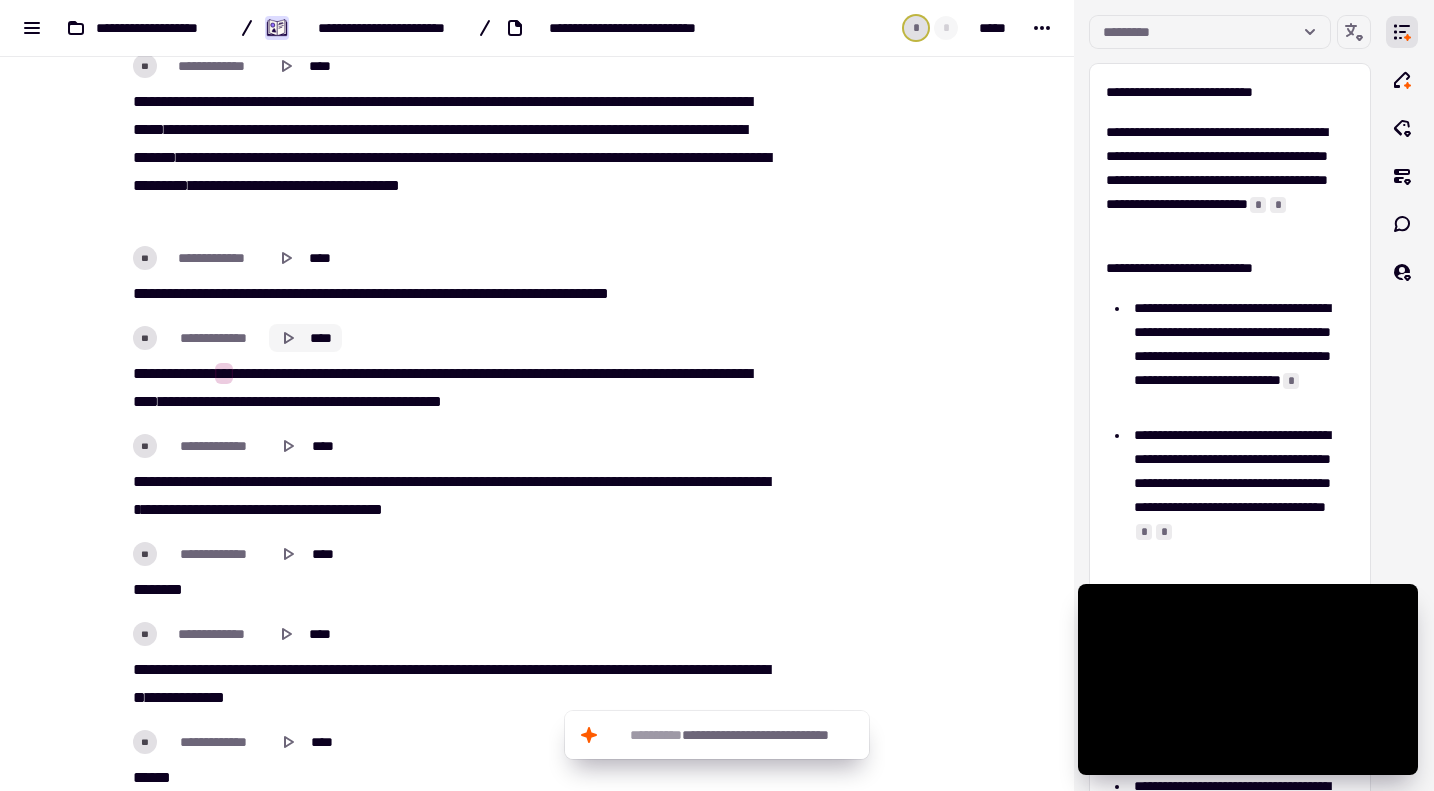 click on "****" 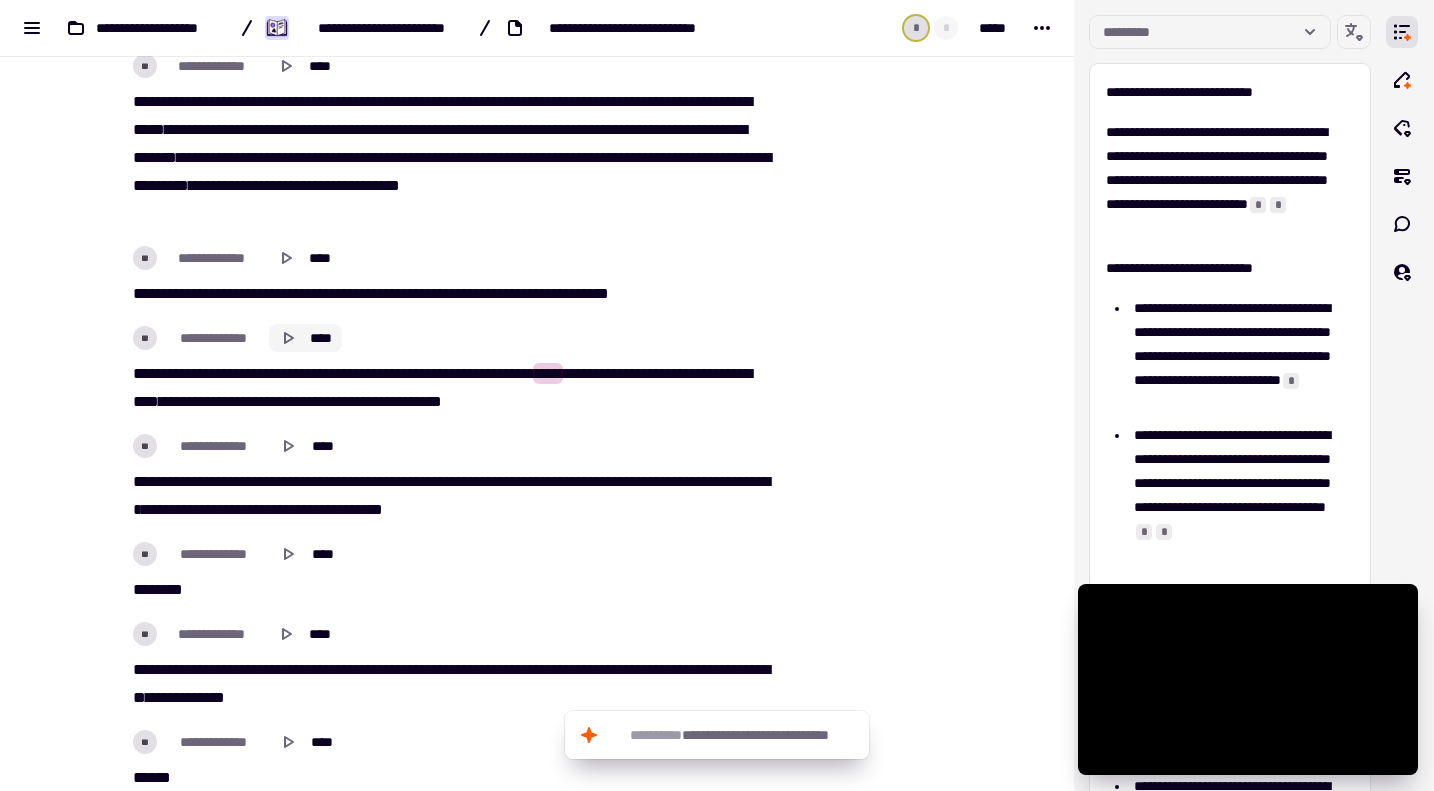 click on "****" 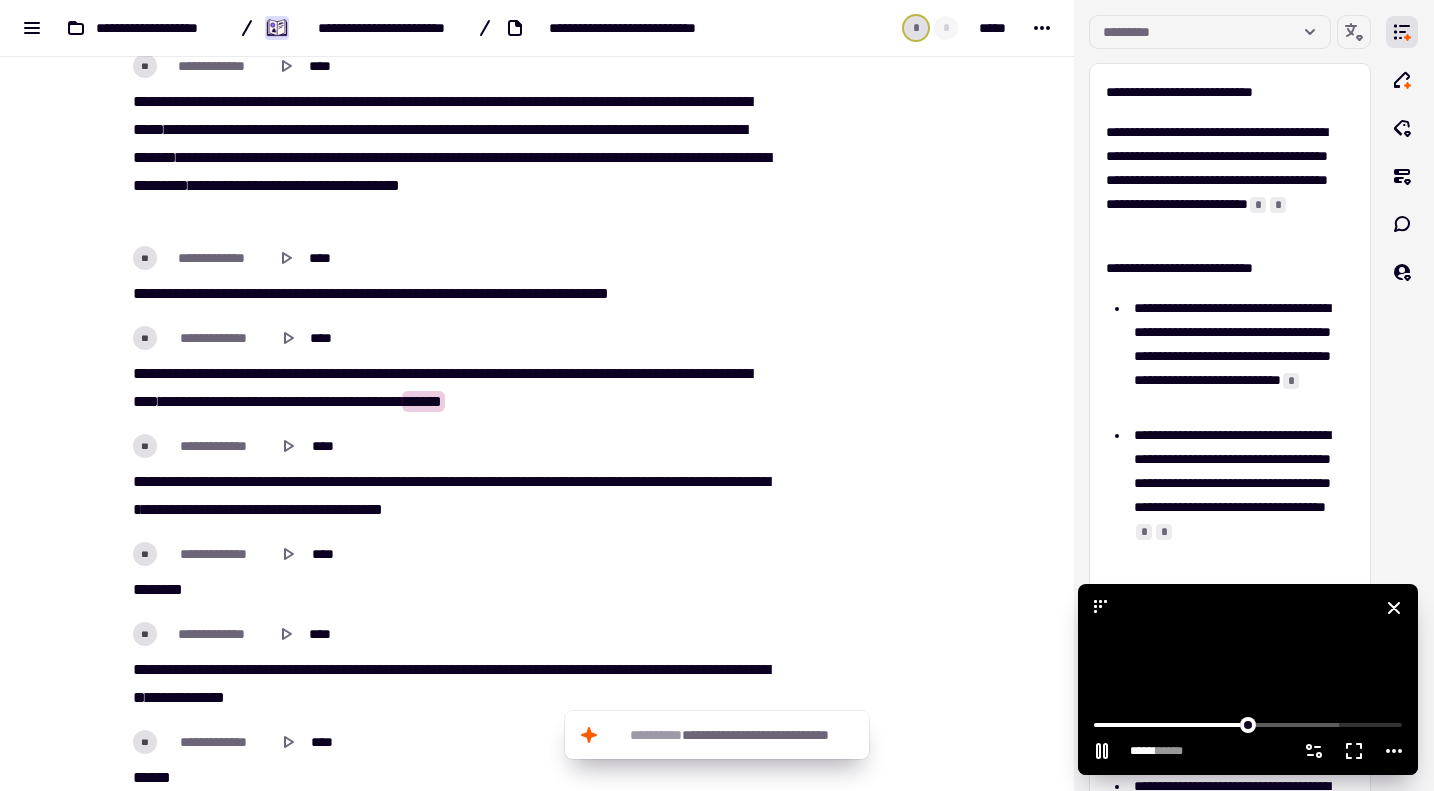 click at bounding box center [1248, 679] 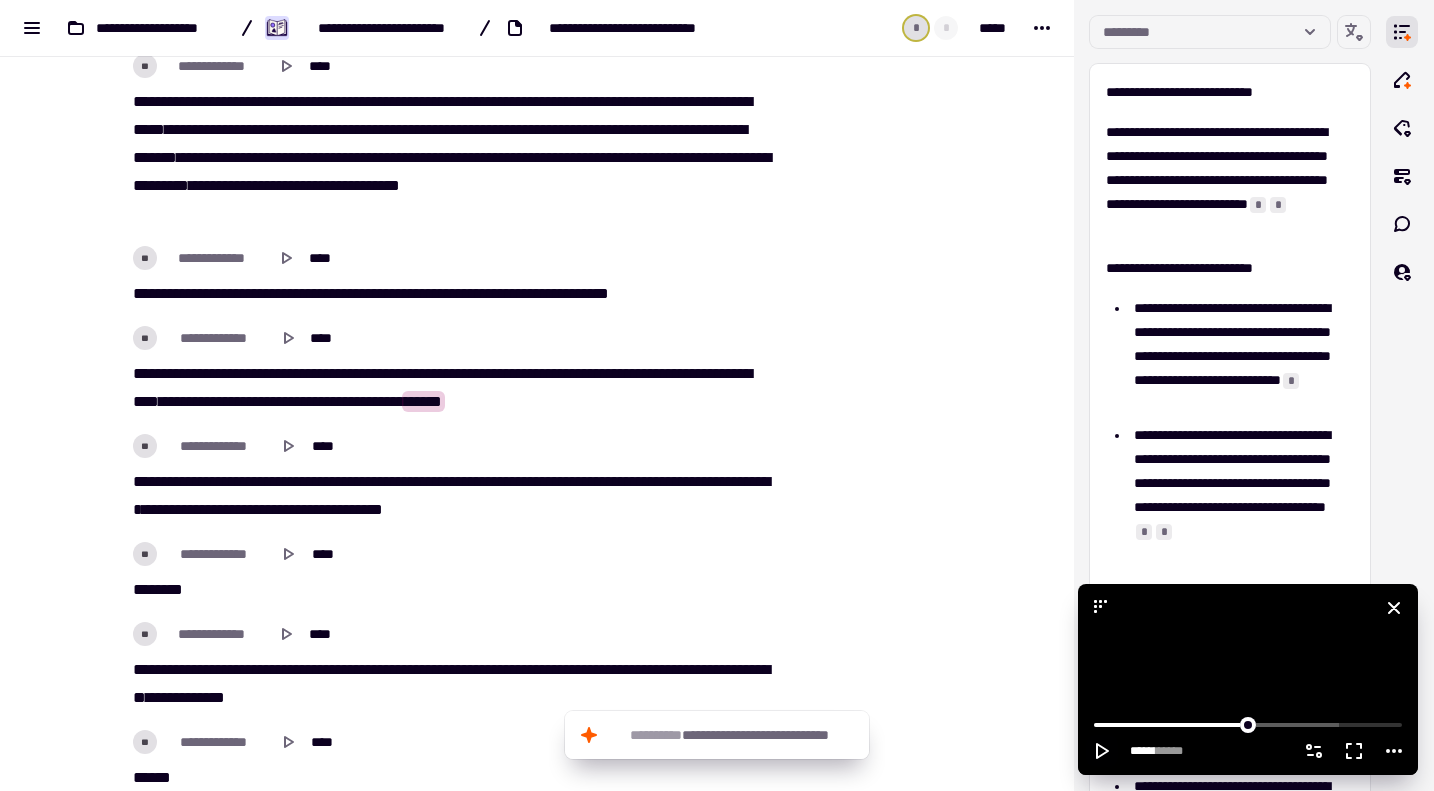 click at bounding box center (1248, 679) 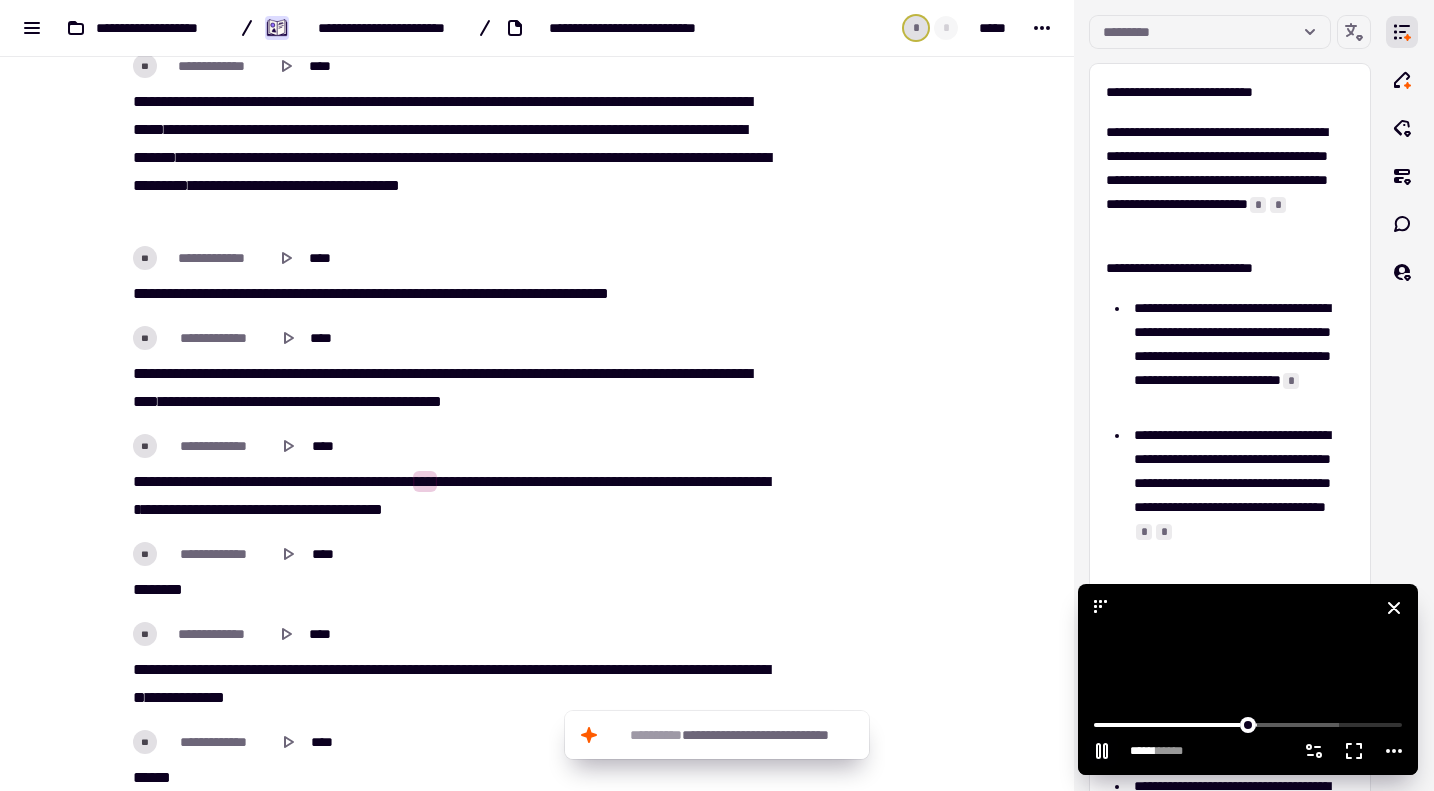 click at bounding box center (1248, 679) 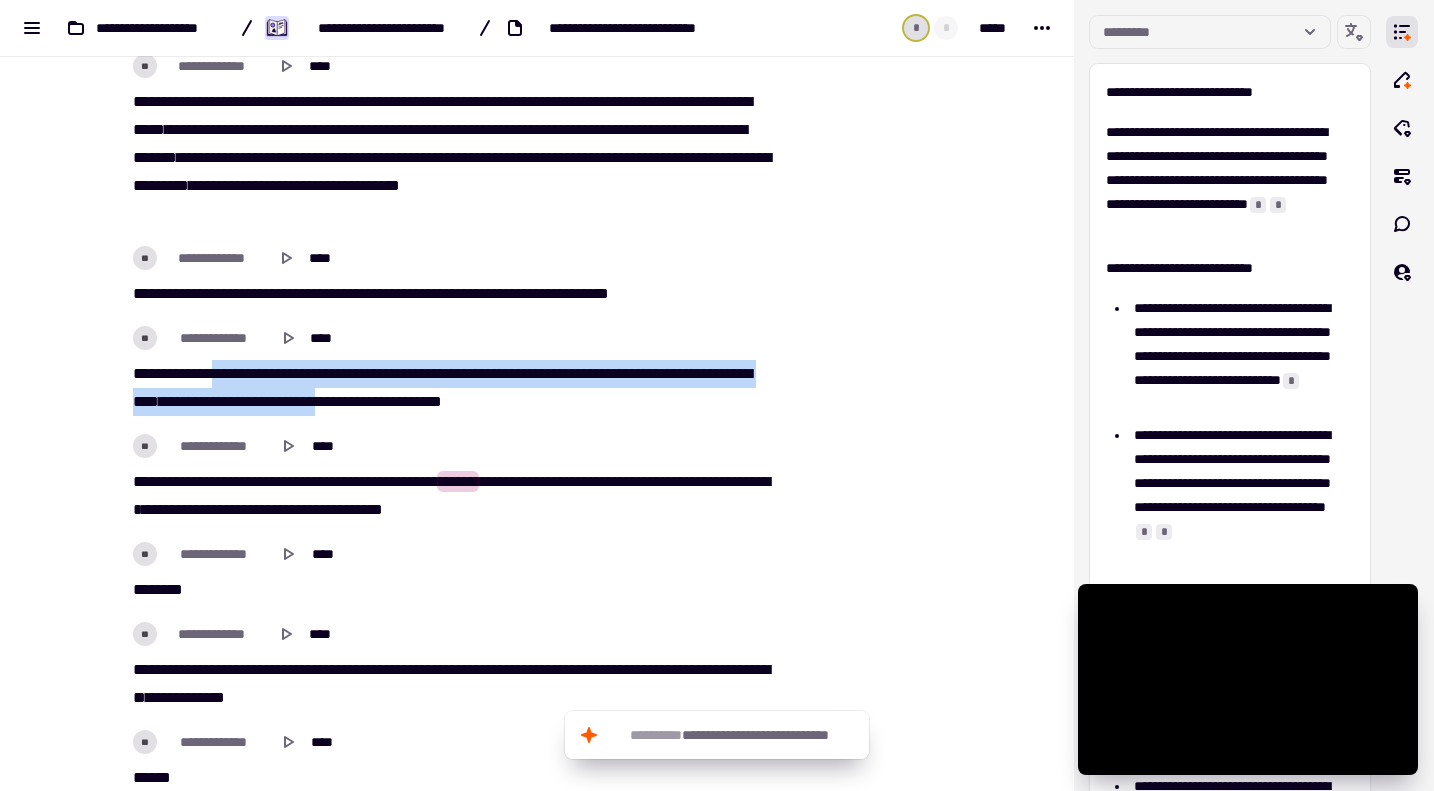 drag, startPoint x: 217, startPoint y: 375, endPoint x: 473, endPoint y: 400, distance: 257.2178 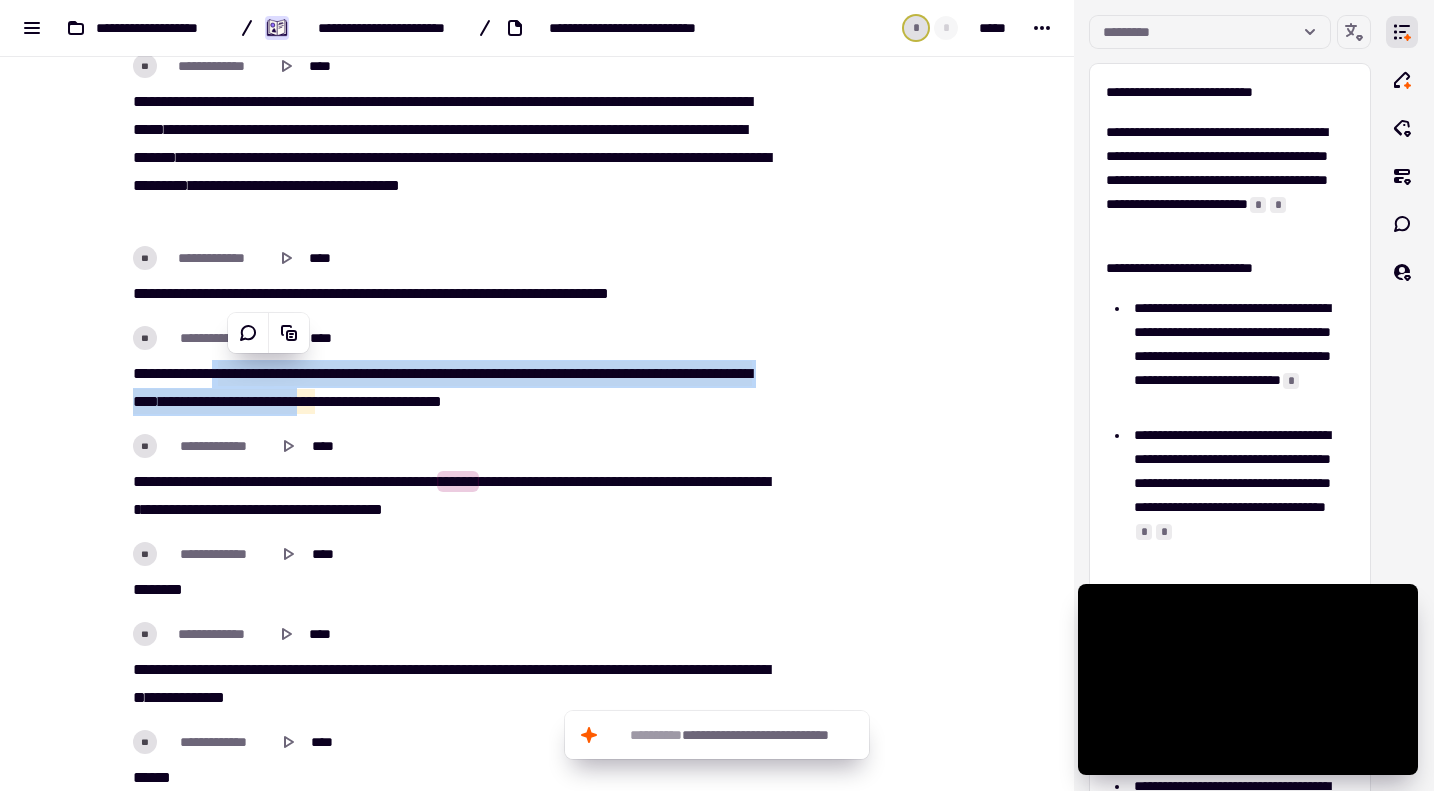 click on "**********" at bounding box center [437, -241] 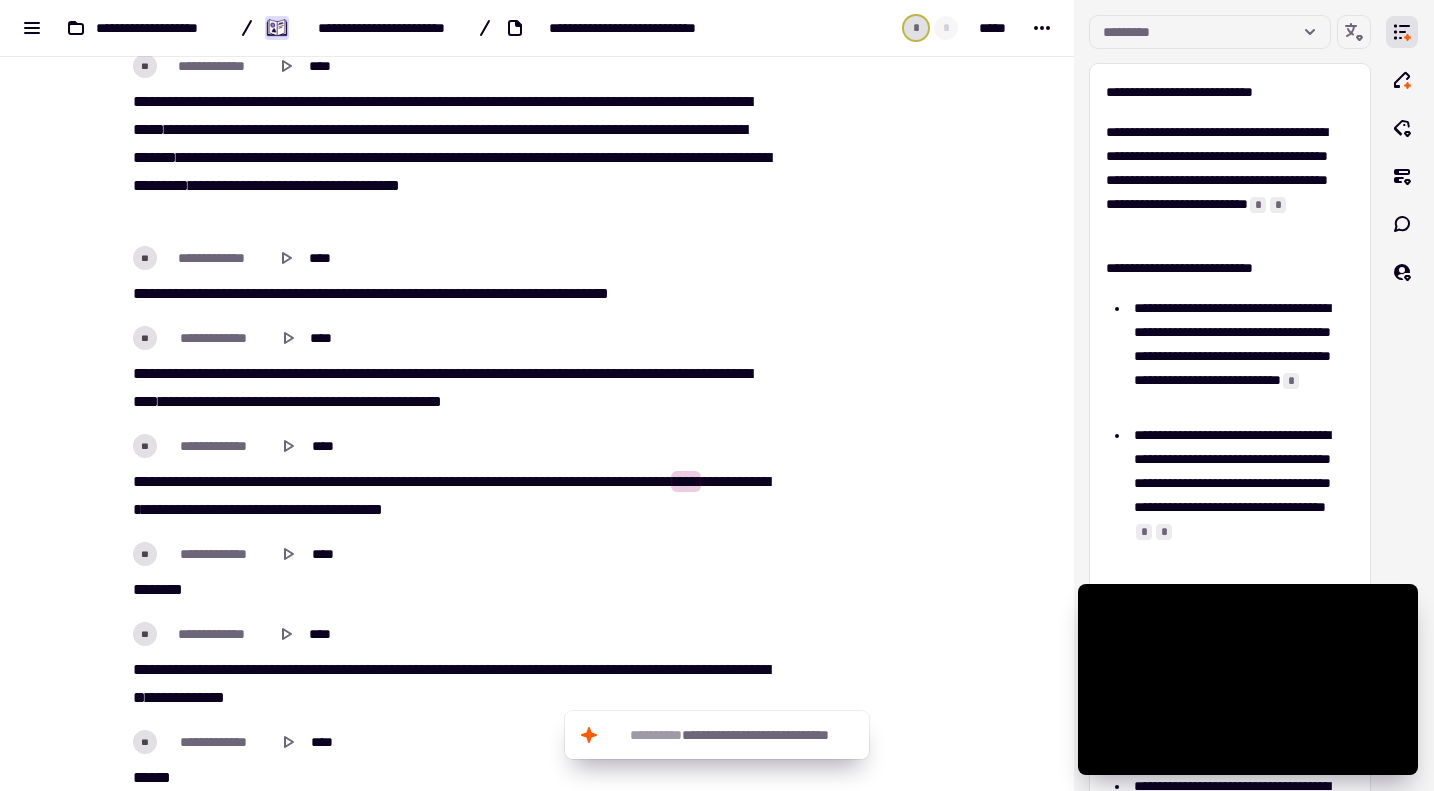 click on "**********" at bounding box center [449, 294] 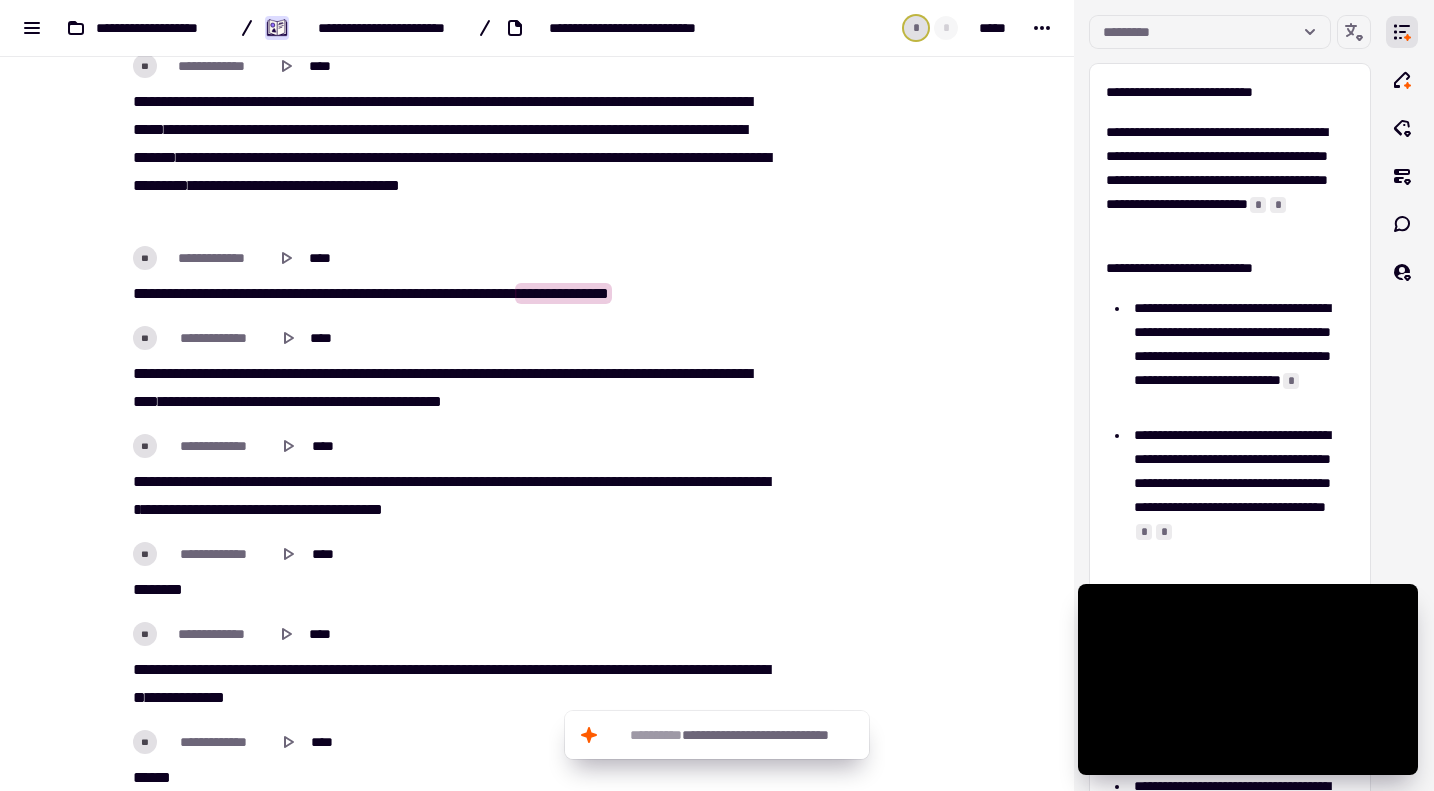 click on "**********" at bounding box center (449, 496) 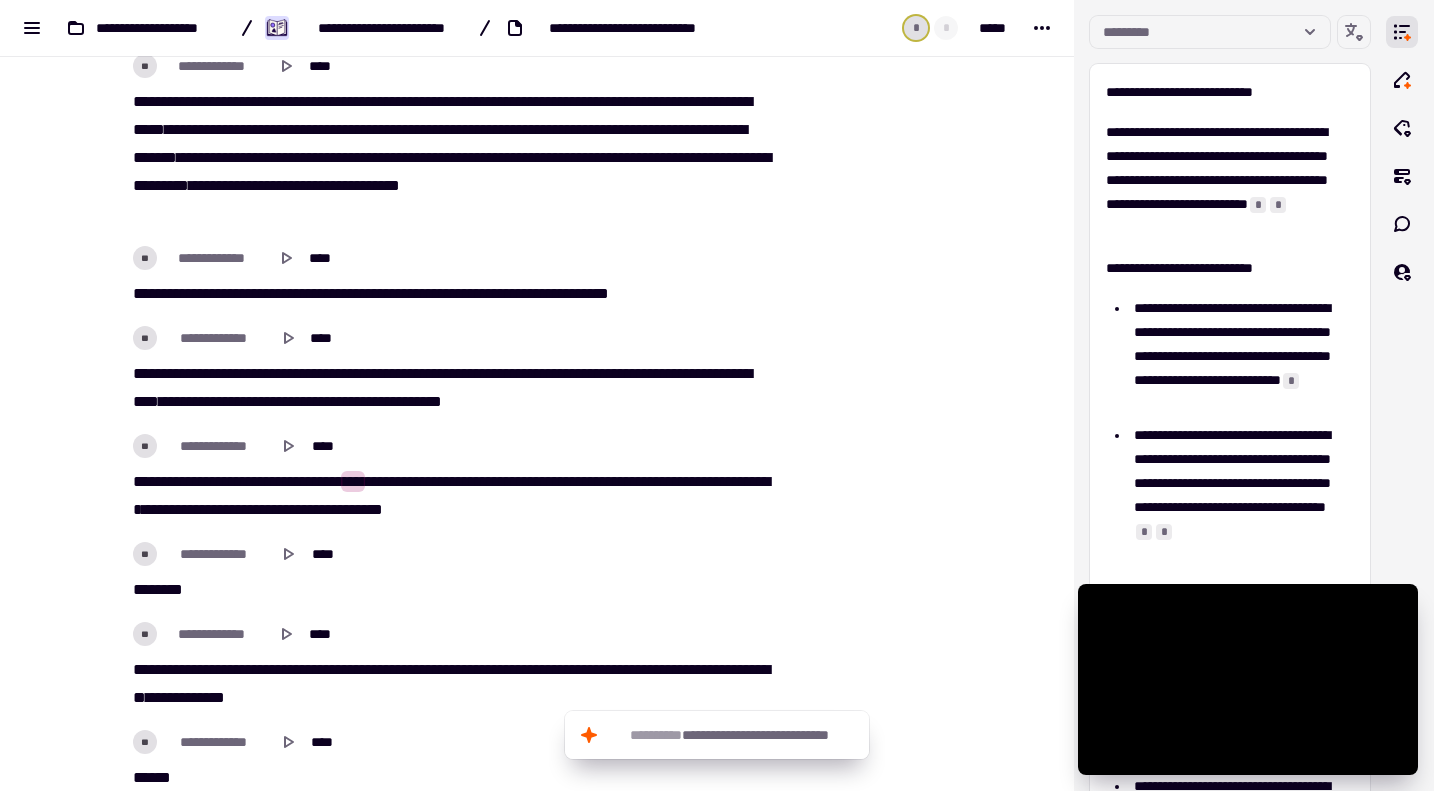 click on "*****" at bounding box center (323, 481) 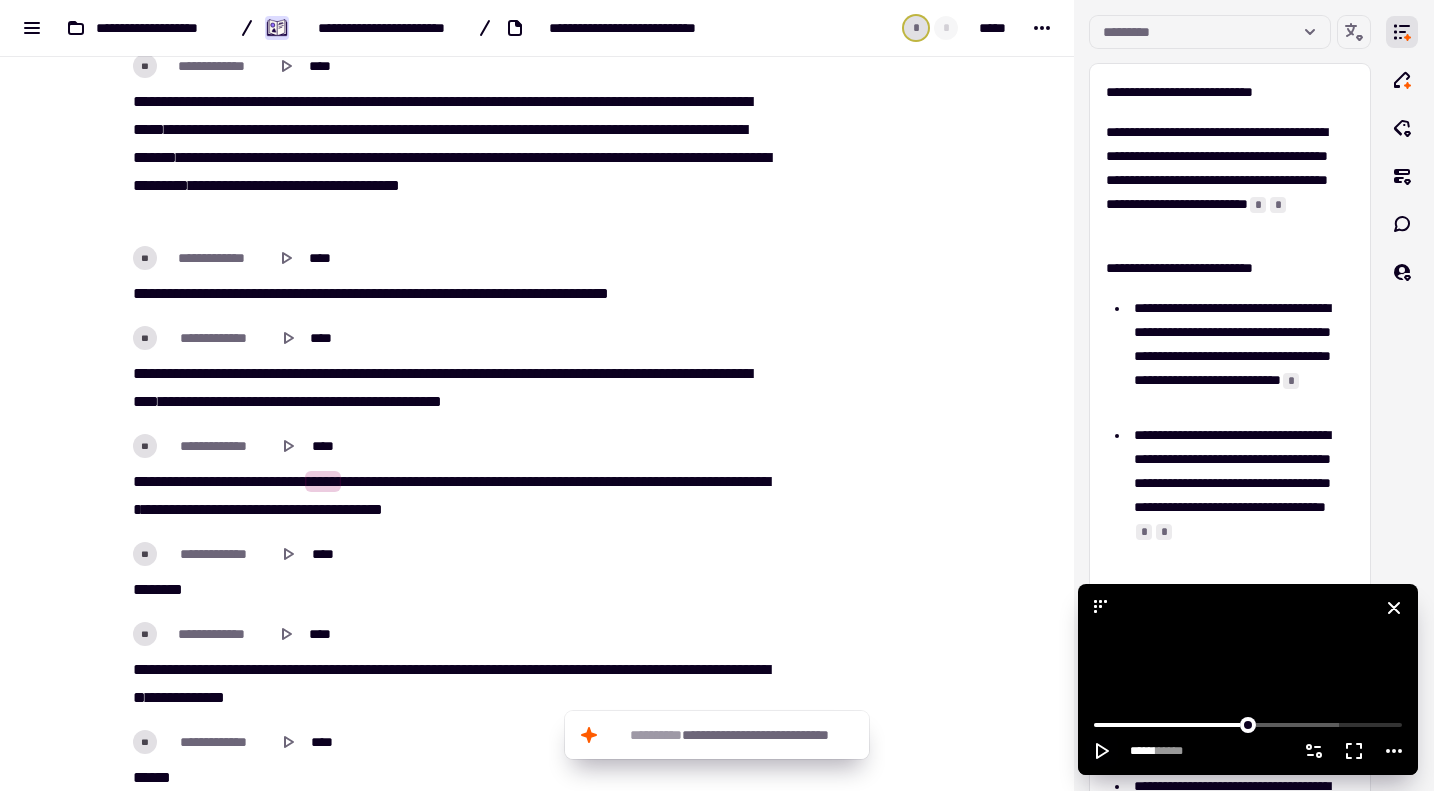 click at bounding box center [1248, 679] 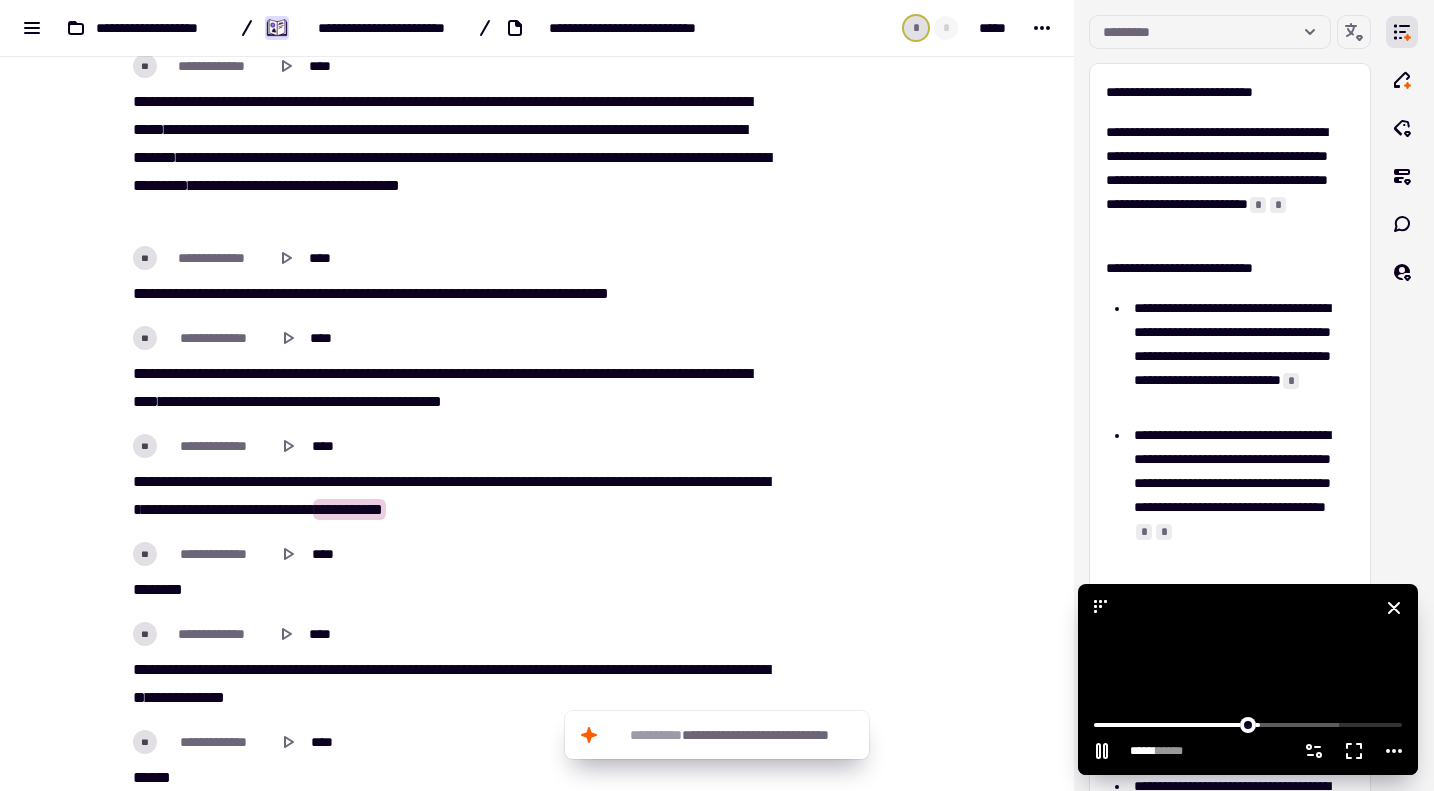 click at bounding box center [1248, 679] 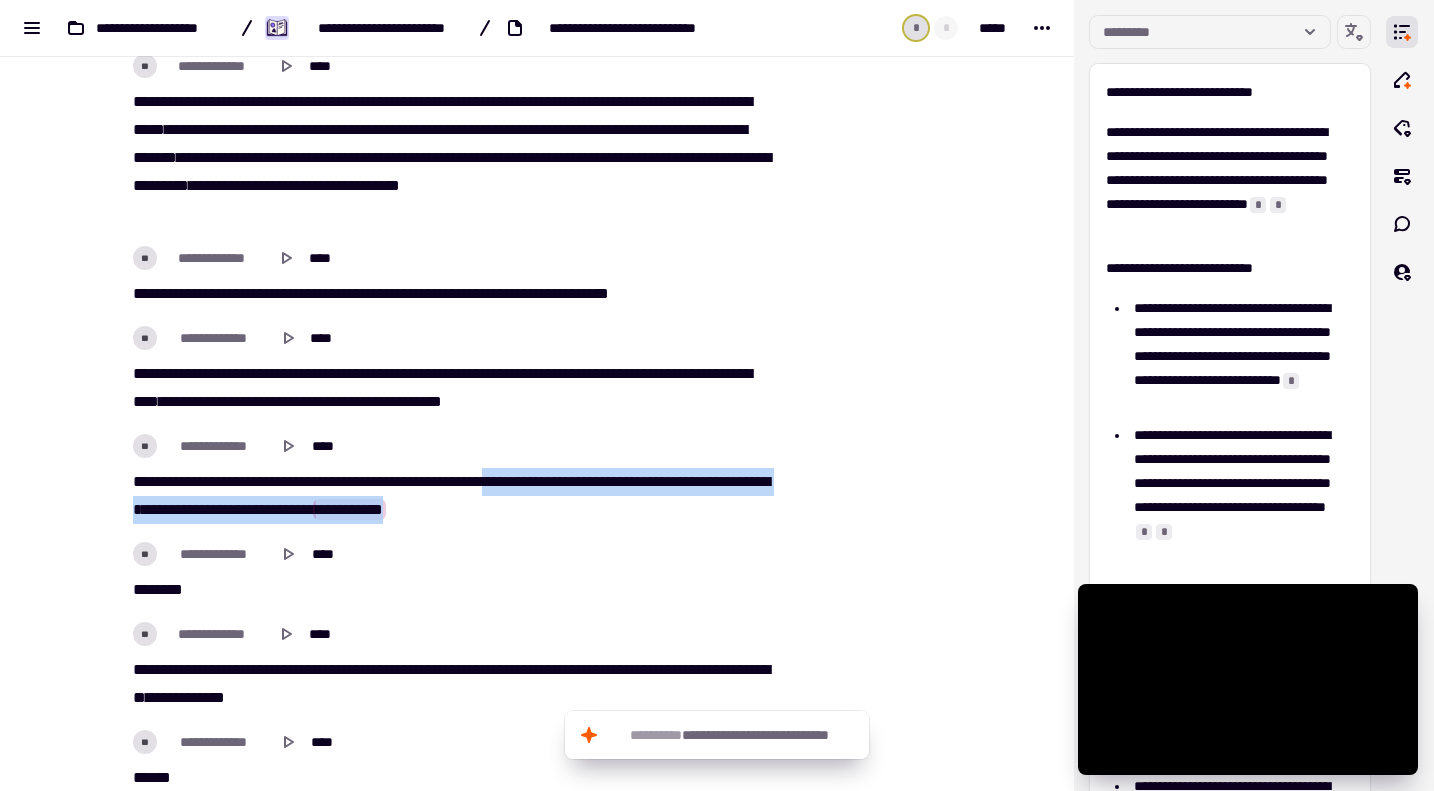 drag, startPoint x: 534, startPoint y: 478, endPoint x: 553, endPoint y: 518, distance: 44.28318 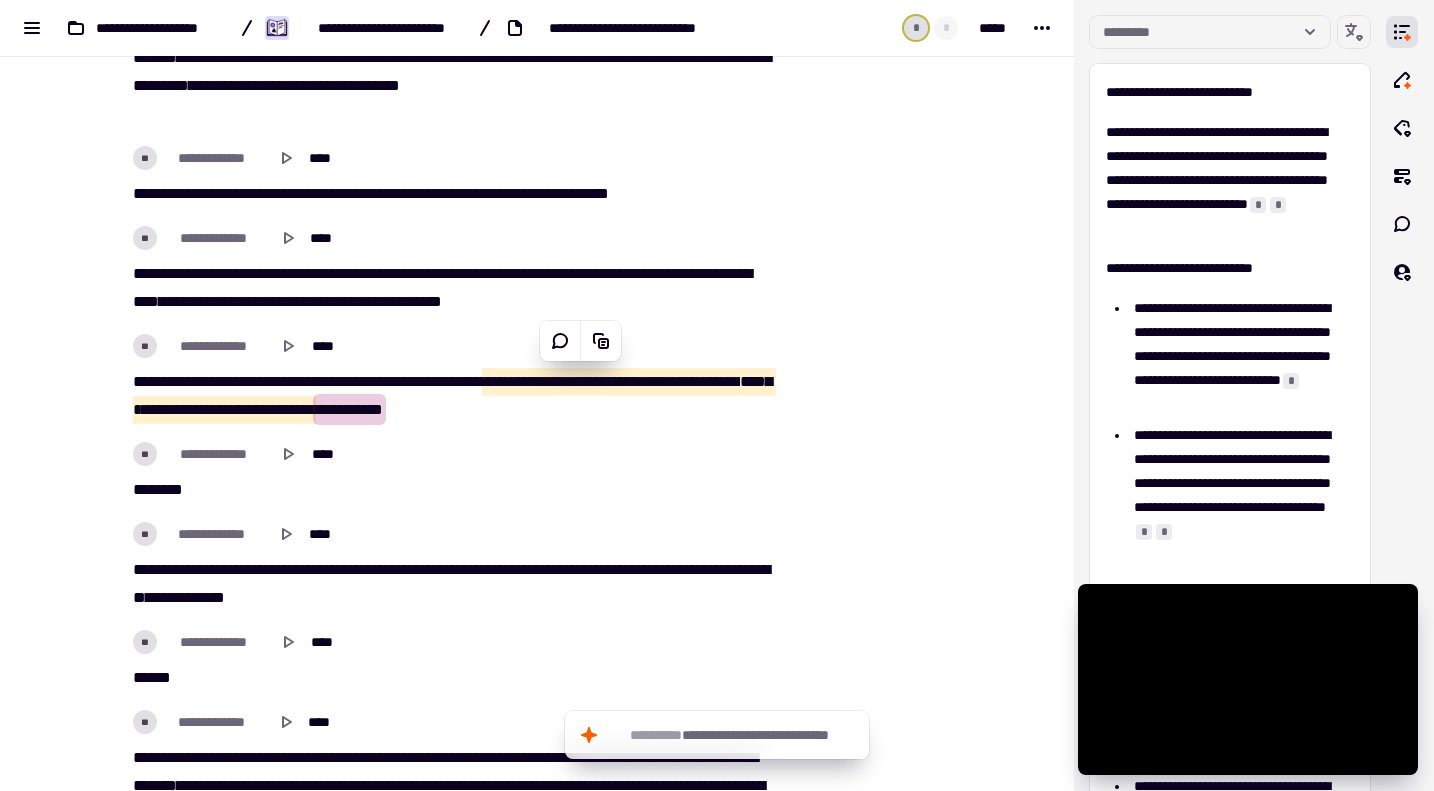 scroll, scrollTop: 5300, scrollLeft: 0, axis: vertical 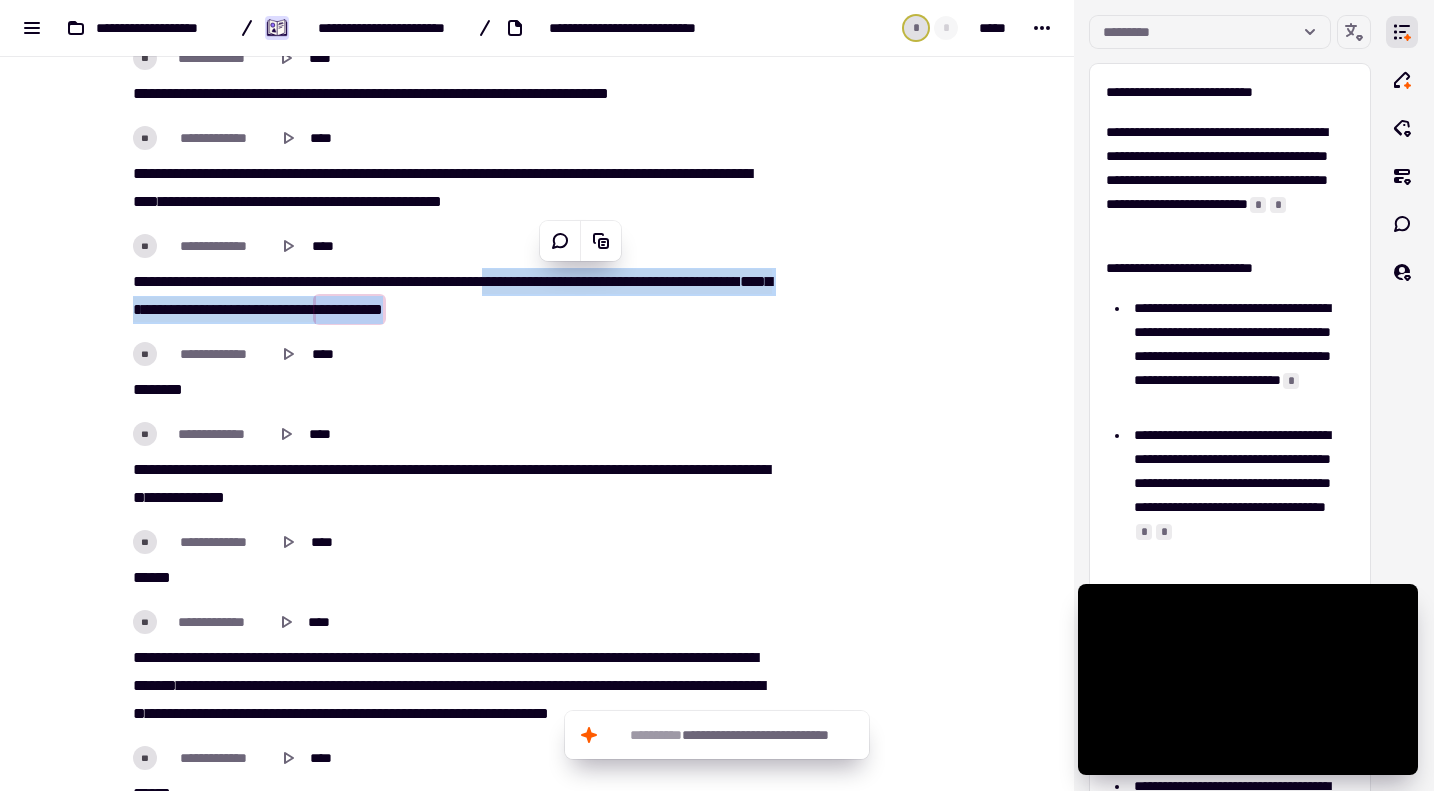 click on "**********" at bounding box center (537, -466) 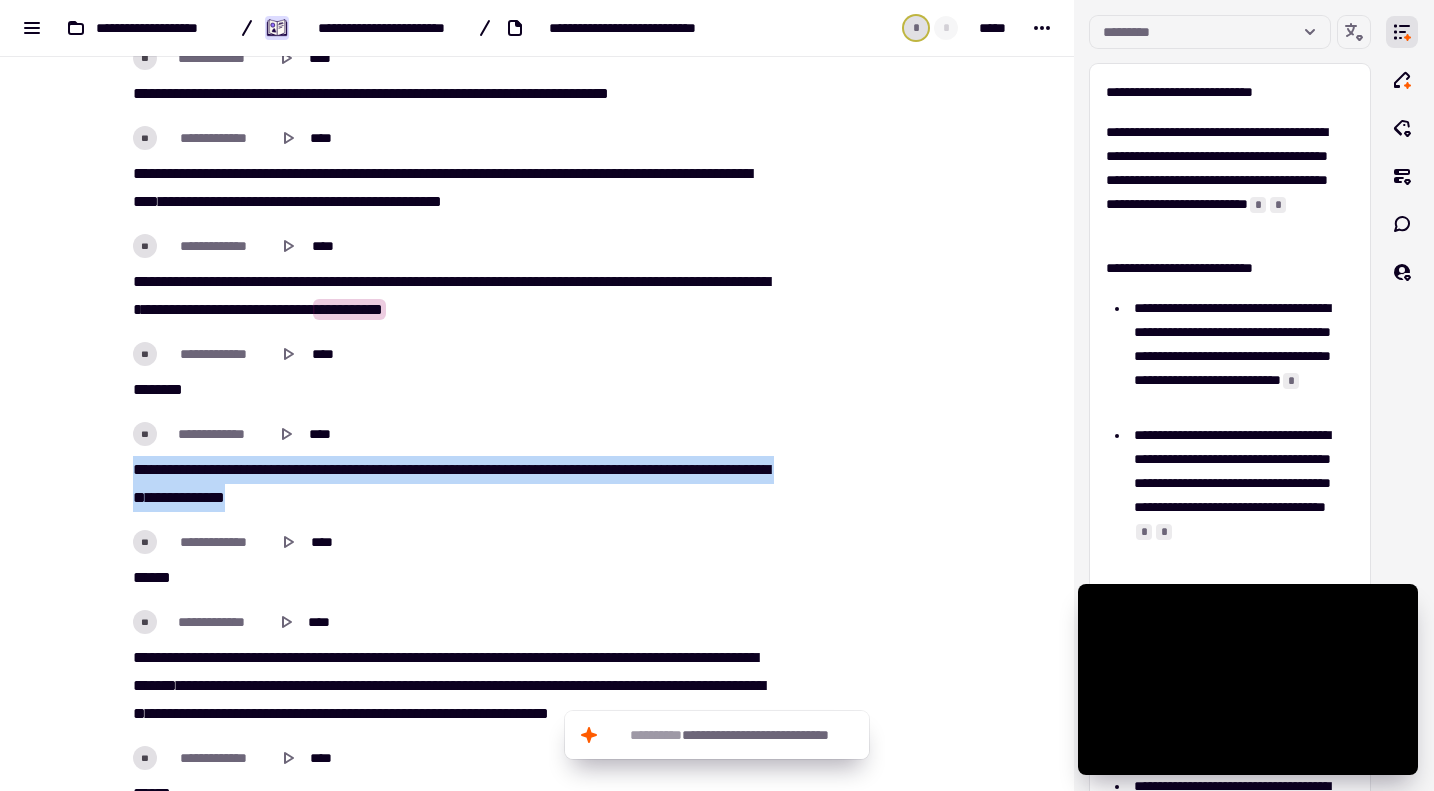 drag, startPoint x: 123, startPoint y: 471, endPoint x: 377, endPoint y: 491, distance: 254.78618 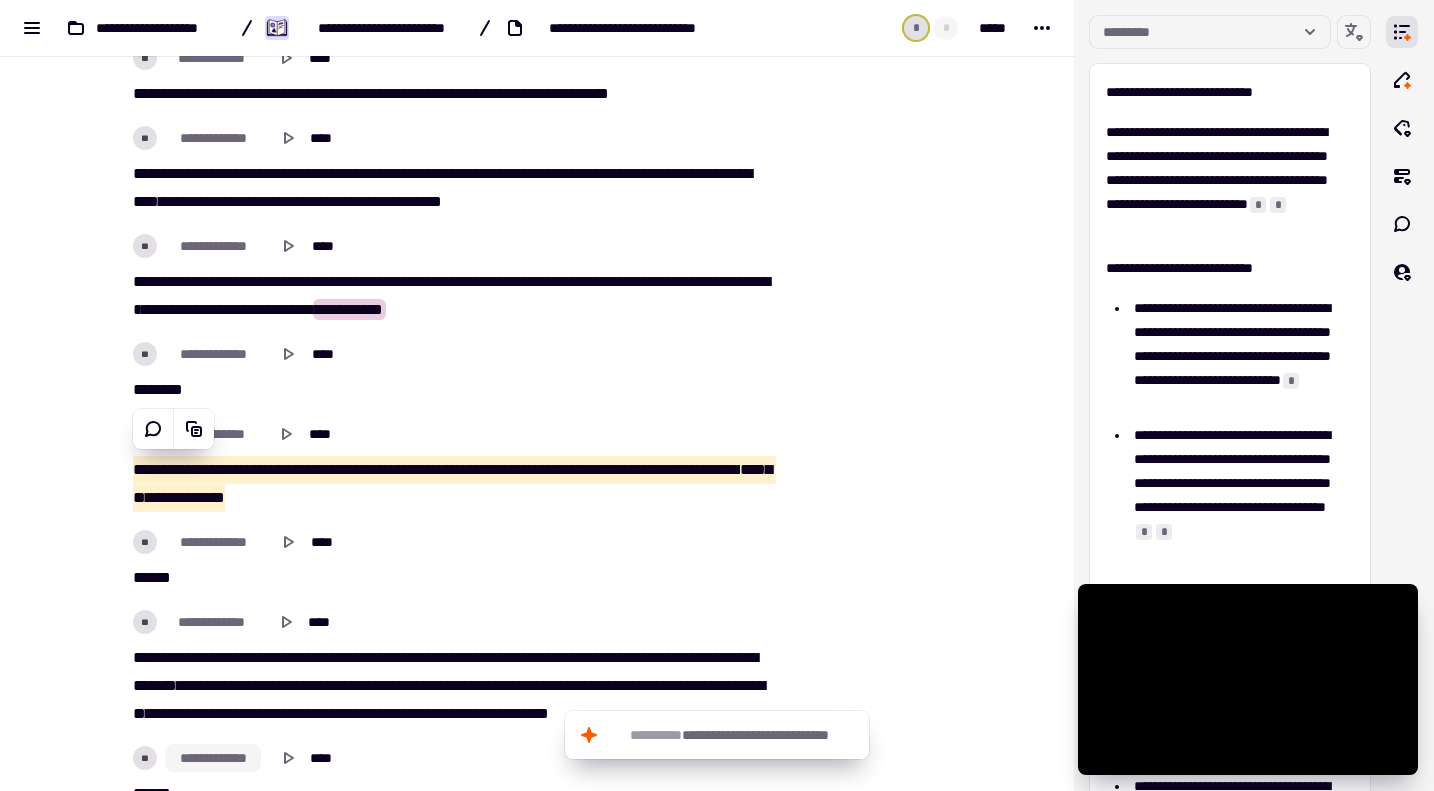 scroll, scrollTop: 5400, scrollLeft: 0, axis: vertical 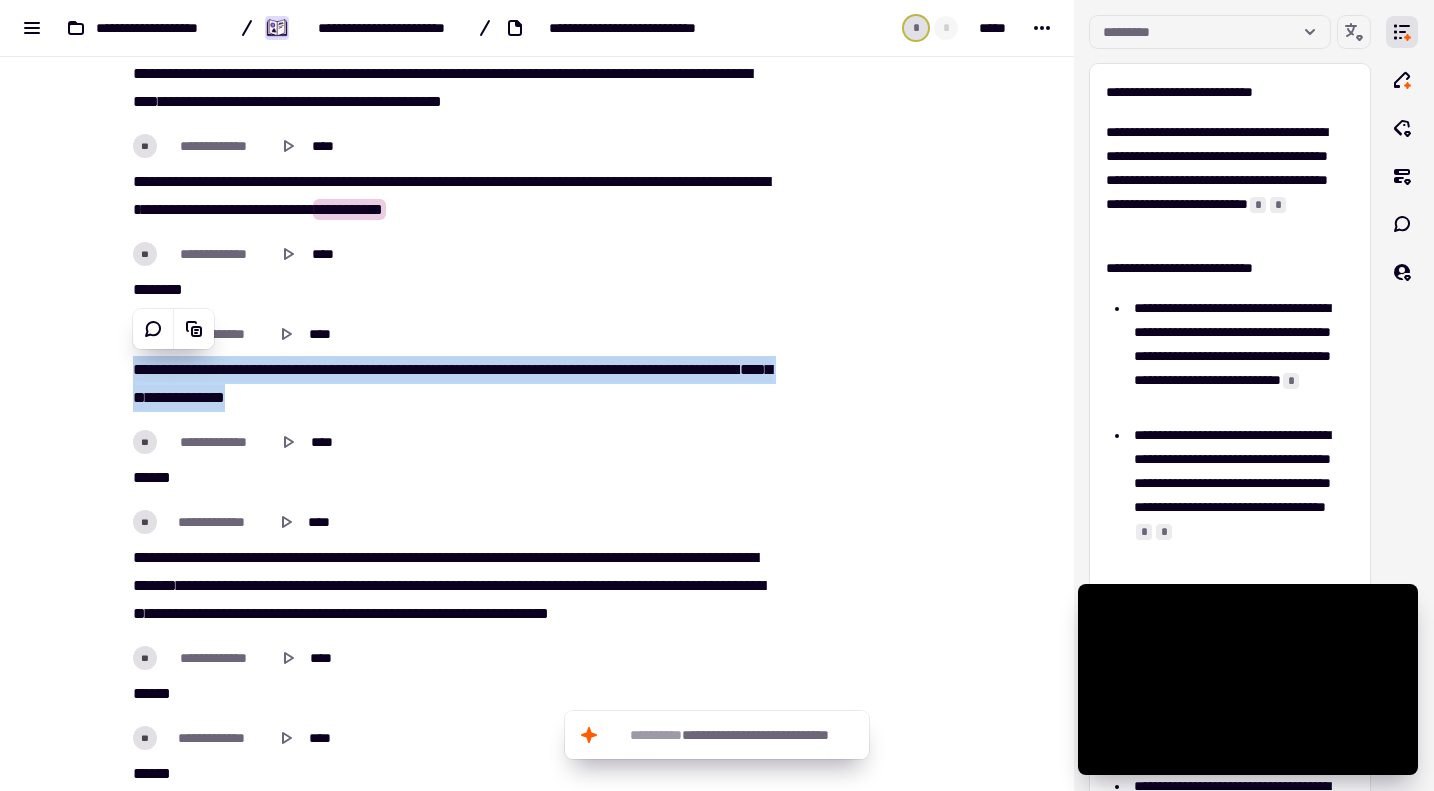click on "**********" at bounding box center [719, 557] 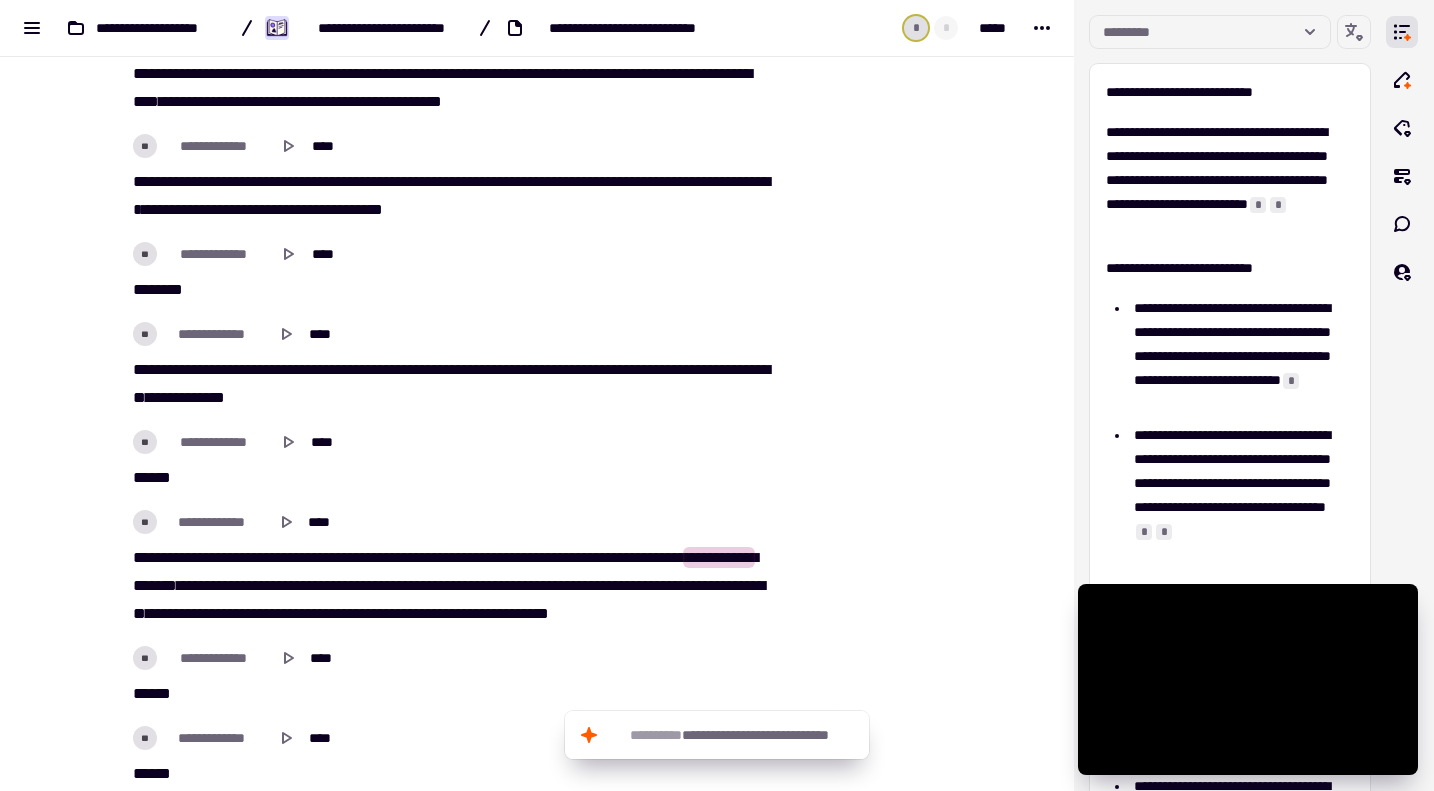 click on "**********" at bounding box center (449, 586) 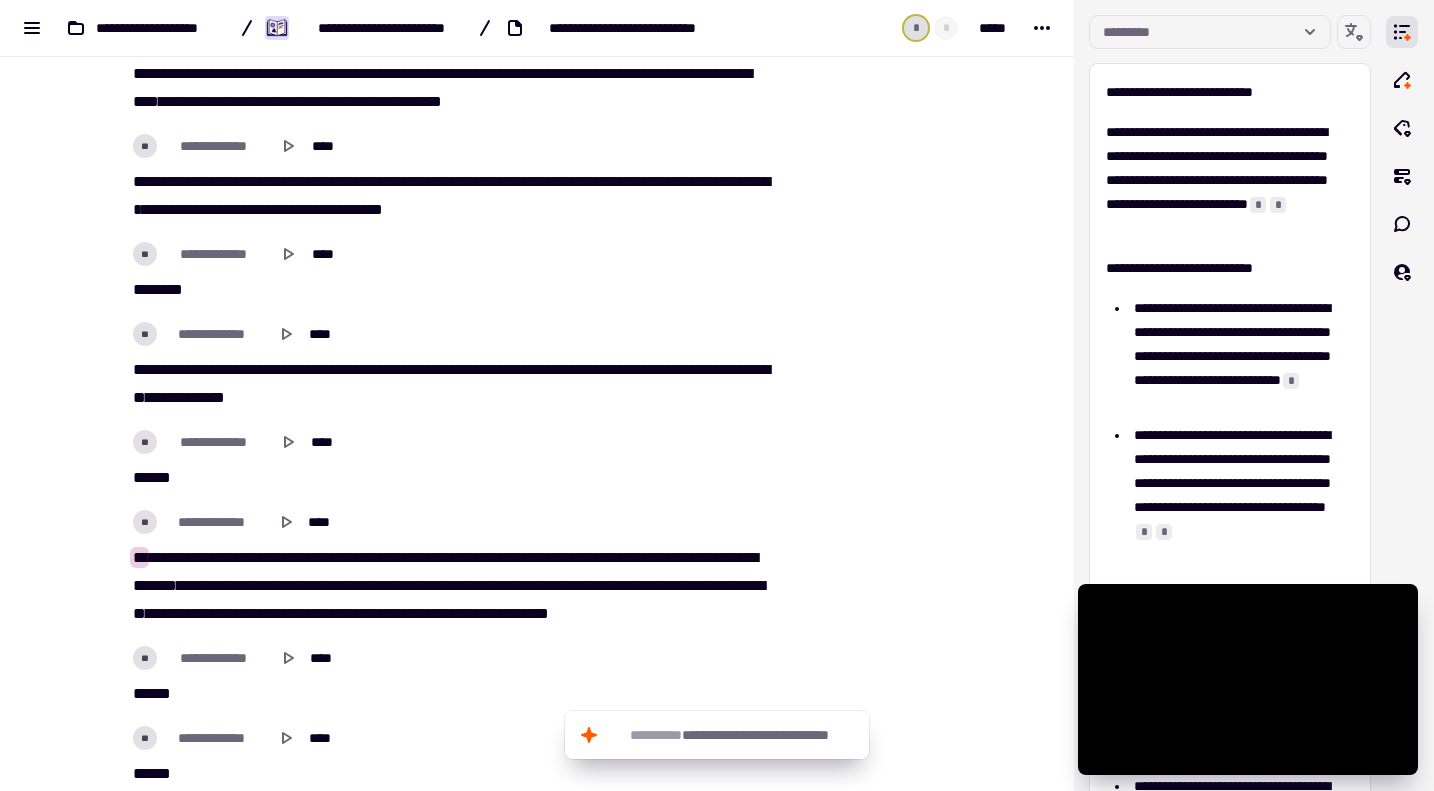 click on "**********" at bounding box center [449, 586] 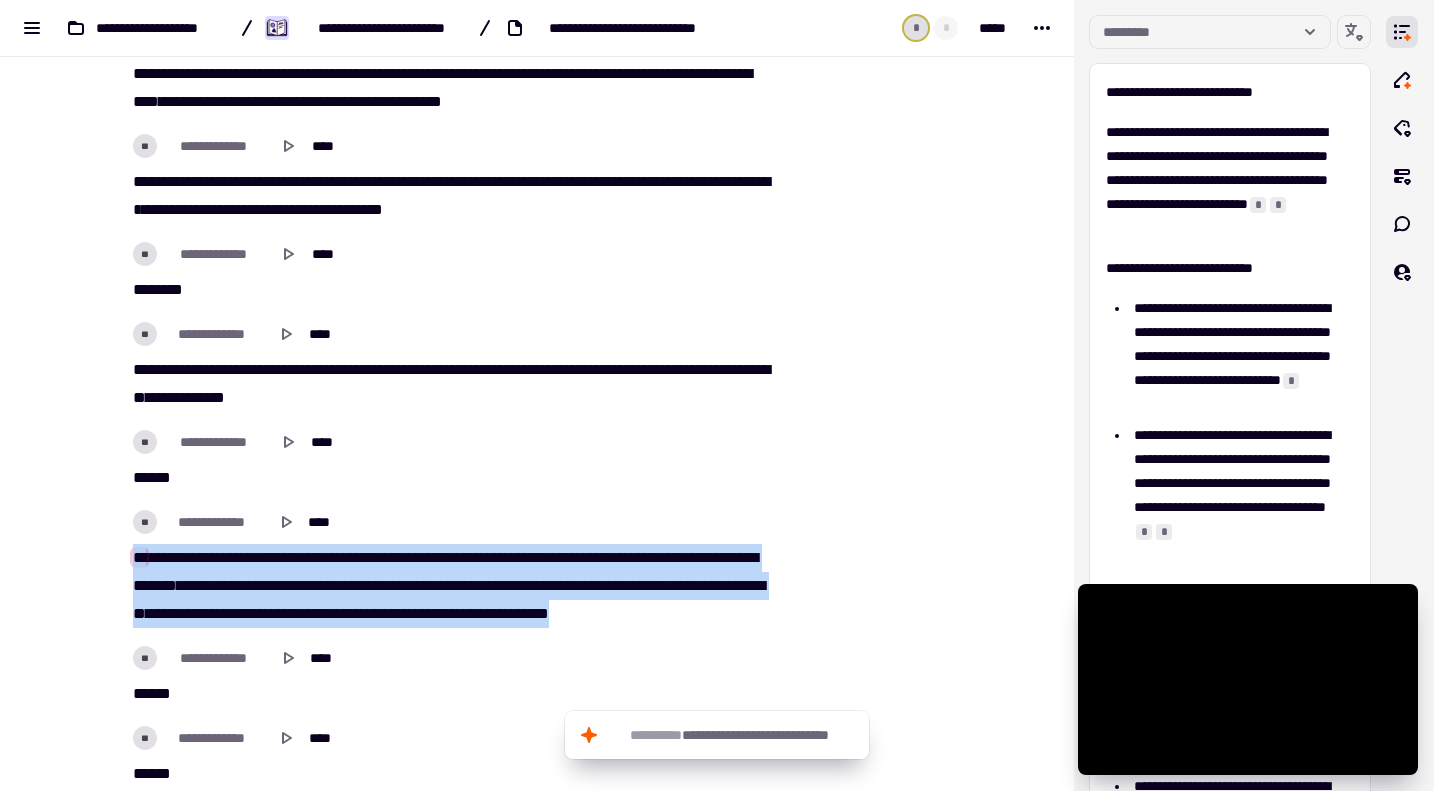 drag, startPoint x: 179, startPoint y: 555, endPoint x: 754, endPoint y: 605, distance: 577.1698 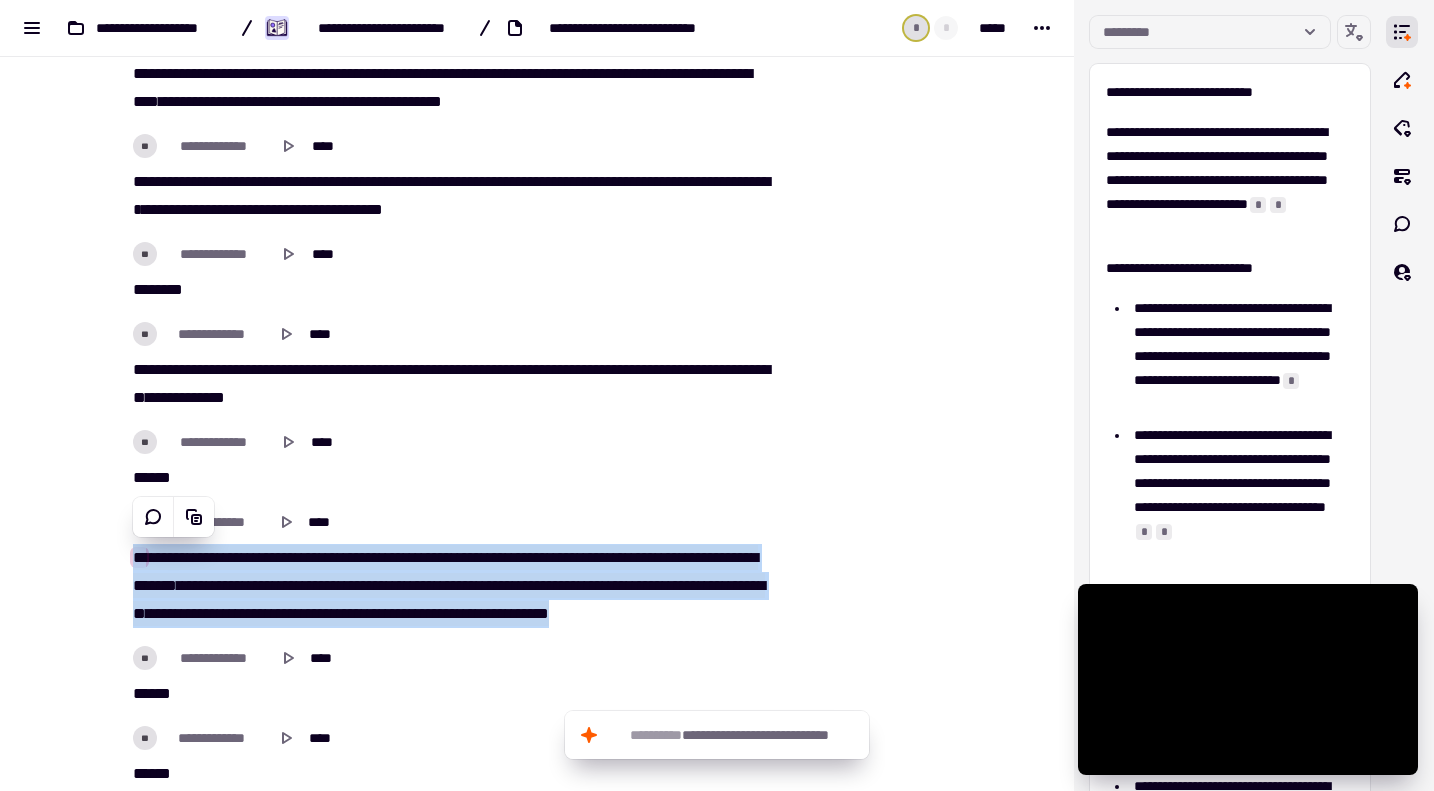 click on "****" at bounding box center (284, 613) 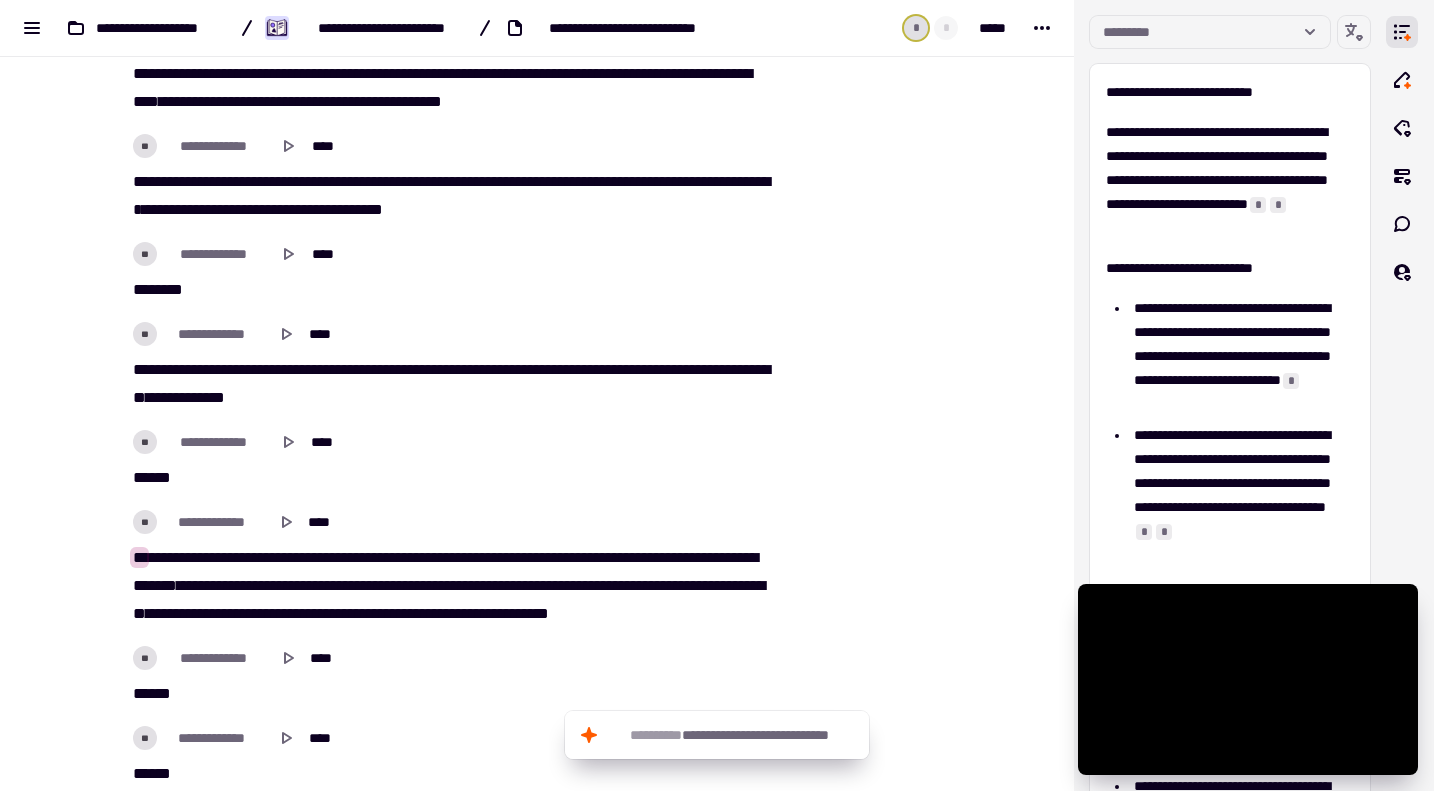 click on "*****" at bounding box center (684, 585) 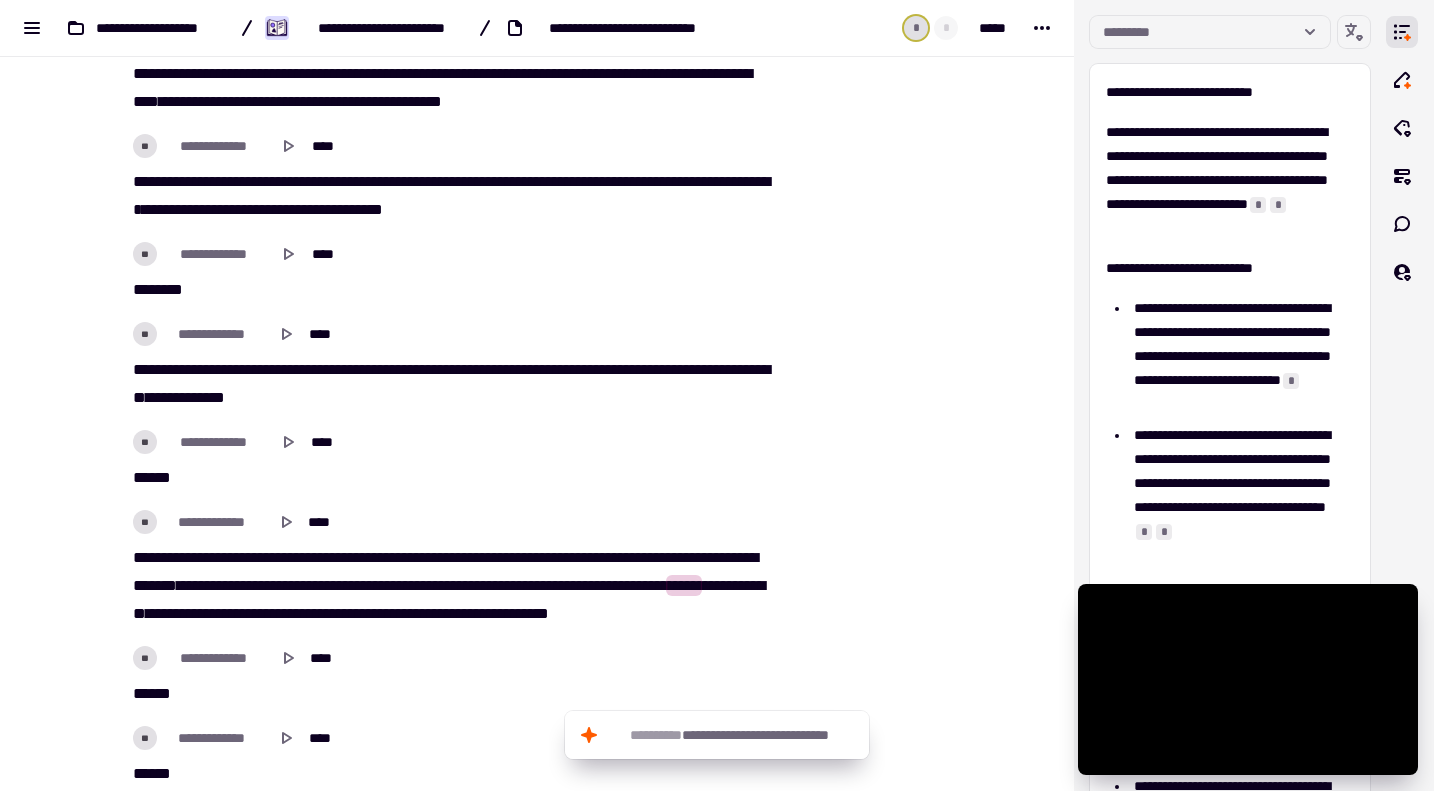 click on "******" at bounding box center (321, 585) 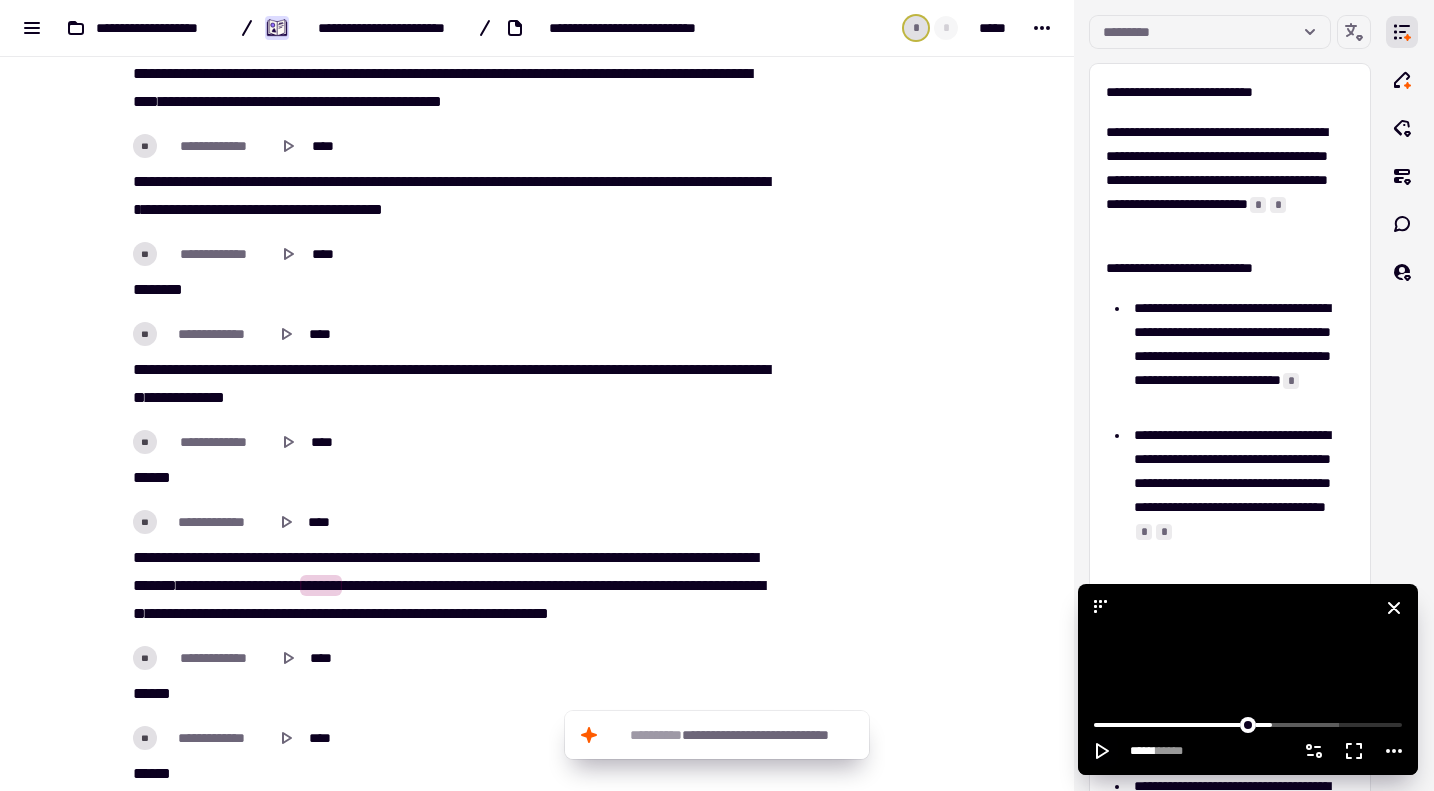 click at bounding box center (1248, 679) 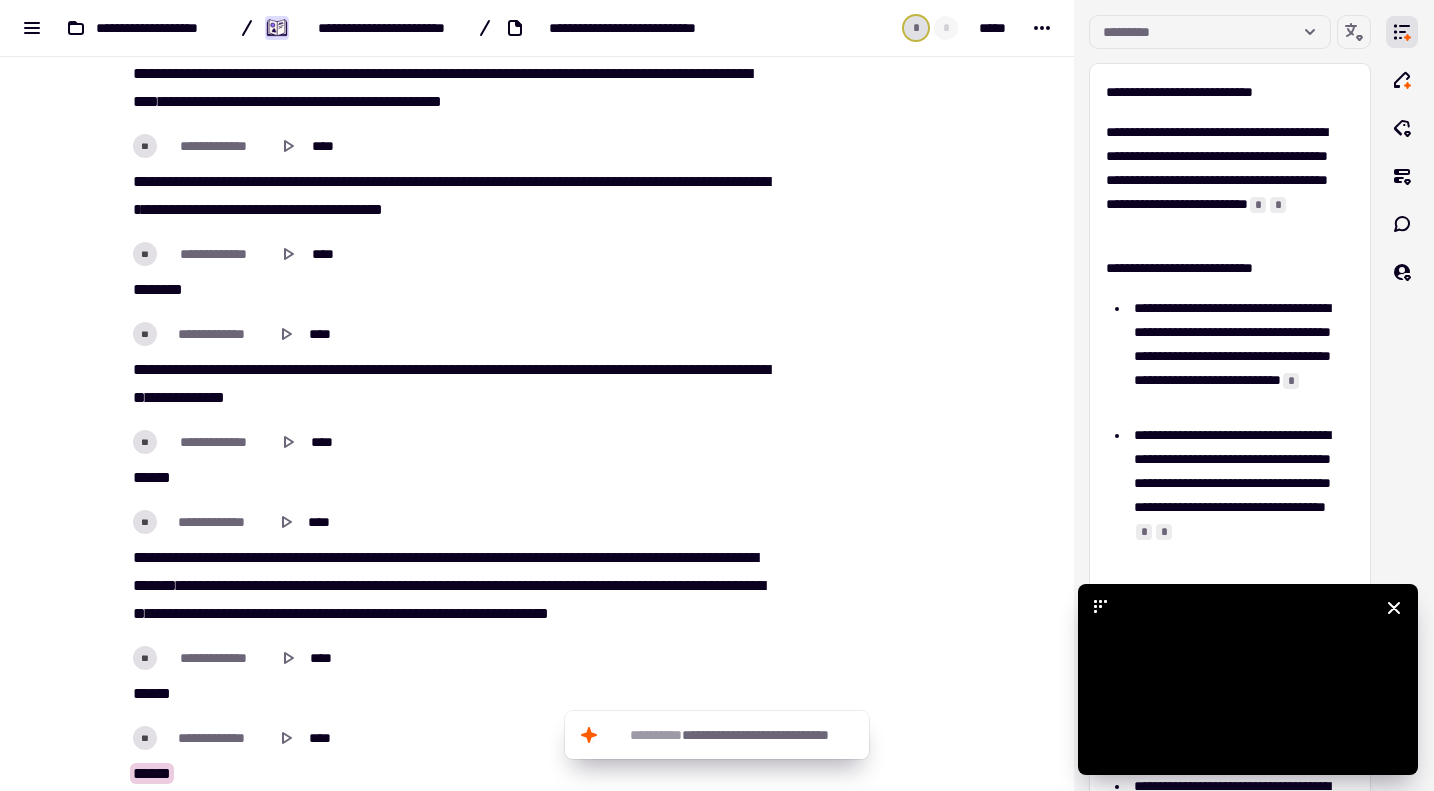 click at bounding box center [1248, 679] 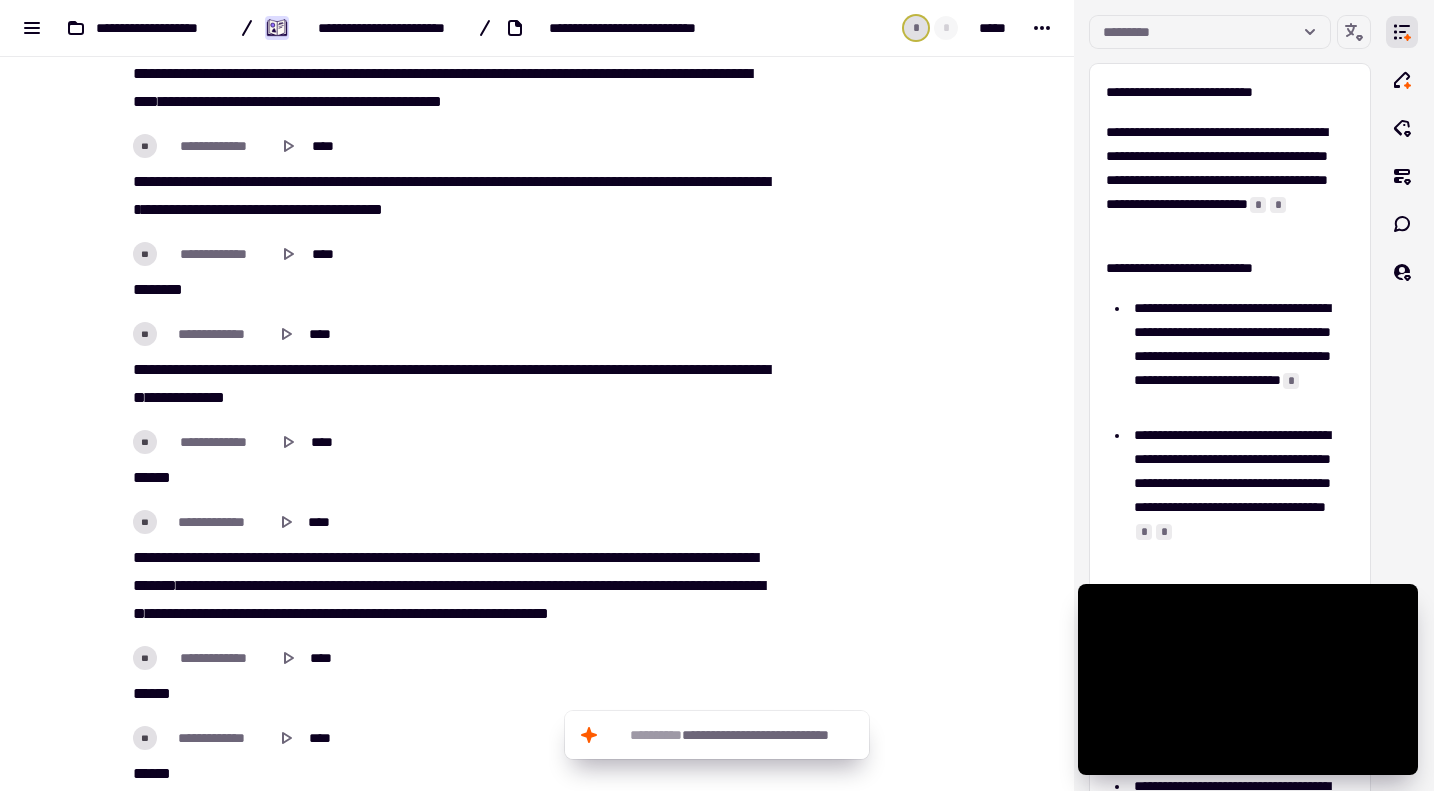 click on "****" at bounding box center (284, 613) 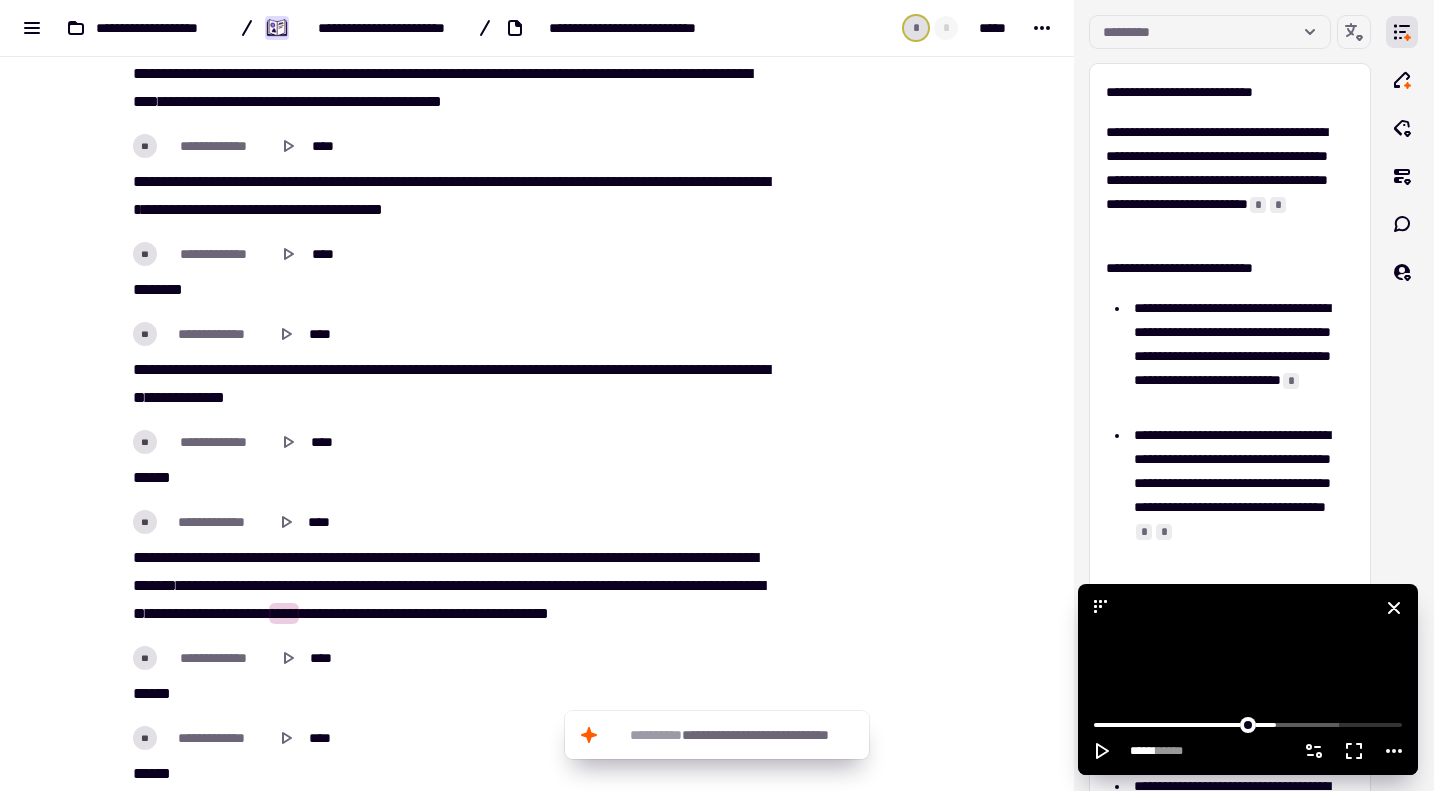 click at bounding box center [1248, 679] 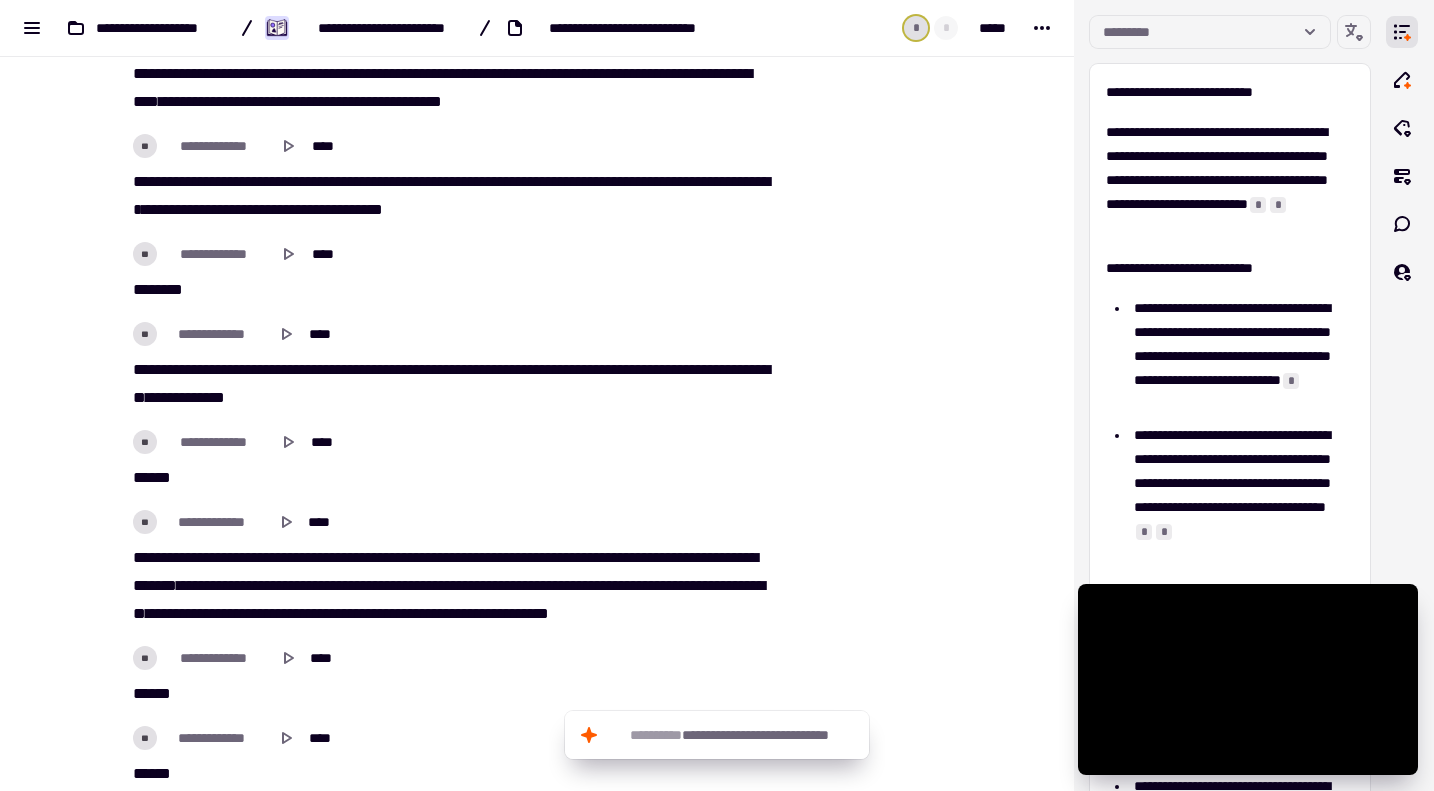 click on "*****" at bounding box center (317, 613) 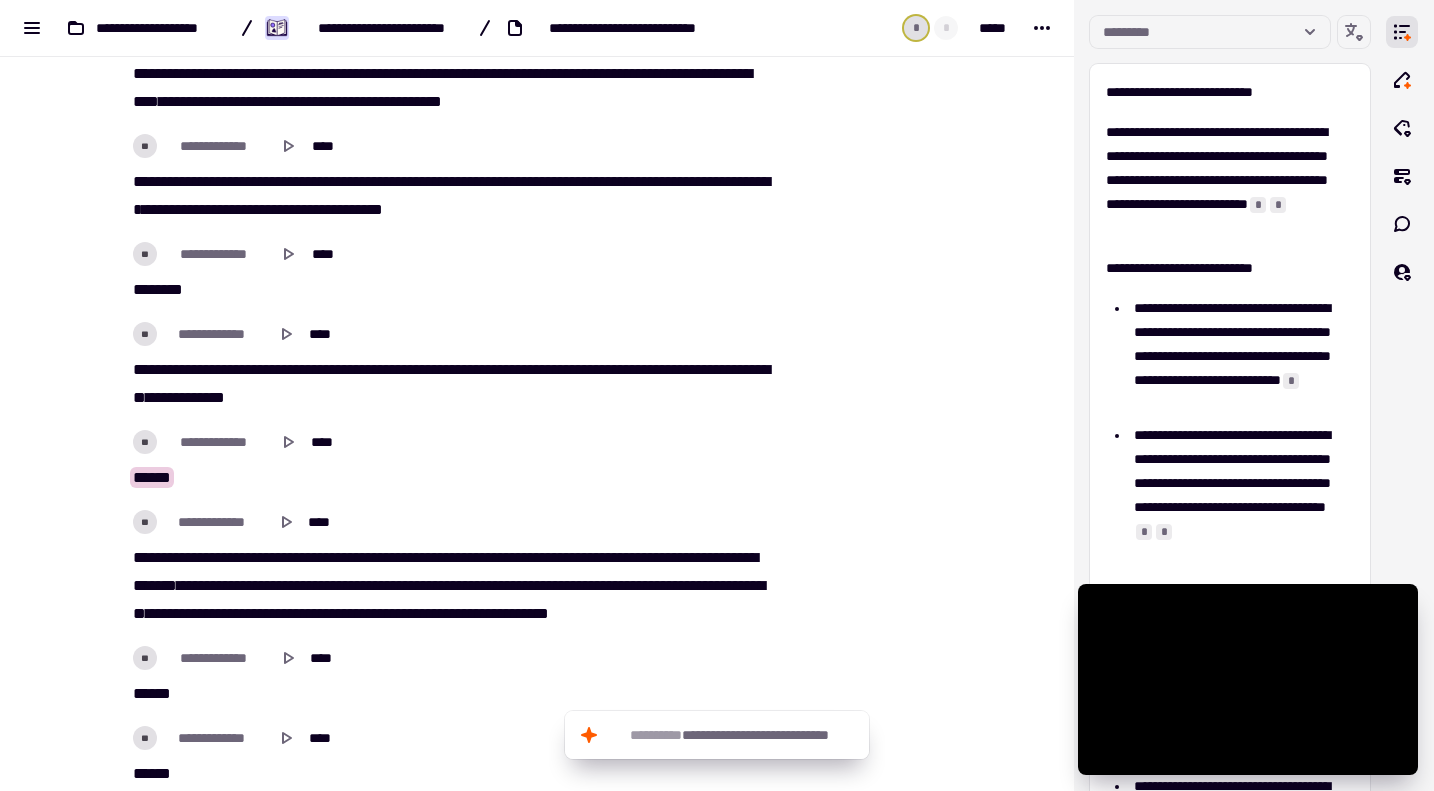 scroll, scrollTop: 5800, scrollLeft: 0, axis: vertical 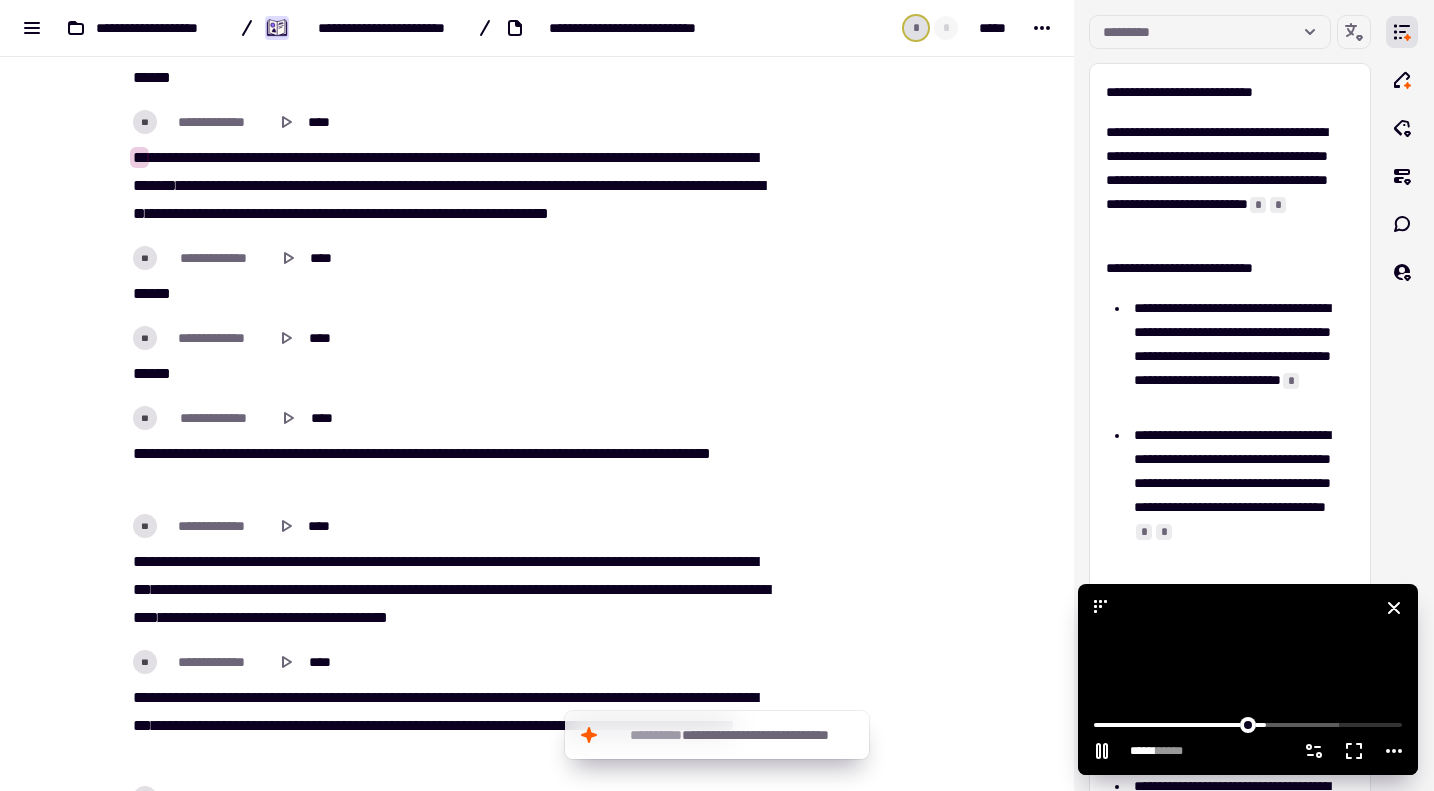 click at bounding box center [1248, 679] 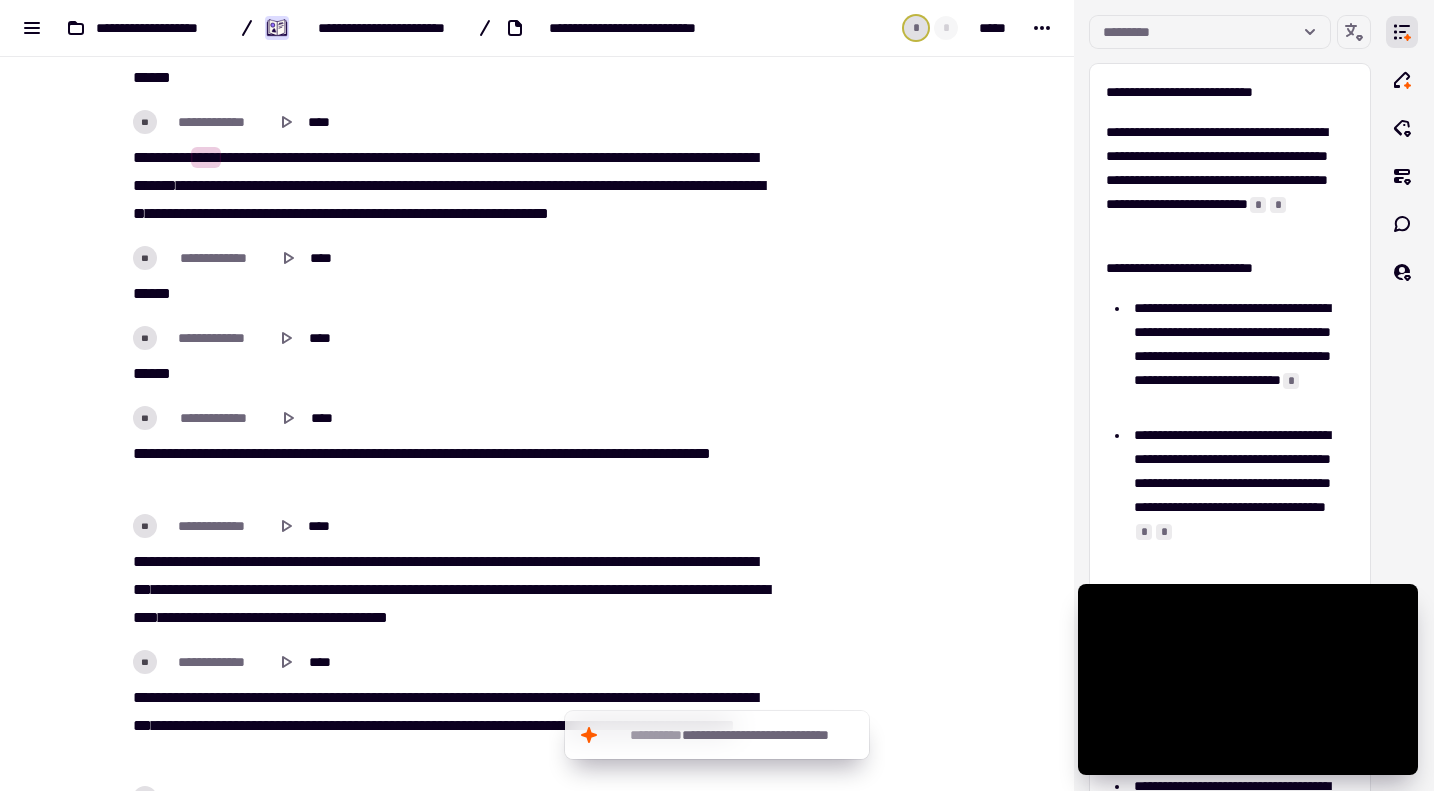click on "****" at bounding box center [284, 213] 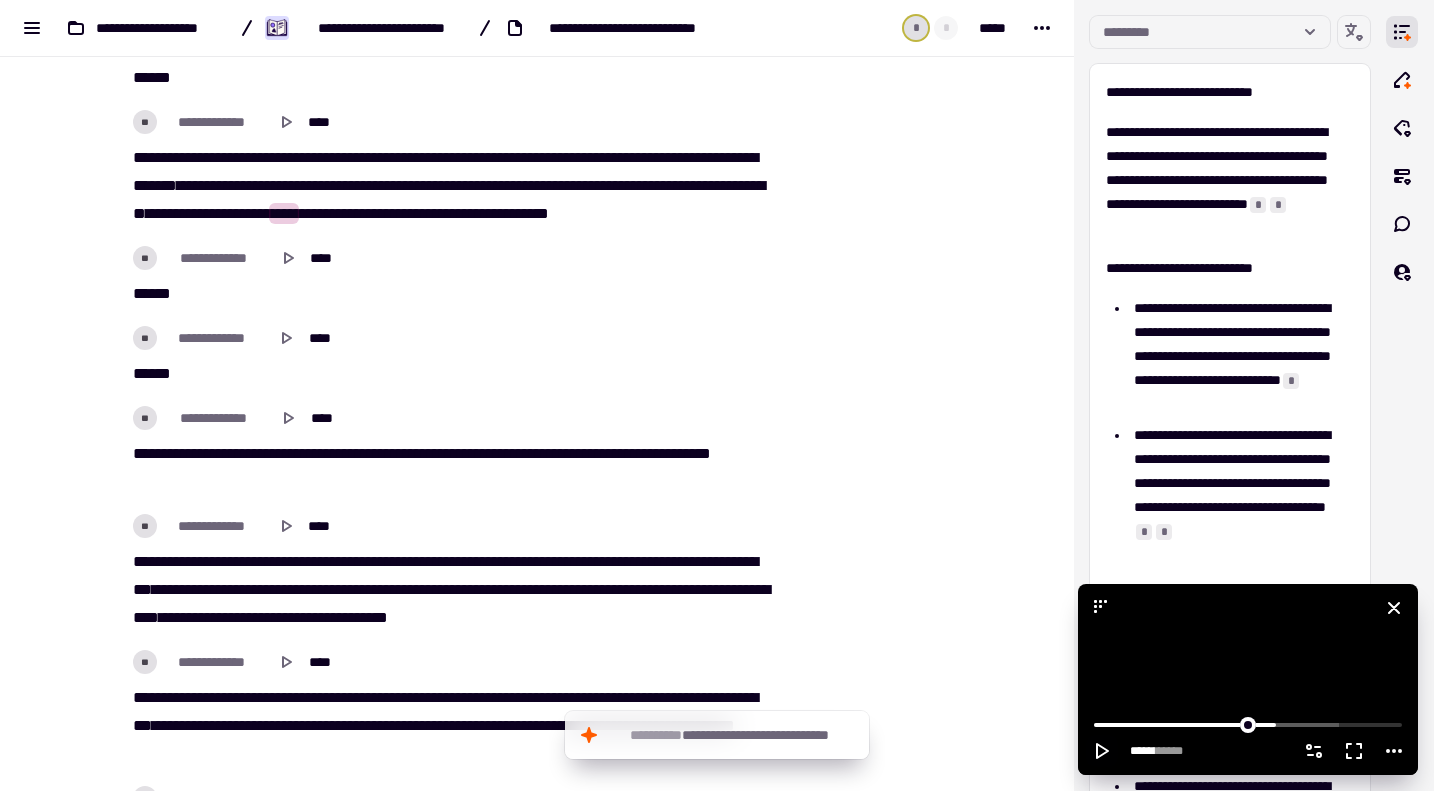 click at bounding box center (1248, 679) 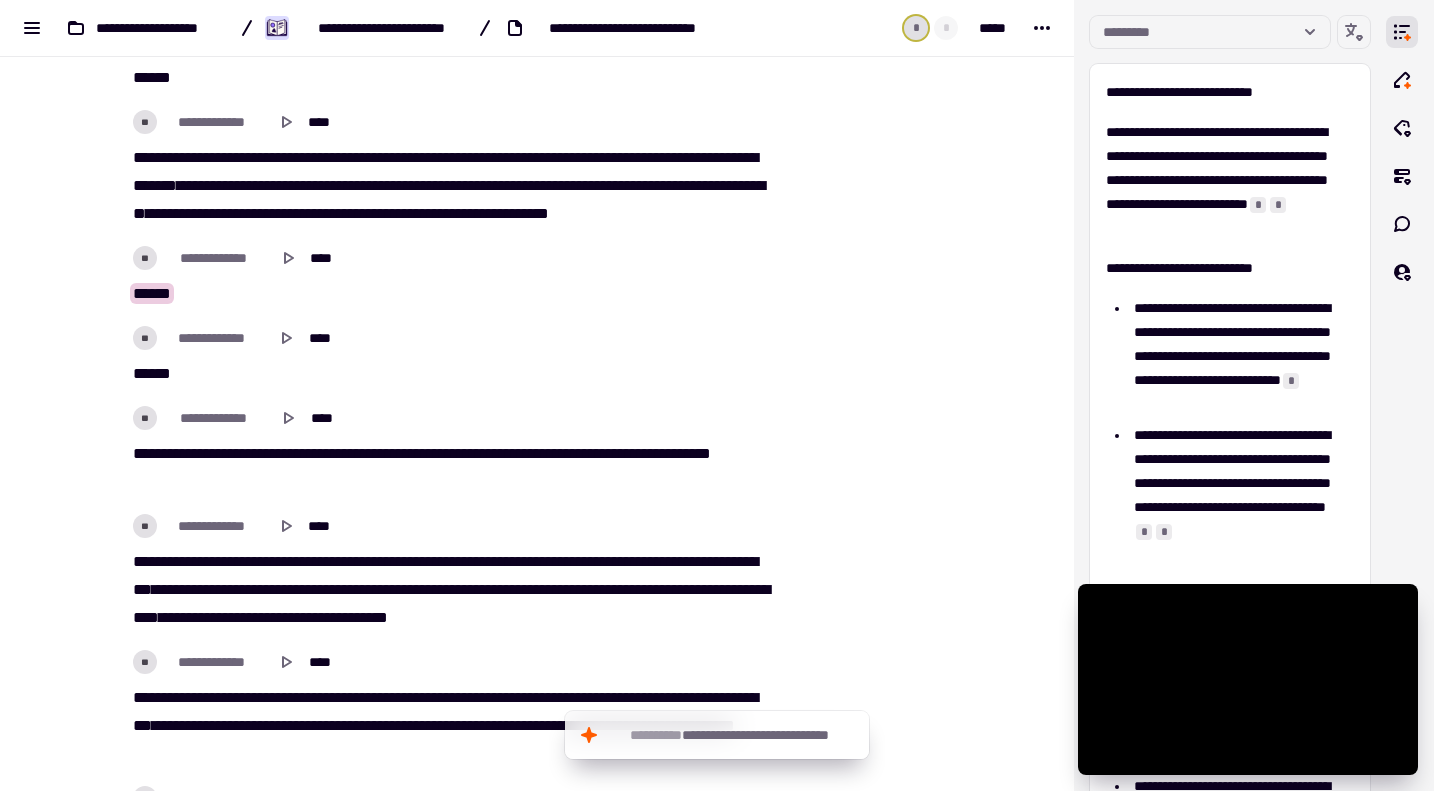 click on "*********" at bounding box center [680, 453] 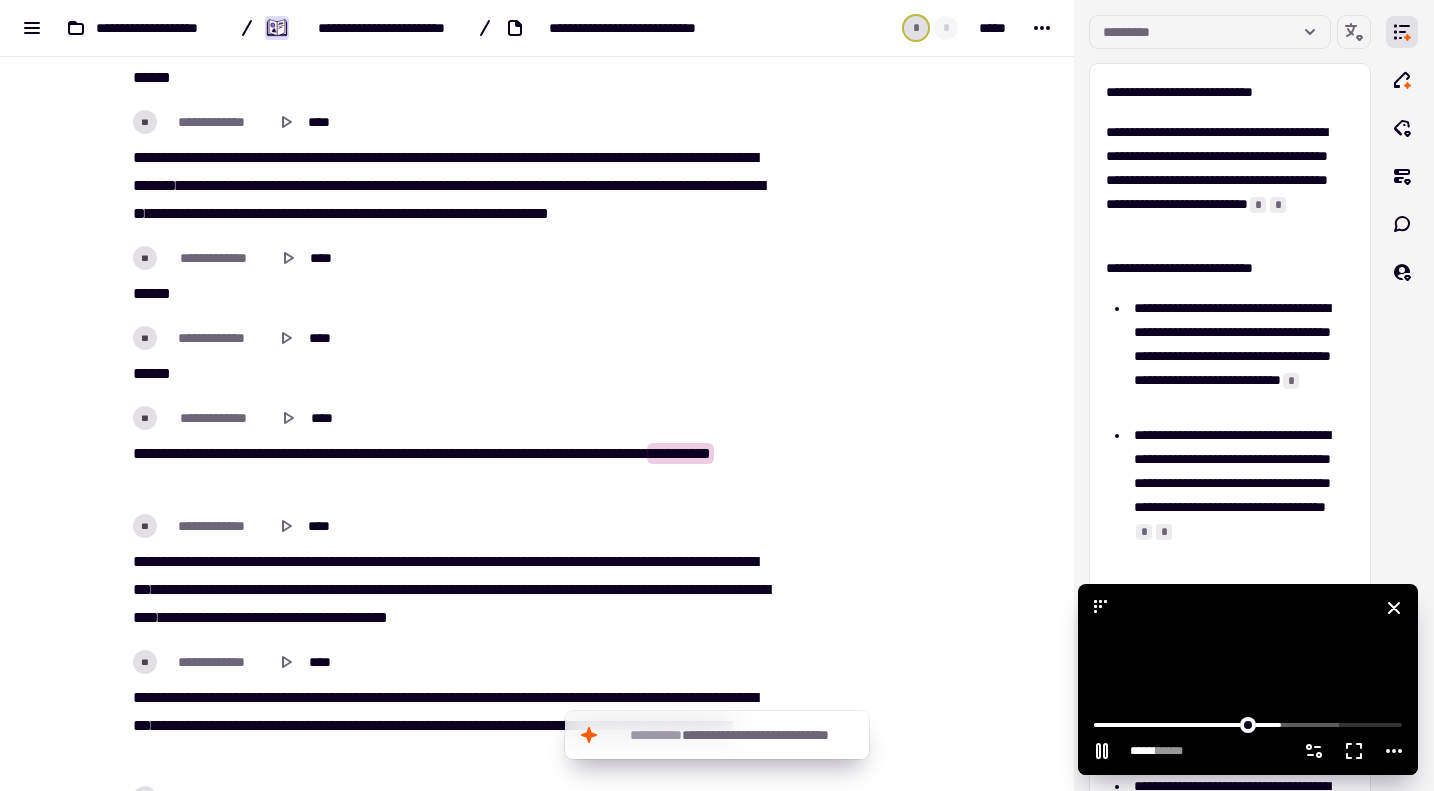 click at bounding box center [1248, 679] 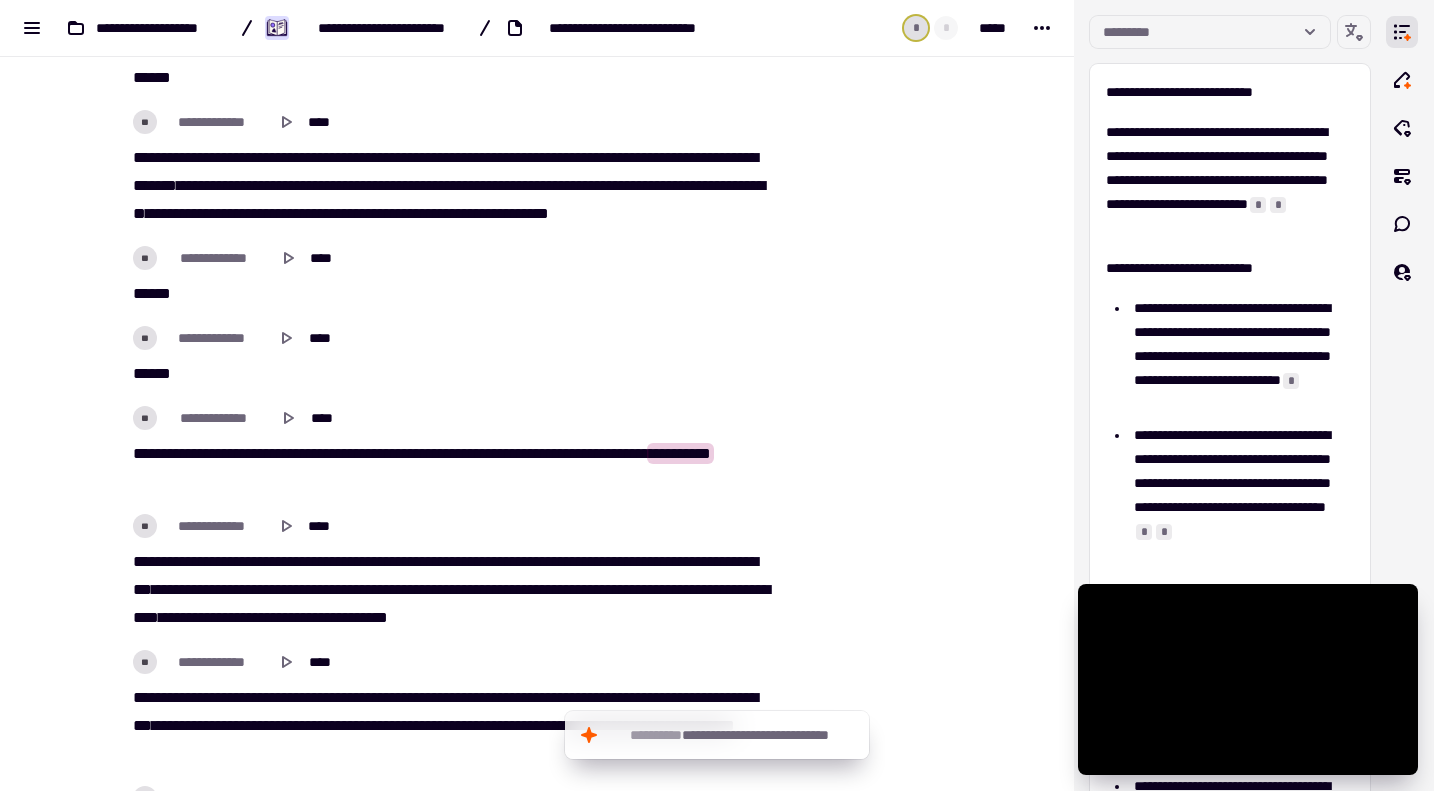 drag, startPoint x: 62, startPoint y: 451, endPoint x: 77, endPoint y: 451, distance: 15 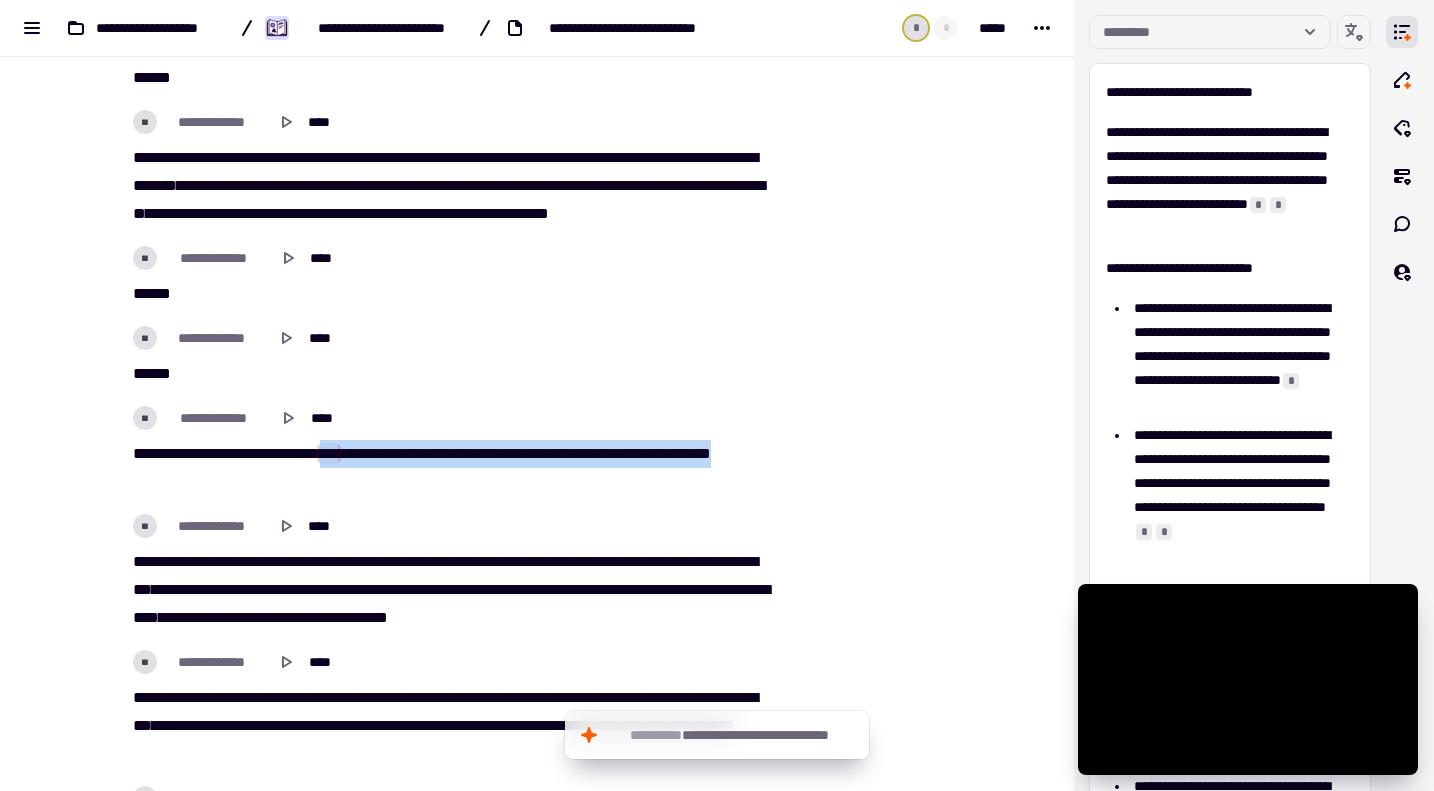 drag, startPoint x: 339, startPoint y: 454, endPoint x: 350, endPoint y: 471, distance: 20.248457 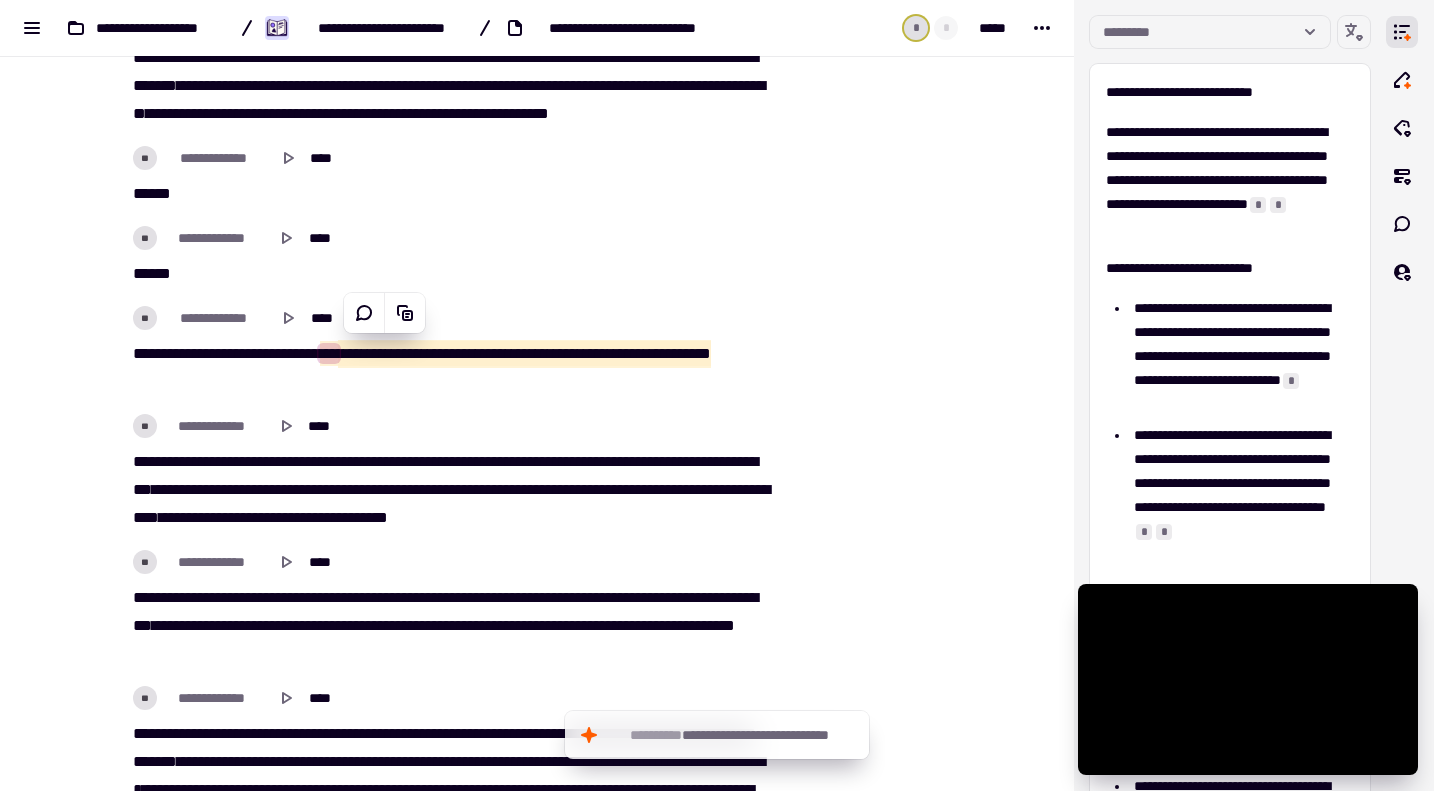 scroll, scrollTop: 6000, scrollLeft: 0, axis: vertical 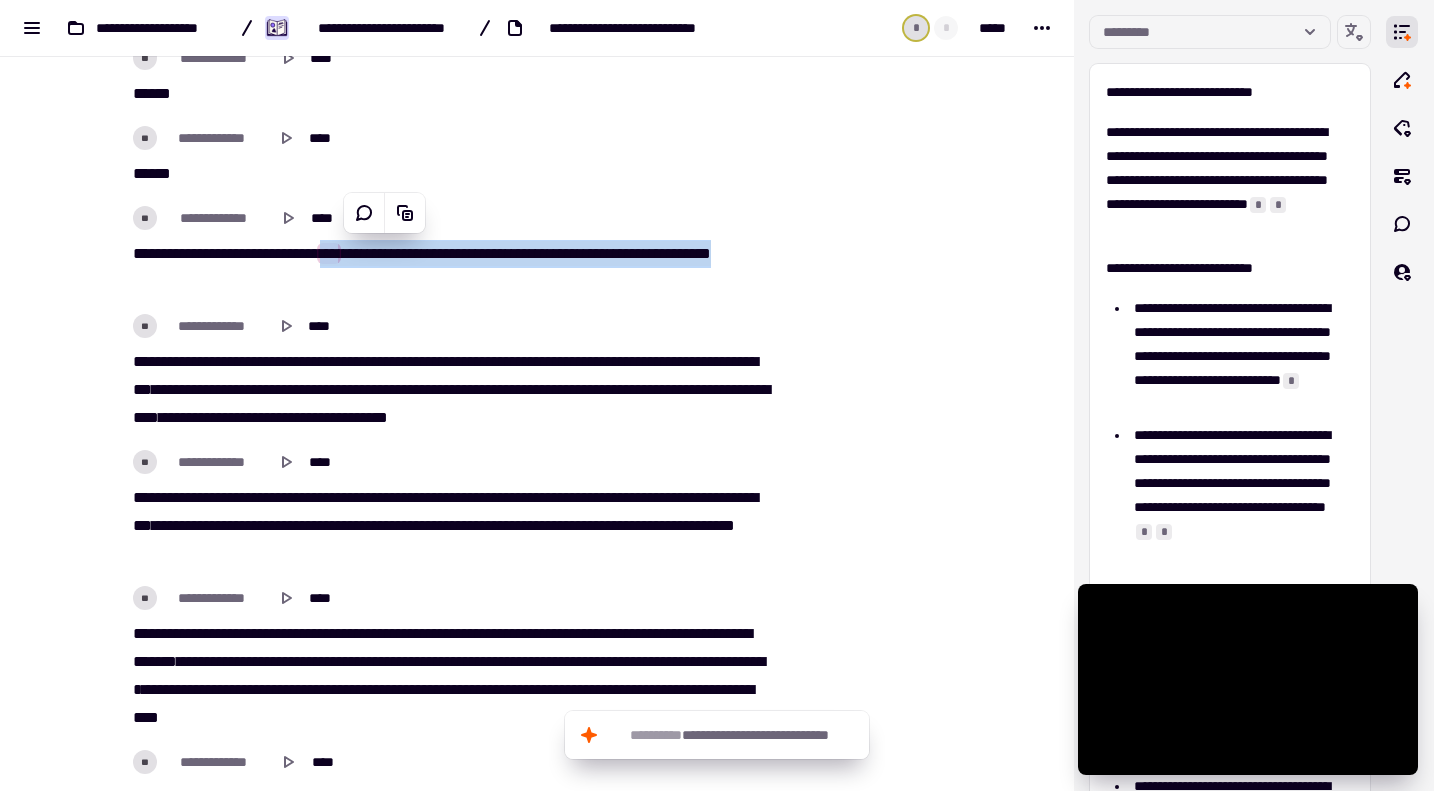 click on "**********" at bounding box center [537, -1166] 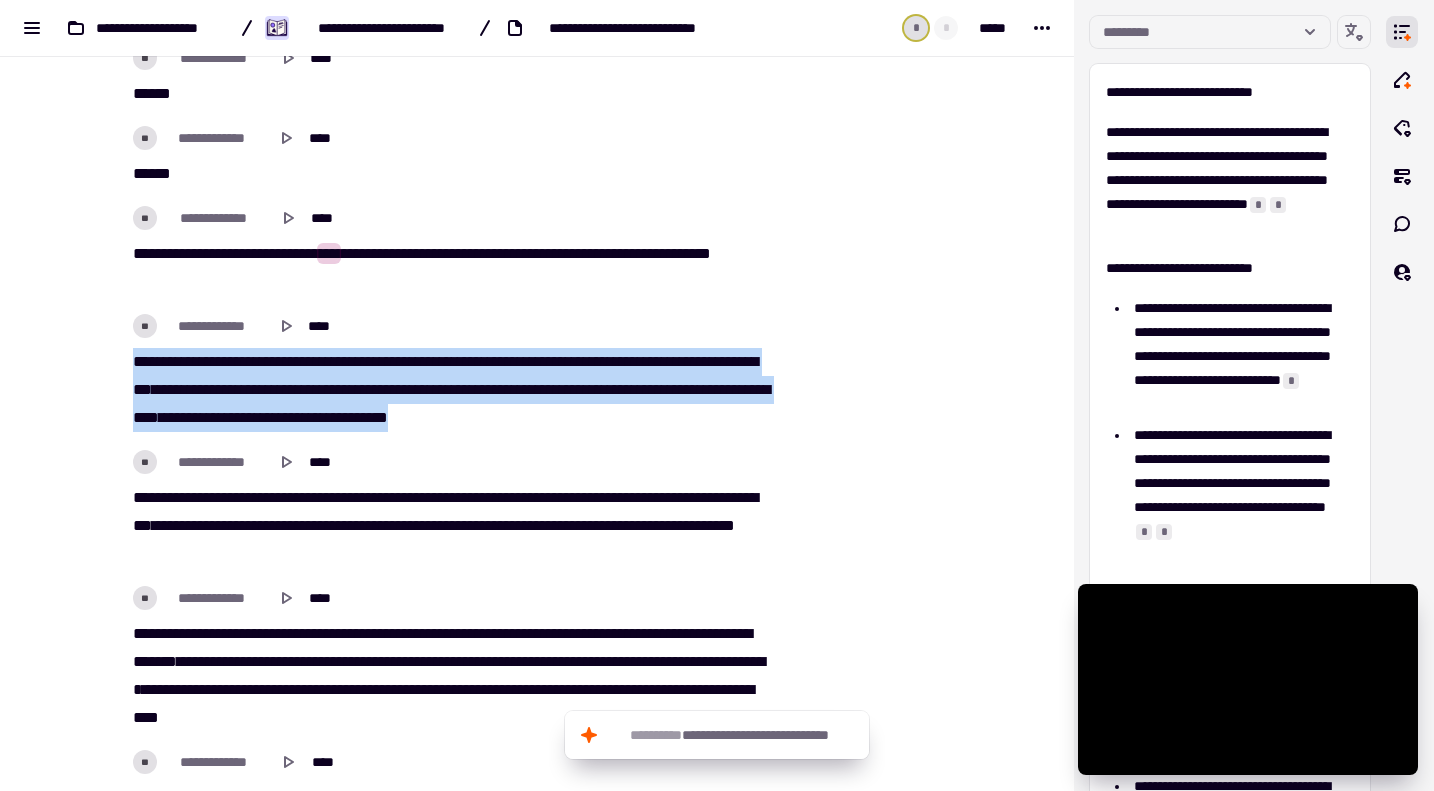 drag, startPoint x: 118, startPoint y: 348, endPoint x: 609, endPoint y: 404, distance: 494.18317 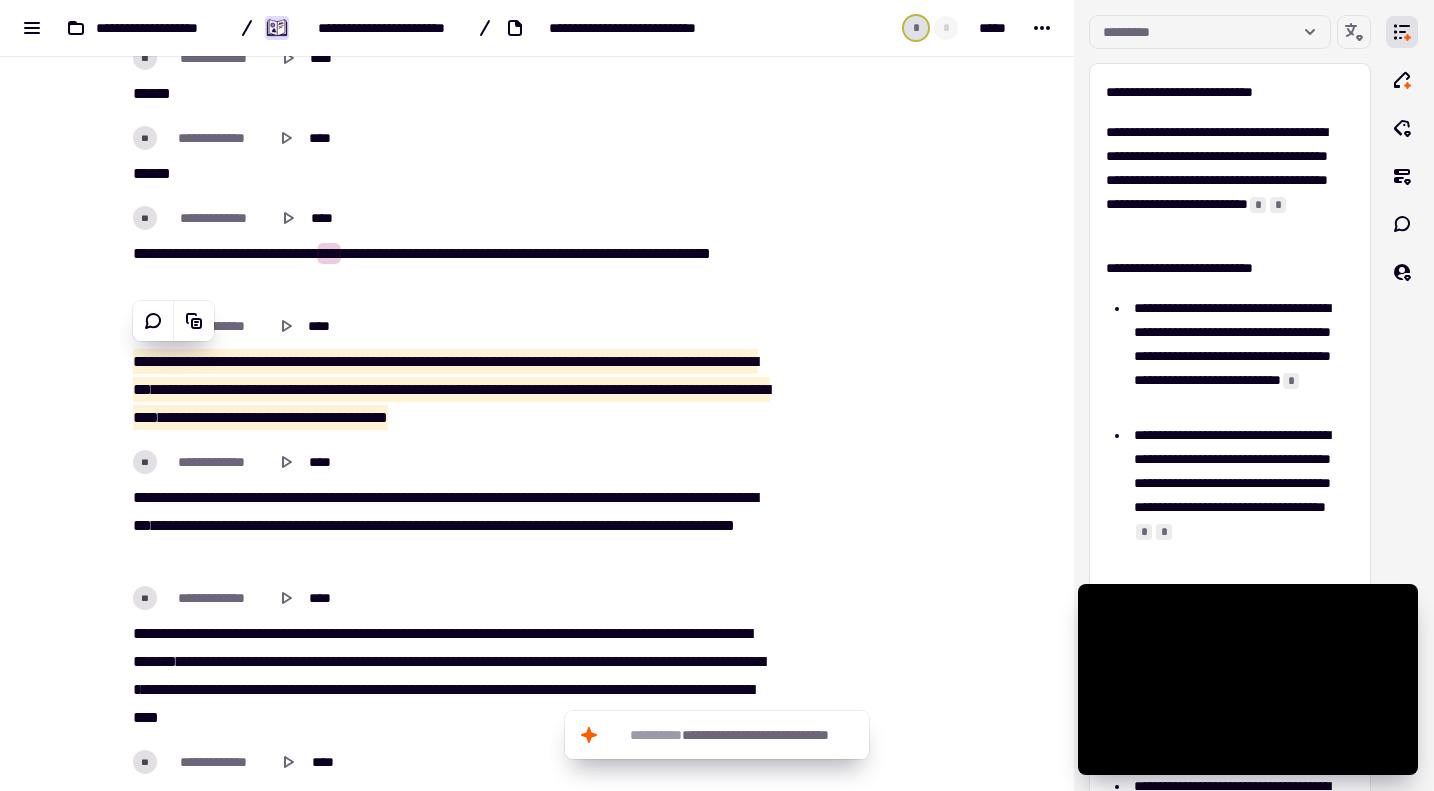 click on "**   *****   ****   *****   *   ***   ******   *   ***   ****   ****   **   ****   *********   **   **   *****   ****   **   ********   ****   **   ***   *******   ******   *******   ***   **   *   *****   *********   *******   ****   ***   **   **   ******   ********   ********" at bounding box center (449, 526) 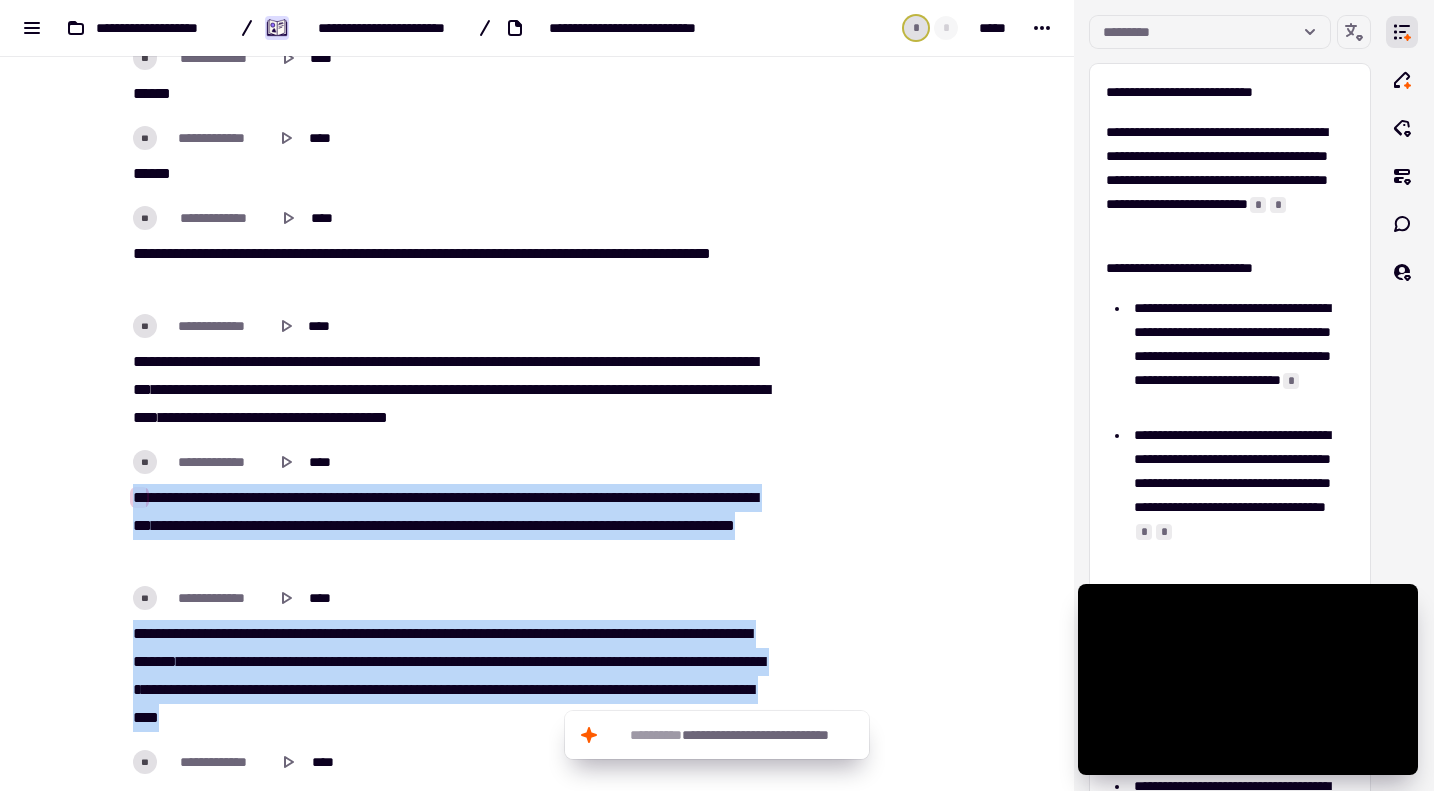 drag, startPoint x: 121, startPoint y: 495, endPoint x: 430, endPoint y: 715, distance: 379.3165 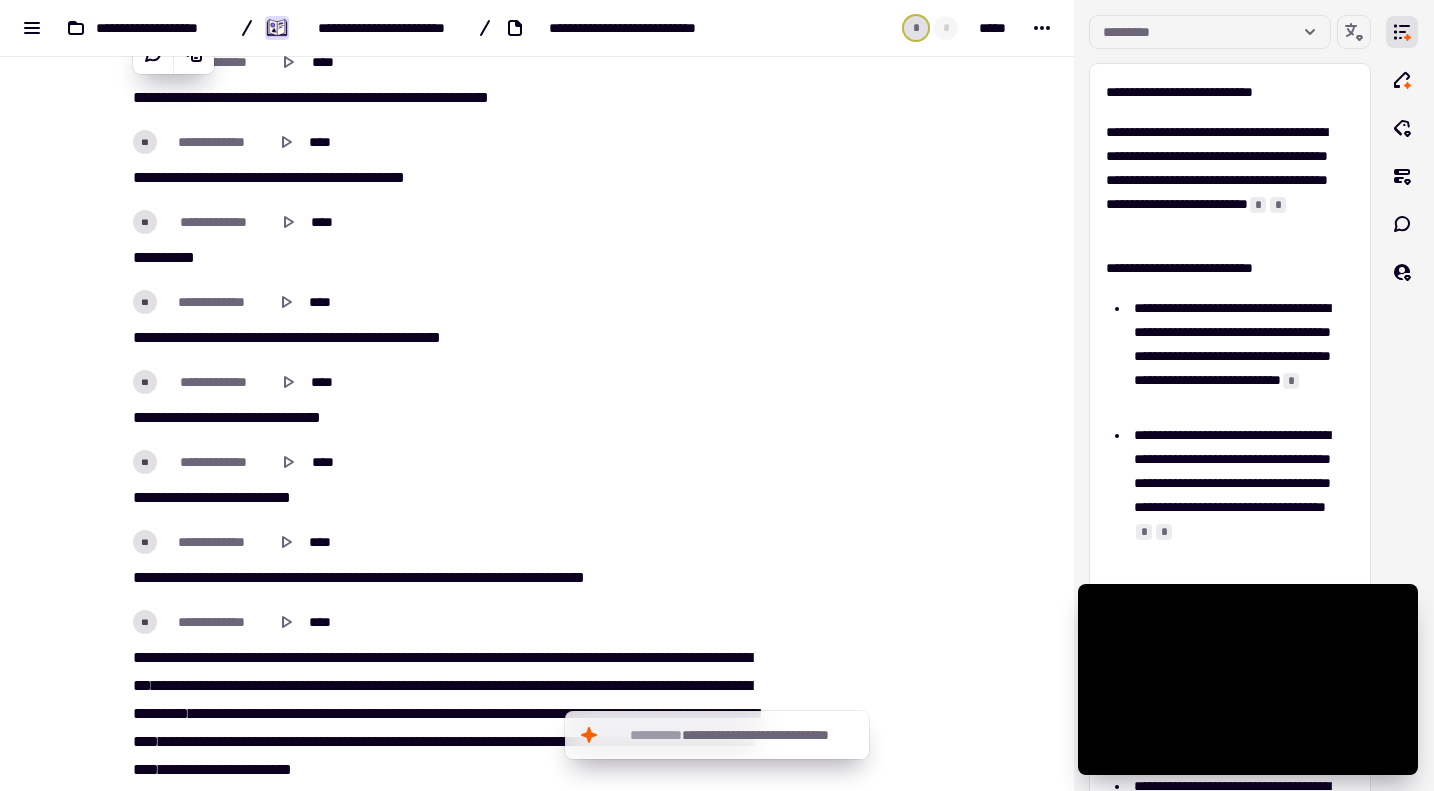 scroll, scrollTop: 6800, scrollLeft: 0, axis: vertical 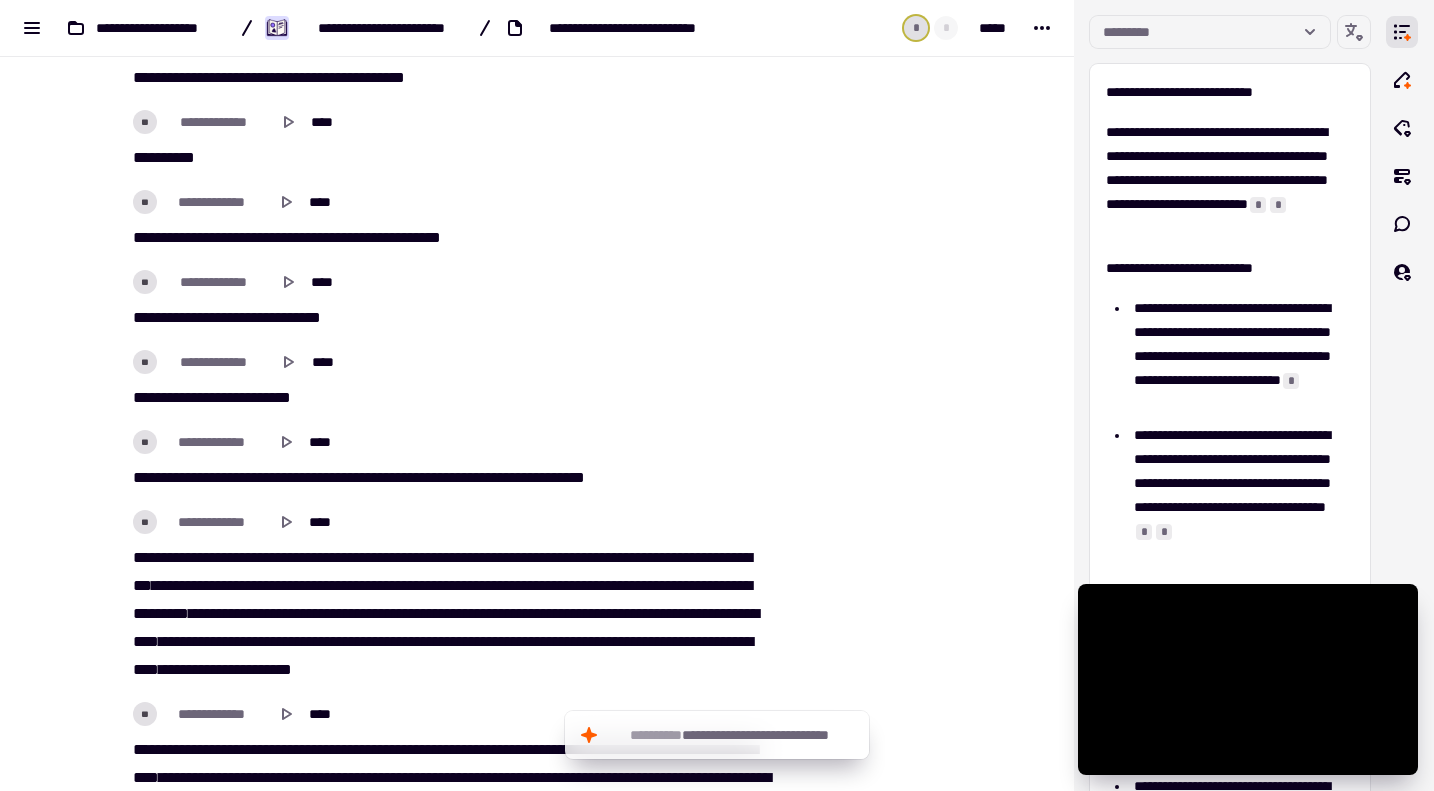 click on "**********" at bounding box center [449, 614] 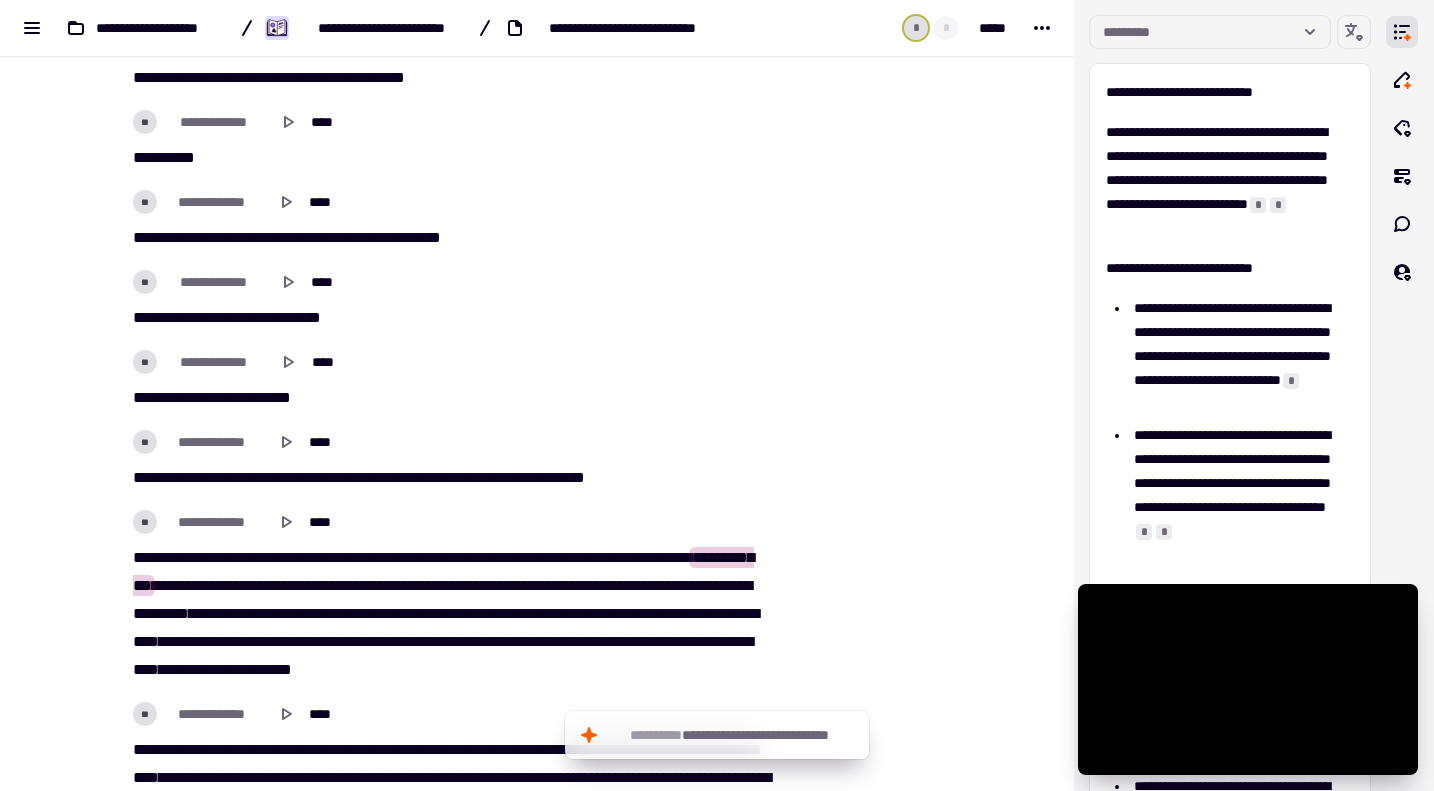 scroll, scrollTop: 6900, scrollLeft: 0, axis: vertical 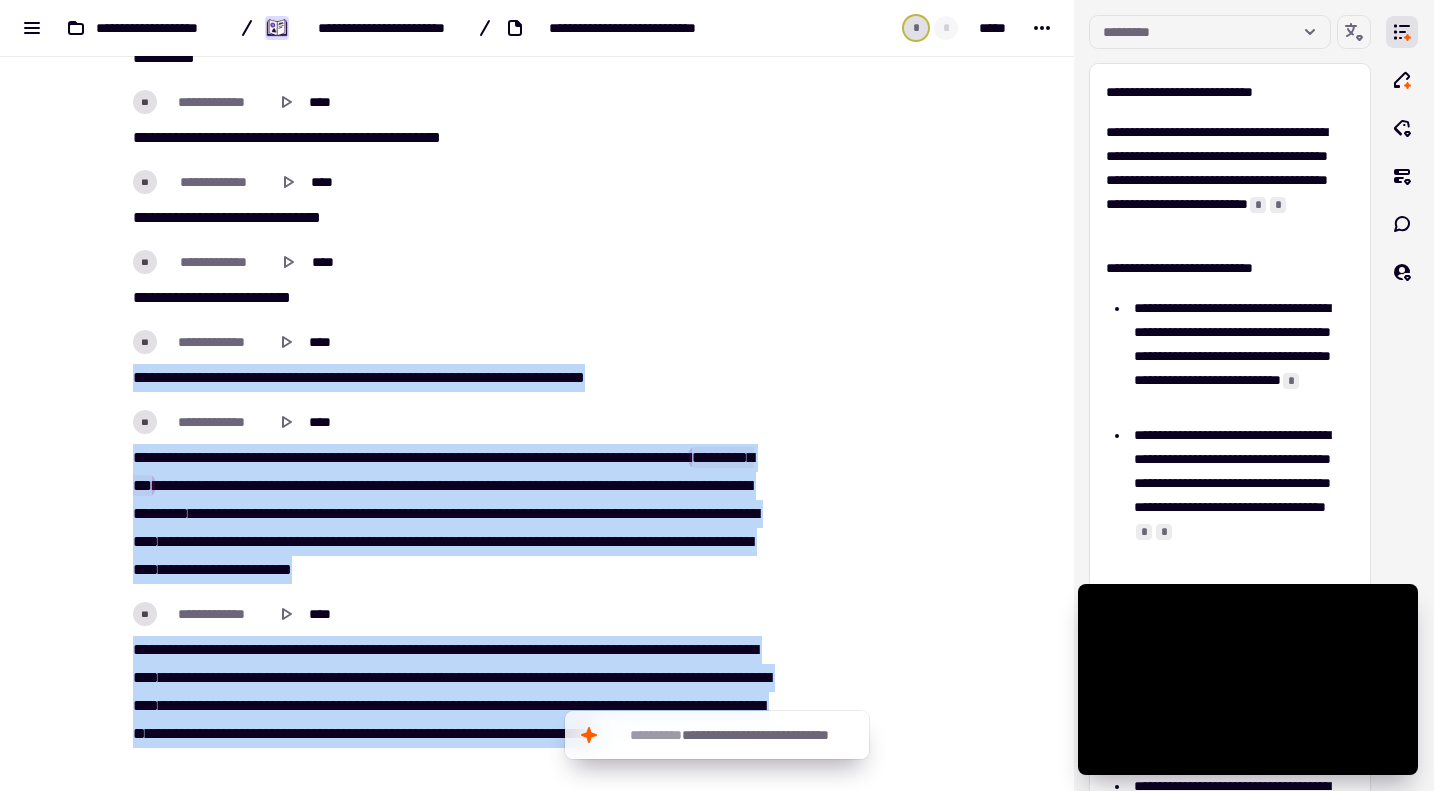 drag, startPoint x: 125, startPoint y: 380, endPoint x: 390, endPoint y: 758, distance: 461.6373 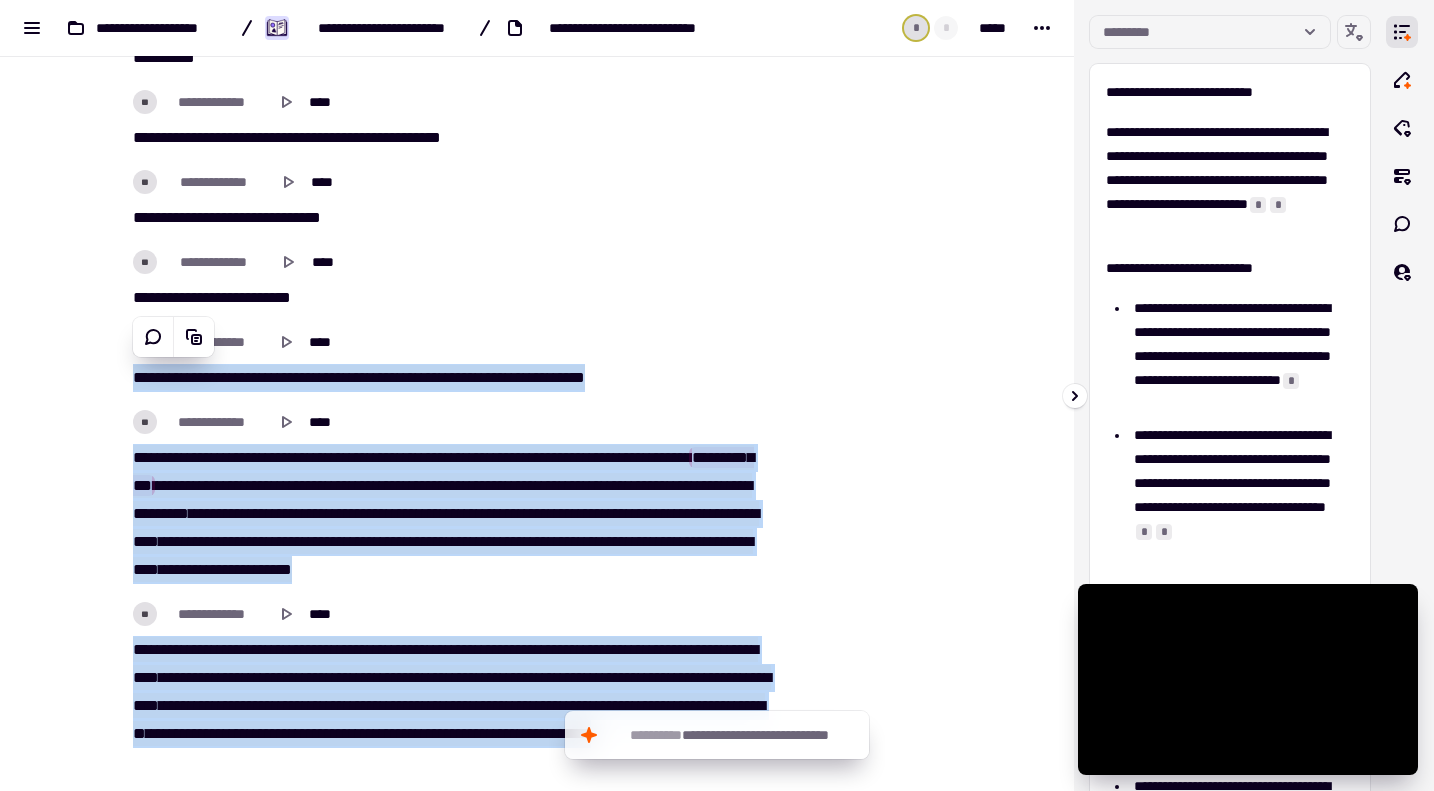 click at bounding box center (1410, 395) 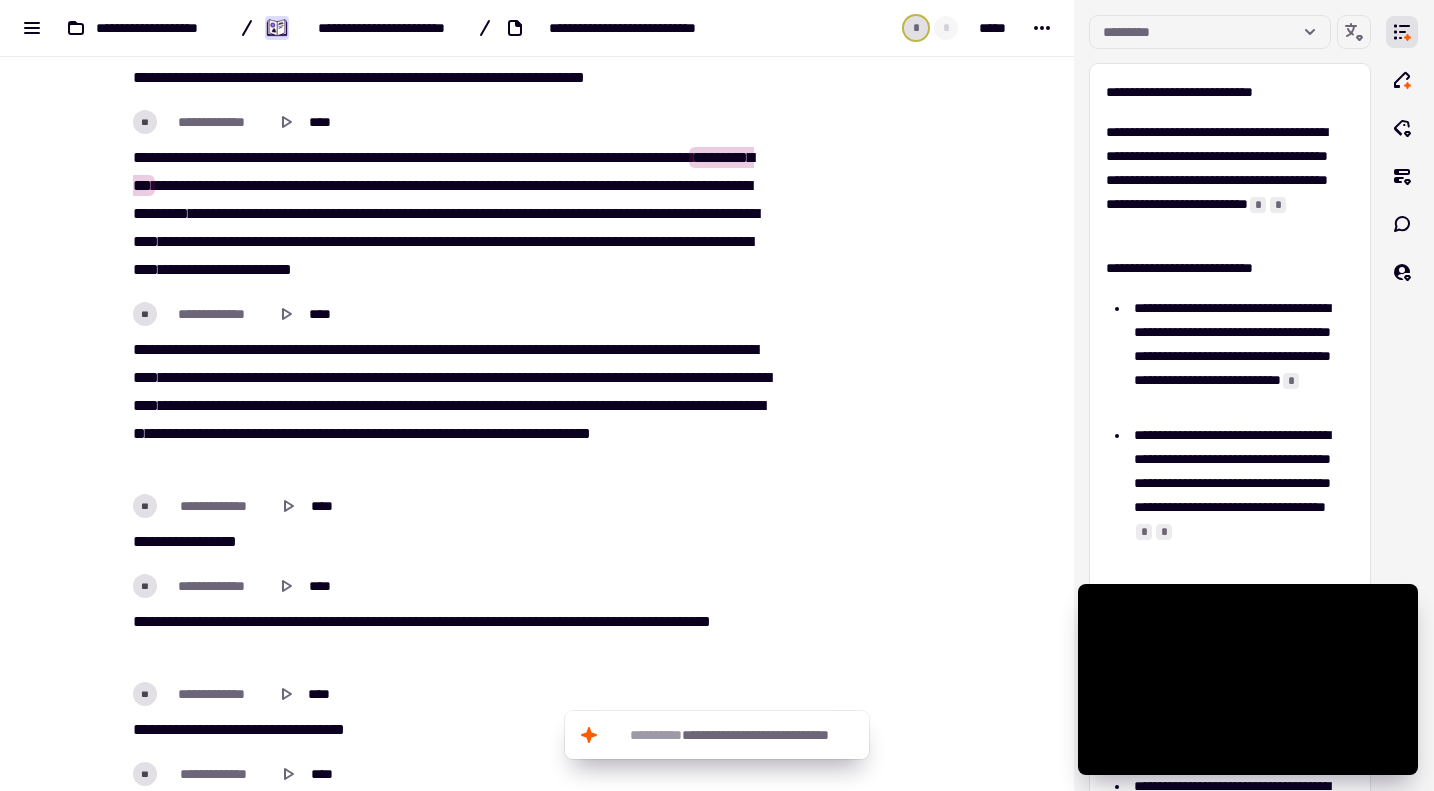 scroll, scrollTop: 7300, scrollLeft: 0, axis: vertical 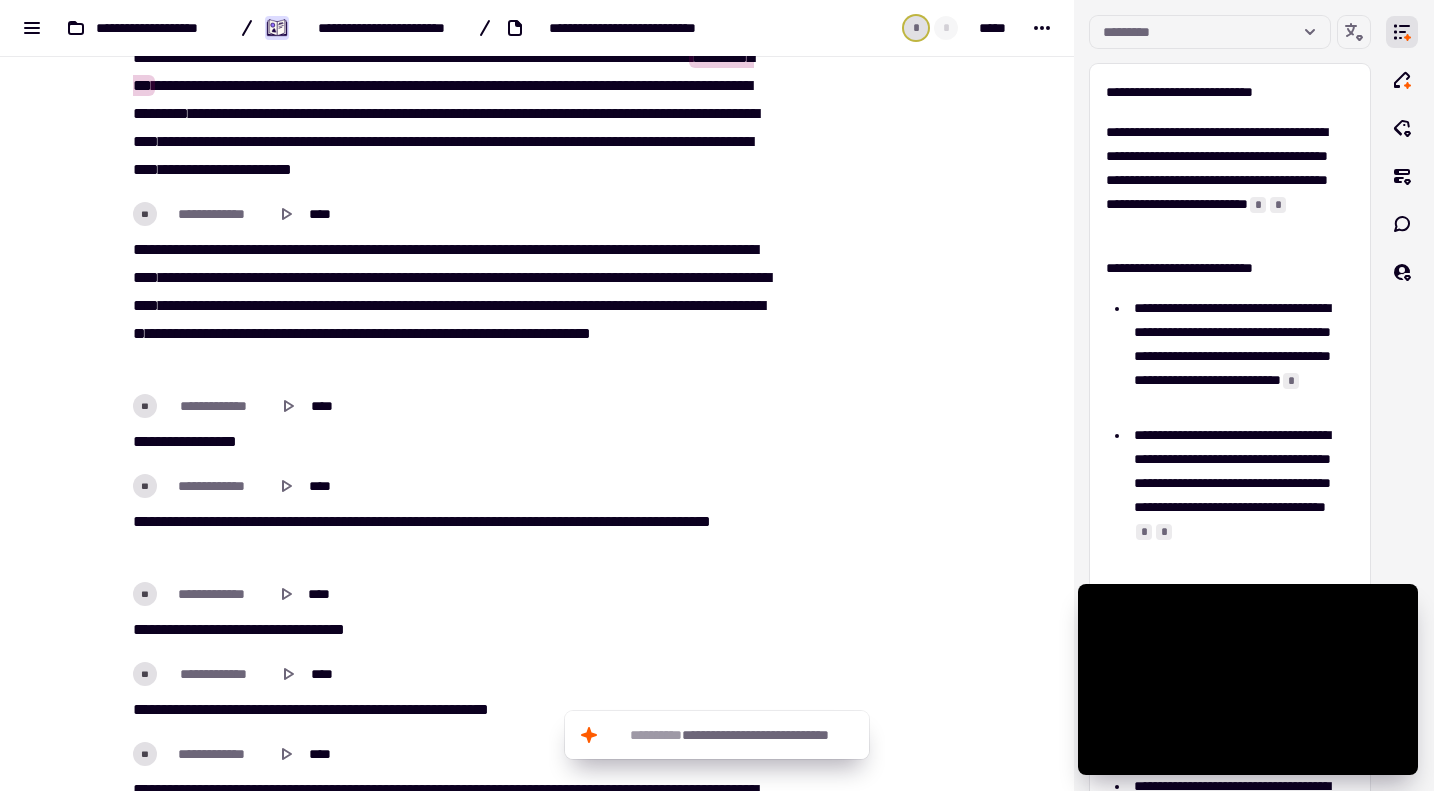 click on "**********" at bounding box center (437, -2441) 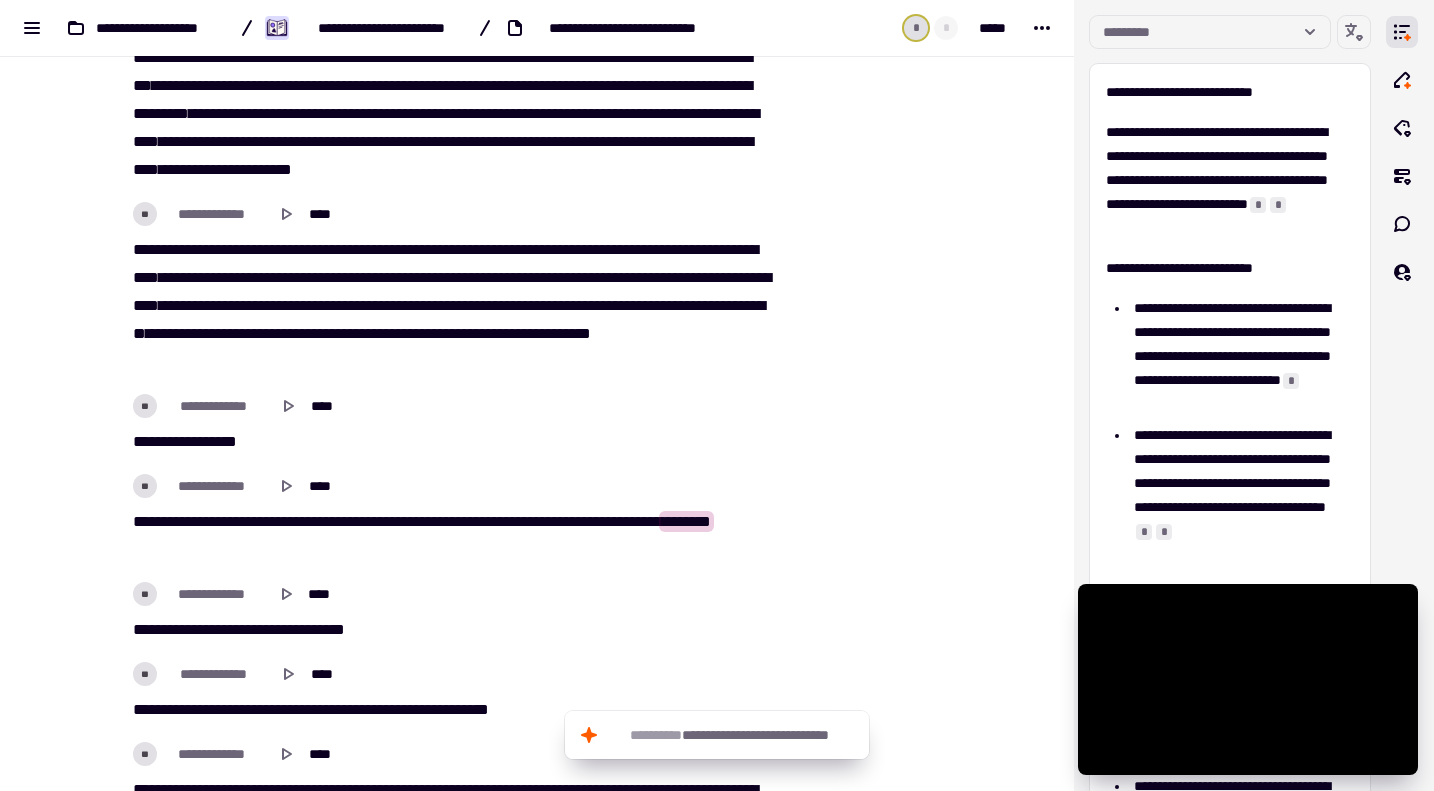 click on "****   ****   ****   ****   ***   ******   *****   ****   ****   ***   ****   **   ******   *******   ****   *   ******   *******" at bounding box center [449, 536] 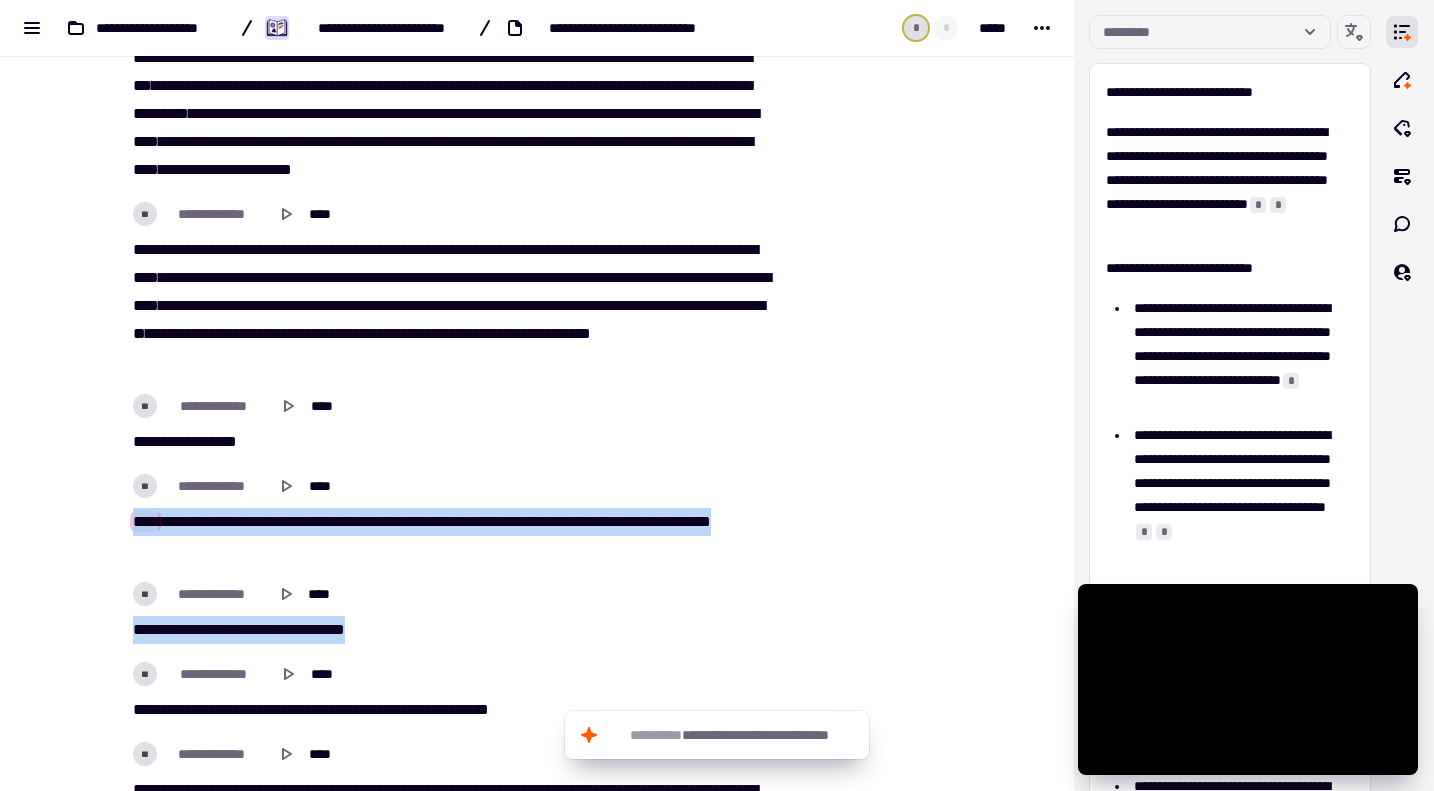 drag, startPoint x: 122, startPoint y: 522, endPoint x: 366, endPoint y: 620, distance: 262.94485 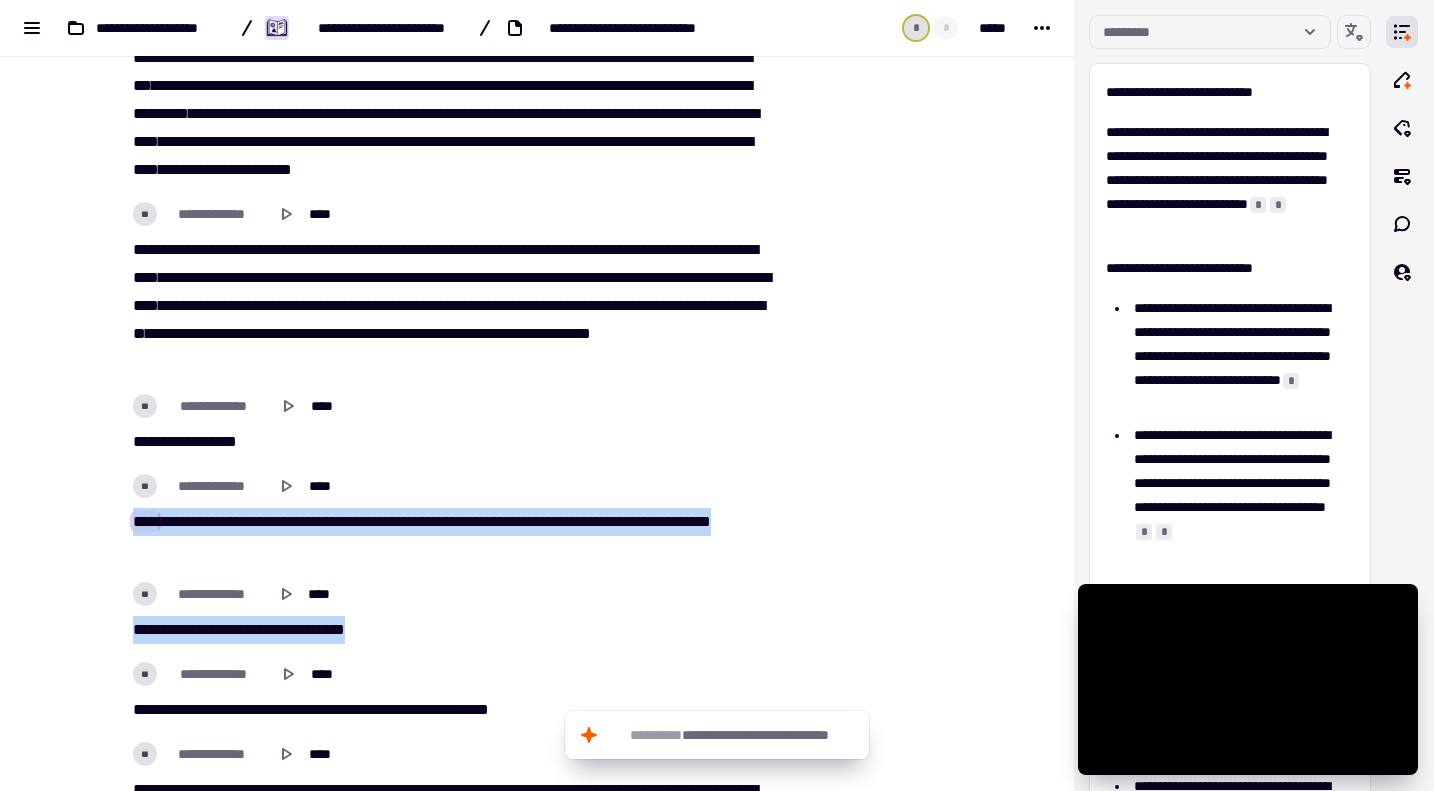 click on "**********" at bounding box center [449, -2218] 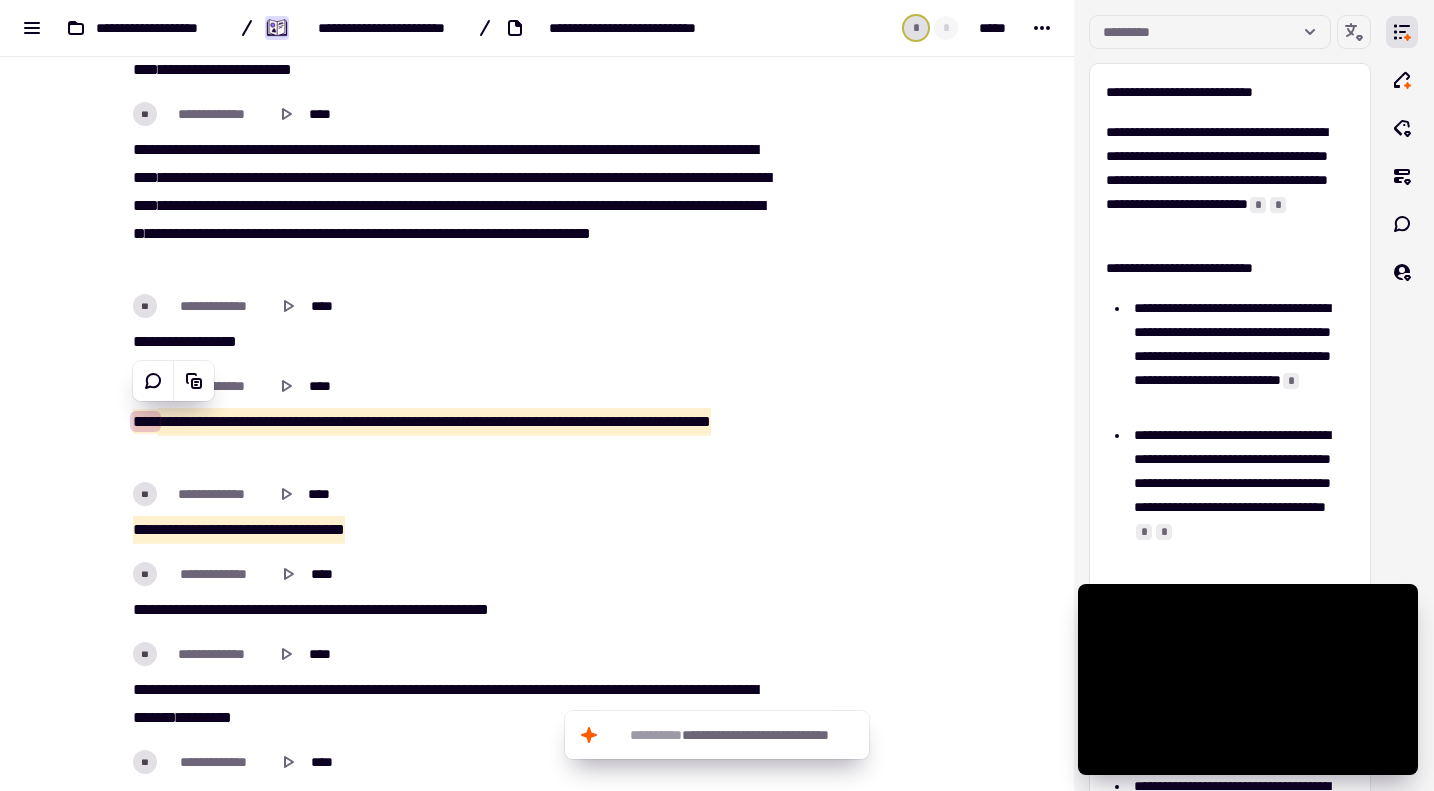 scroll, scrollTop: 7500, scrollLeft: 0, axis: vertical 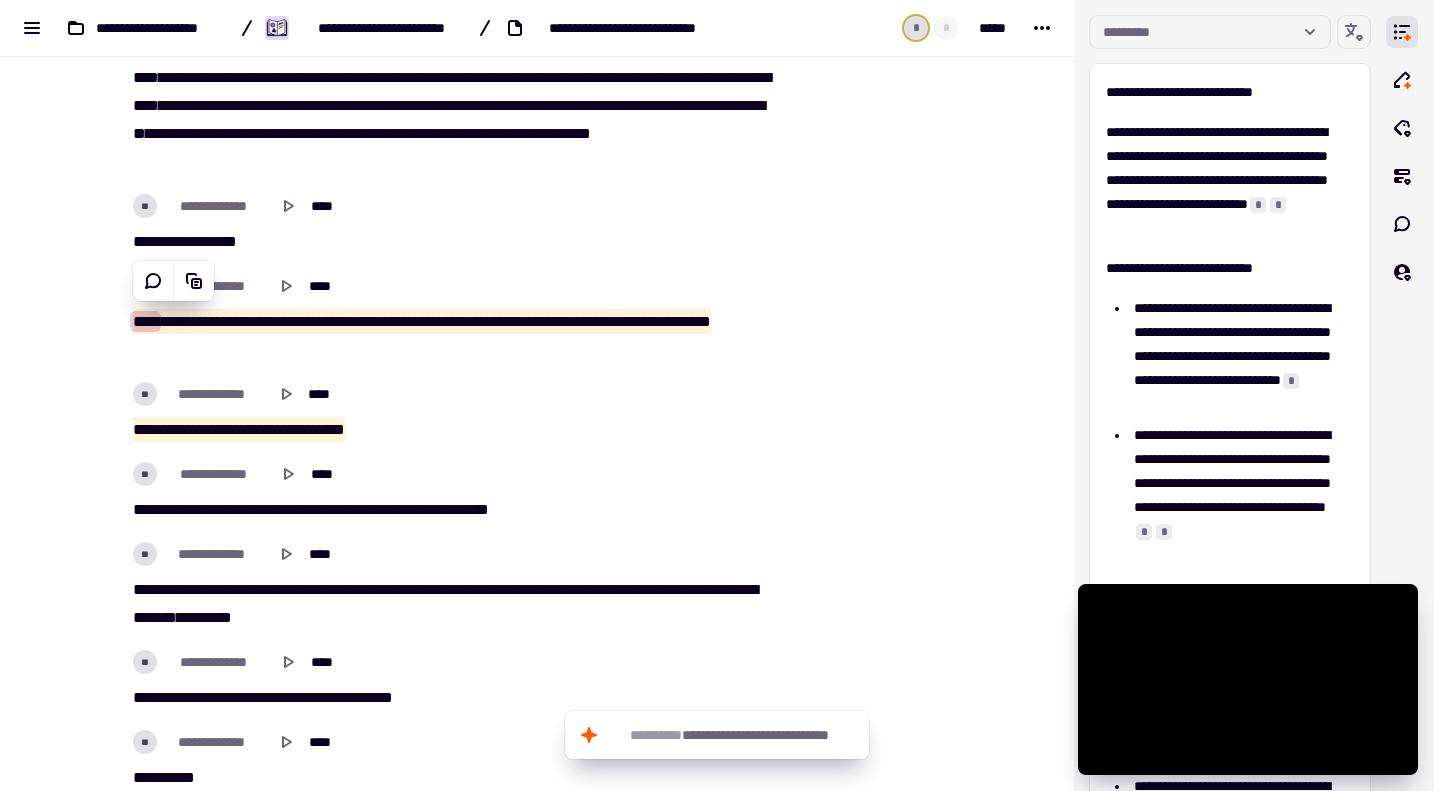 click on "*****" at bounding box center (148, 509) 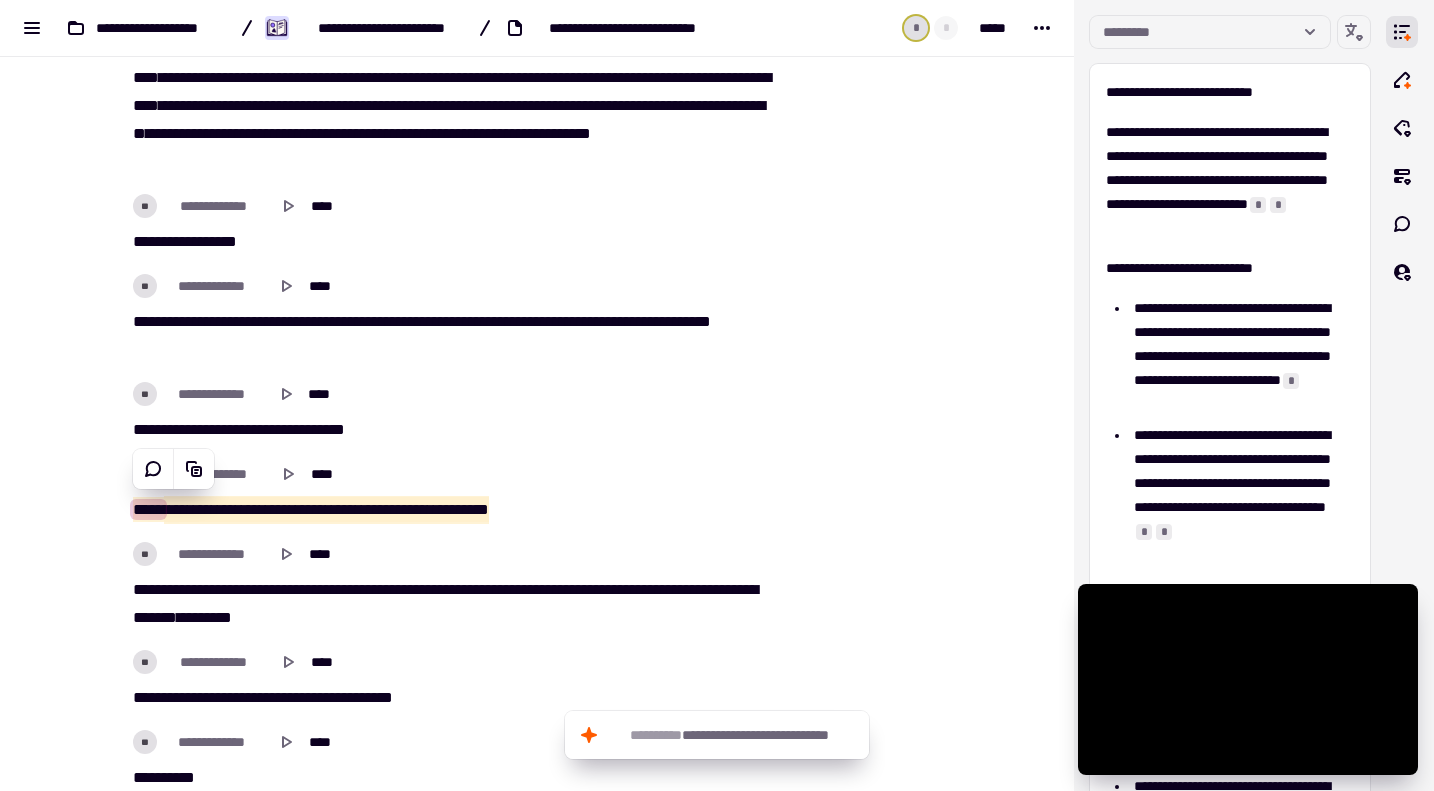 scroll, scrollTop: 7700, scrollLeft: 0, axis: vertical 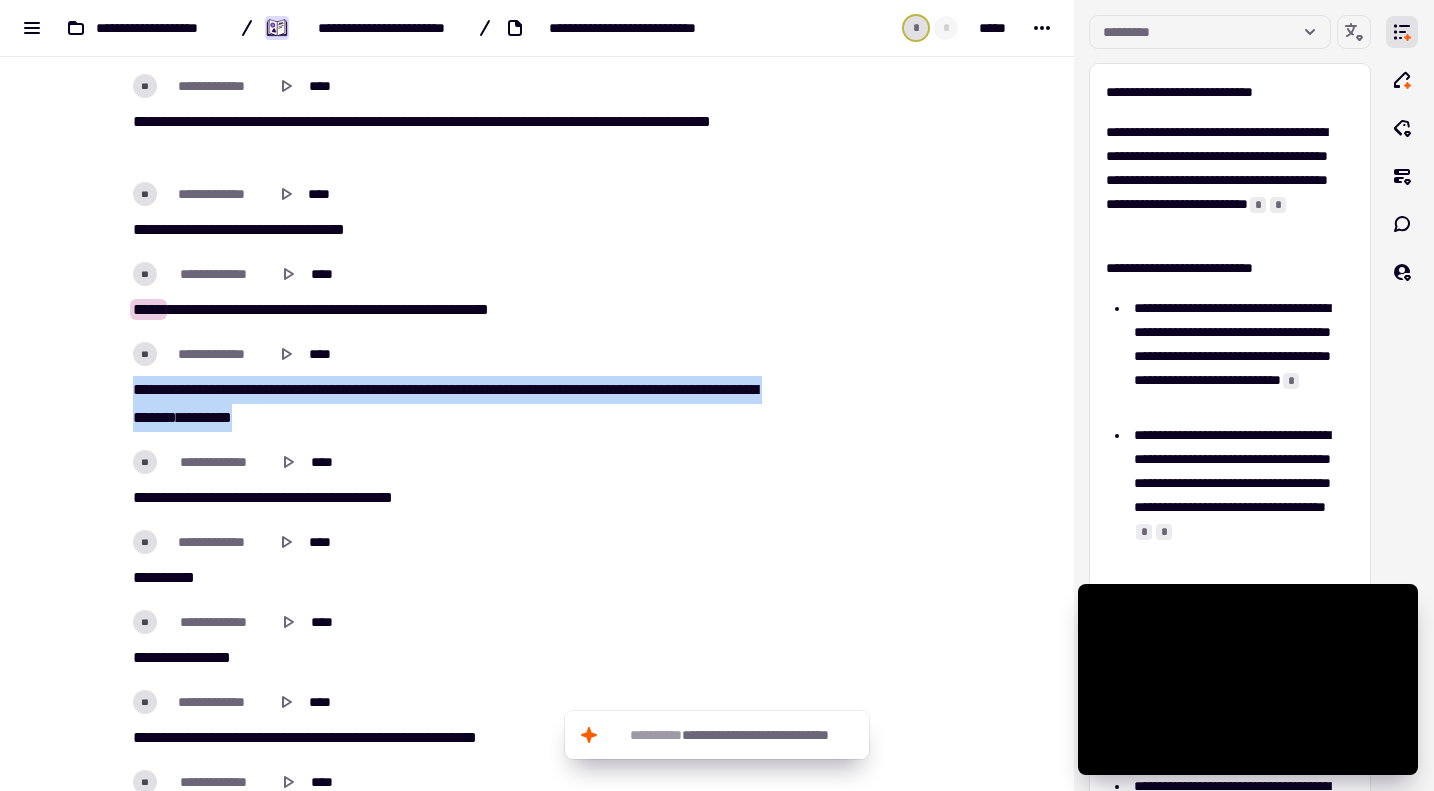 drag, startPoint x: 116, startPoint y: 384, endPoint x: 351, endPoint y: 421, distance: 237.89493 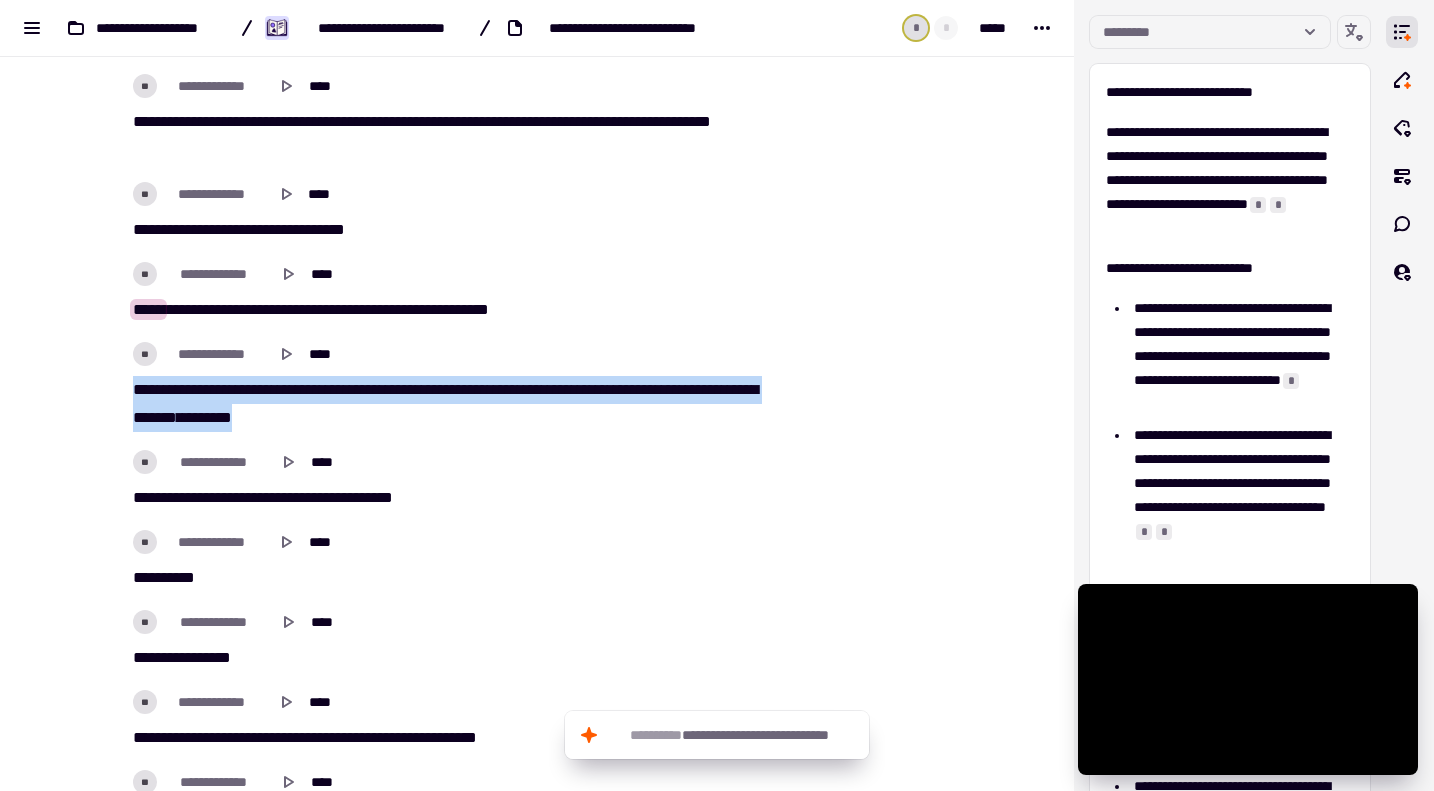 click on "**********" at bounding box center [449, 404] 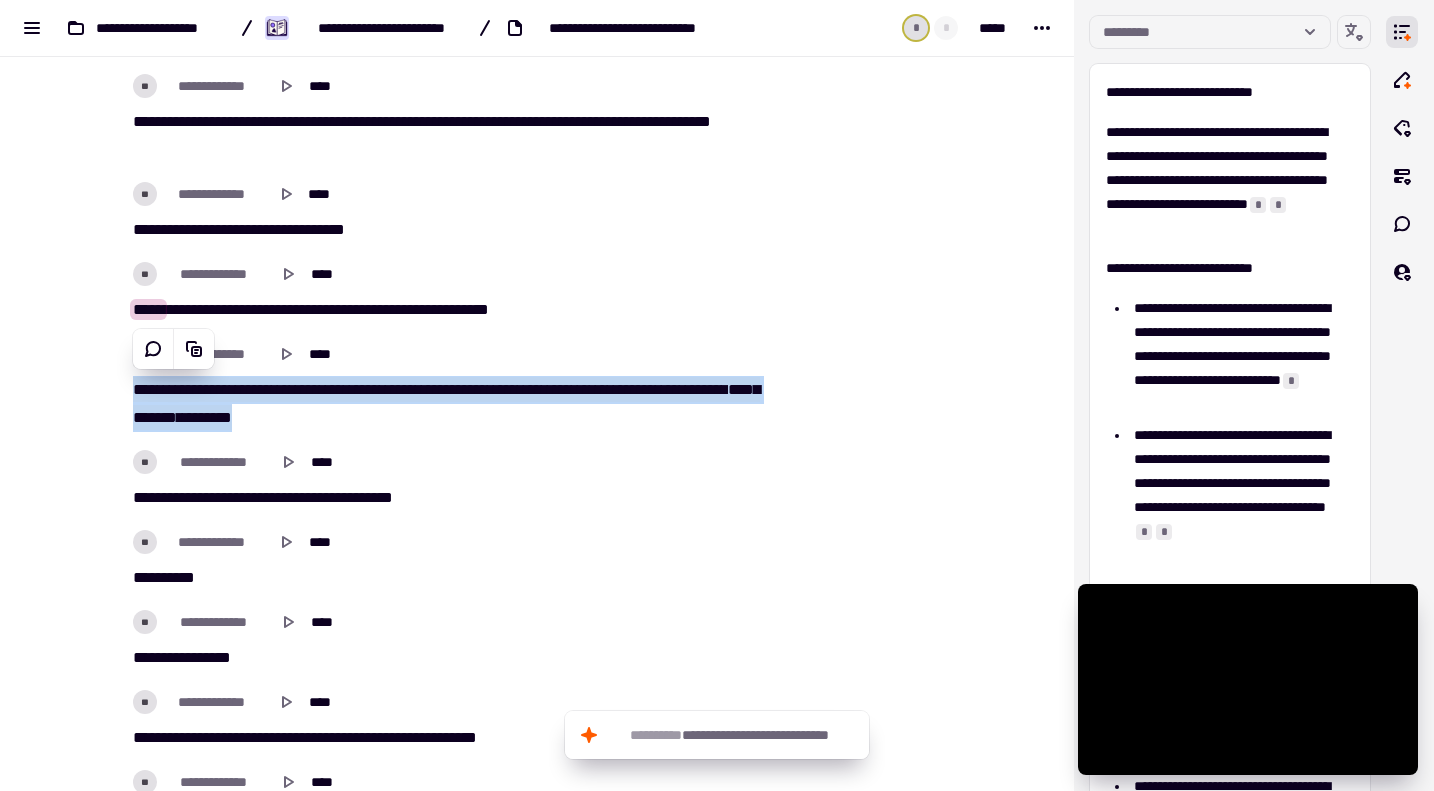 click on "********" at bounding box center [365, 497] 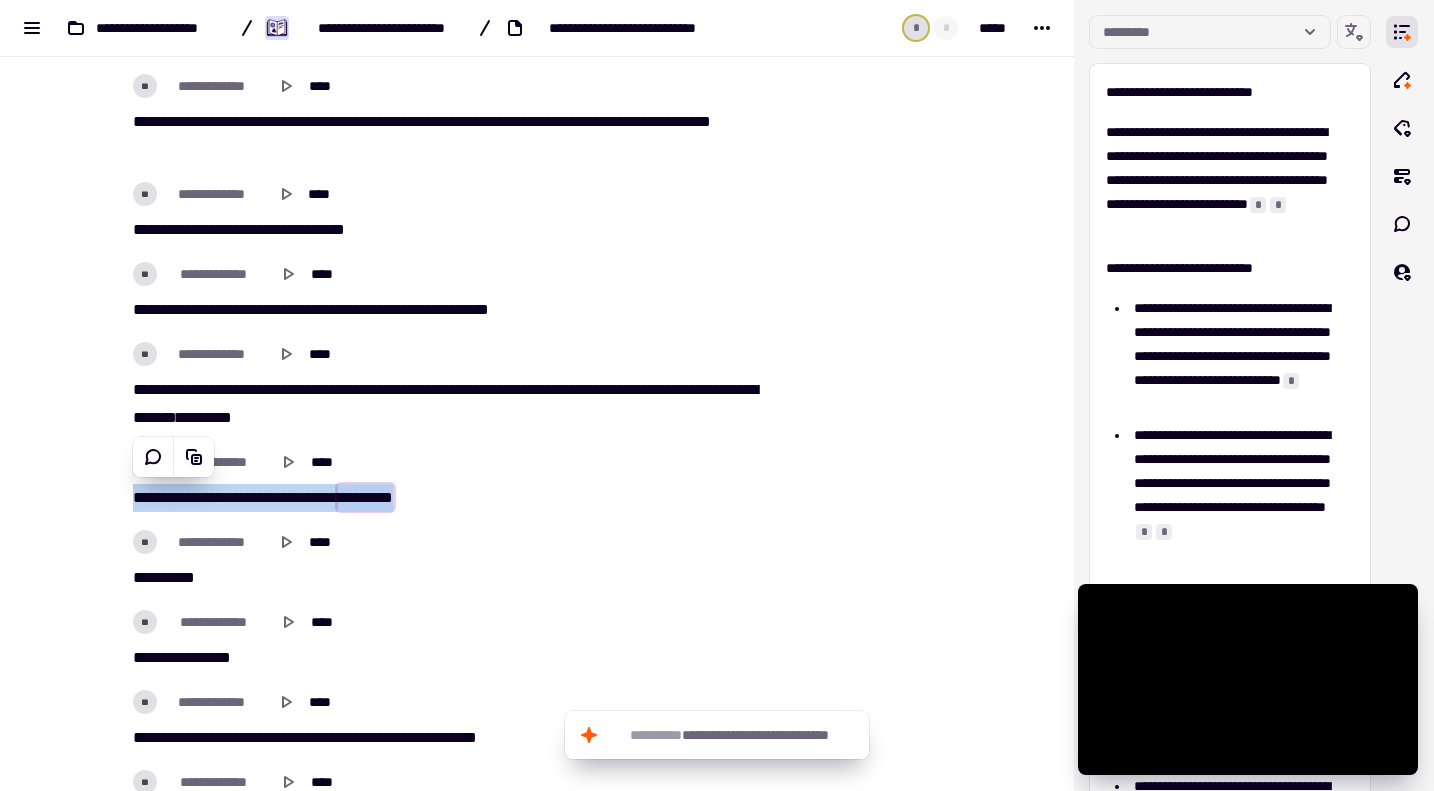 click on "***   *****" at bounding box center [449, 578] 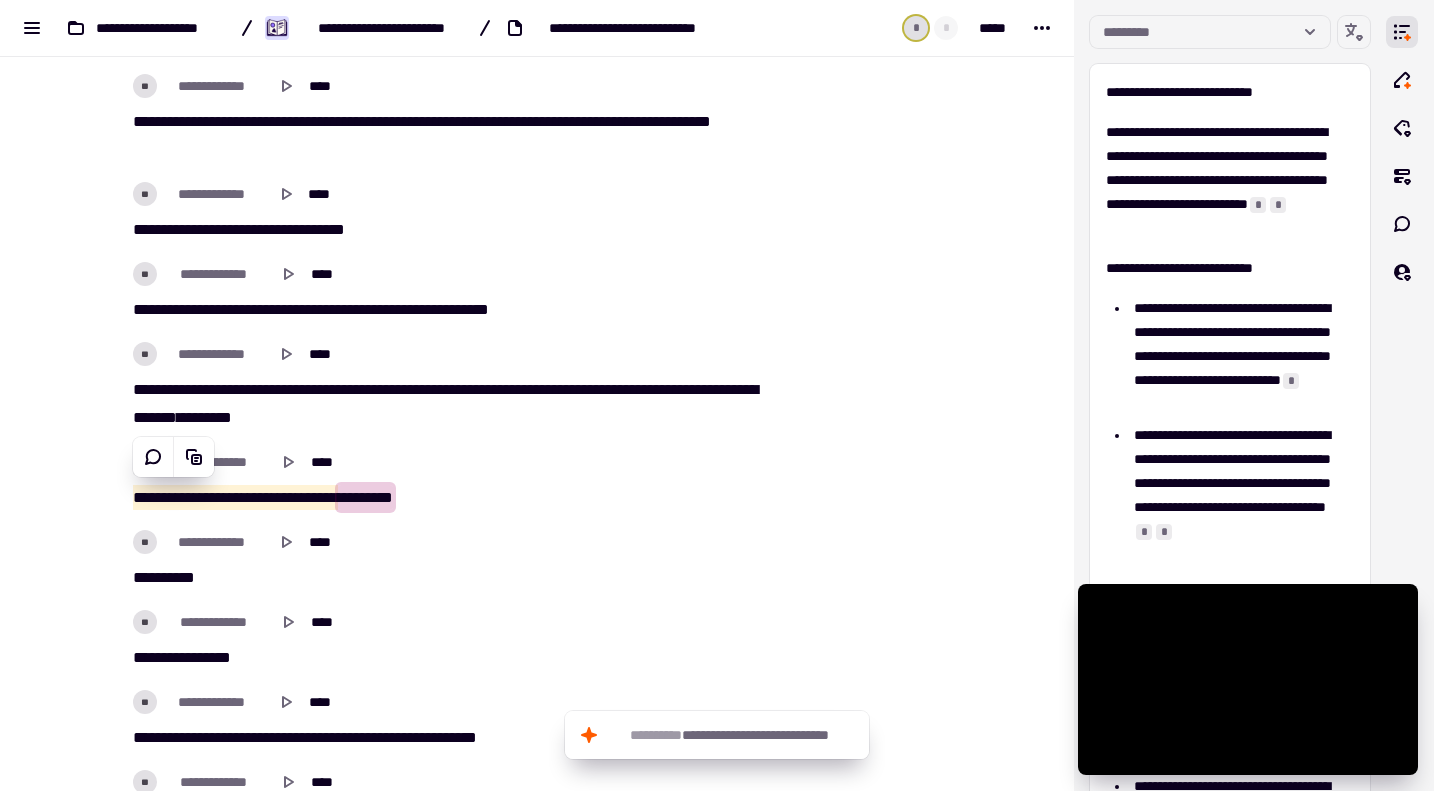 click on "***   *****" at bounding box center (449, 578) 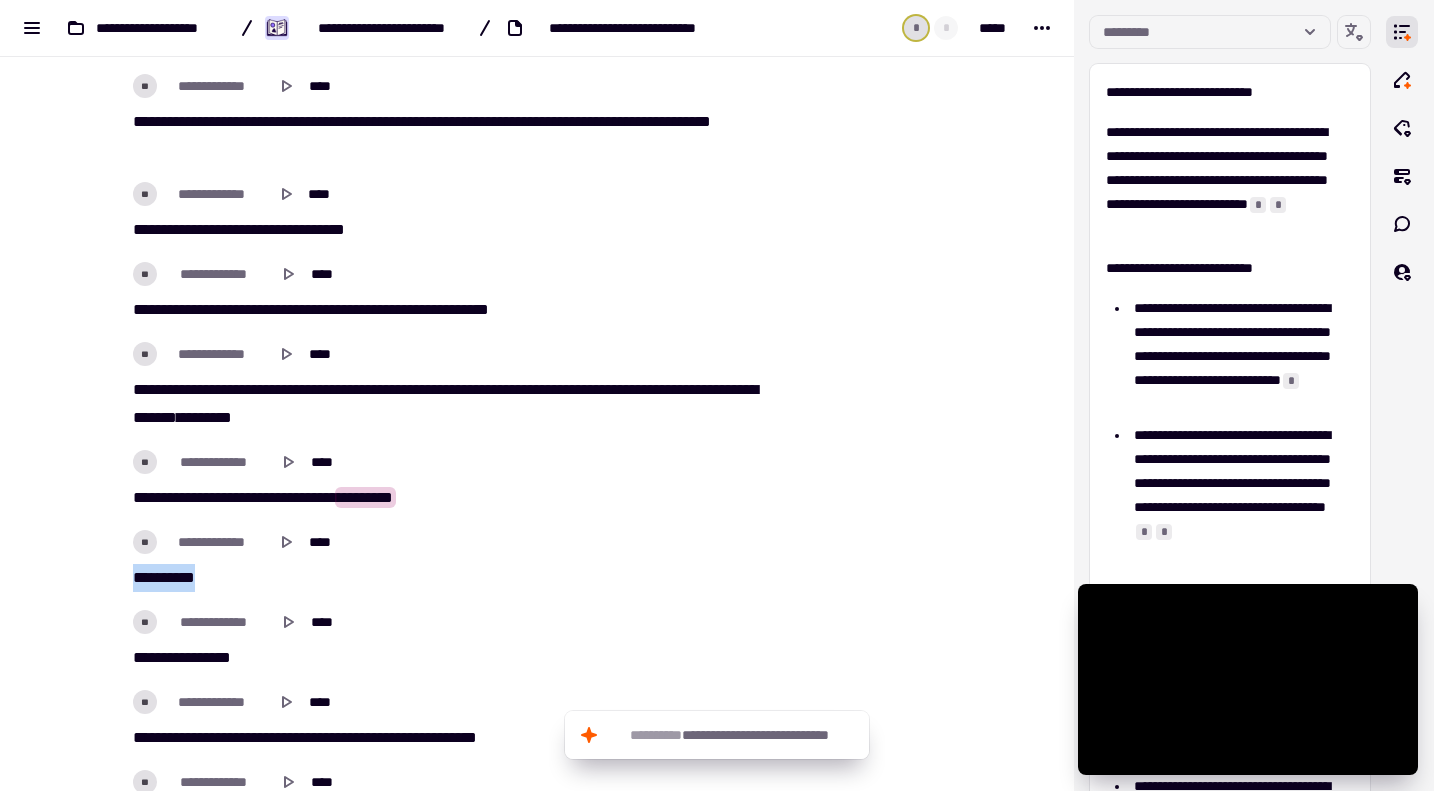 click on "***   *****" at bounding box center [449, 578] 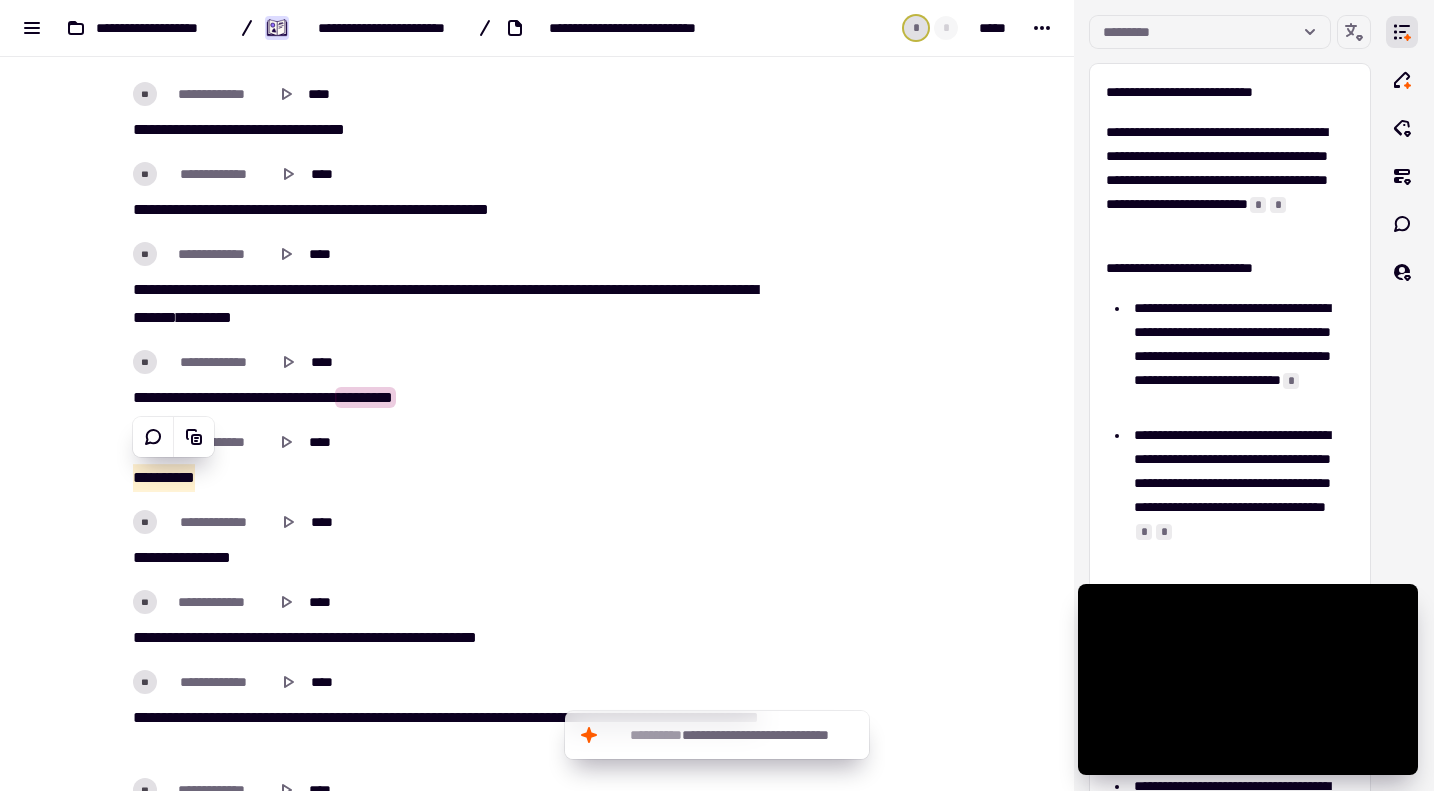 scroll, scrollTop: 7900, scrollLeft: 0, axis: vertical 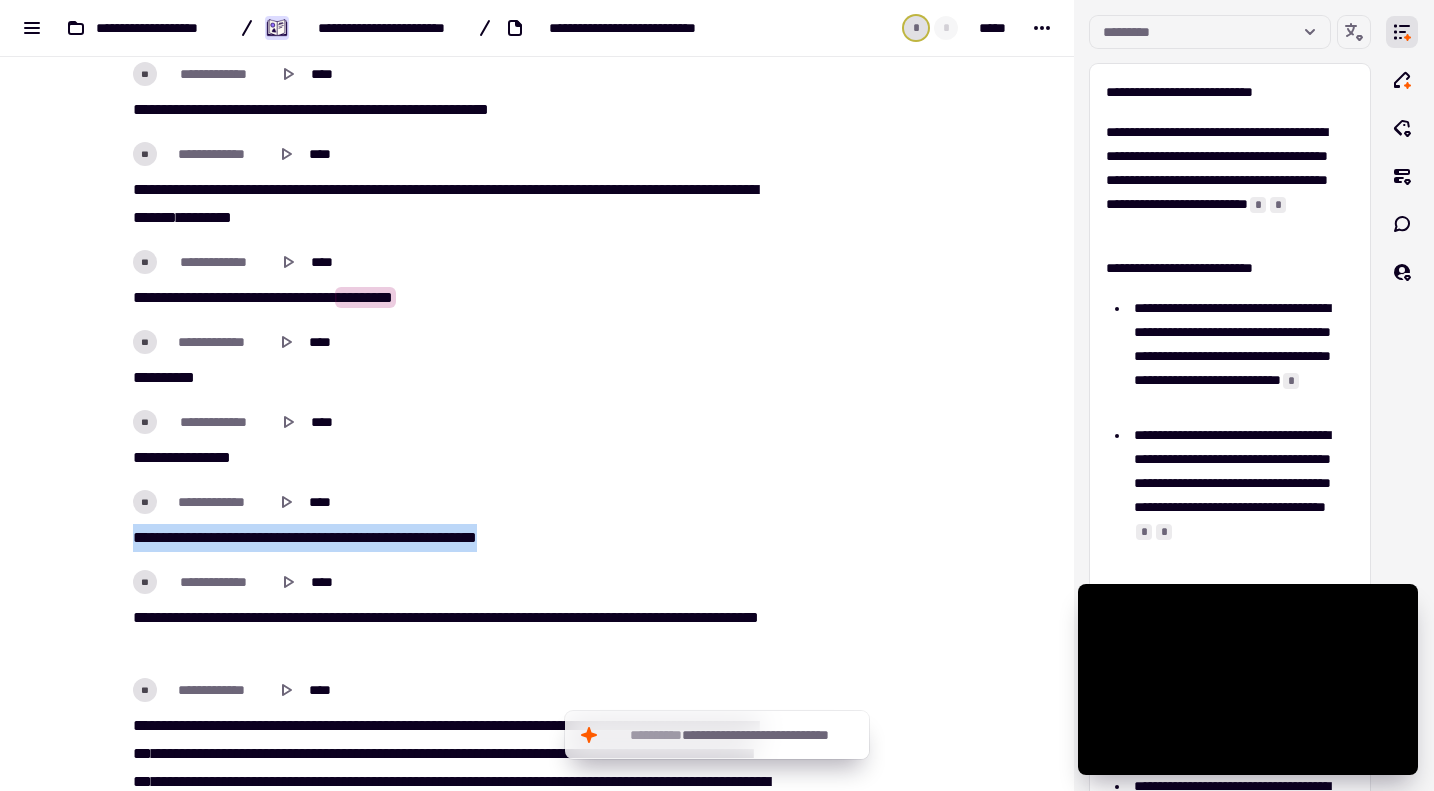 drag, startPoint x: 523, startPoint y: 519, endPoint x: 74, endPoint y: 531, distance: 449.16034 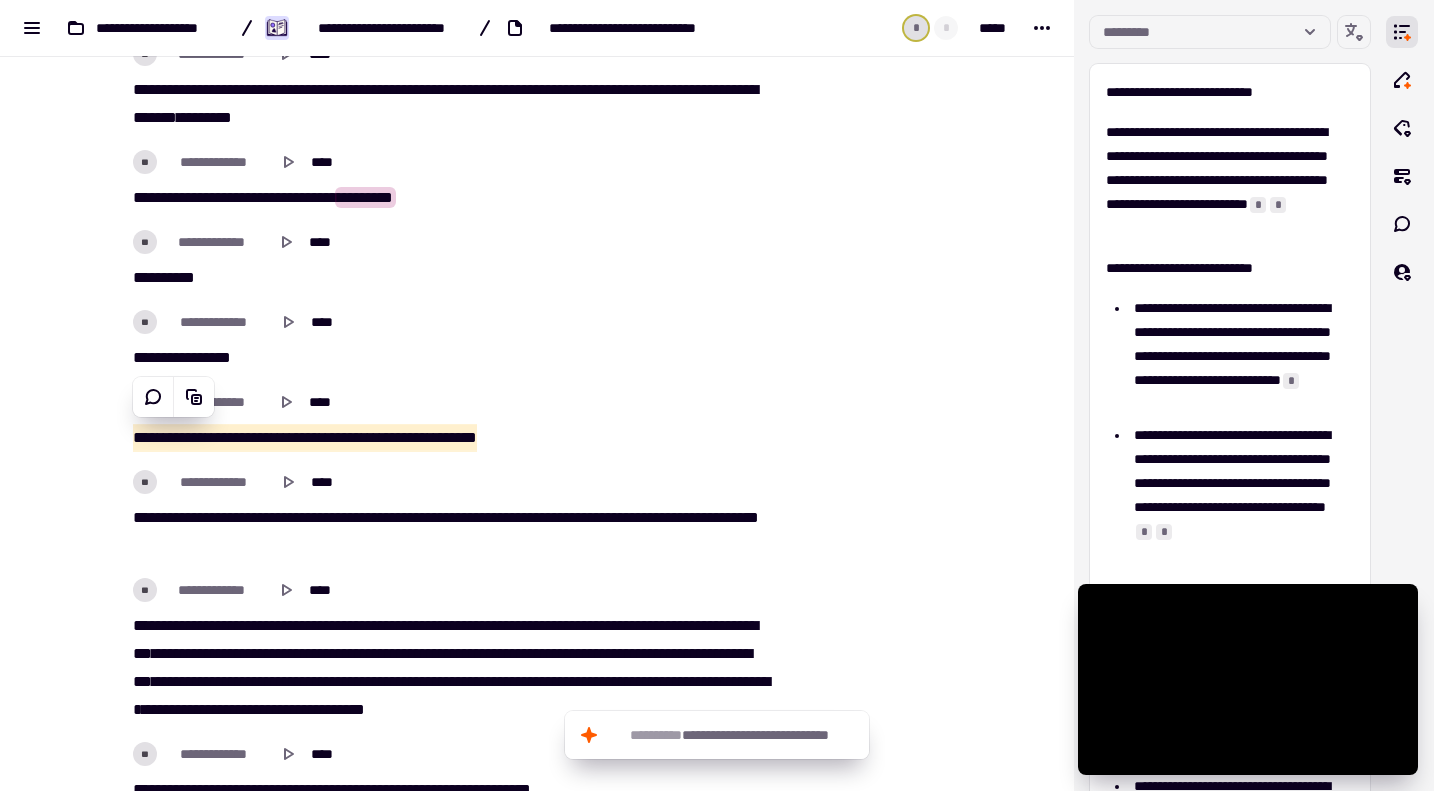 scroll, scrollTop: 8100, scrollLeft: 0, axis: vertical 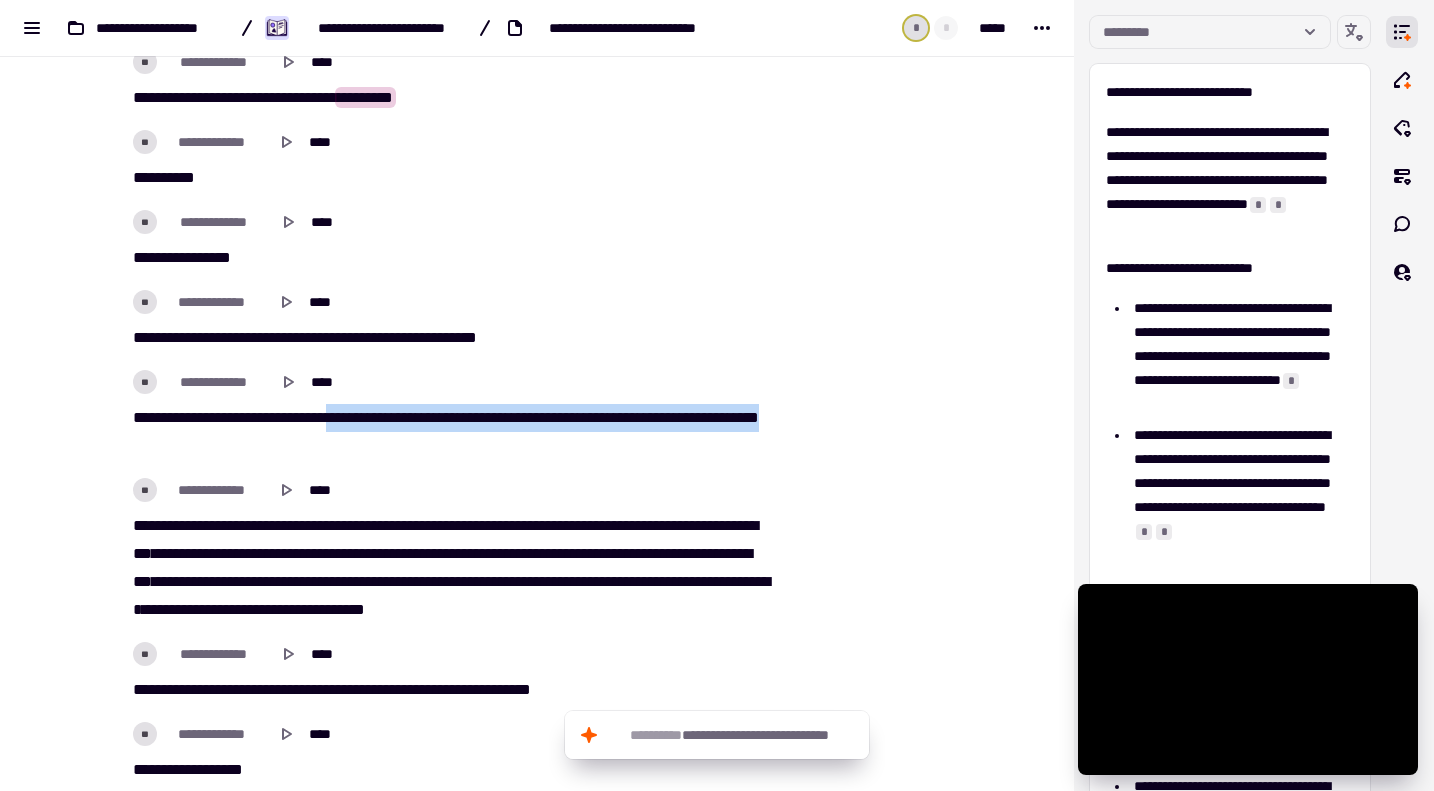 drag, startPoint x: 332, startPoint y: 414, endPoint x: 349, endPoint y: 449, distance: 38.910152 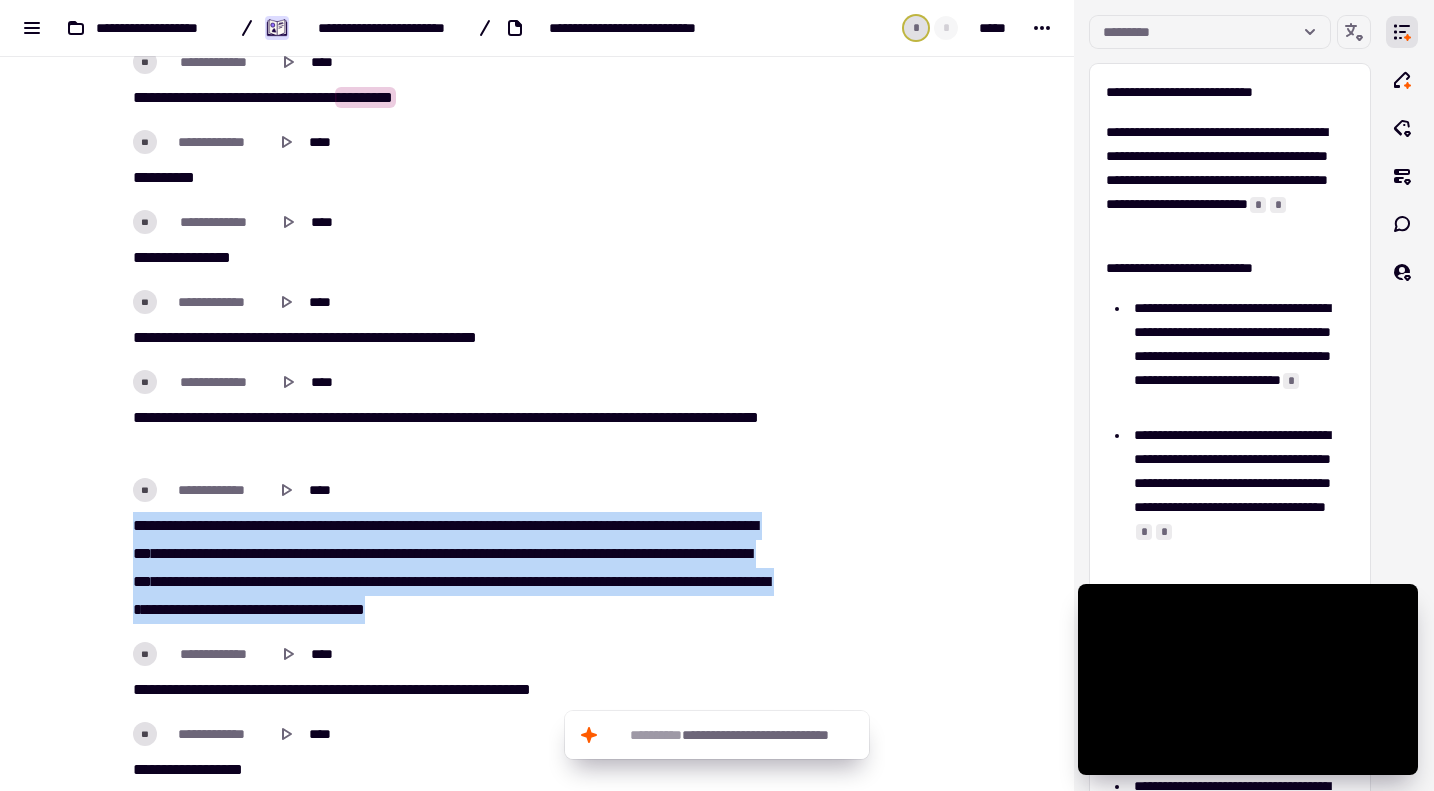 drag, startPoint x: 119, startPoint y: 521, endPoint x: 712, endPoint y: 604, distance: 598.78046 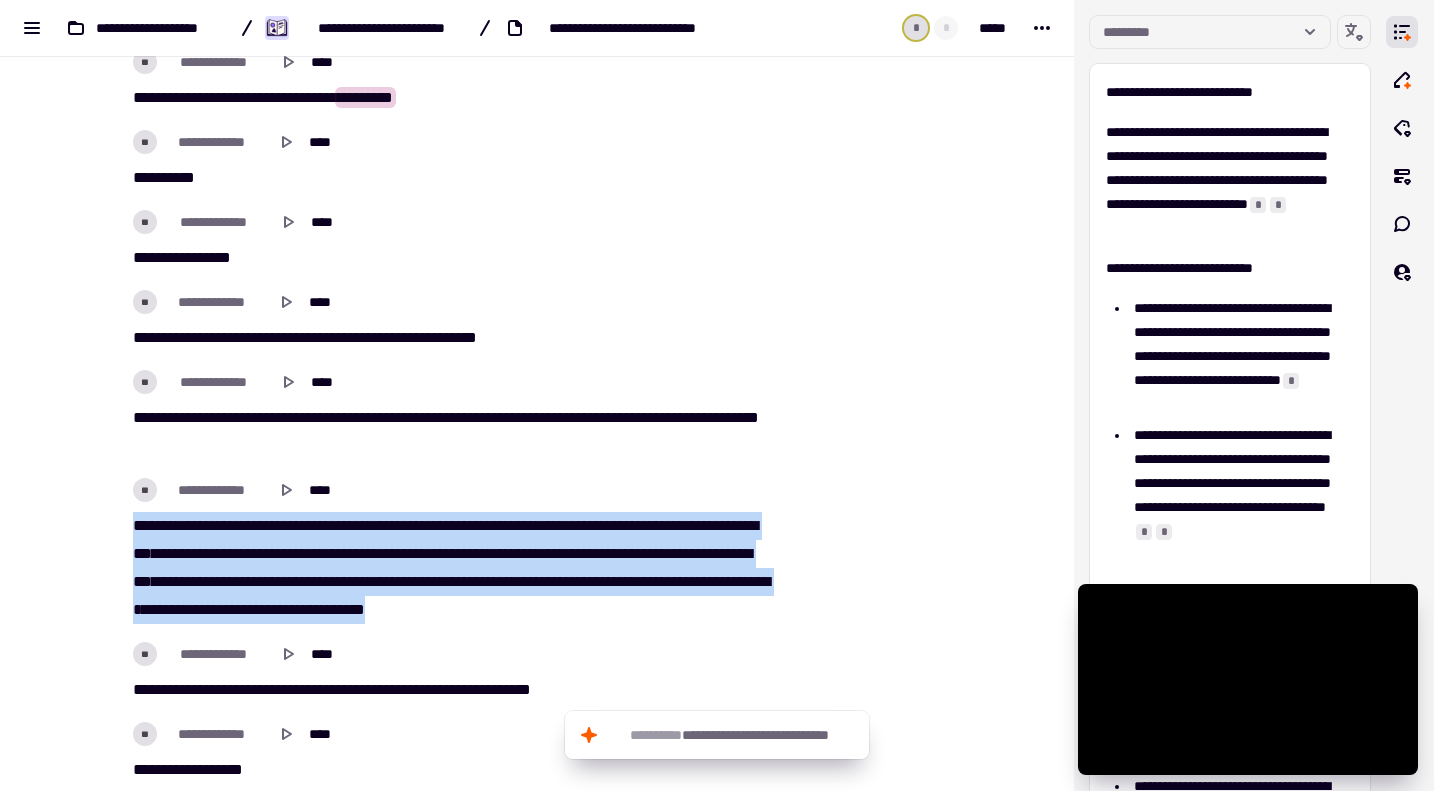 click on "**********" at bounding box center [449, 568] 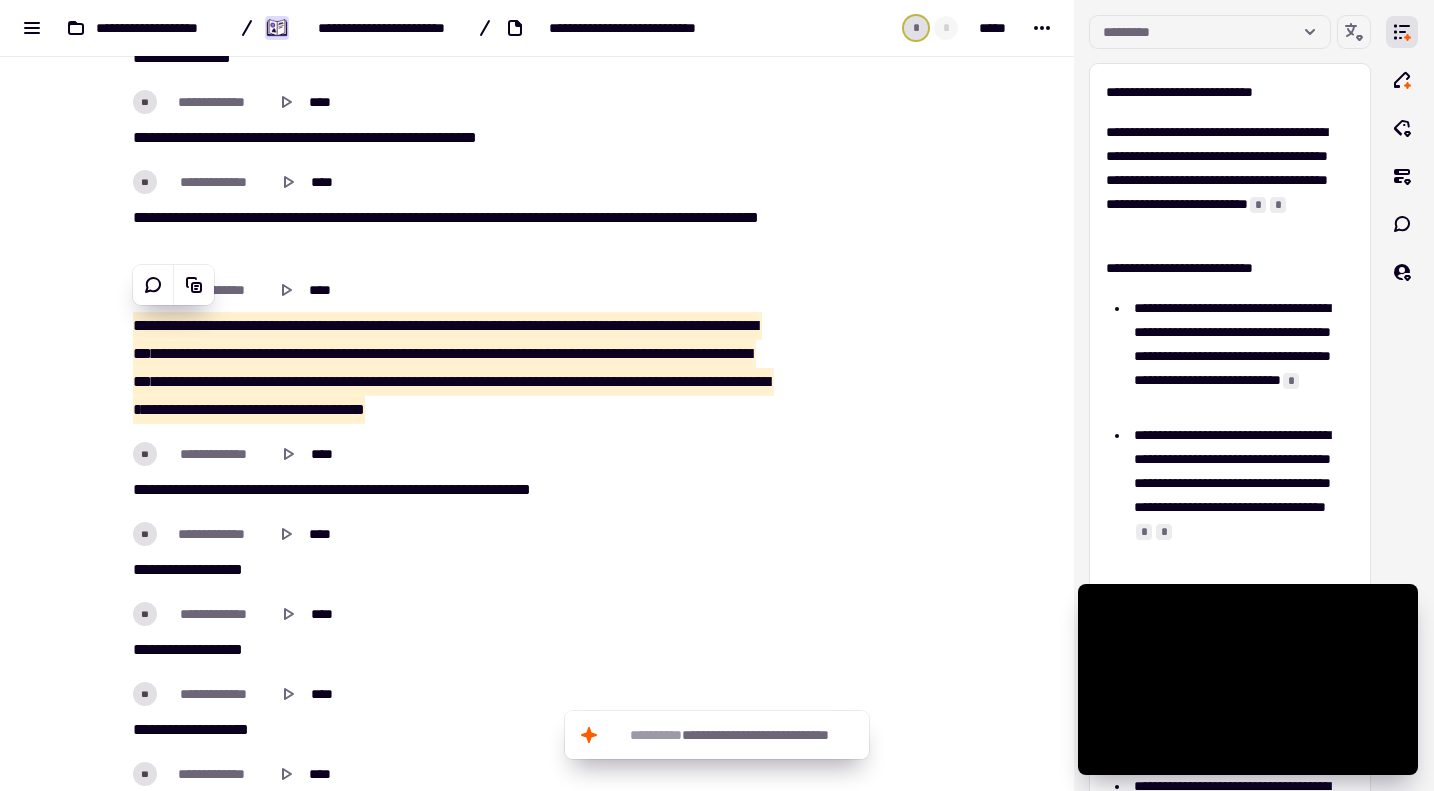 scroll, scrollTop: 8400, scrollLeft: 0, axis: vertical 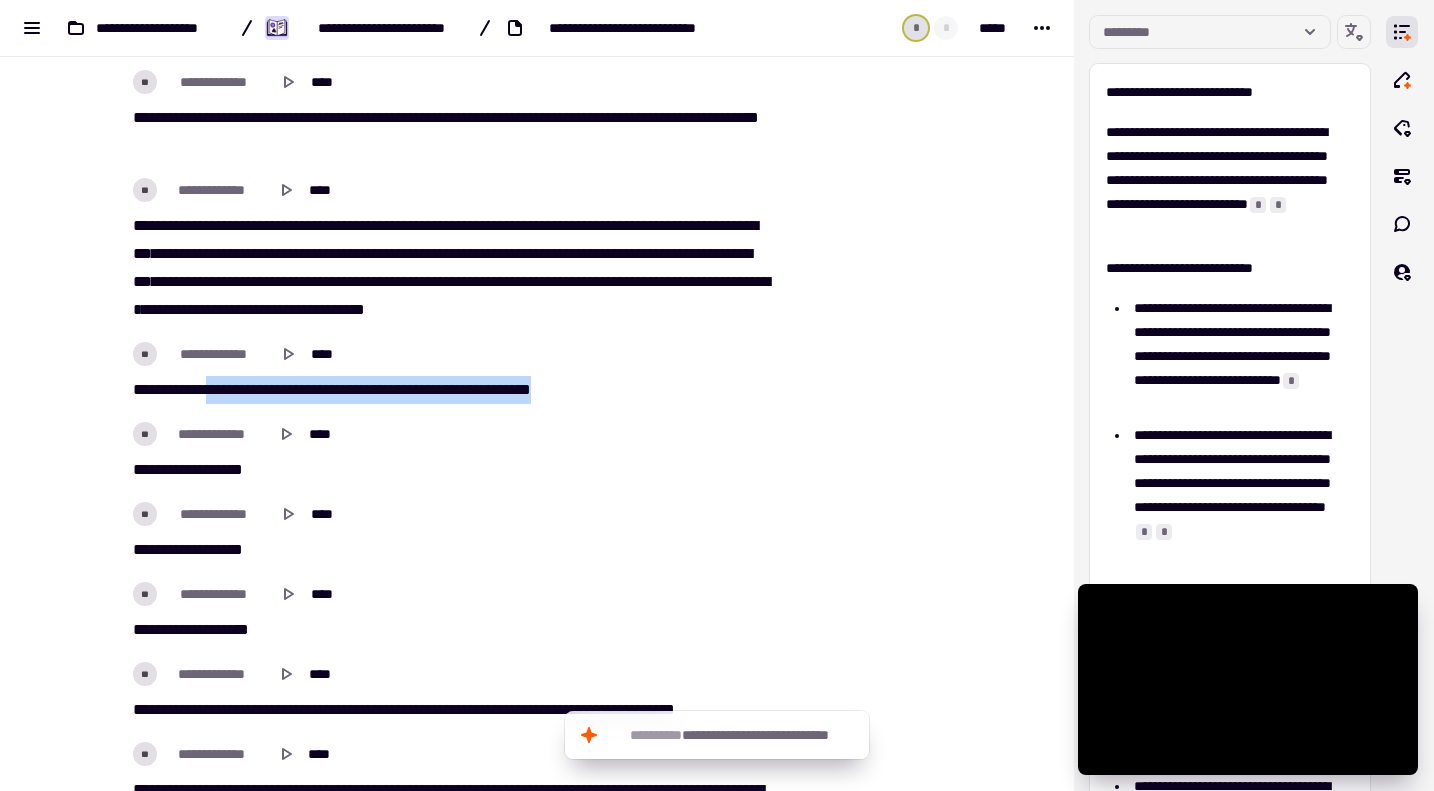 drag, startPoint x: 209, startPoint y: 386, endPoint x: 635, endPoint y: 386, distance: 426 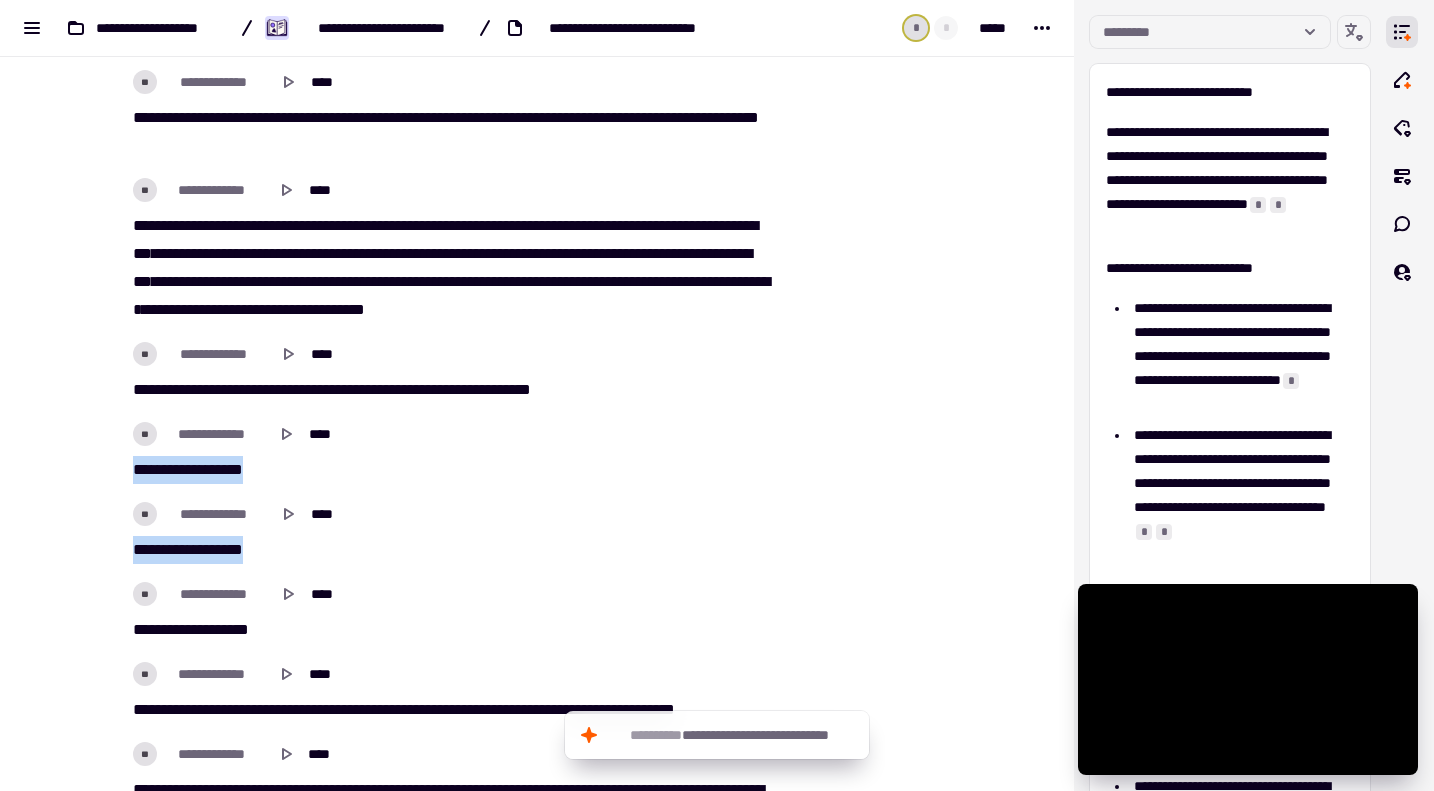 drag, startPoint x: 126, startPoint y: 469, endPoint x: 283, endPoint y: 557, distance: 179.98056 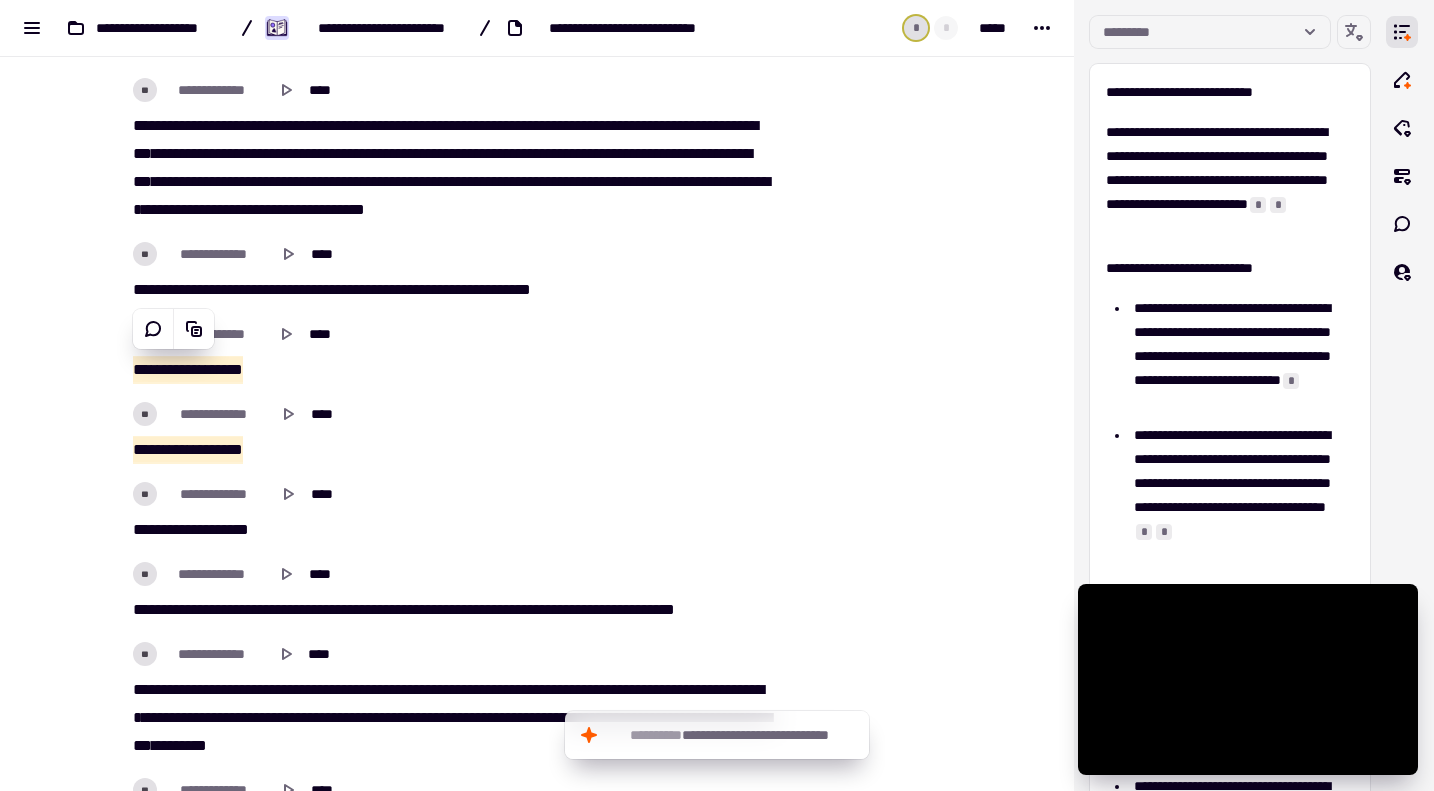 scroll, scrollTop: 8600, scrollLeft: 0, axis: vertical 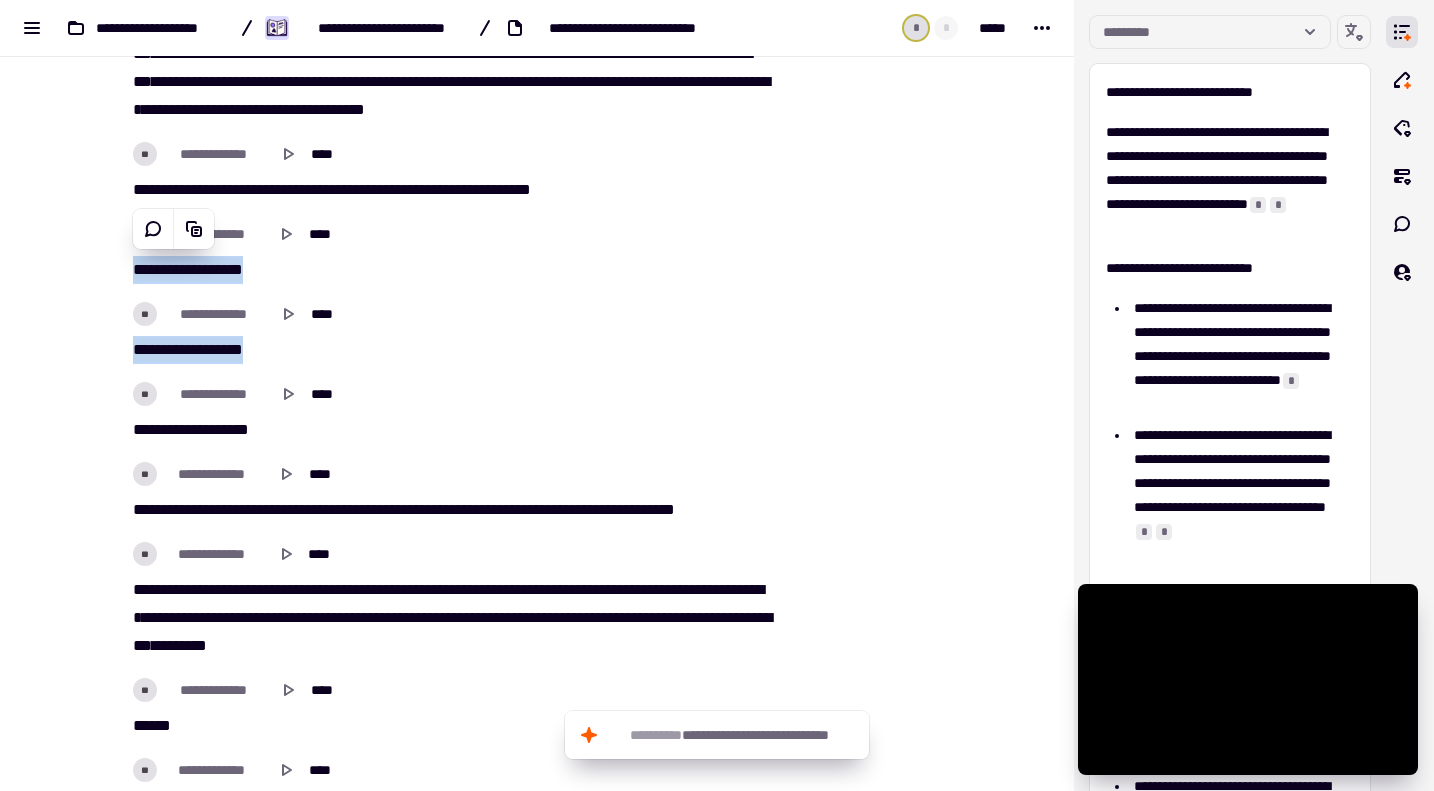 click on "**********" at bounding box center (537, -3766) 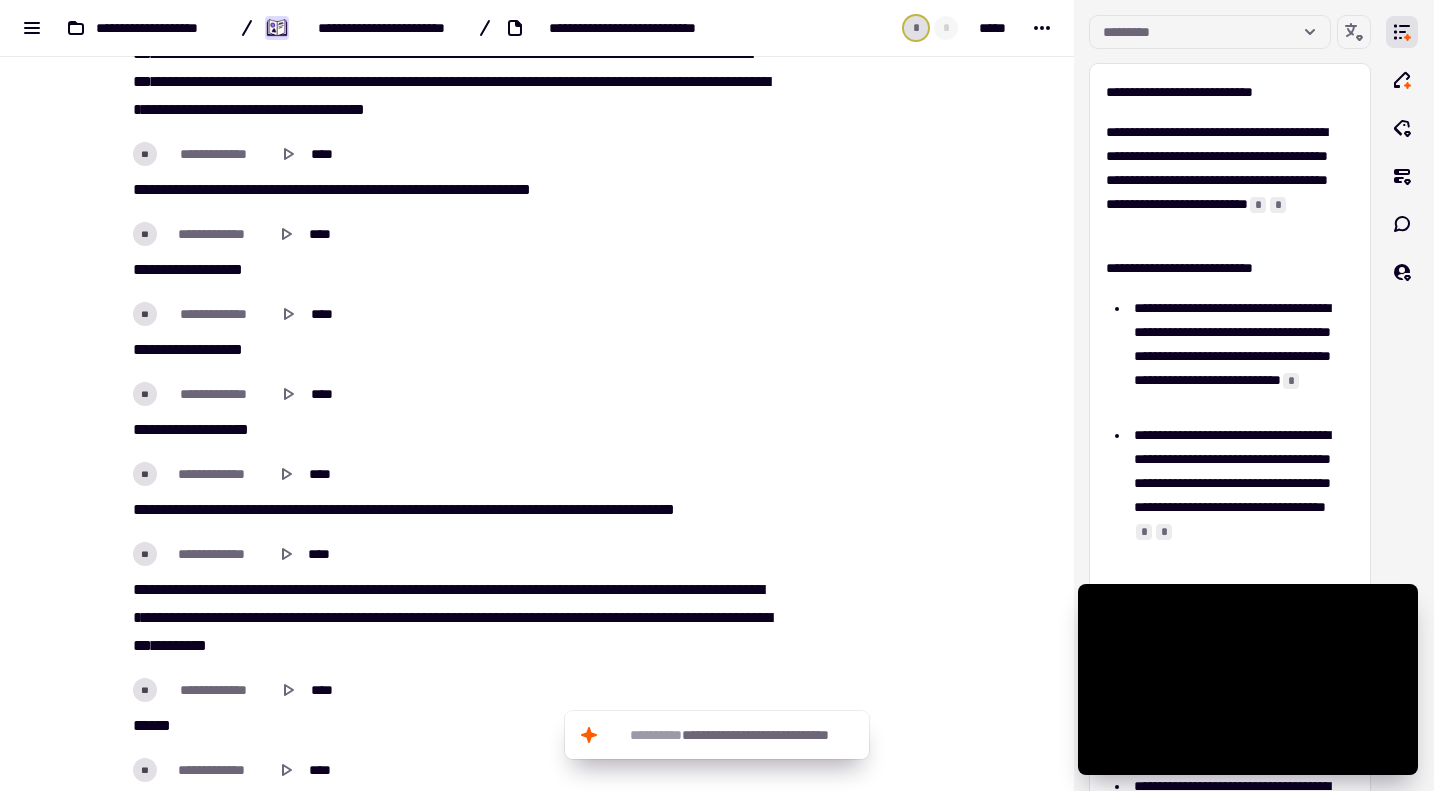 click on "**********" at bounding box center (537, -3766) 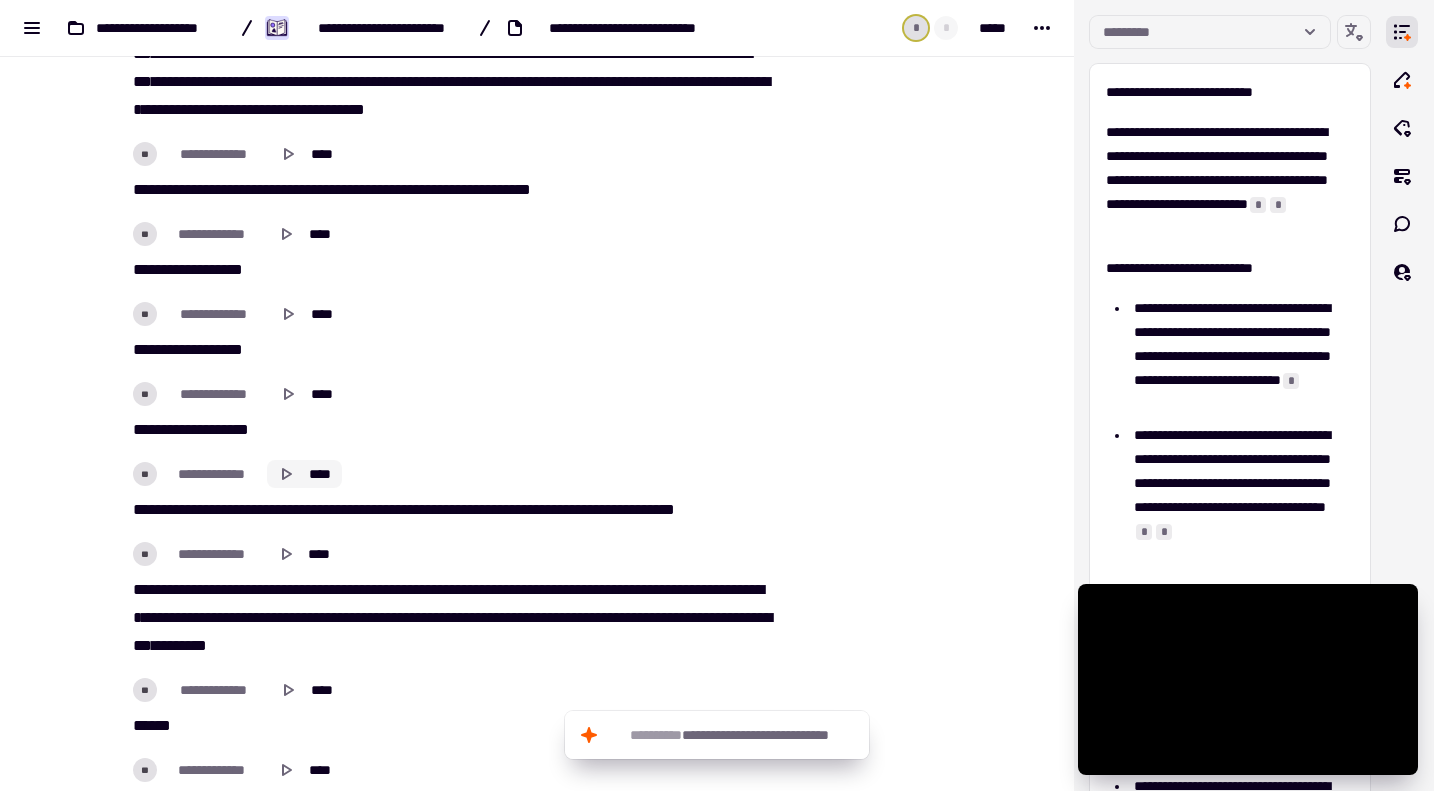 click 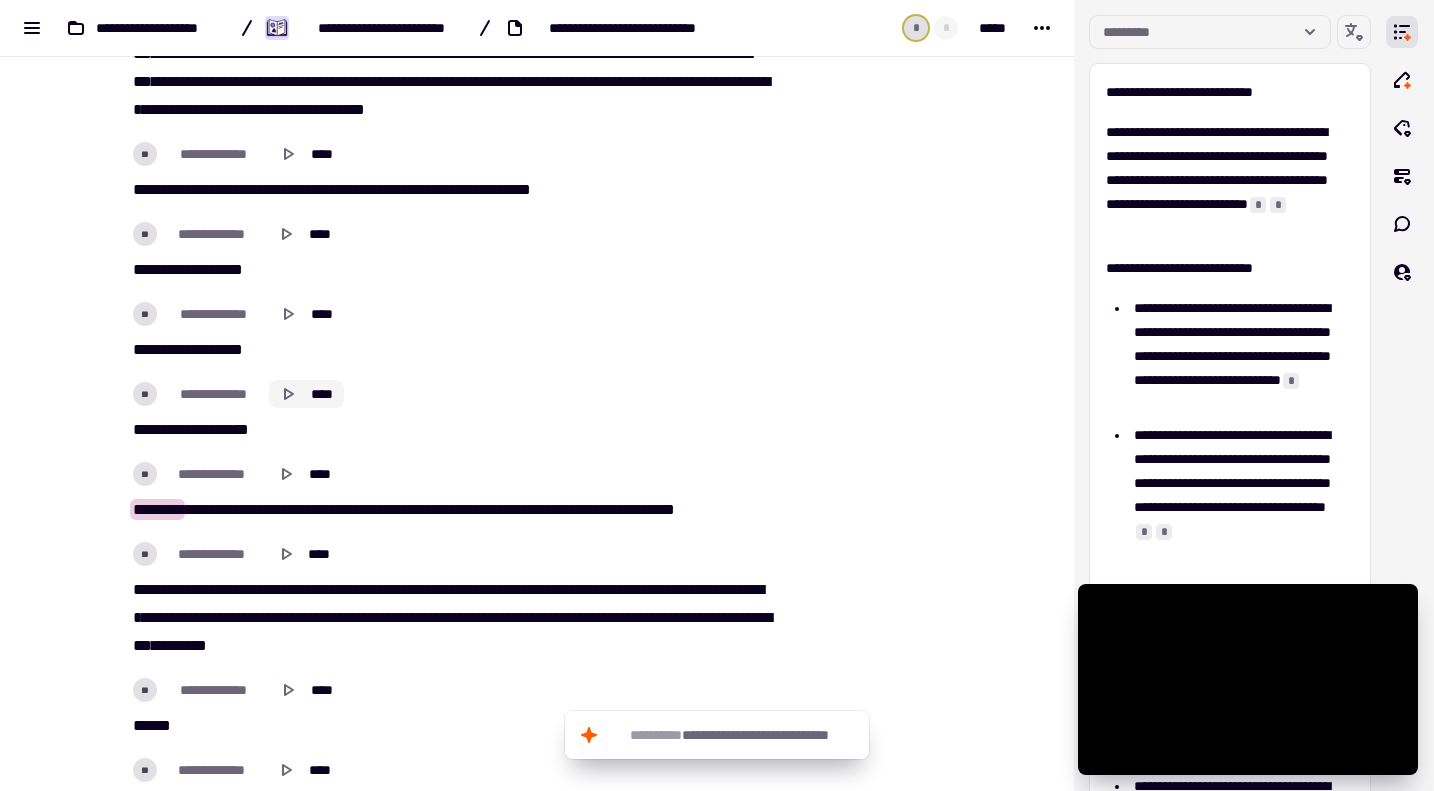 click 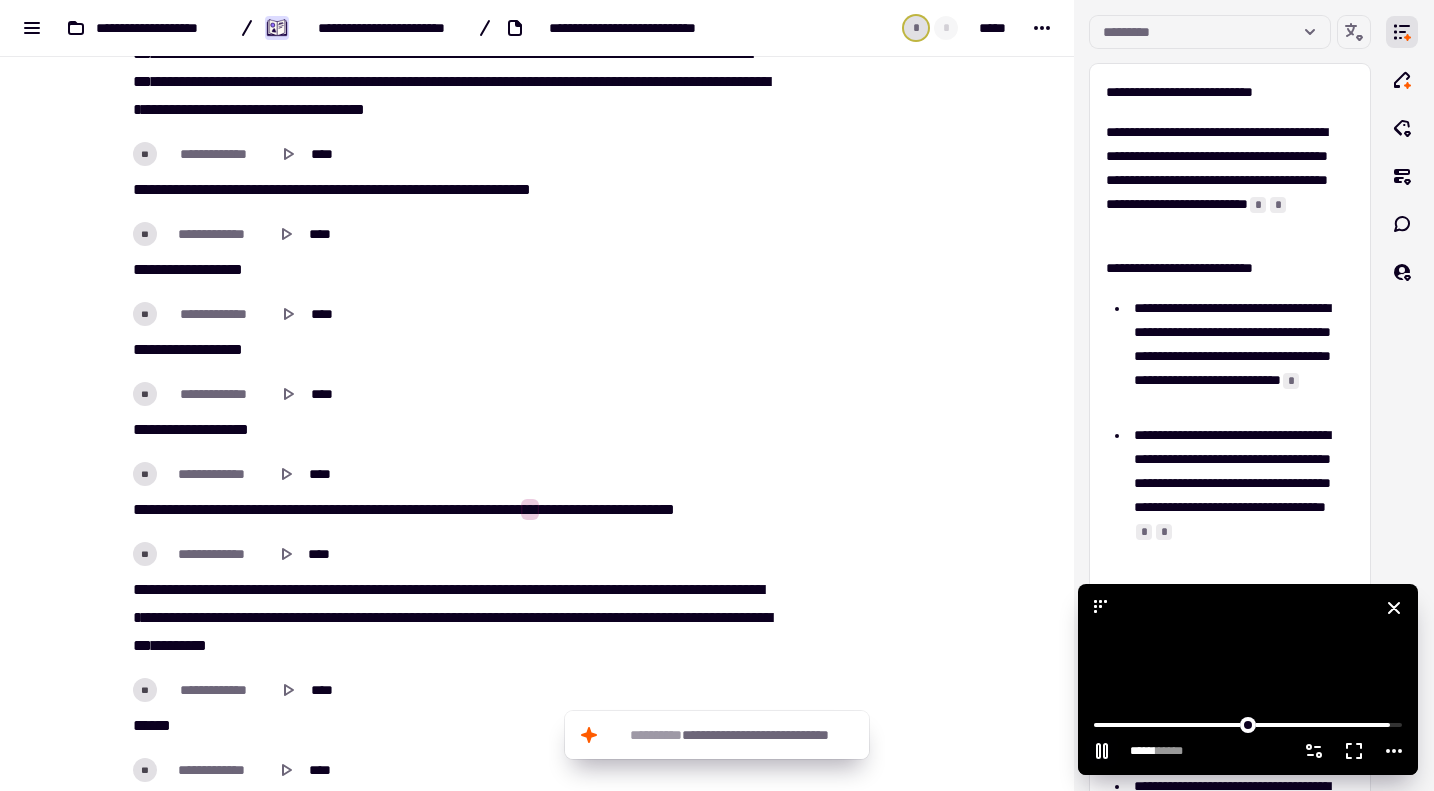 click at bounding box center [1248, 679] 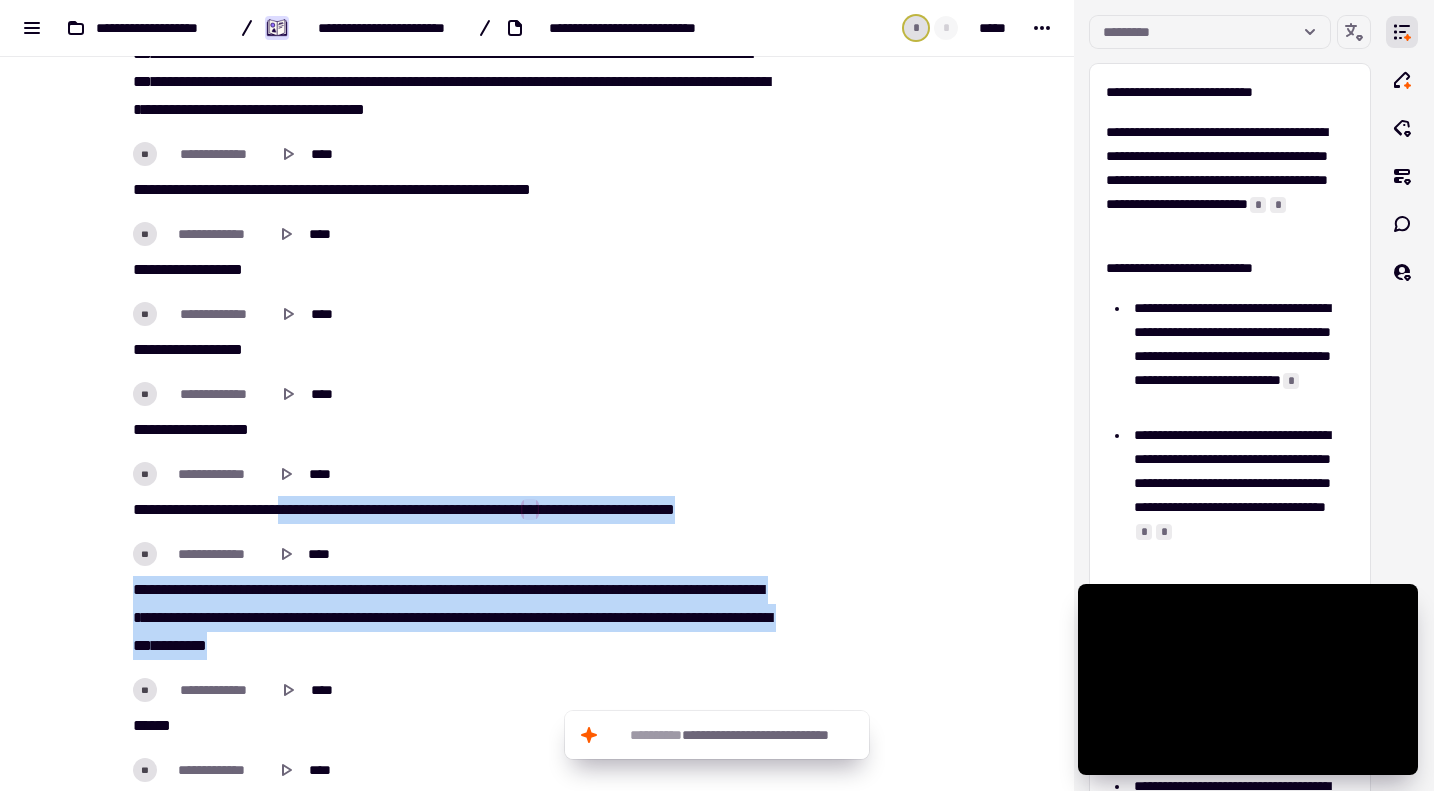drag, startPoint x: 305, startPoint y: 507, endPoint x: 730, endPoint y: 635, distance: 443.85696 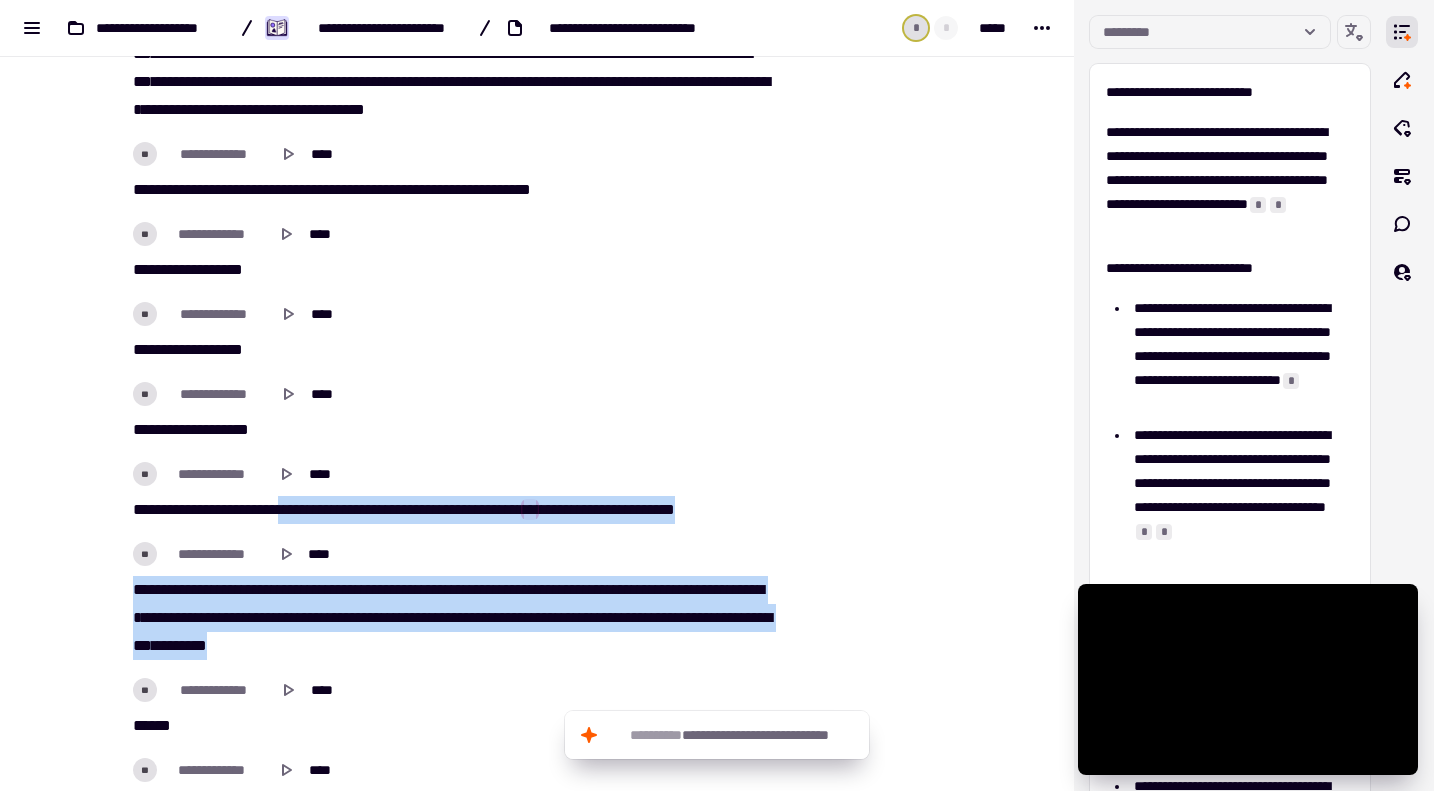 click on "**********" at bounding box center (449, -3518) 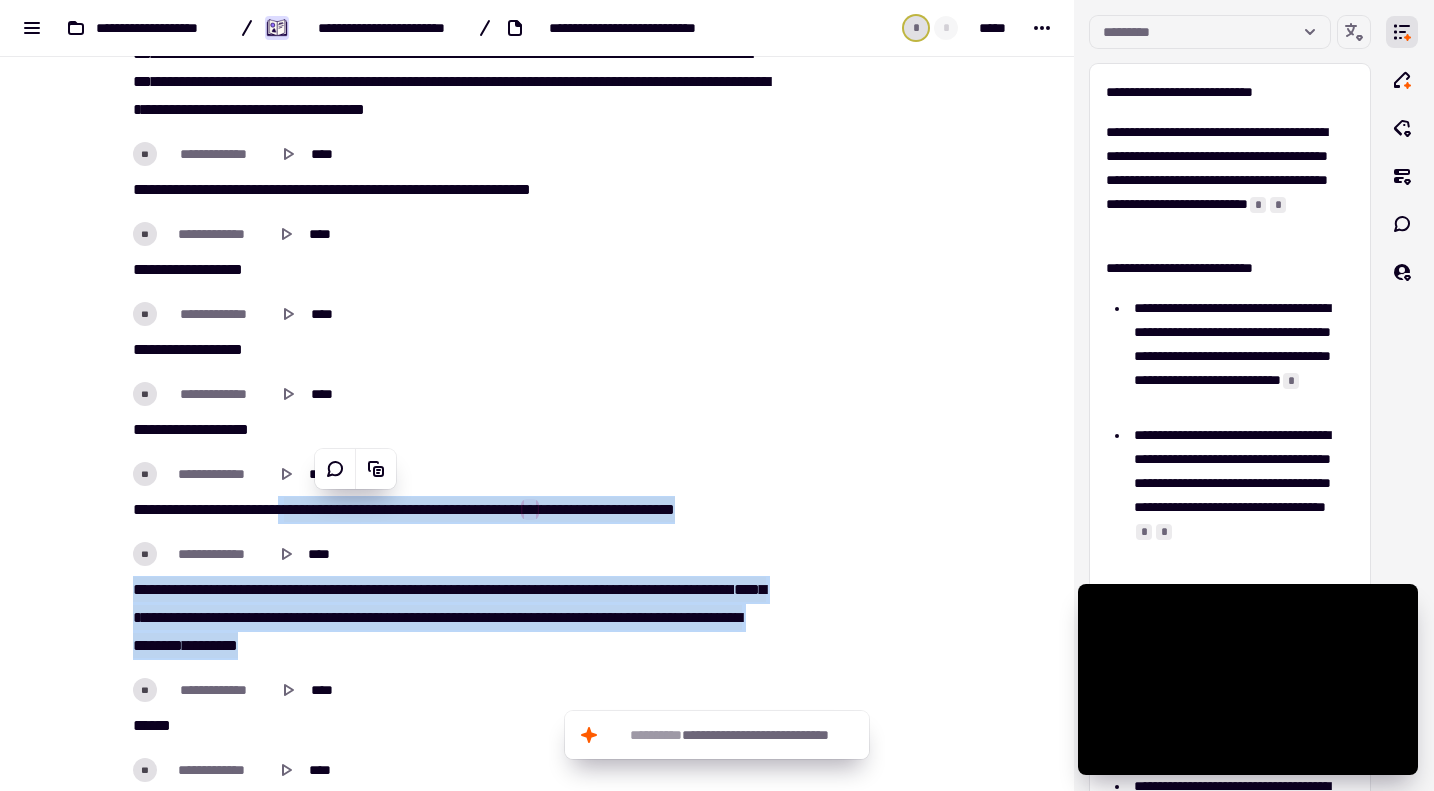 click on "**********" at bounding box center [449, 600] 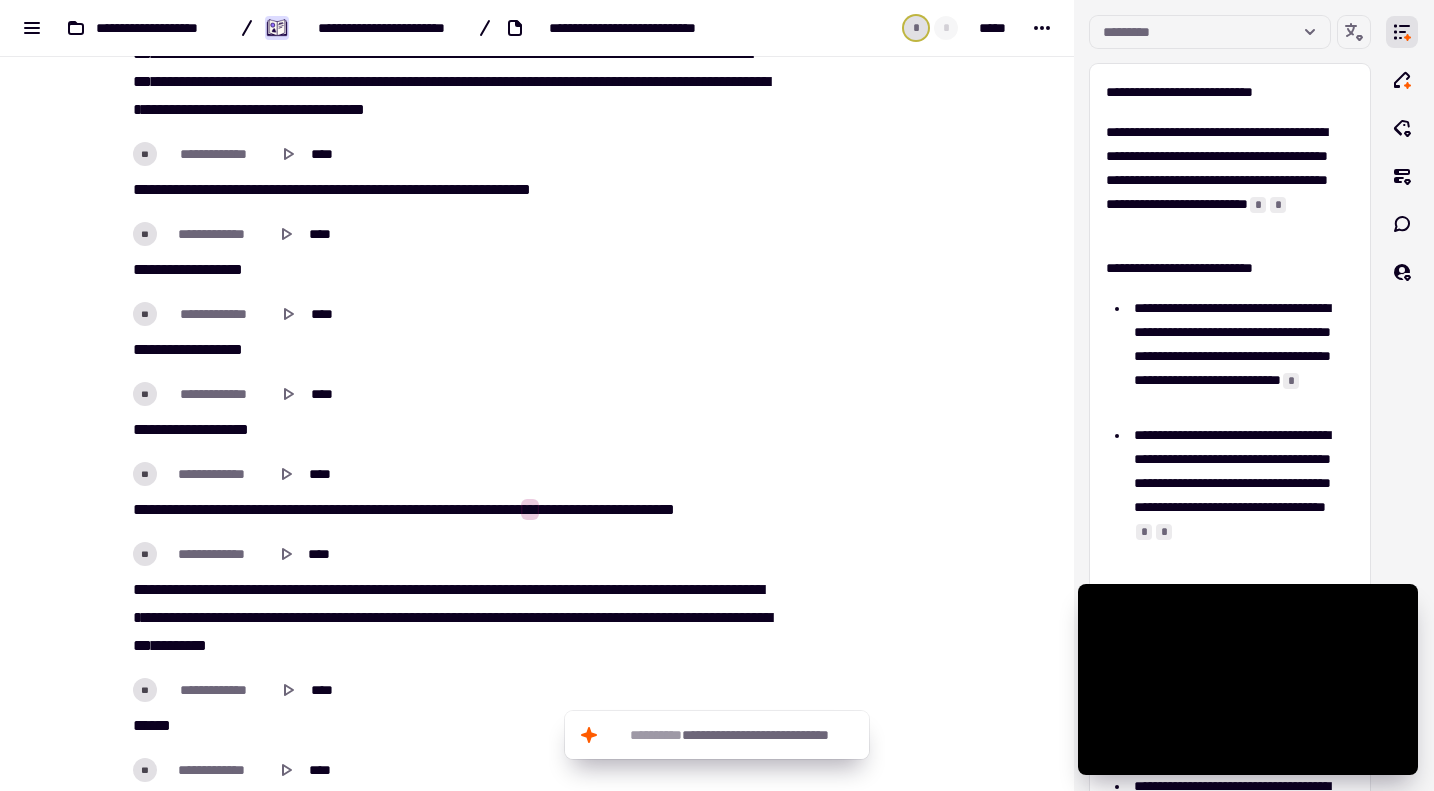 click on "****" at bounding box center [184, 617] 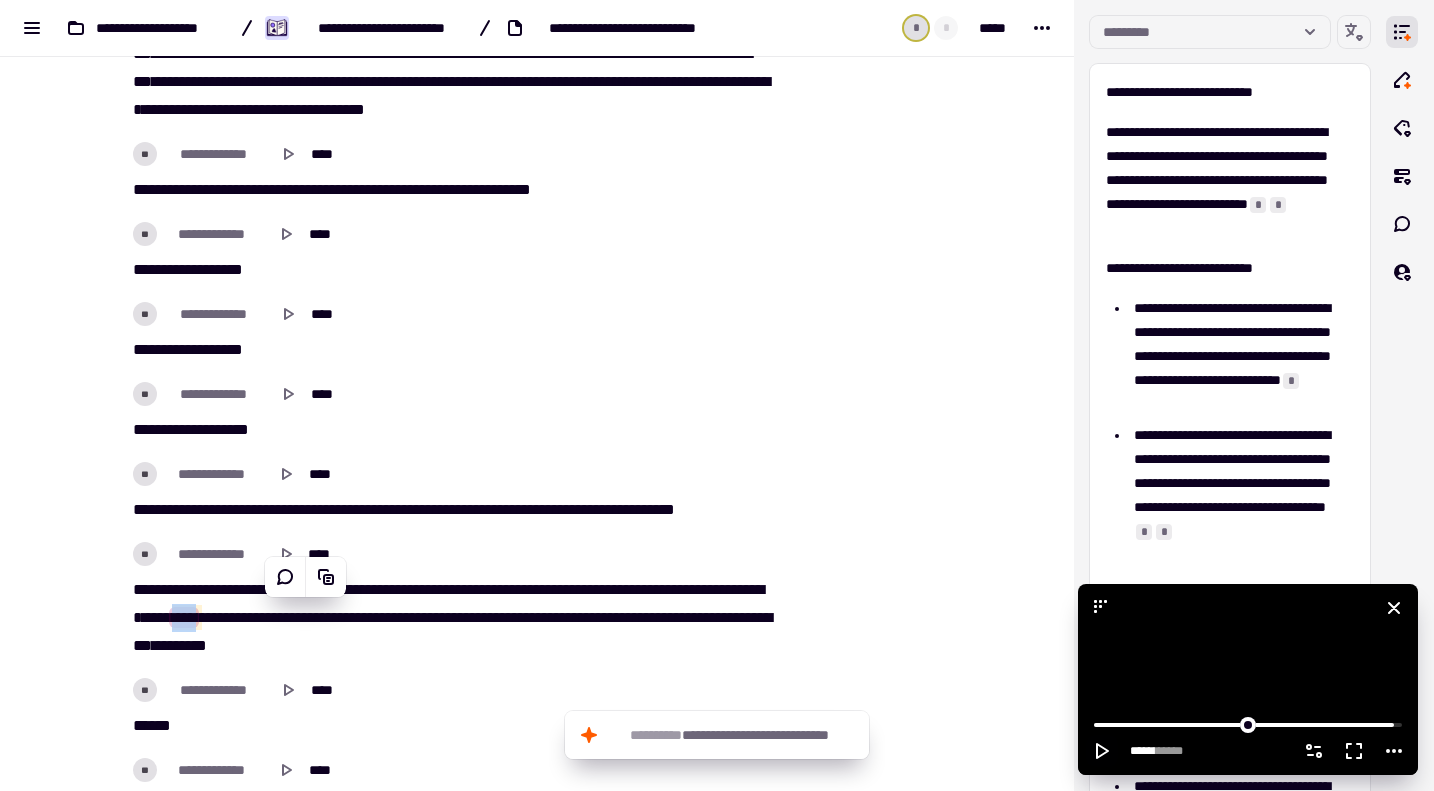 click at bounding box center [1248, 679] 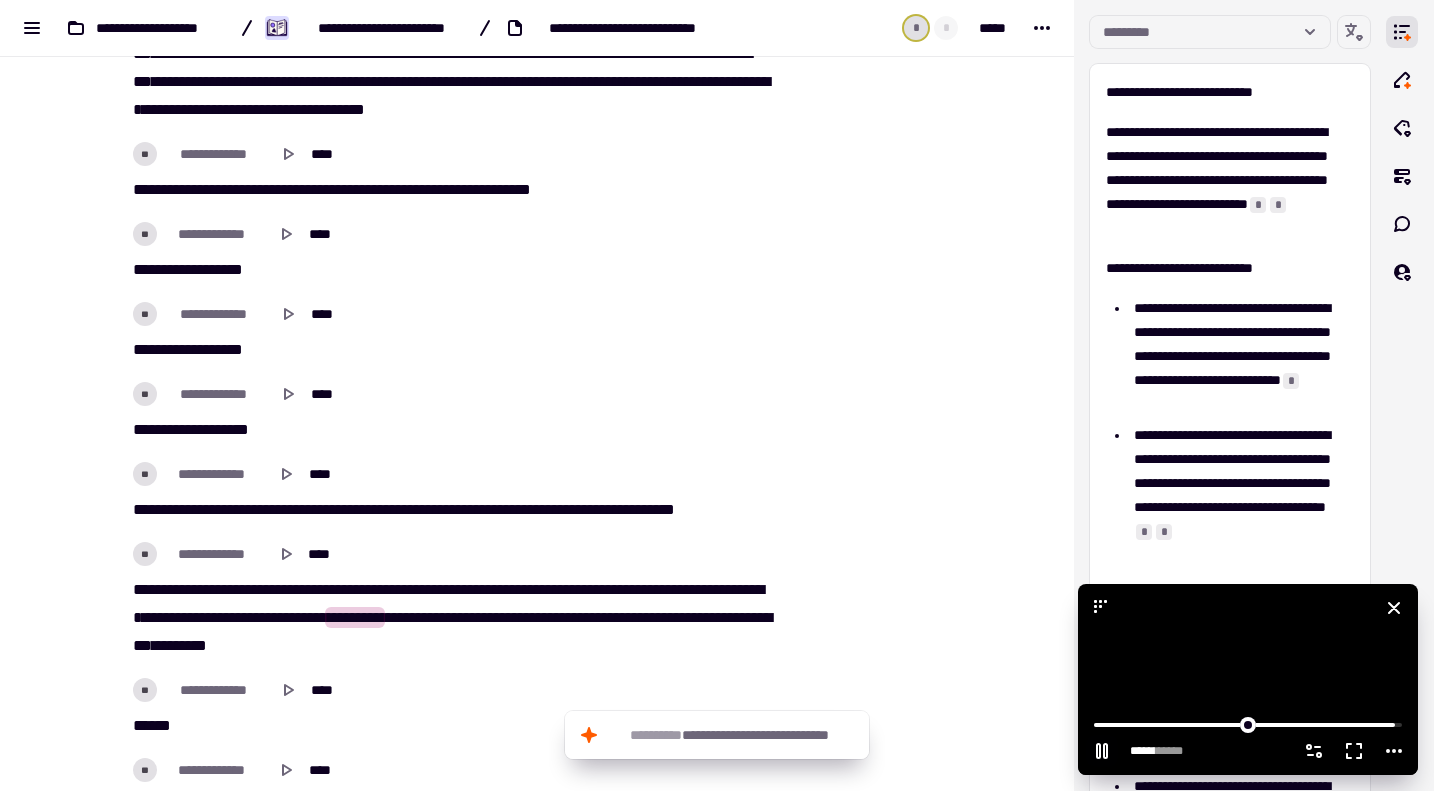 click at bounding box center (1248, 679) 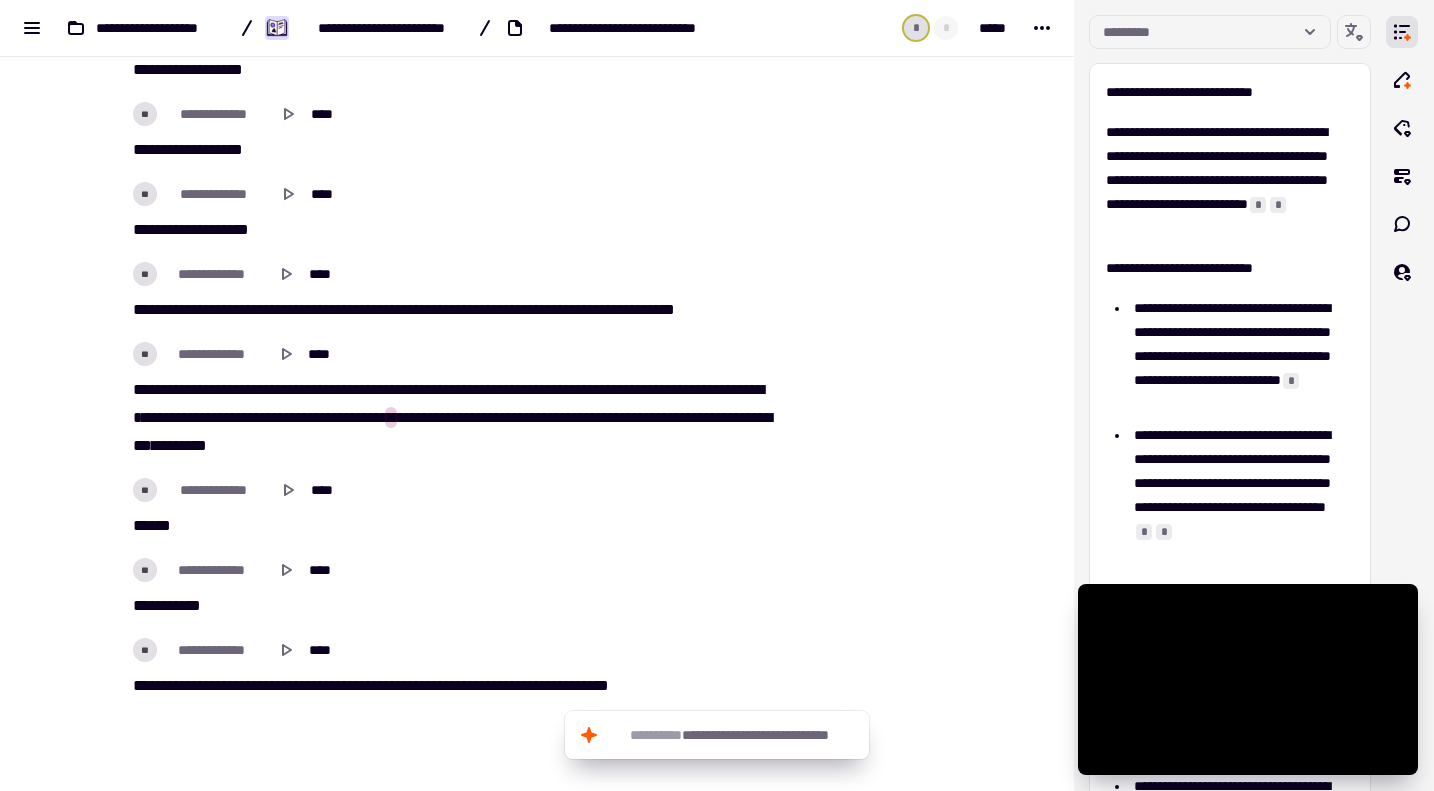 scroll, scrollTop: 8819, scrollLeft: 0, axis: vertical 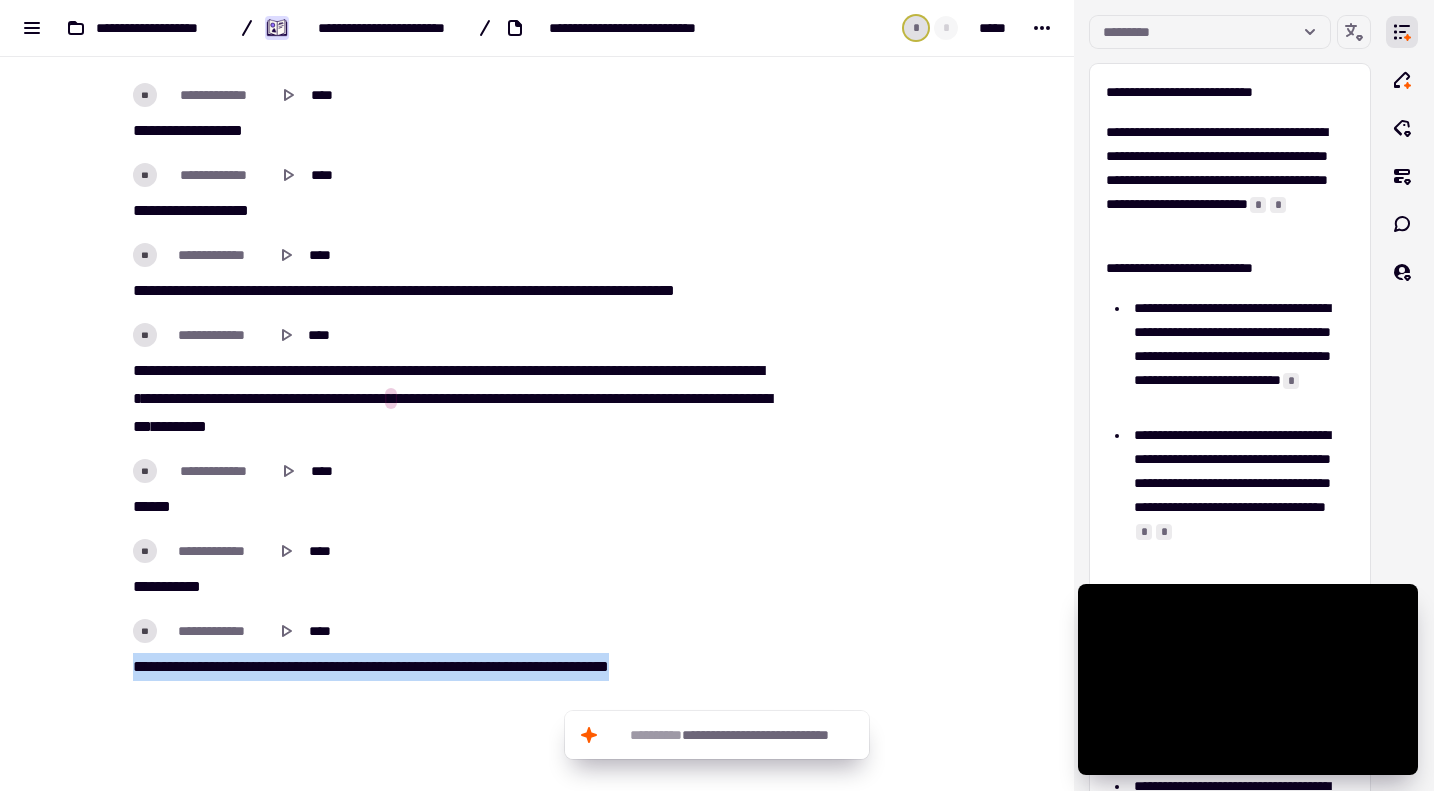 drag, startPoint x: 128, startPoint y: 667, endPoint x: 693, endPoint y: 672, distance: 565.0221 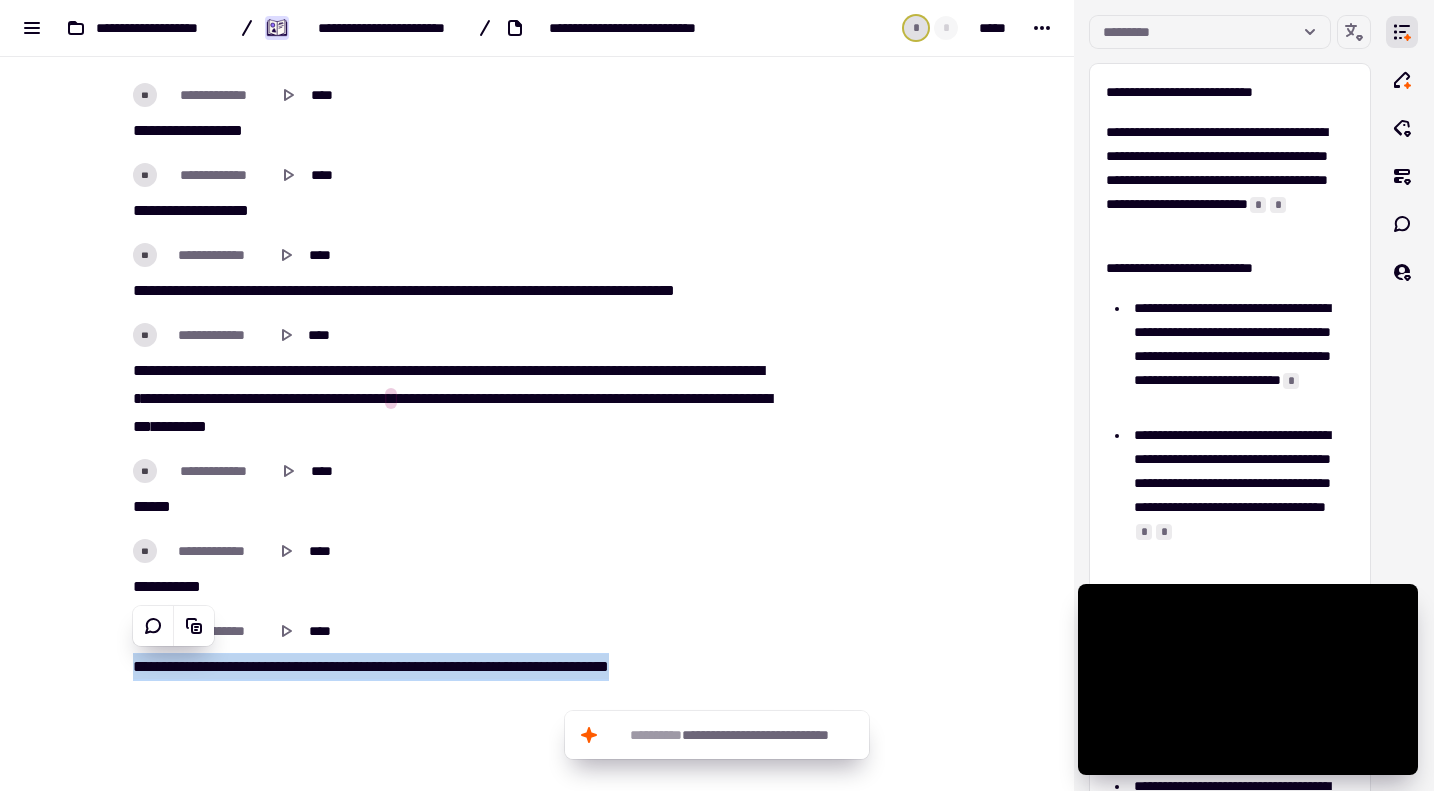 click on "**********" at bounding box center (537, 395) 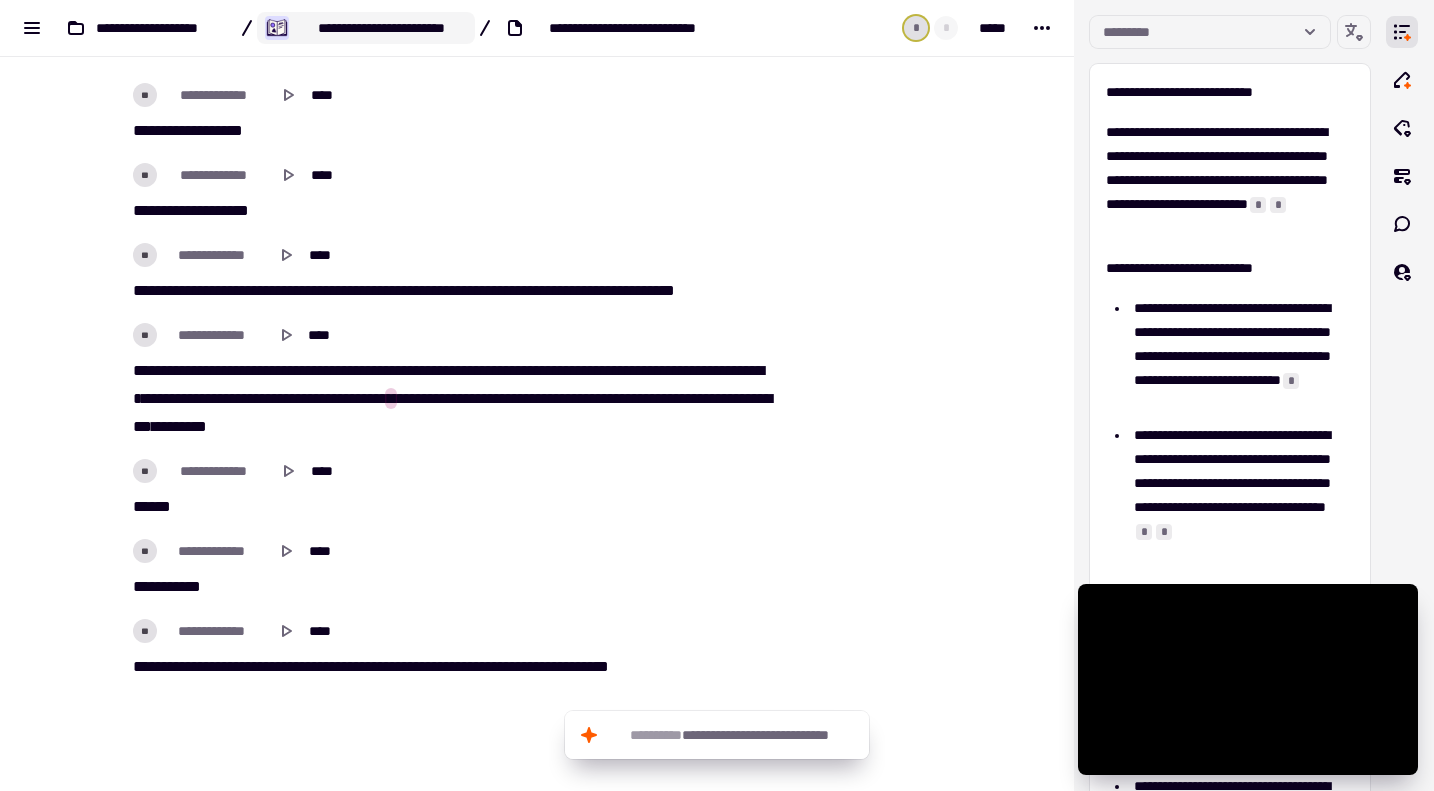 click on "**********" 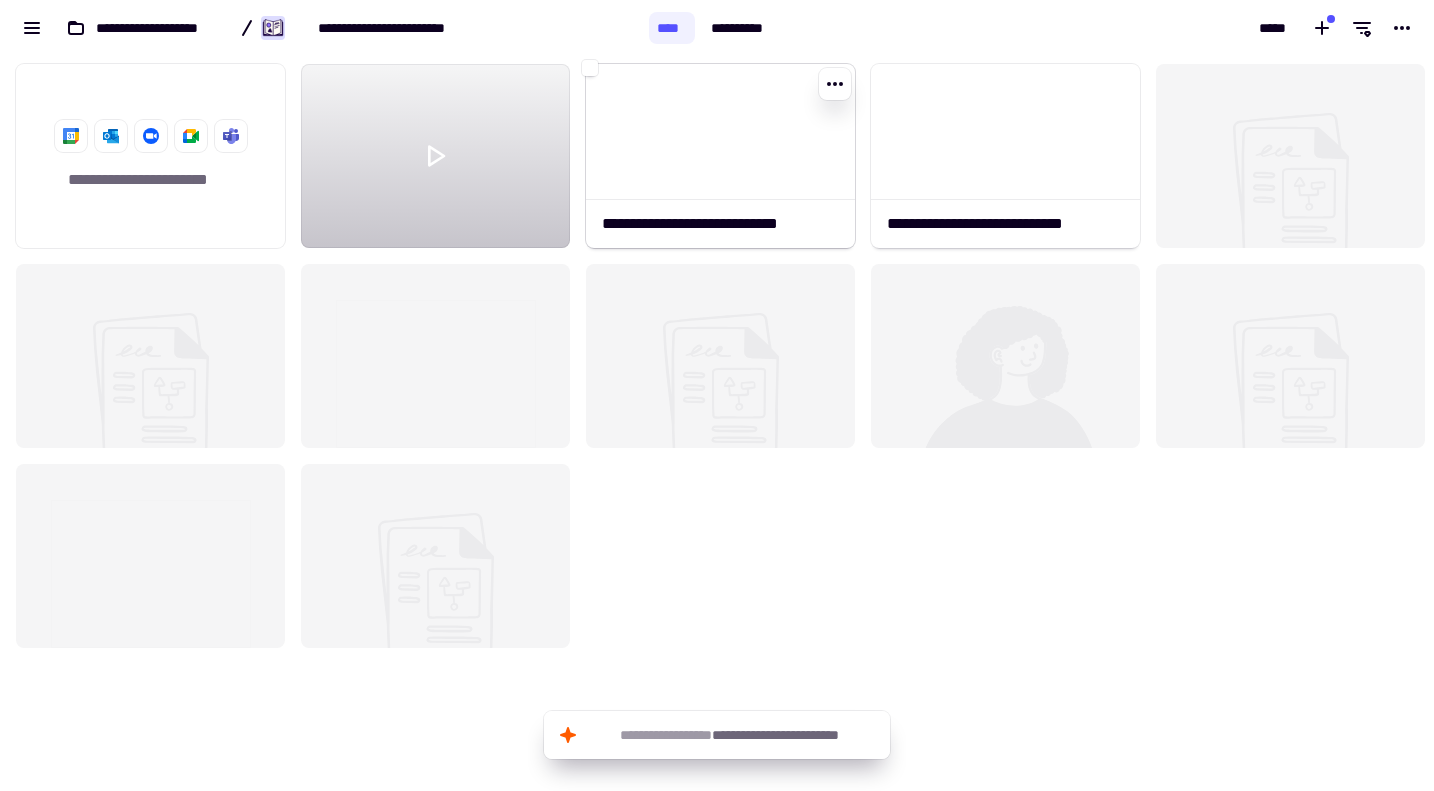 scroll, scrollTop: 16, scrollLeft: 16, axis: both 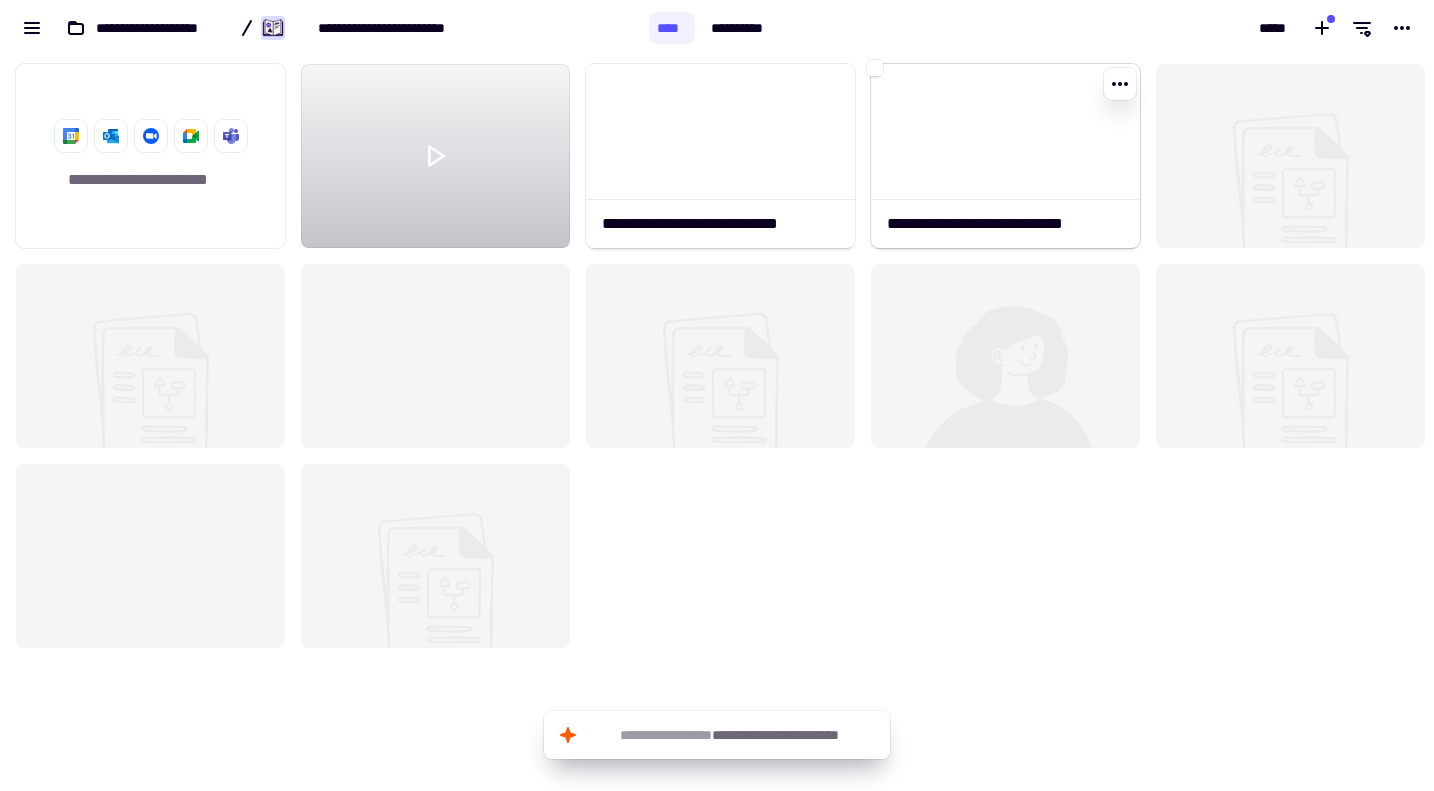 click 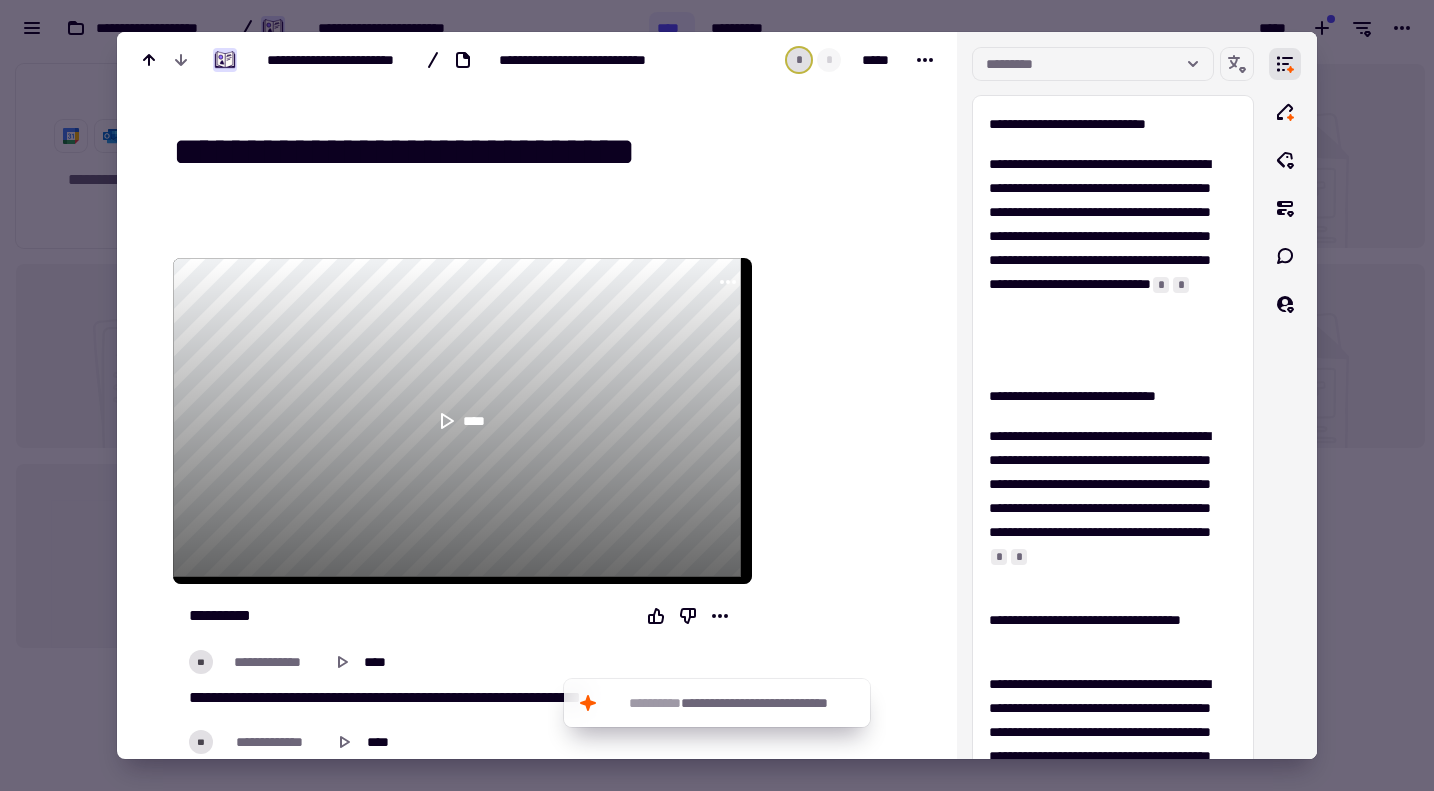 scroll, scrollTop: 400, scrollLeft: 0, axis: vertical 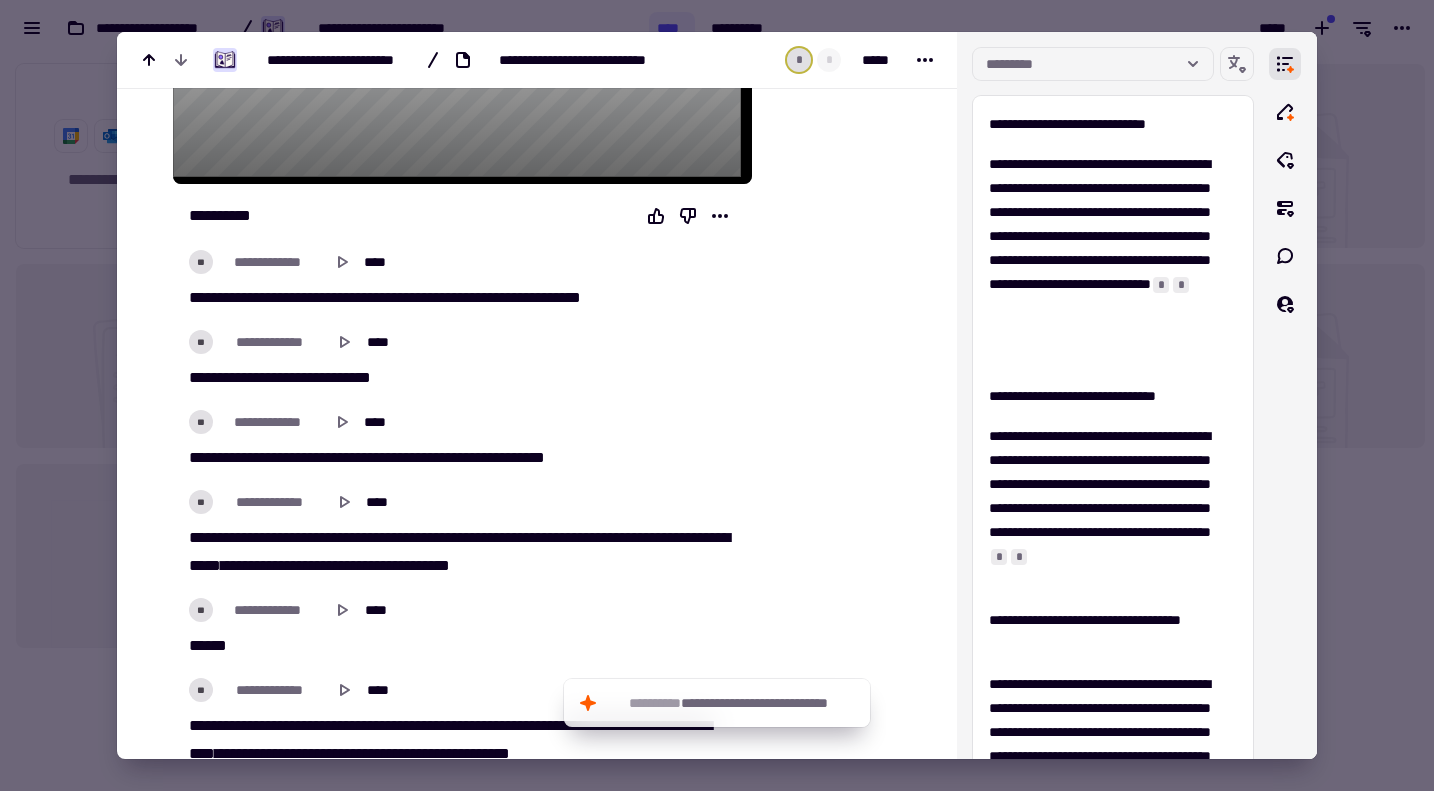 click on "***" at bounding box center (198, 457) 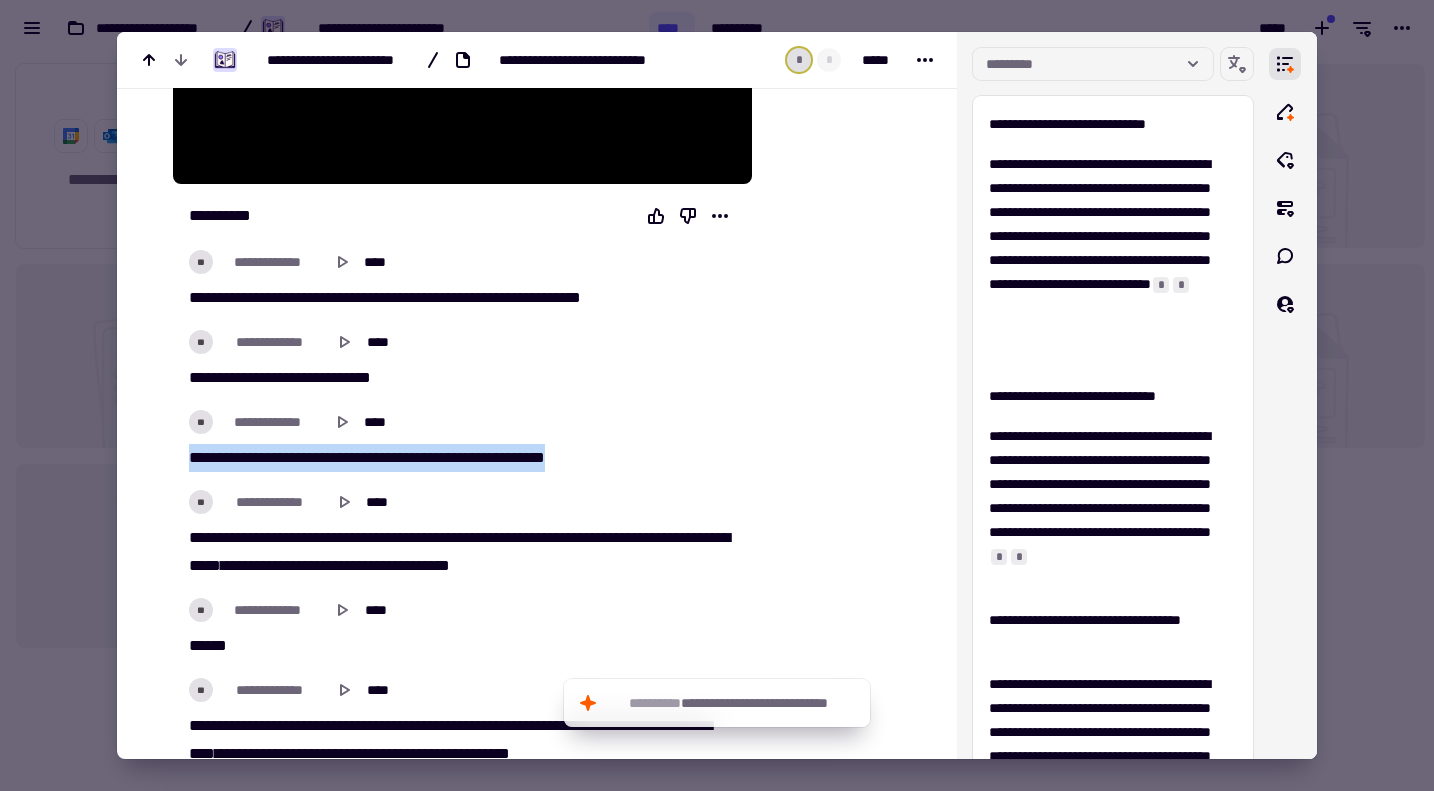 drag, startPoint x: 660, startPoint y: 447, endPoint x: 188, endPoint y: 454, distance: 472.0519 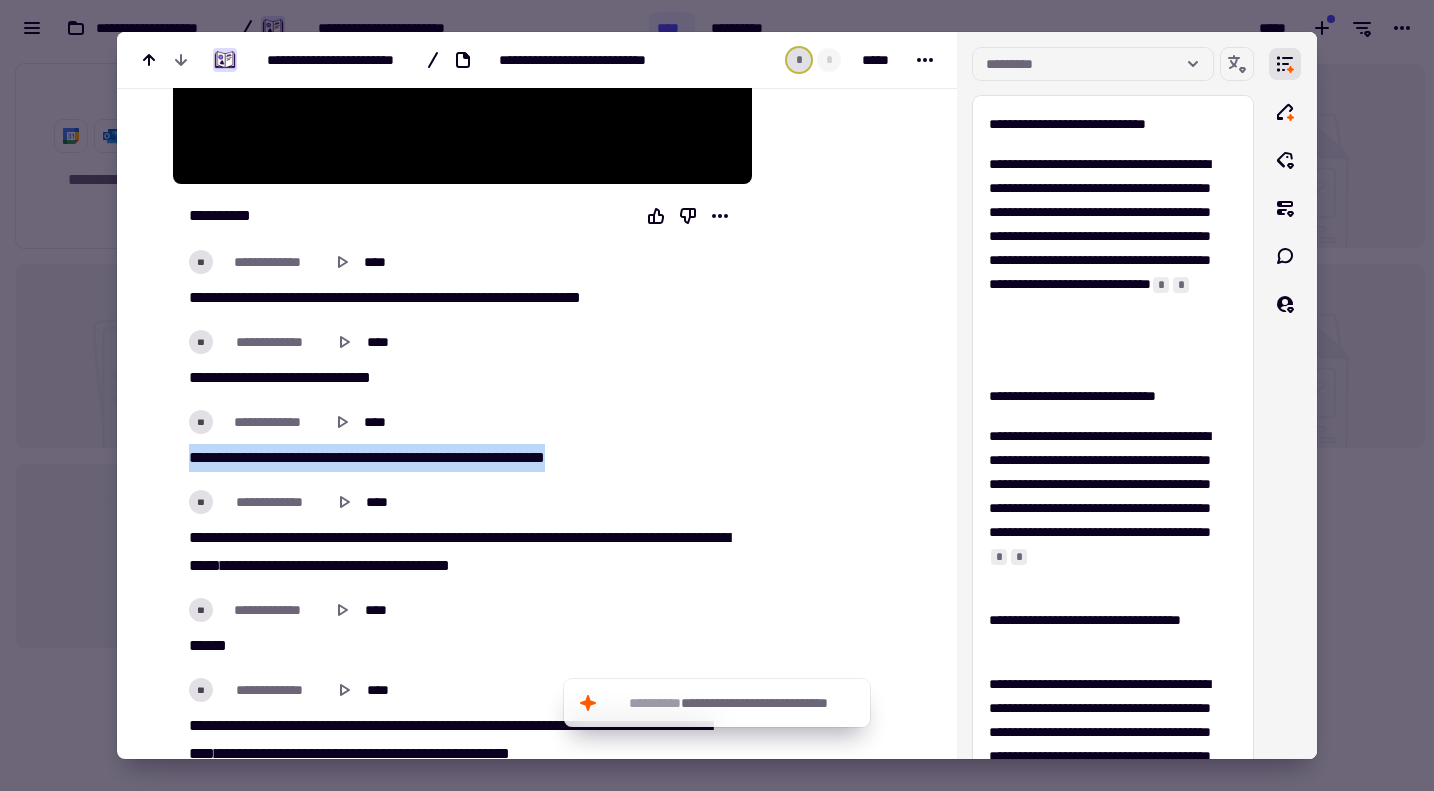 click on "***   ***   ****   *******   **   ****   ********   ***   ***   ***   ********" at bounding box center (457, 458) 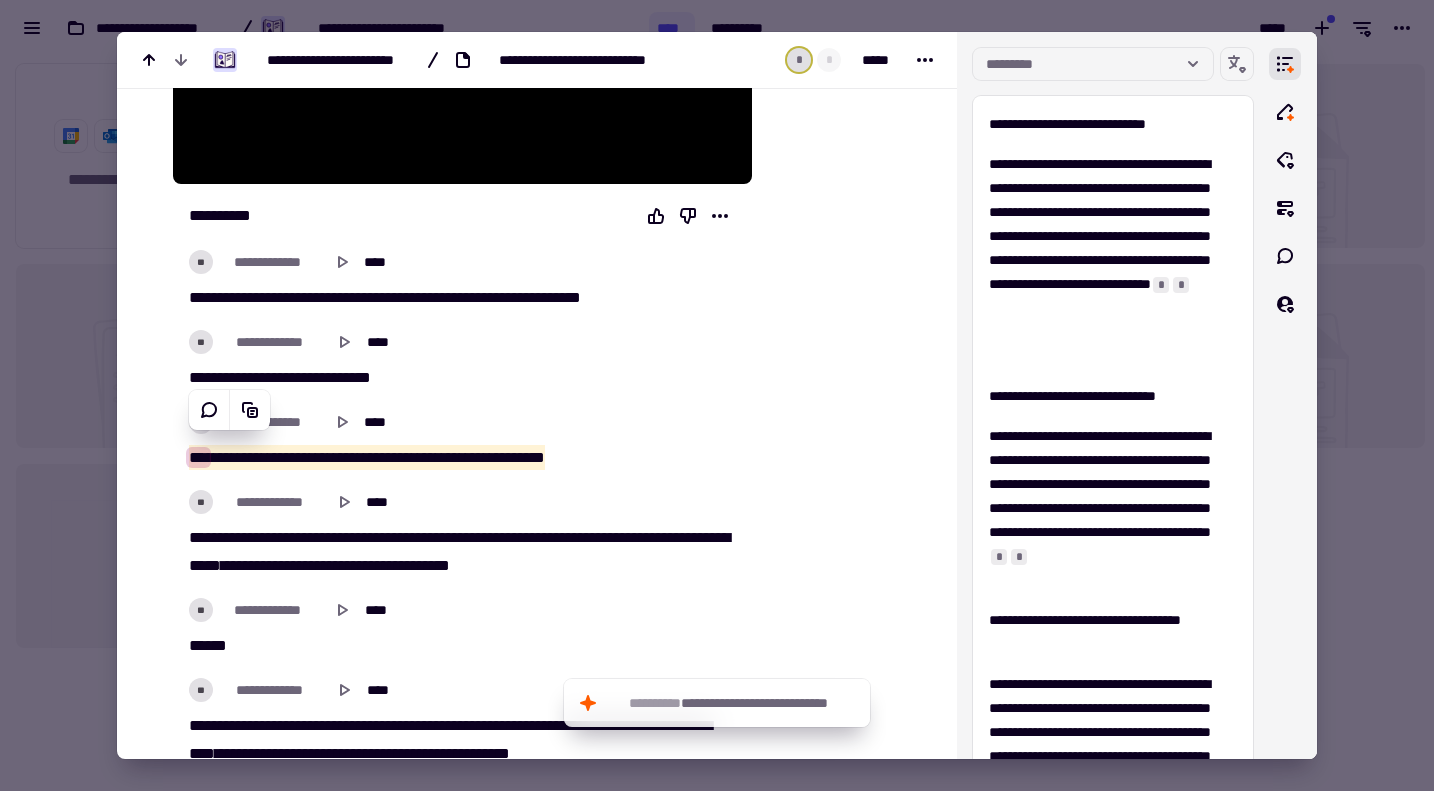 click on "**********" at bounding box center [457, 552] 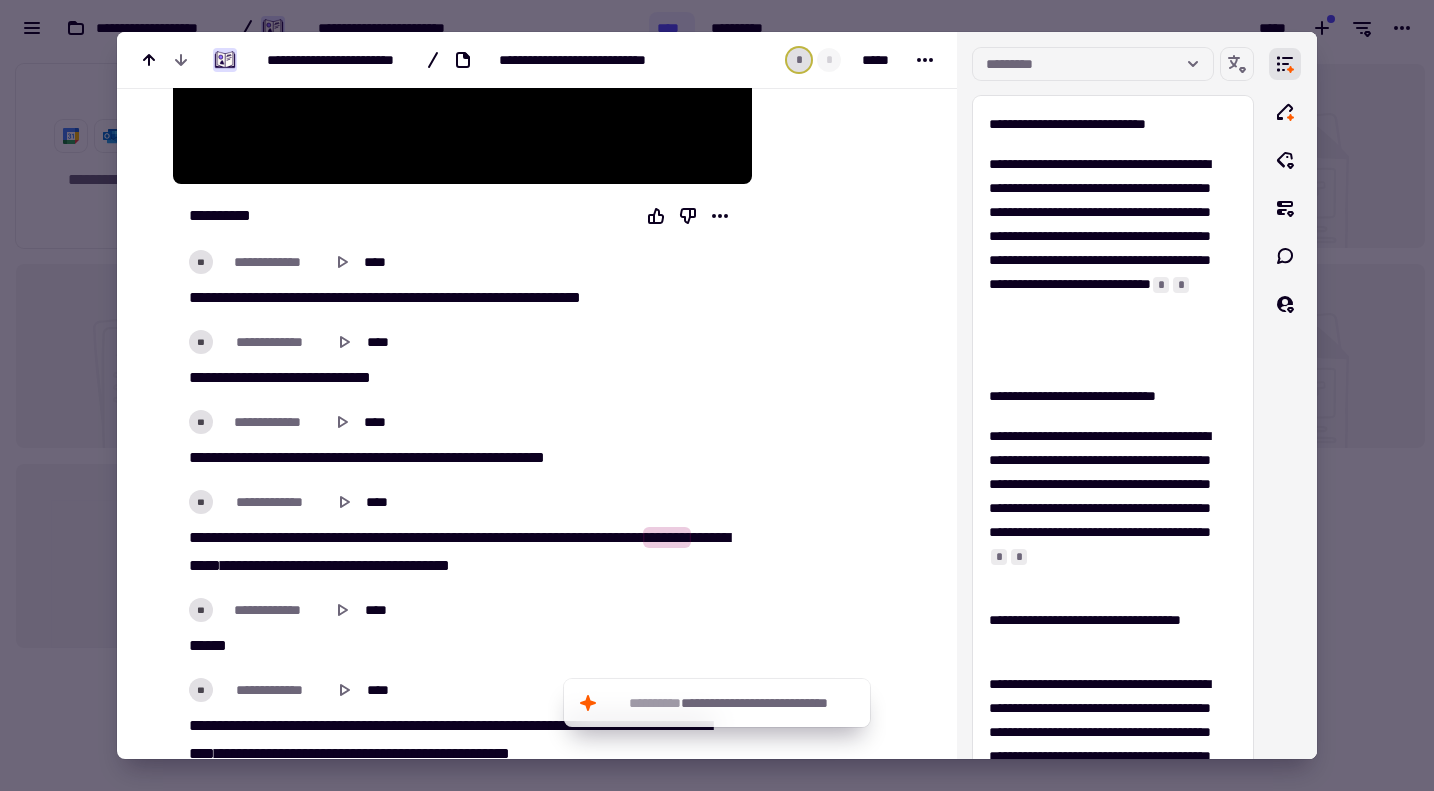 click on "**********" at bounding box center (457, 552) 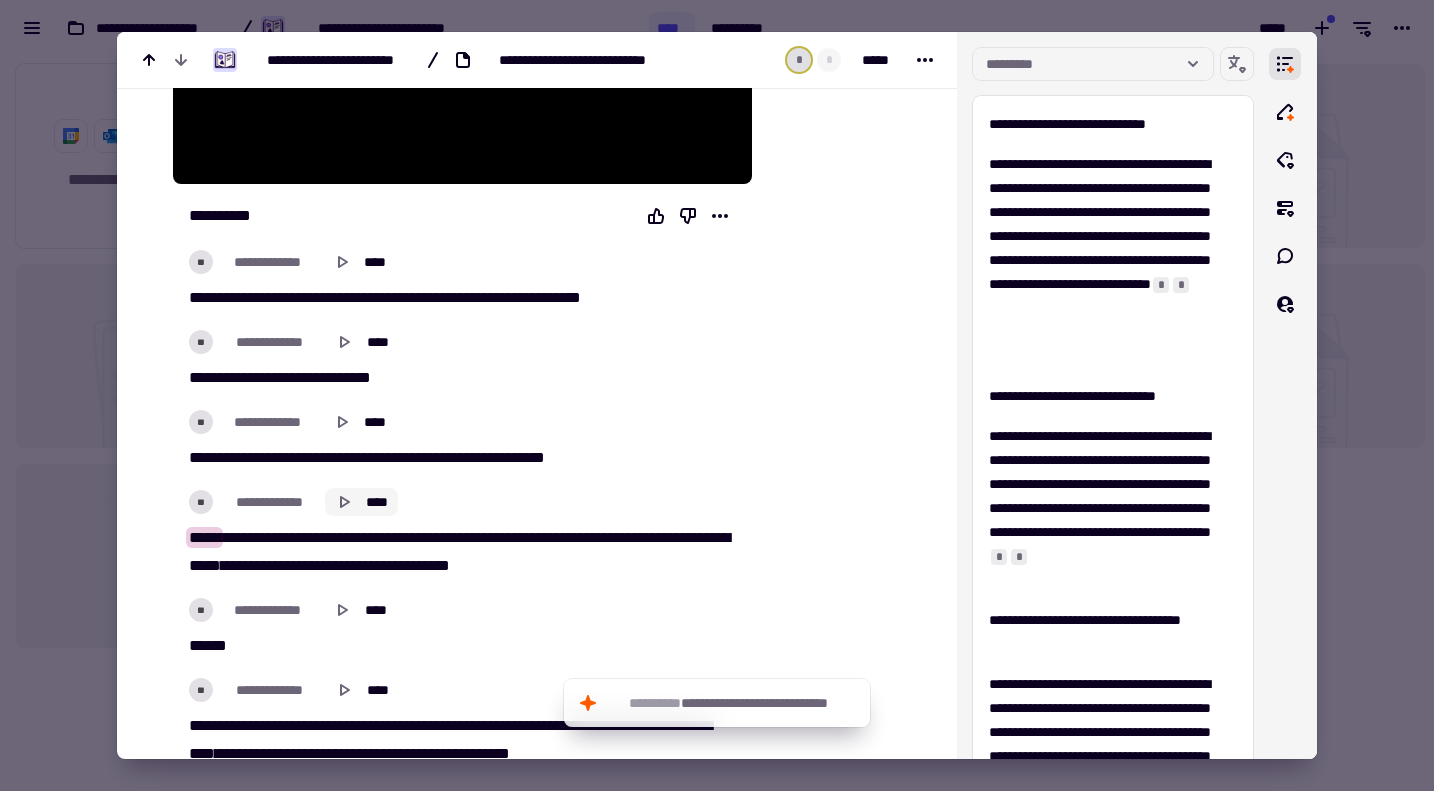 click on "****" 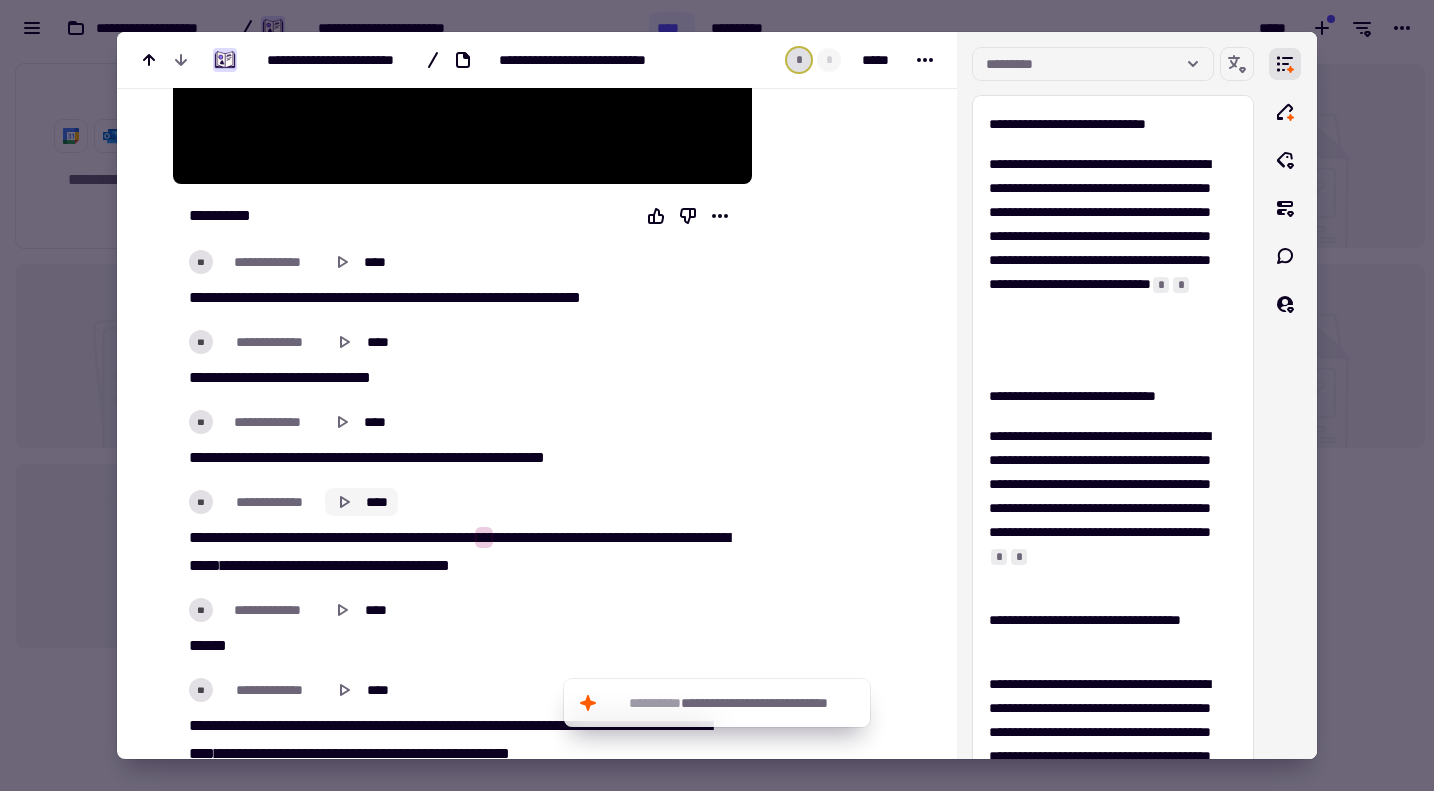 click 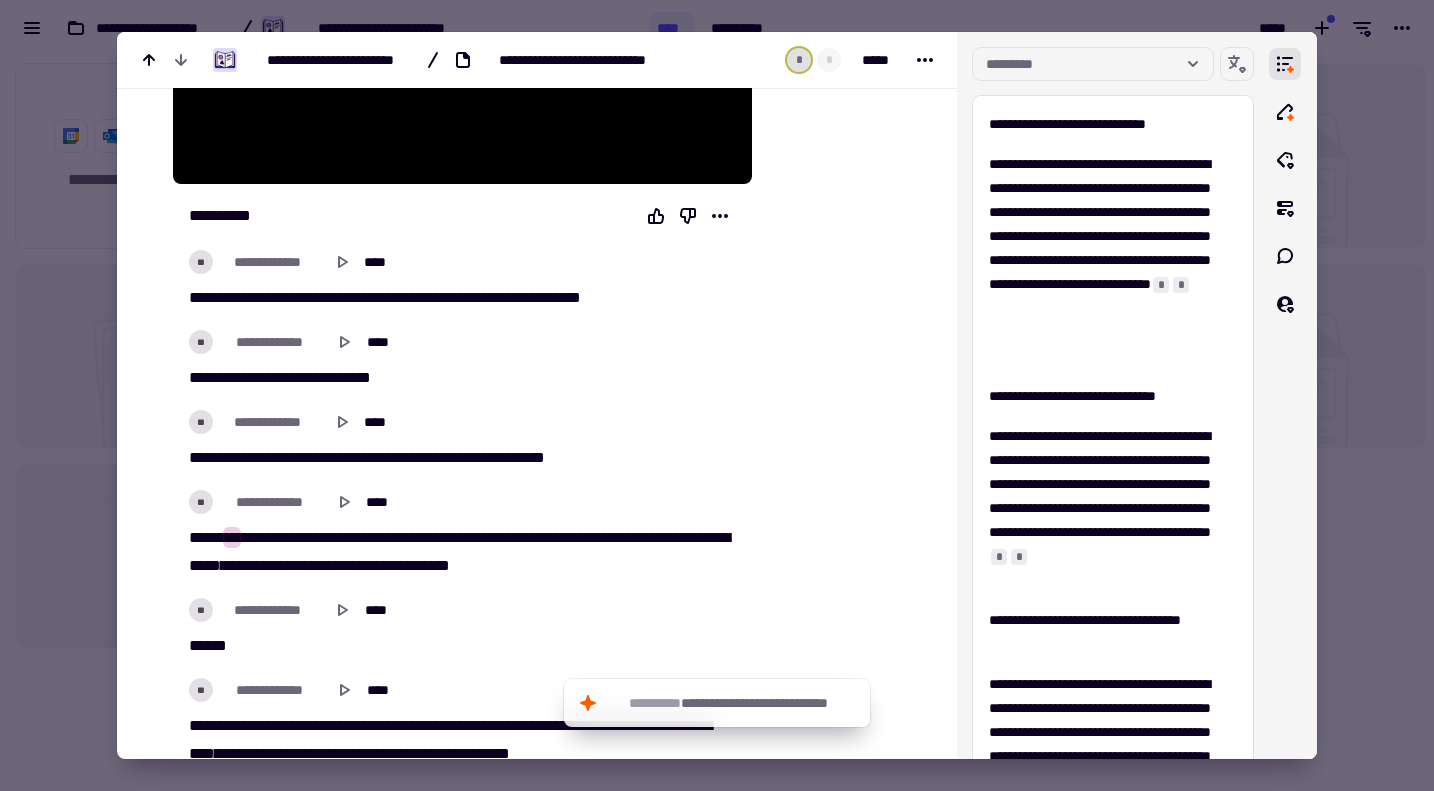 click on "****" at bounding box center (316, 537) 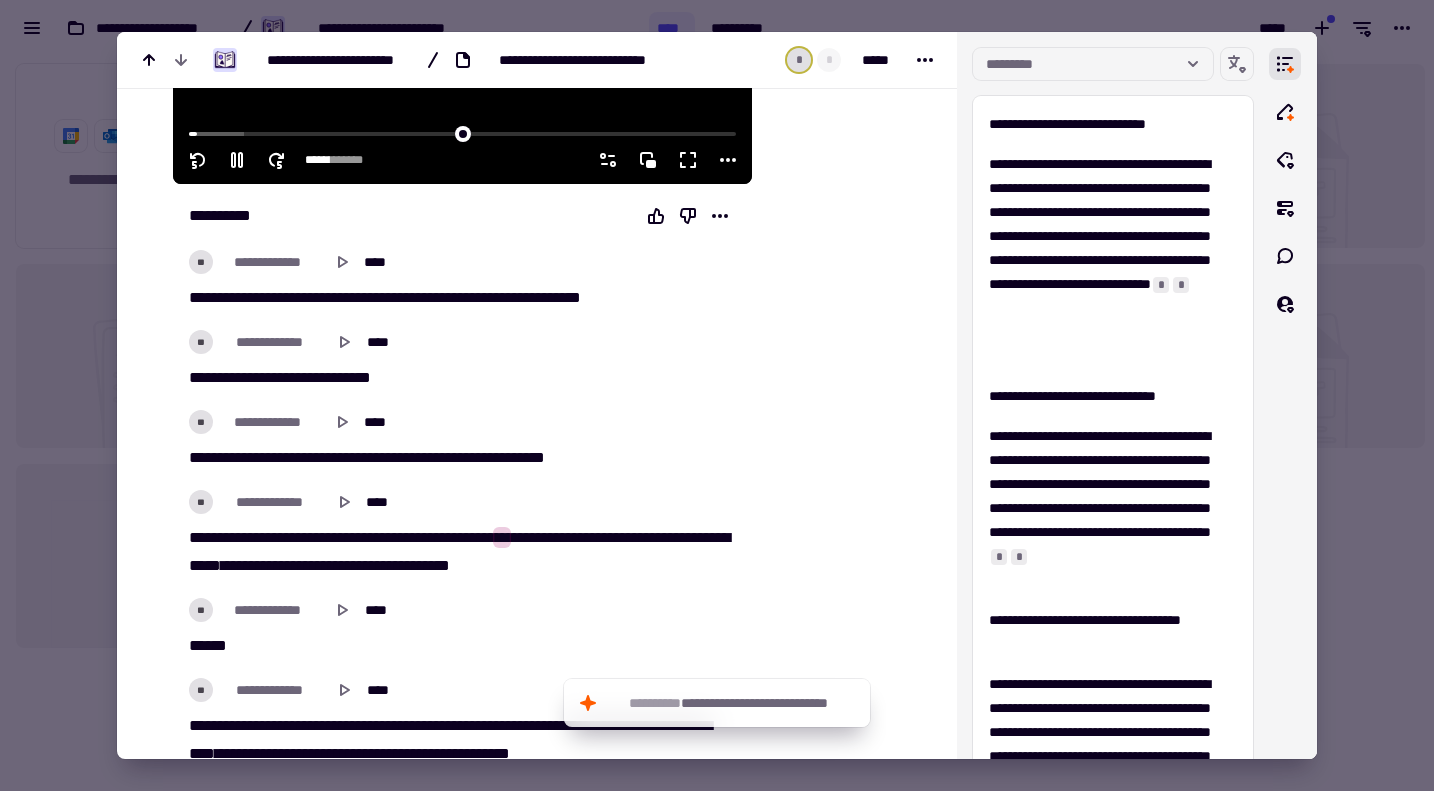 click on "****   * *****" at bounding box center [462, 148] 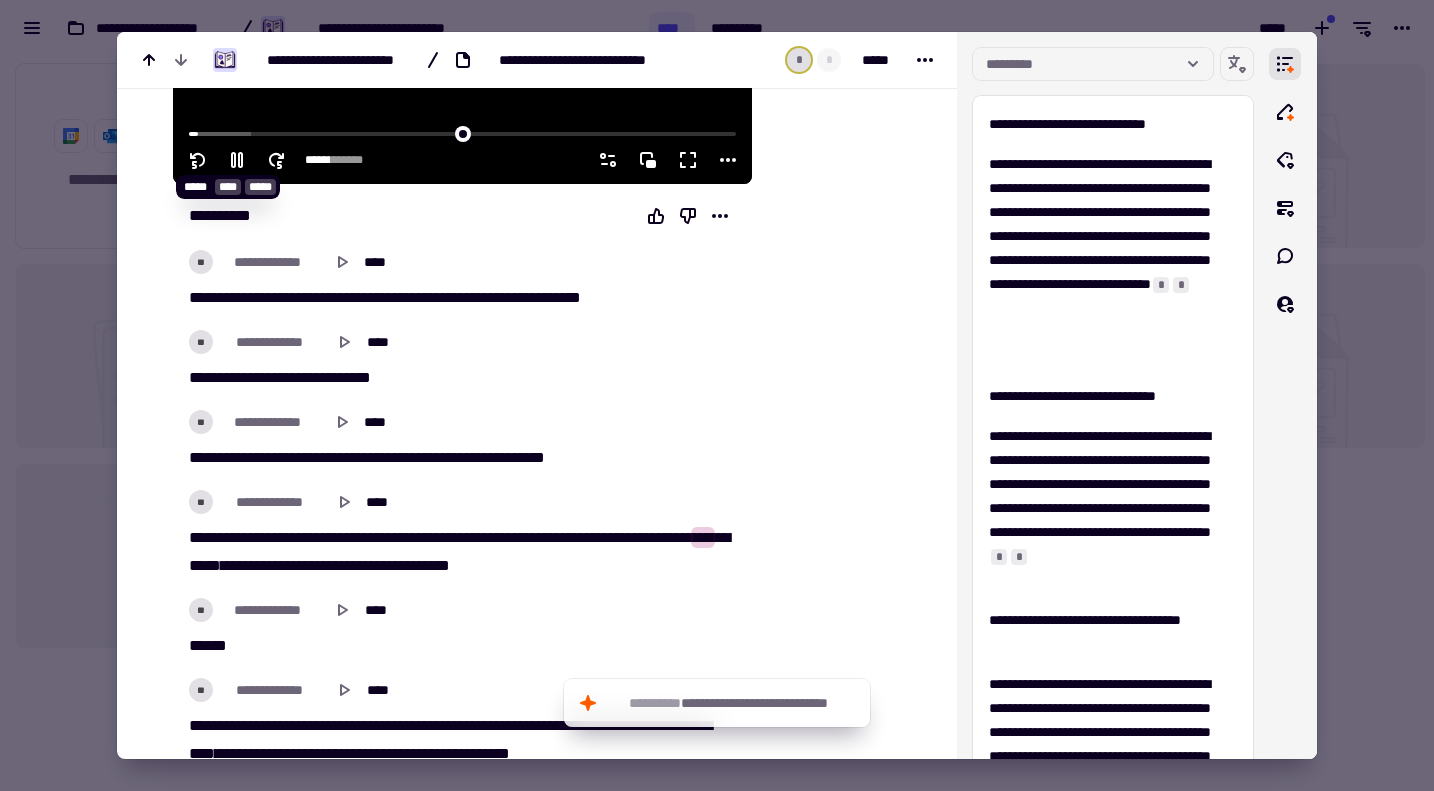 click 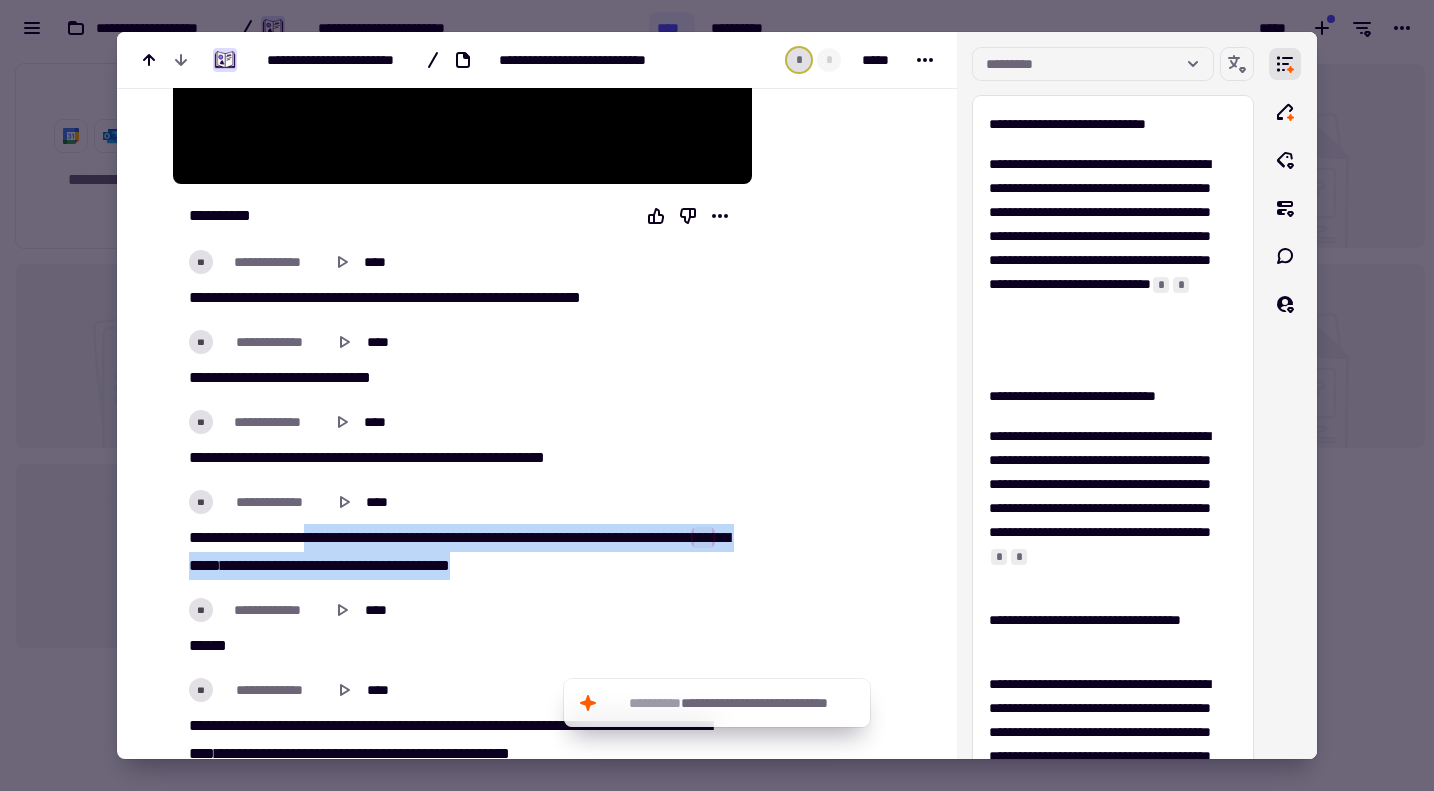 drag, startPoint x: 321, startPoint y: 530, endPoint x: 576, endPoint y: 561, distance: 256.8774 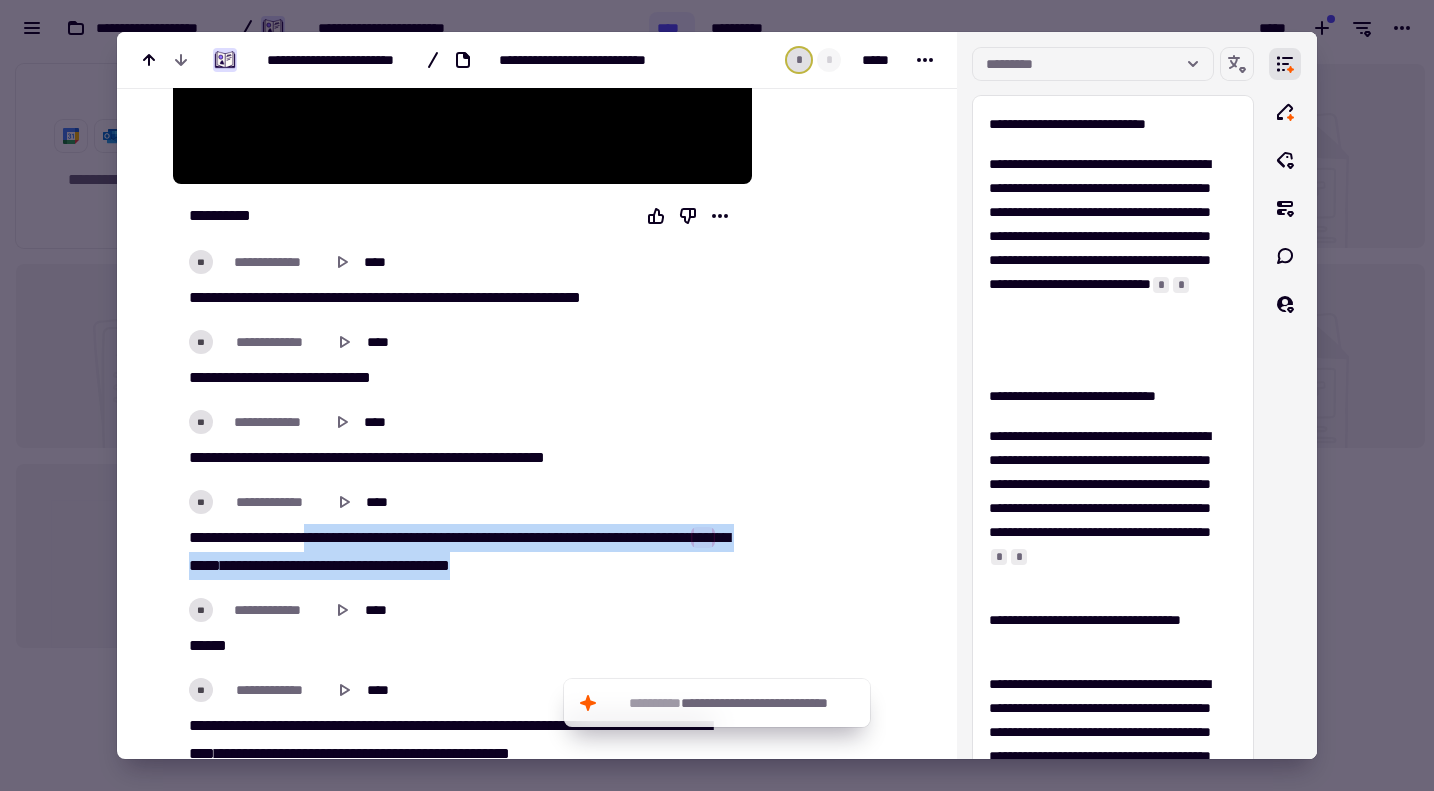 click on "**********" at bounding box center [457, 552] 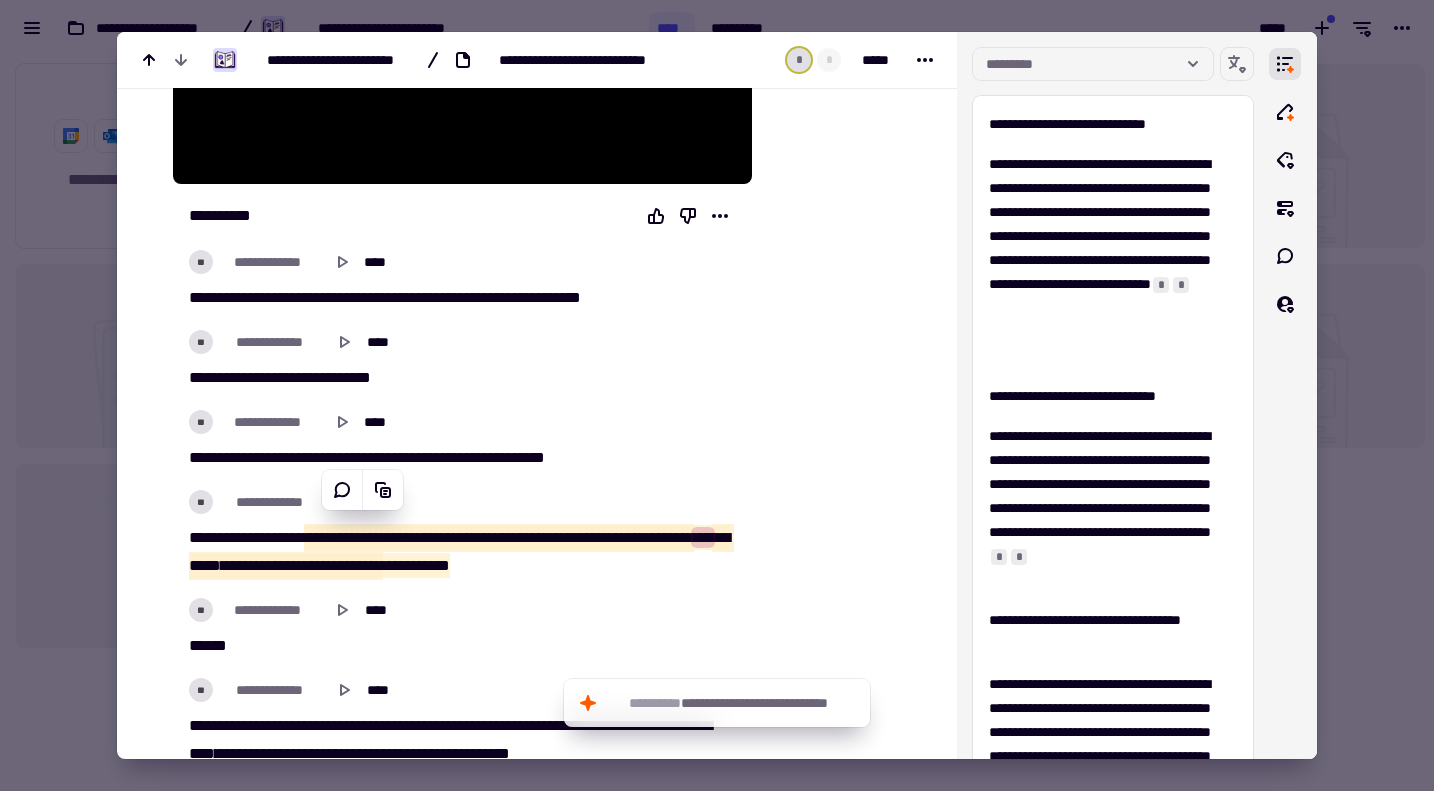 type on "*****" 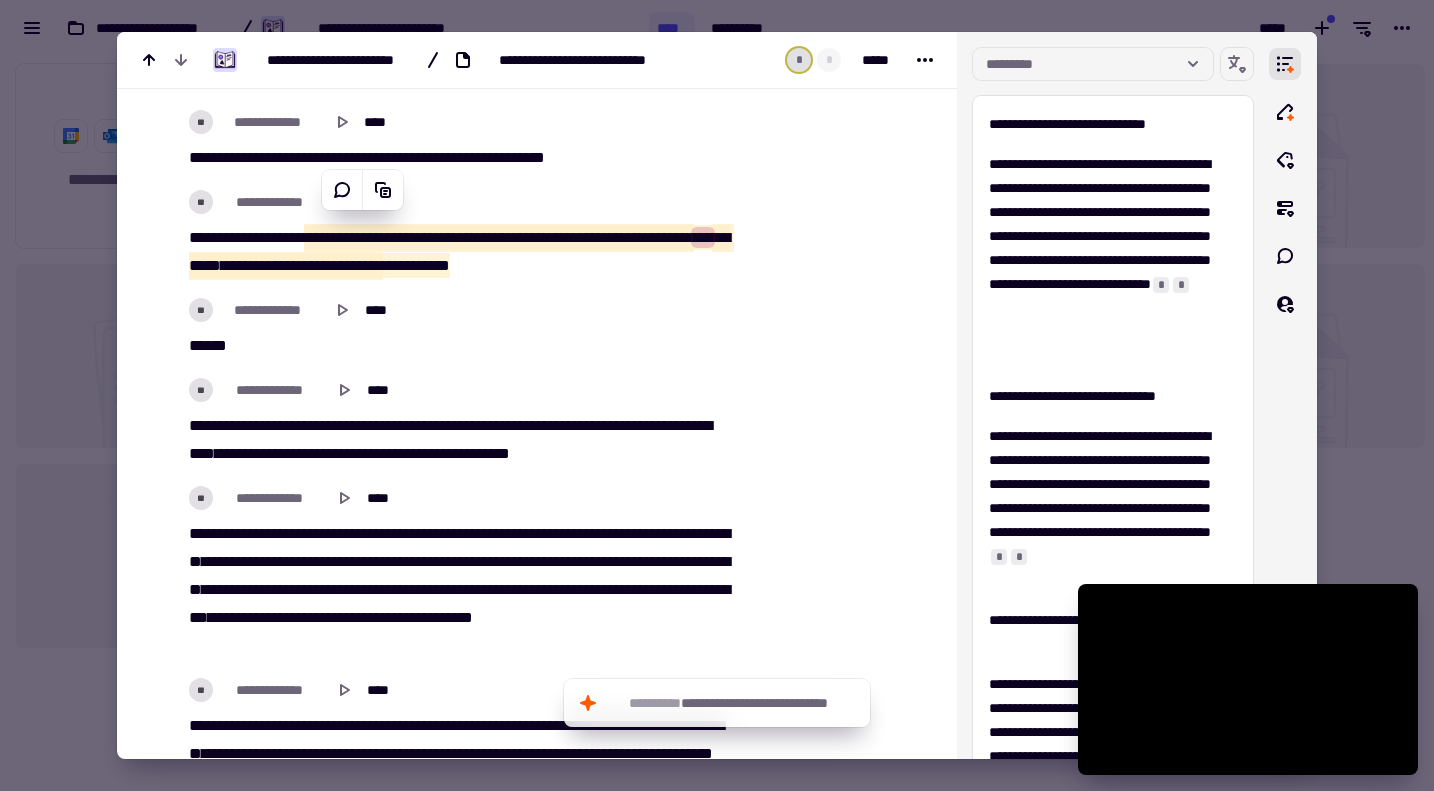 scroll, scrollTop: 800, scrollLeft: 0, axis: vertical 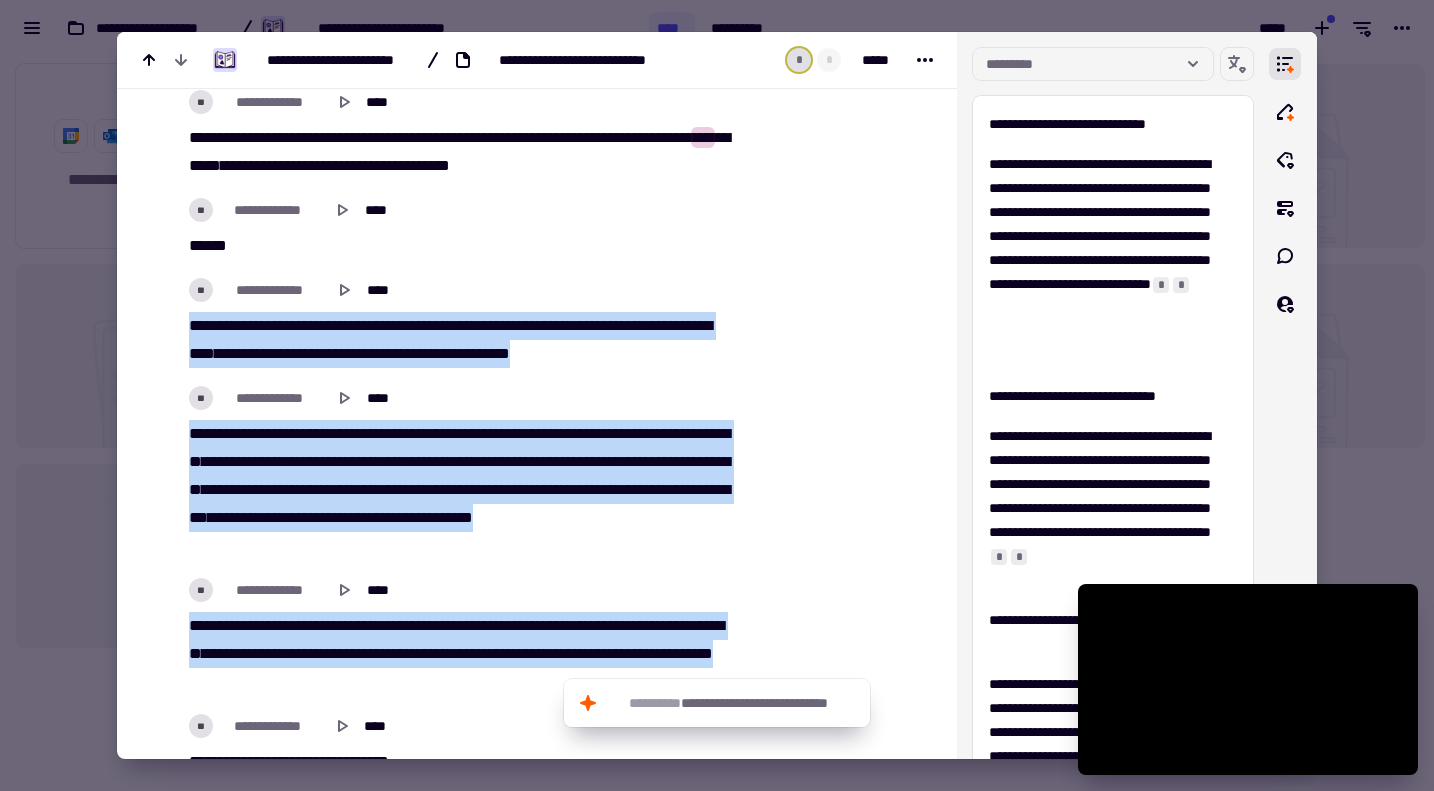 drag, startPoint x: 237, startPoint y: 314, endPoint x: 404, endPoint y: 665, distance: 388.70297 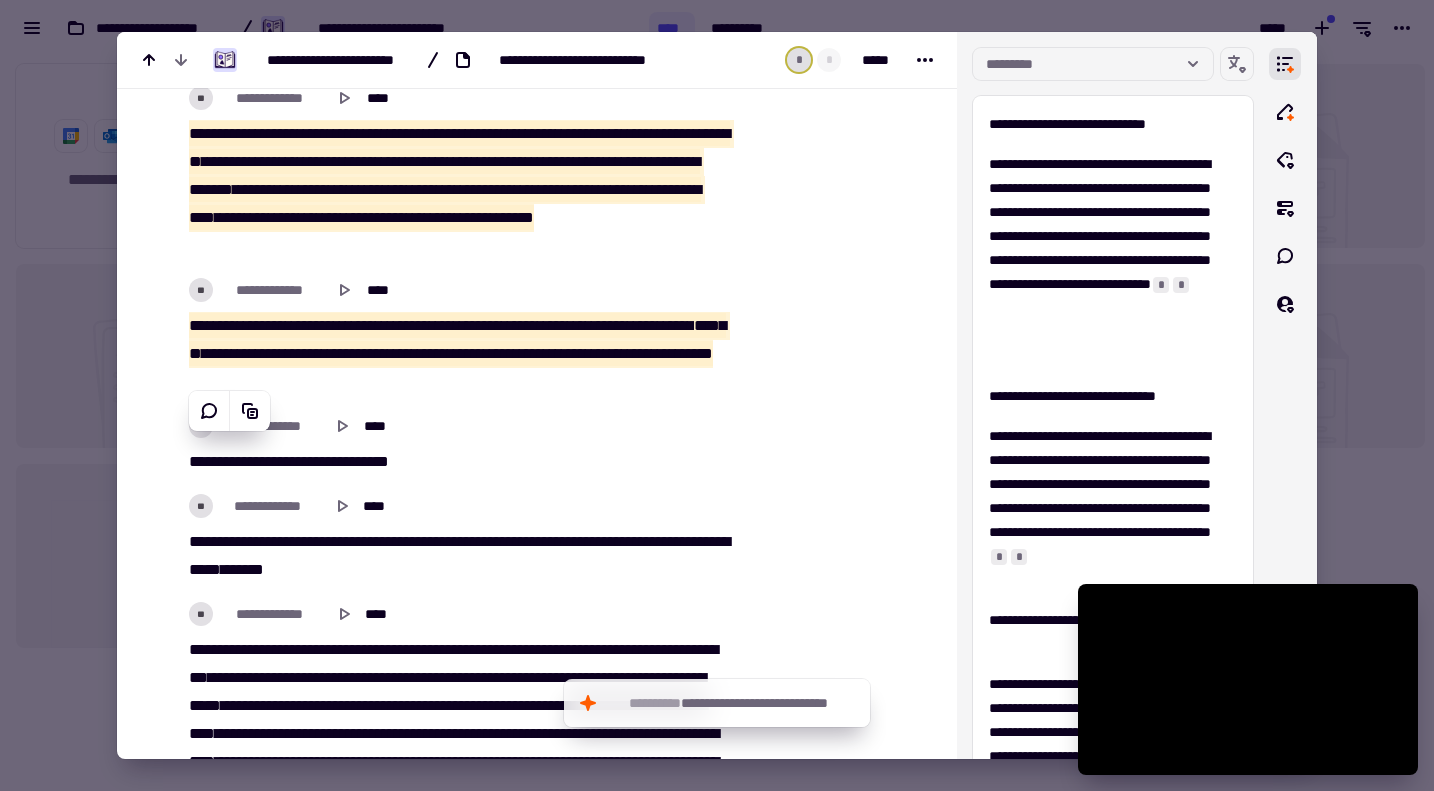 scroll, scrollTop: 1200, scrollLeft: 0, axis: vertical 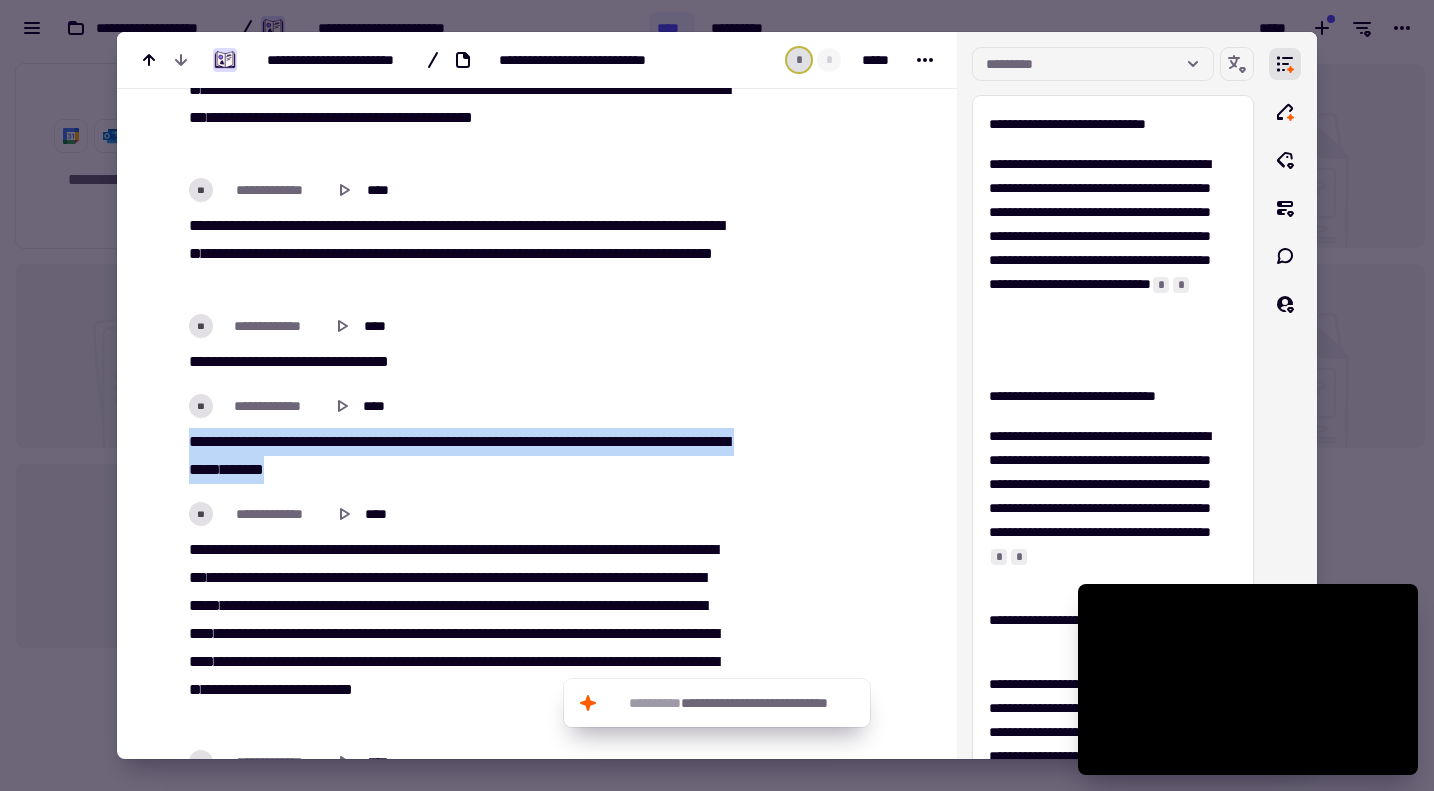 drag, startPoint x: 420, startPoint y: 465, endPoint x: 178, endPoint y: 430, distance: 244.5179 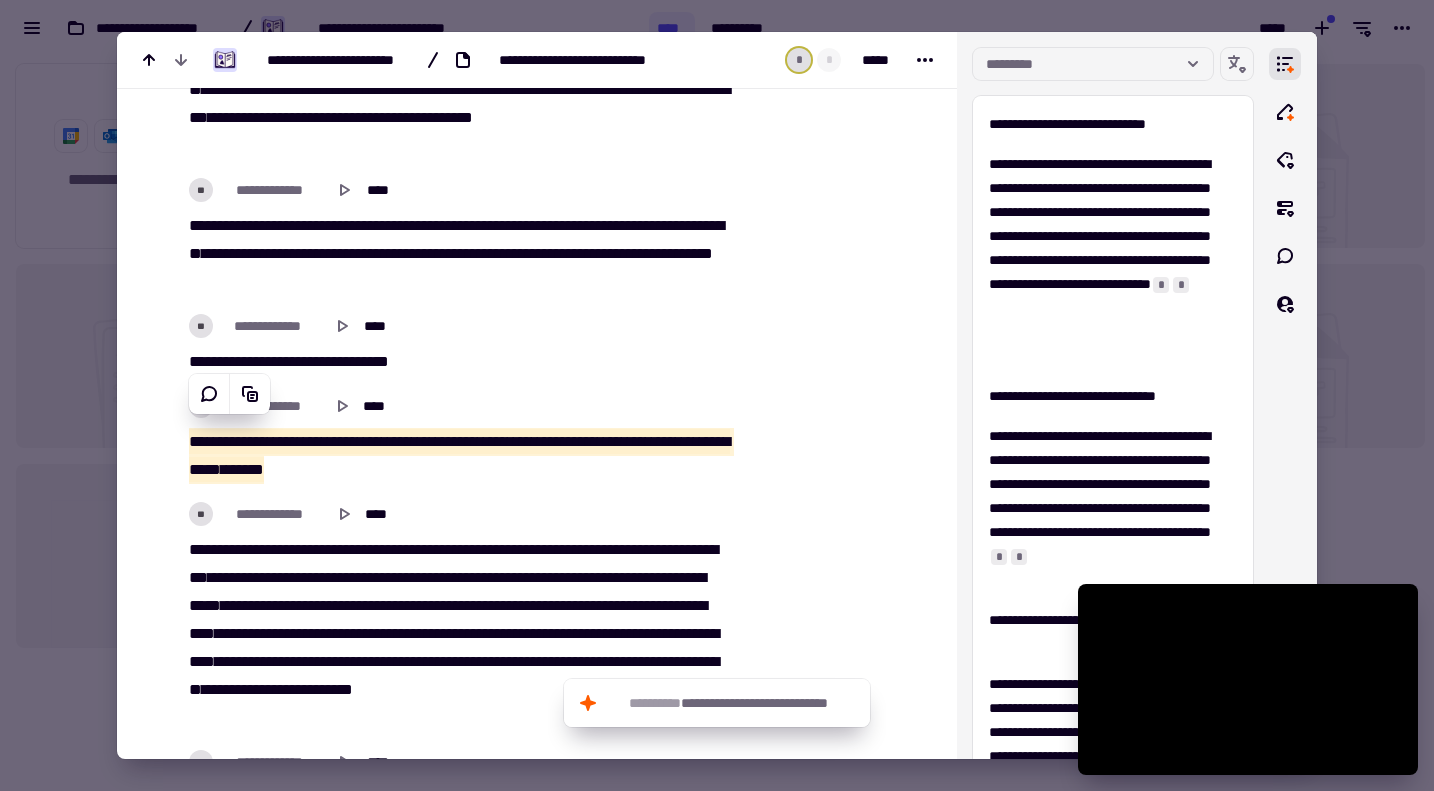 scroll, scrollTop: 1400, scrollLeft: 0, axis: vertical 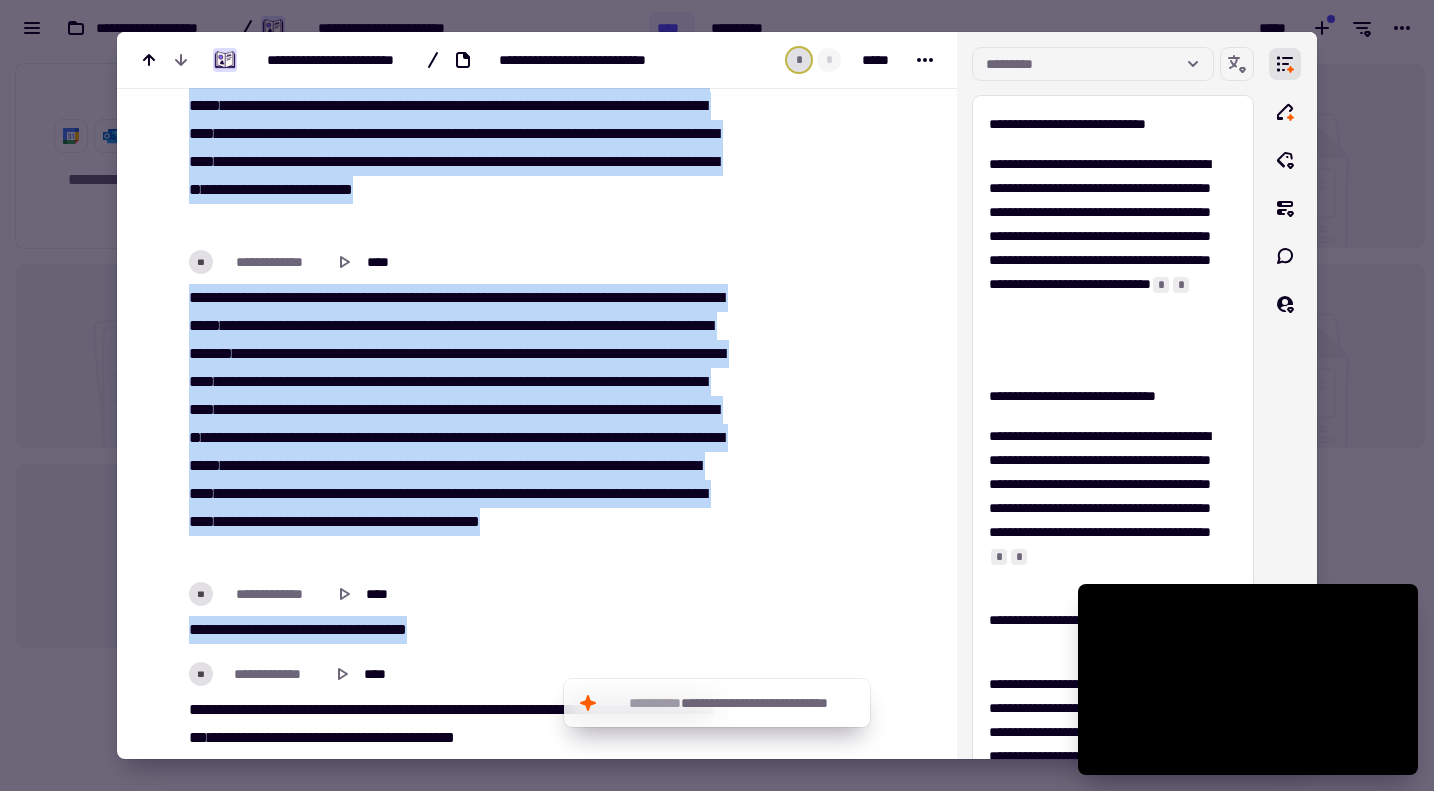 drag, startPoint x: 189, startPoint y: 337, endPoint x: 481, endPoint y: 620, distance: 406.6362 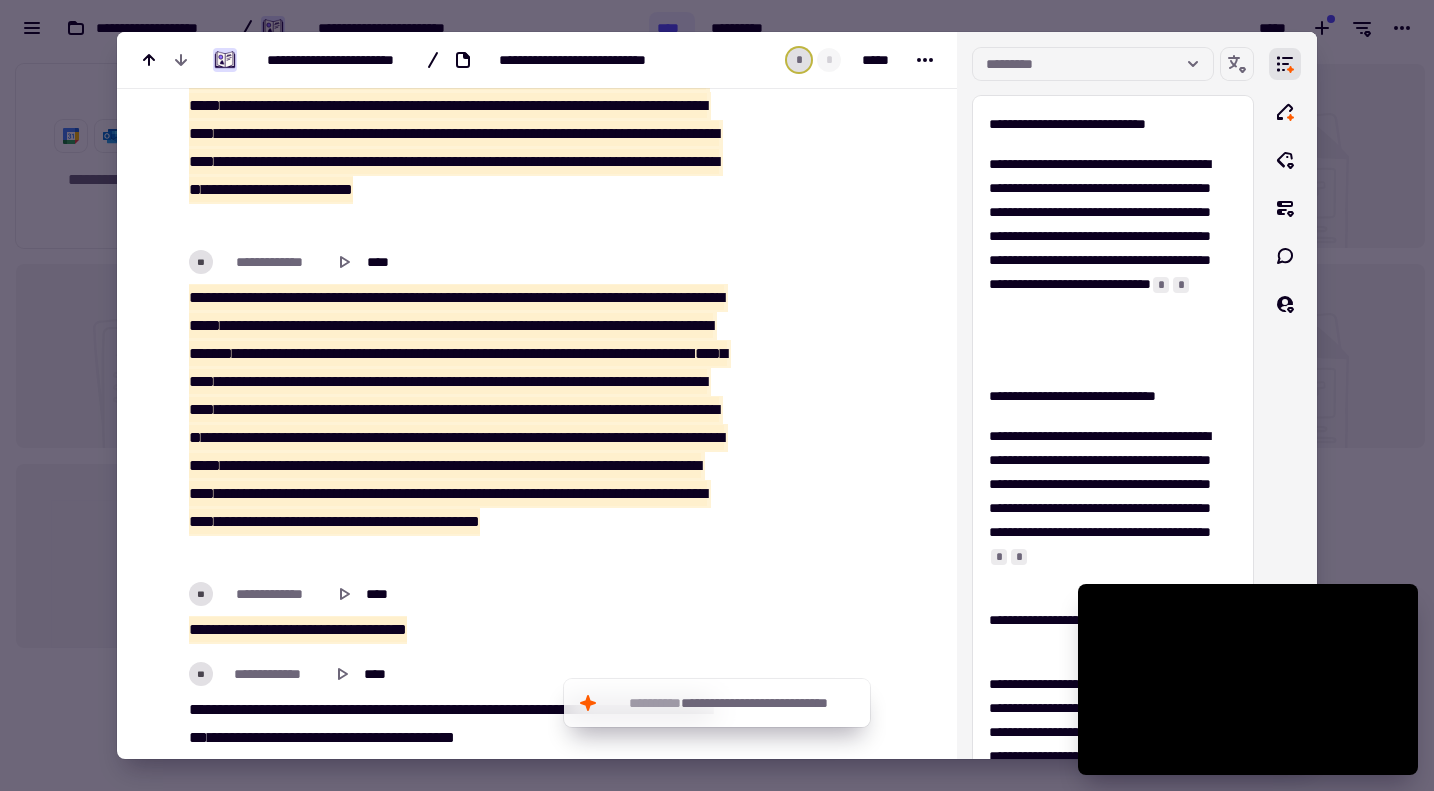 scroll, scrollTop: 1900, scrollLeft: 0, axis: vertical 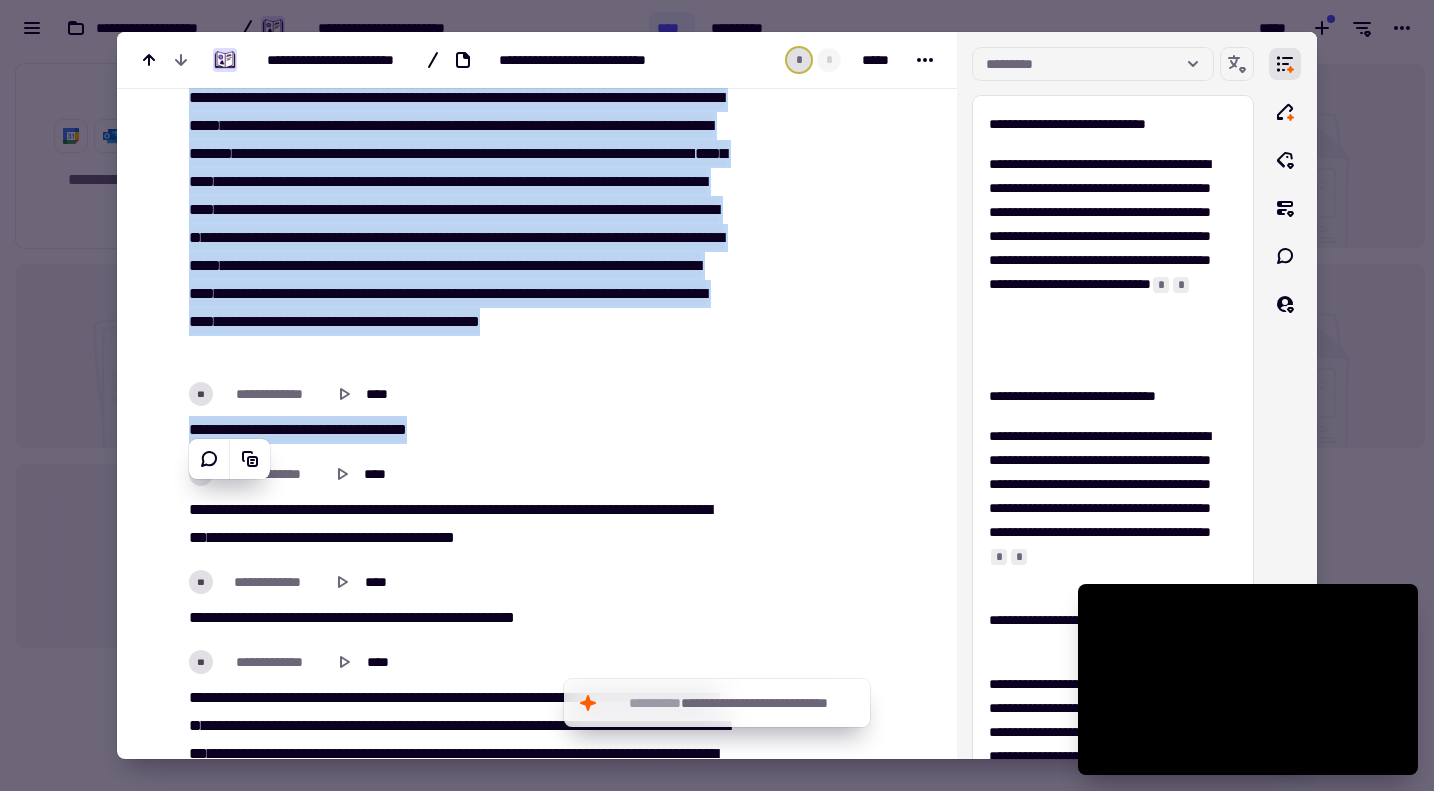 click on "**********" at bounding box center (462, 600) 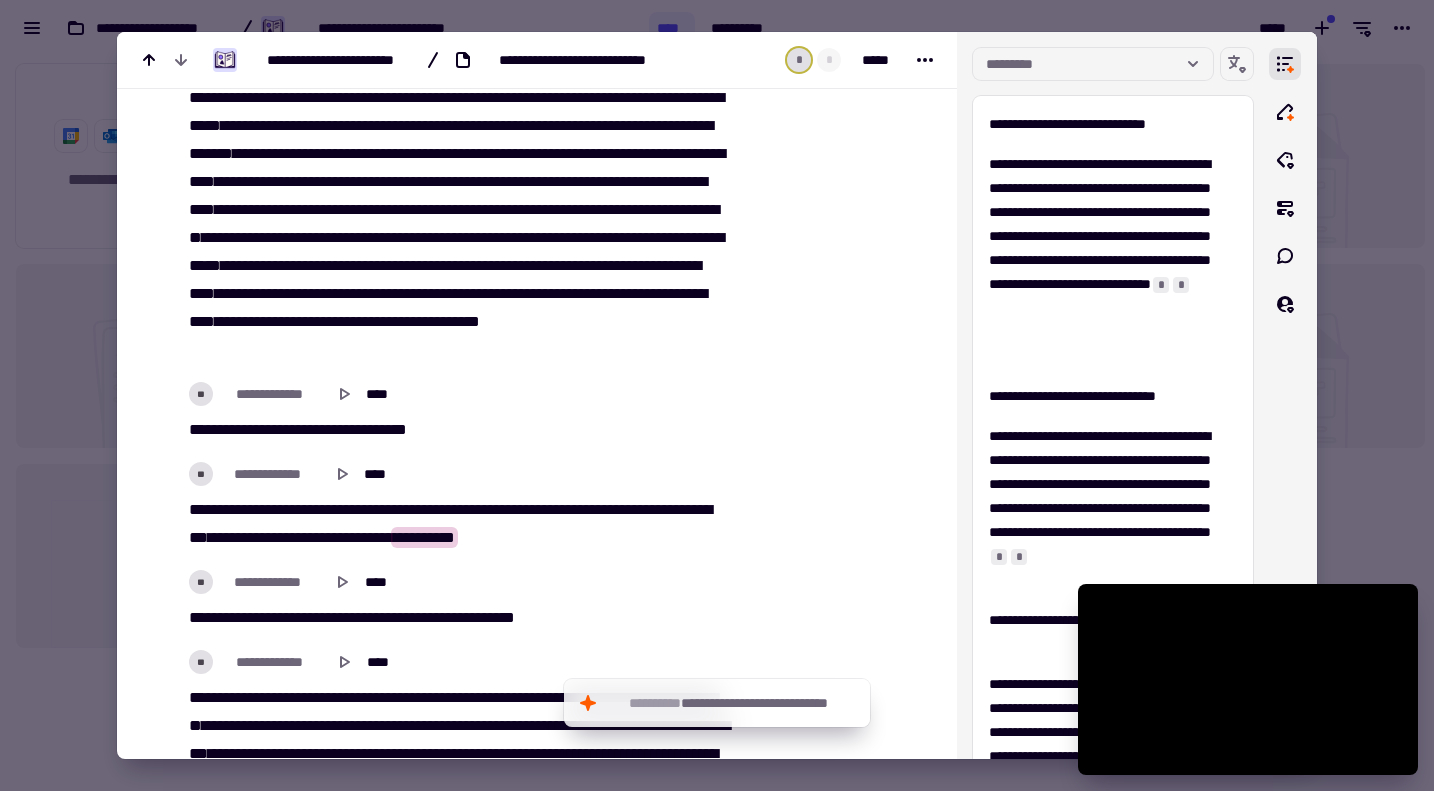 click on "**********" at bounding box center [457, 524] 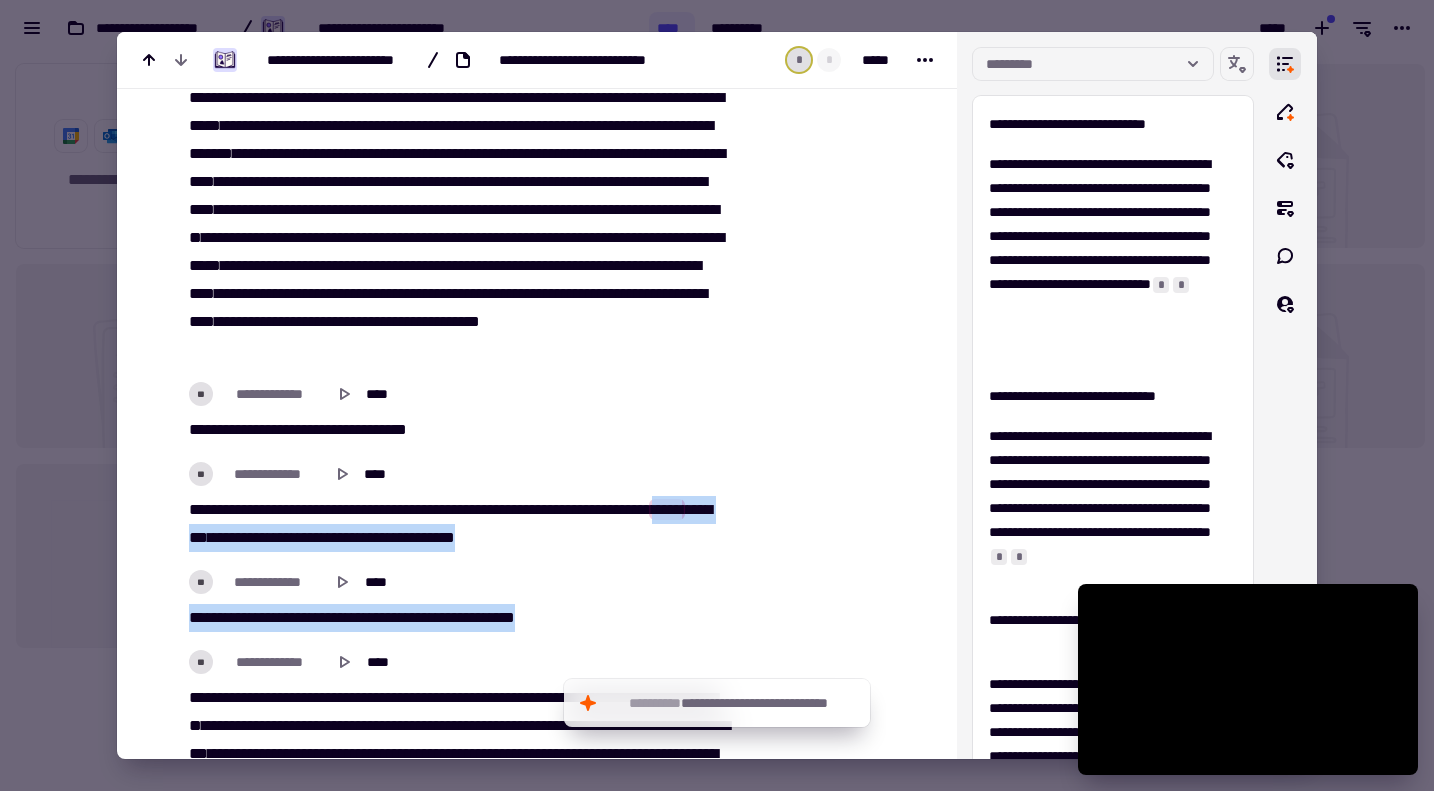 drag, startPoint x: 189, startPoint y: 533, endPoint x: 570, endPoint y: 610, distance: 388.70297 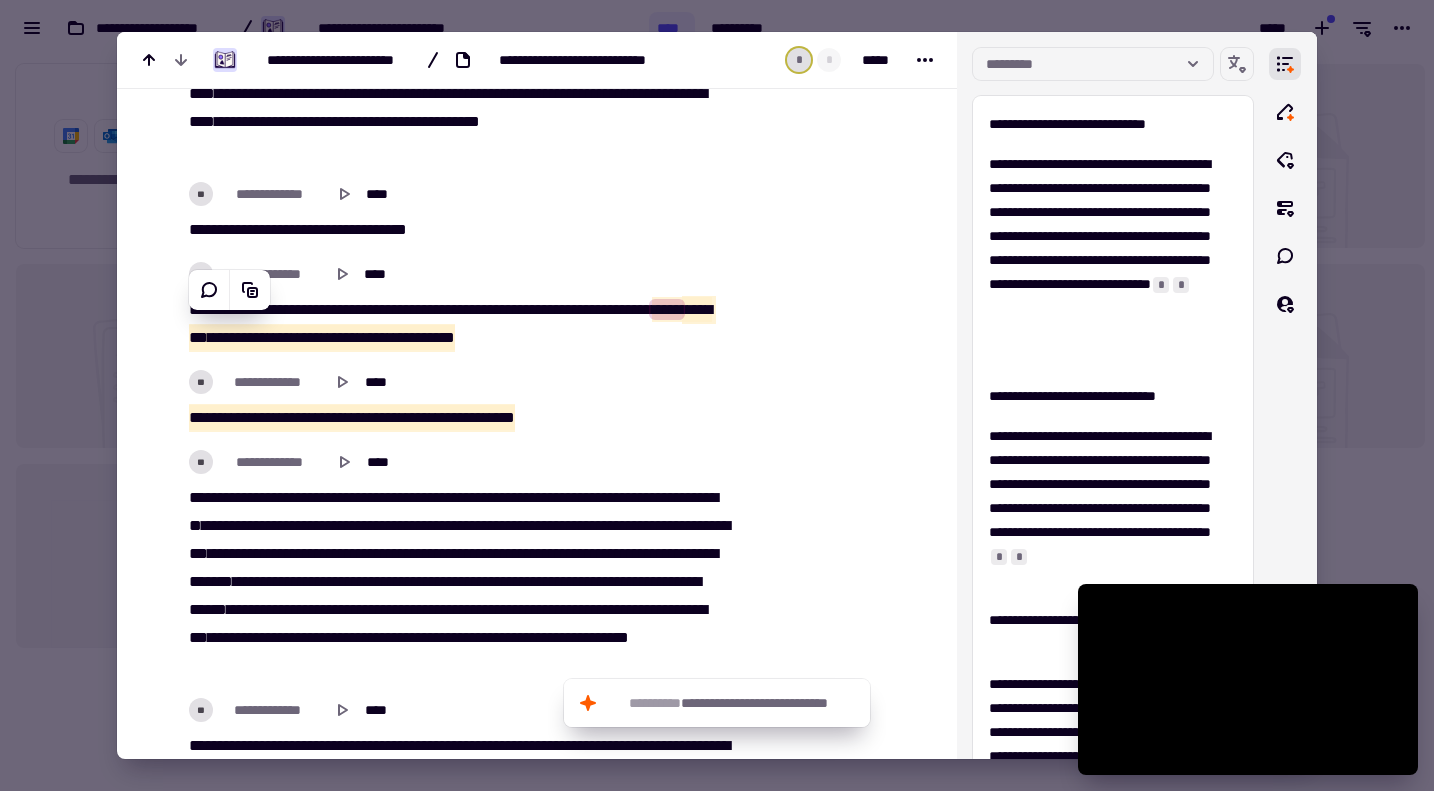 scroll, scrollTop: 2200, scrollLeft: 0, axis: vertical 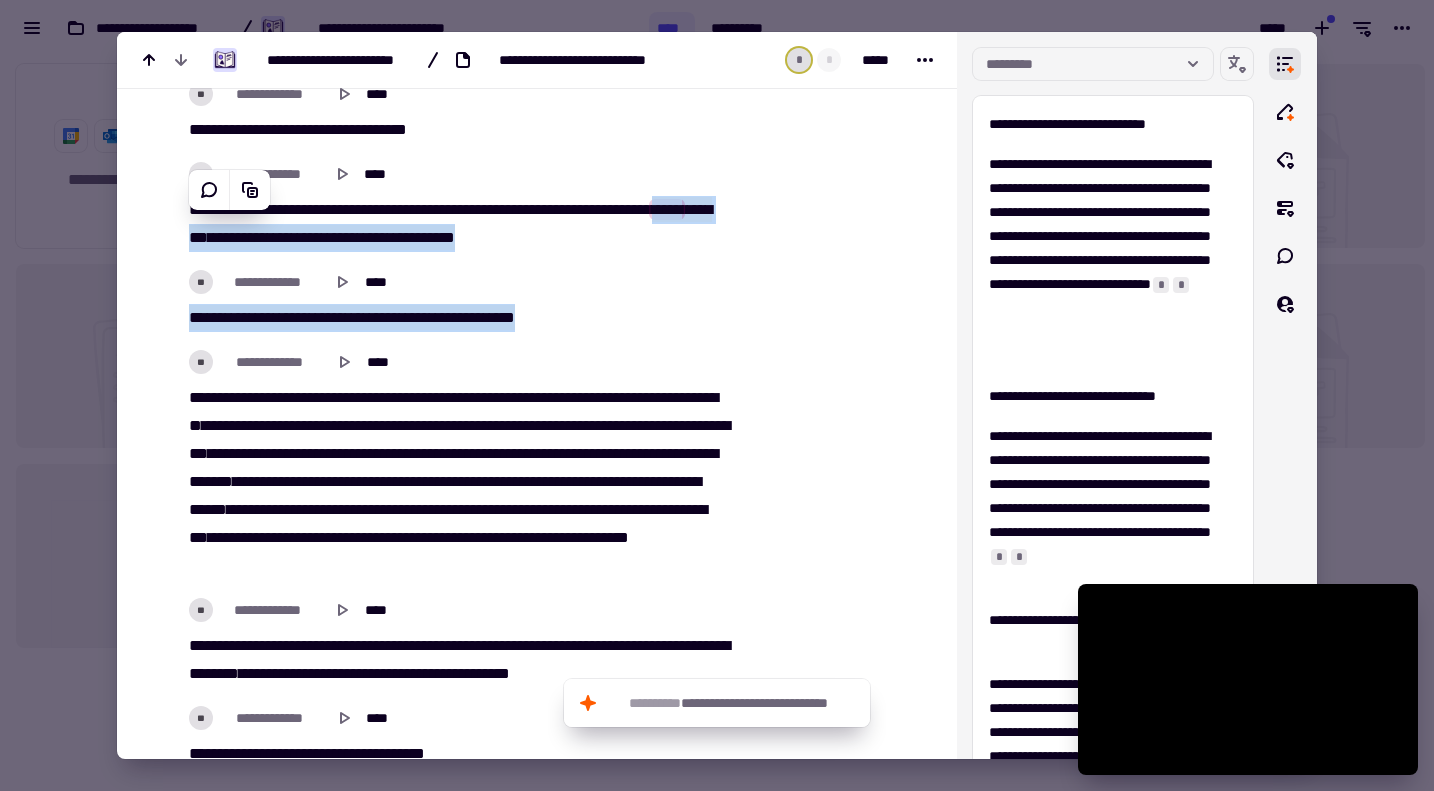 click on "****" at bounding box center [659, 509] 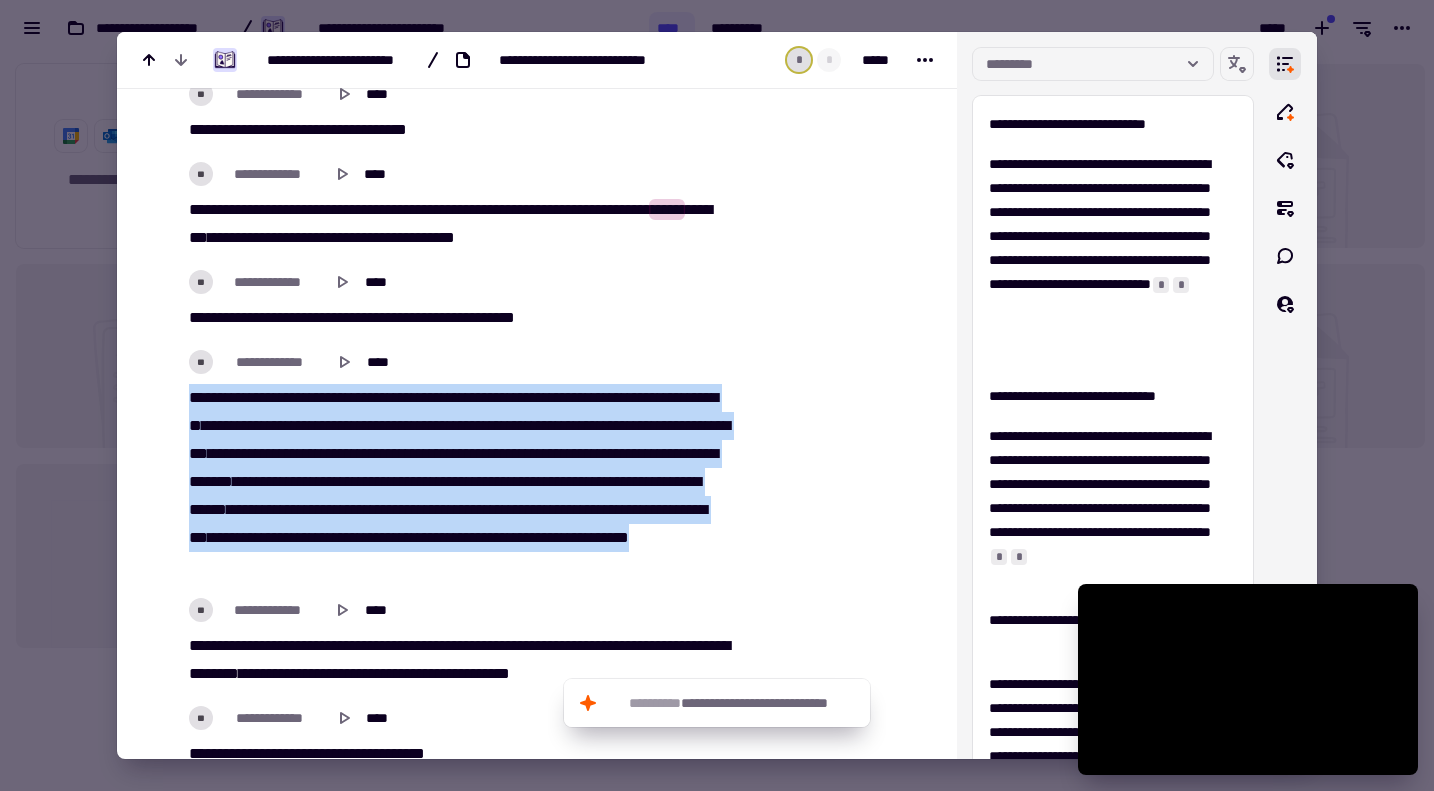 drag, startPoint x: 643, startPoint y: 554, endPoint x: 143, endPoint y: 378, distance: 530.0717 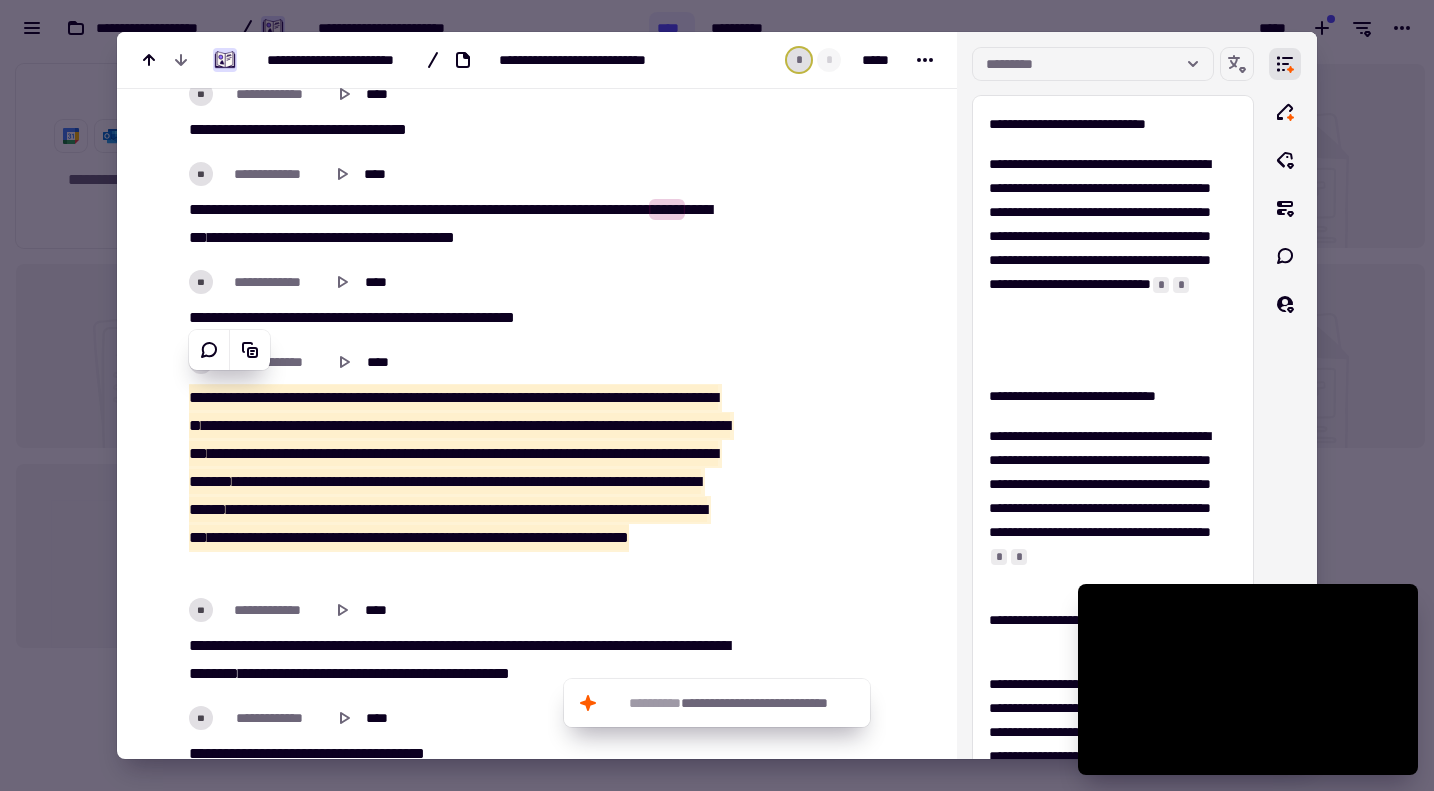 scroll, scrollTop: 2400, scrollLeft: 0, axis: vertical 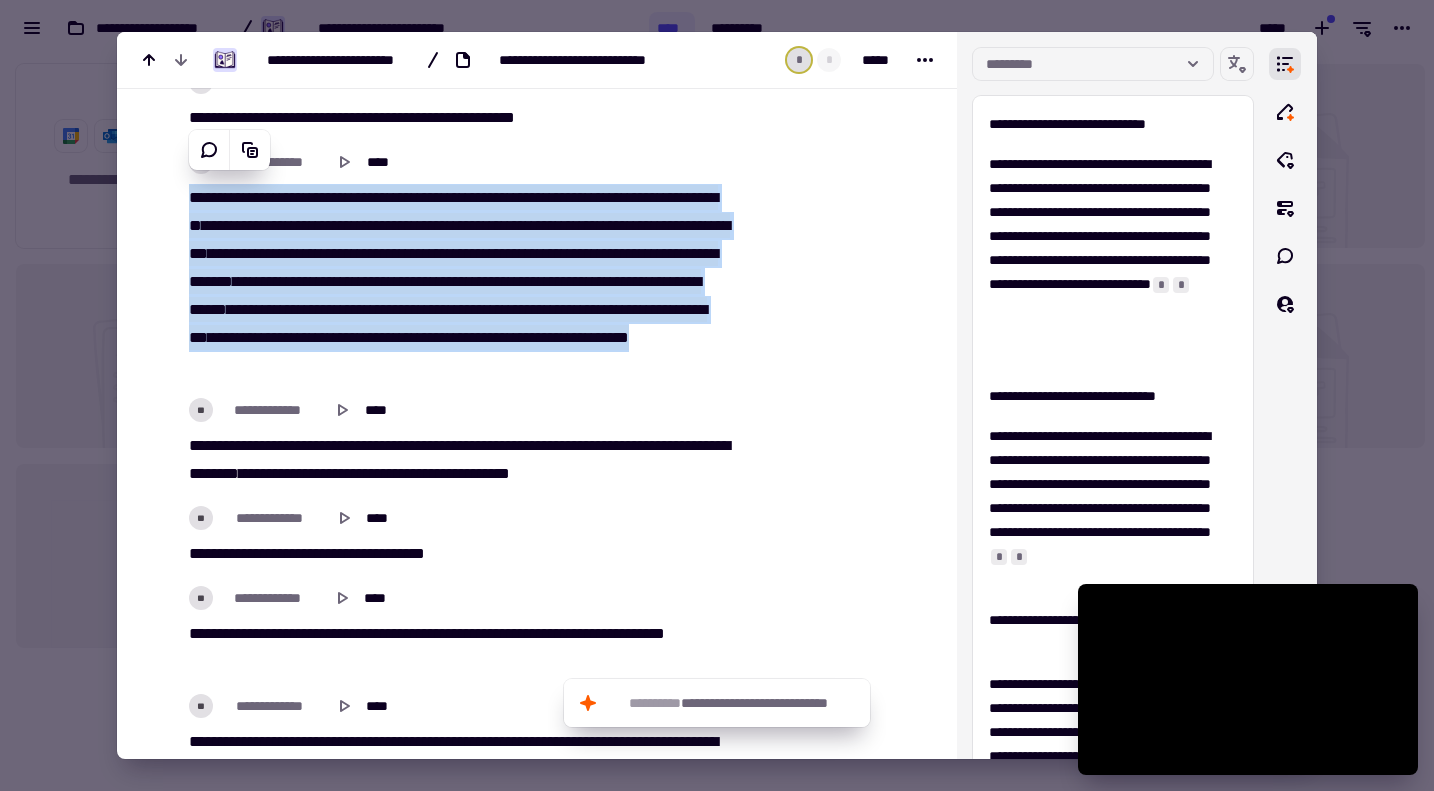 click on "*******" at bounding box center (481, 445) 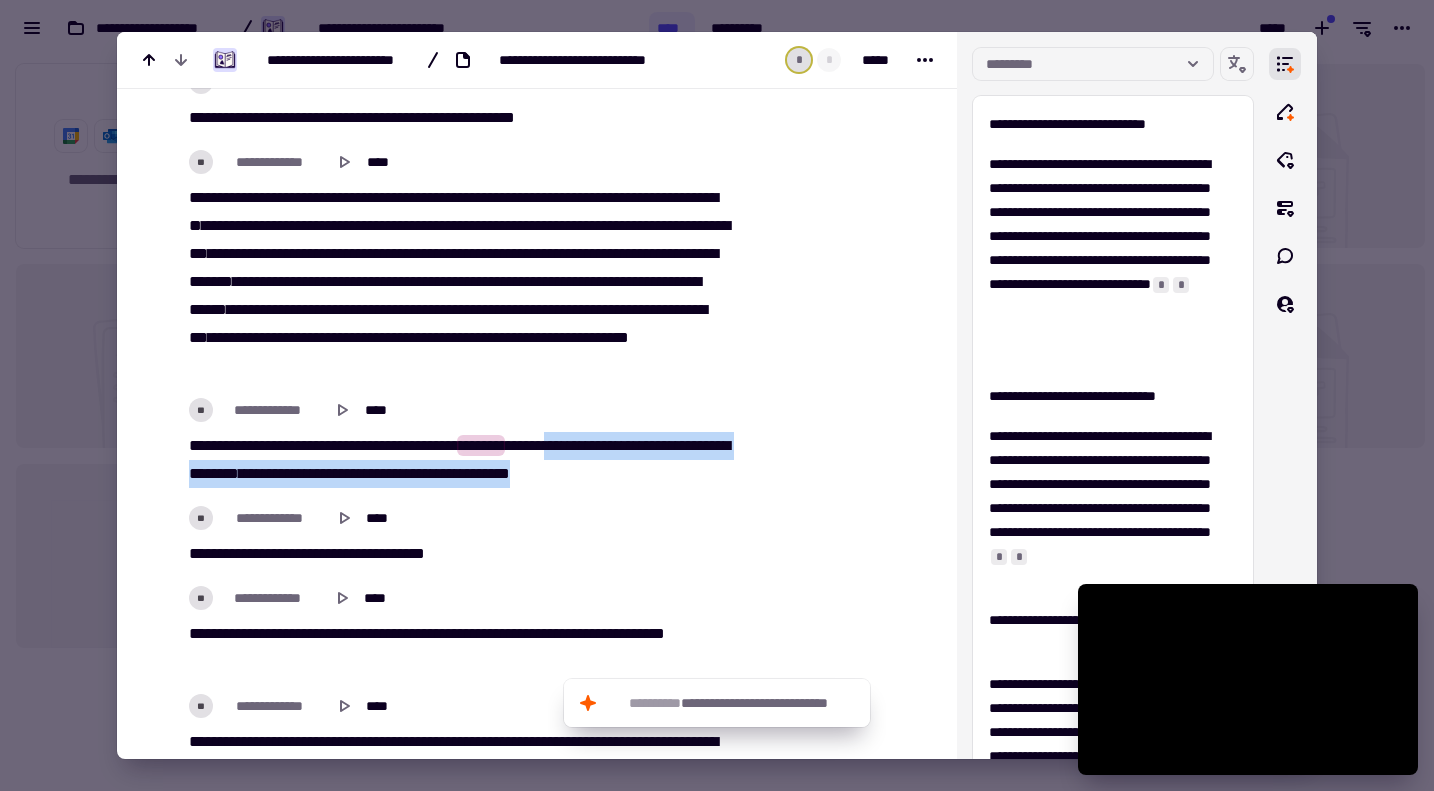 drag, startPoint x: 569, startPoint y: 437, endPoint x: 678, endPoint y: 482, distance: 117.923706 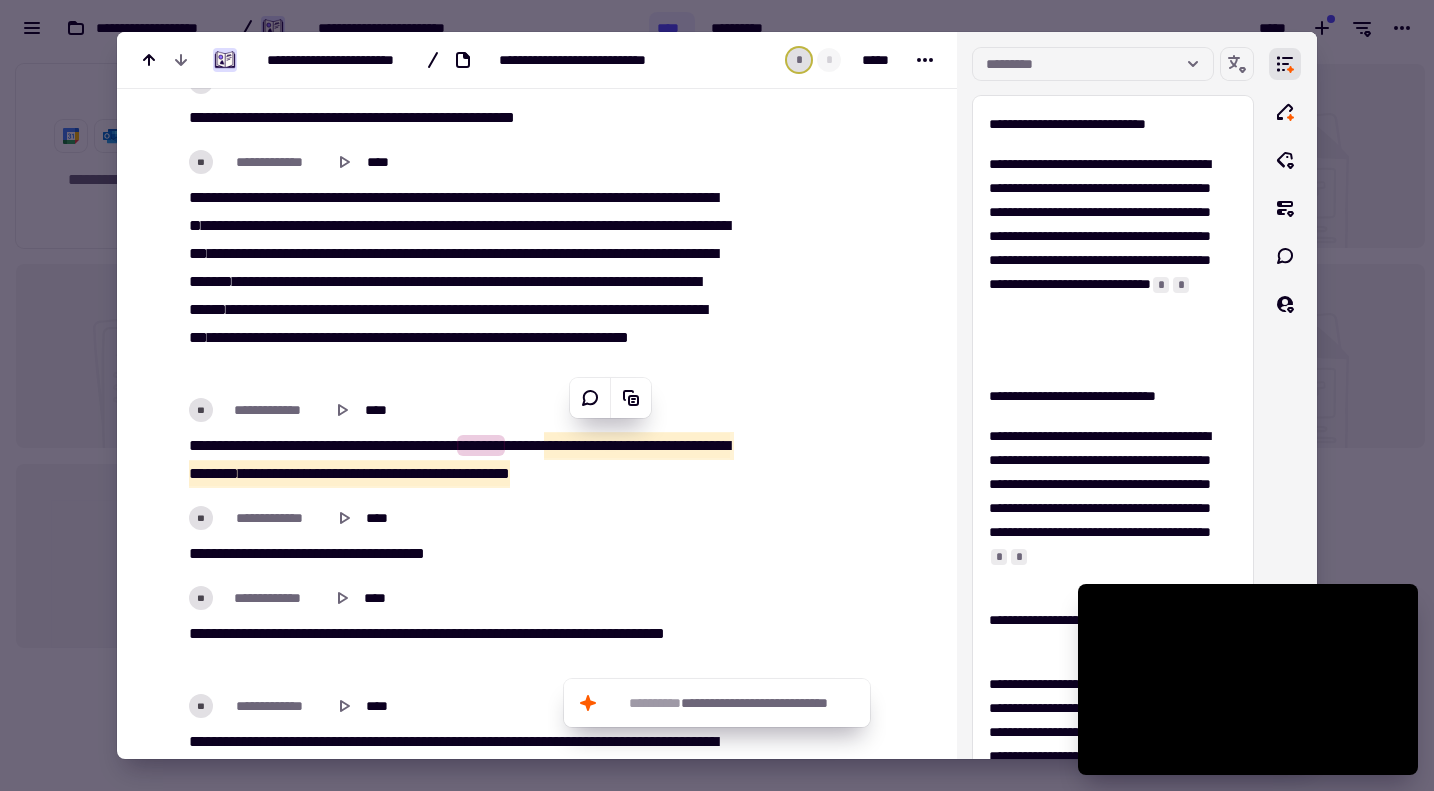 scroll, scrollTop: 2500, scrollLeft: 0, axis: vertical 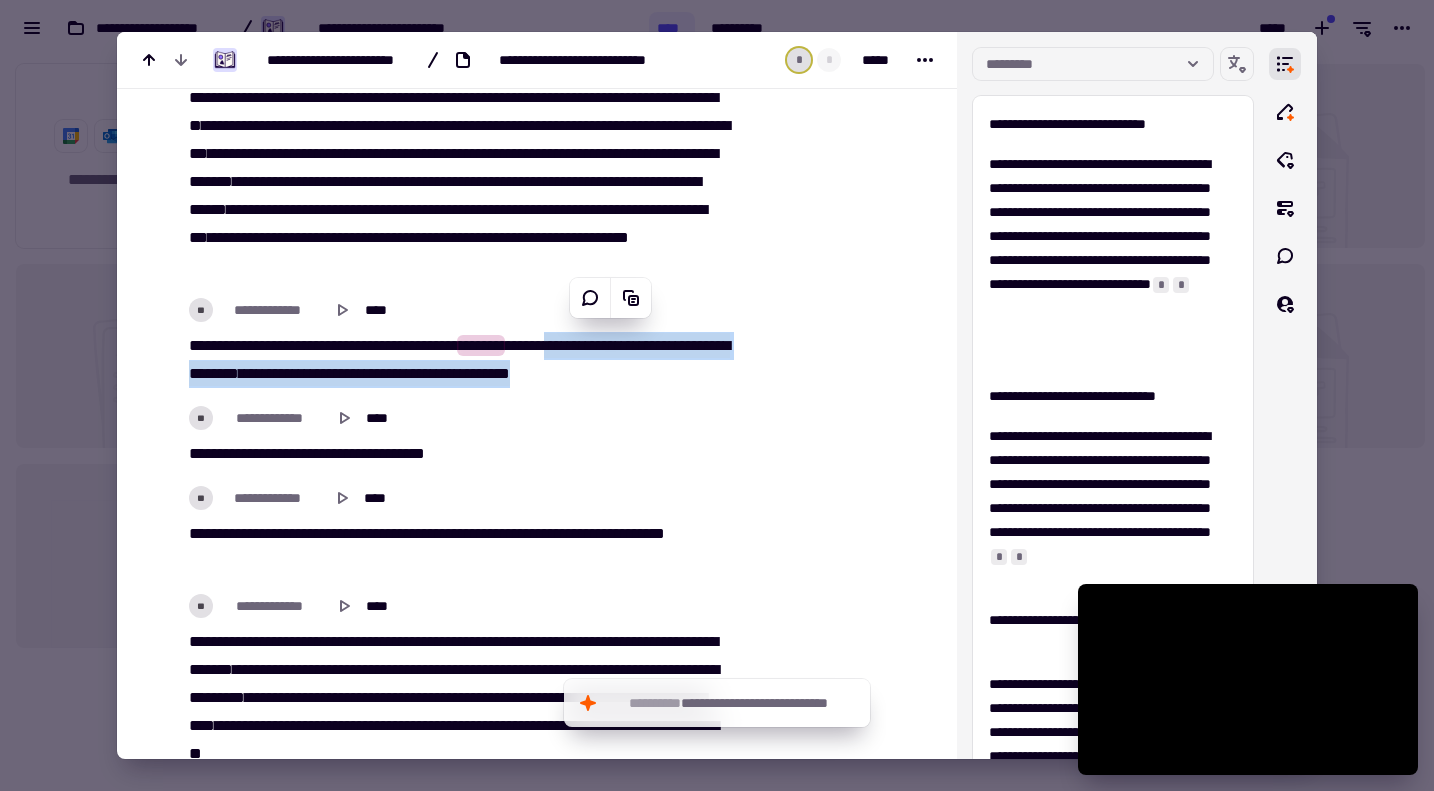 click on "***" at bounding box center (198, 533) 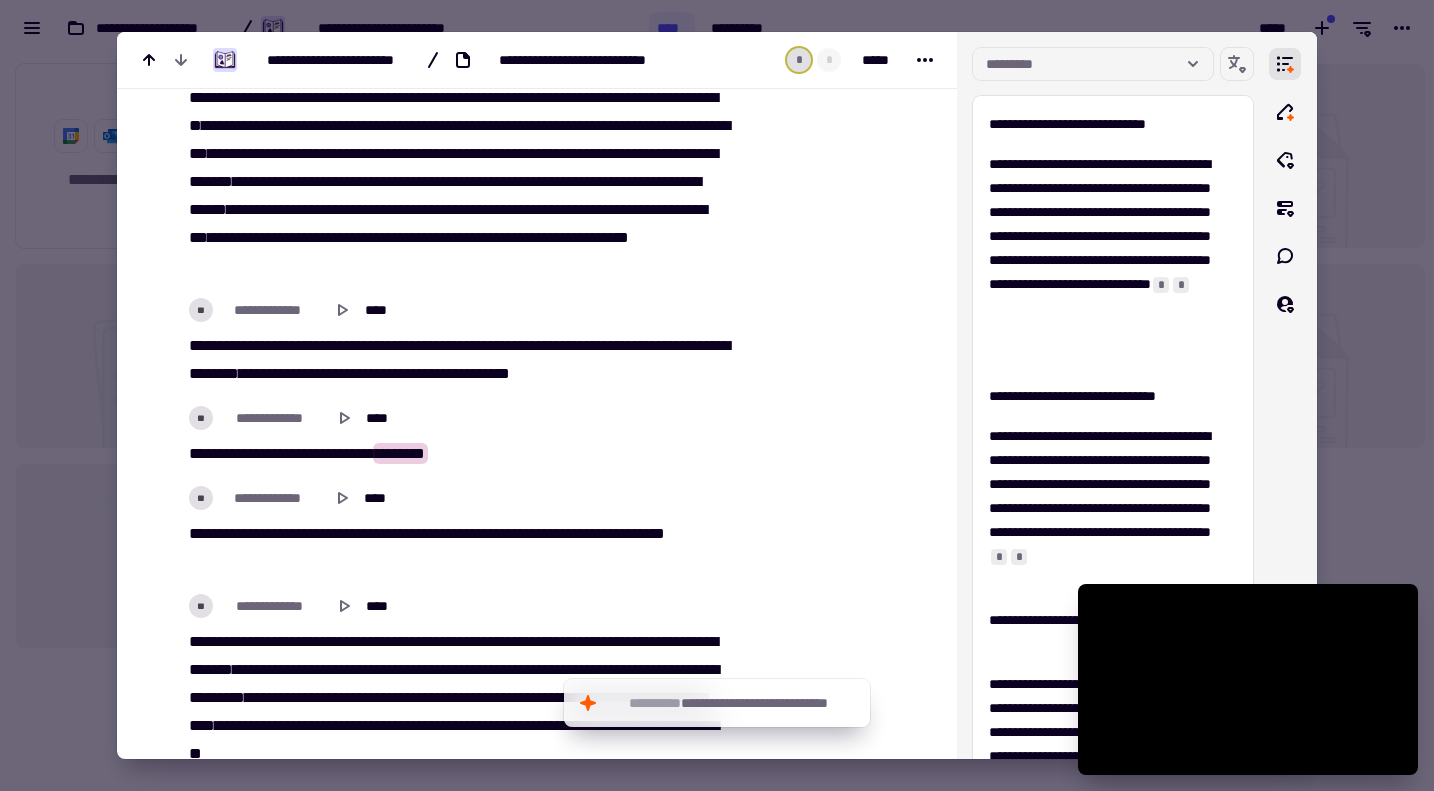 scroll, scrollTop: 2700, scrollLeft: 0, axis: vertical 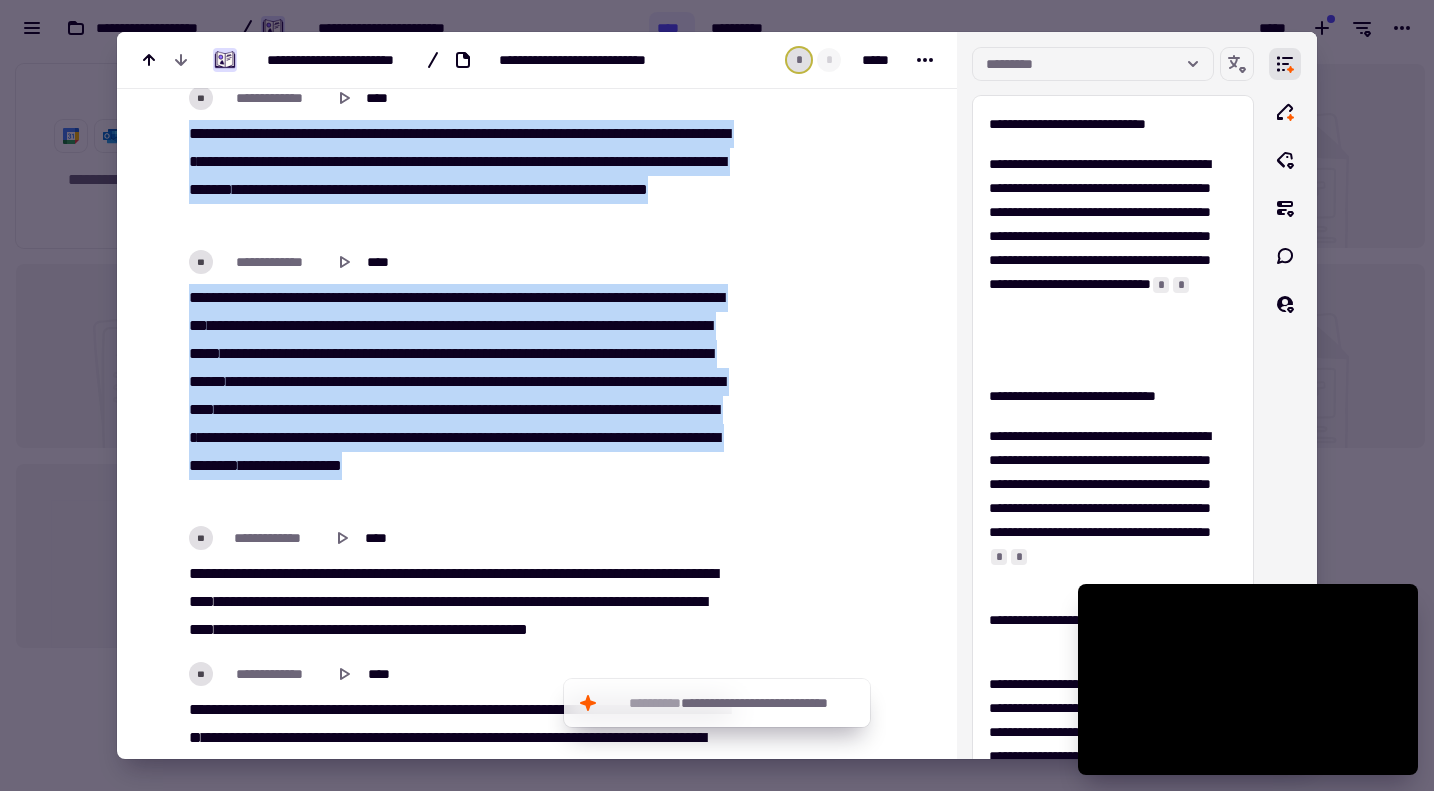 drag, startPoint x: 185, startPoint y: 442, endPoint x: 486, endPoint y: 494, distance: 305.45868 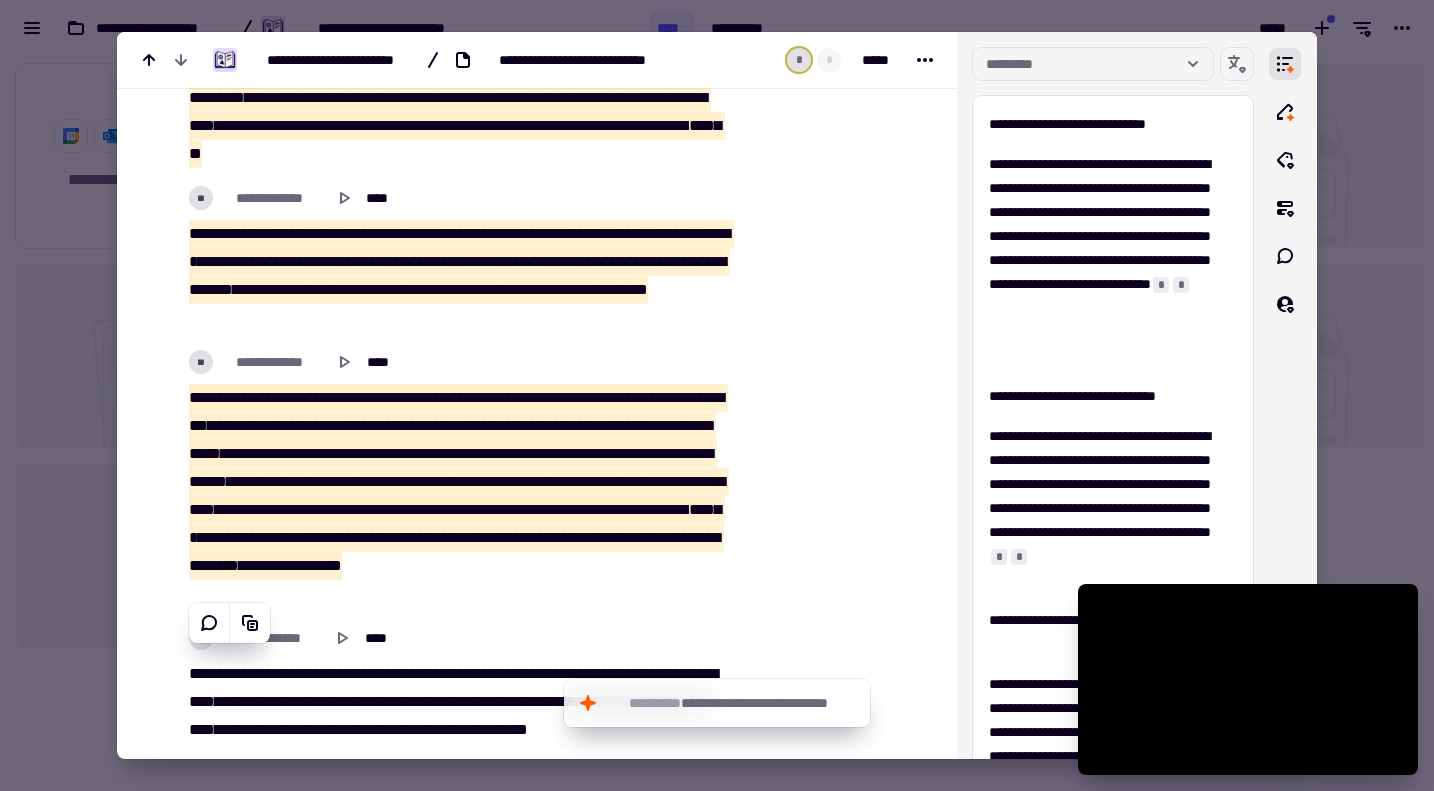 scroll, scrollTop: 3400, scrollLeft: 0, axis: vertical 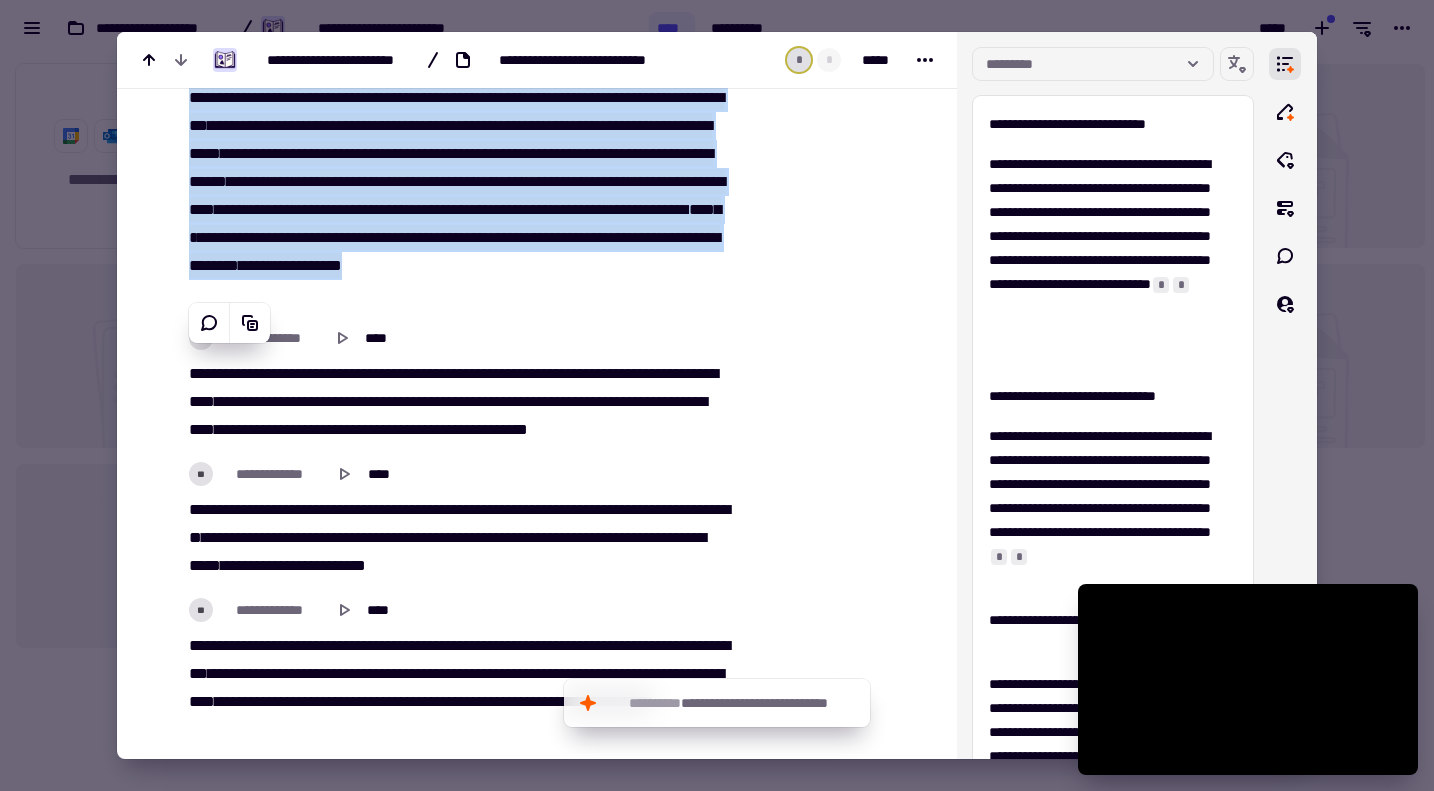 click on "***" at bounding box center [374, 401] 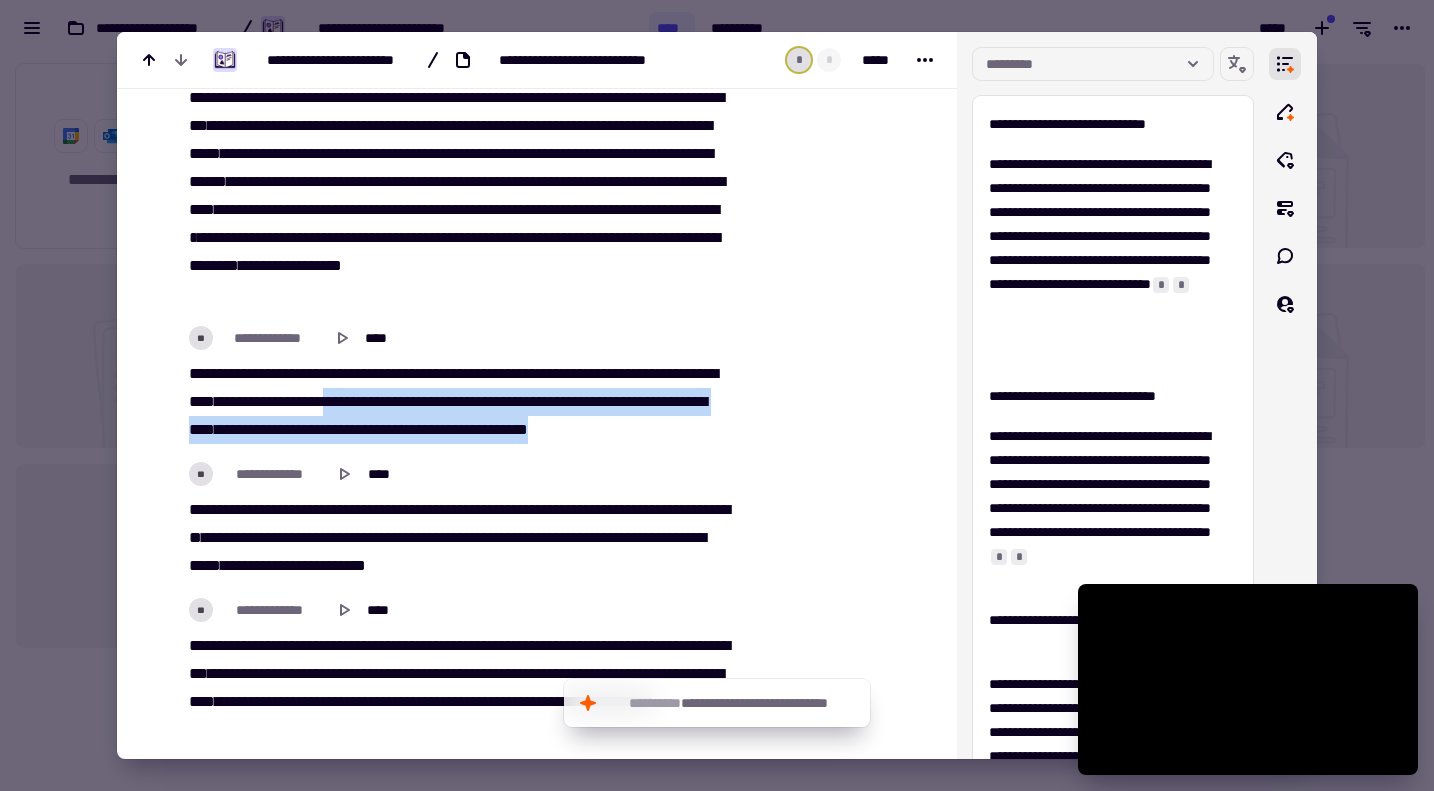 drag, startPoint x: 488, startPoint y: 390, endPoint x: 718, endPoint y: 419, distance: 231.82104 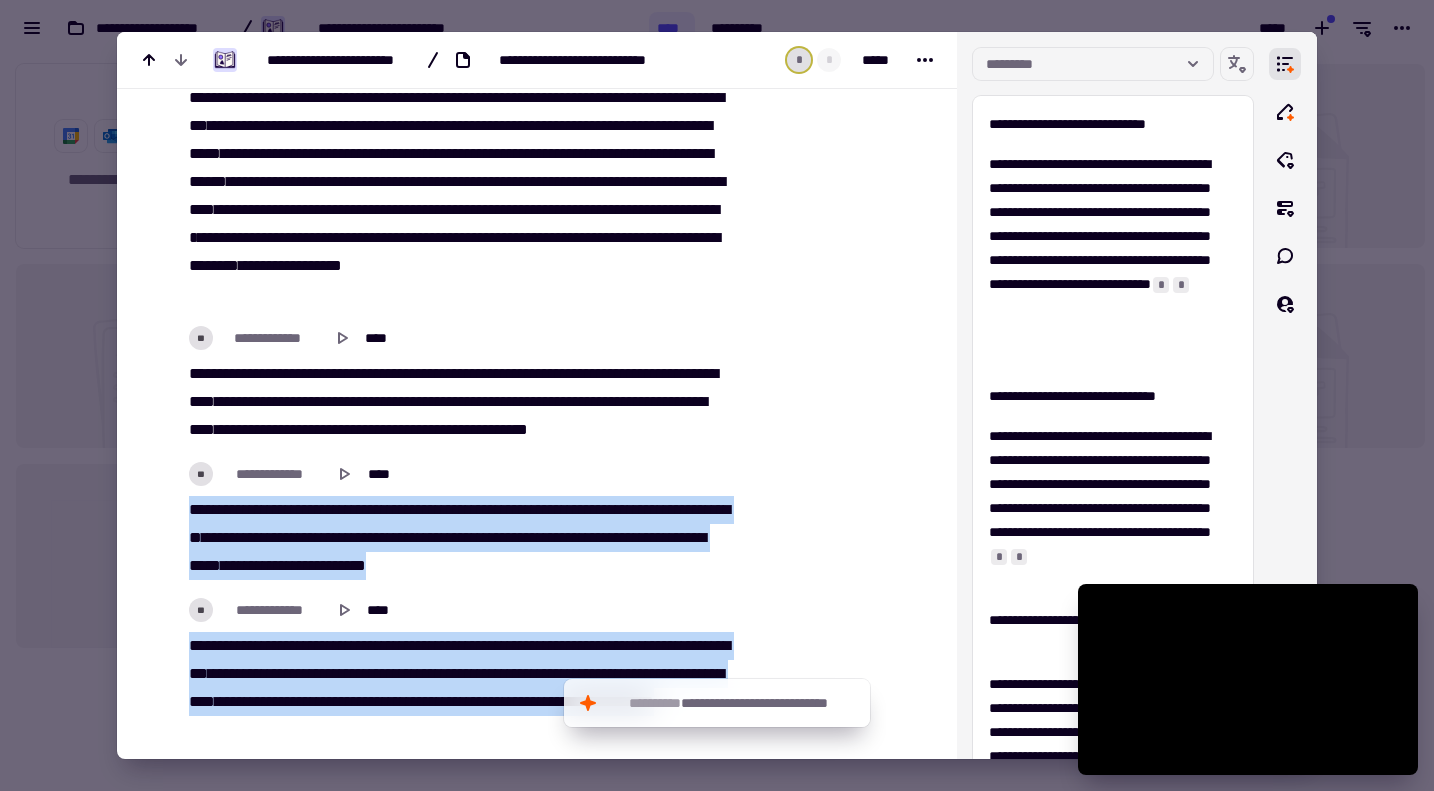 drag, startPoint x: 186, startPoint y: 498, endPoint x: 408, endPoint y: 711, distance: 307.6573 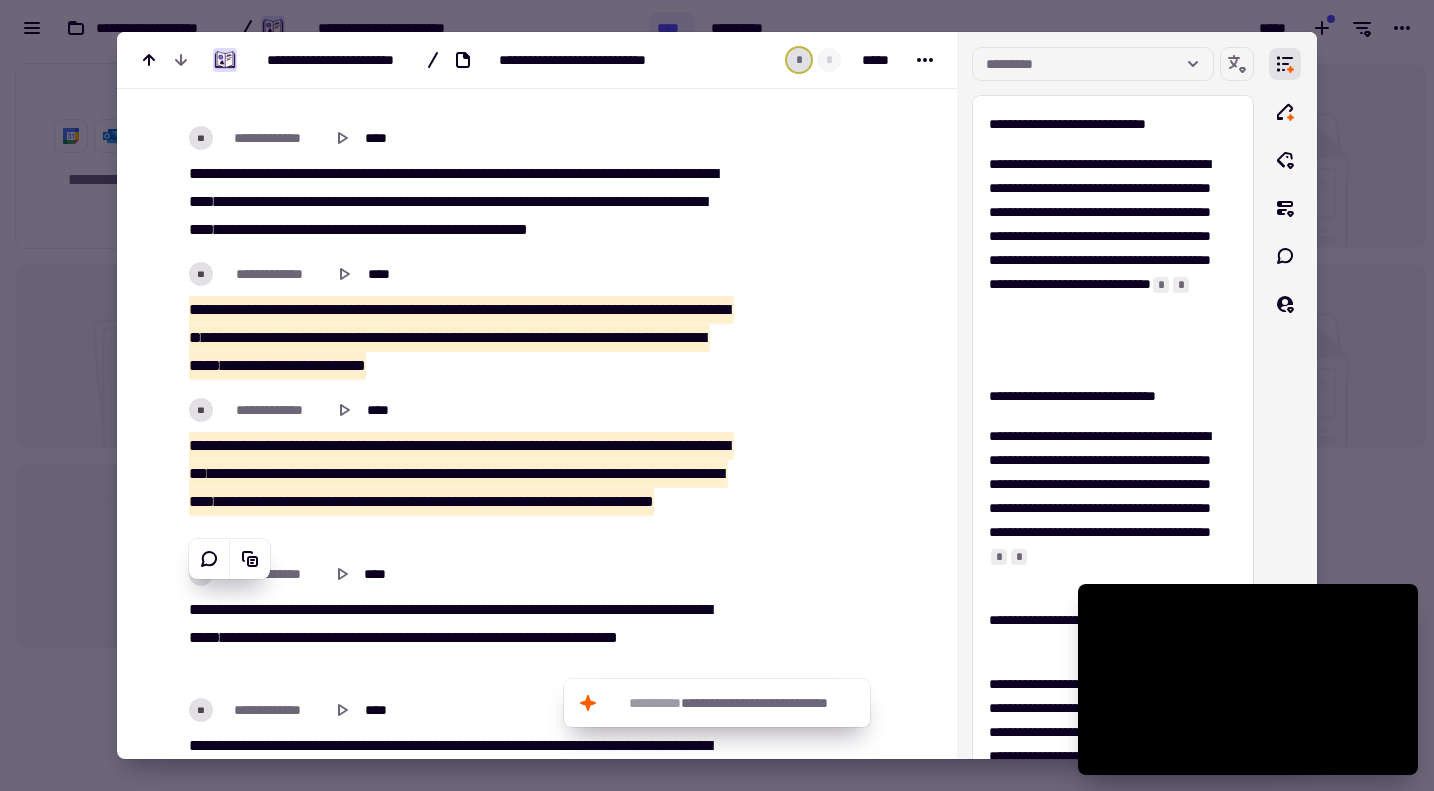 scroll, scrollTop: 3800, scrollLeft: 0, axis: vertical 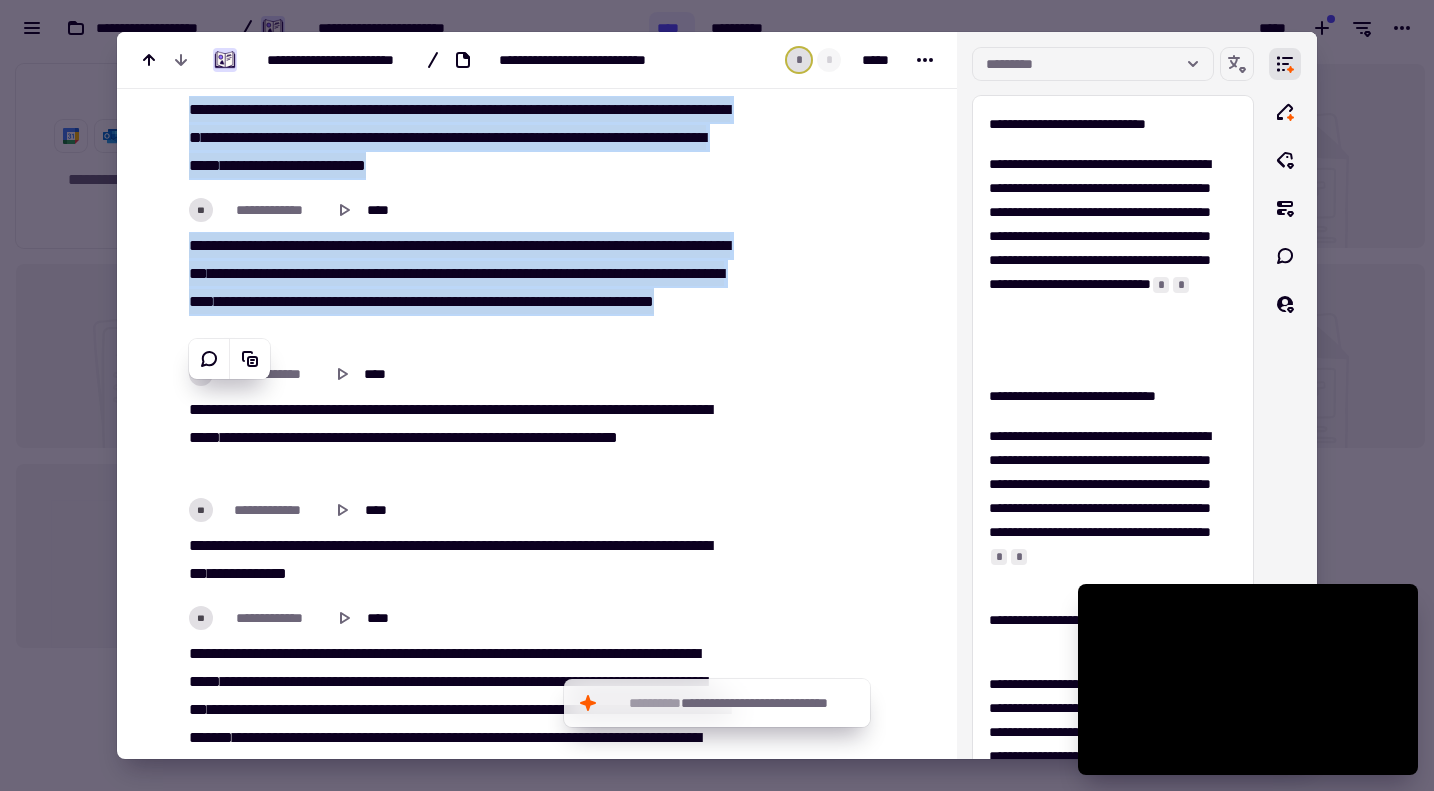 click on "***" at bounding box center (290, 437) 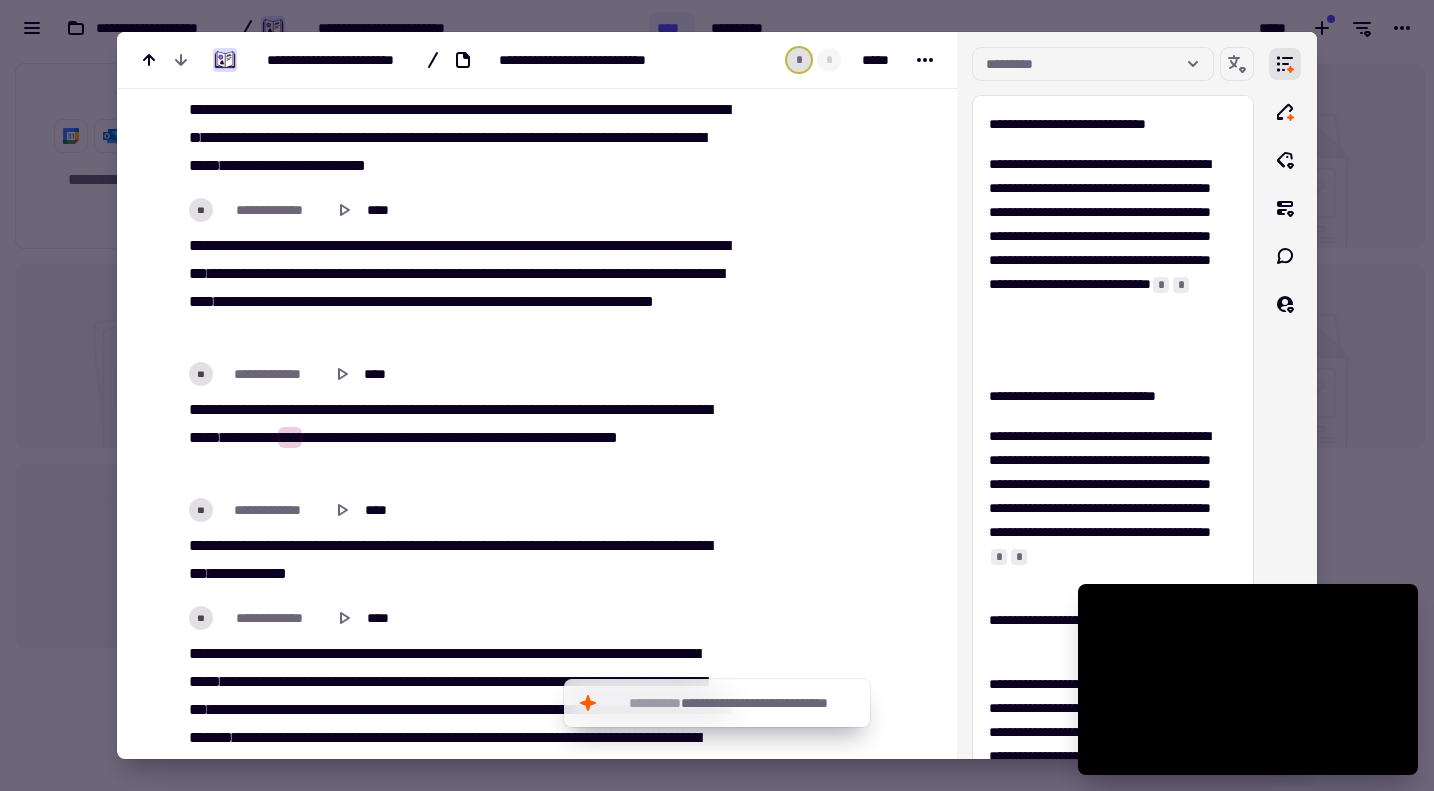 click on "**********" at bounding box center (457, 438) 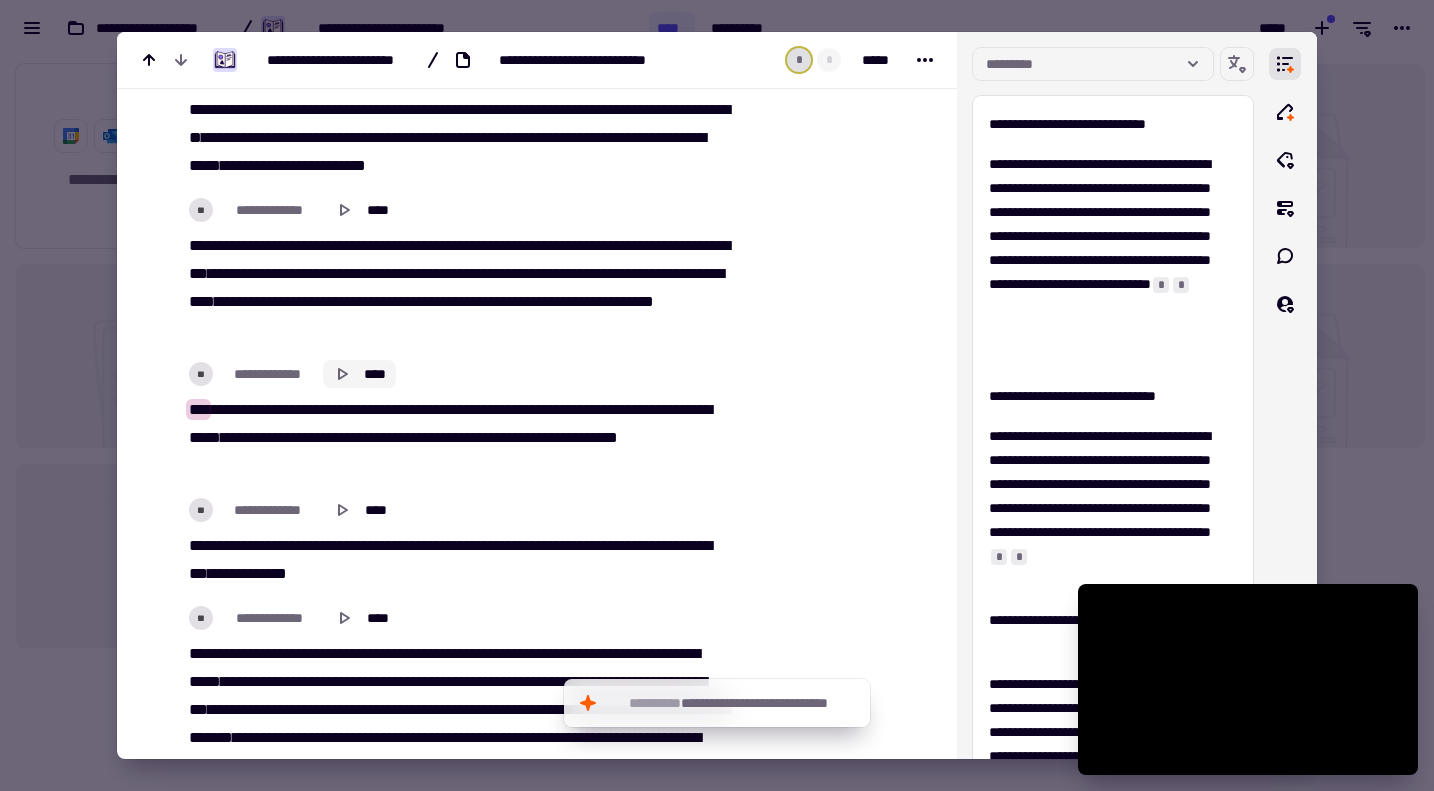click 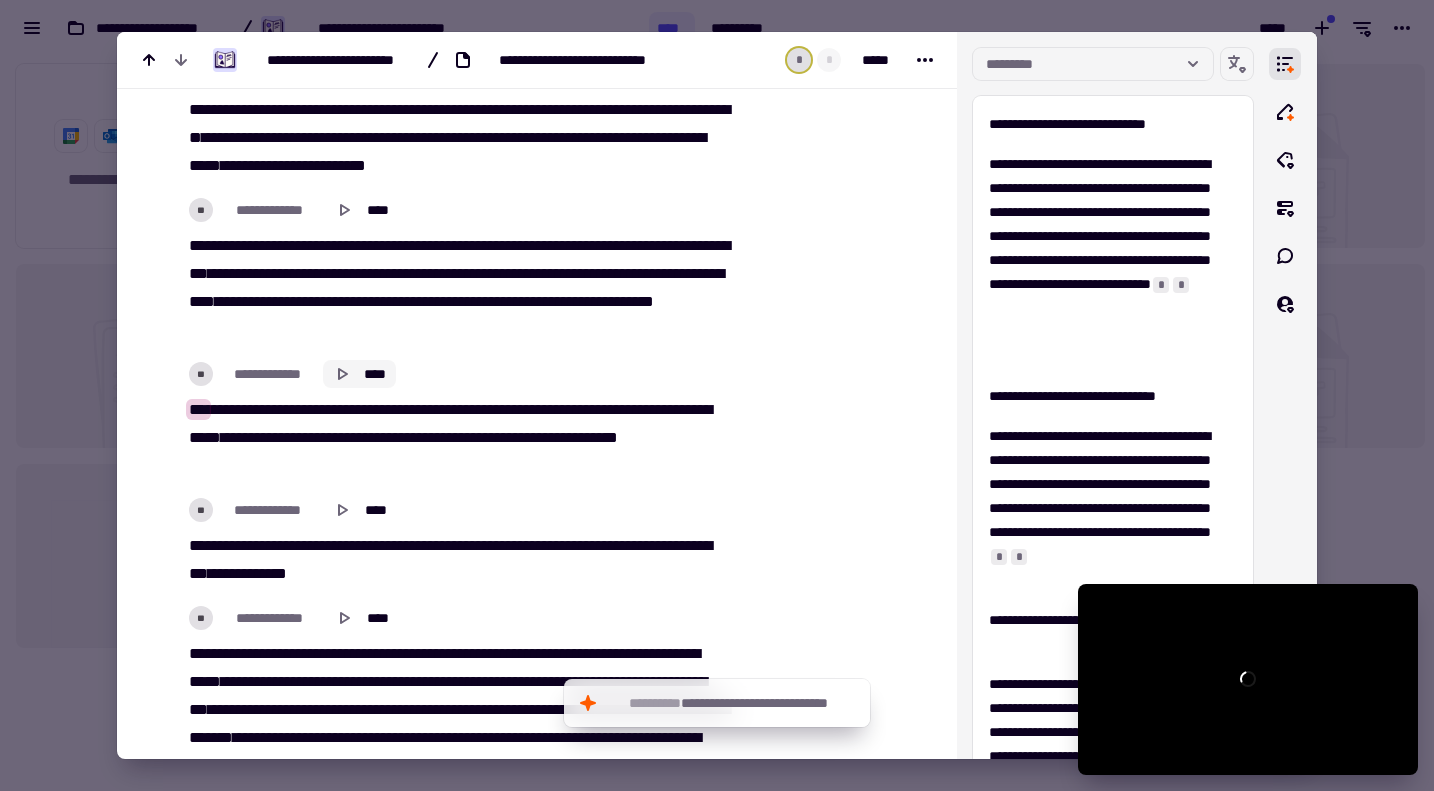 click 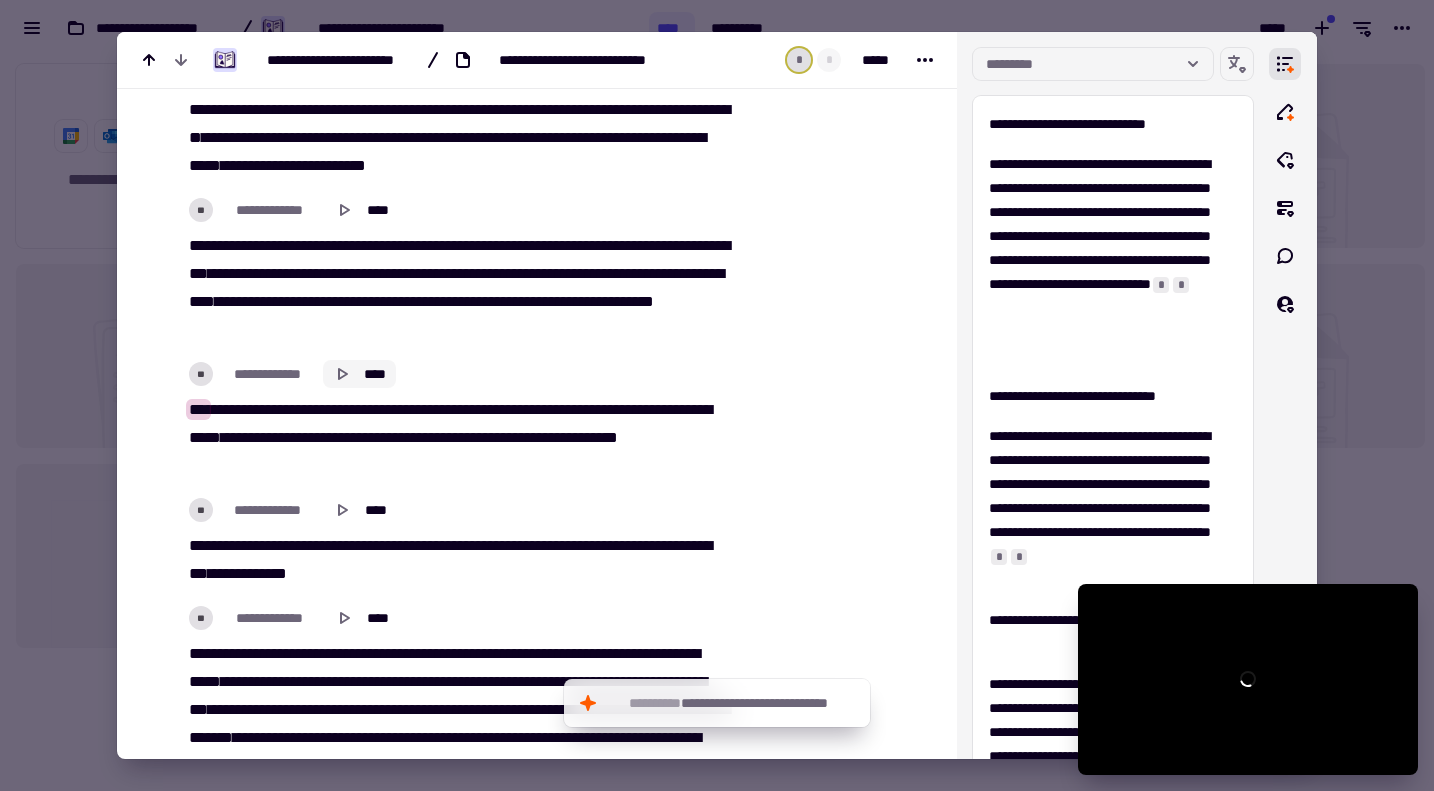 click 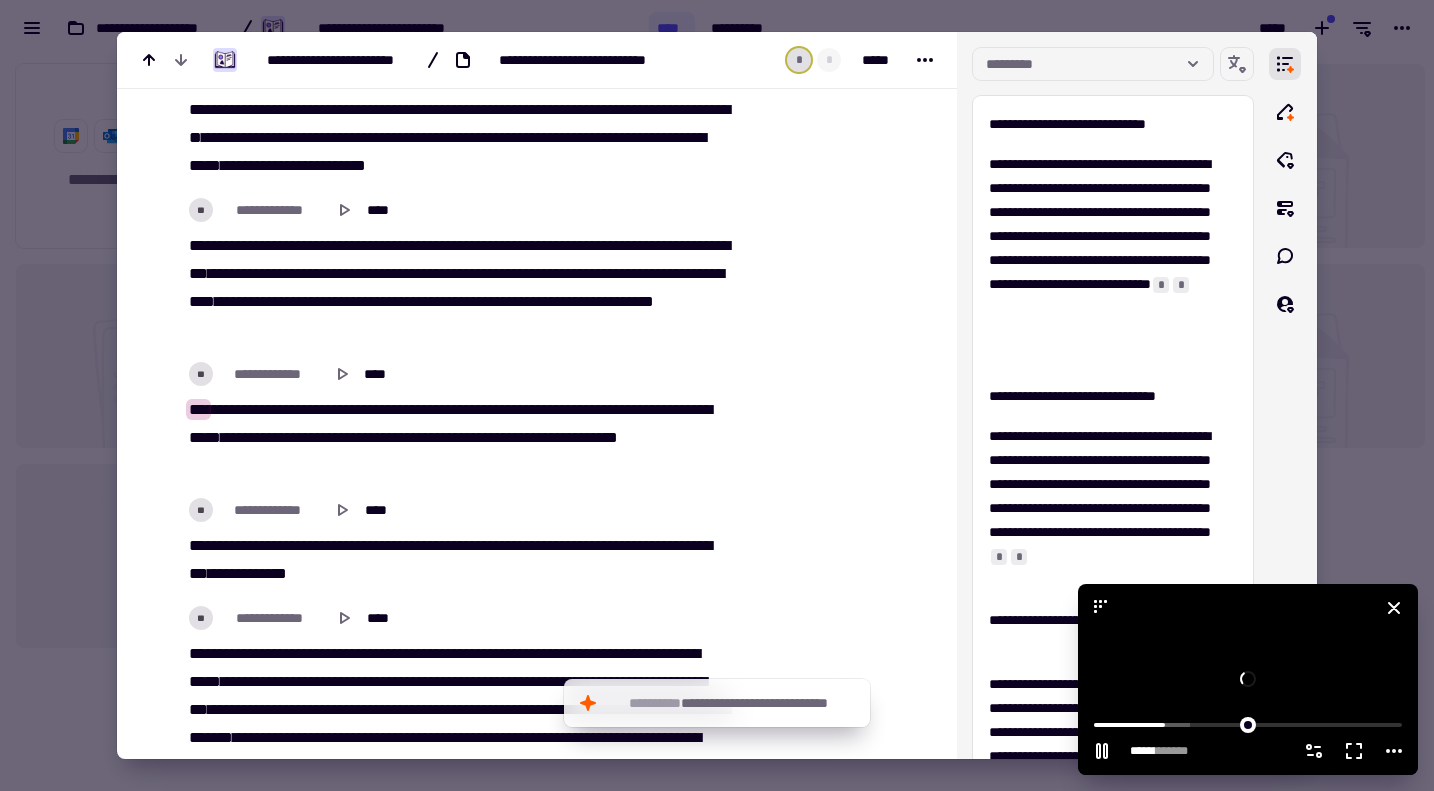 click at bounding box center [1248, 679] 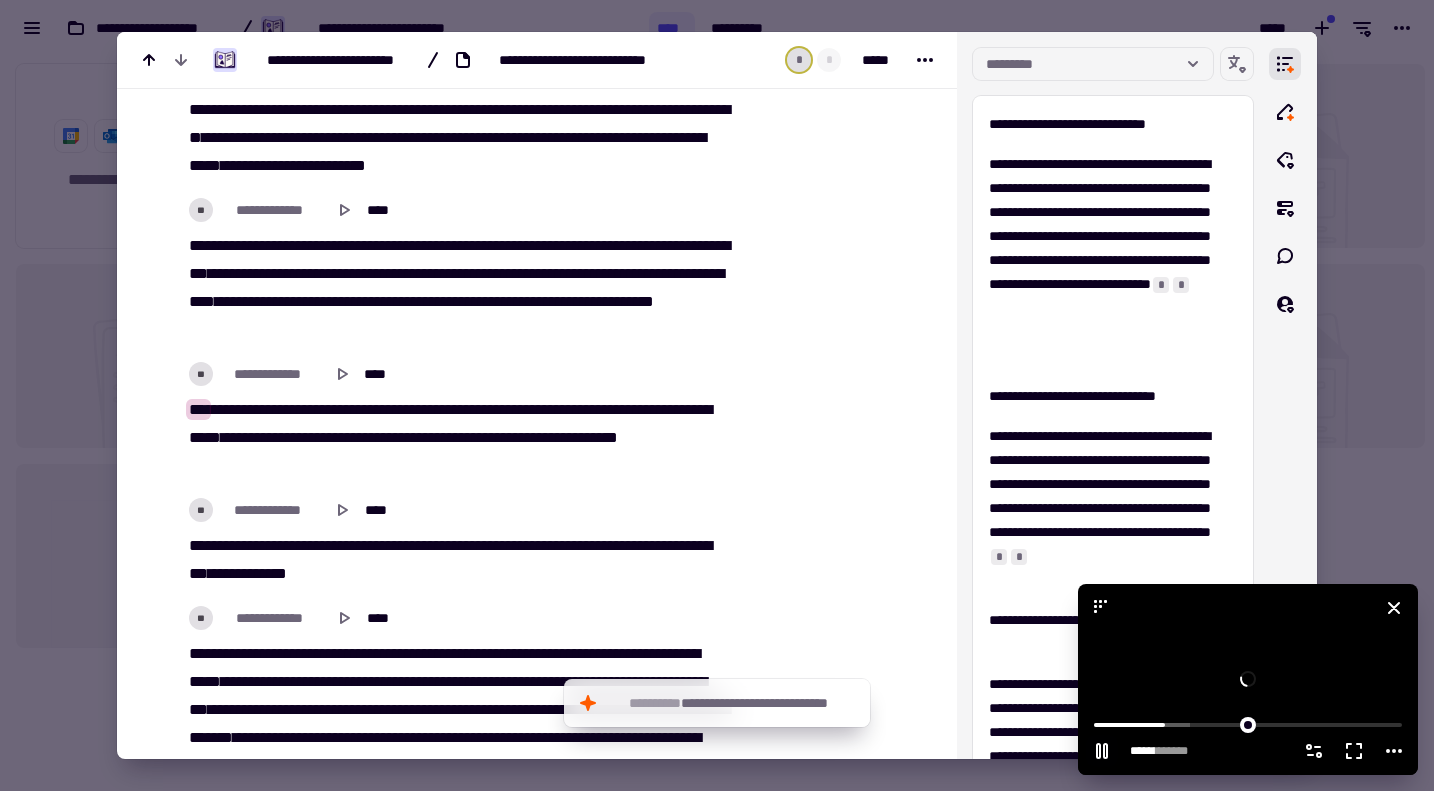 click 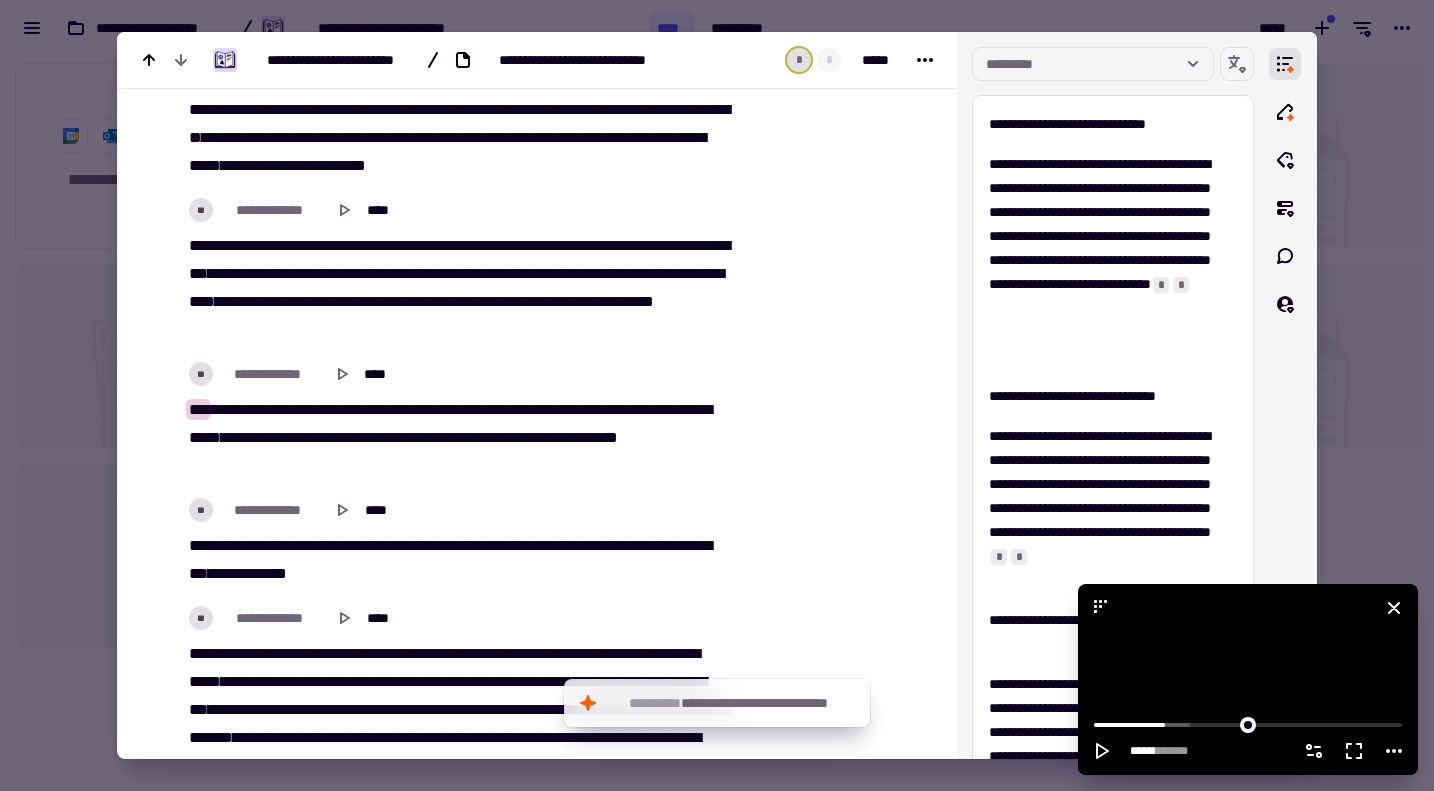 click at bounding box center (1248, 679) 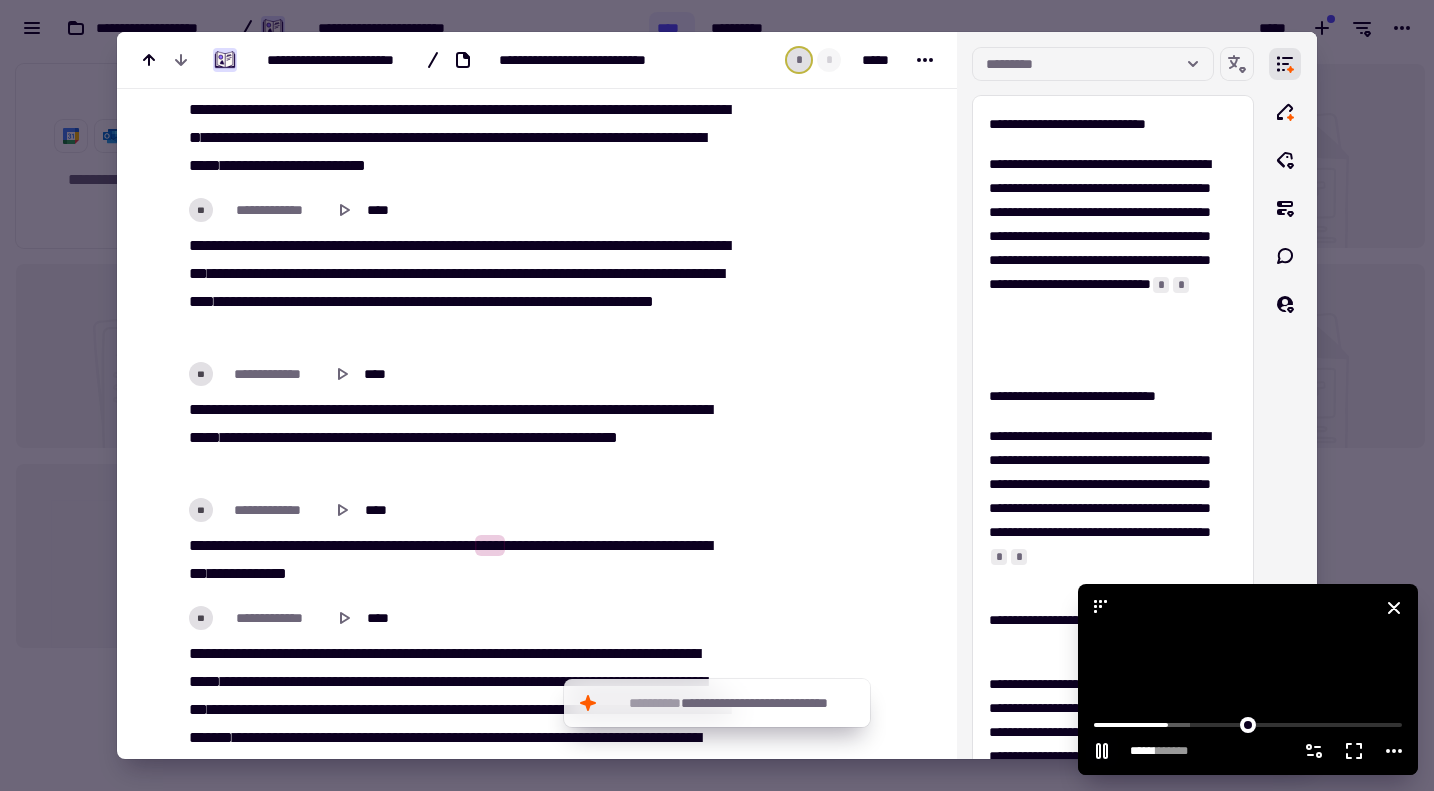 click at bounding box center (1248, 679) 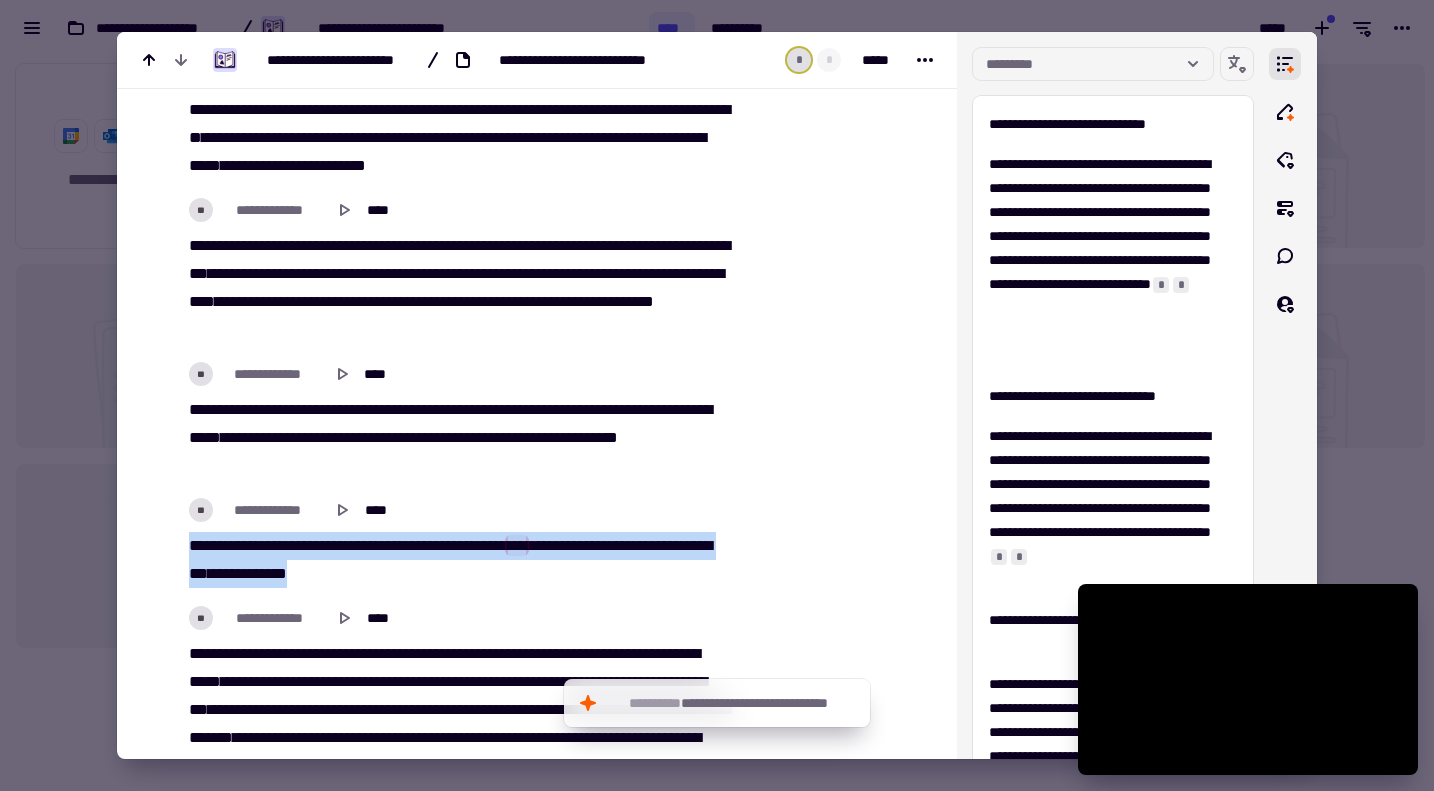 drag, startPoint x: 415, startPoint y: 561, endPoint x: 189, endPoint y: 536, distance: 227.37854 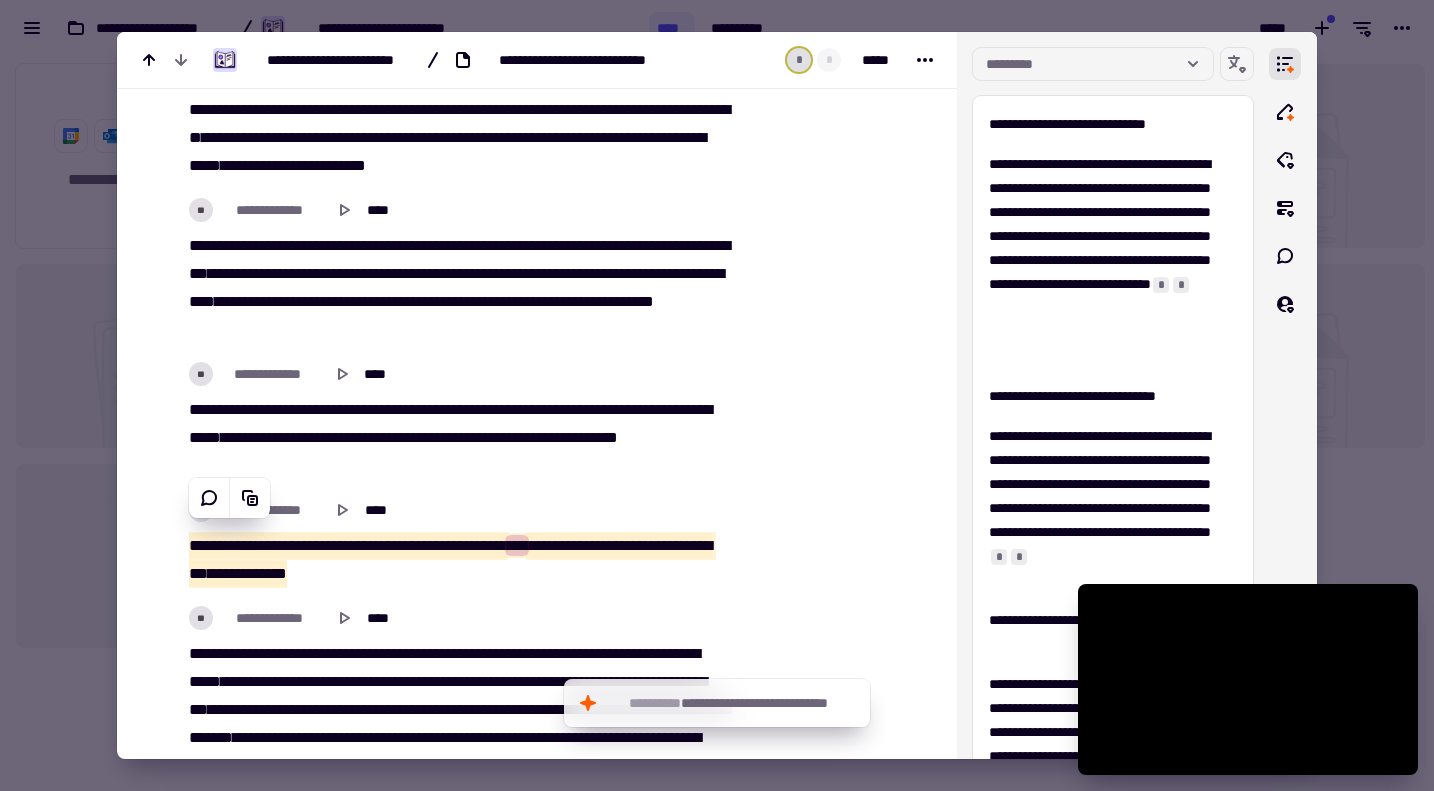 scroll, scrollTop: 4000, scrollLeft: 0, axis: vertical 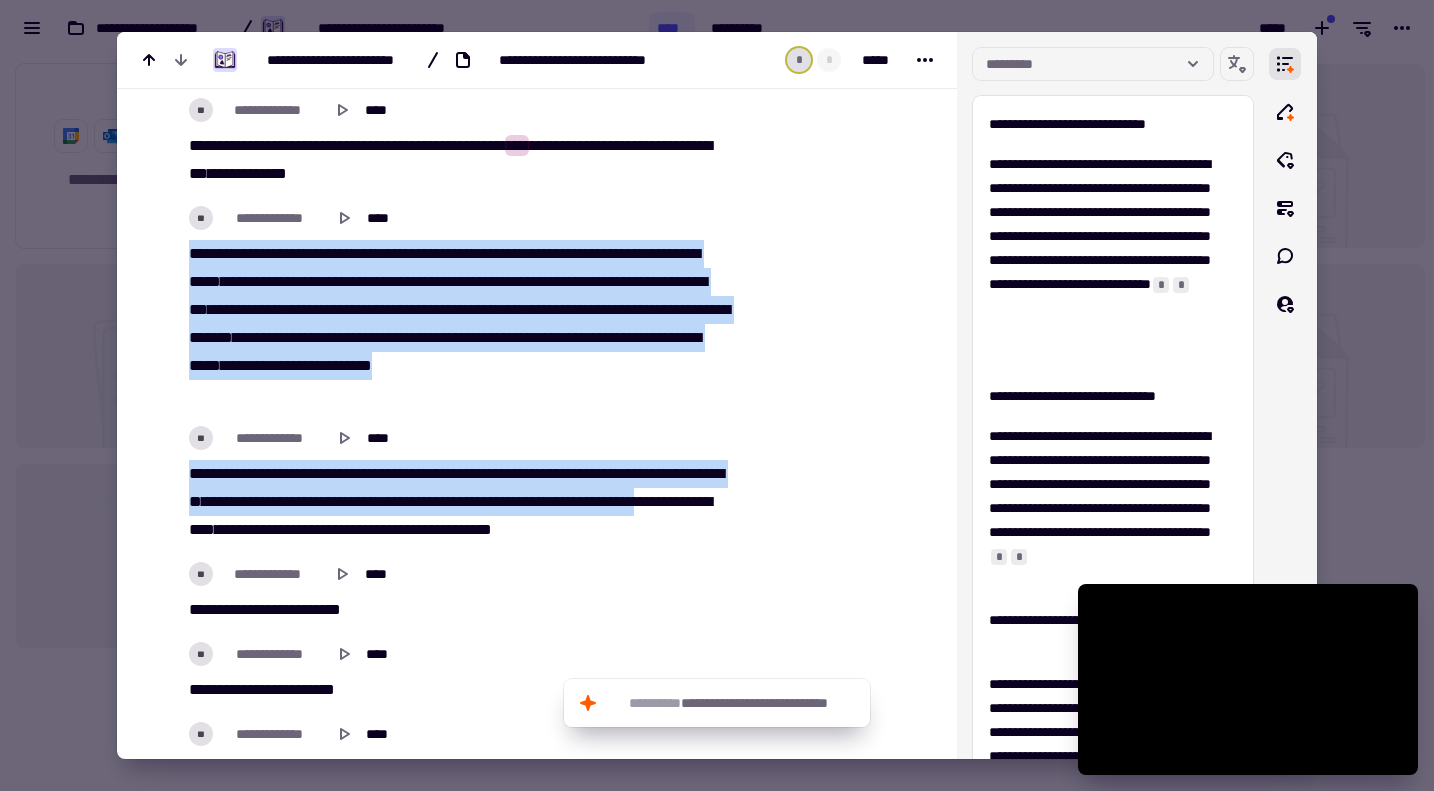 drag, startPoint x: 182, startPoint y: 440, endPoint x: 315, endPoint y: 522, distance: 156.2466 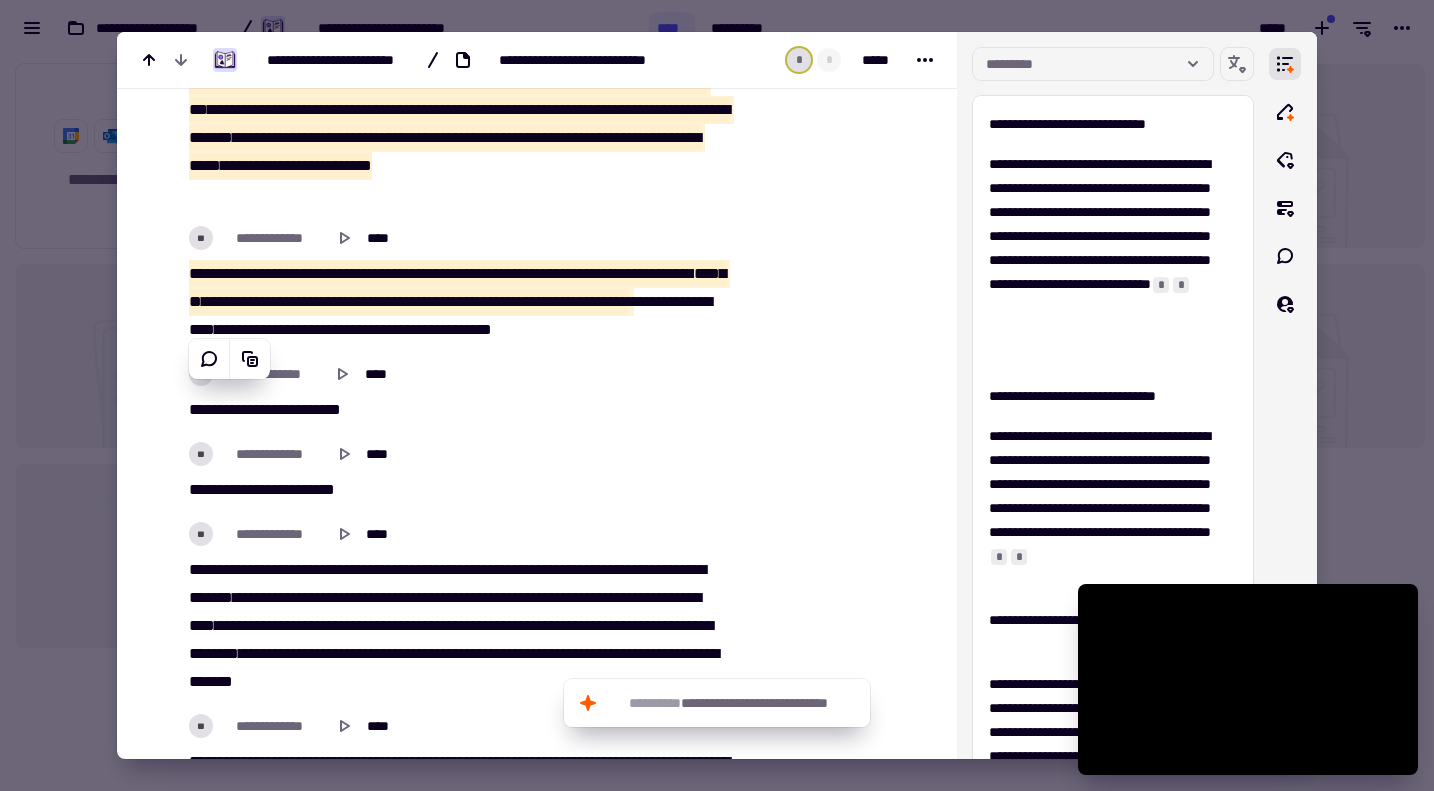 scroll, scrollTop: 4500, scrollLeft: 0, axis: vertical 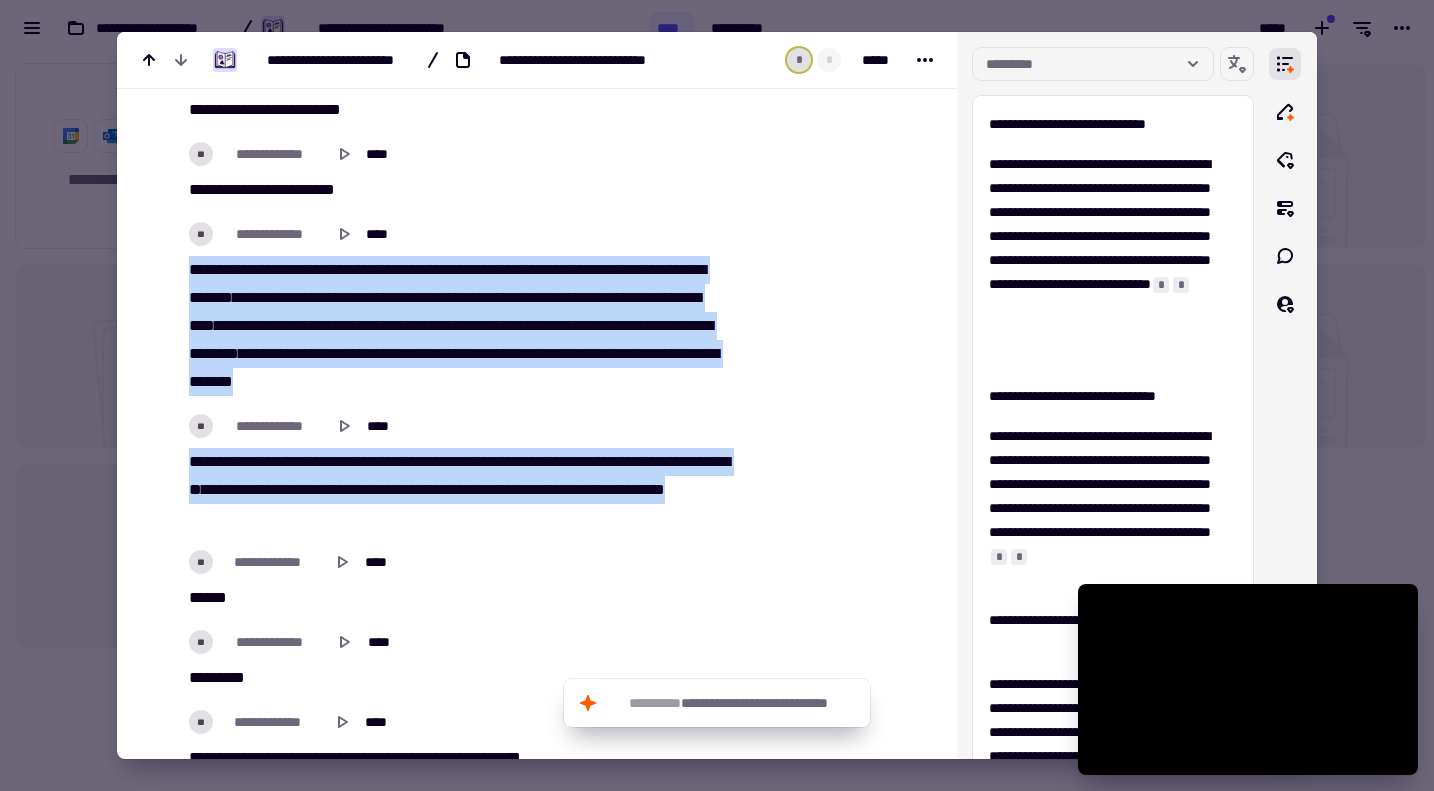 drag, startPoint x: 219, startPoint y: 476, endPoint x: 282, endPoint y: 498, distance: 66.730804 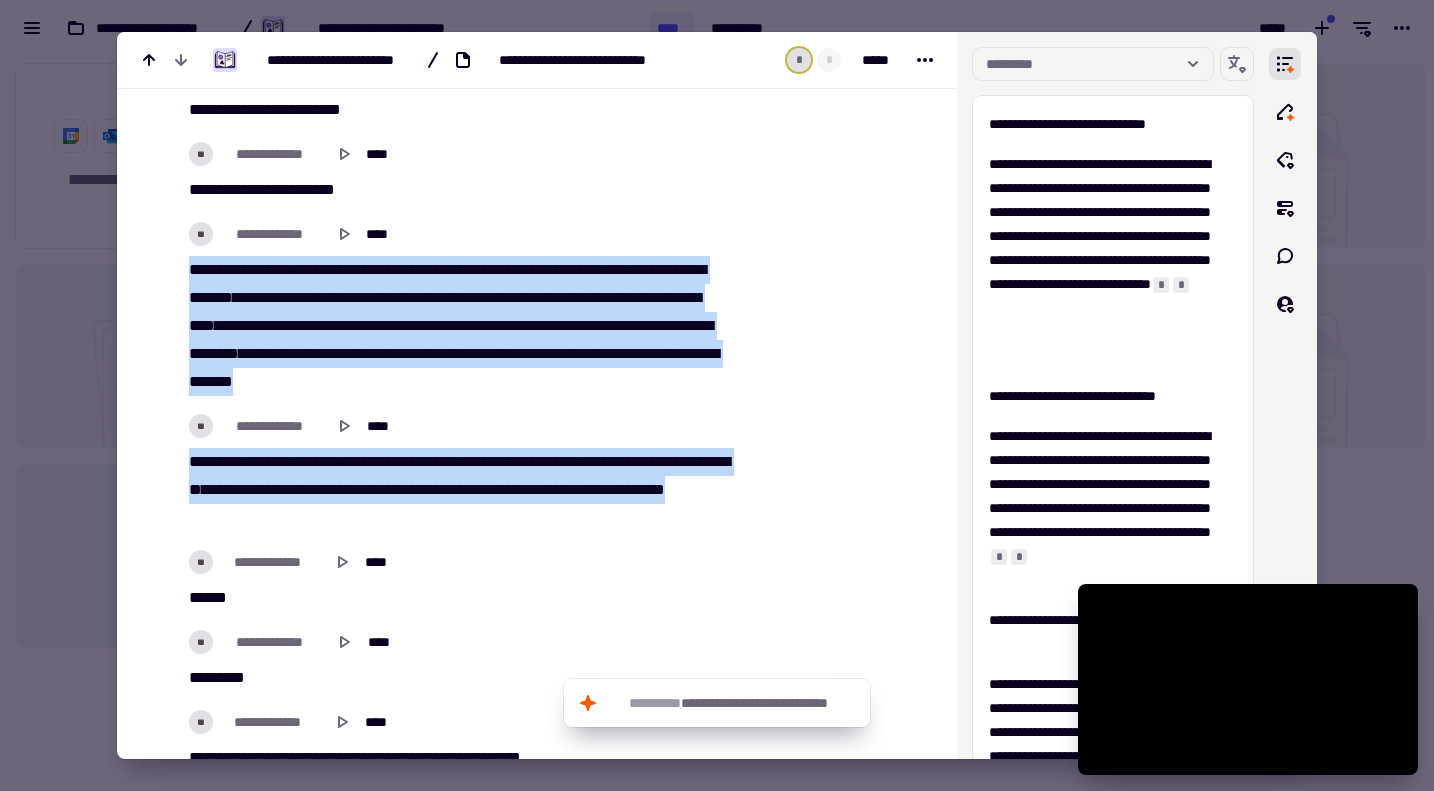 click on "**********" at bounding box center [462, 5588] 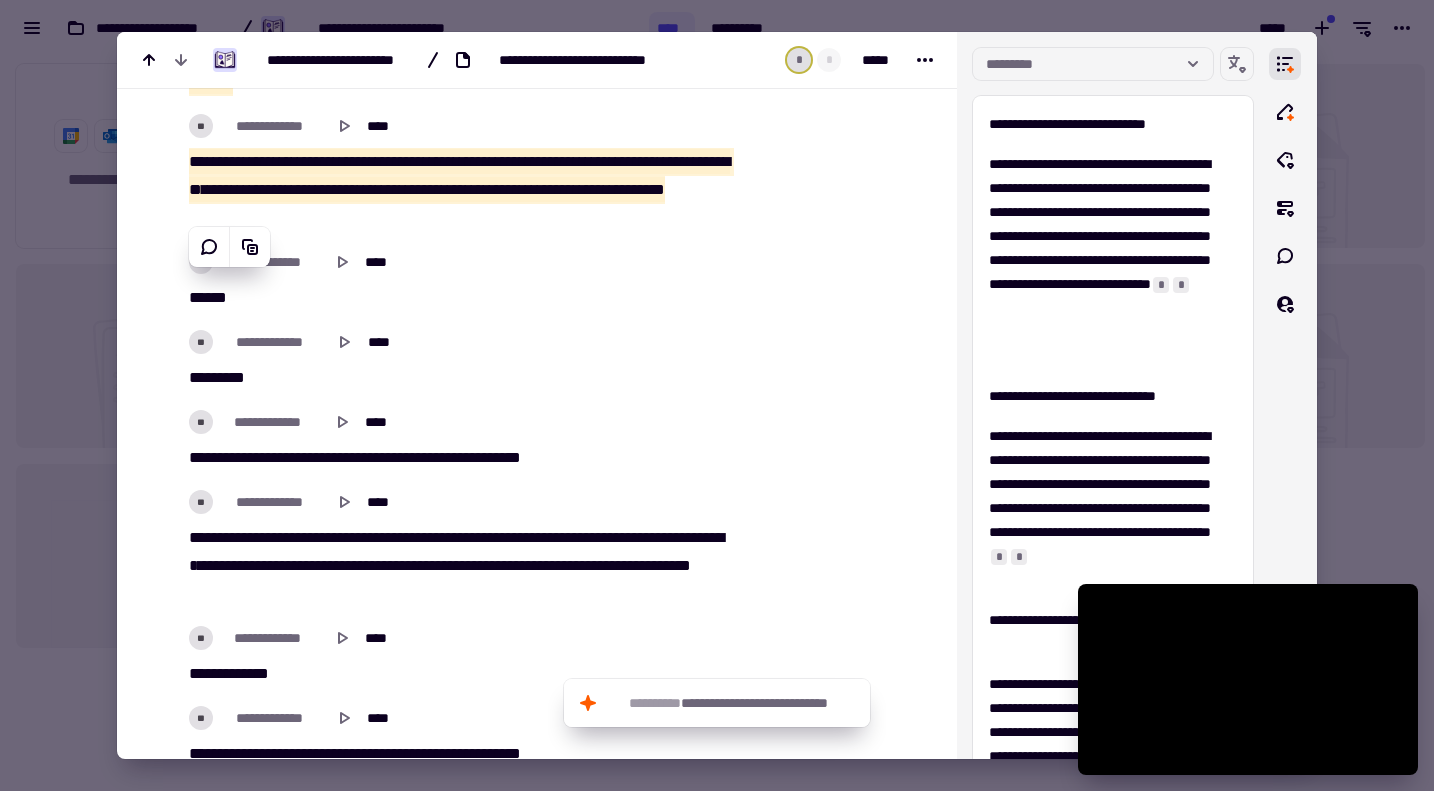 scroll, scrollTop: 5100, scrollLeft: 0, axis: vertical 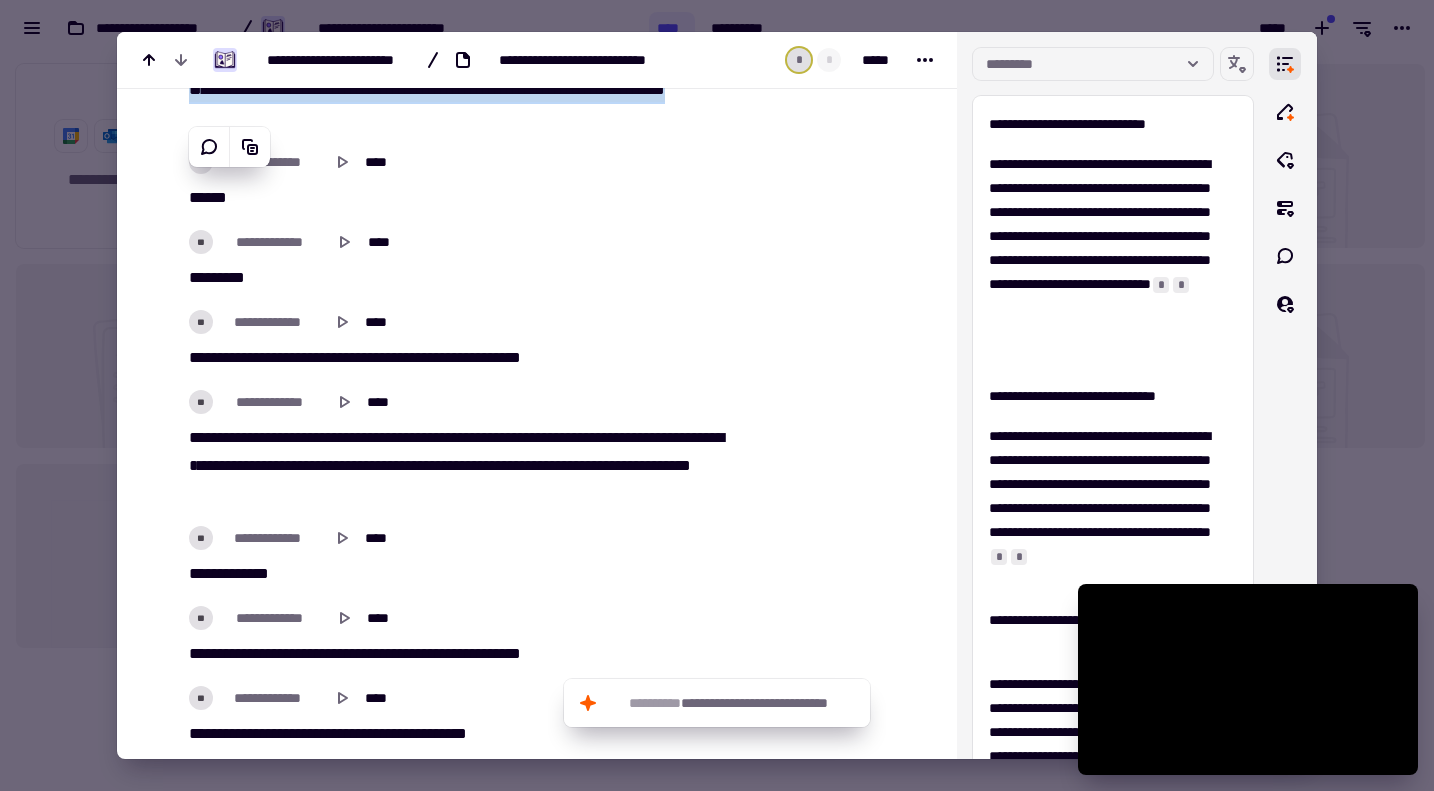 click on "***" at bounding box center [367, 357] 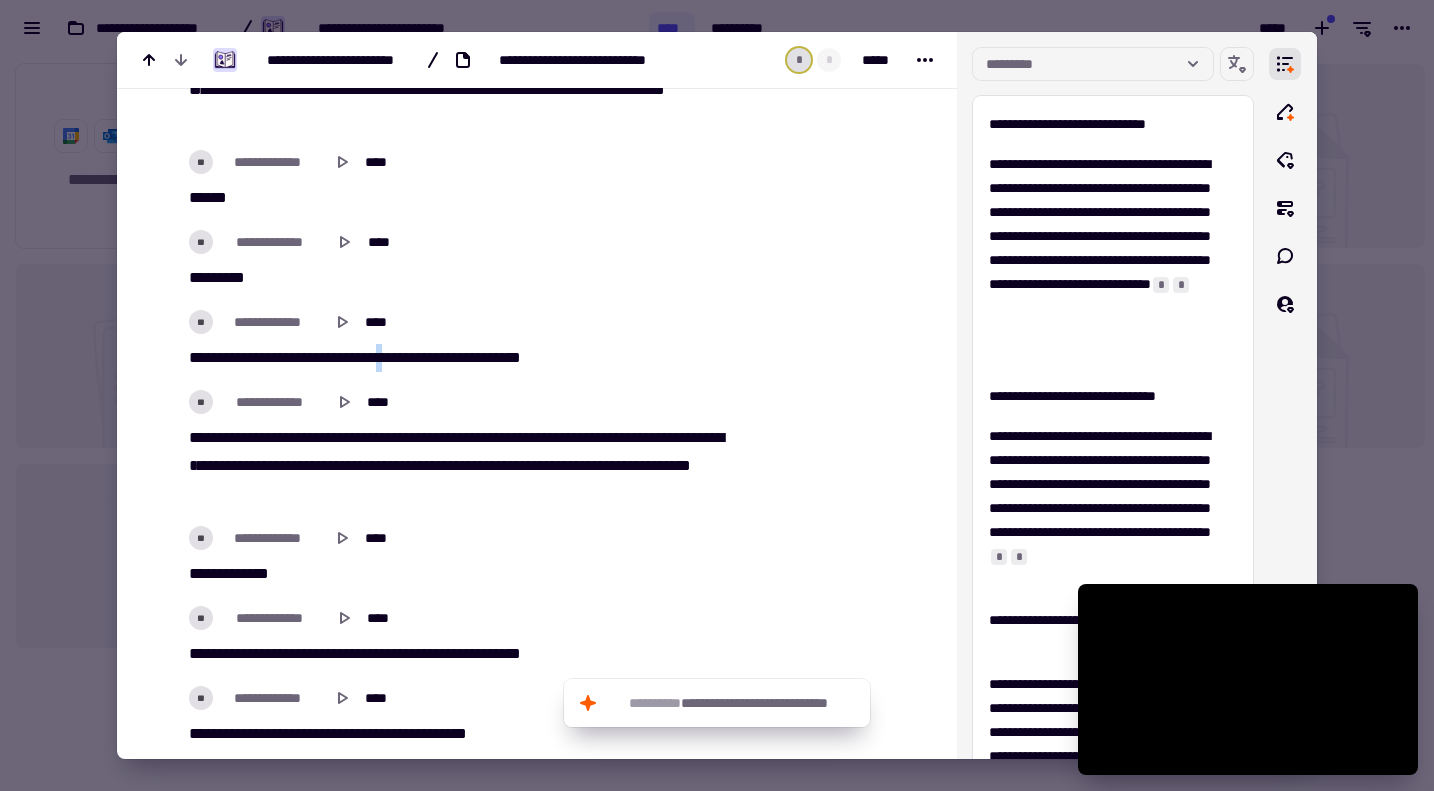 click on "***" at bounding box center [367, 357] 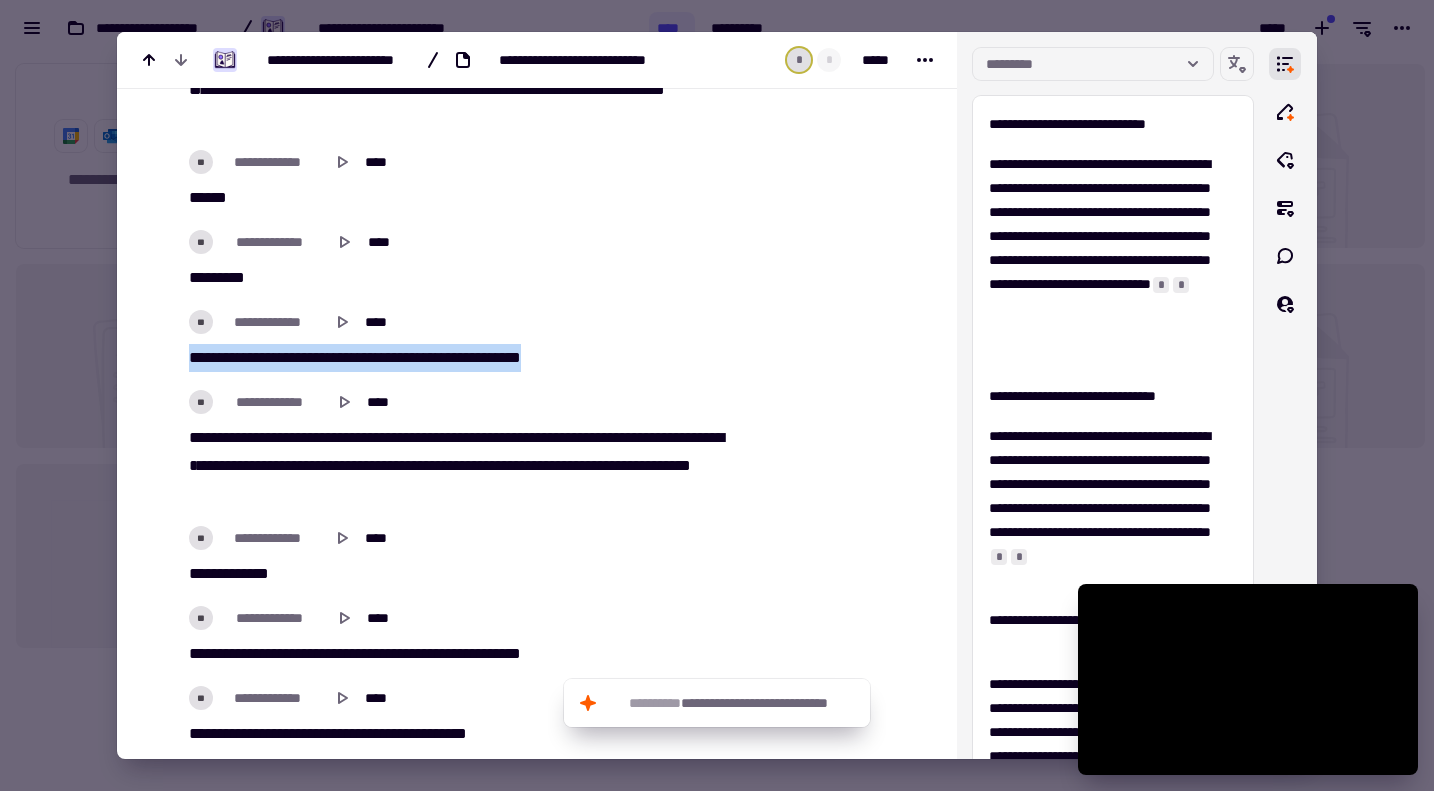 click on "***" at bounding box center (367, 357) 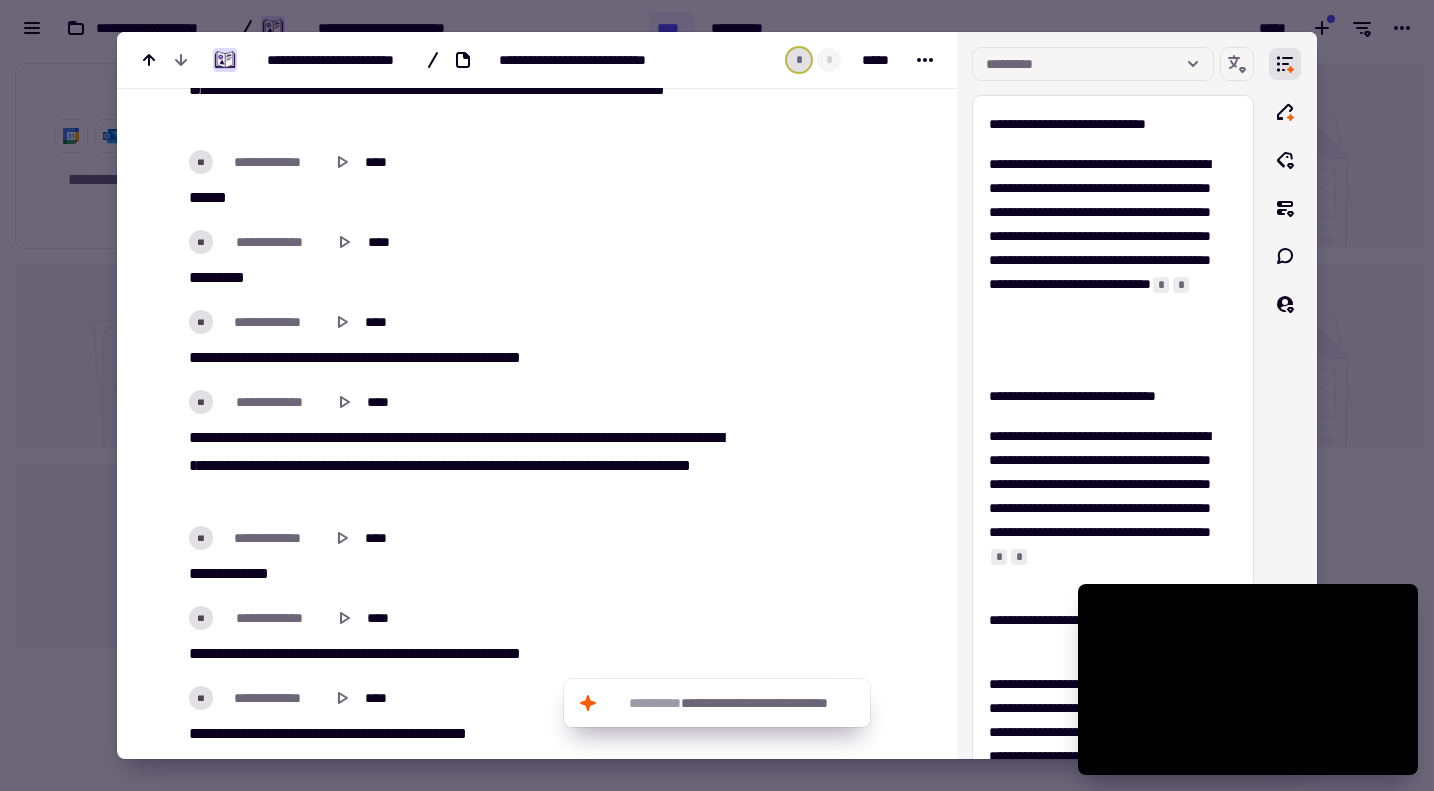 click on "**********" at bounding box center (457, 466) 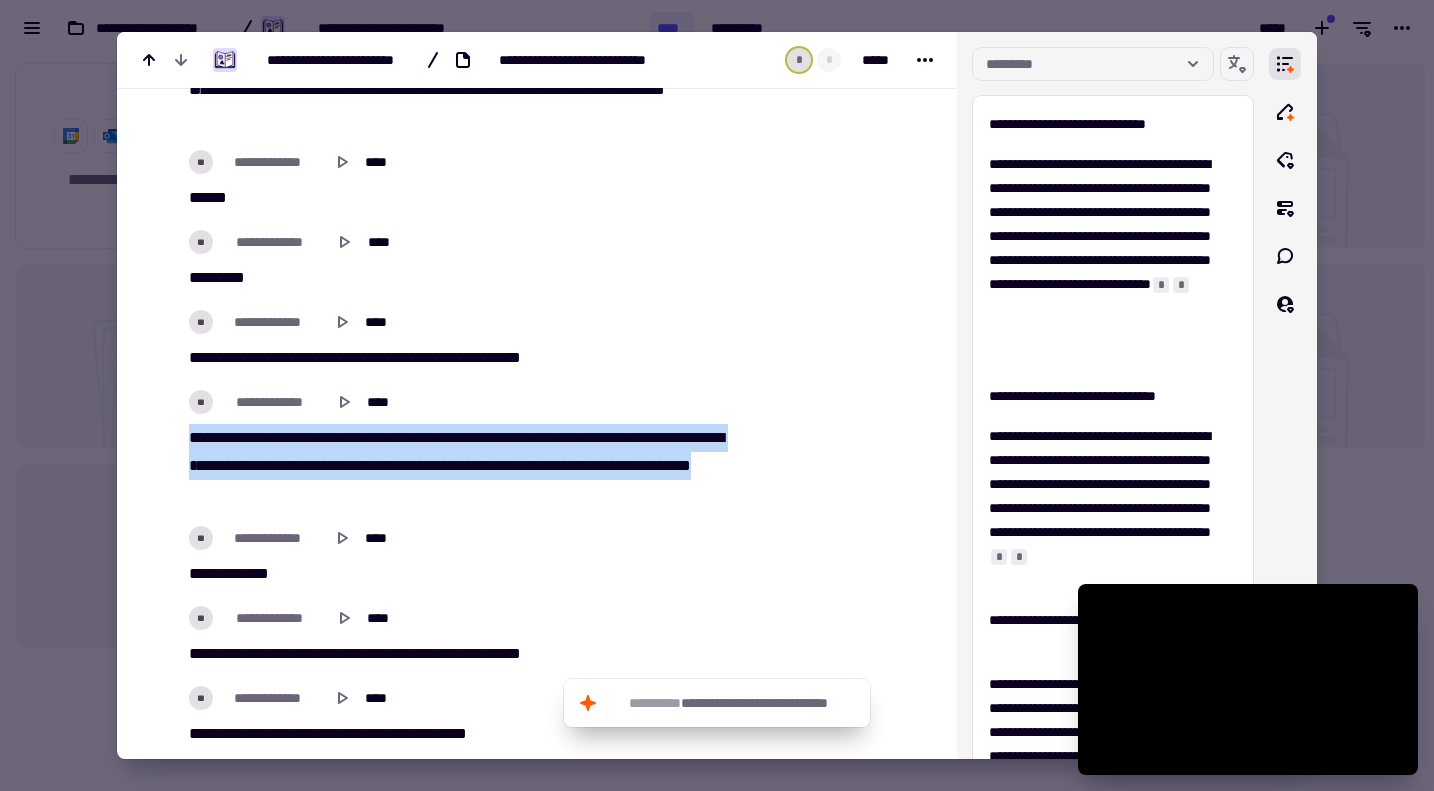 drag, startPoint x: 184, startPoint y: 430, endPoint x: 395, endPoint y: 479, distance: 216.61487 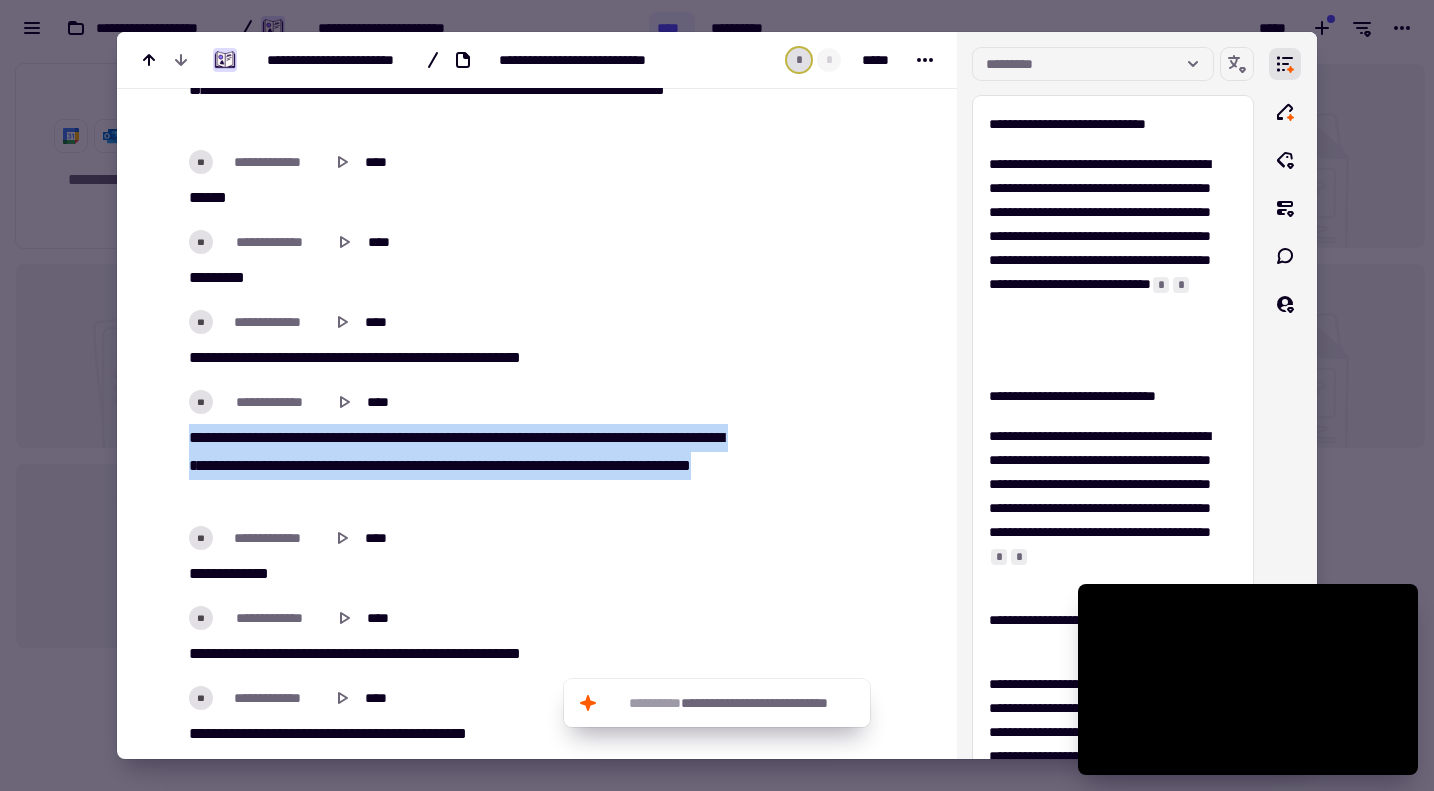 click on "**********" at bounding box center (457, 466) 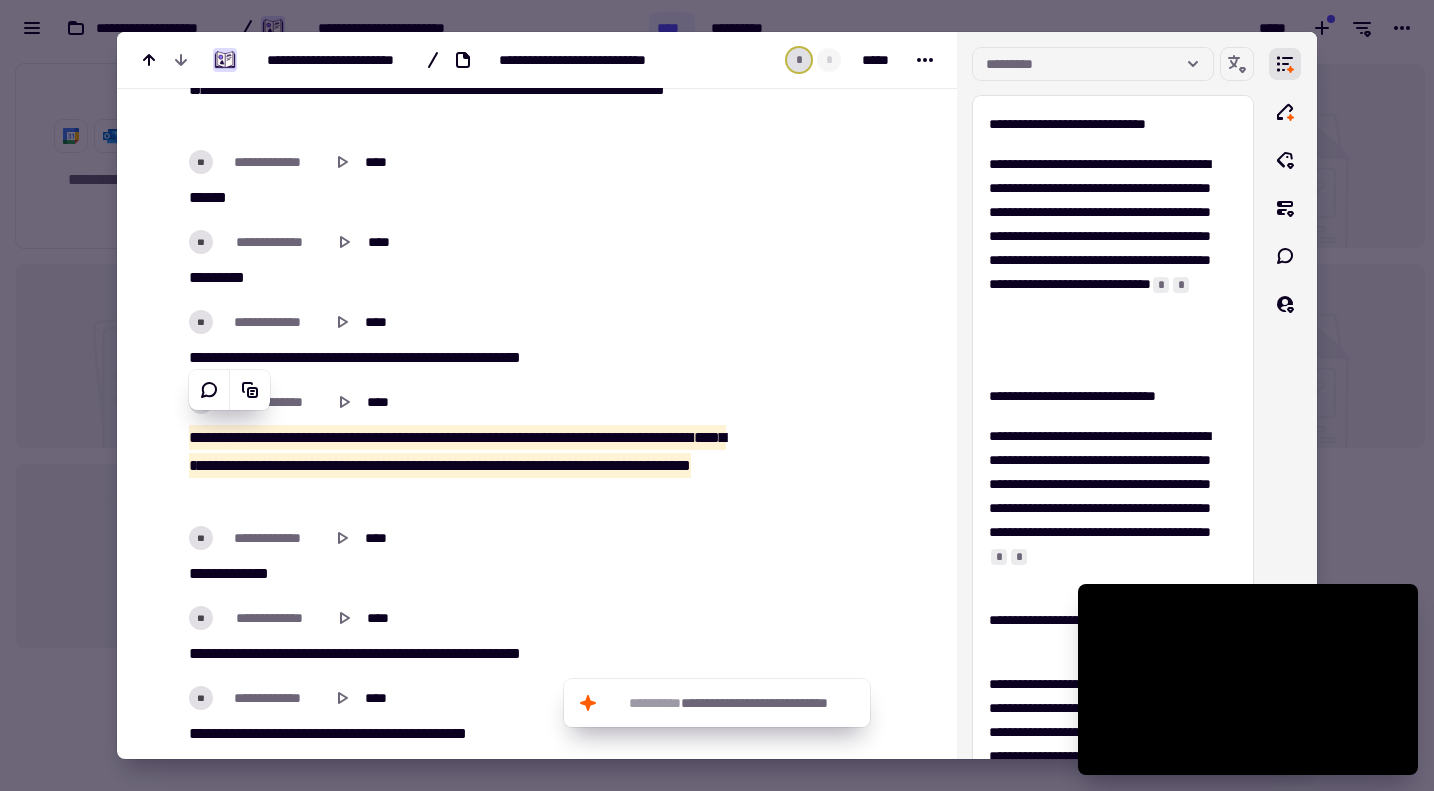 click on "**********" at bounding box center (462, 556) 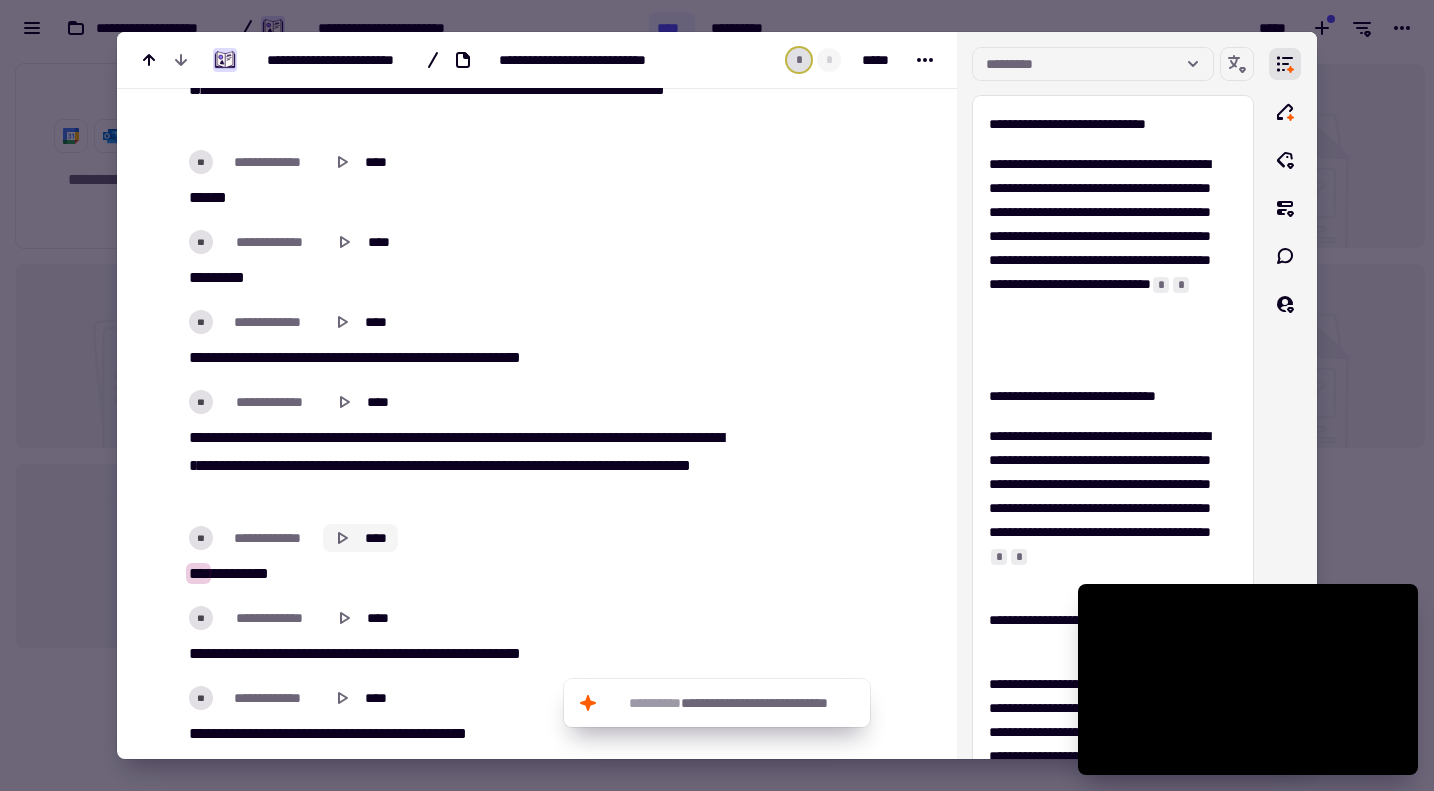 click 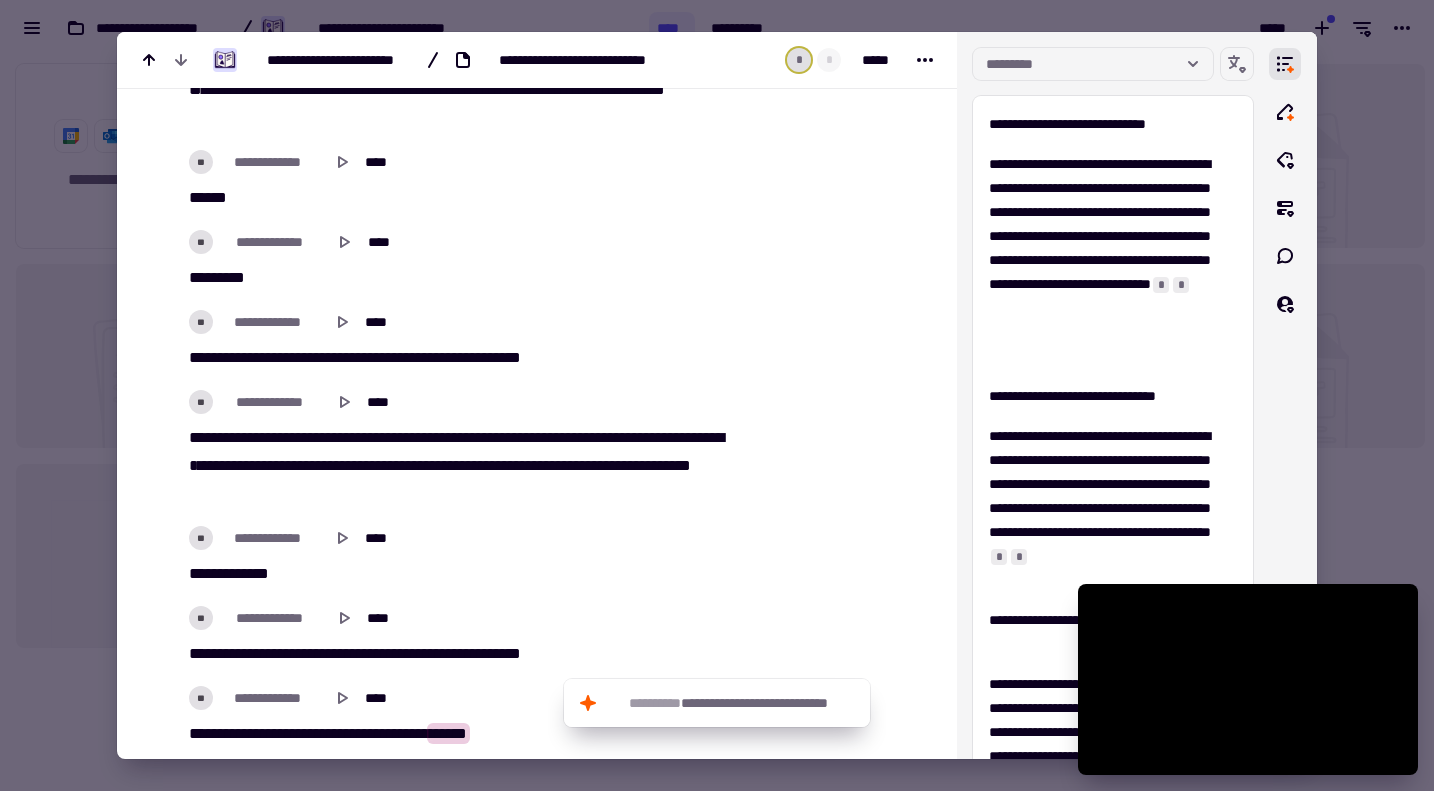 click on "**********" at bounding box center [537, 4964] 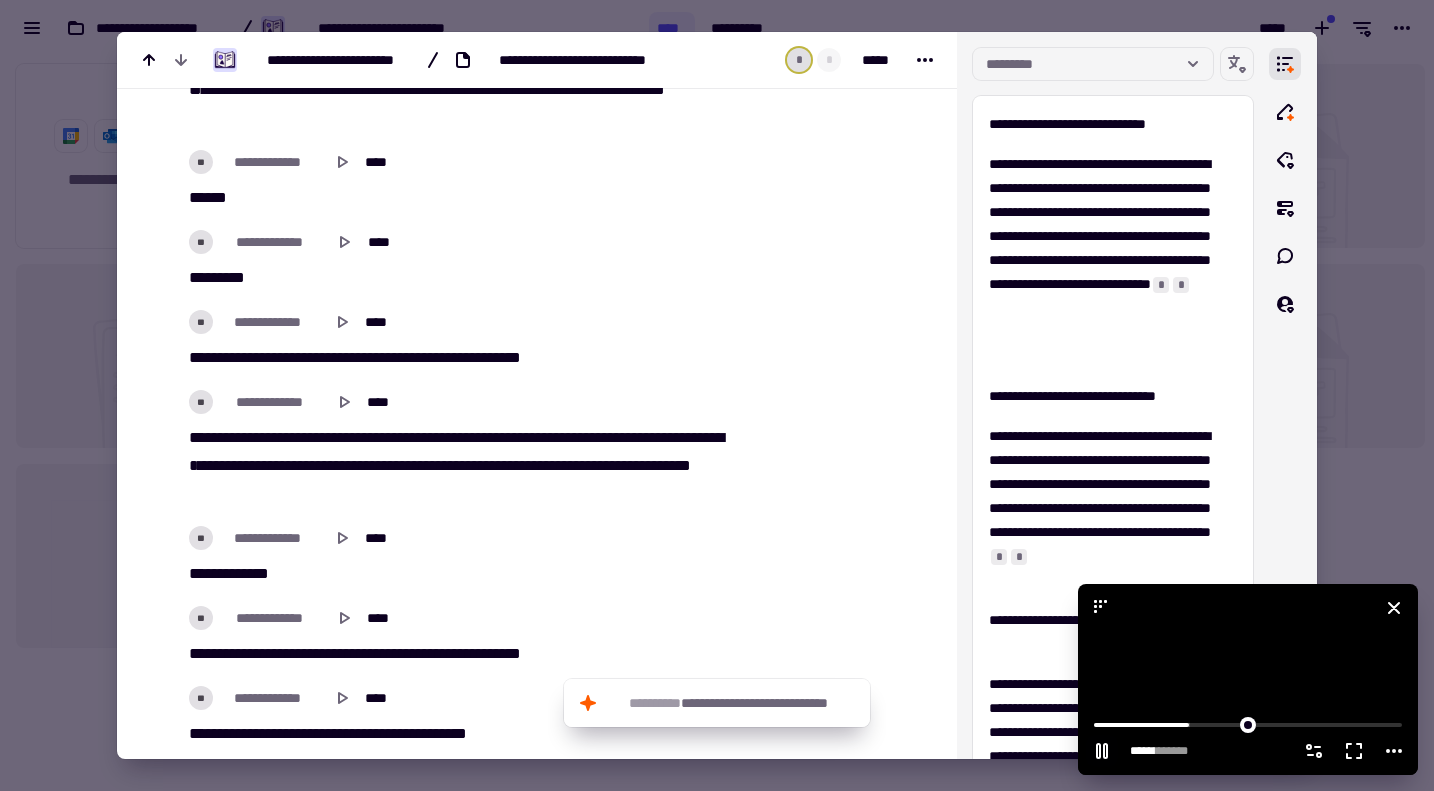 click at bounding box center (1248, 679) 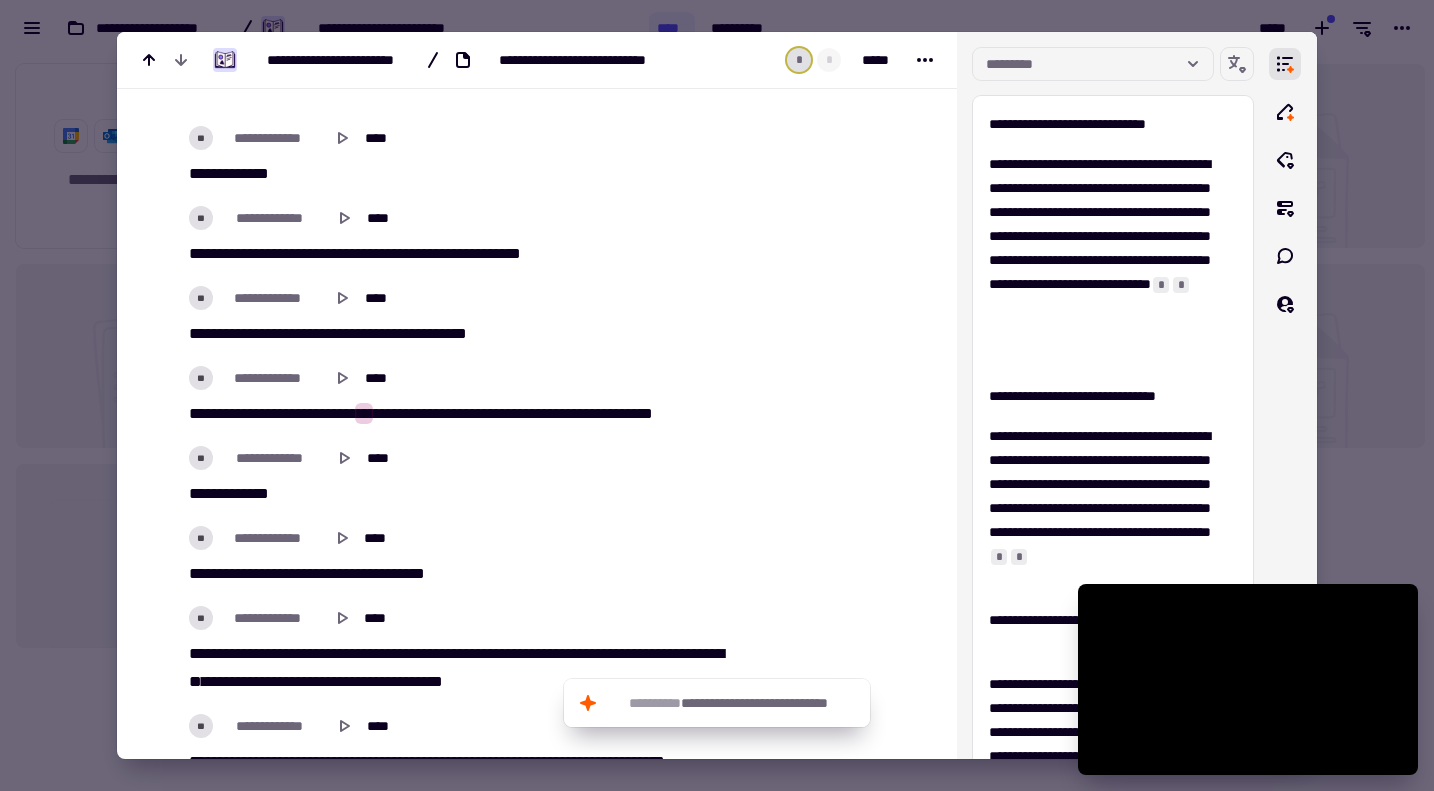 scroll, scrollTop: 5600, scrollLeft: 0, axis: vertical 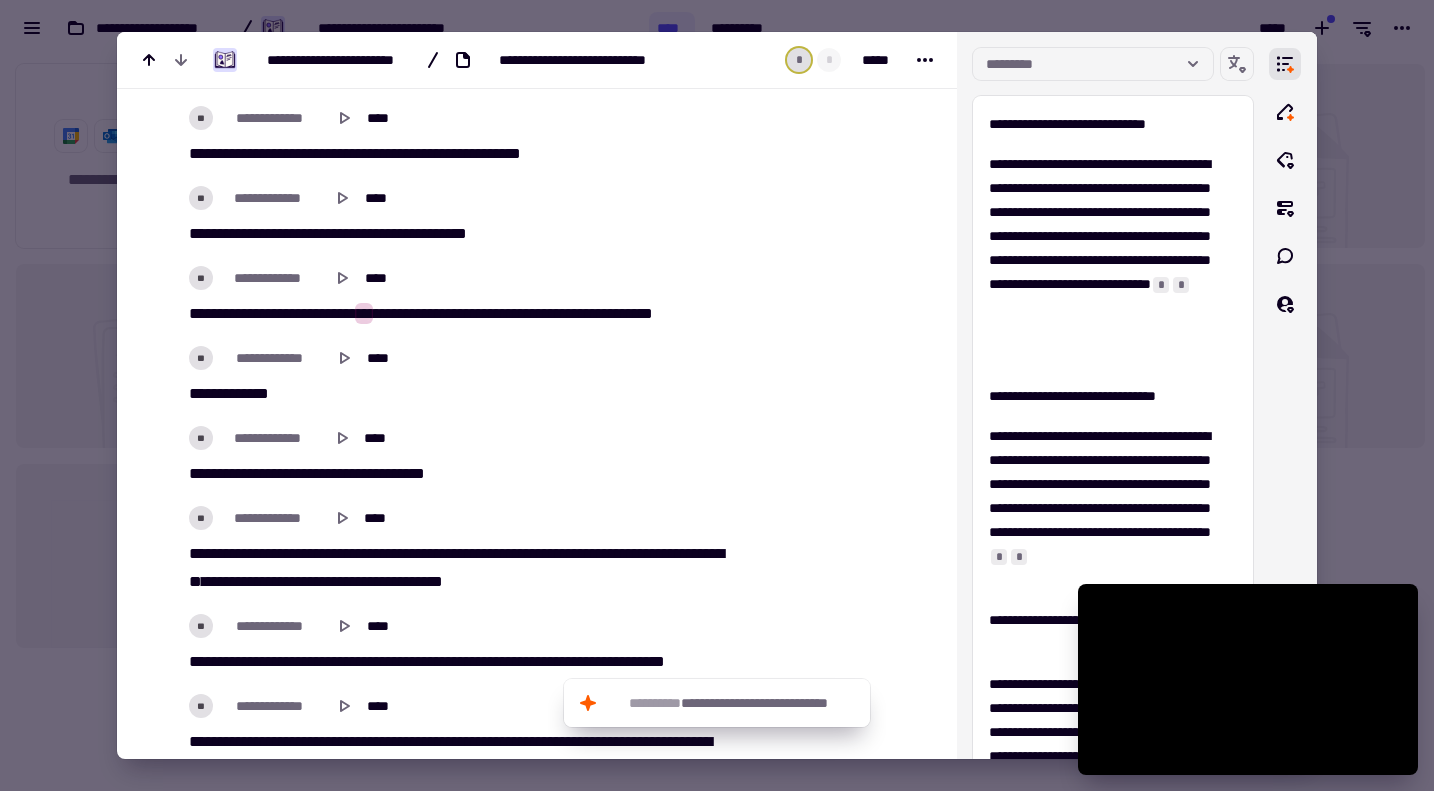 click on "**********" at bounding box center [450, 4489] 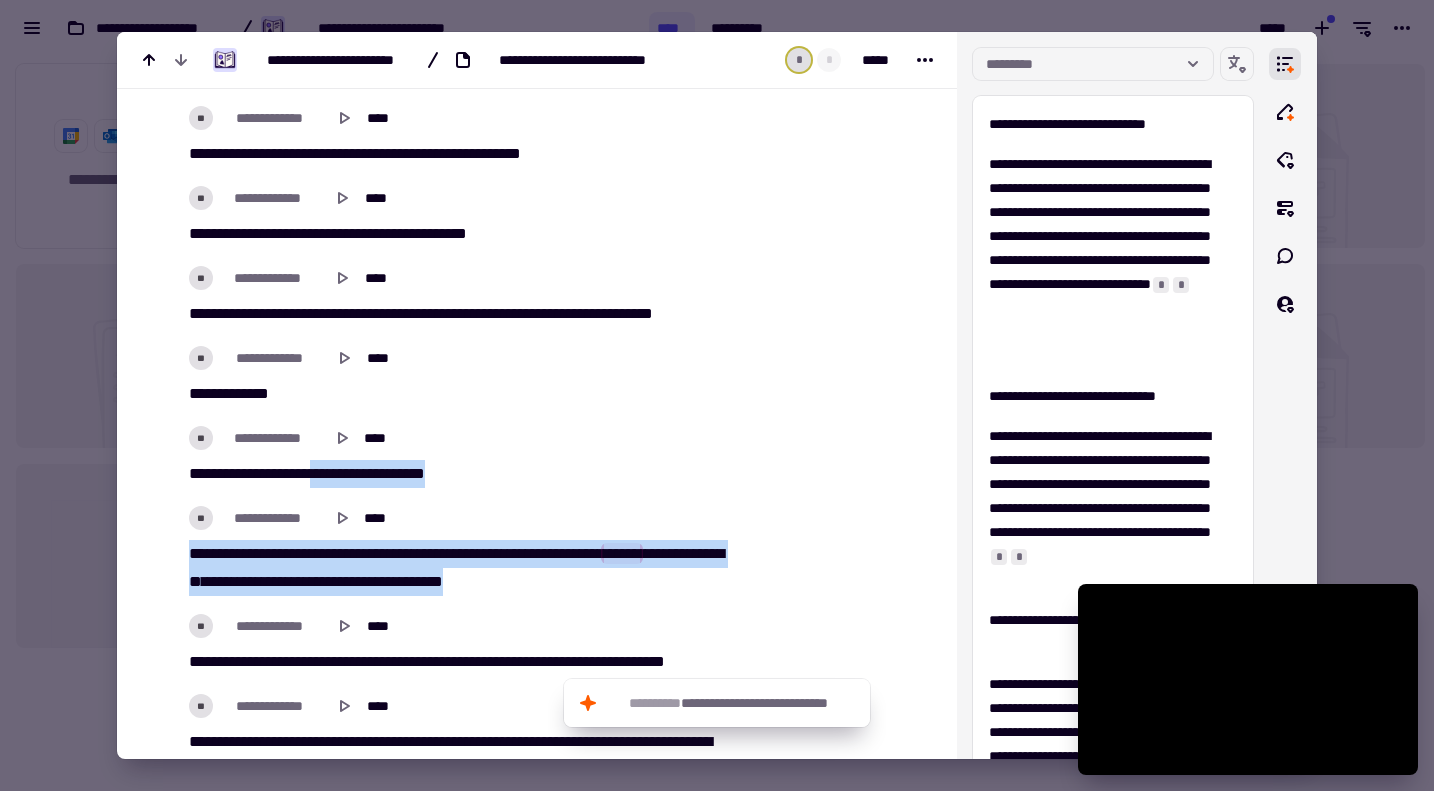 drag, startPoint x: 329, startPoint y: 466, endPoint x: 665, endPoint y: 569, distance: 351.43277 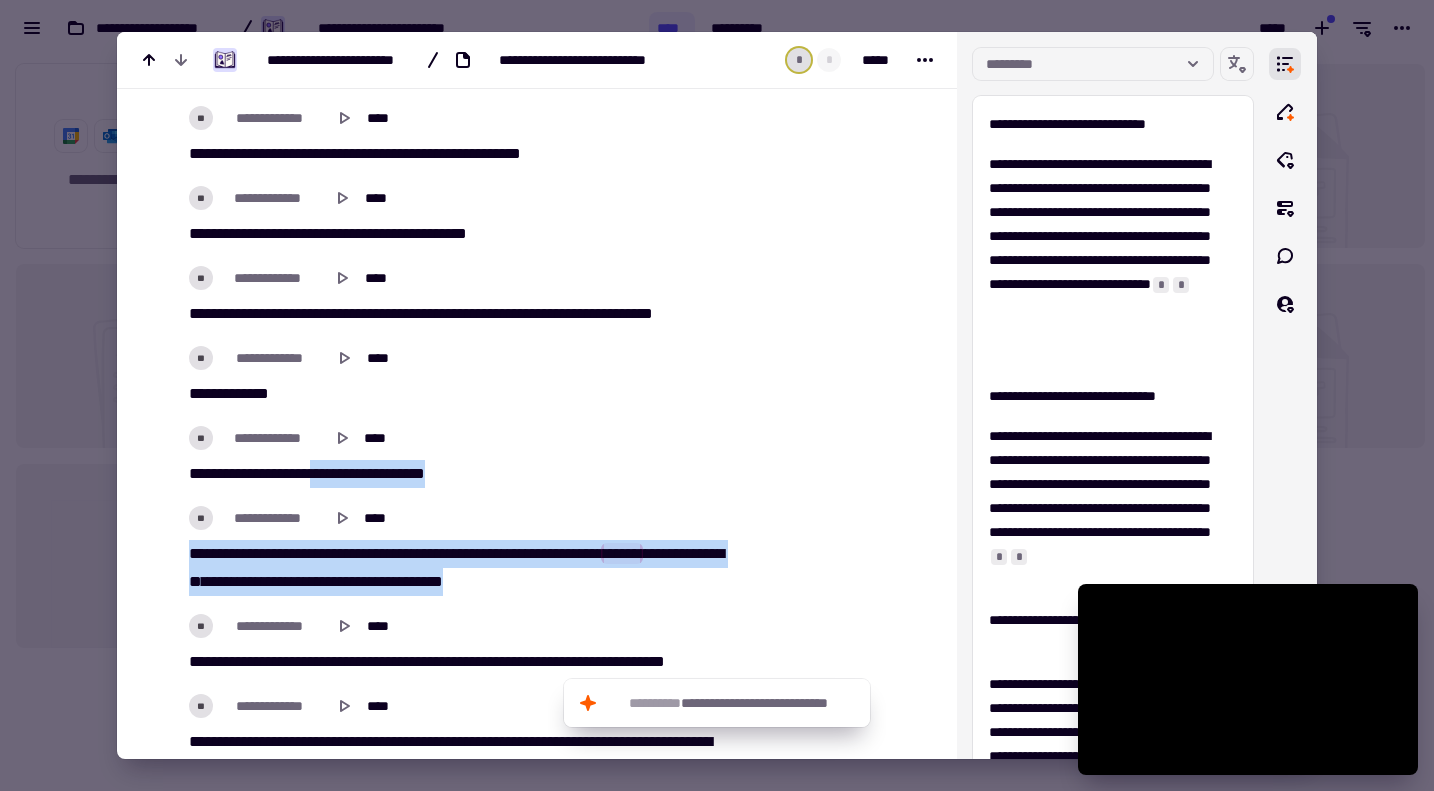 click on "**********" at bounding box center (462, 4688) 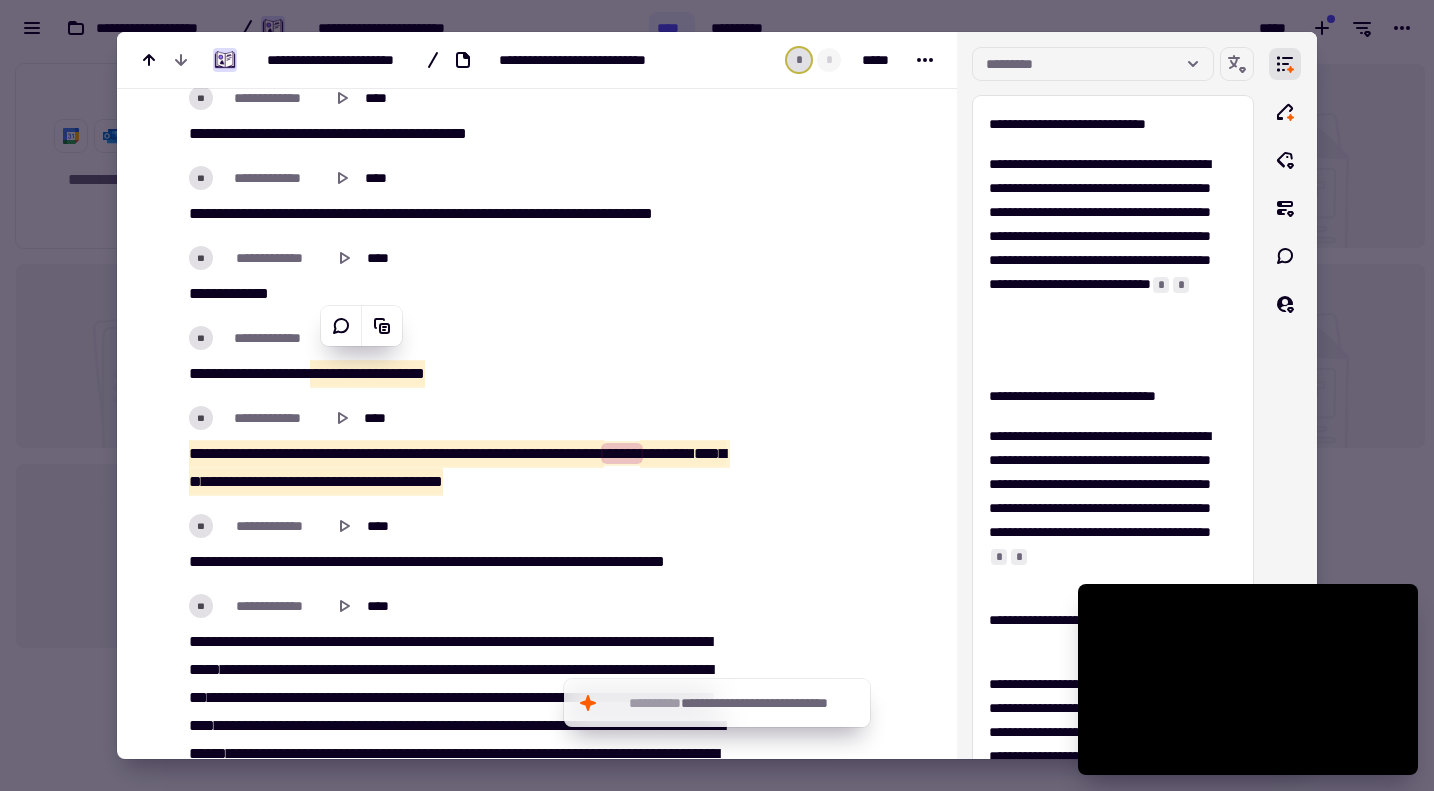 scroll, scrollTop: 5800, scrollLeft: 0, axis: vertical 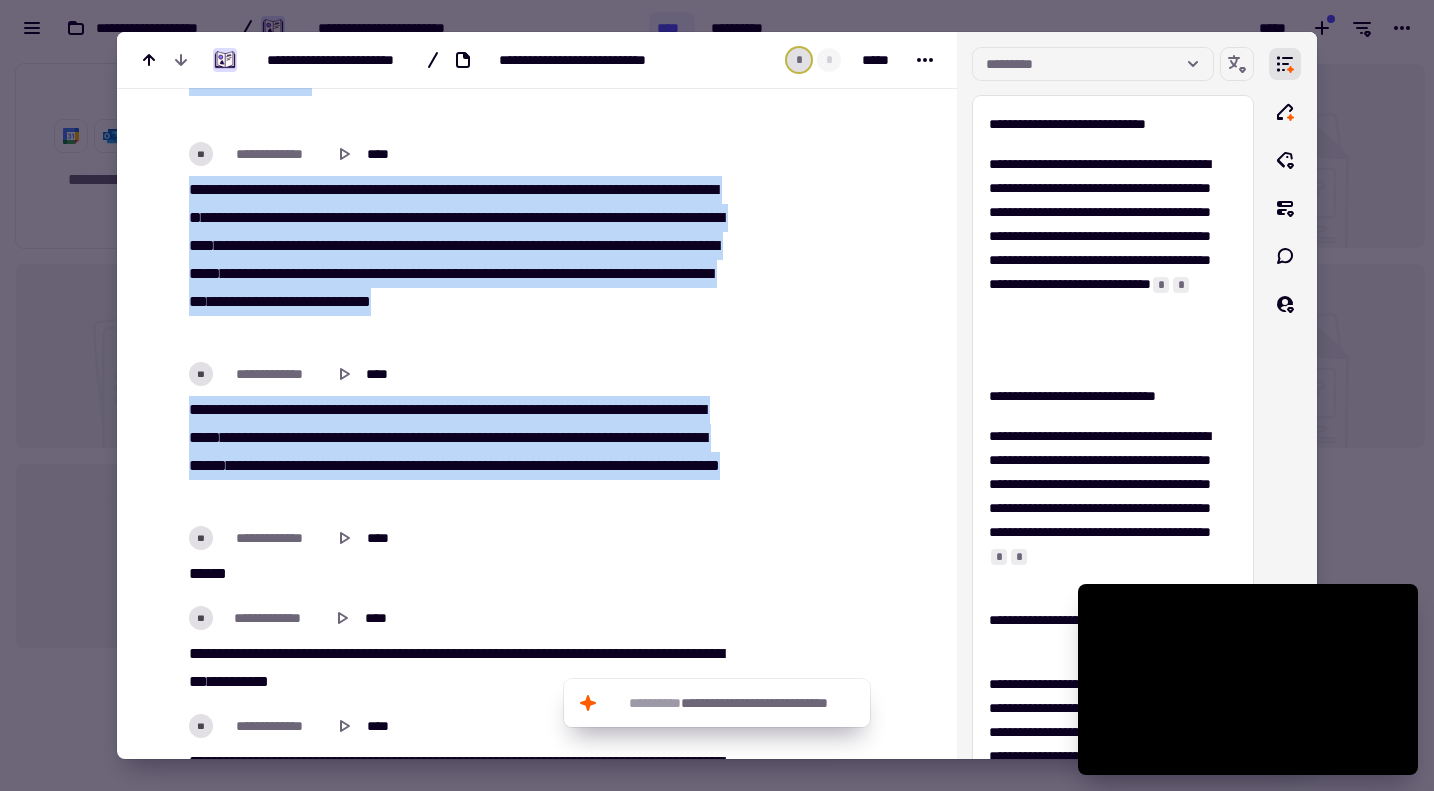drag, startPoint x: 186, startPoint y: 453, endPoint x: 473, endPoint y: 495, distance: 290.0569 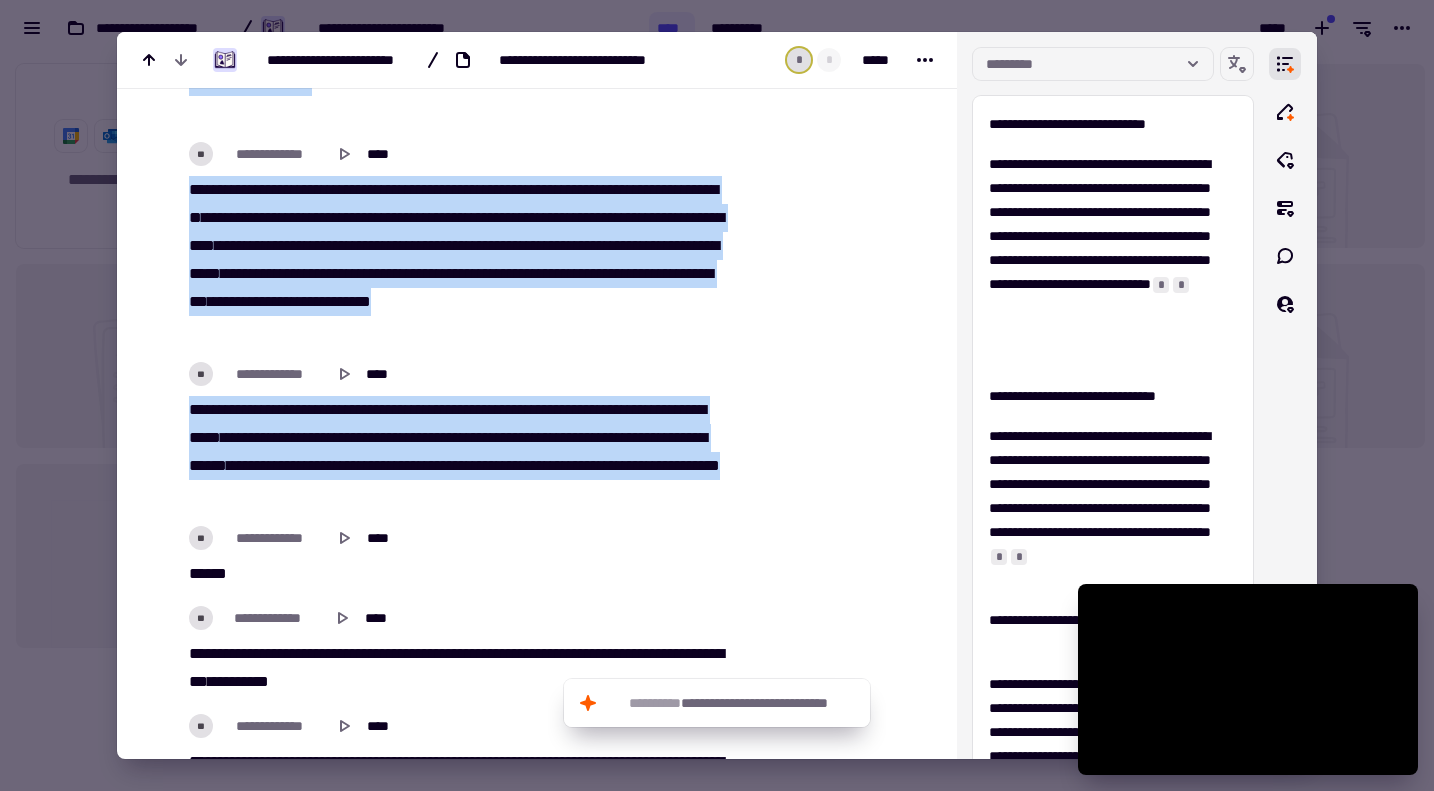 click on "**********" at bounding box center [462, 3888] 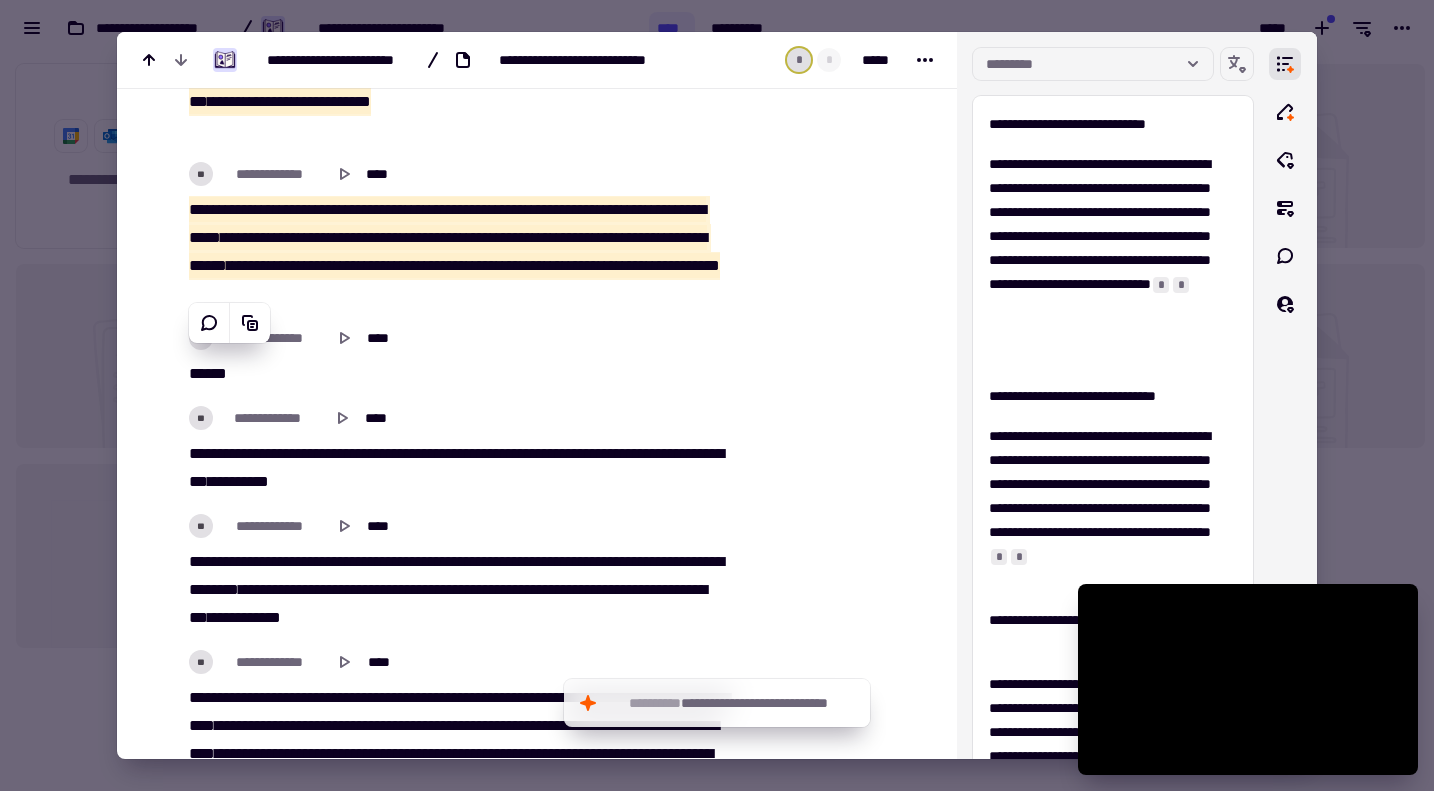scroll, scrollTop: 6700, scrollLeft: 0, axis: vertical 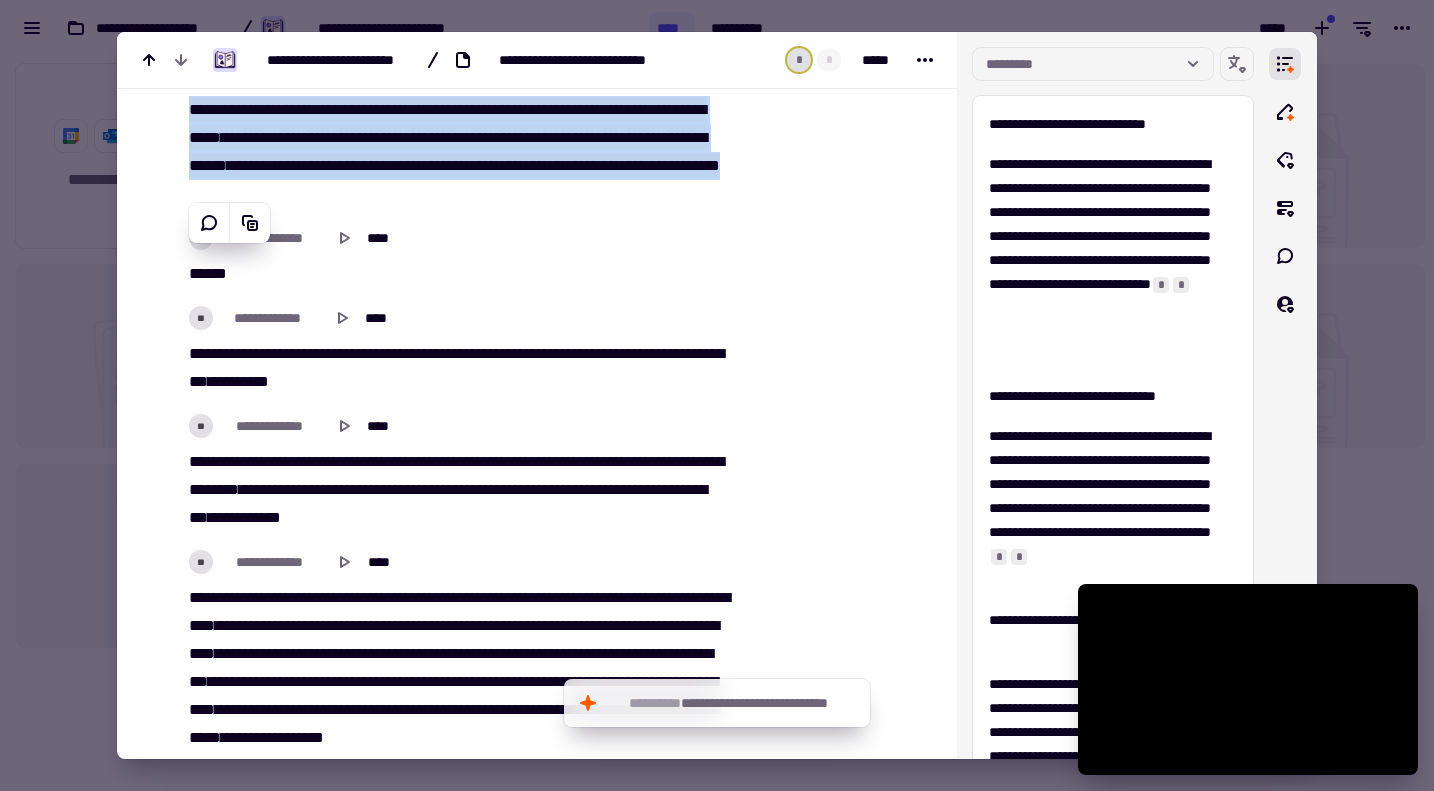 click on "**********" at bounding box center [462, 350] 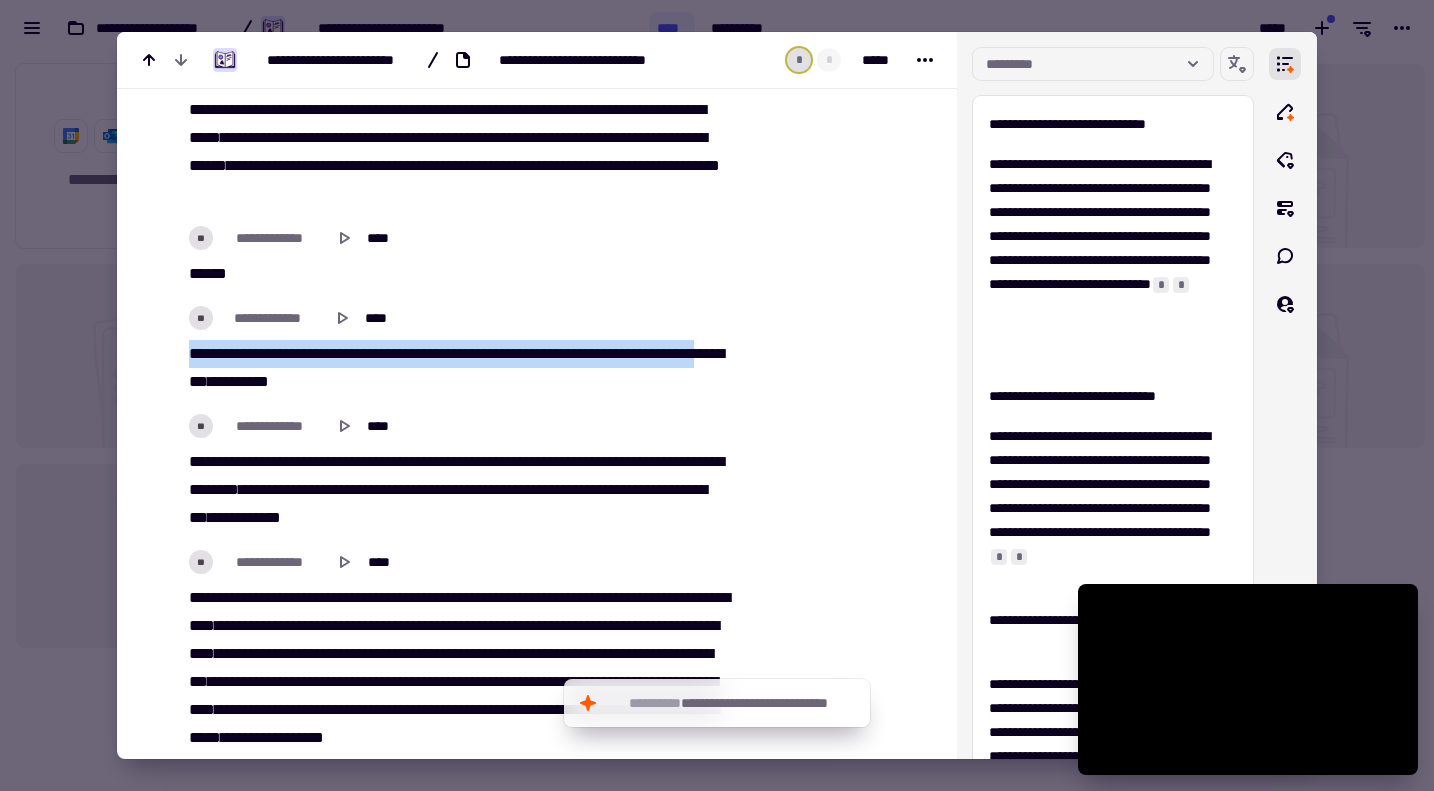 drag, startPoint x: 191, startPoint y: 344, endPoint x: 298, endPoint y: 372, distance: 110.60289 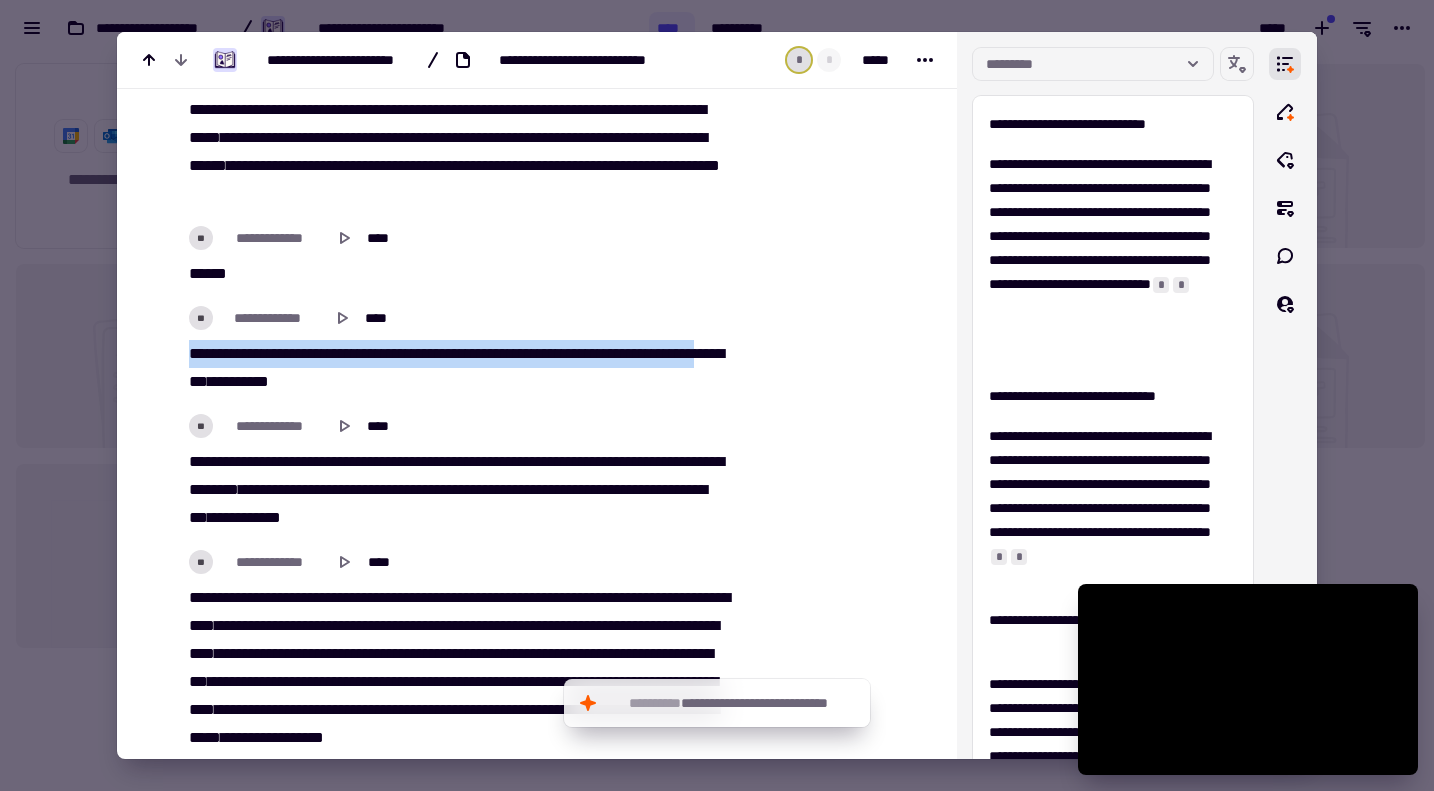 click on "***   ***   ****   *********   ****   ***   ****   ********   *******   ***   ***   ***   **   *******   **   *****   **   ***   **   *****" at bounding box center [457, 368] 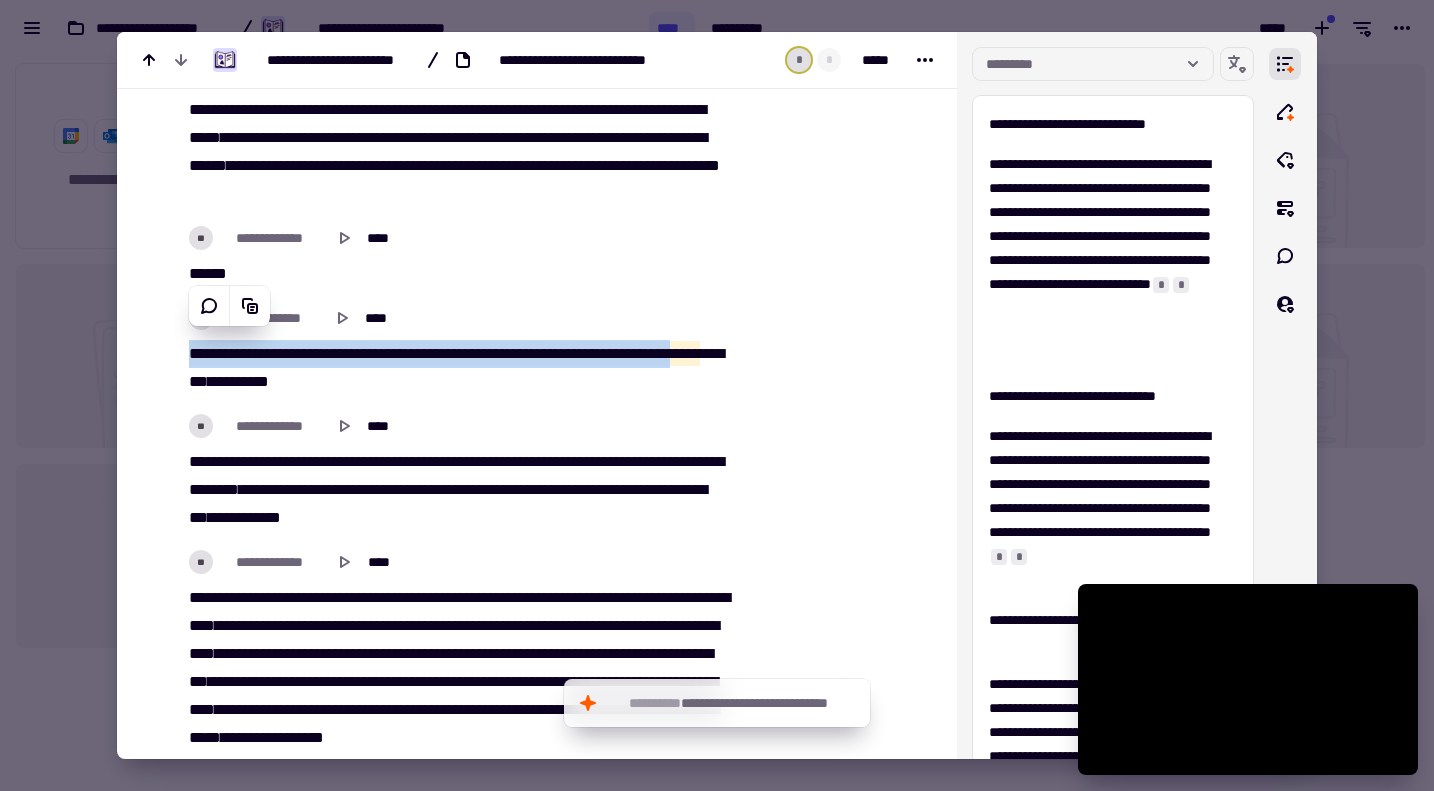 click on "**********" at bounding box center [450, 3389] 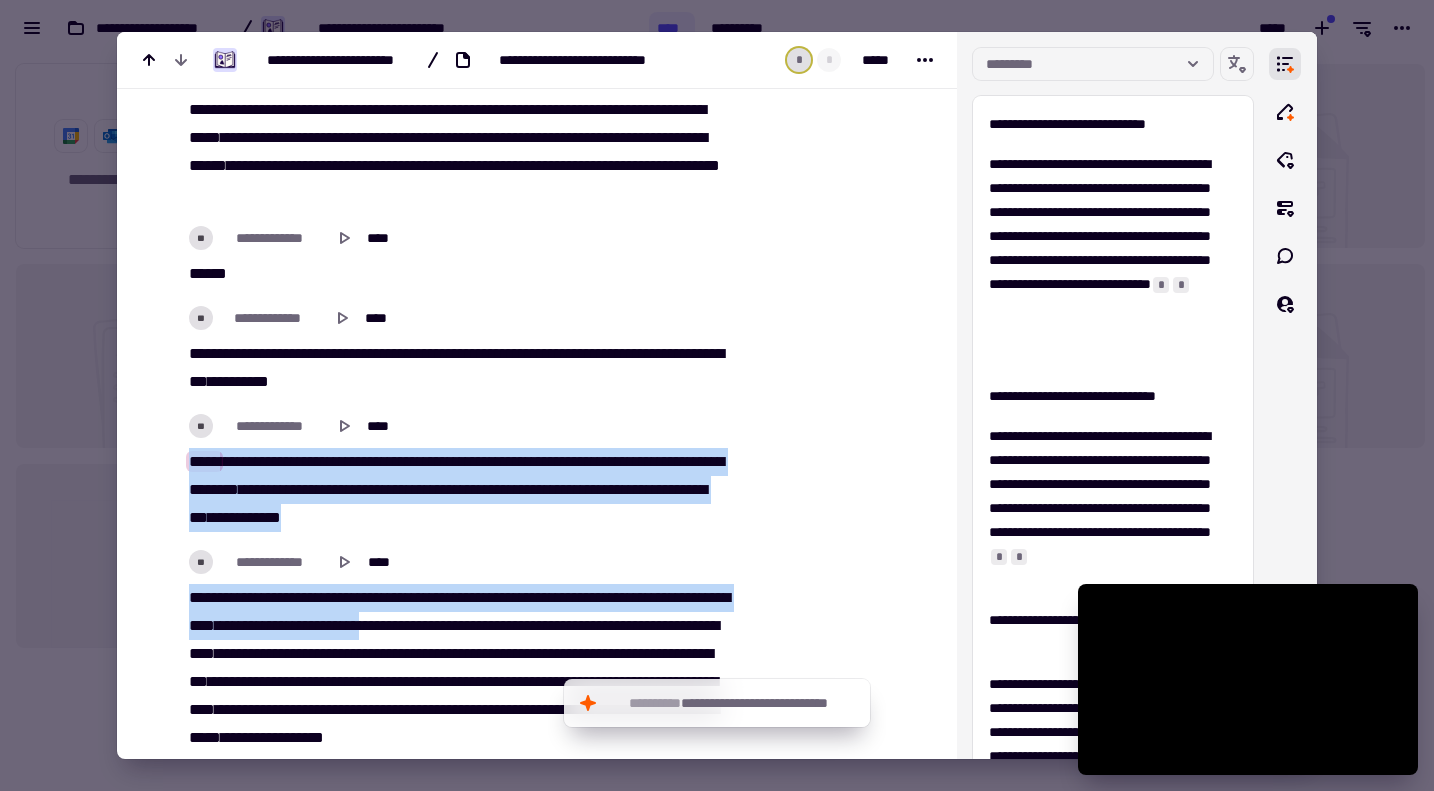 scroll, scrollTop: 6900, scrollLeft: 0, axis: vertical 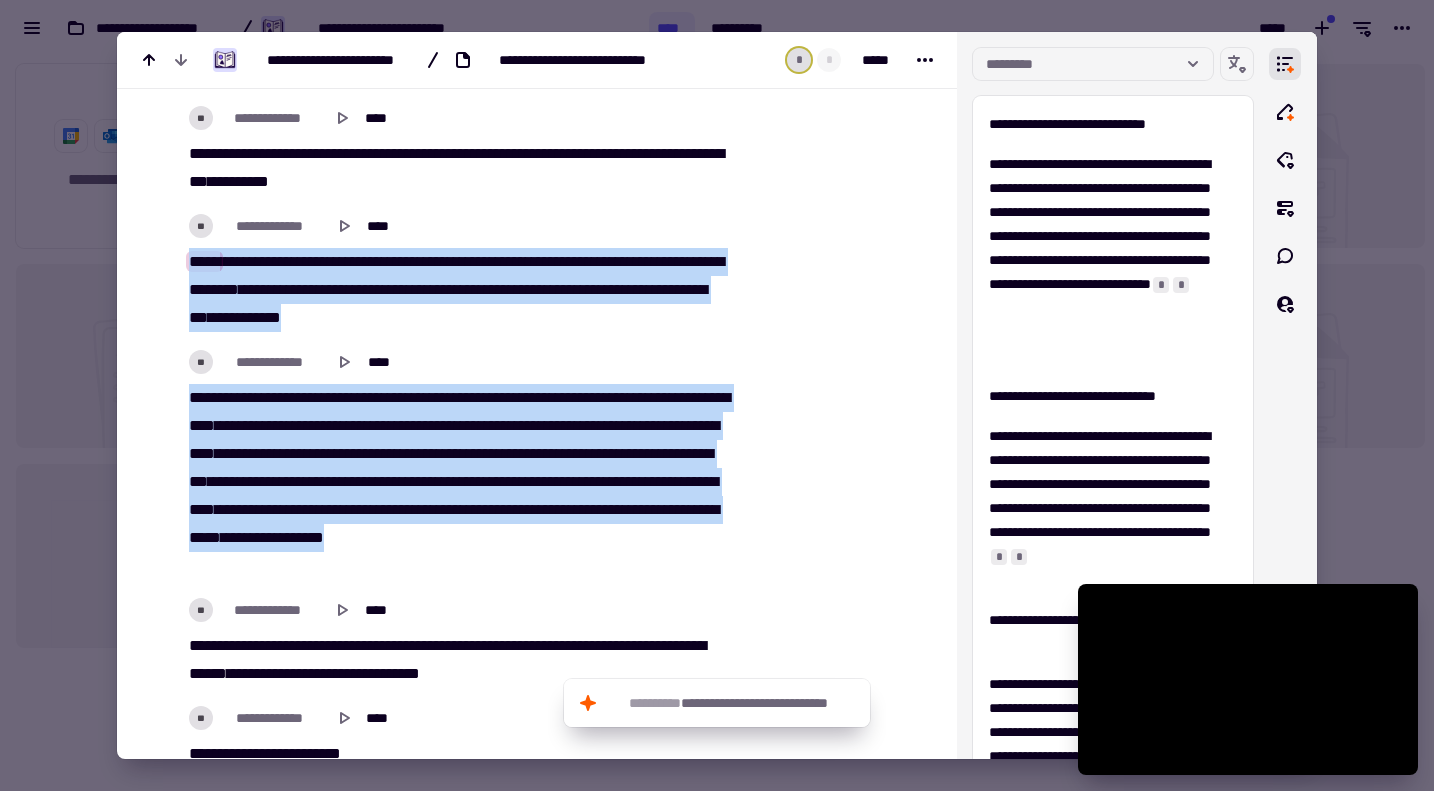 drag, startPoint x: 175, startPoint y: 454, endPoint x: 238, endPoint y: 552, distance: 116.50322 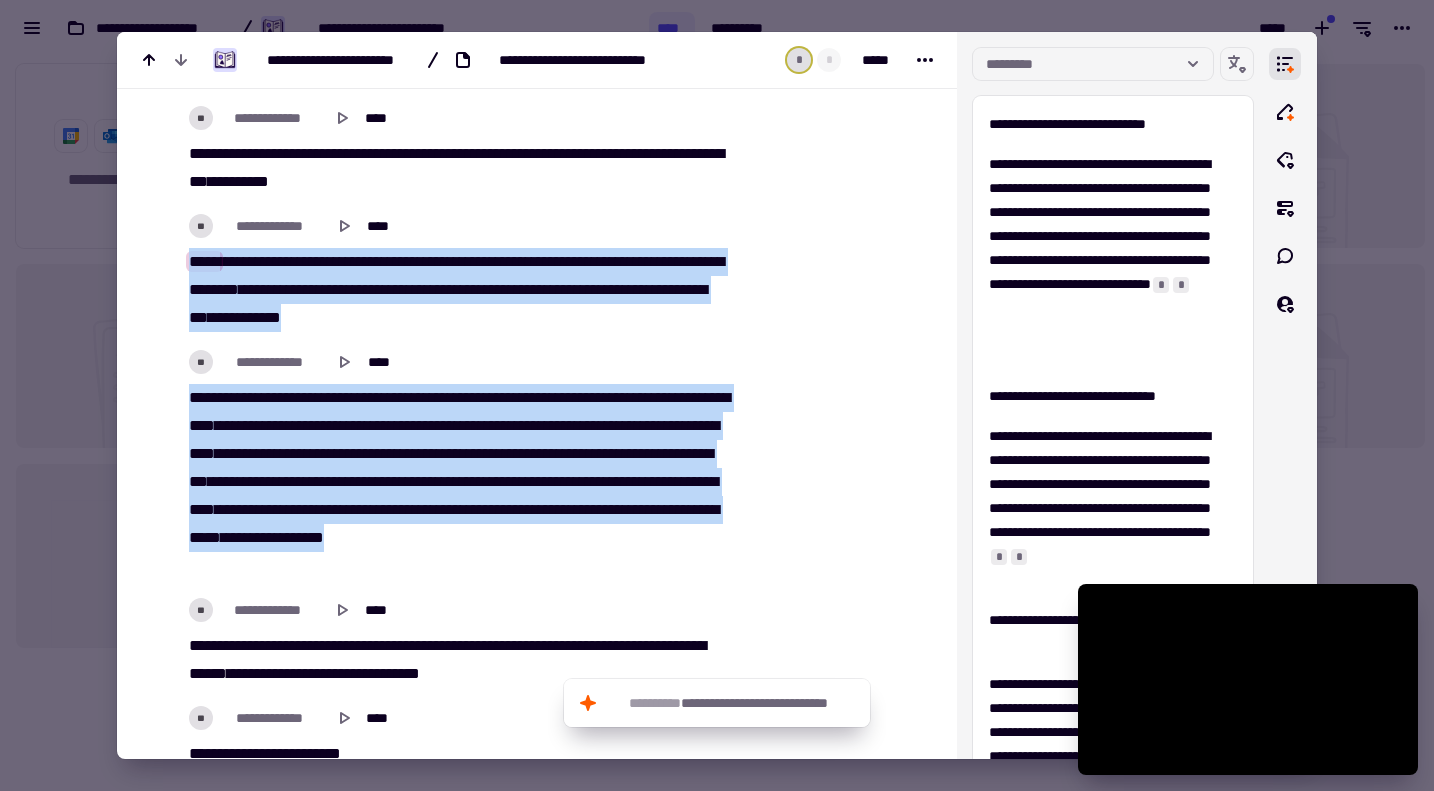 click on "**********" at bounding box center [462, 3388] 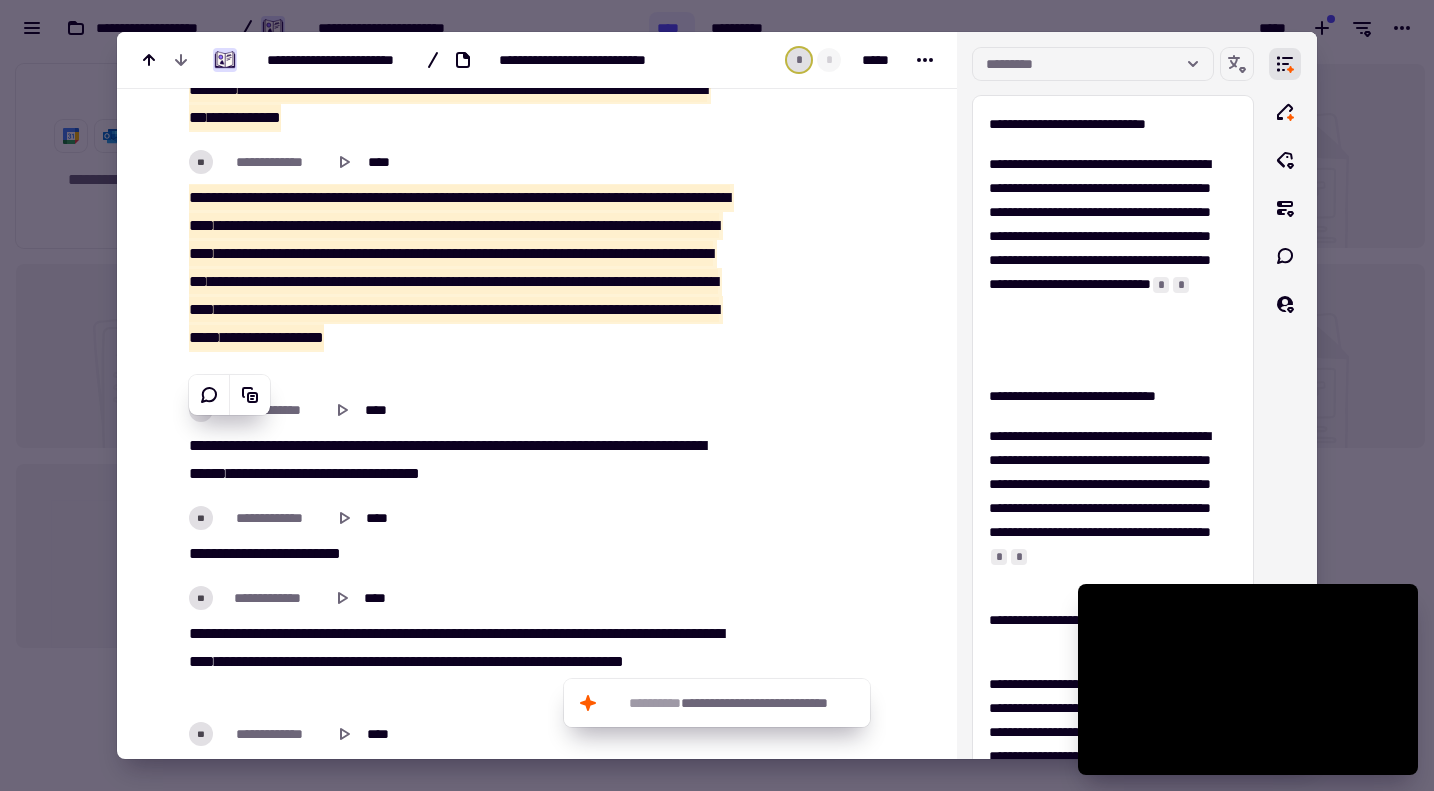 scroll, scrollTop: 7200, scrollLeft: 0, axis: vertical 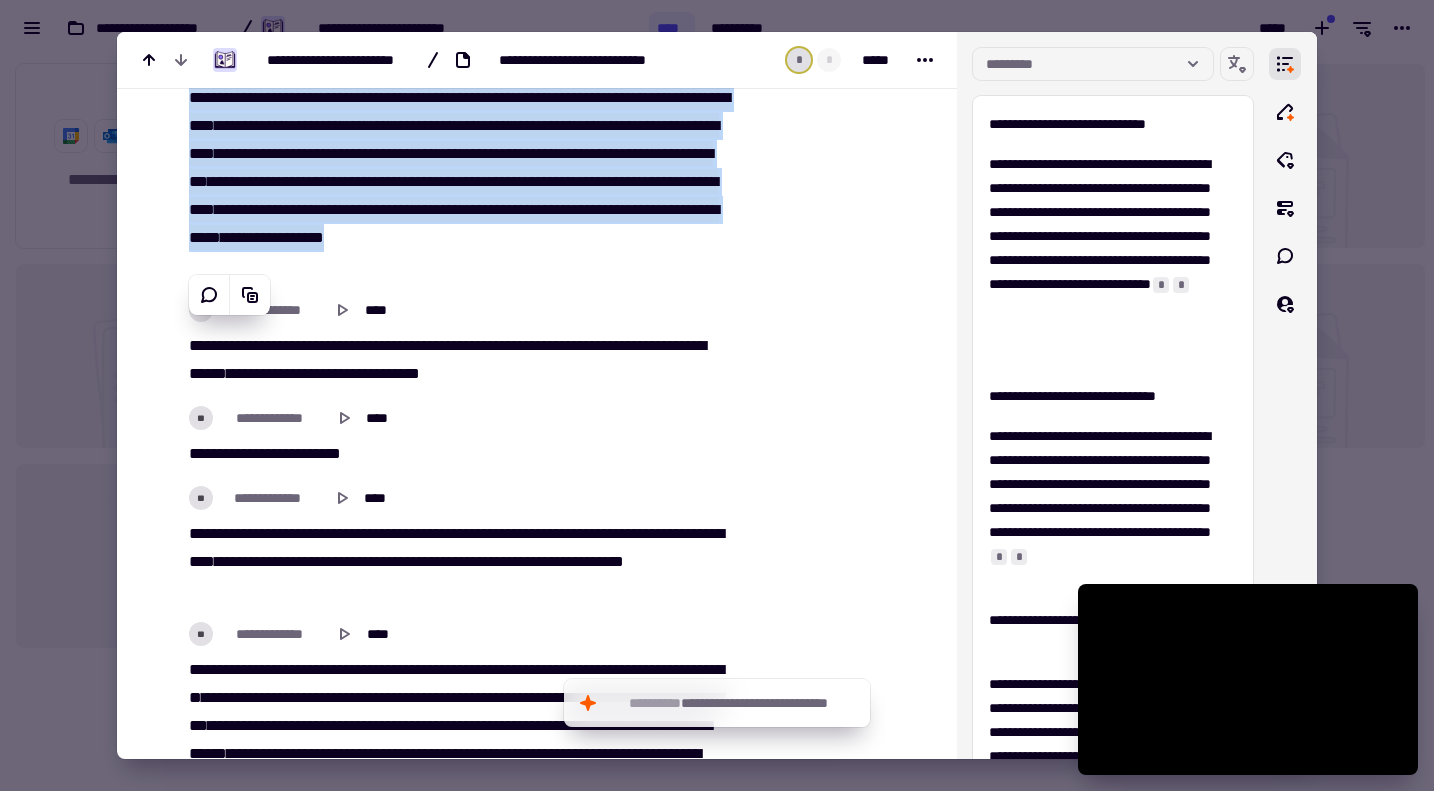 click on "*****   ****   *****   ****   ****   *****   **   *****   *********   ****   ***   *****   ***   ********   ****   ***   ****   **   *****   **   ******   ****   ***   ****   *****   ****   ***   ****   ********   ****" at bounding box center (457, 562) 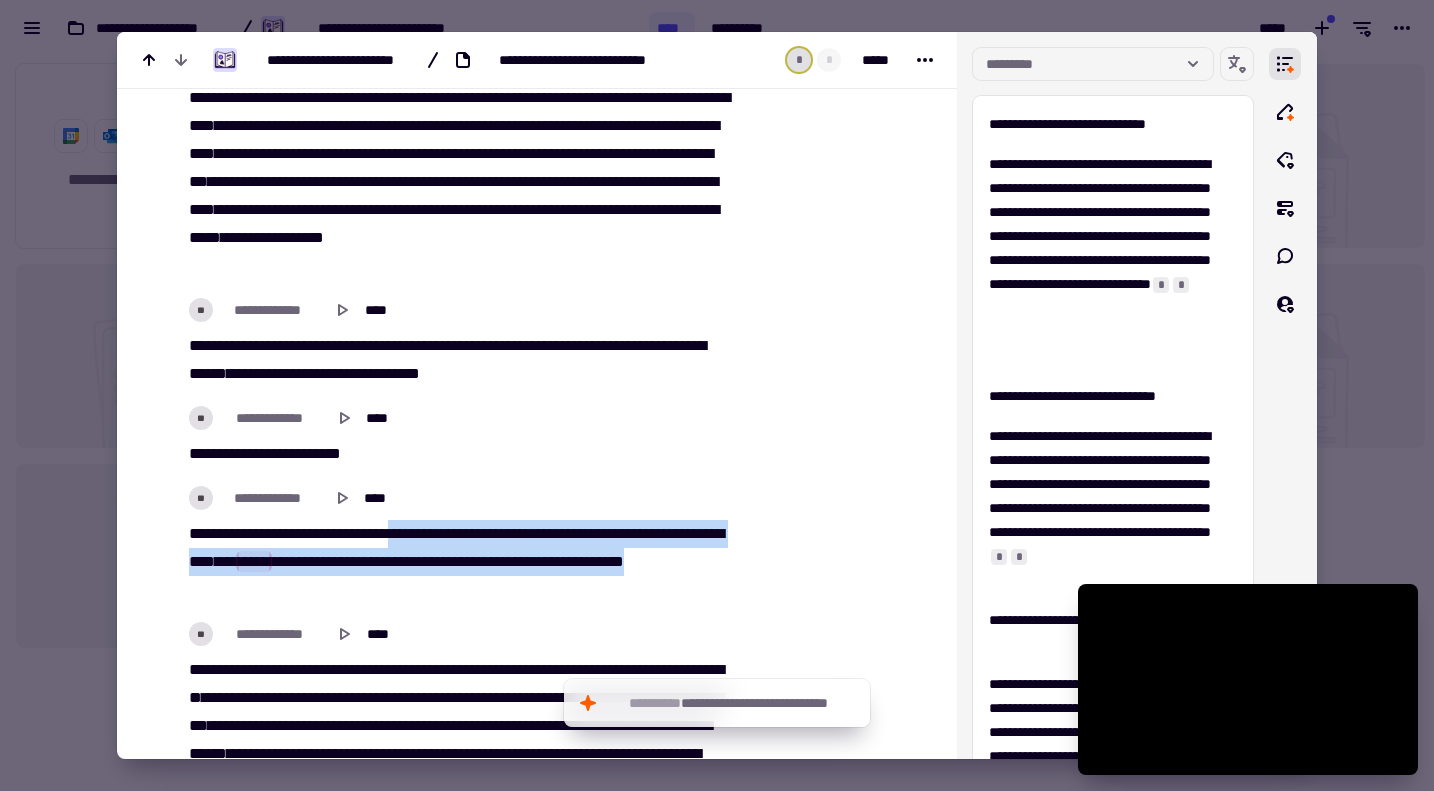 drag, startPoint x: 402, startPoint y: 528, endPoint x: 421, endPoint y: 581, distance: 56.302753 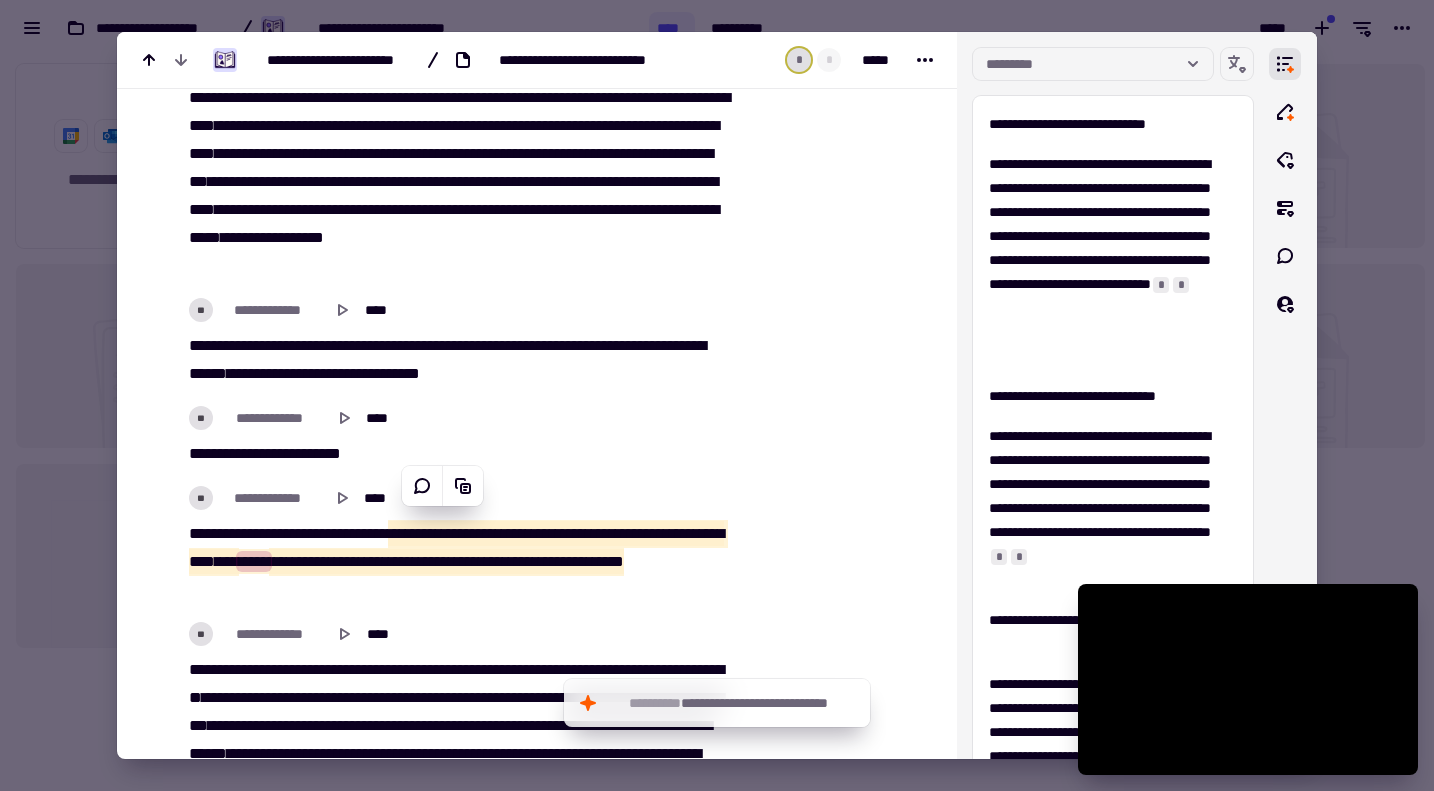 scroll, scrollTop: 7400, scrollLeft: 0, axis: vertical 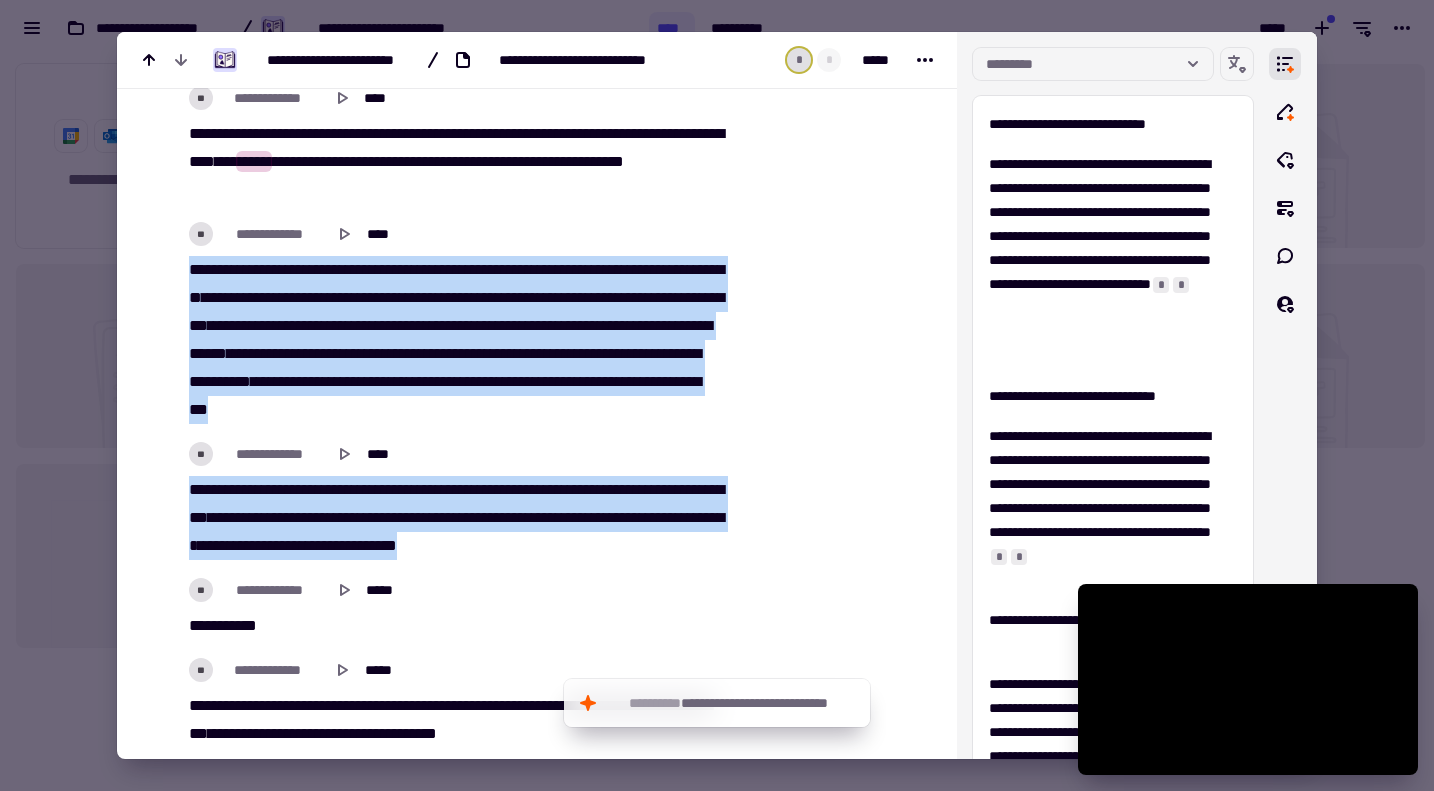 drag, startPoint x: 323, startPoint y: 504, endPoint x: 605, endPoint y: 535, distance: 283.6988 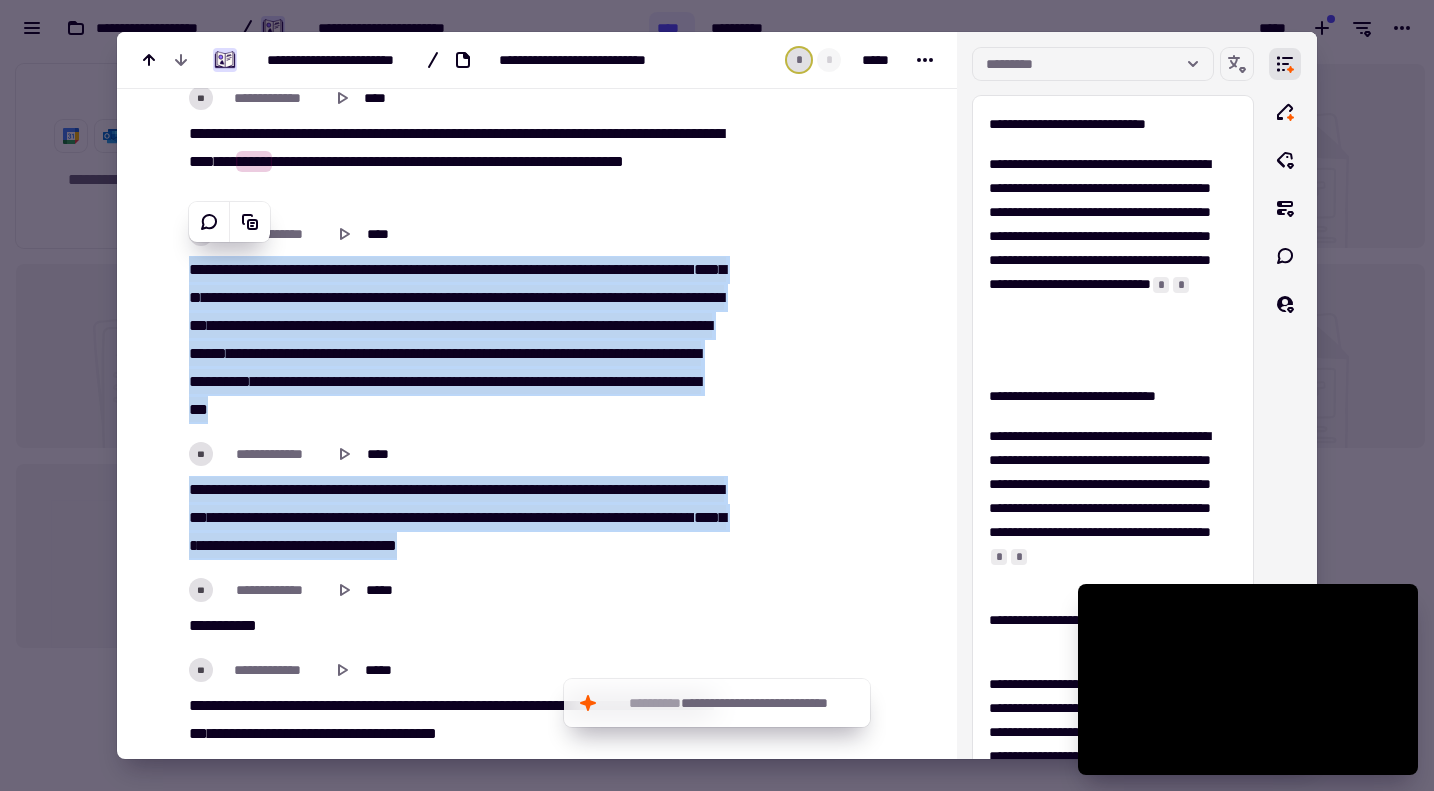 click on "**********" at bounding box center (537, 2464) 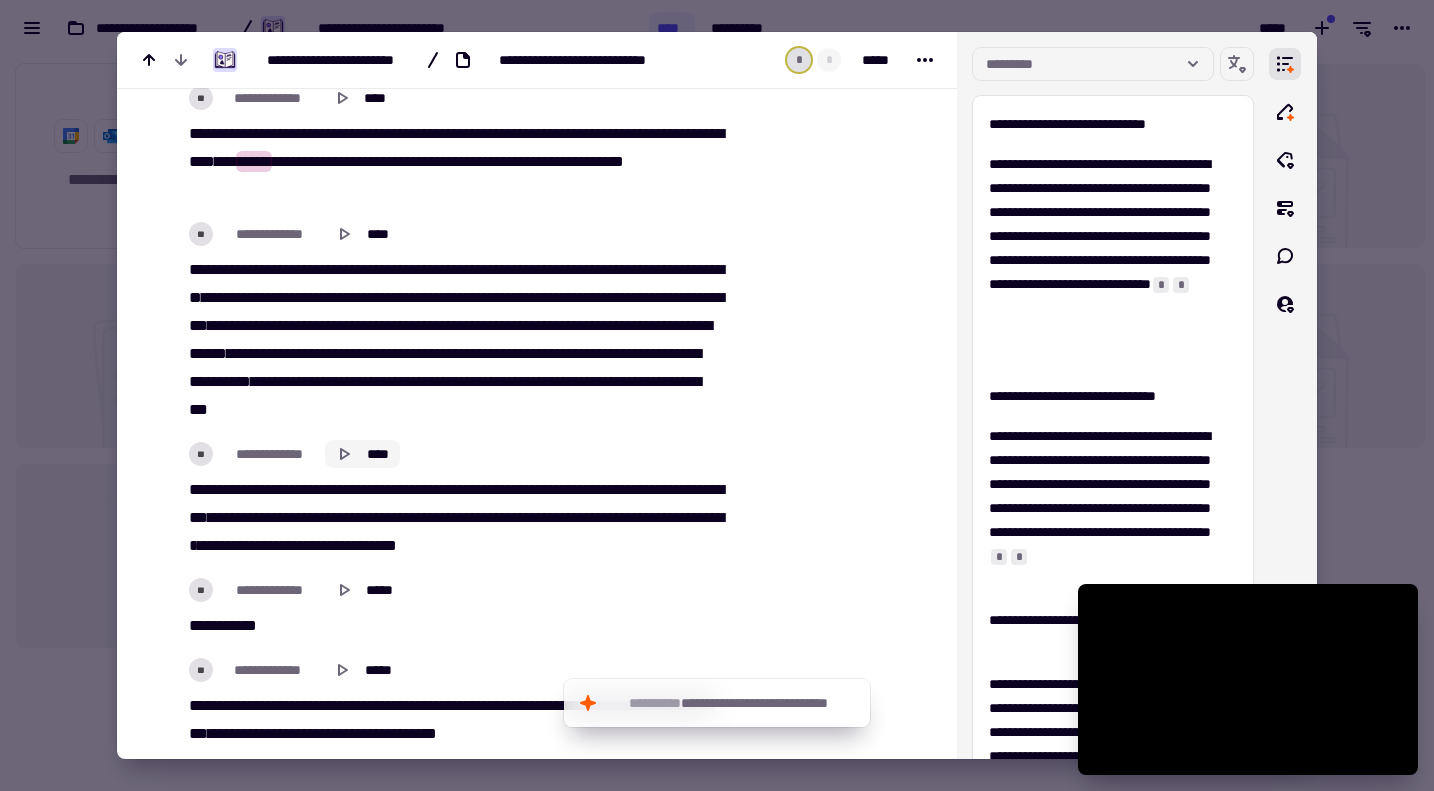 scroll, scrollTop: 7800, scrollLeft: 0, axis: vertical 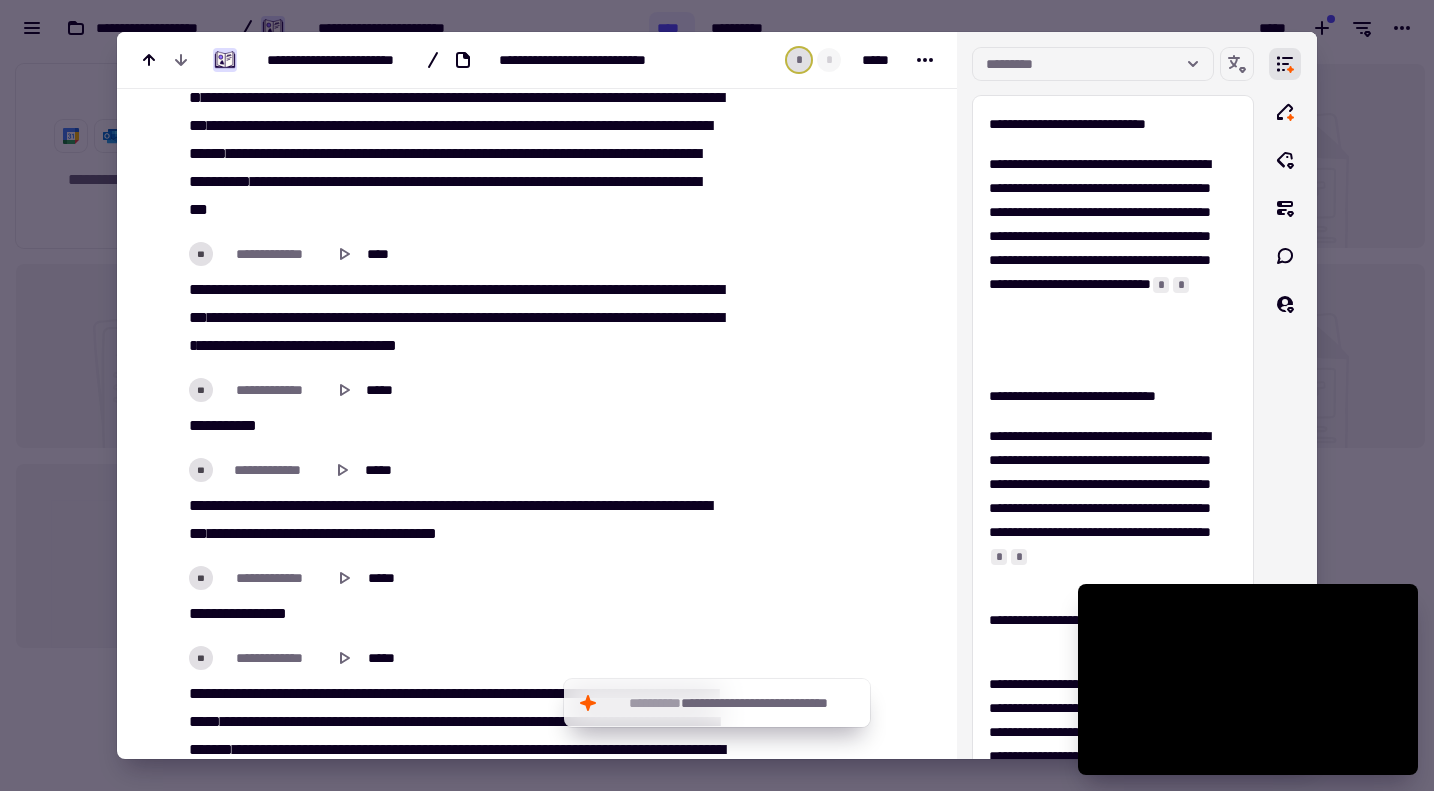 click on "**********" at bounding box center (462, 502) 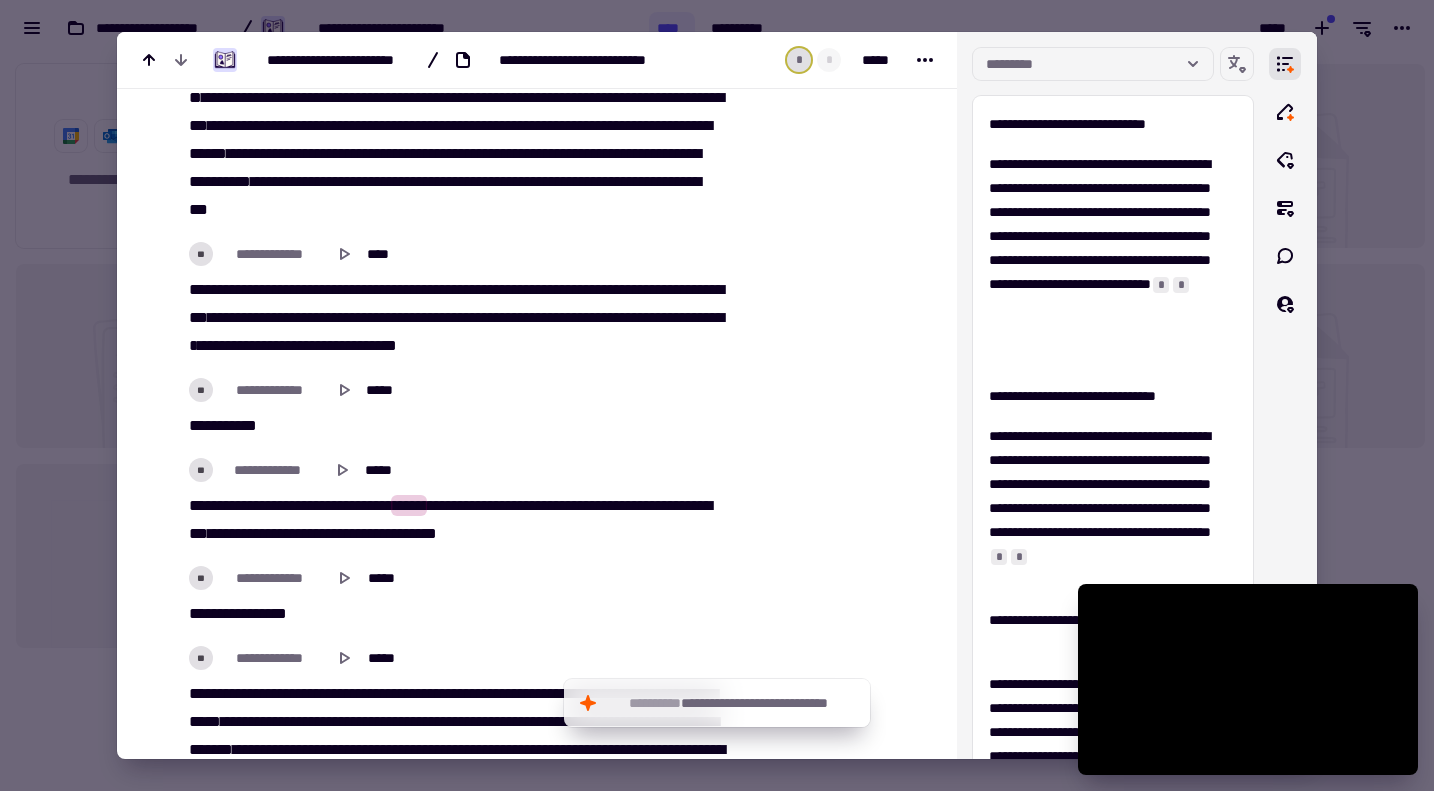 click on "*******" at bounding box center (463, 505) 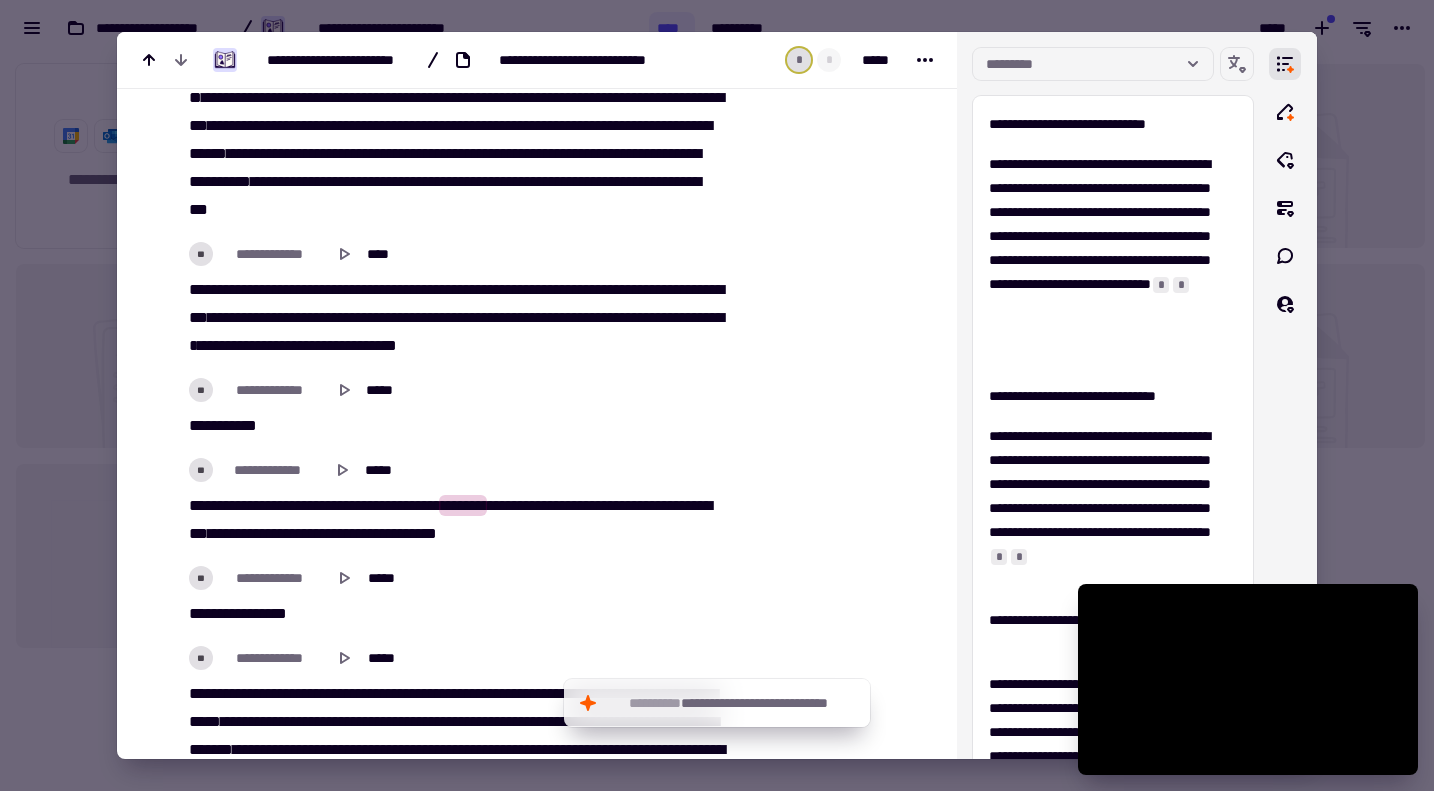 click on "**********" at bounding box center (457, 520) 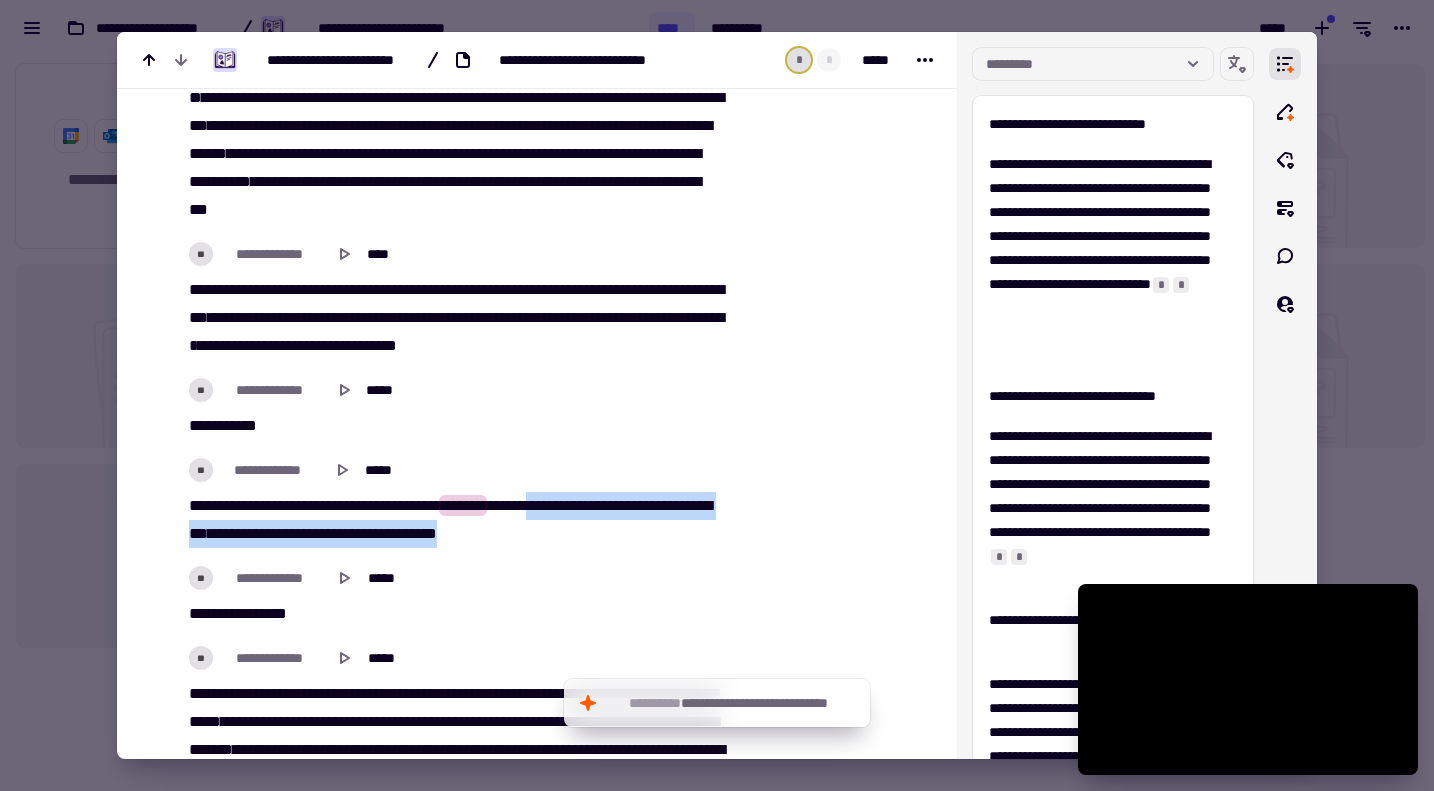 drag, startPoint x: 558, startPoint y: 523, endPoint x: 558, endPoint y: 497, distance: 26 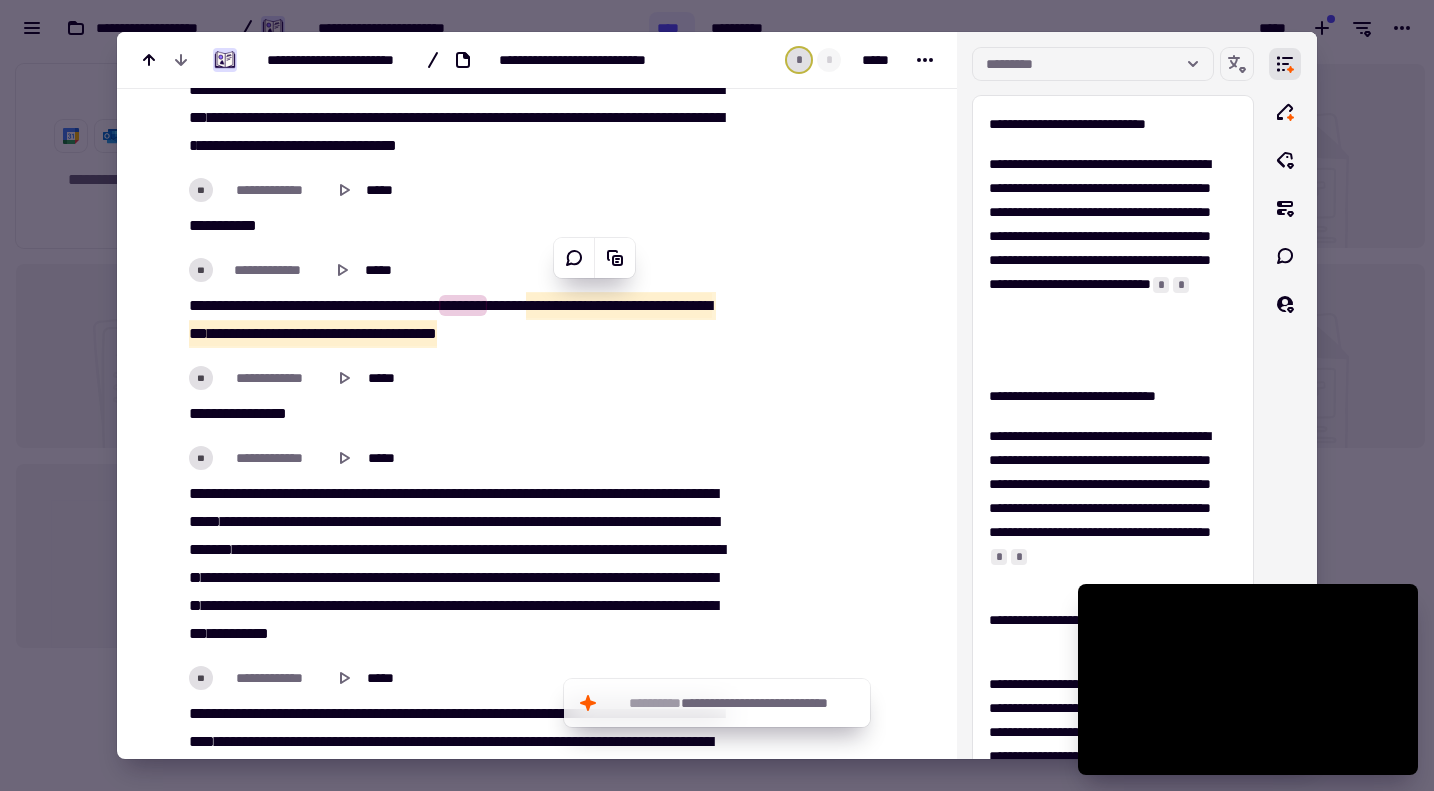 scroll, scrollTop: 8200, scrollLeft: 0, axis: vertical 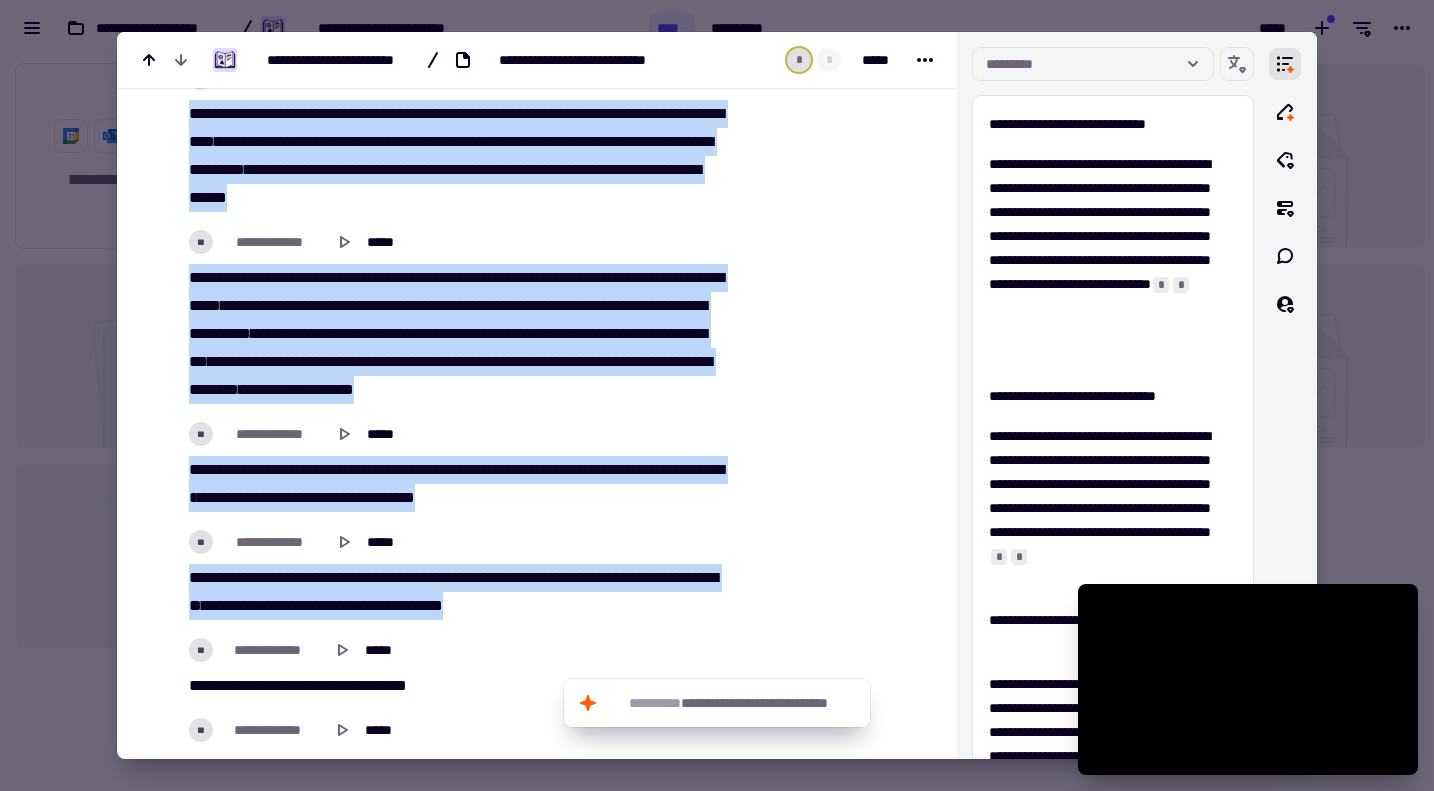 drag, startPoint x: 187, startPoint y: 274, endPoint x: 623, endPoint y: 601, distance: 545 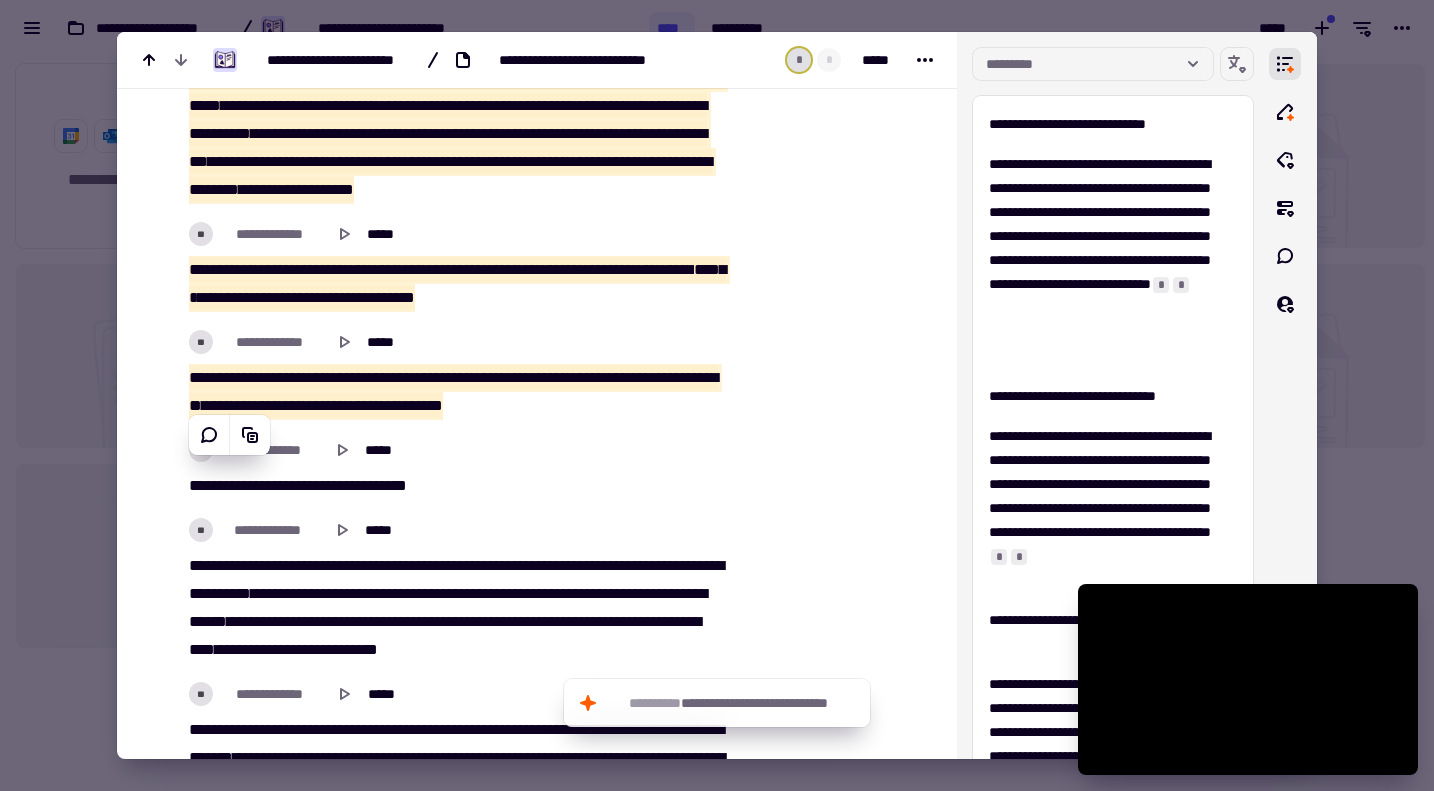 scroll, scrollTop: 8900, scrollLeft: 0, axis: vertical 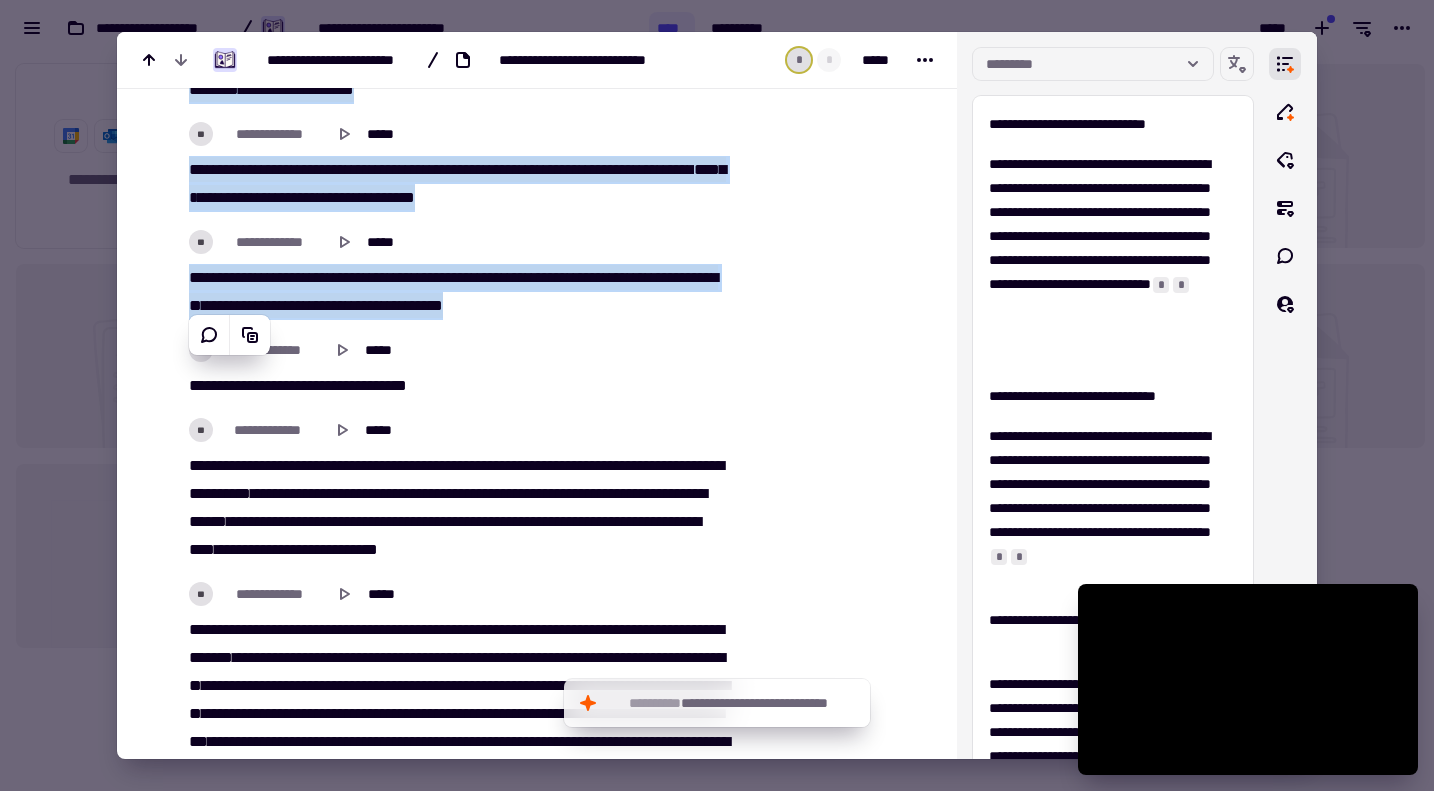click on "**********" at bounding box center [450, 1189] 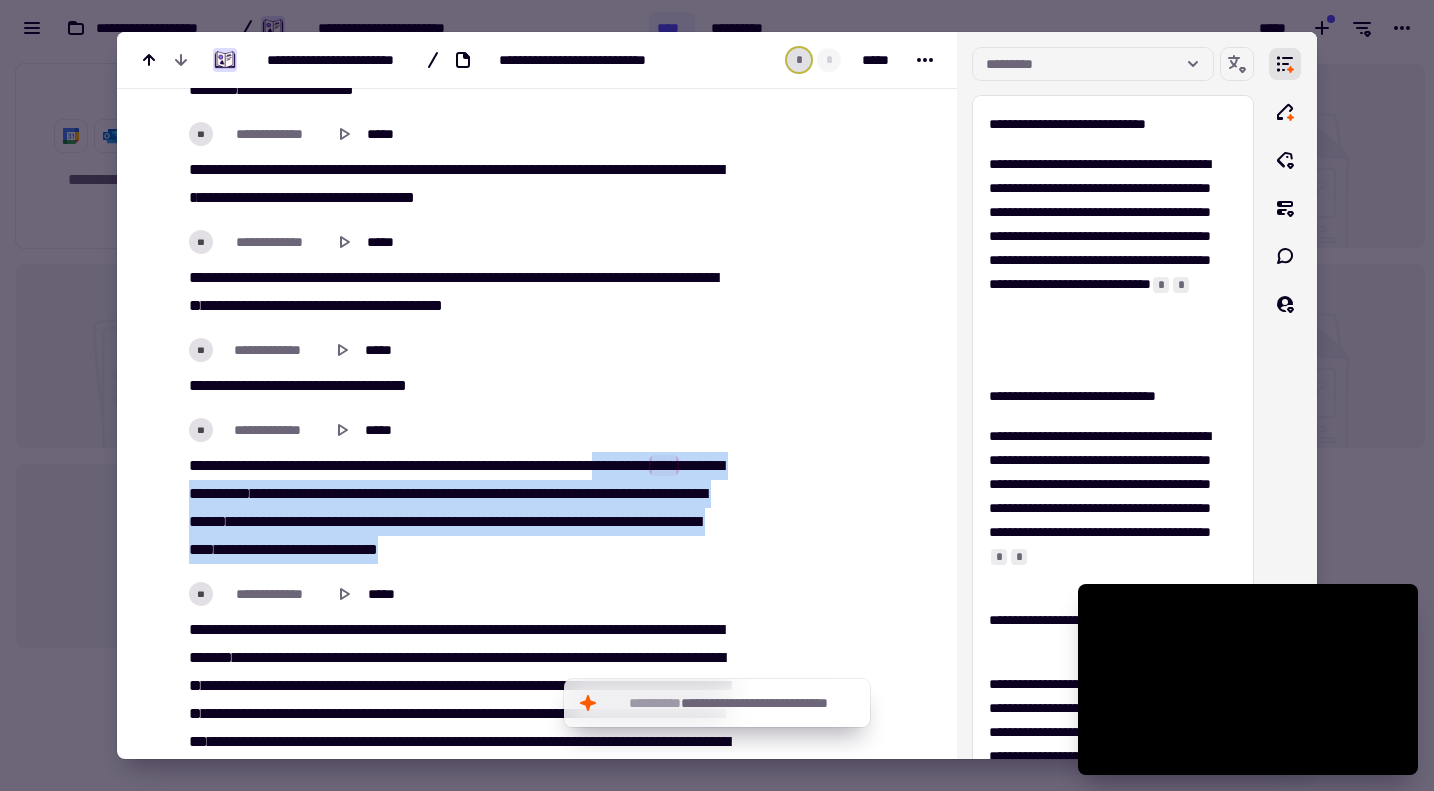 drag, startPoint x: 631, startPoint y: 456, endPoint x: 699, endPoint y: 529, distance: 99.764725 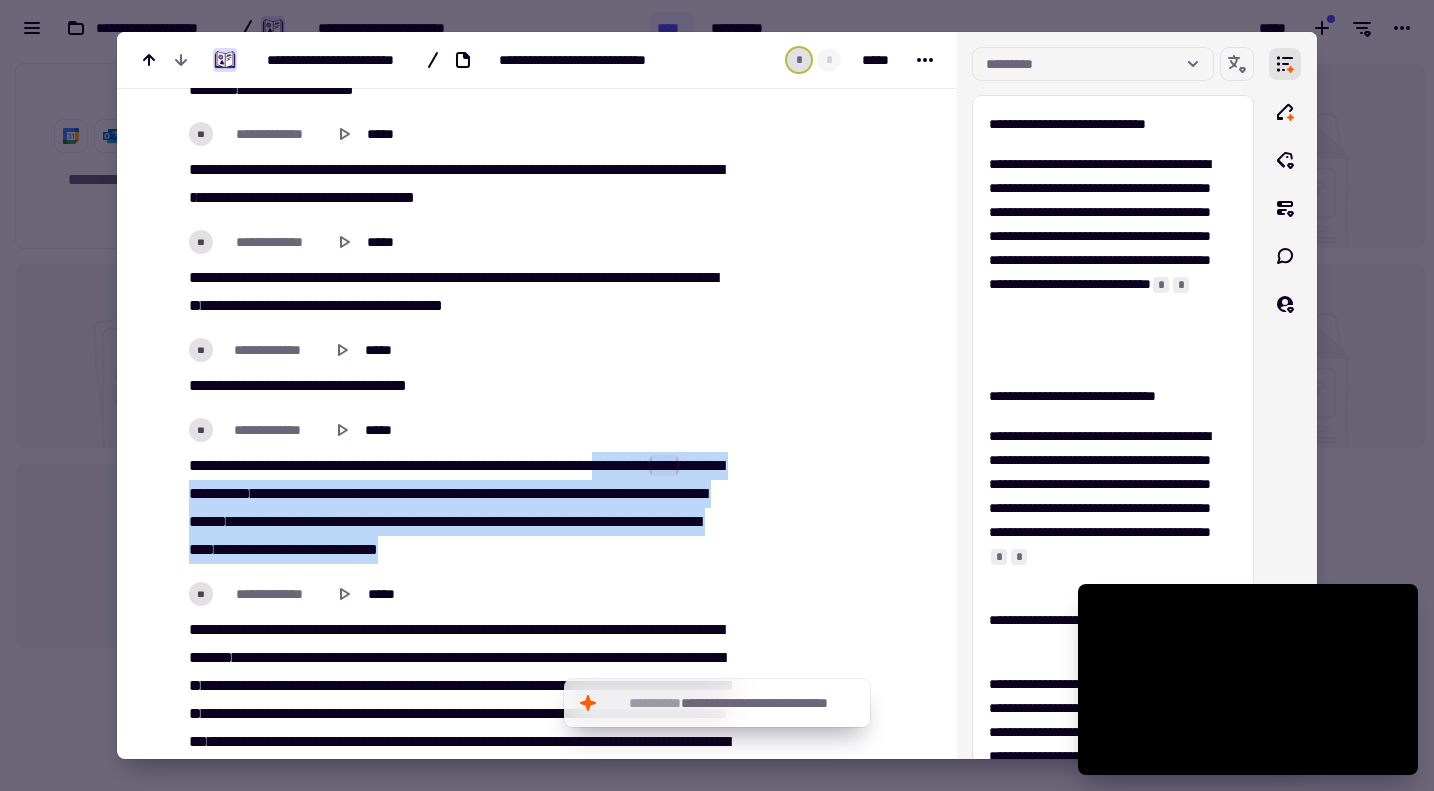 click on "**********" at bounding box center [457, 508] 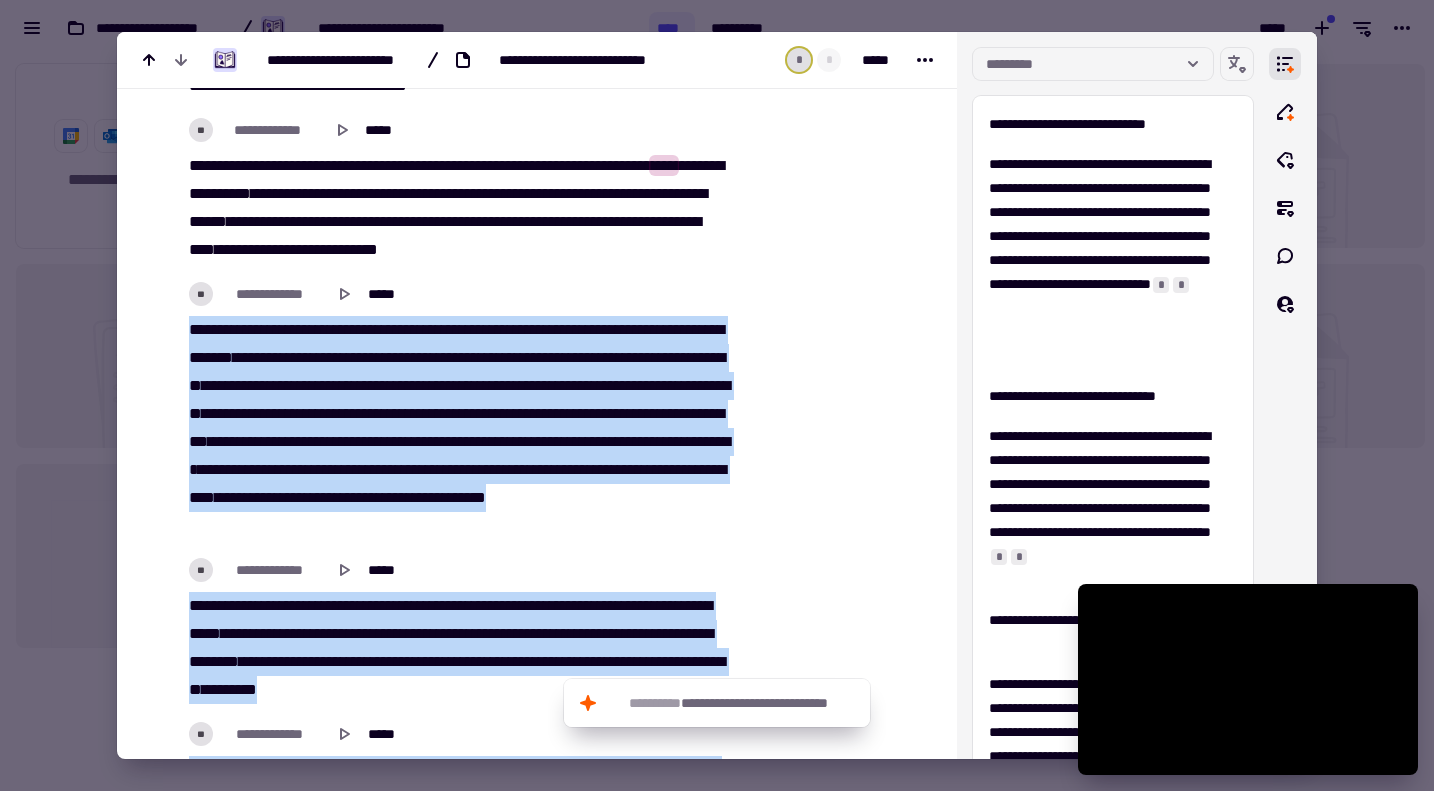 scroll, scrollTop: 9400, scrollLeft: 0, axis: vertical 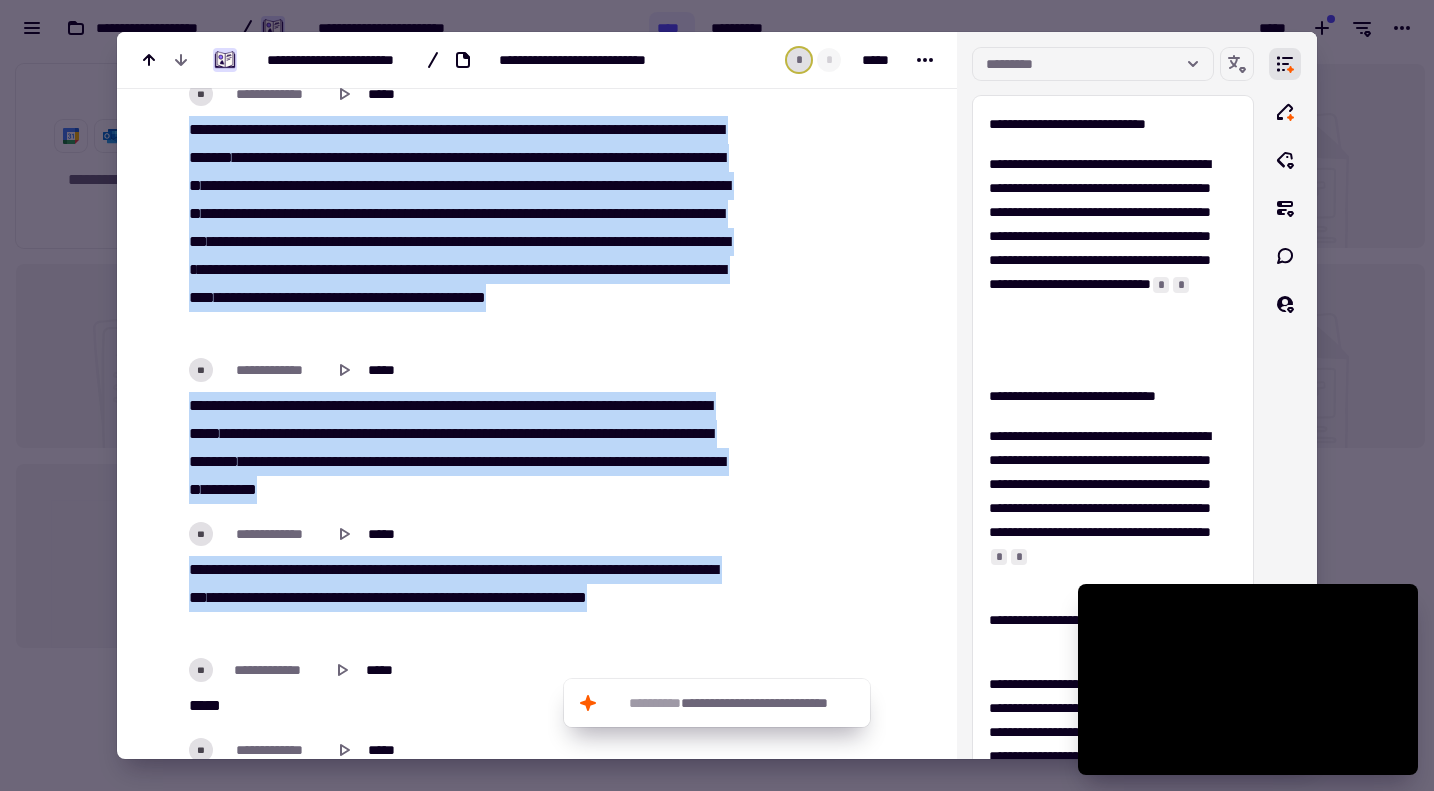drag, startPoint x: 188, startPoint y: 621, endPoint x: 464, endPoint y: 604, distance: 276.52304 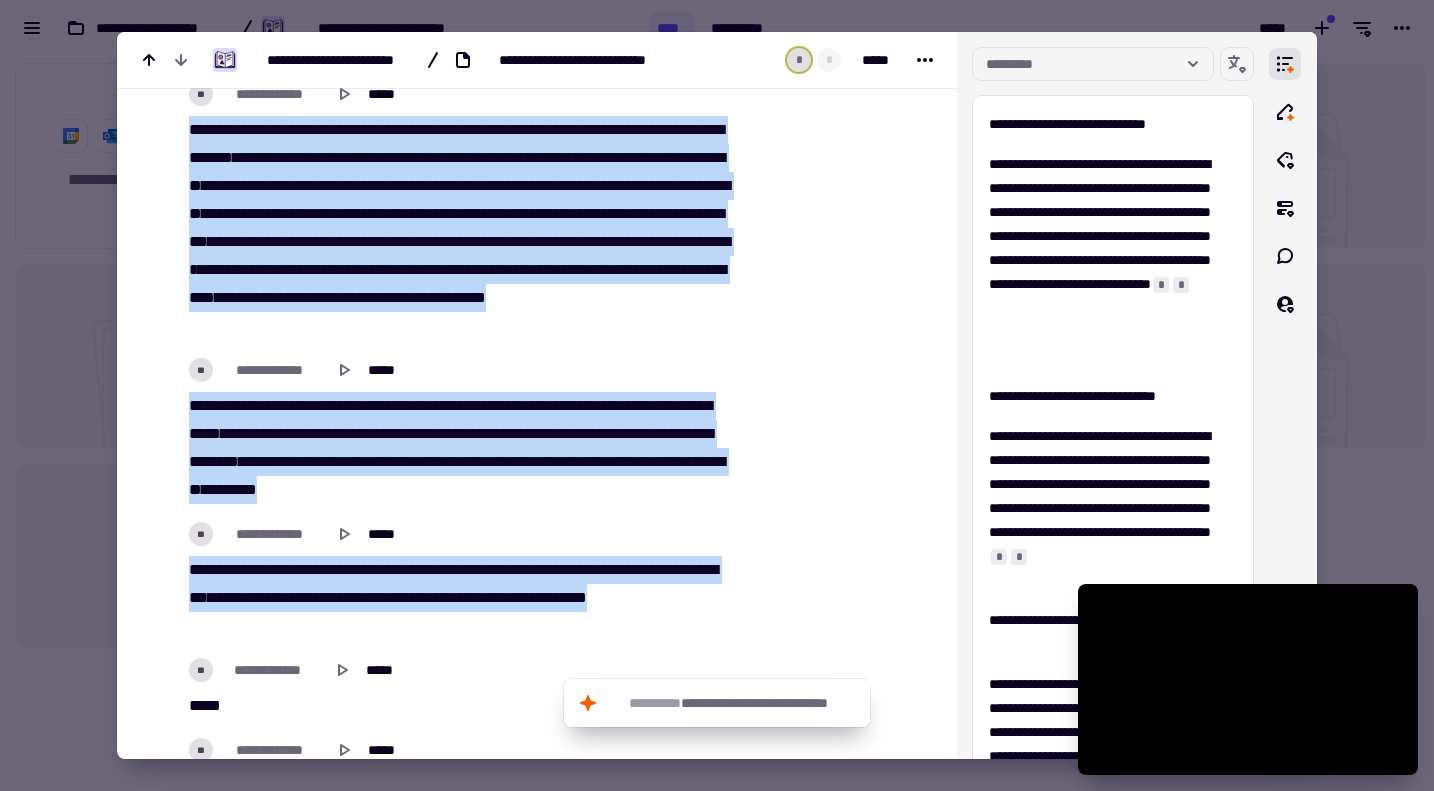 click on "**********" at bounding box center [462, 888] 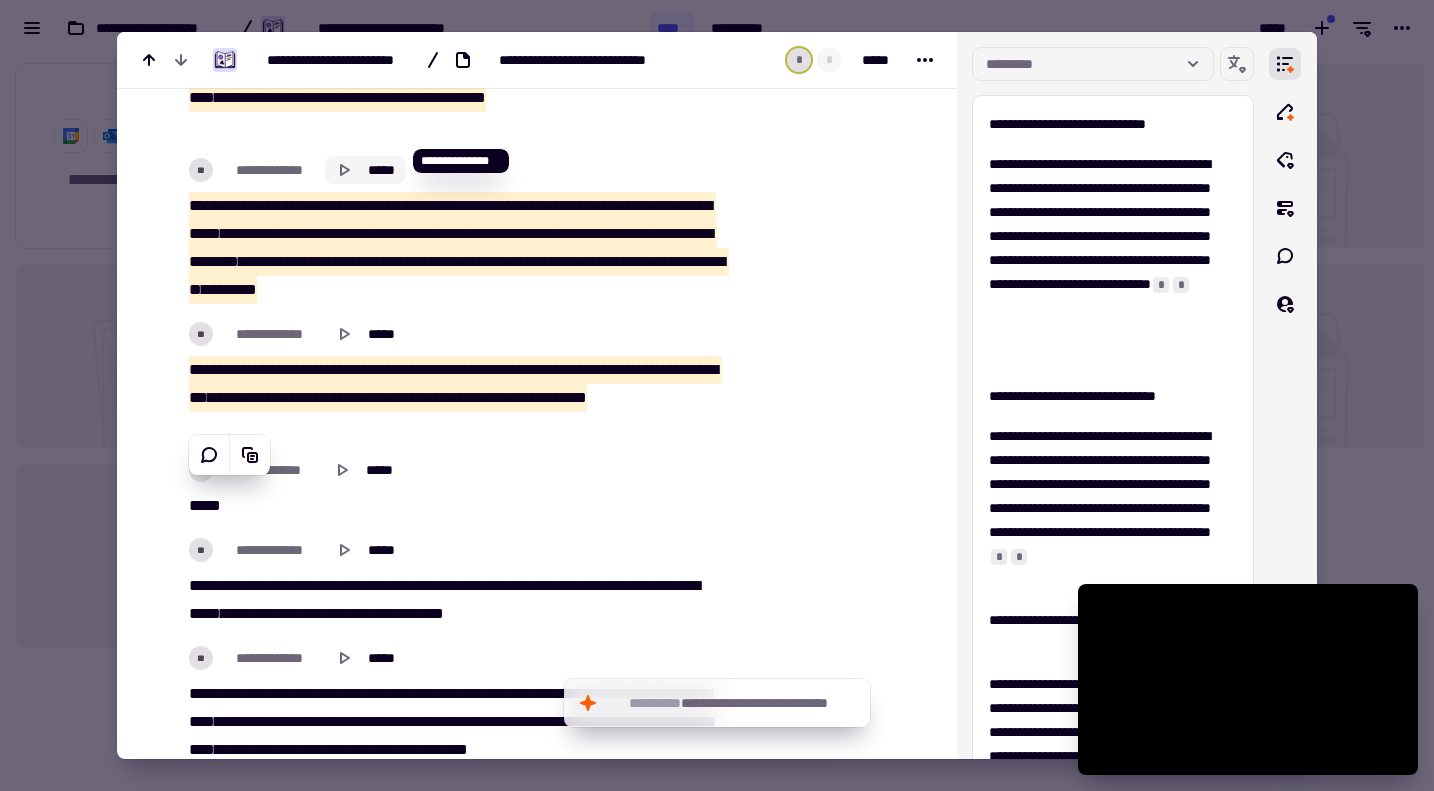 scroll, scrollTop: 9700, scrollLeft: 0, axis: vertical 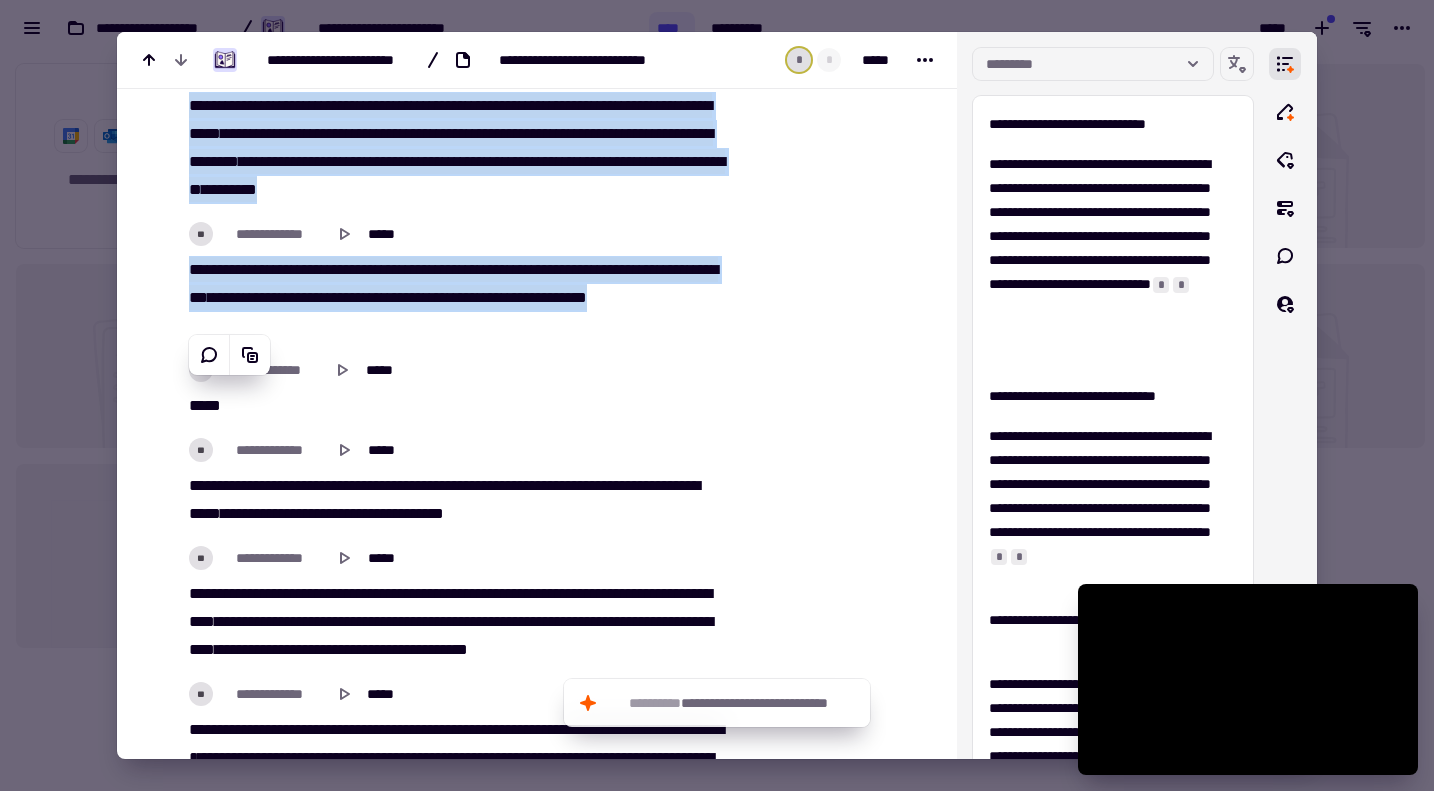 click on "**********" at bounding box center (450, 389) 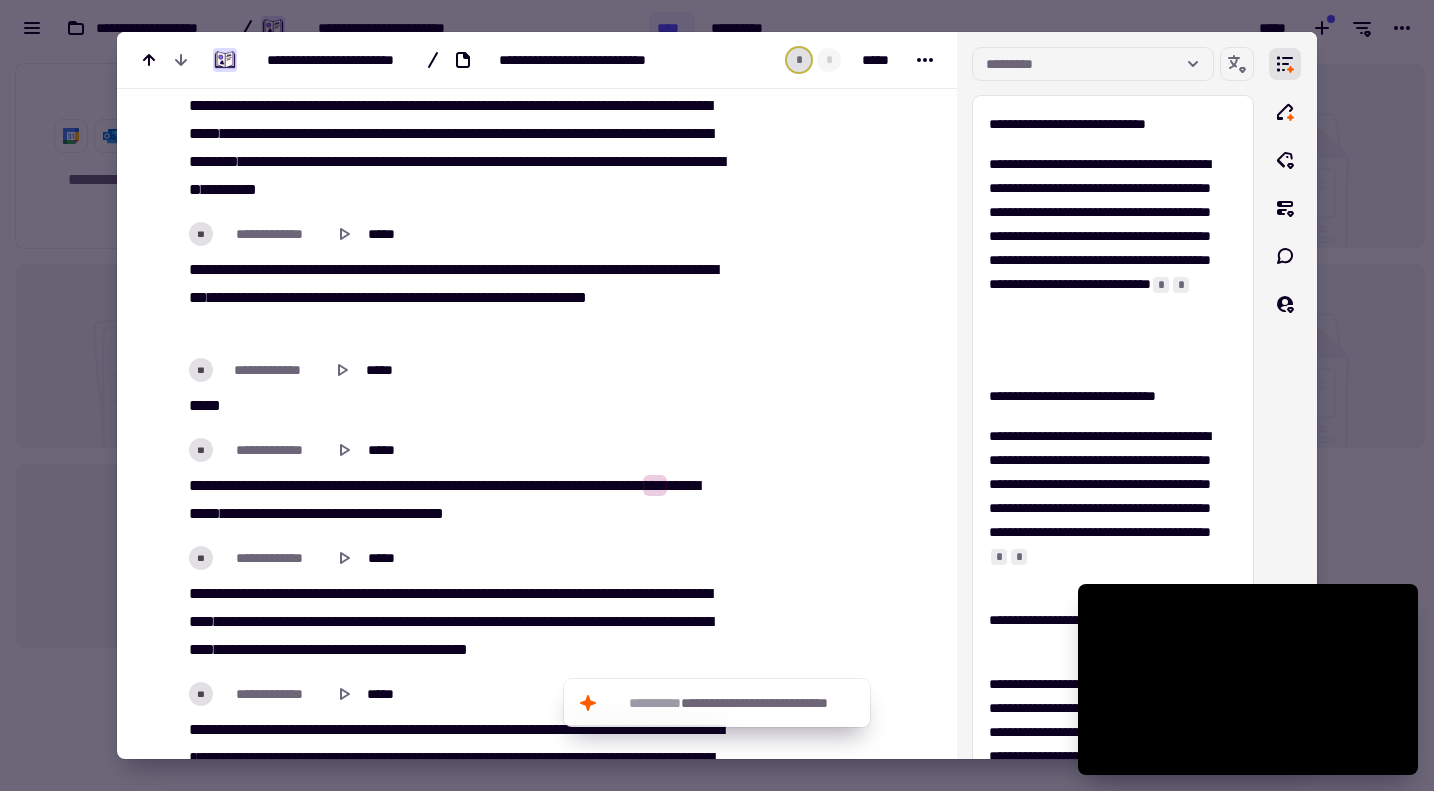 click on "**********" at bounding box center [547, 297] 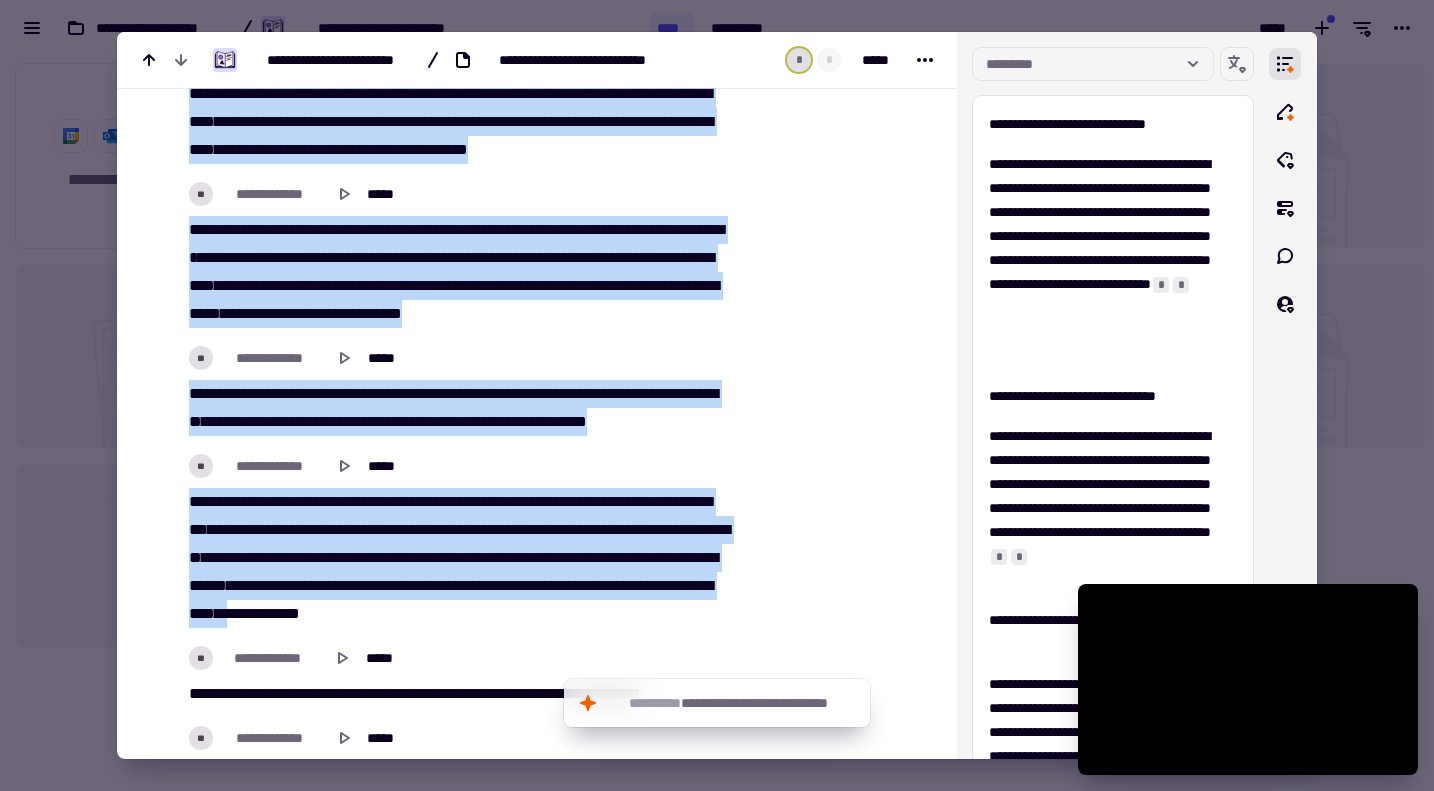 scroll, scrollTop: 10300, scrollLeft: 0, axis: vertical 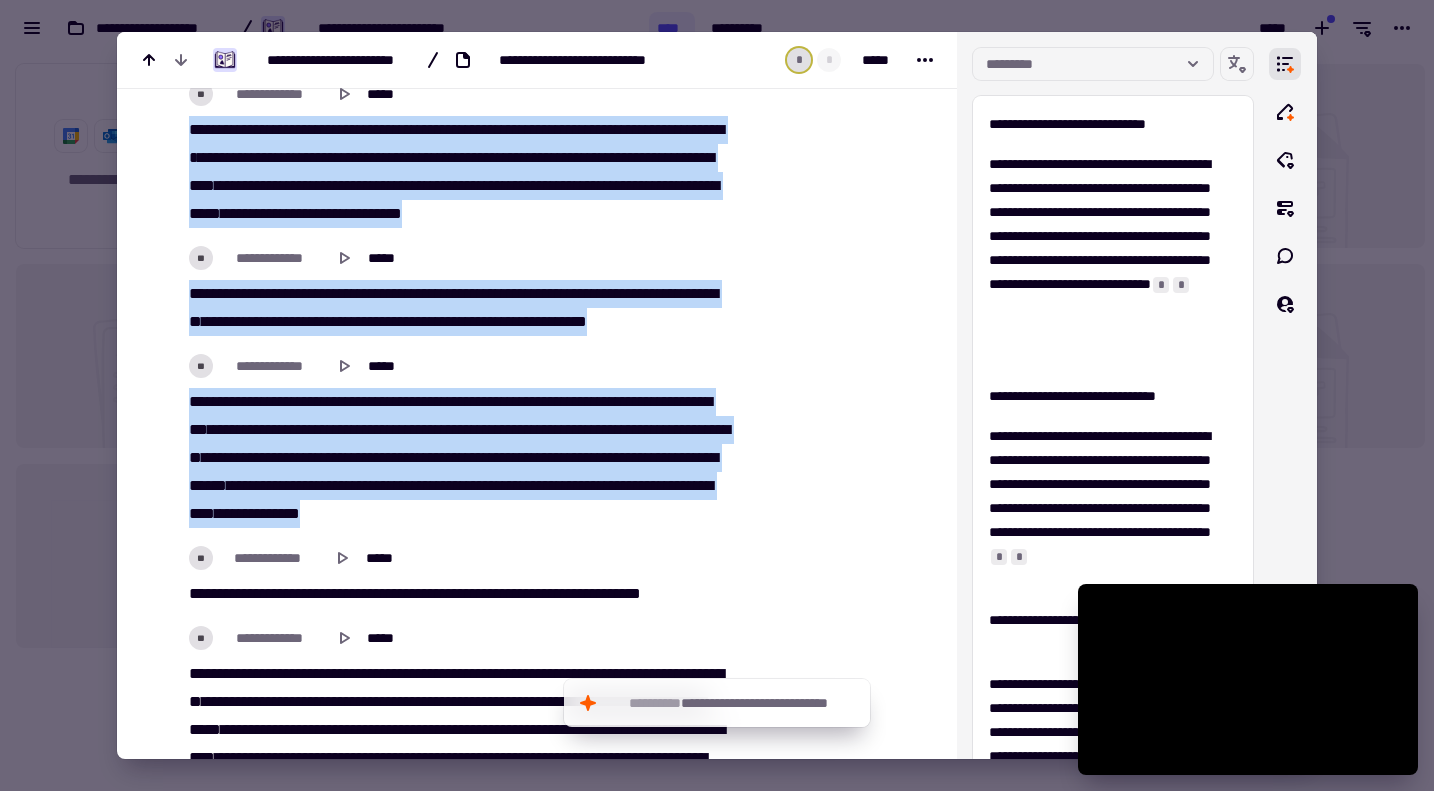 drag, startPoint x: 186, startPoint y: 476, endPoint x: 706, endPoint y: 502, distance: 520.6496 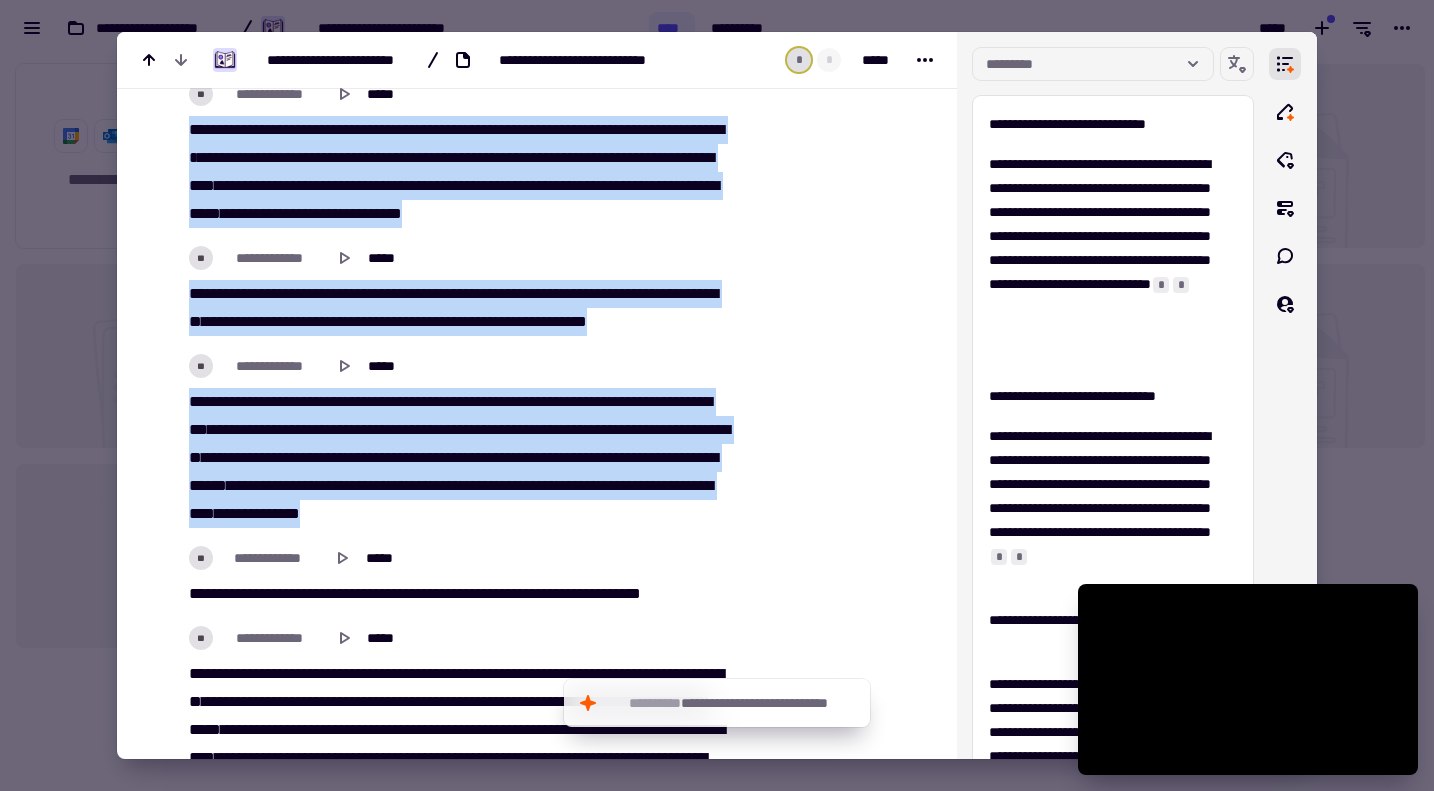 click on "**********" at bounding box center [462, -12] 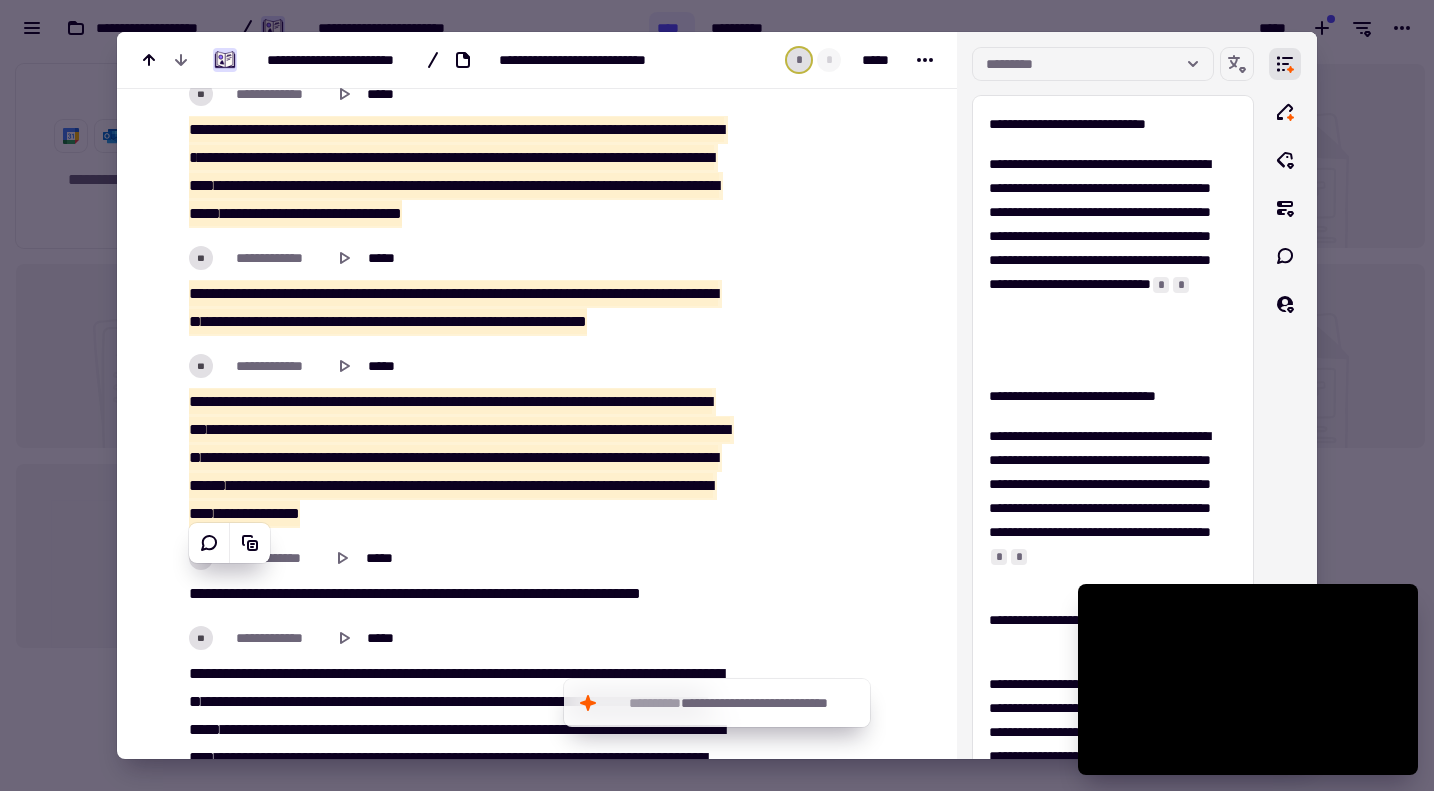 scroll, scrollTop: 10600, scrollLeft: 0, axis: vertical 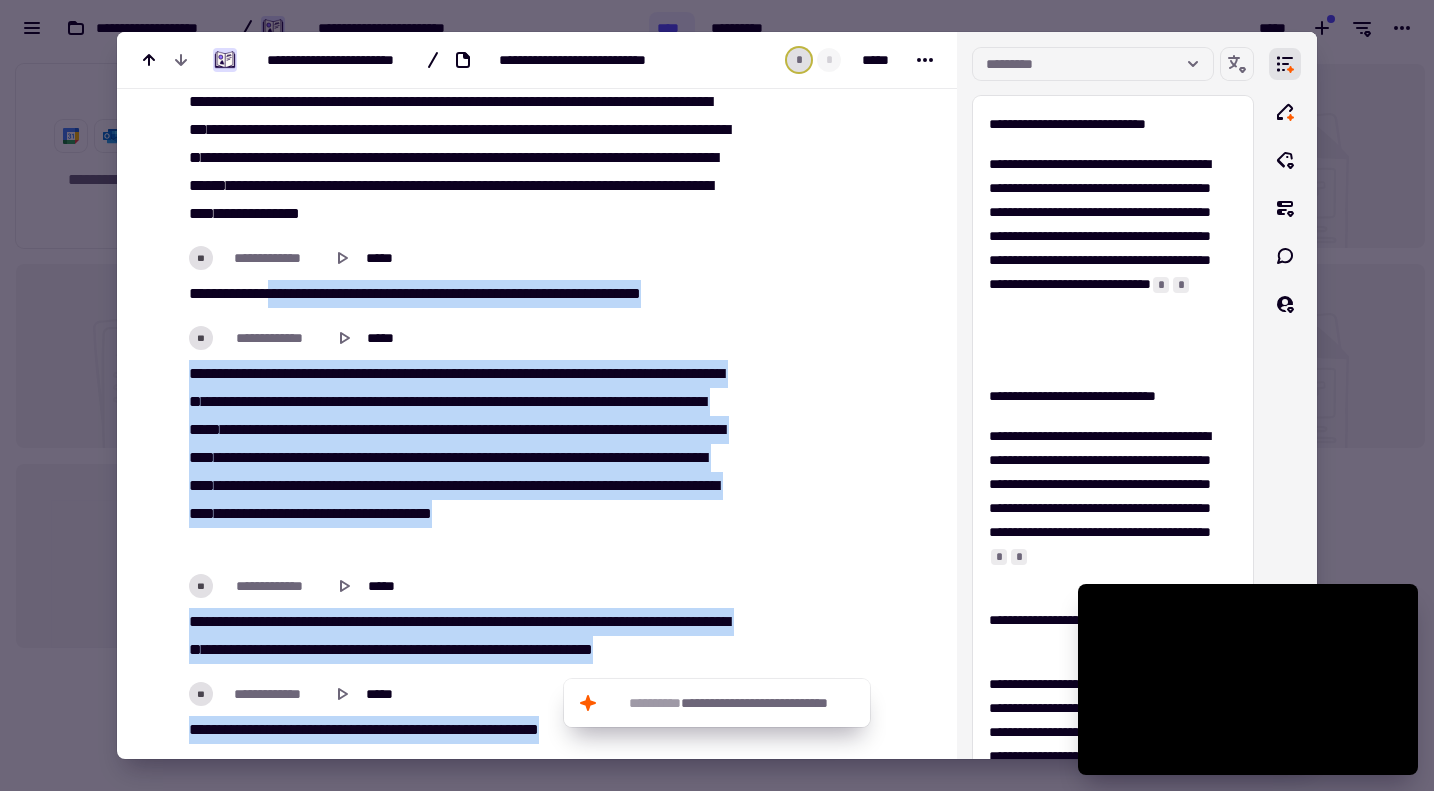 drag, startPoint x: 273, startPoint y: 285, endPoint x: 878, endPoint y: 278, distance: 605.04047 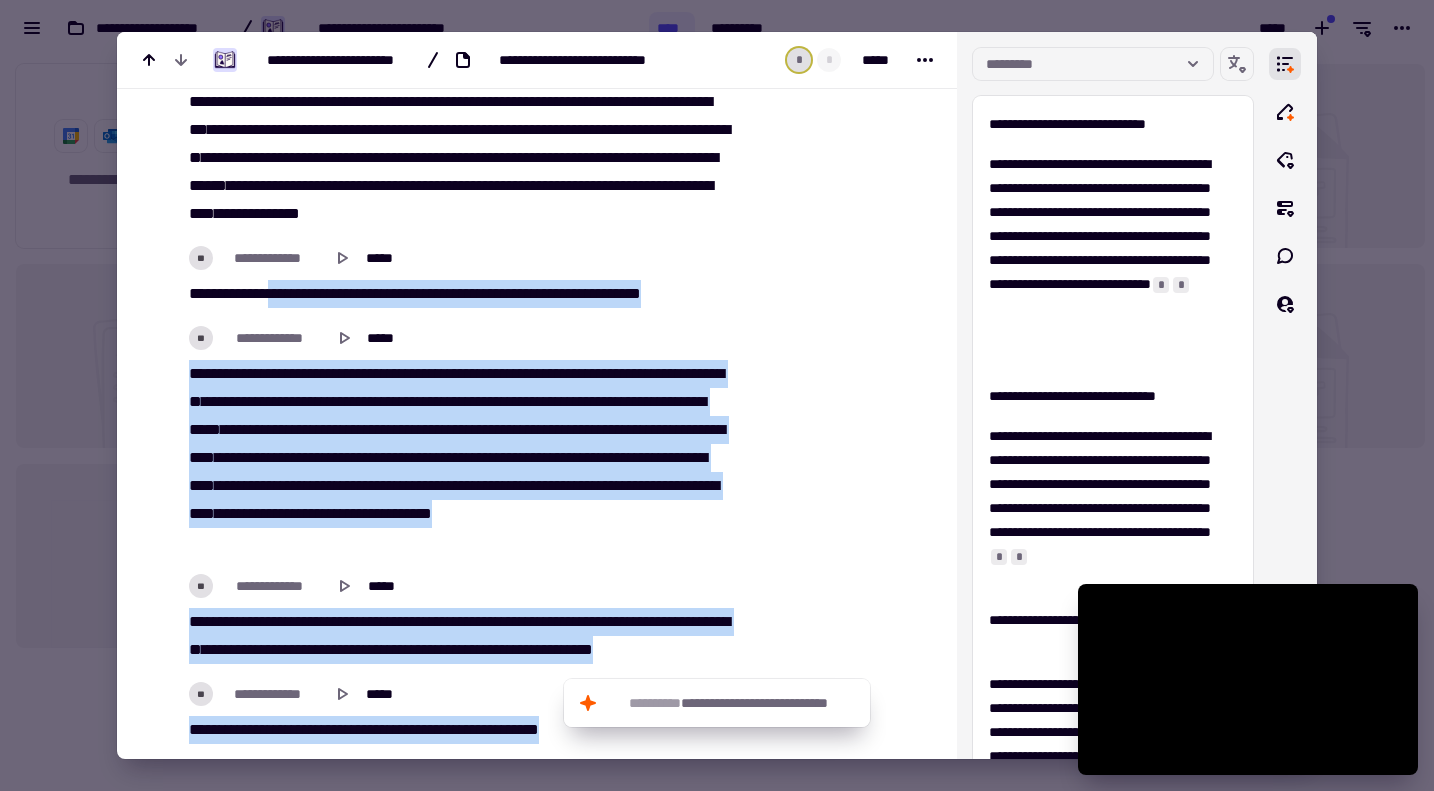 click on "**********" at bounding box center (549, -523) 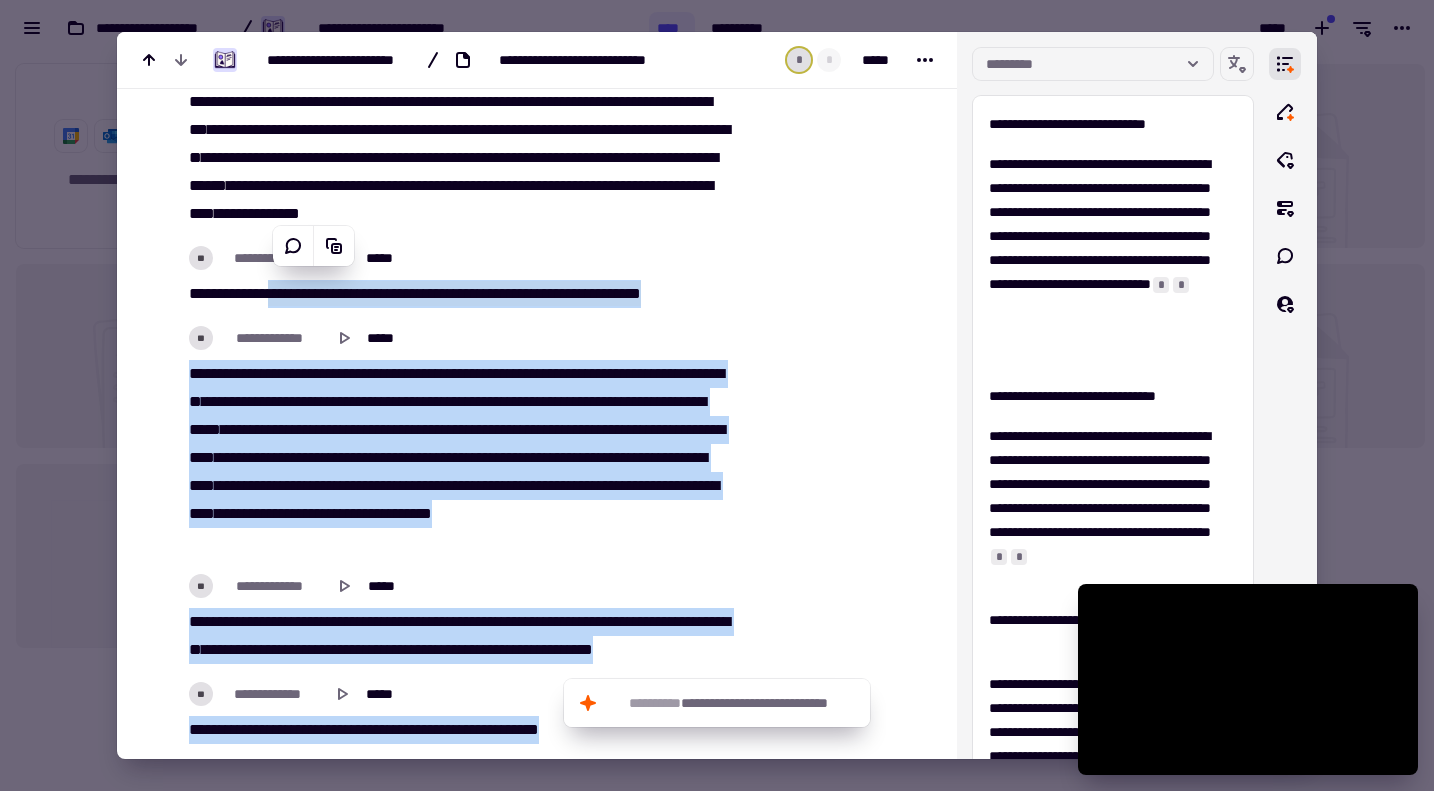 click at bounding box center [840, -527] 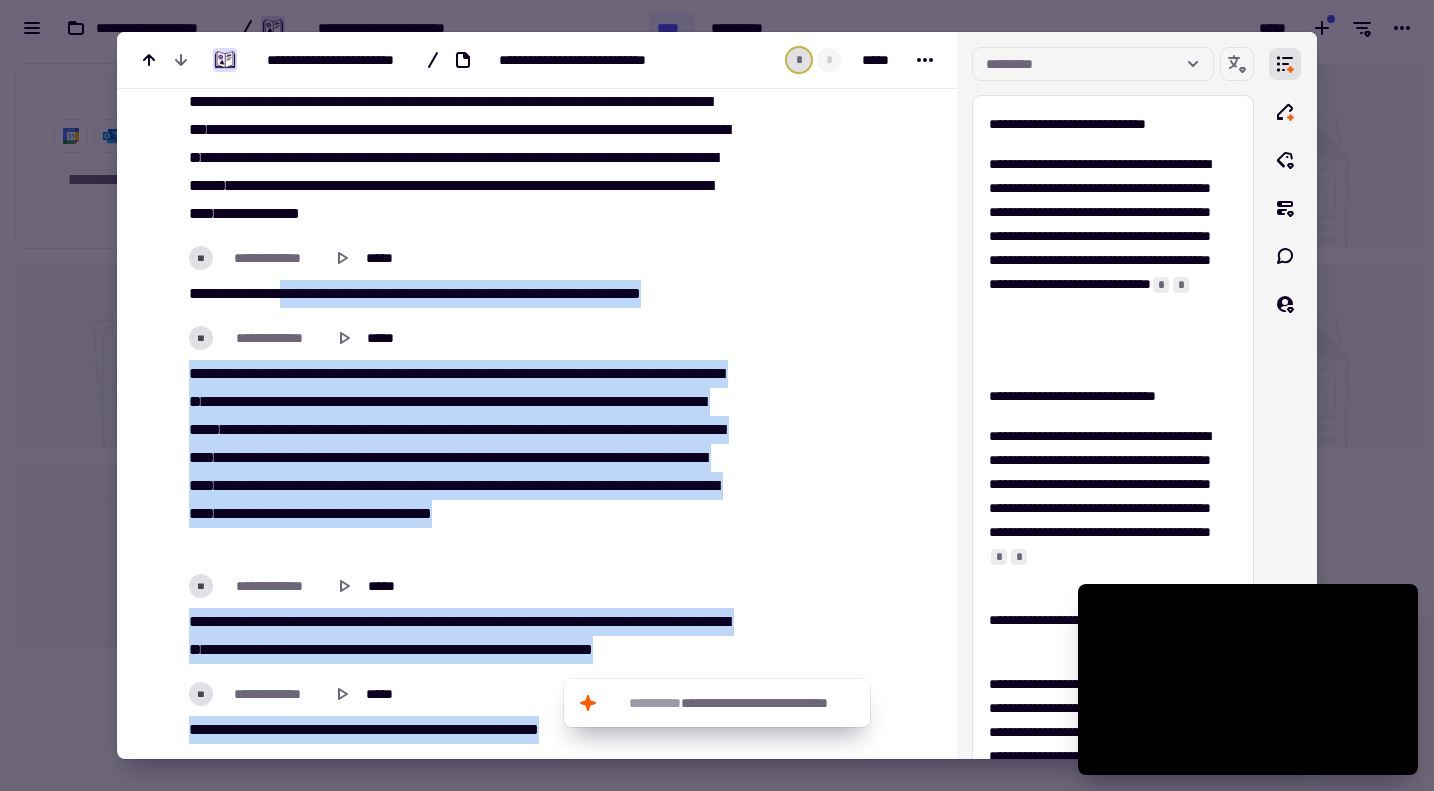 drag, startPoint x: 749, startPoint y: 277, endPoint x: 288, endPoint y: 282, distance: 461.0271 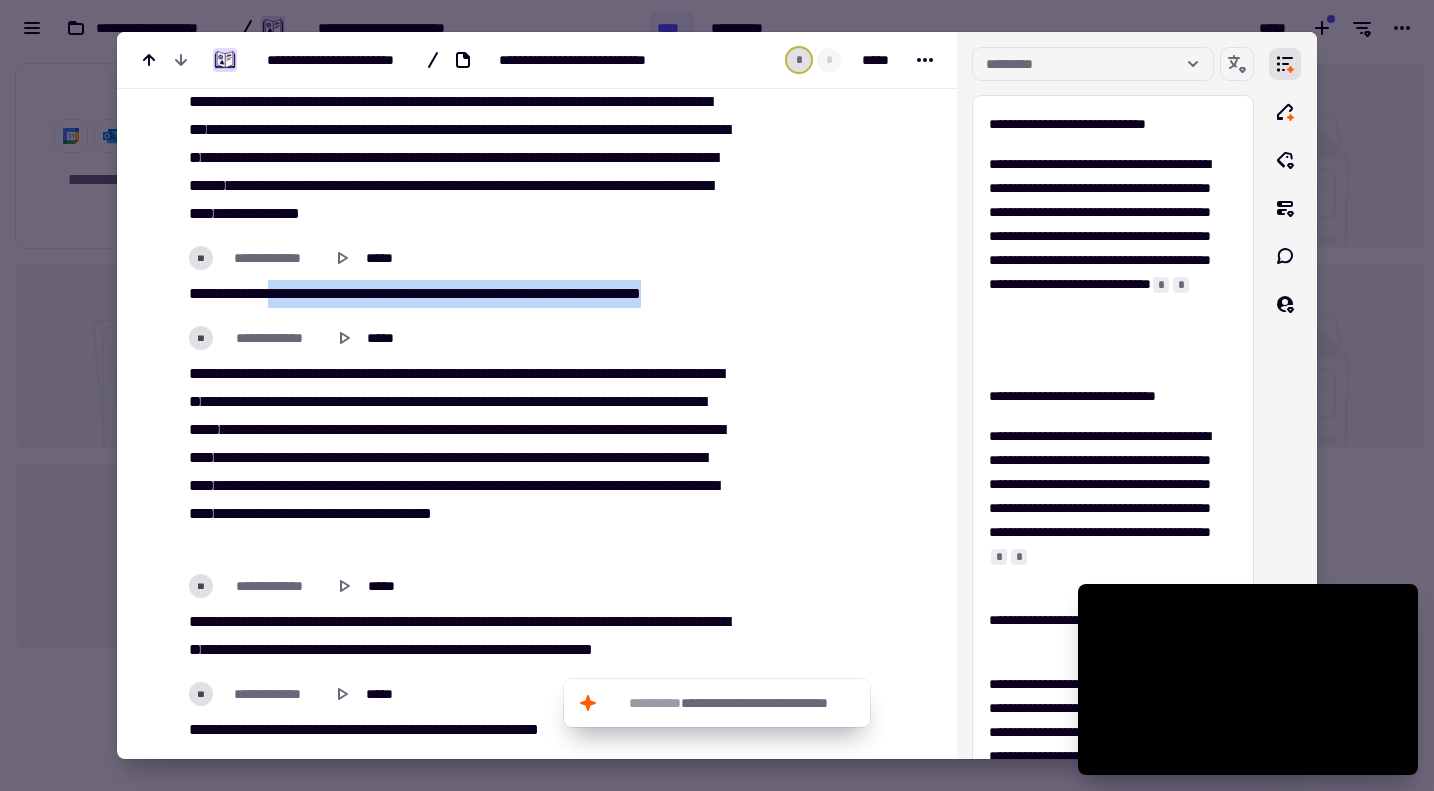drag, startPoint x: 273, startPoint y: 284, endPoint x: 705, endPoint y: 278, distance: 432.04166 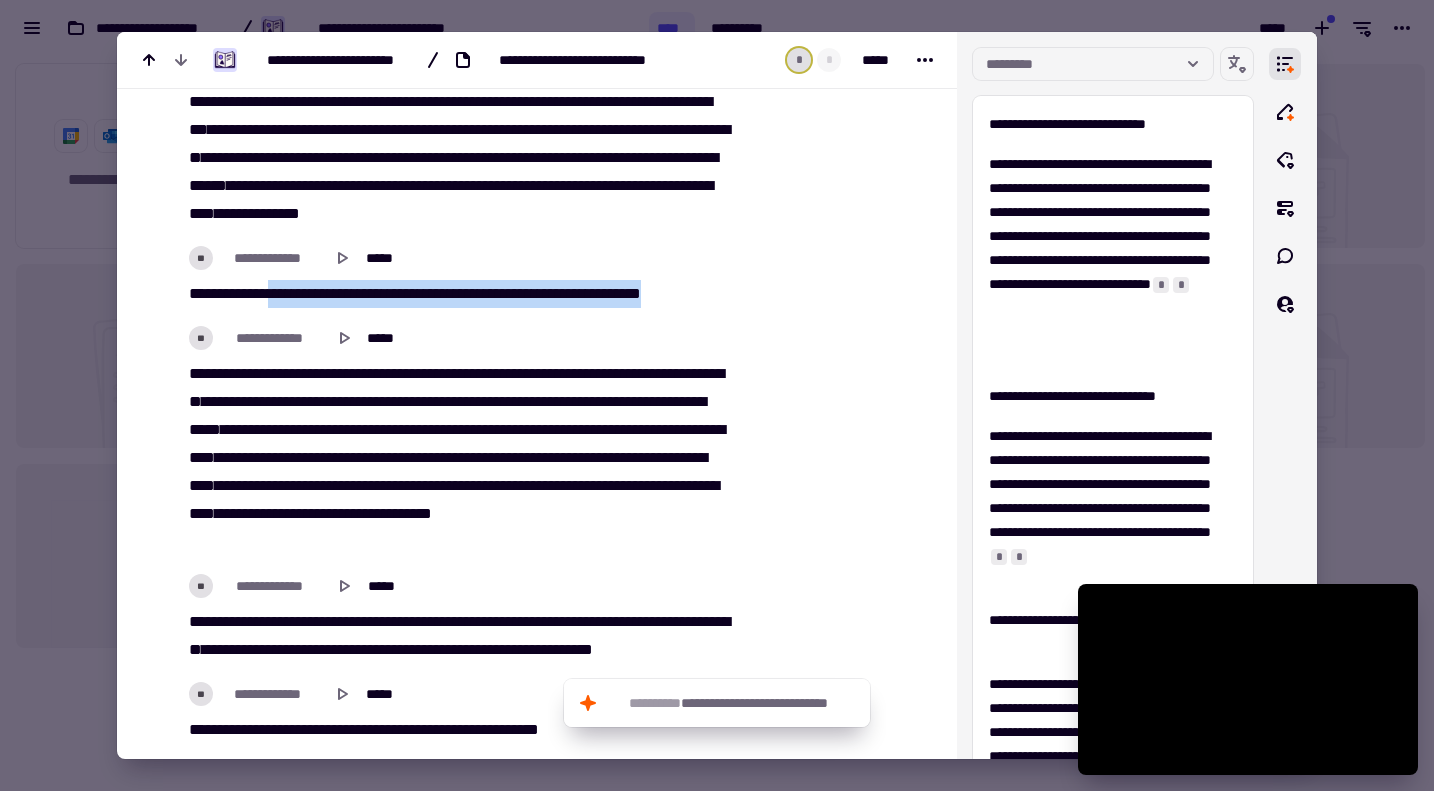 click on "******   *****   ***   ***   **   ***   ****   *****   ****   ****   ********   *******   ********" at bounding box center (457, 294) 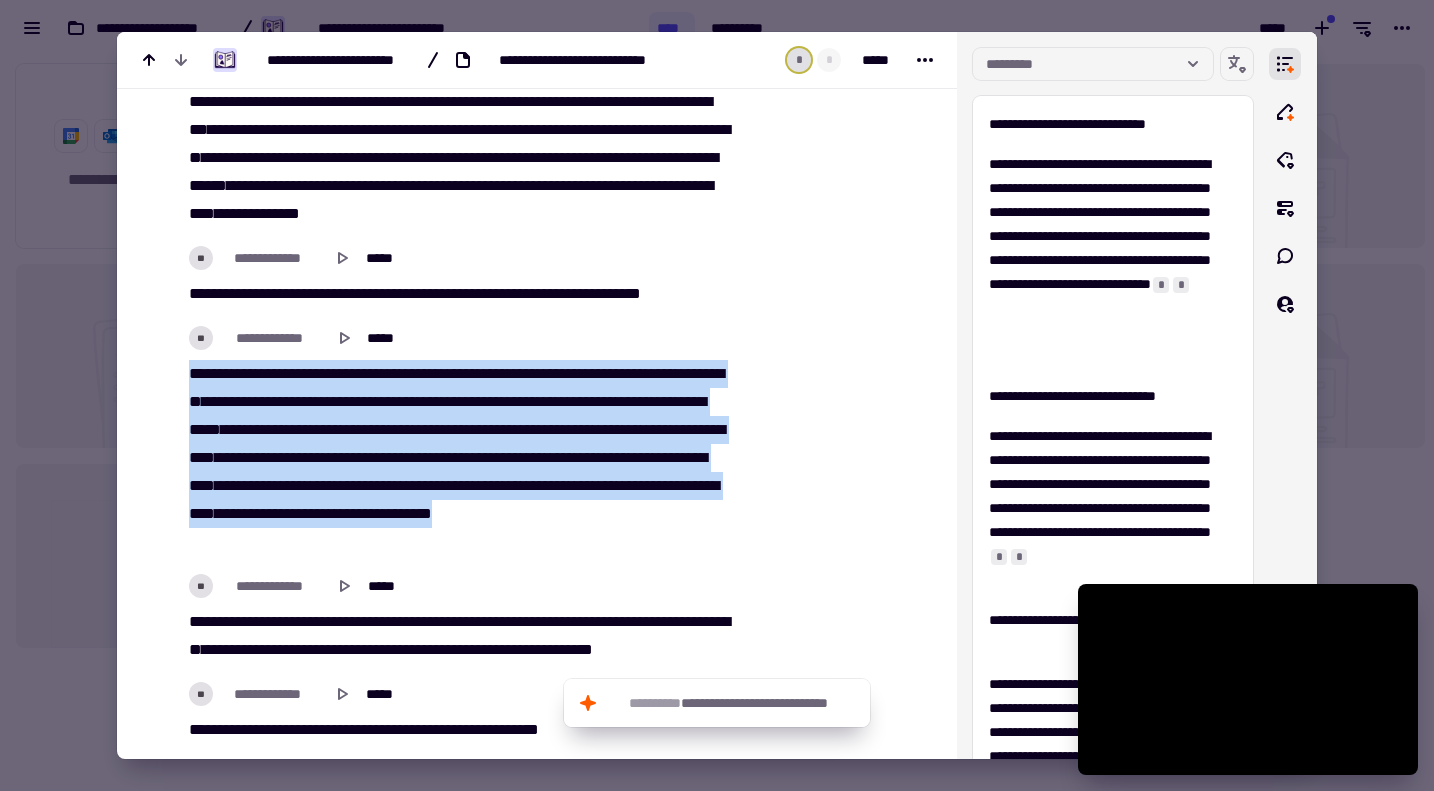 scroll, scrollTop: 10800, scrollLeft: 0, axis: vertical 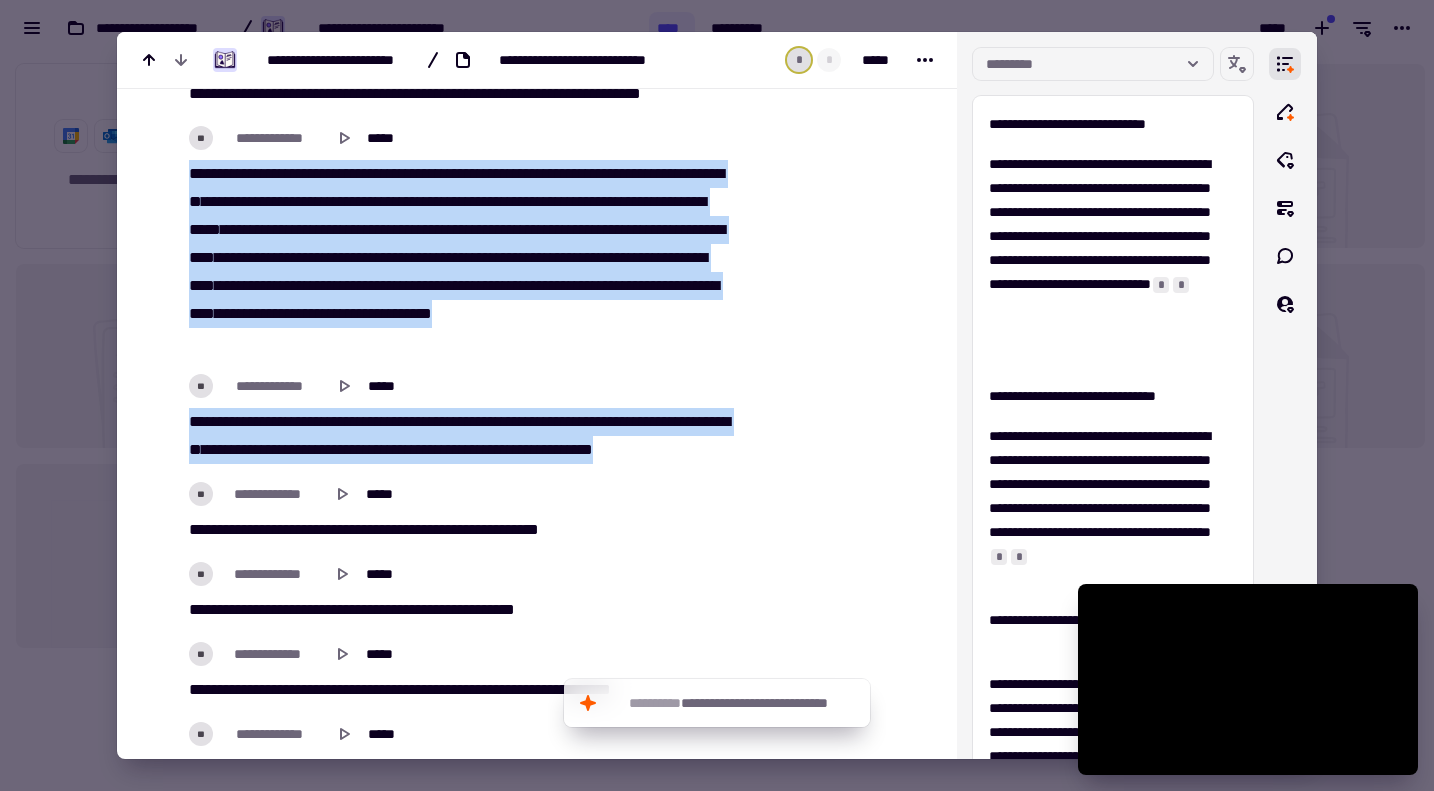drag, startPoint x: 186, startPoint y: 362, endPoint x: 694, endPoint y: 440, distance: 513.9533 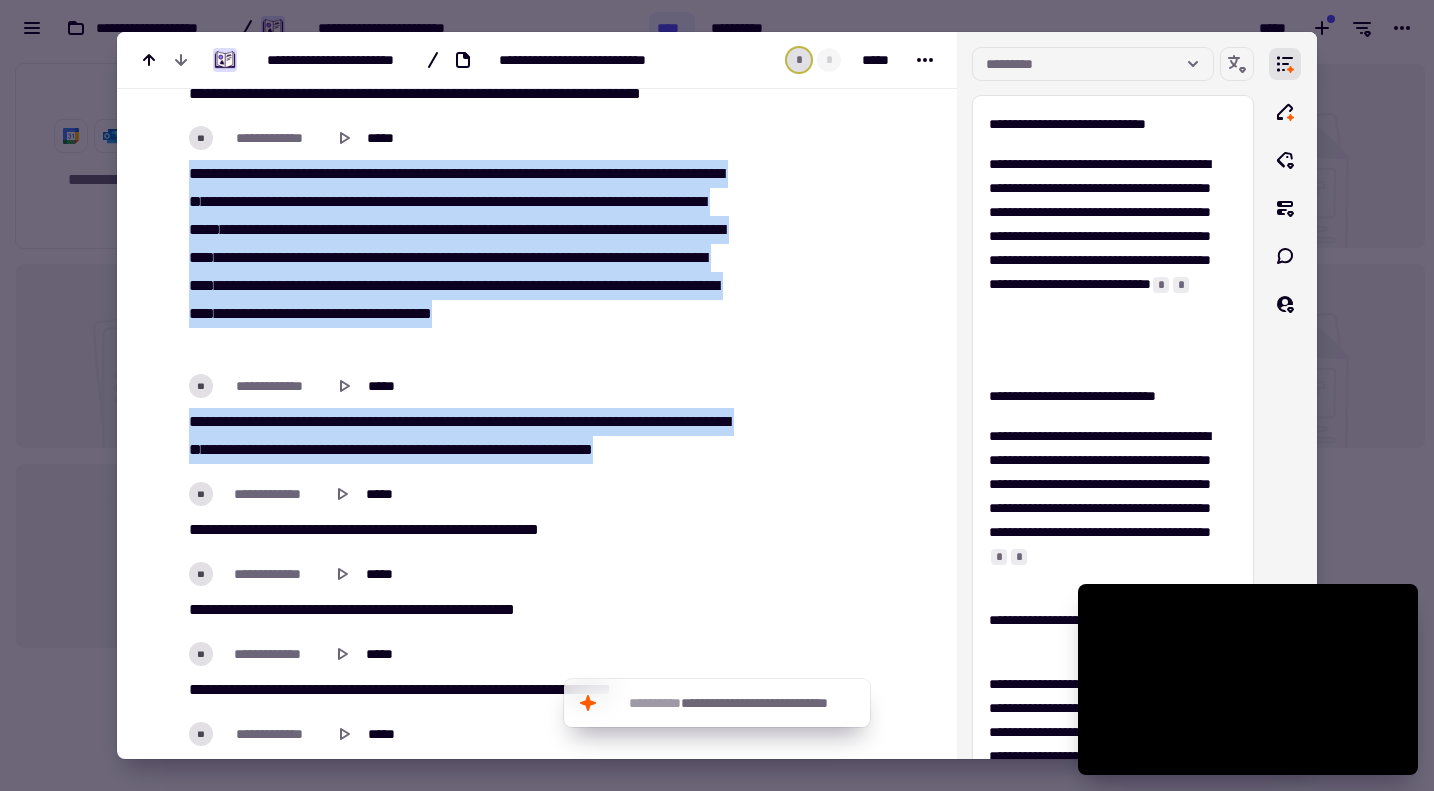 click on "**********" at bounding box center [462, -512] 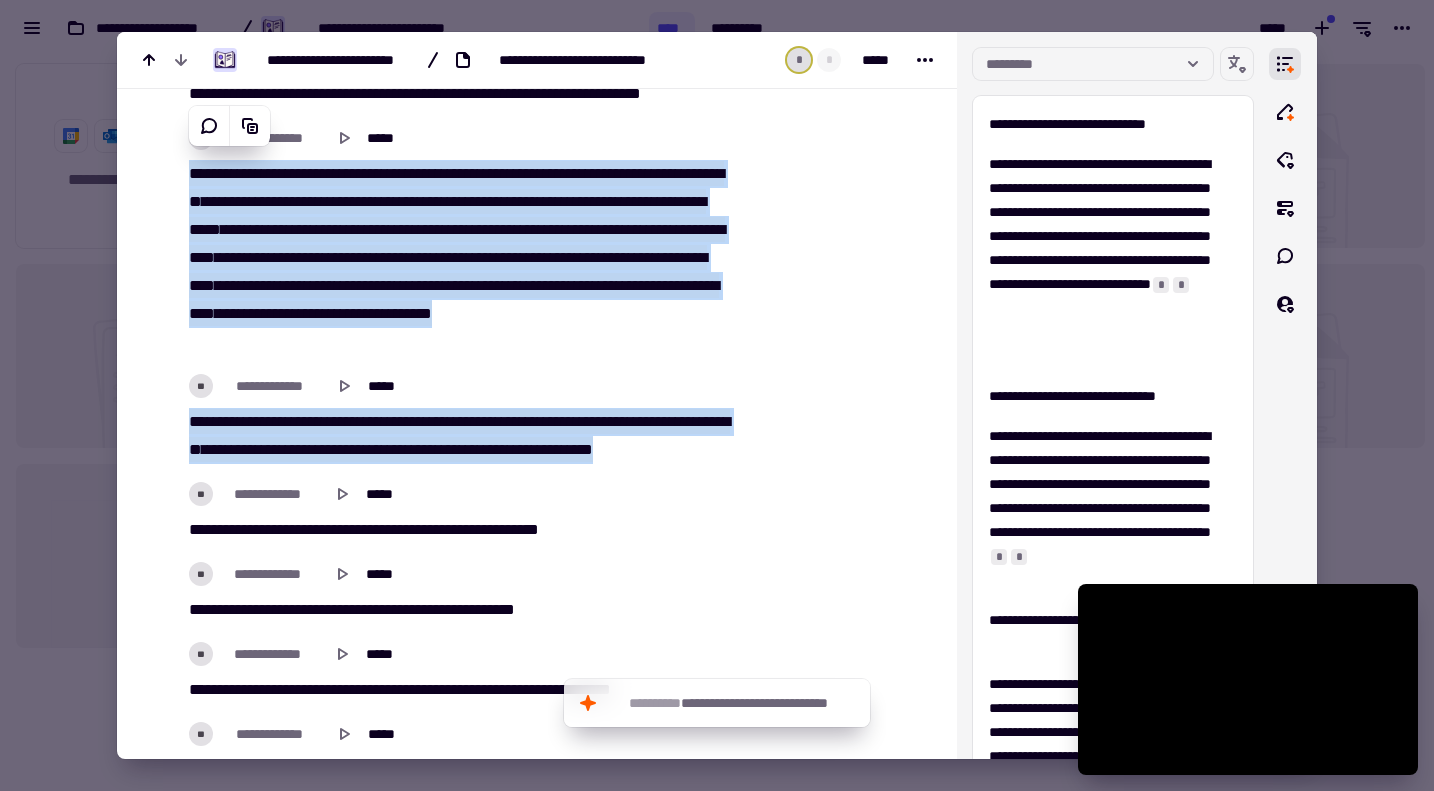 click on "**********" at bounding box center [450, -711] 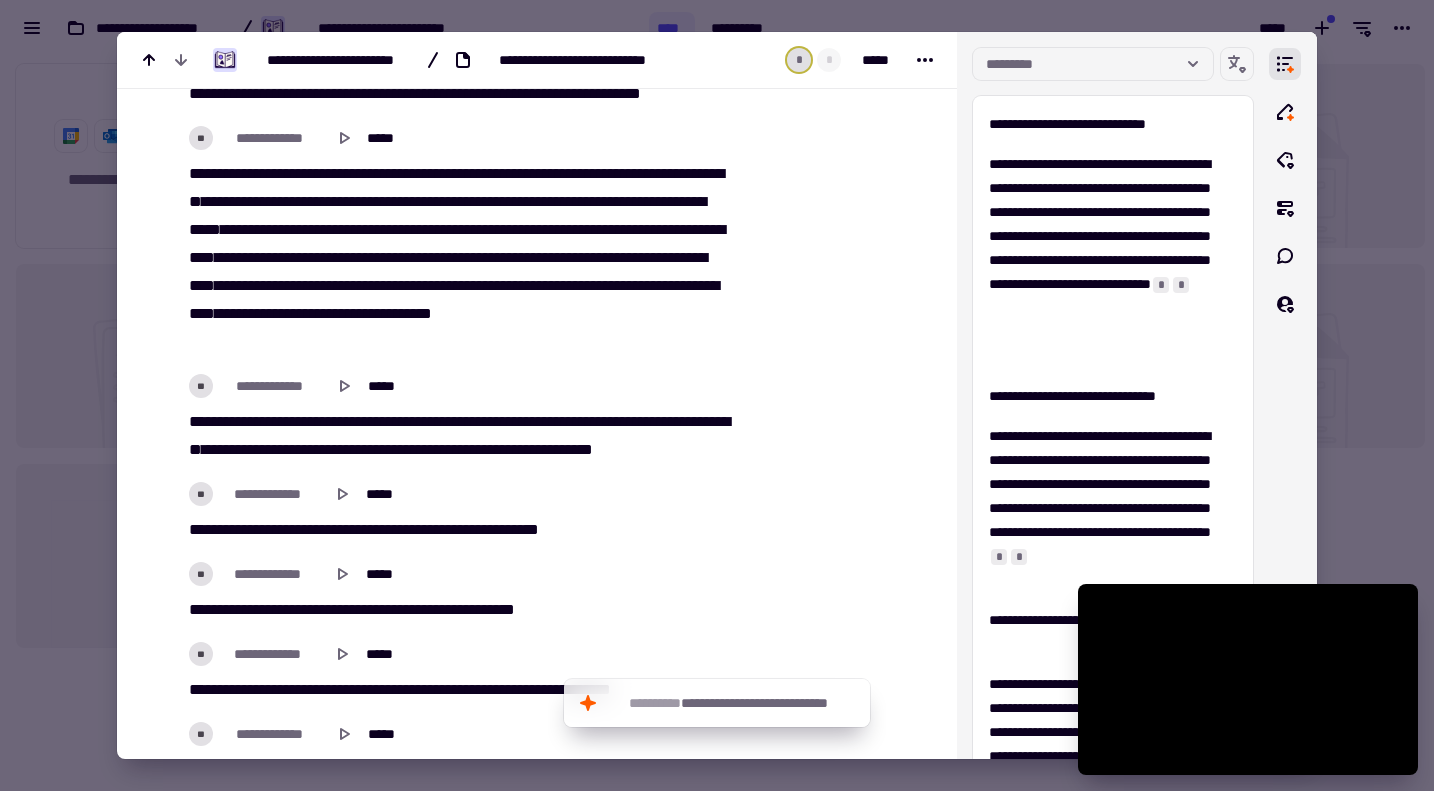 click on "***" at bounding box center (198, 421) 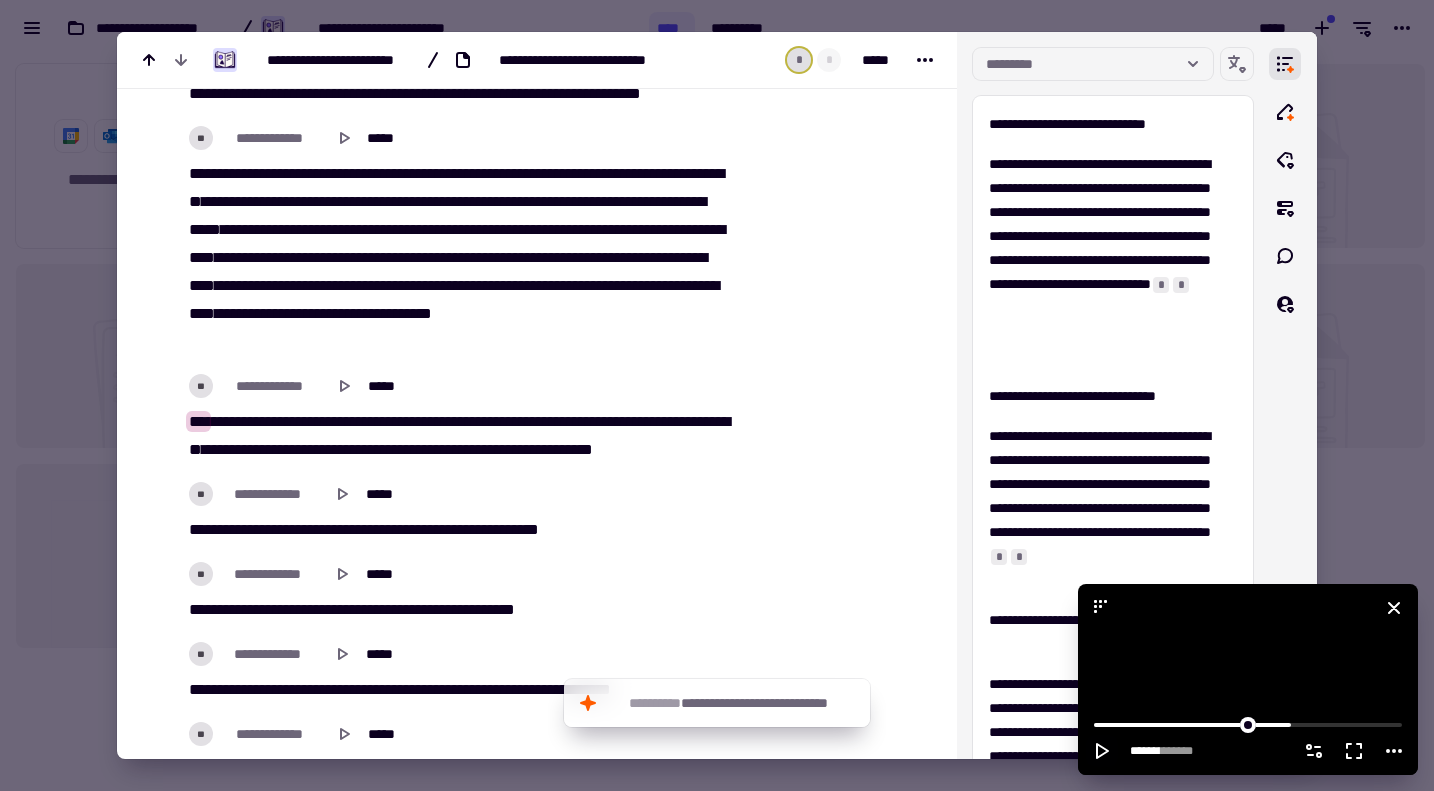 click at bounding box center [1248, 679] 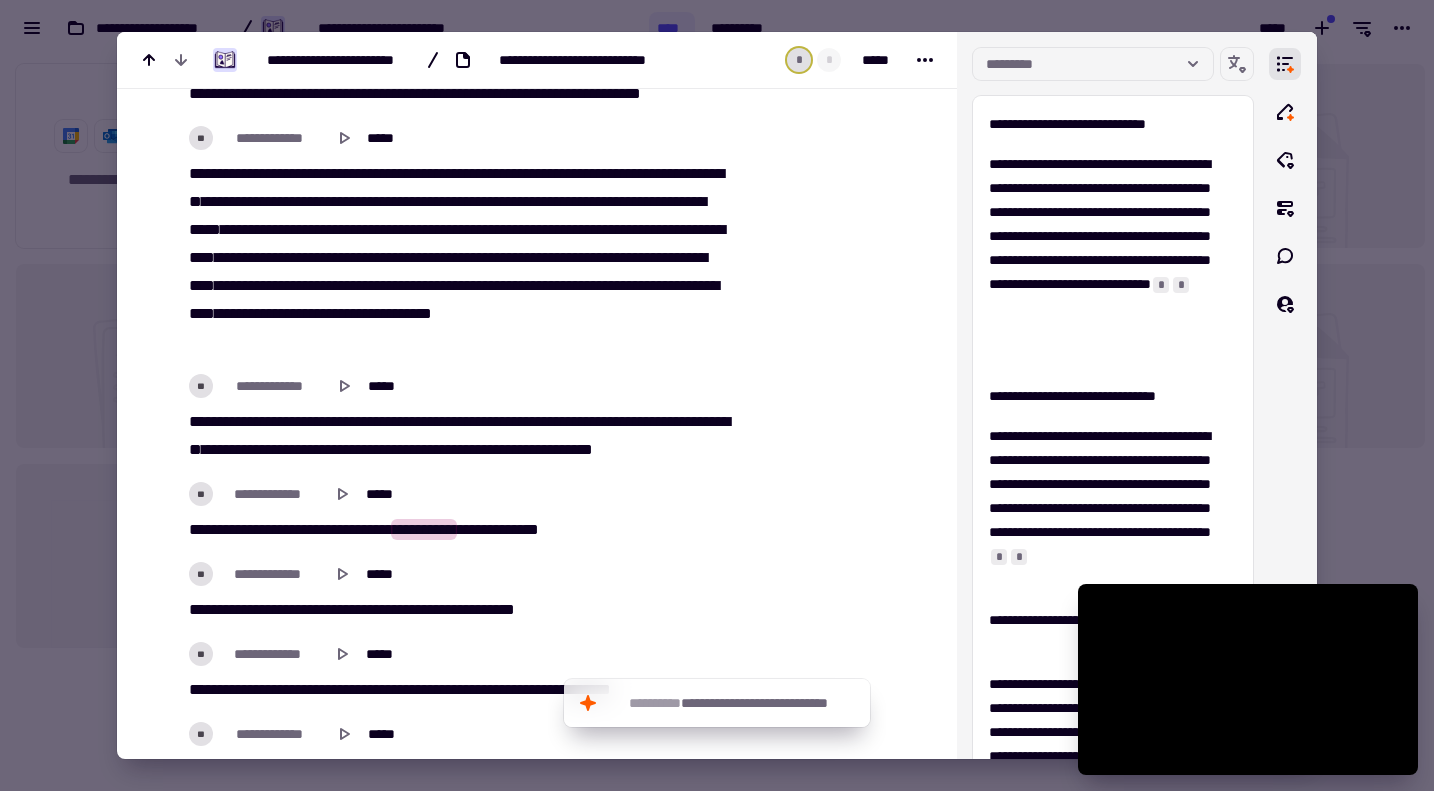 click on "********" at bounding box center (340, 449) 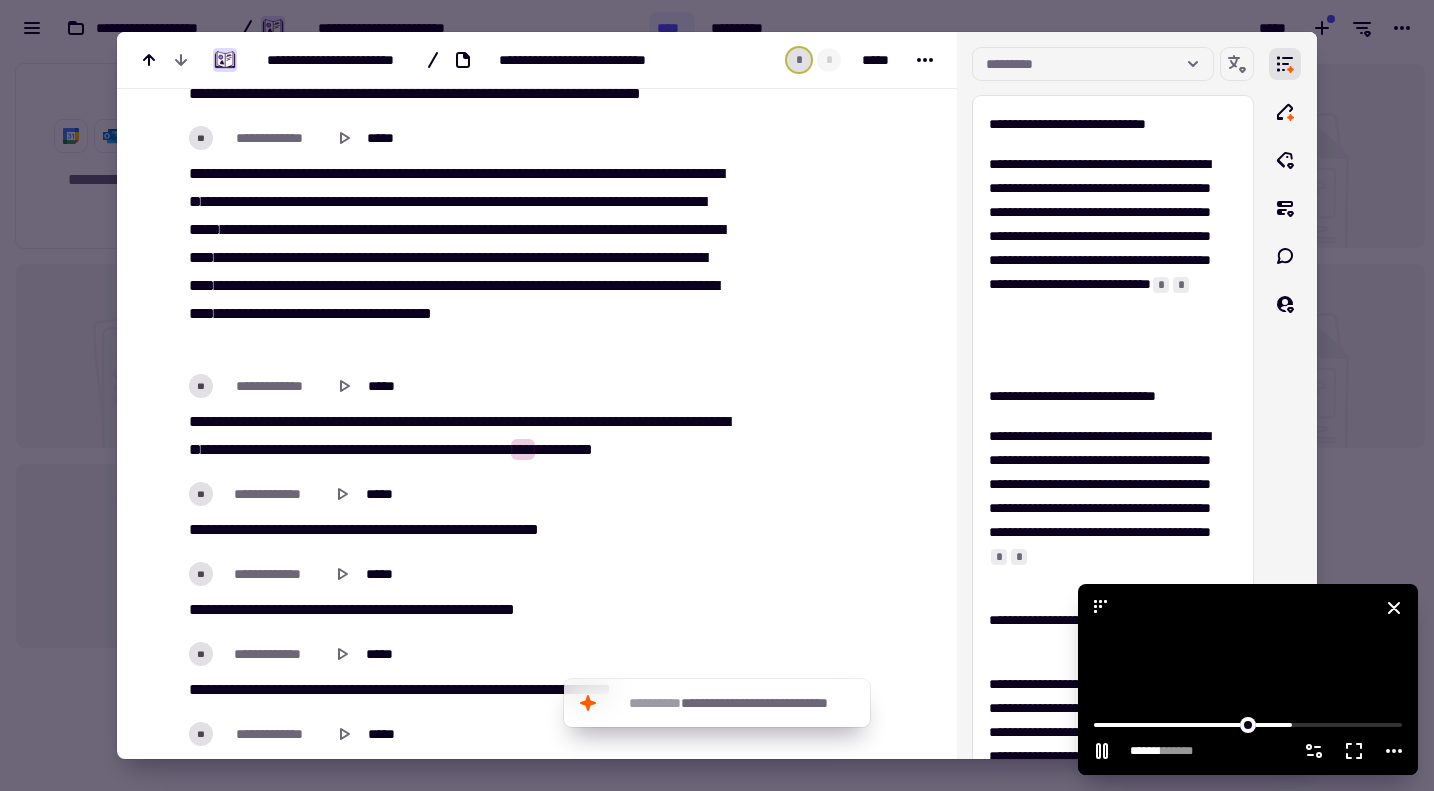 click at bounding box center [1248, 679] 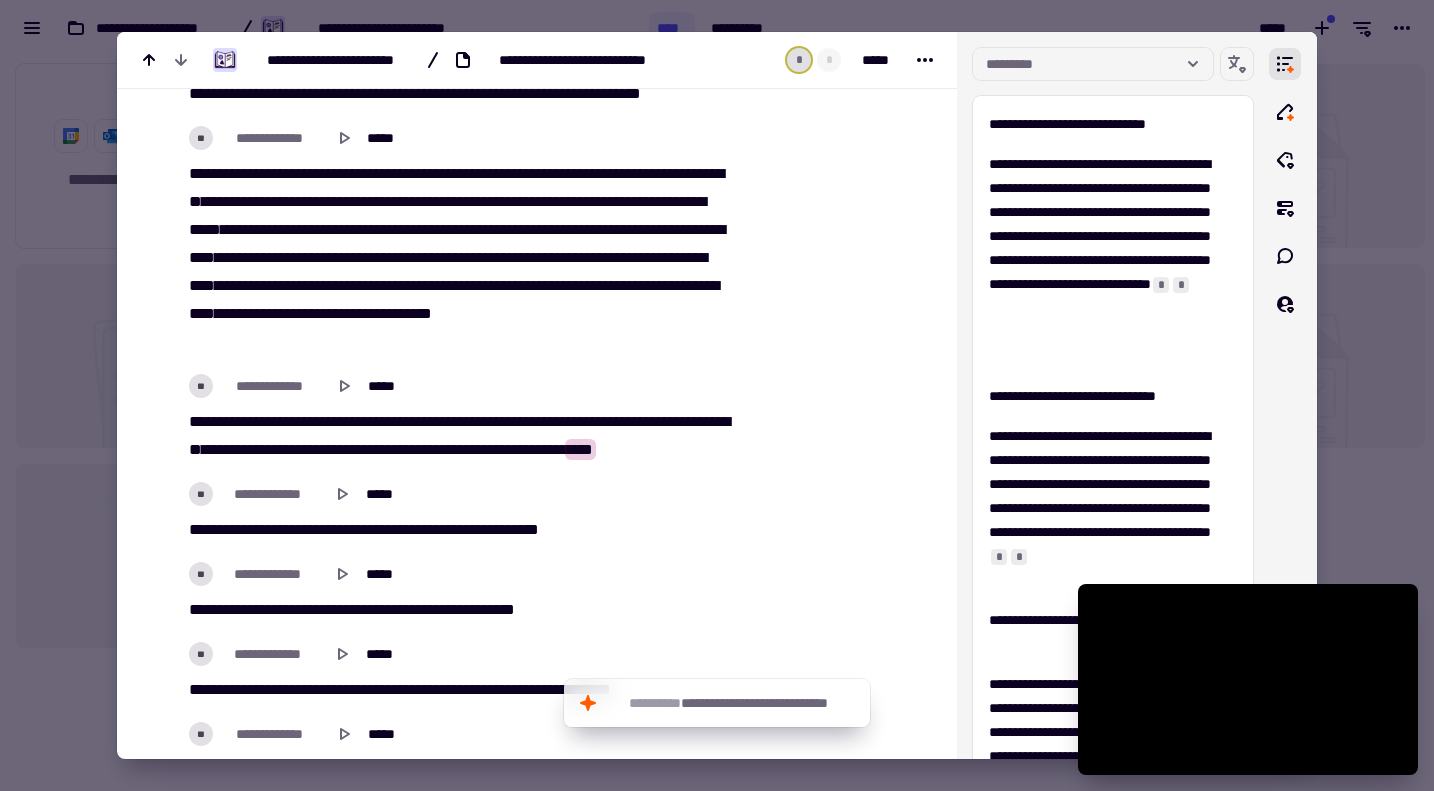 click on "****" at bounding box center [244, 449] 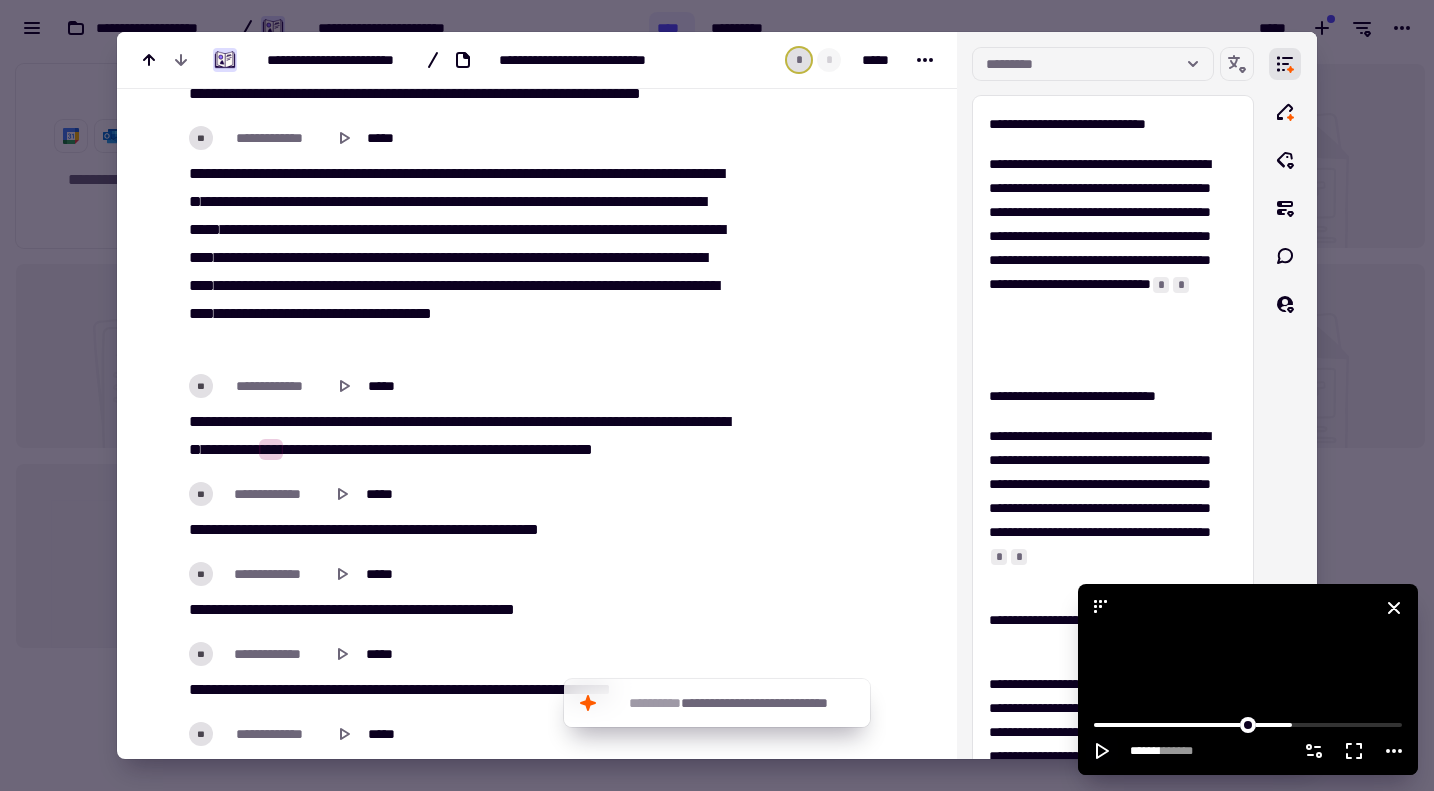 click at bounding box center (1248, 679) 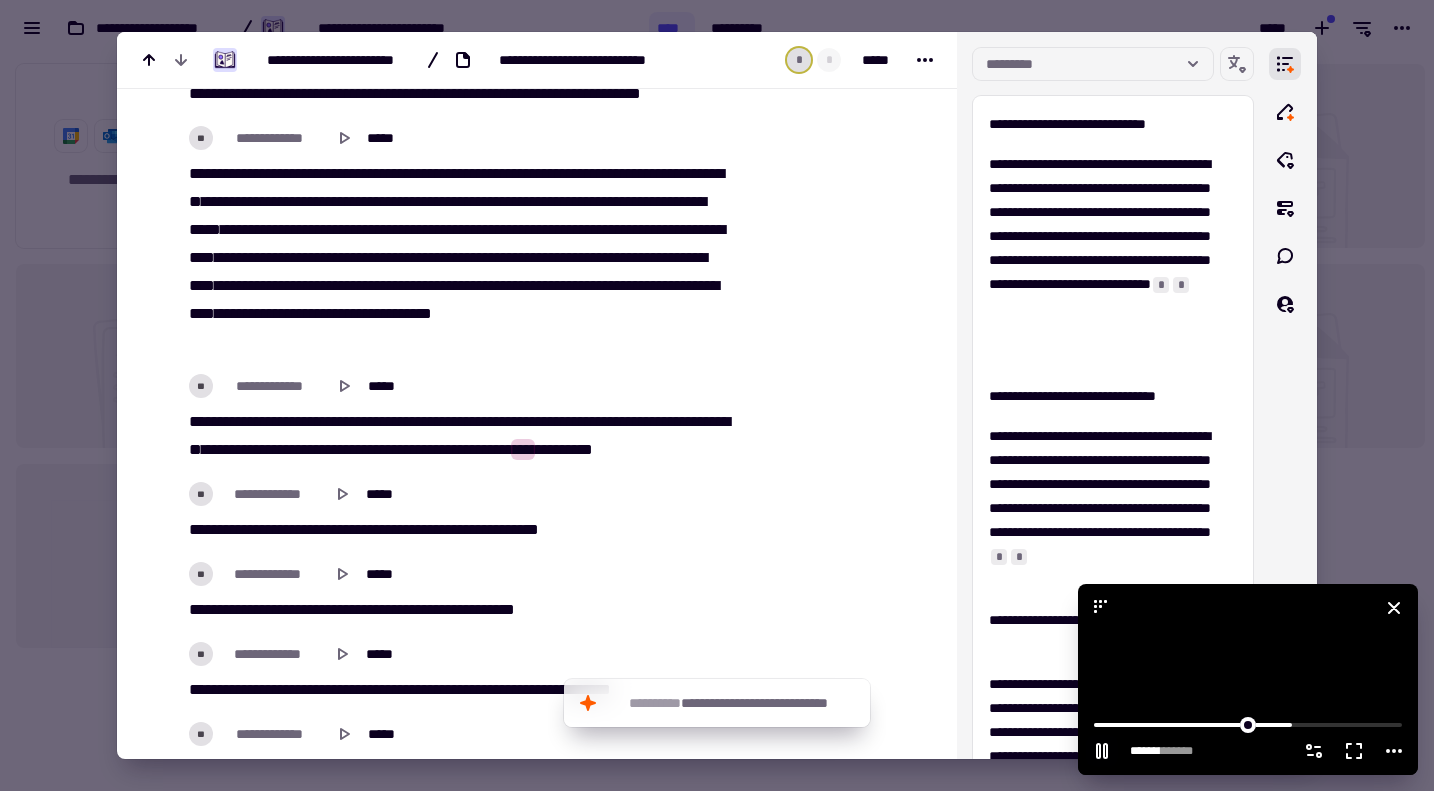 click at bounding box center [1248, 679] 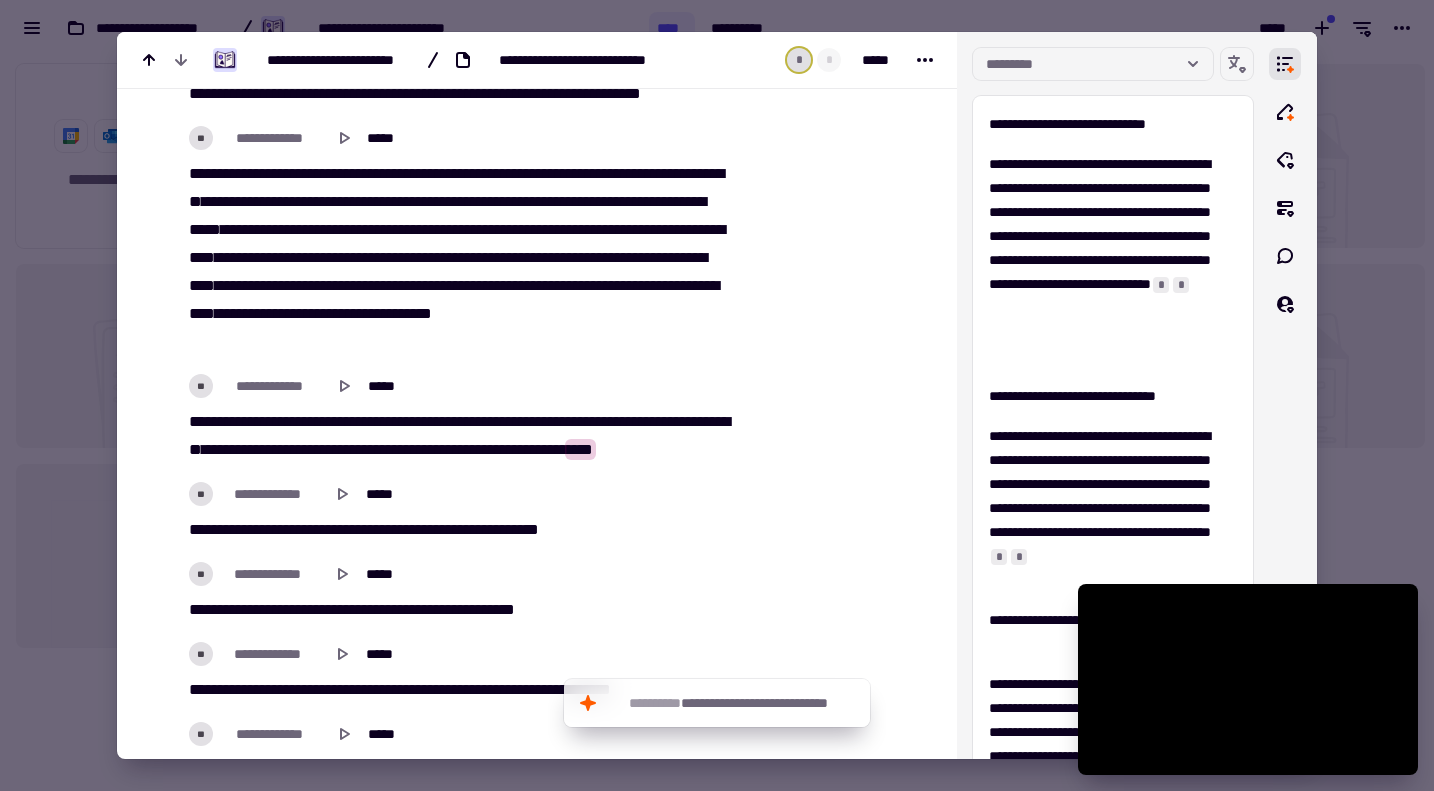 click on "********" at bounding box center (340, 449) 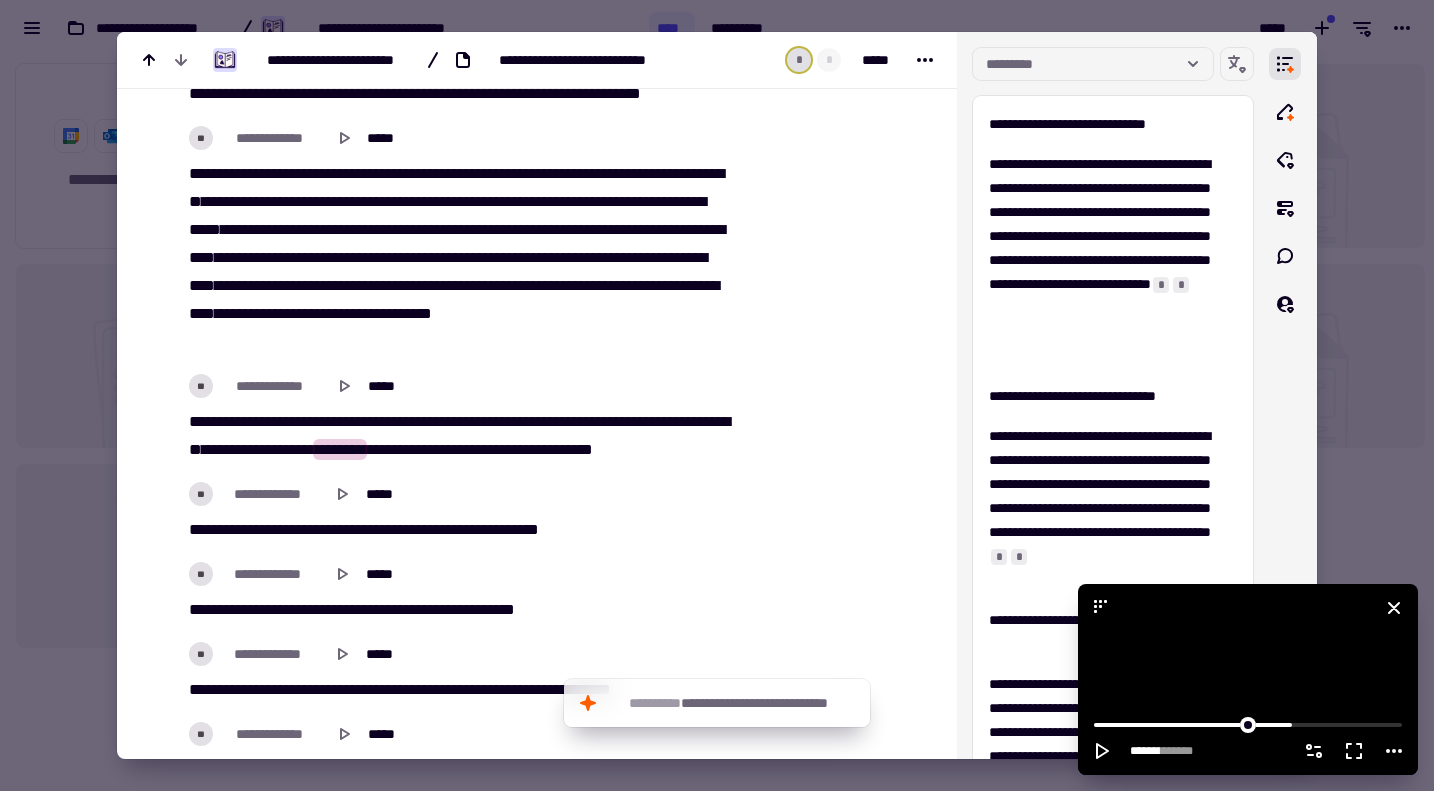 click at bounding box center (1248, 679) 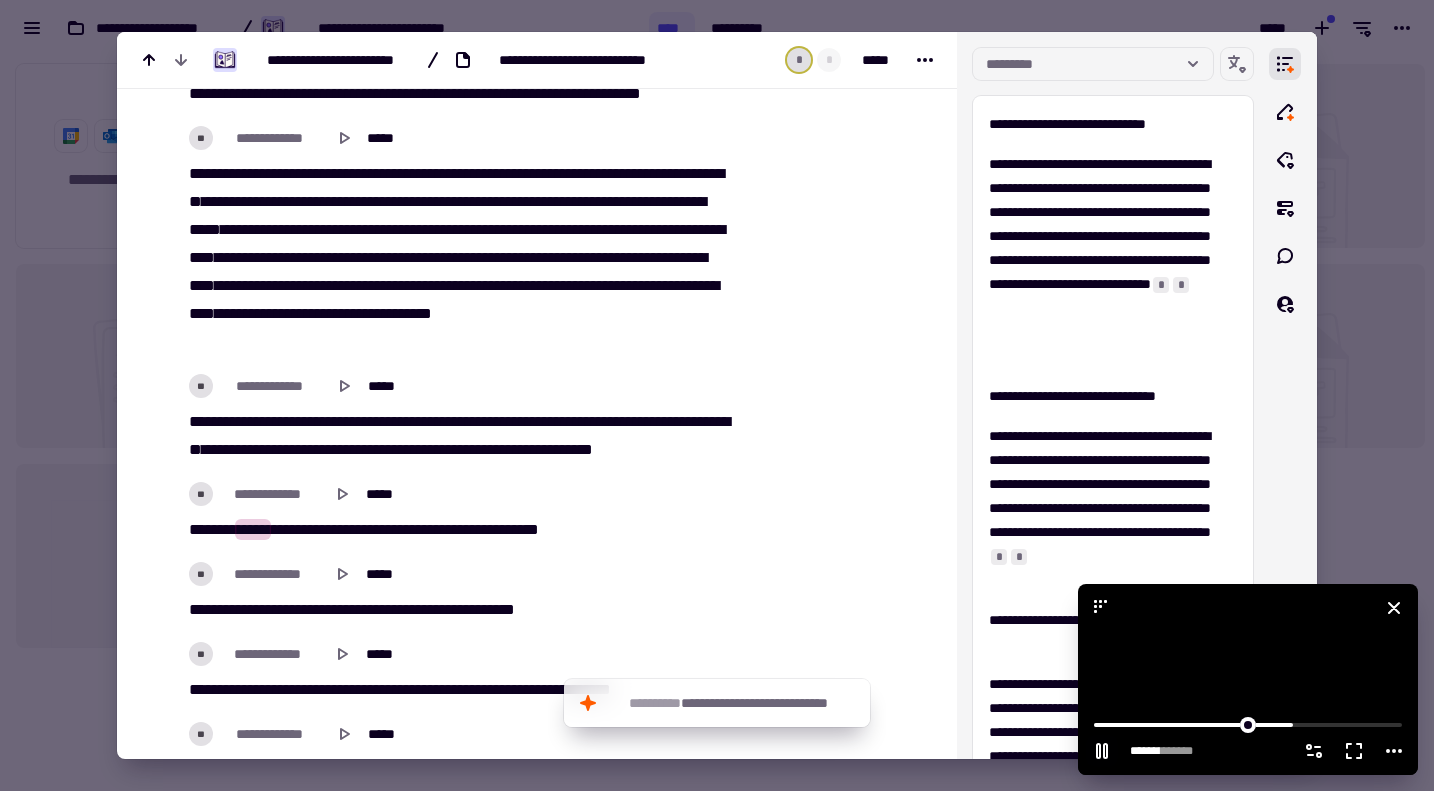 click at bounding box center [1248, 679] 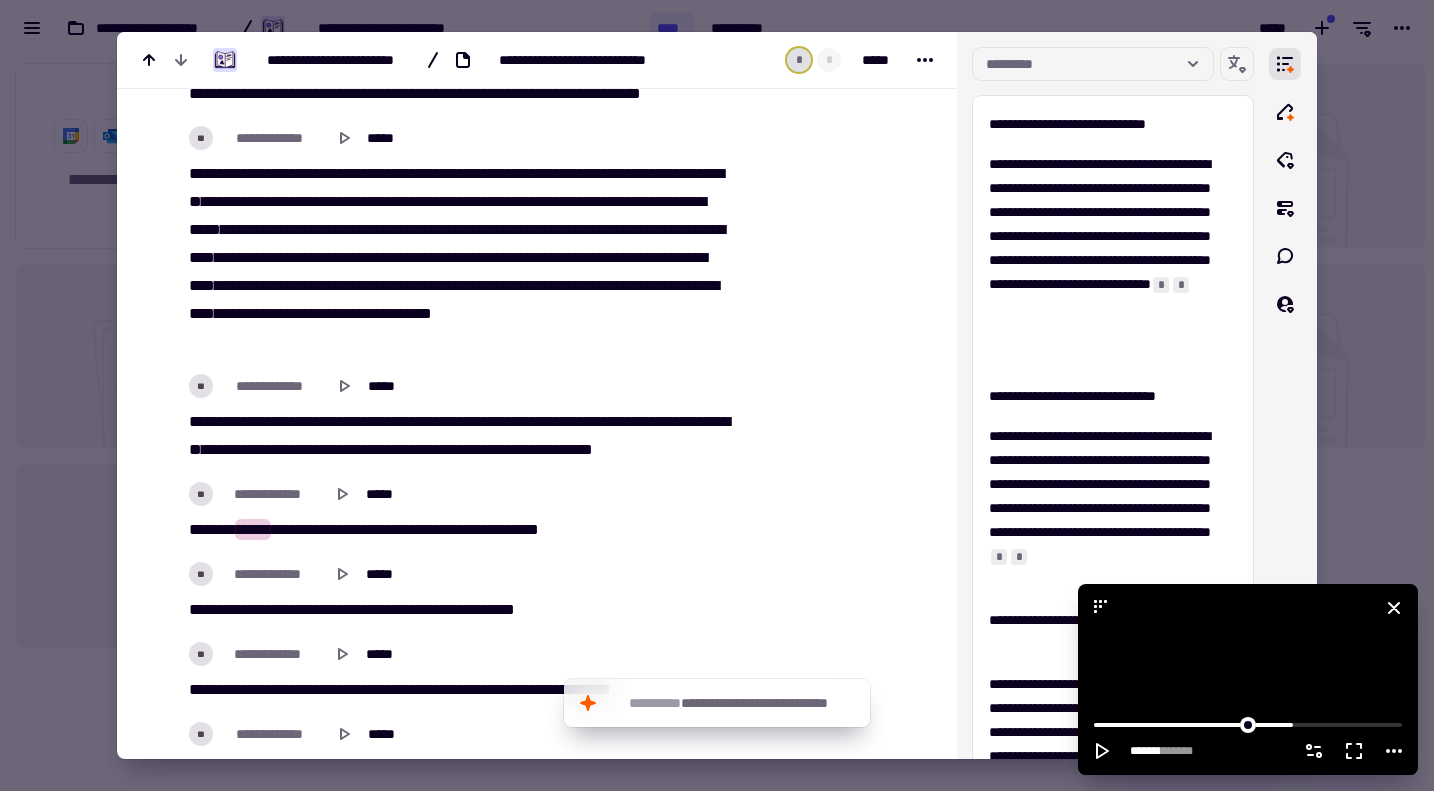 click at bounding box center (1248, 679) 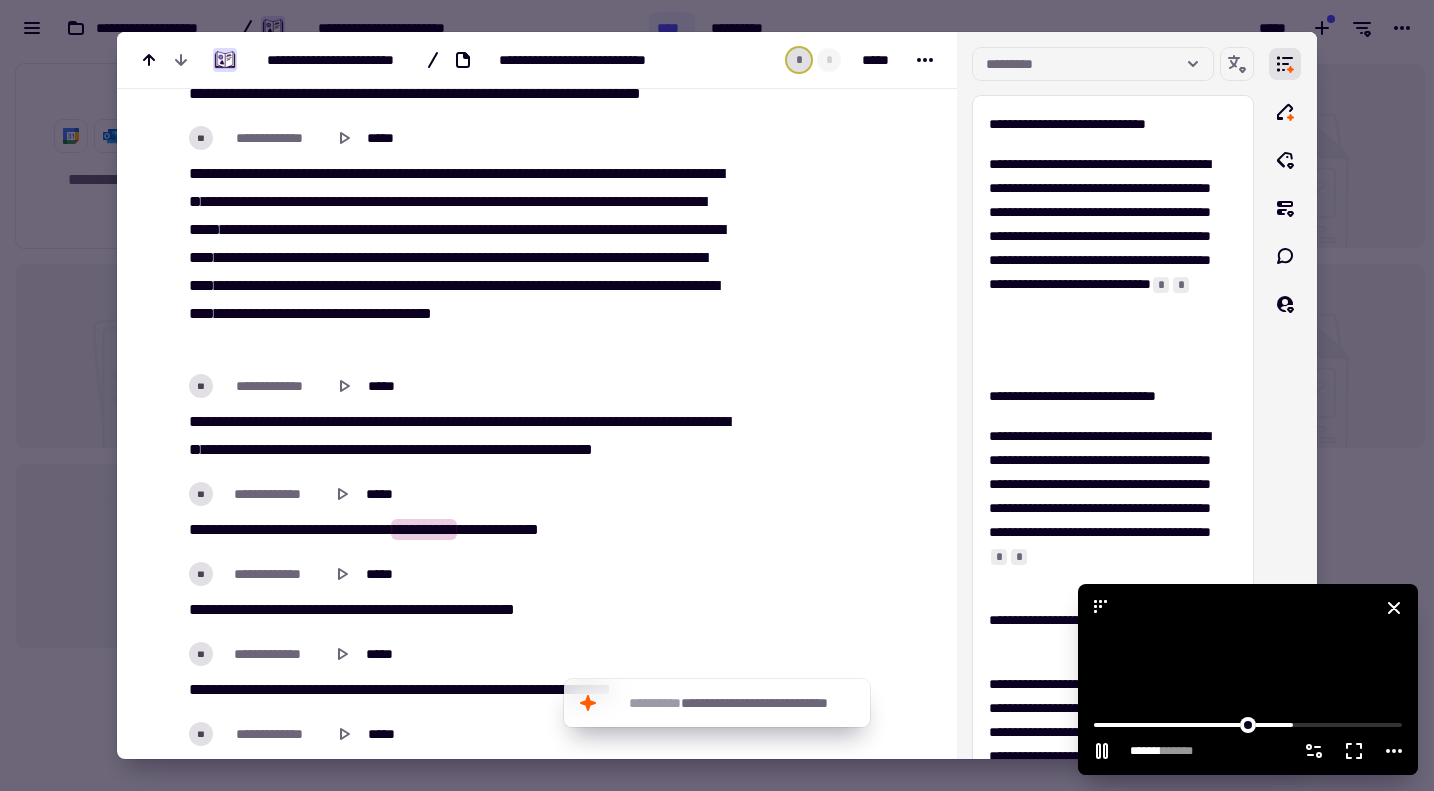click at bounding box center (1248, 679) 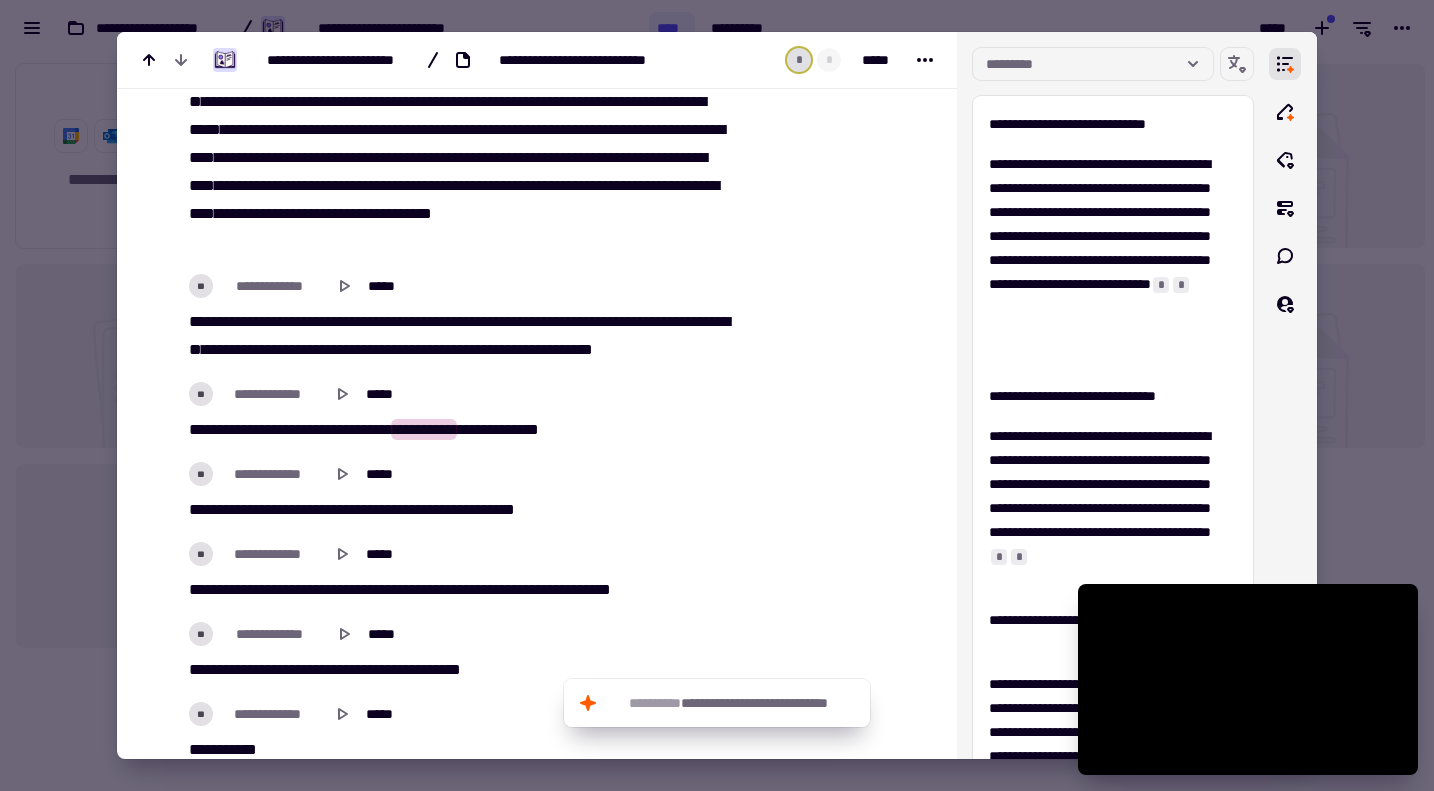 scroll, scrollTop: 11000, scrollLeft: 0, axis: vertical 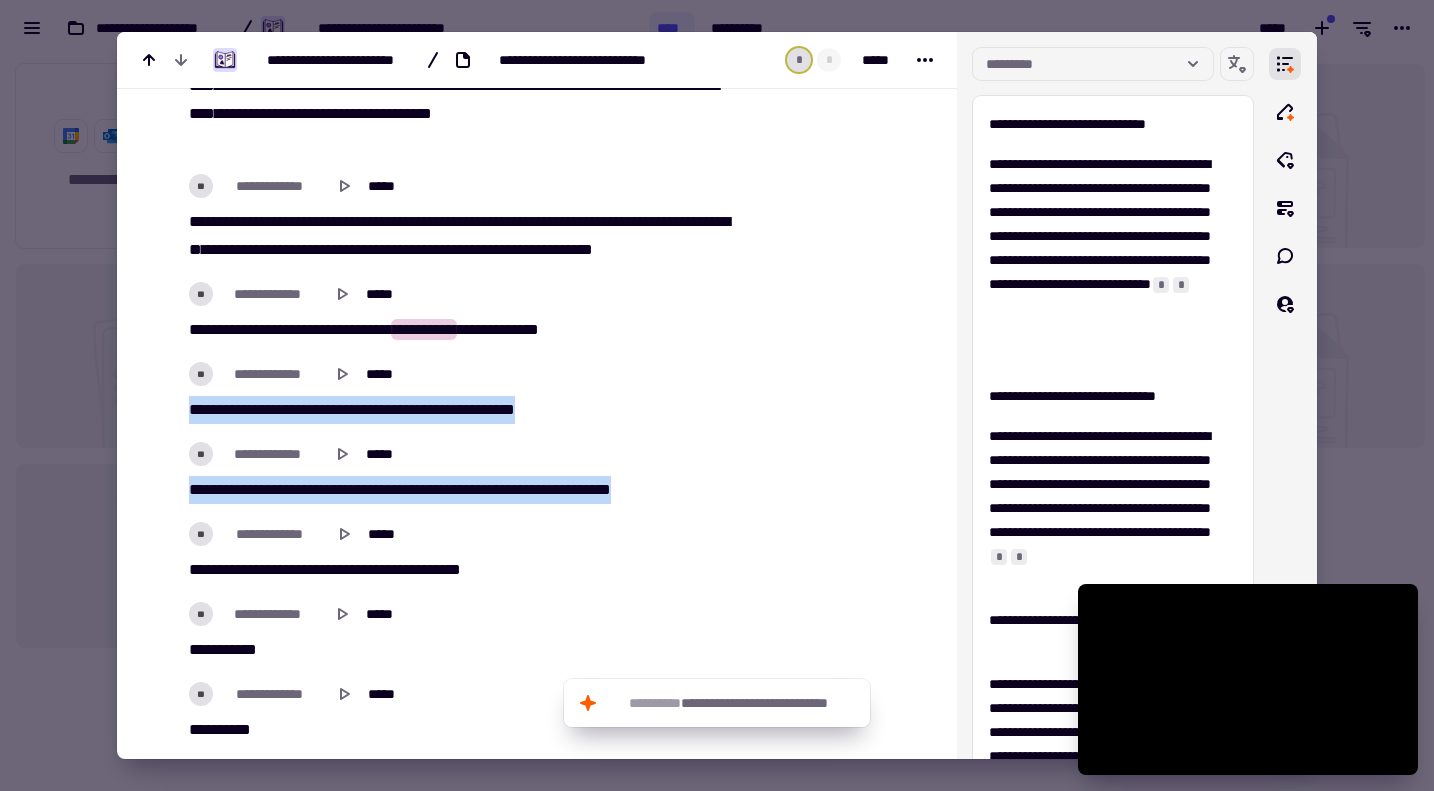 drag, startPoint x: 247, startPoint y: 393, endPoint x: 697, endPoint y: 464, distance: 455.56668 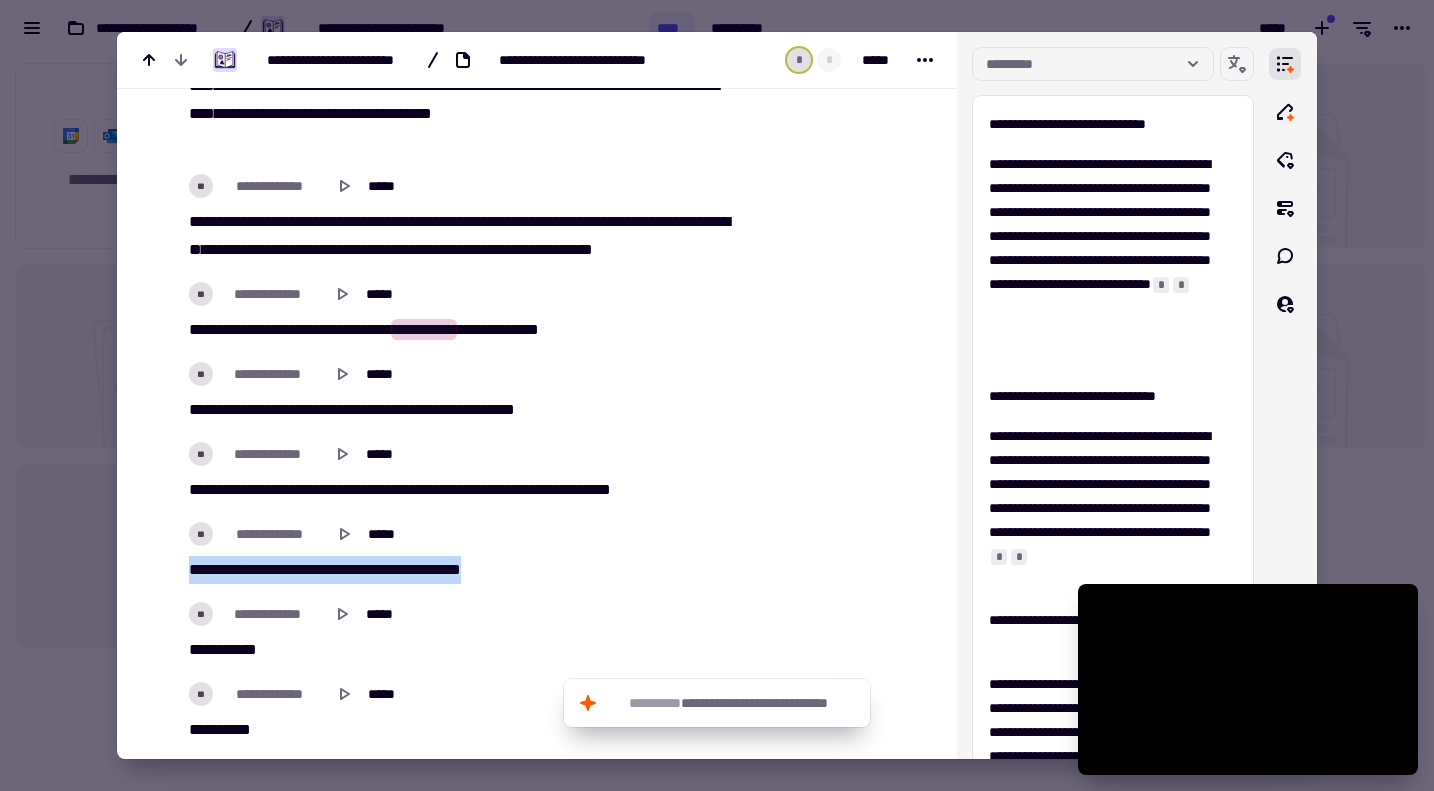 drag, startPoint x: 516, startPoint y: 559, endPoint x: 161, endPoint y: 570, distance: 355.17038 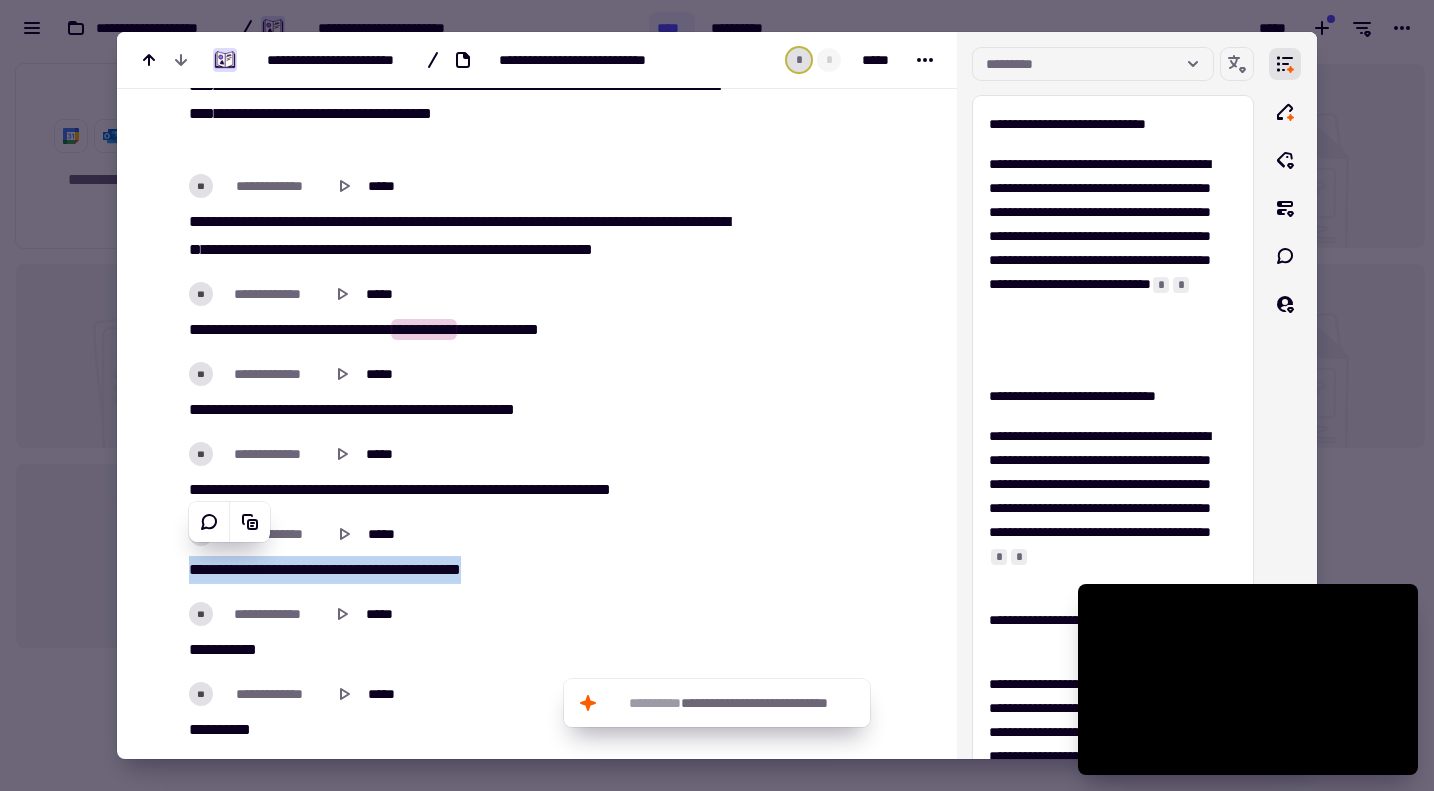 click on "***   *   ****" at bounding box center (457, 650) 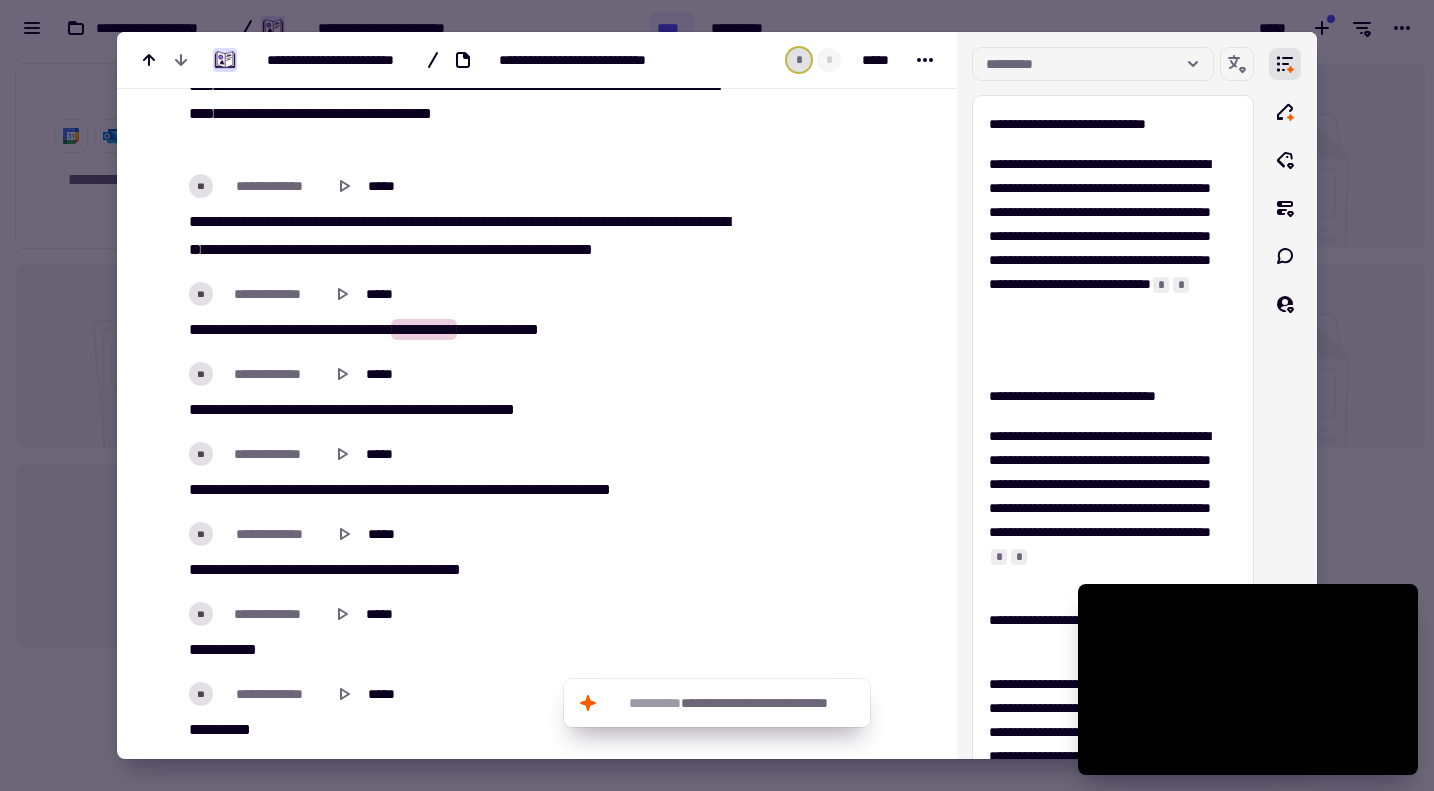 click on "*********" at bounding box center [430, 569] 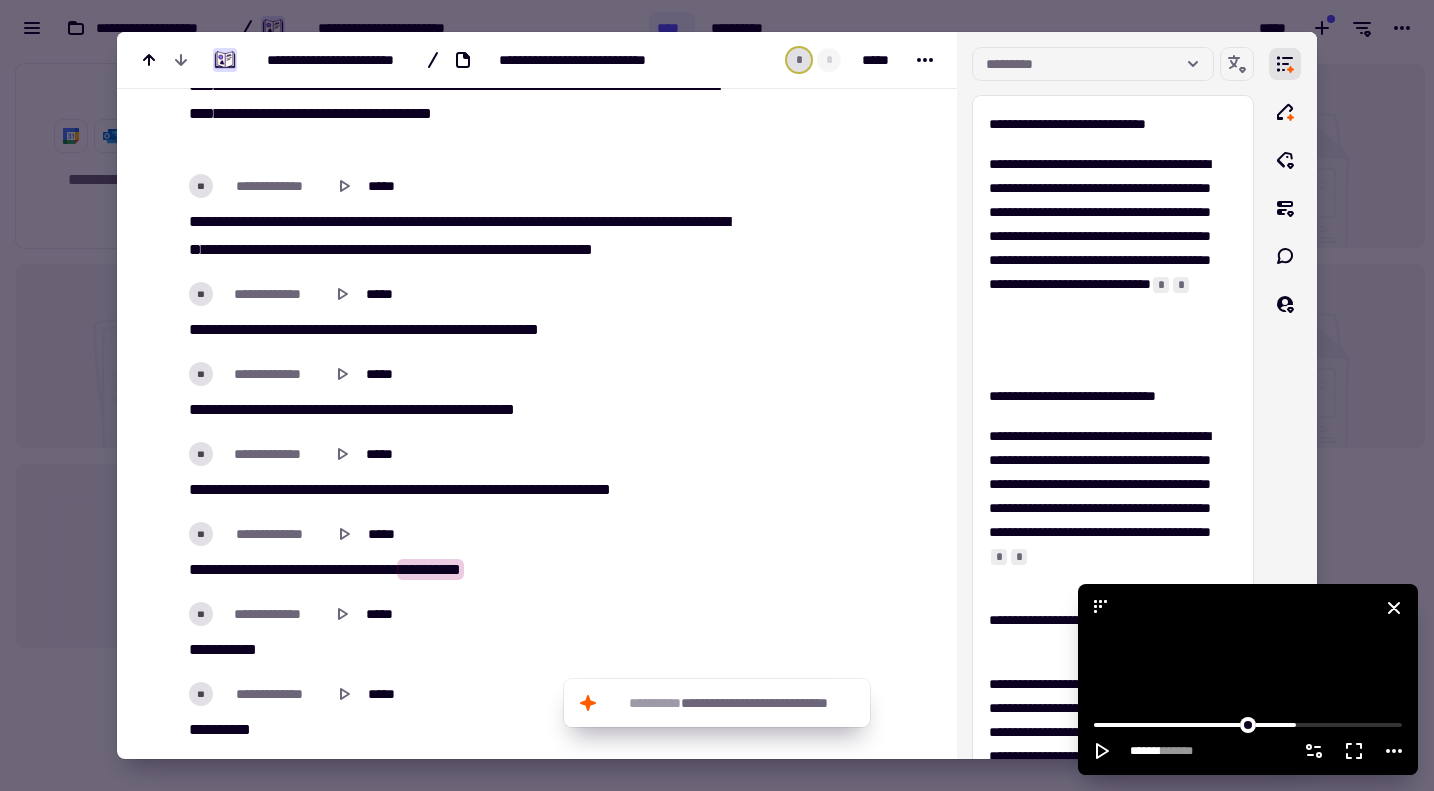 click at bounding box center [1248, 679] 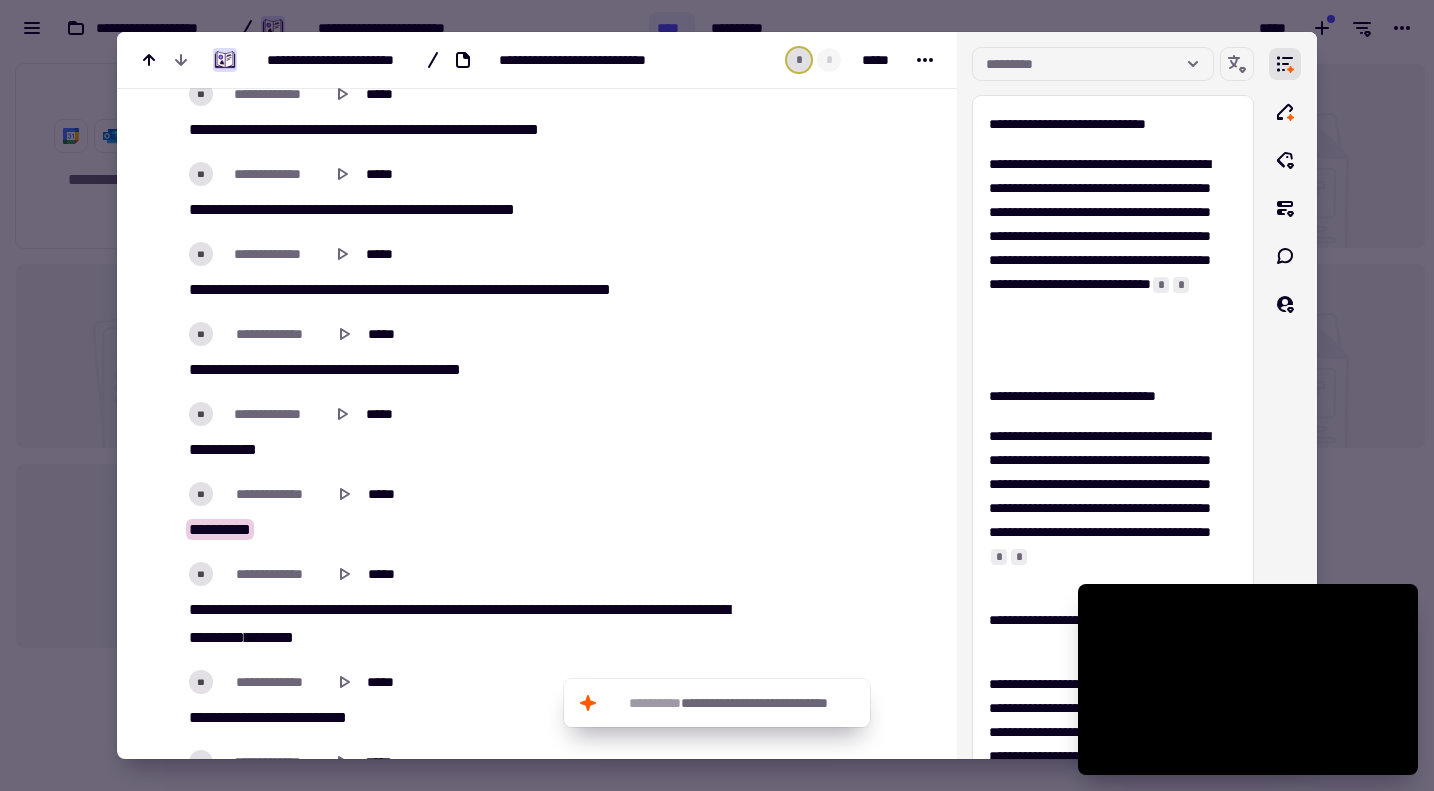 scroll, scrollTop: 11300, scrollLeft: 0, axis: vertical 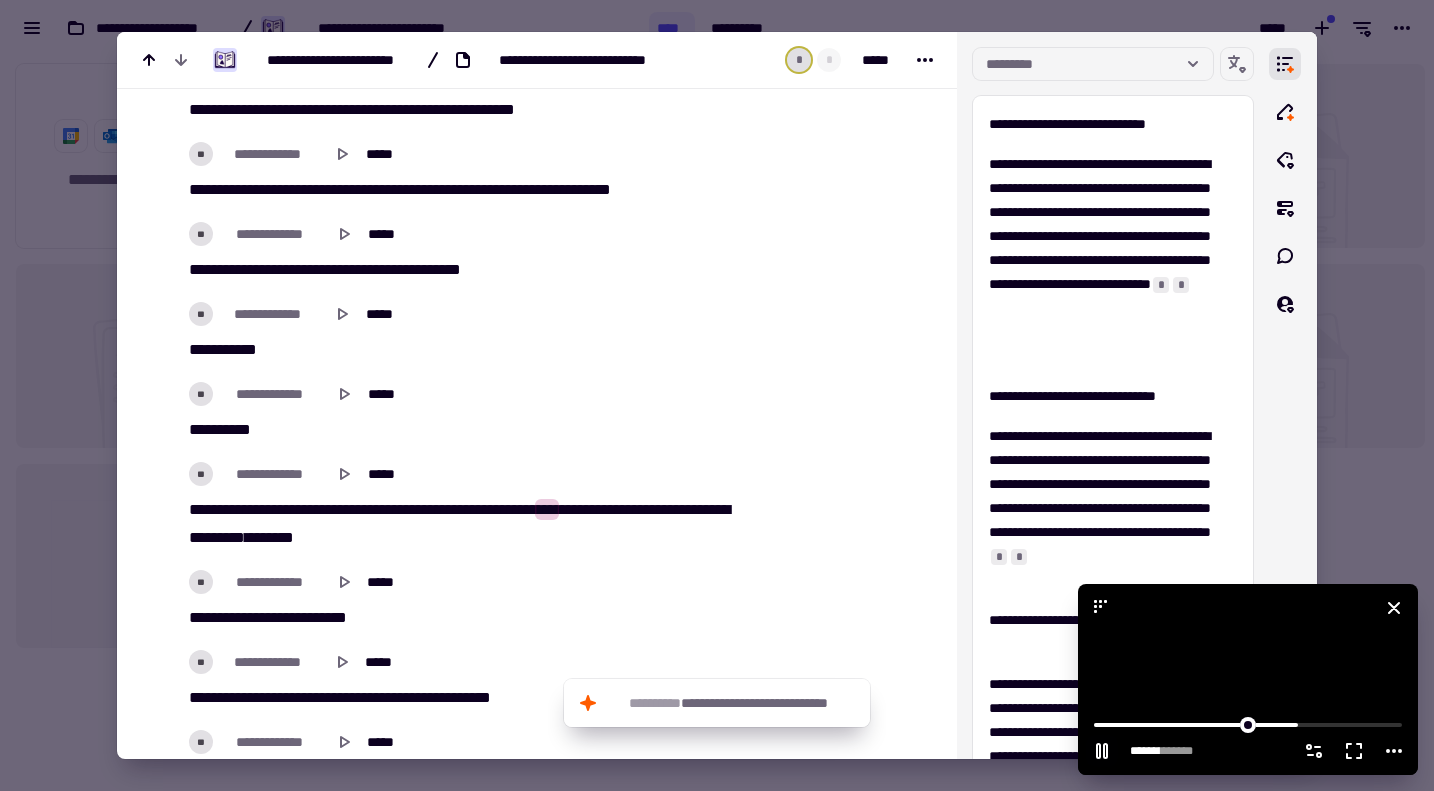 click at bounding box center (1248, 679) 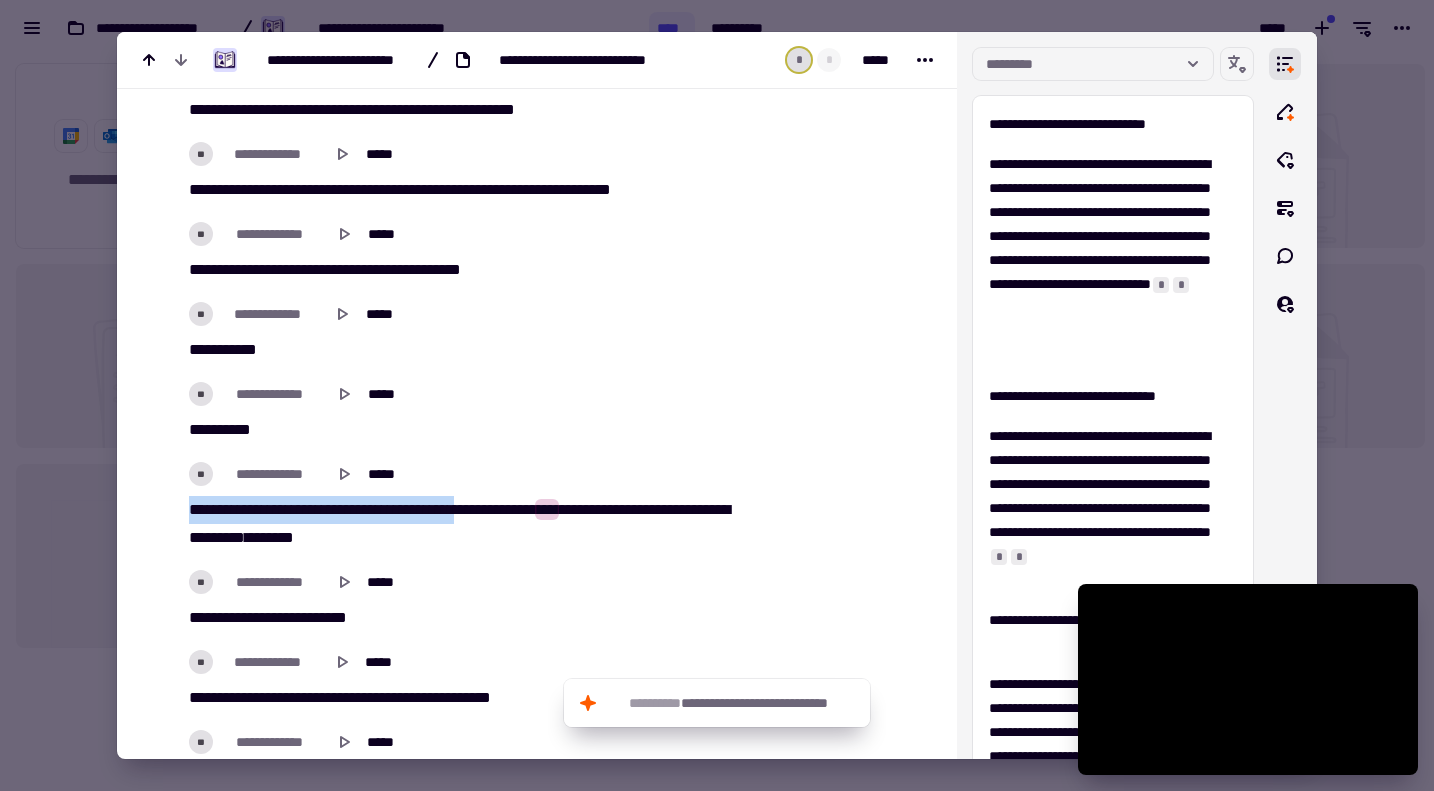 drag, startPoint x: 192, startPoint y: 501, endPoint x: 470, endPoint y: 504, distance: 278.01617 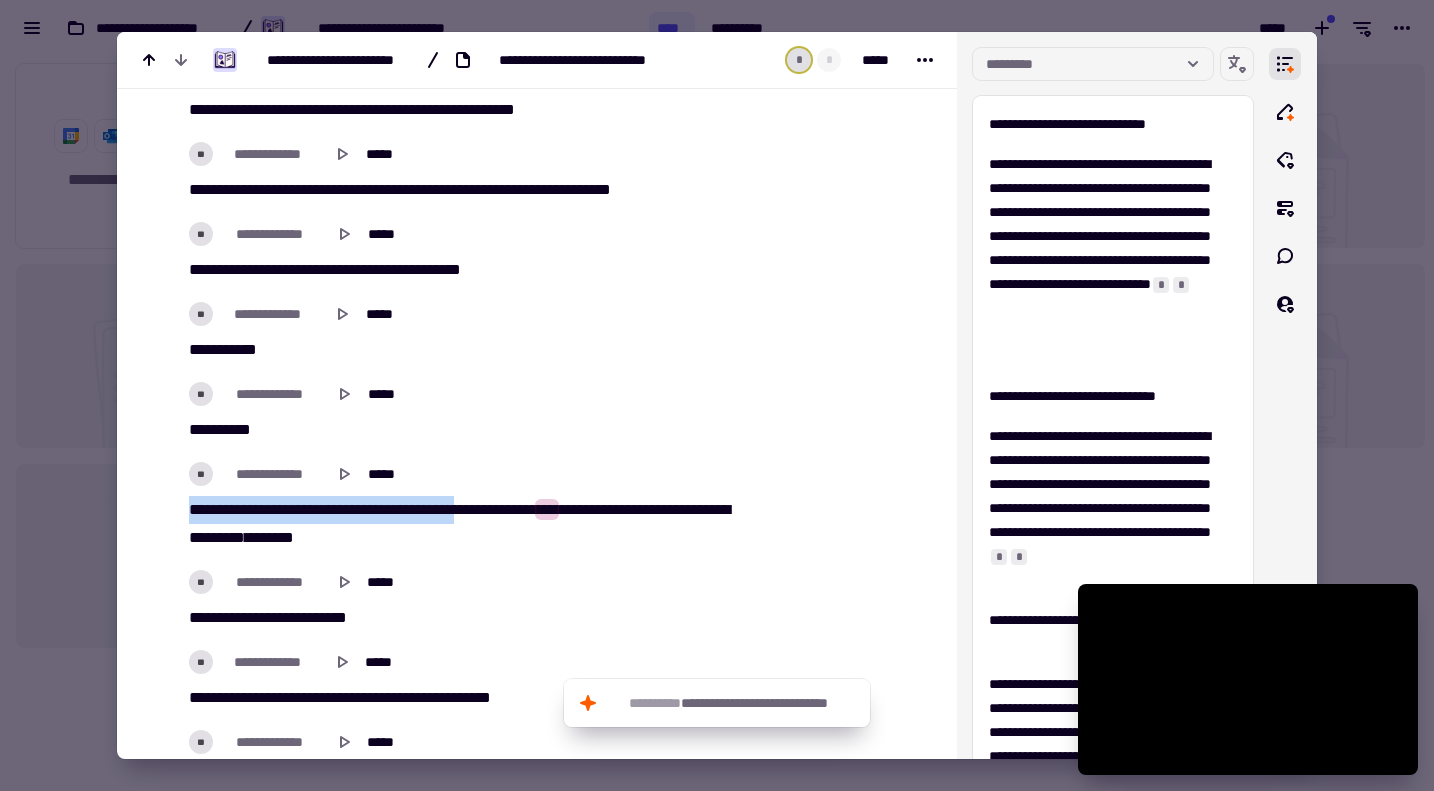 click on "***   ***   ****   ***   ****   *********   *   *****   ***   ****   ********   ***   ******   ********   **   ***   ****   *********   **   ***" at bounding box center (457, 524) 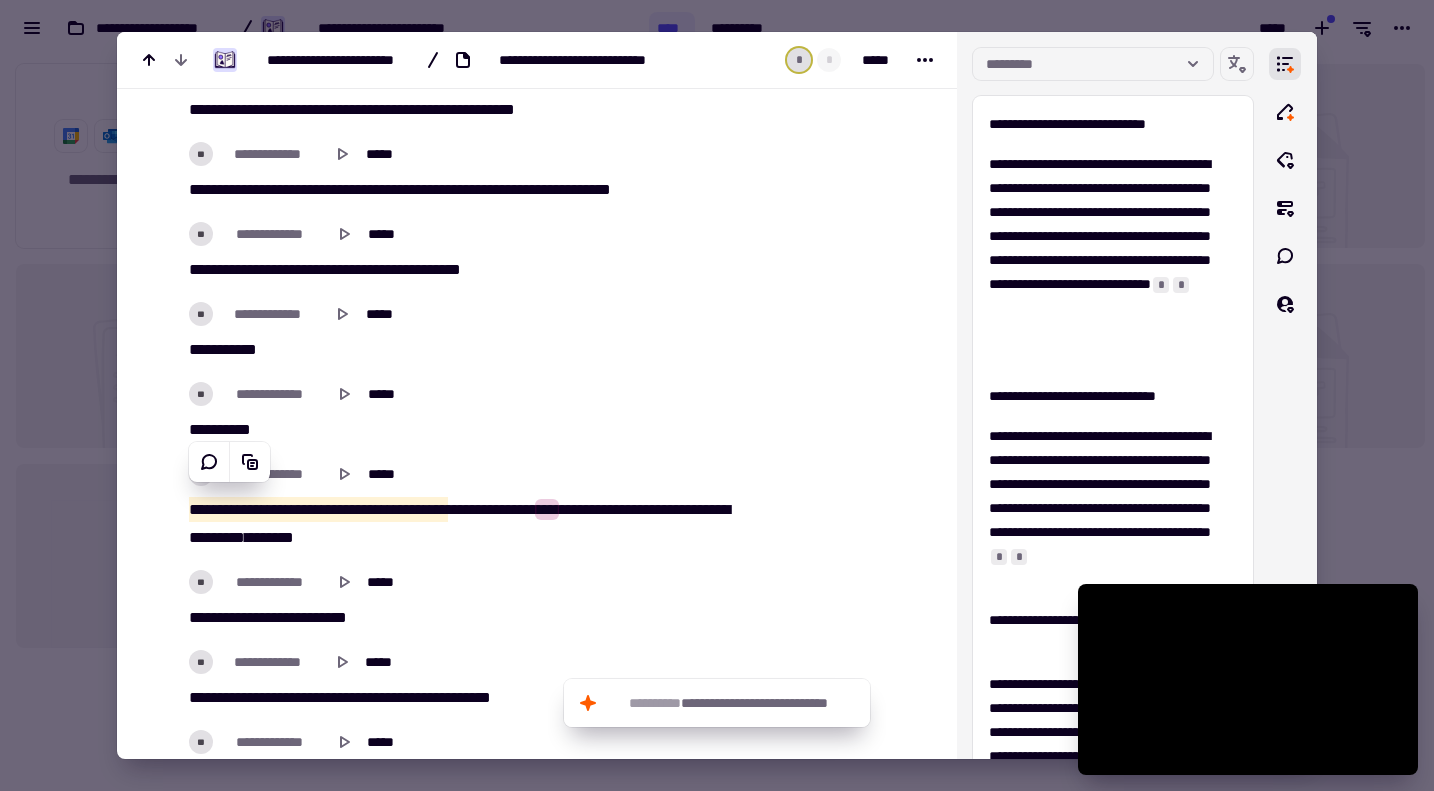 click on "**********" at bounding box center (537, 60) 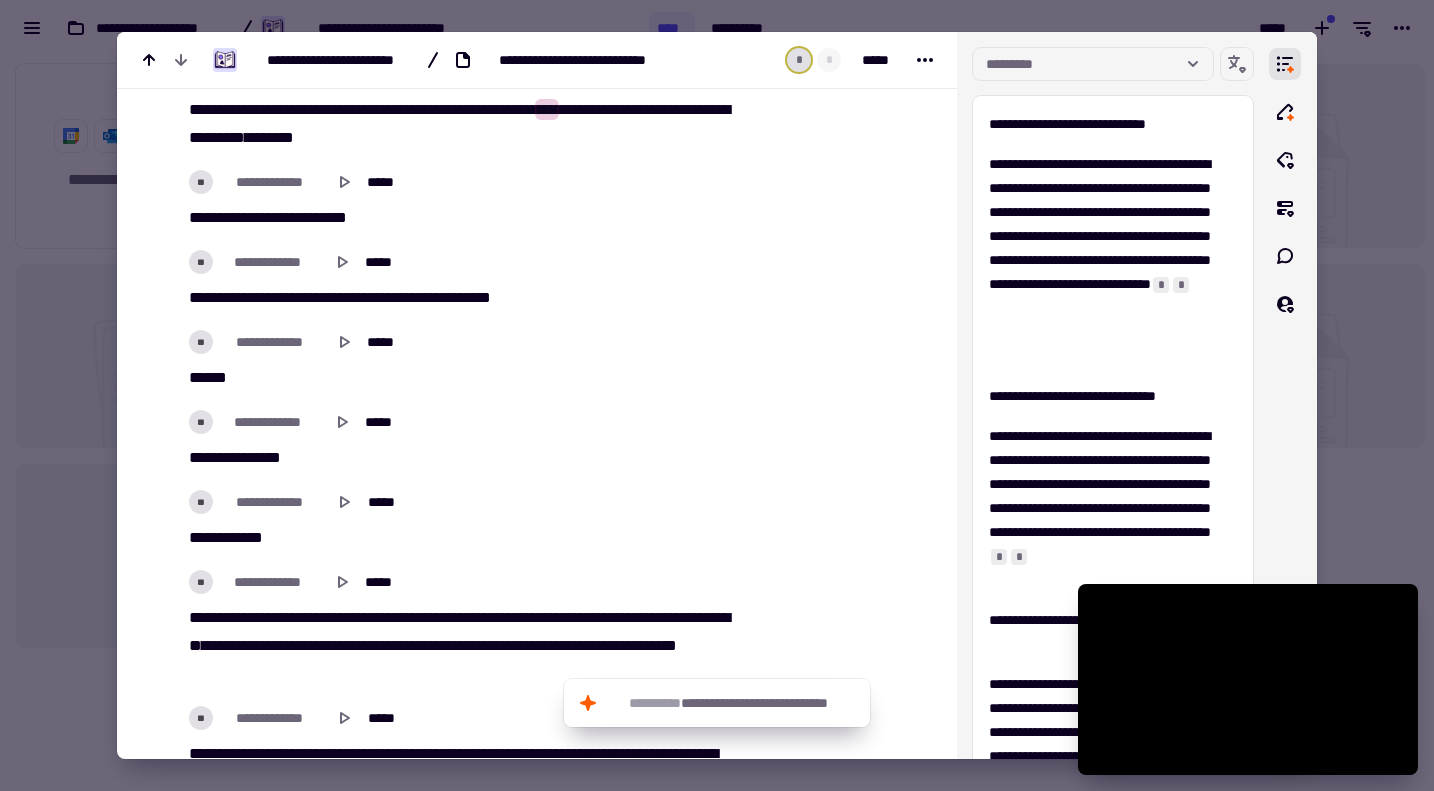 scroll, scrollTop: 11800, scrollLeft: 0, axis: vertical 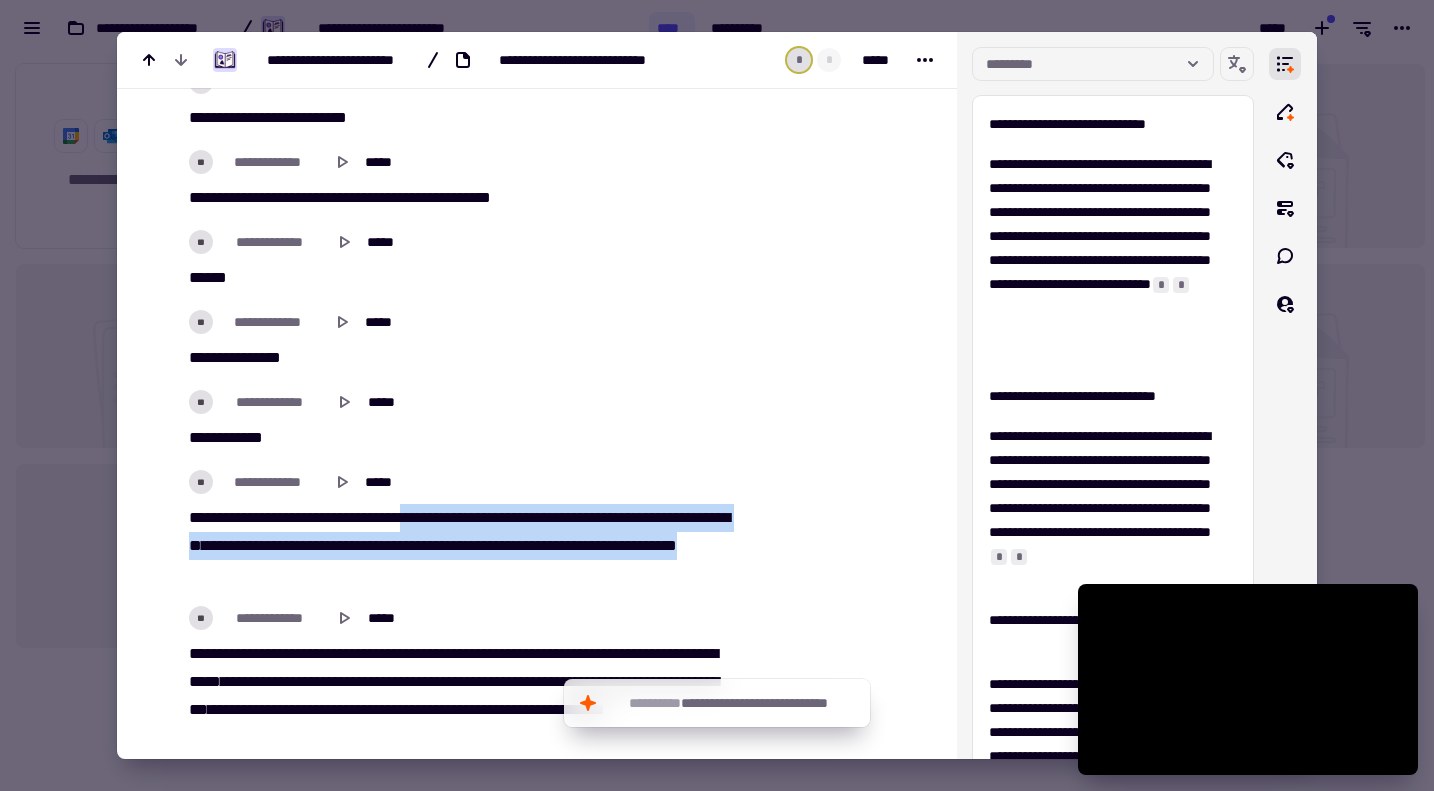 drag, startPoint x: 439, startPoint y: 556, endPoint x: 421, endPoint y: 510, distance: 49.396355 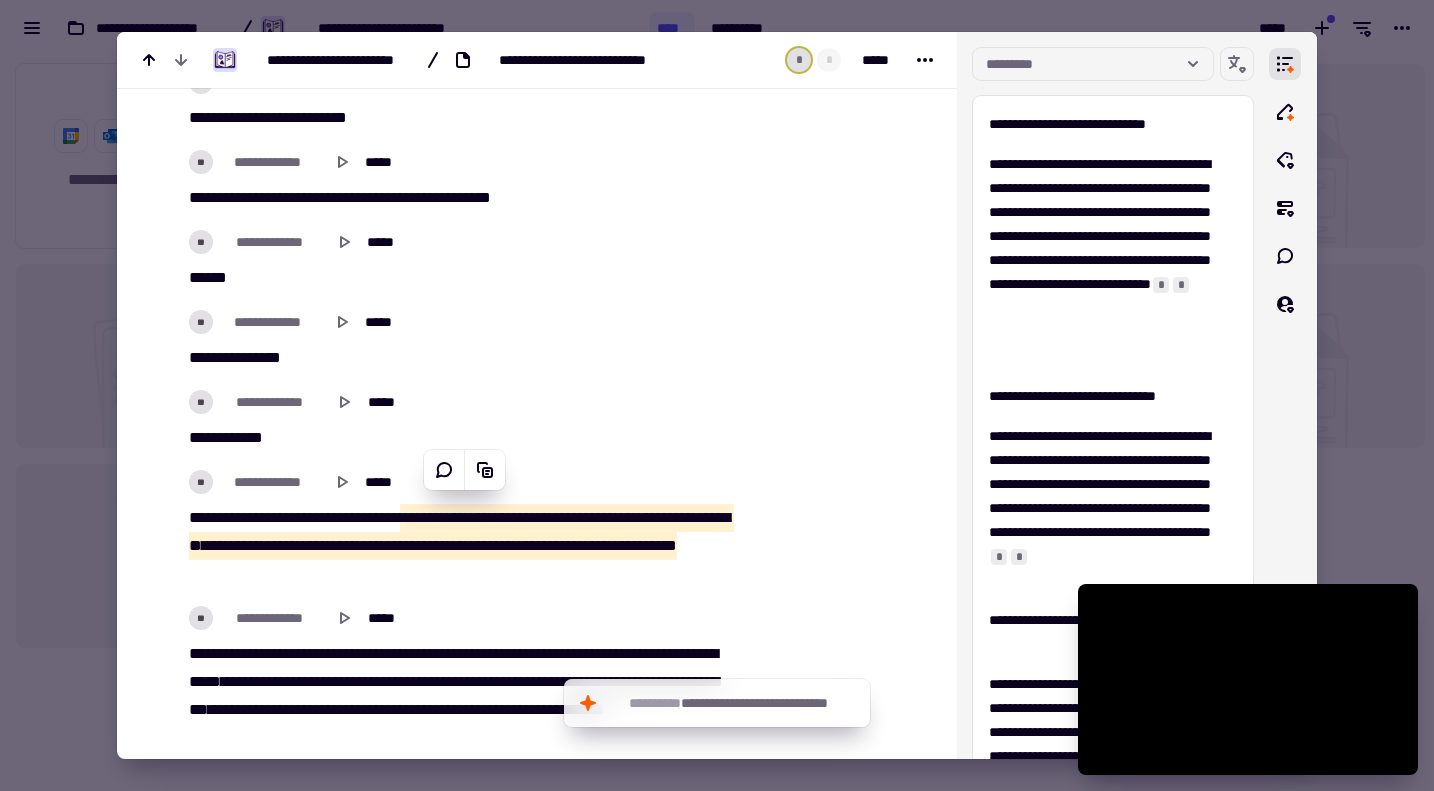 scroll, scrollTop: 11900, scrollLeft: 0, axis: vertical 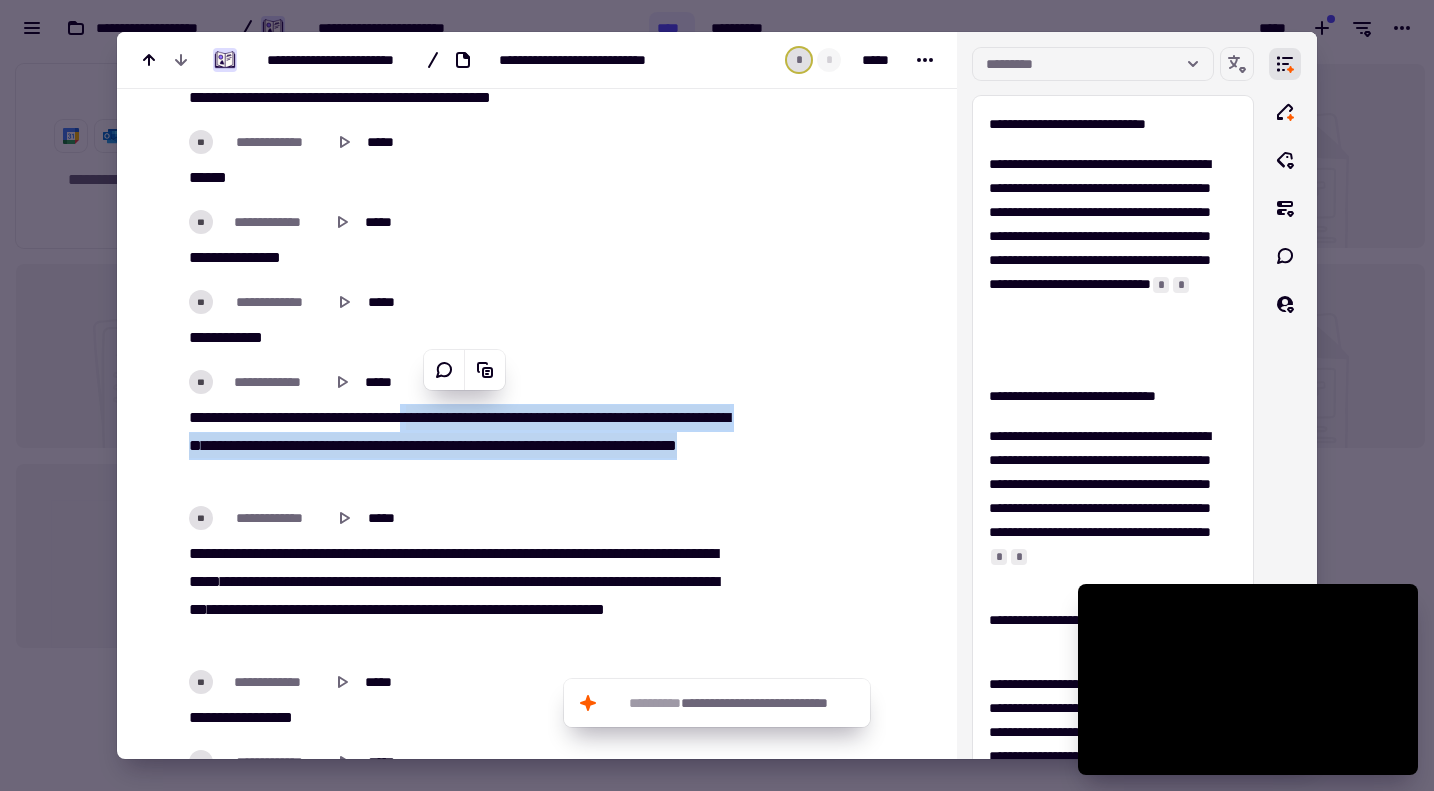click on "***" at bounding box center (198, 553) 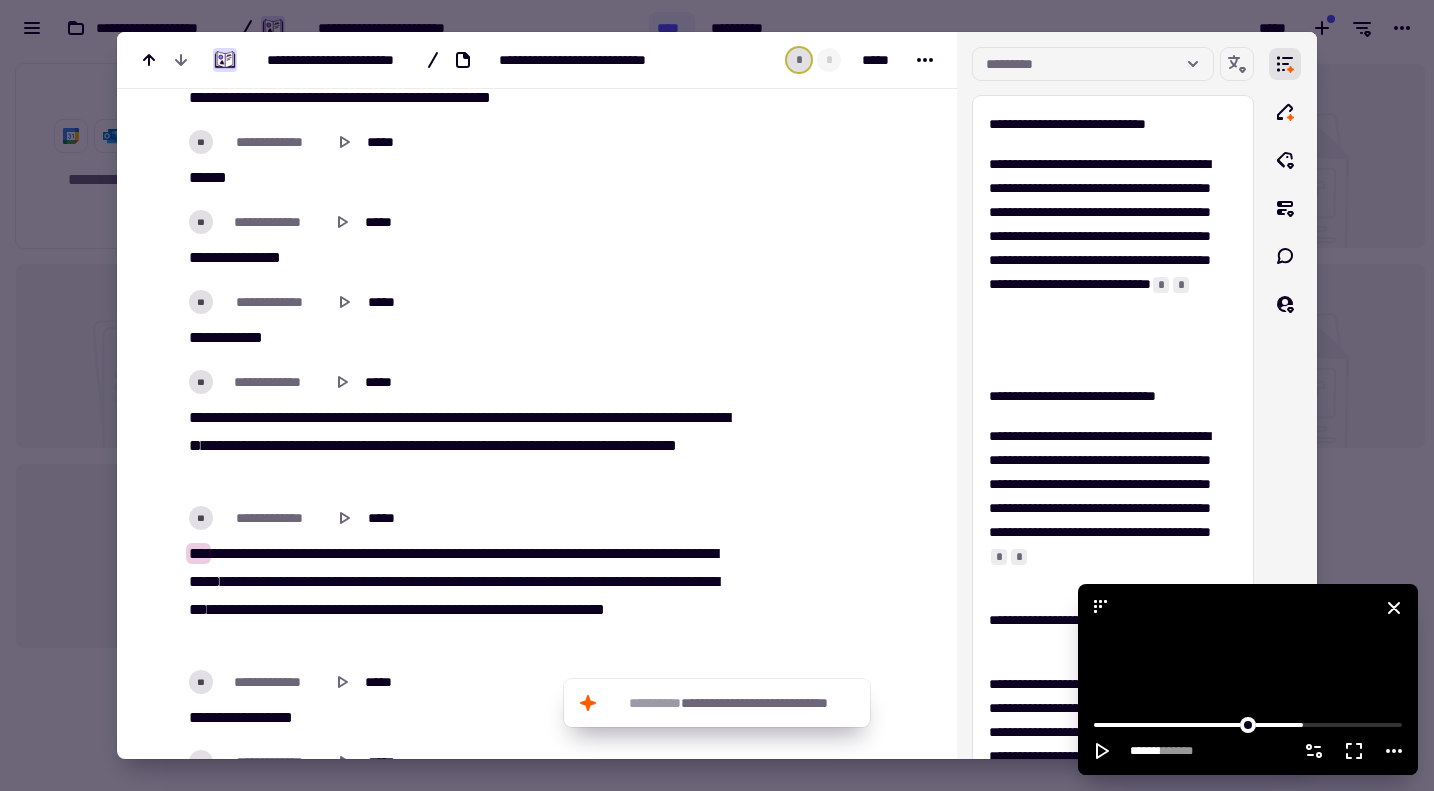 click at bounding box center (1248, 679) 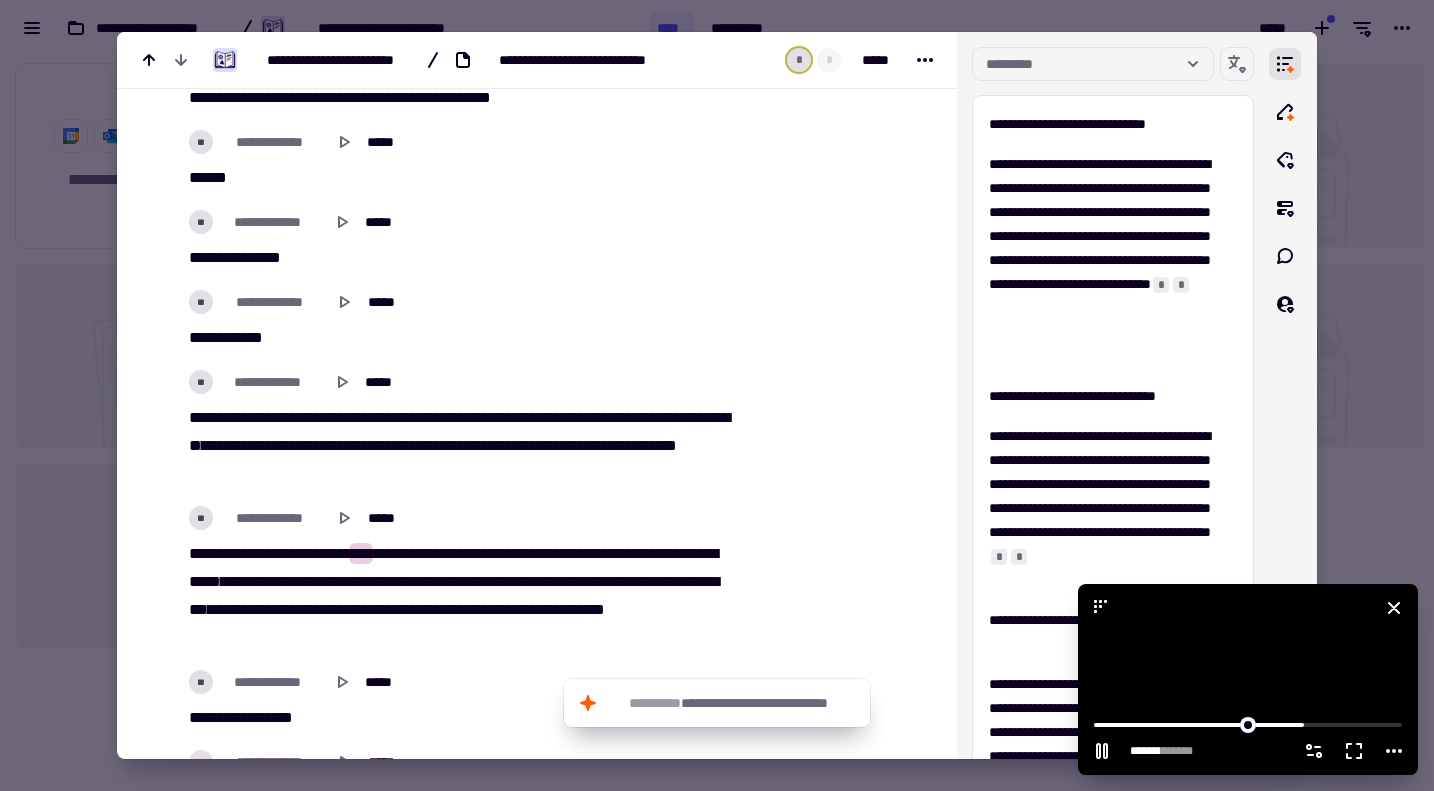 click at bounding box center [1248, 679] 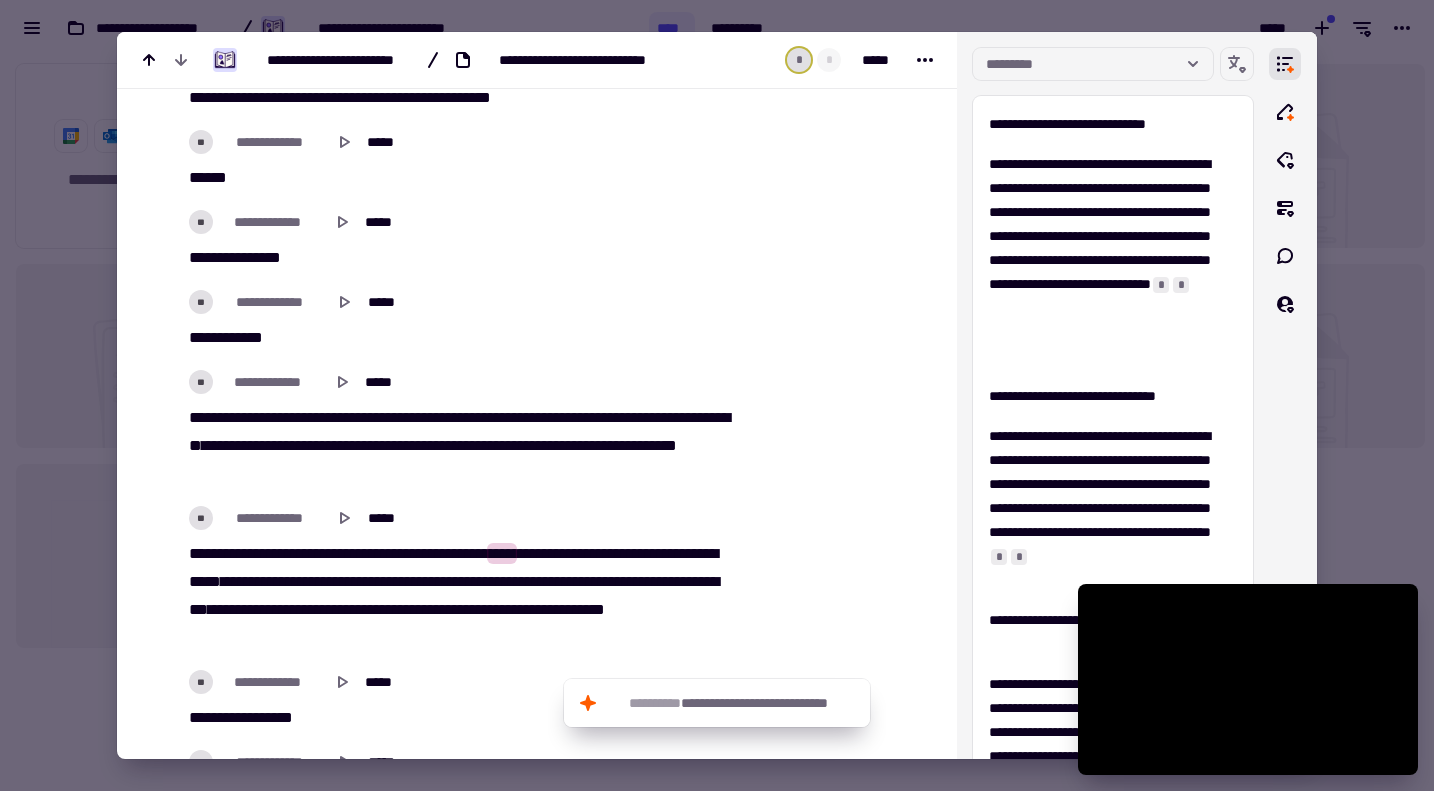 click on "**********" at bounding box center (457, 596) 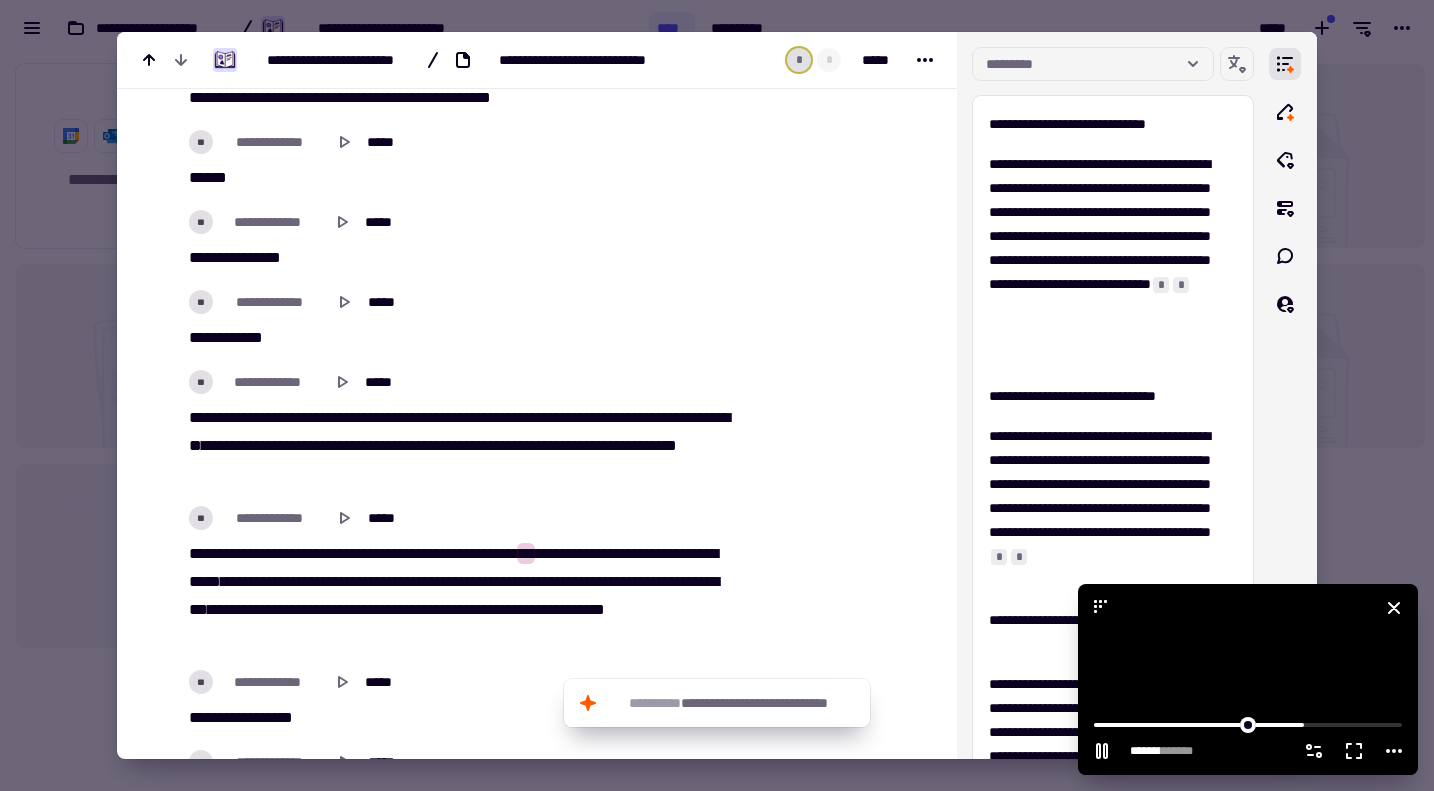 click at bounding box center (1248, 679) 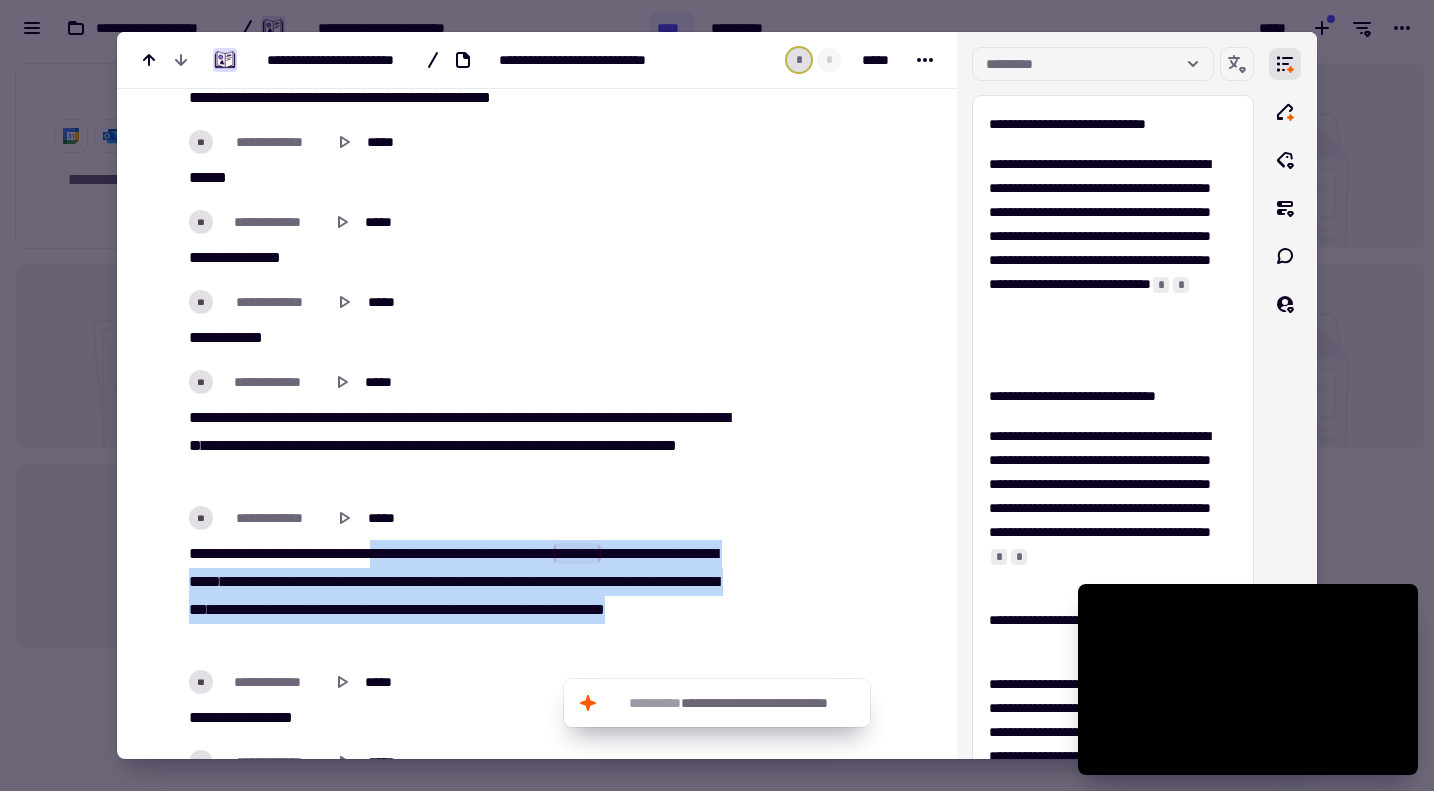 drag, startPoint x: 375, startPoint y: 541, endPoint x: 432, endPoint y: 621, distance: 98.229324 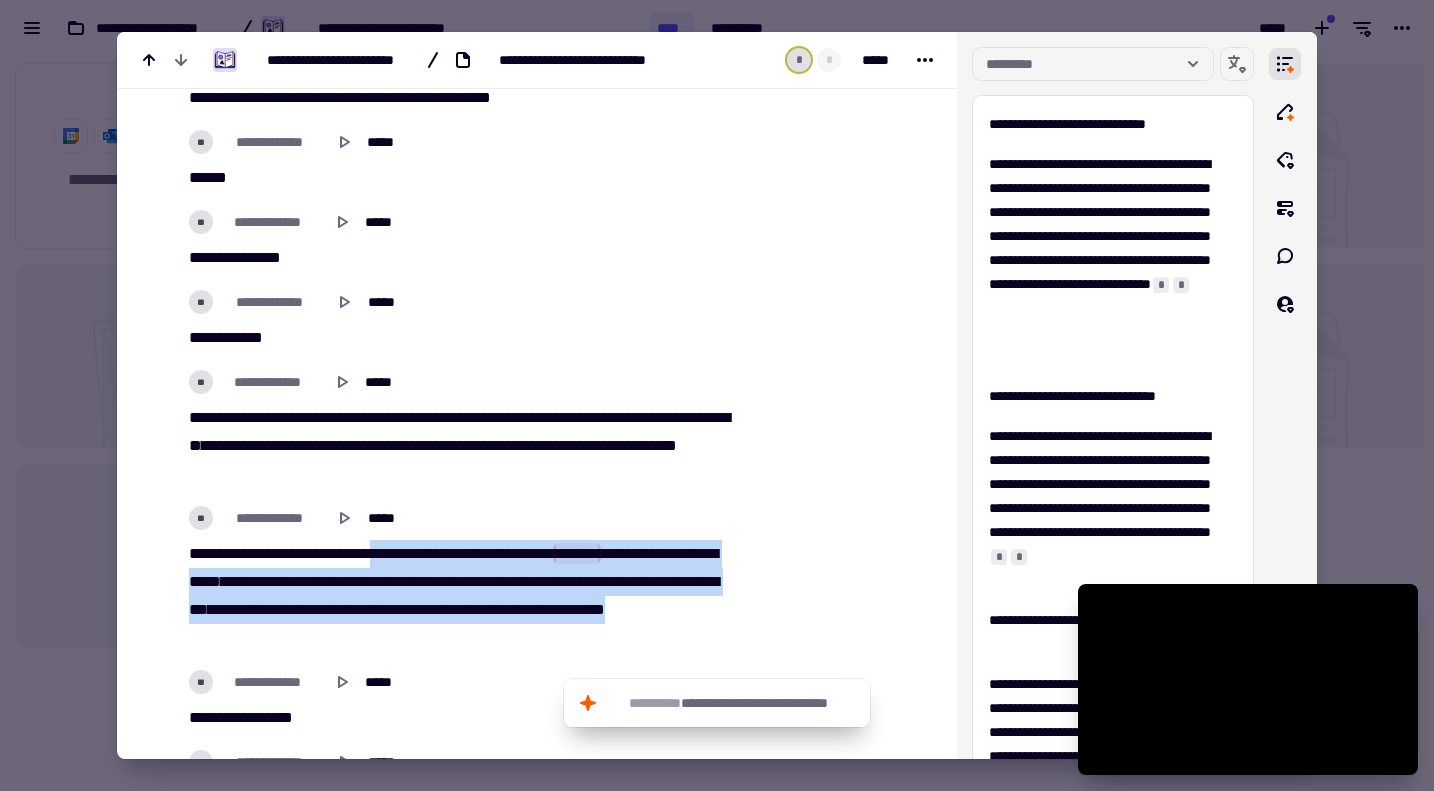 click on "**********" at bounding box center [457, 596] 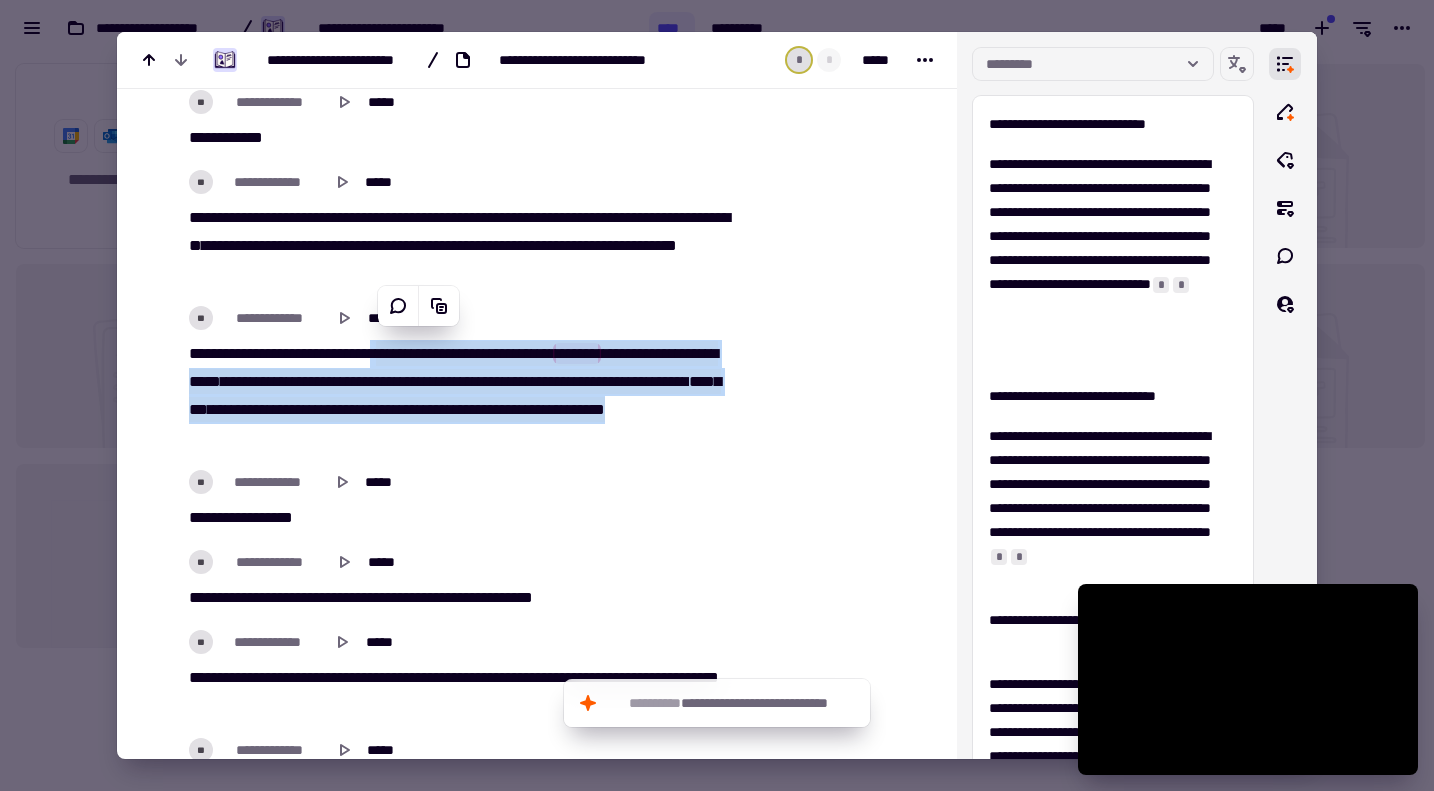 scroll, scrollTop: 12200, scrollLeft: 0, axis: vertical 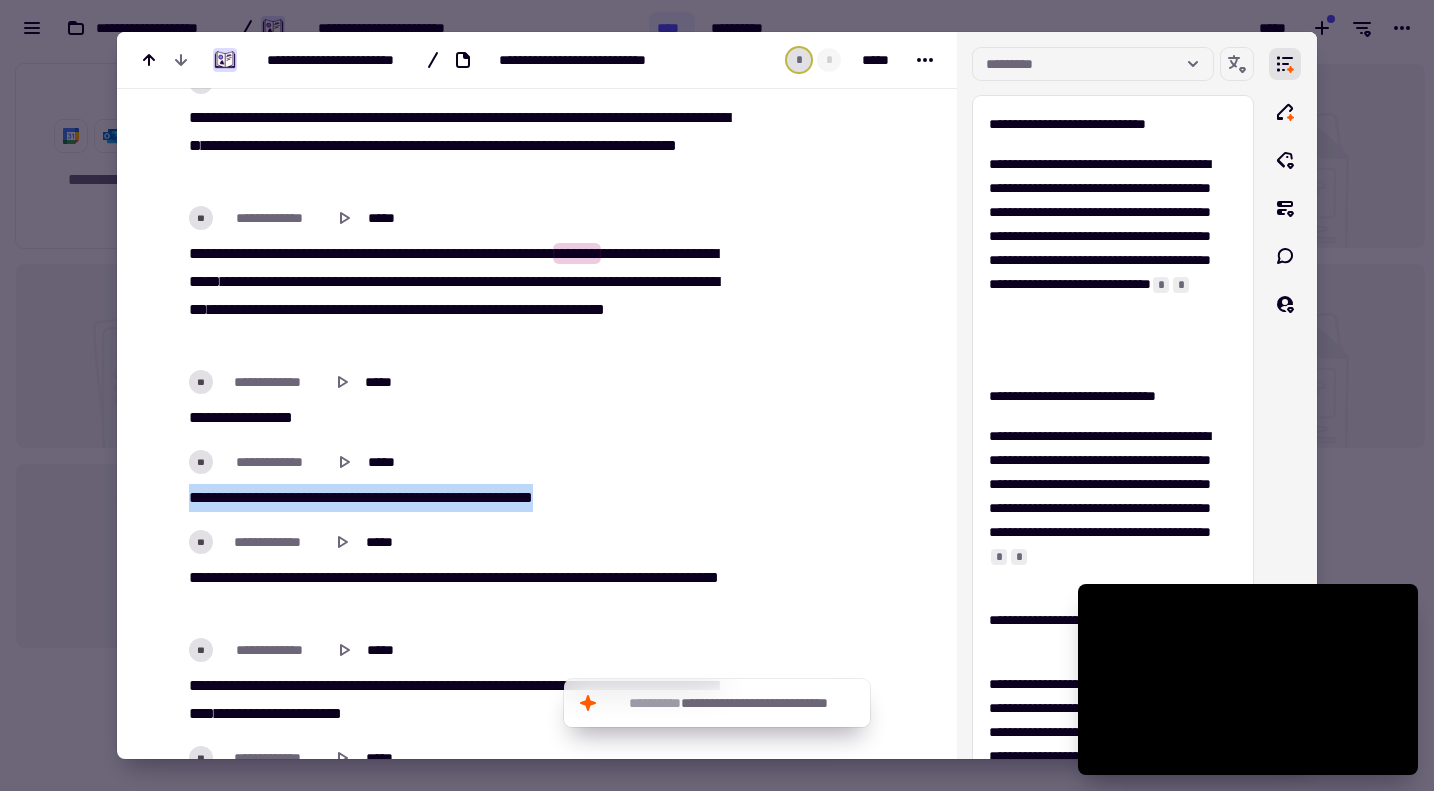 drag, startPoint x: 186, startPoint y: 493, endPoint x: 617, endPoint y: 497, distance: 431.01855 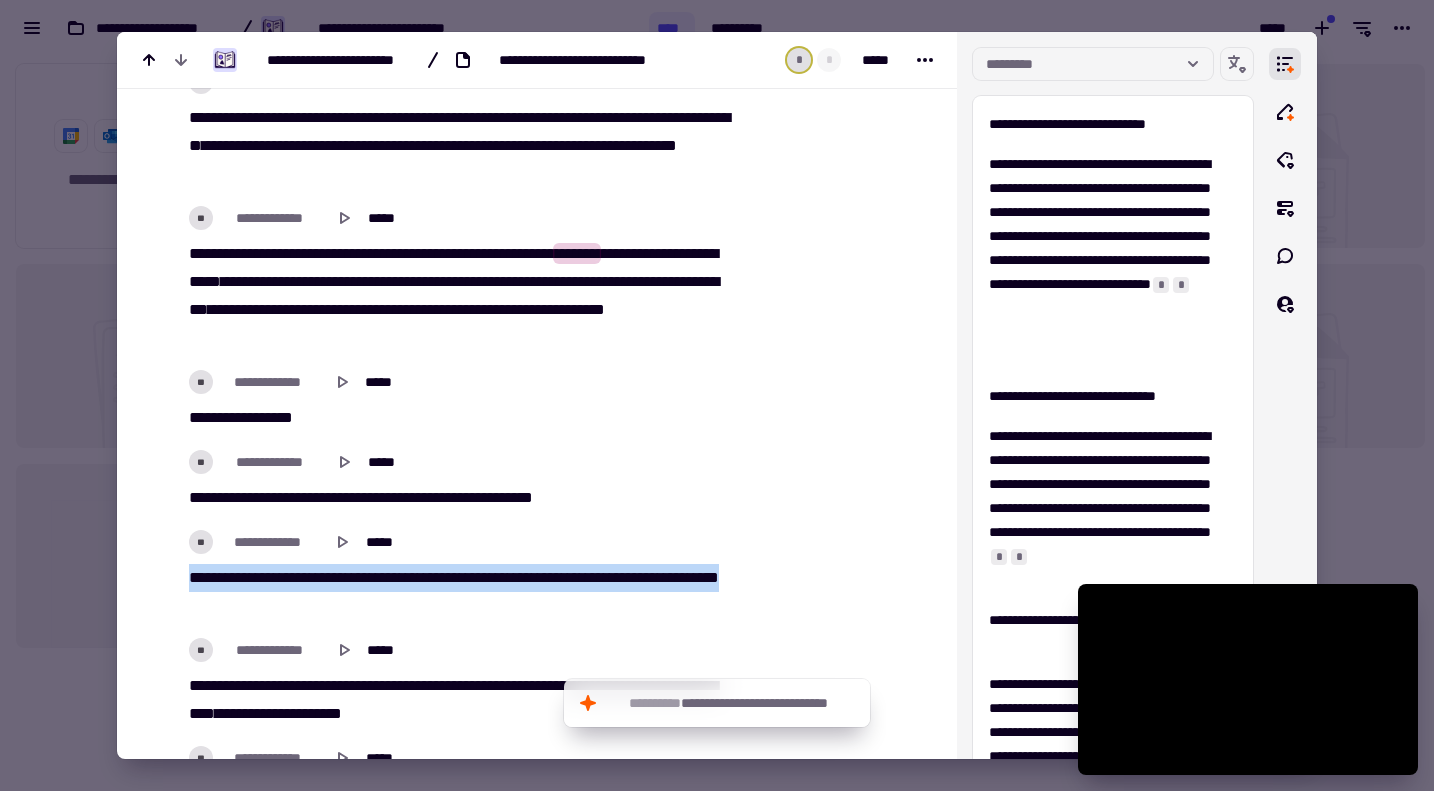 drag, startPoint x: 303, startPoint y: 594, endPoint x: 158, endPoint y: 575, distance: 146.23953 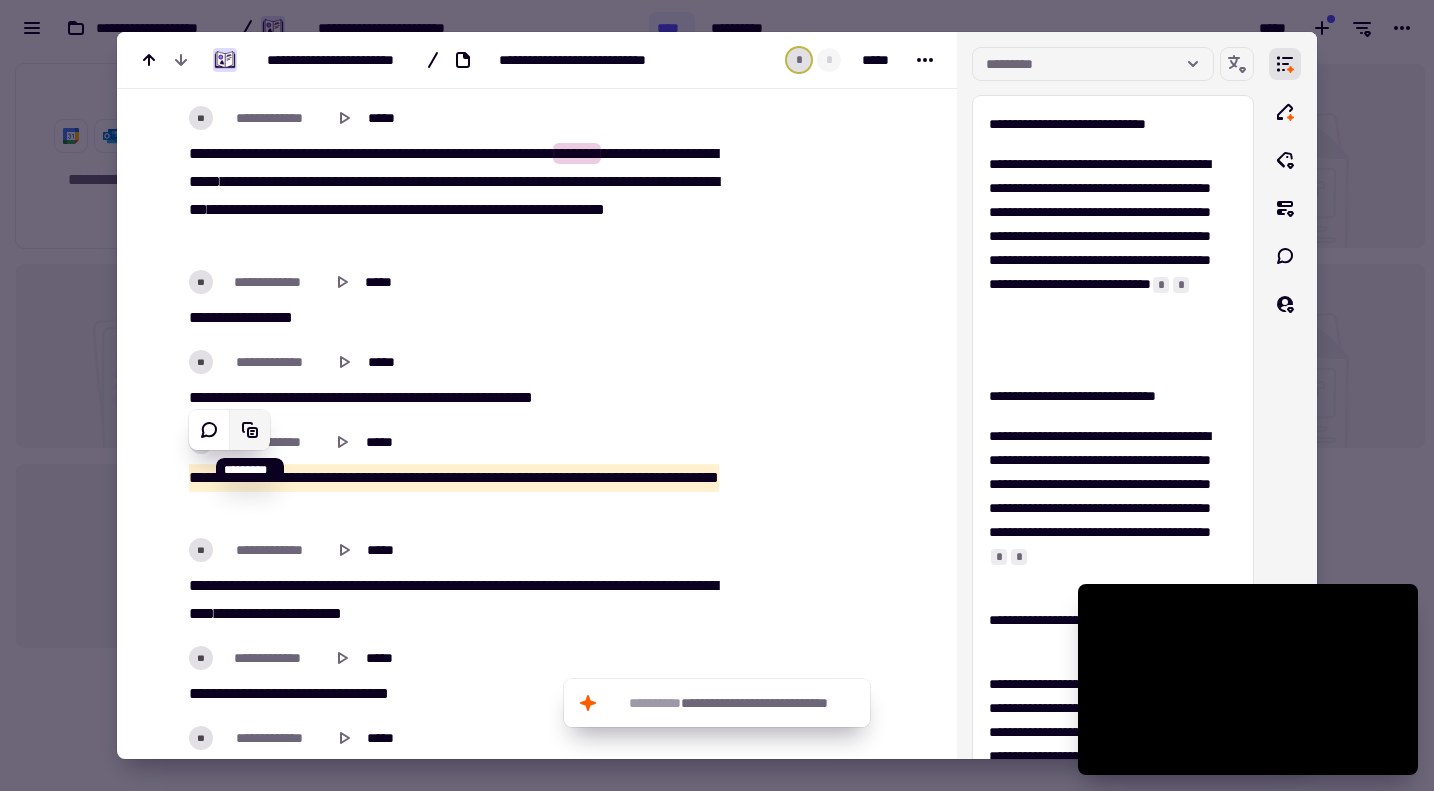 scroll, scrollTop: 12400, scrollLeft: 0, axis: vertical 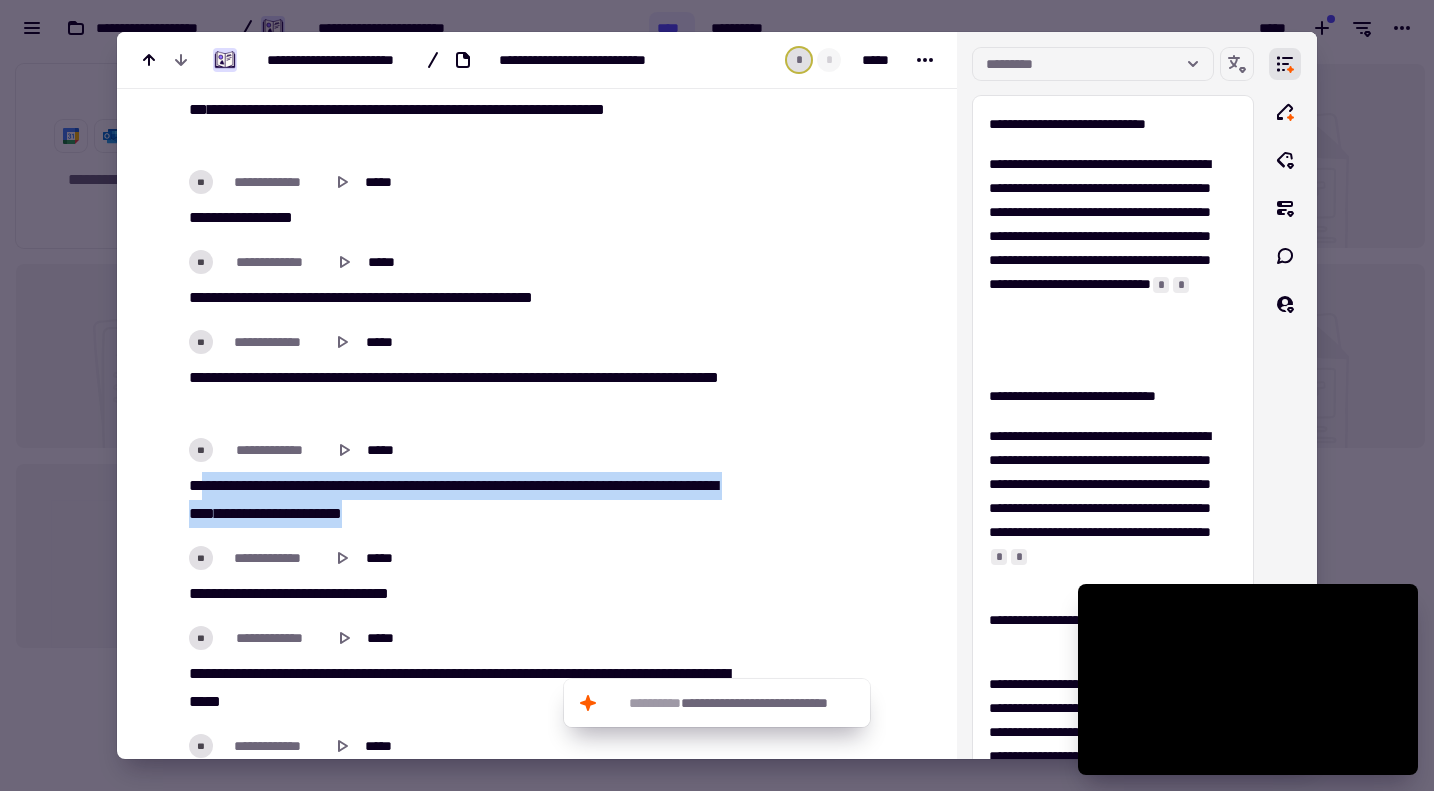 drag, startPoint x: 193, startPoint y: 486, endPoint x: 527, endPoint y: 494, distance: 334.0958 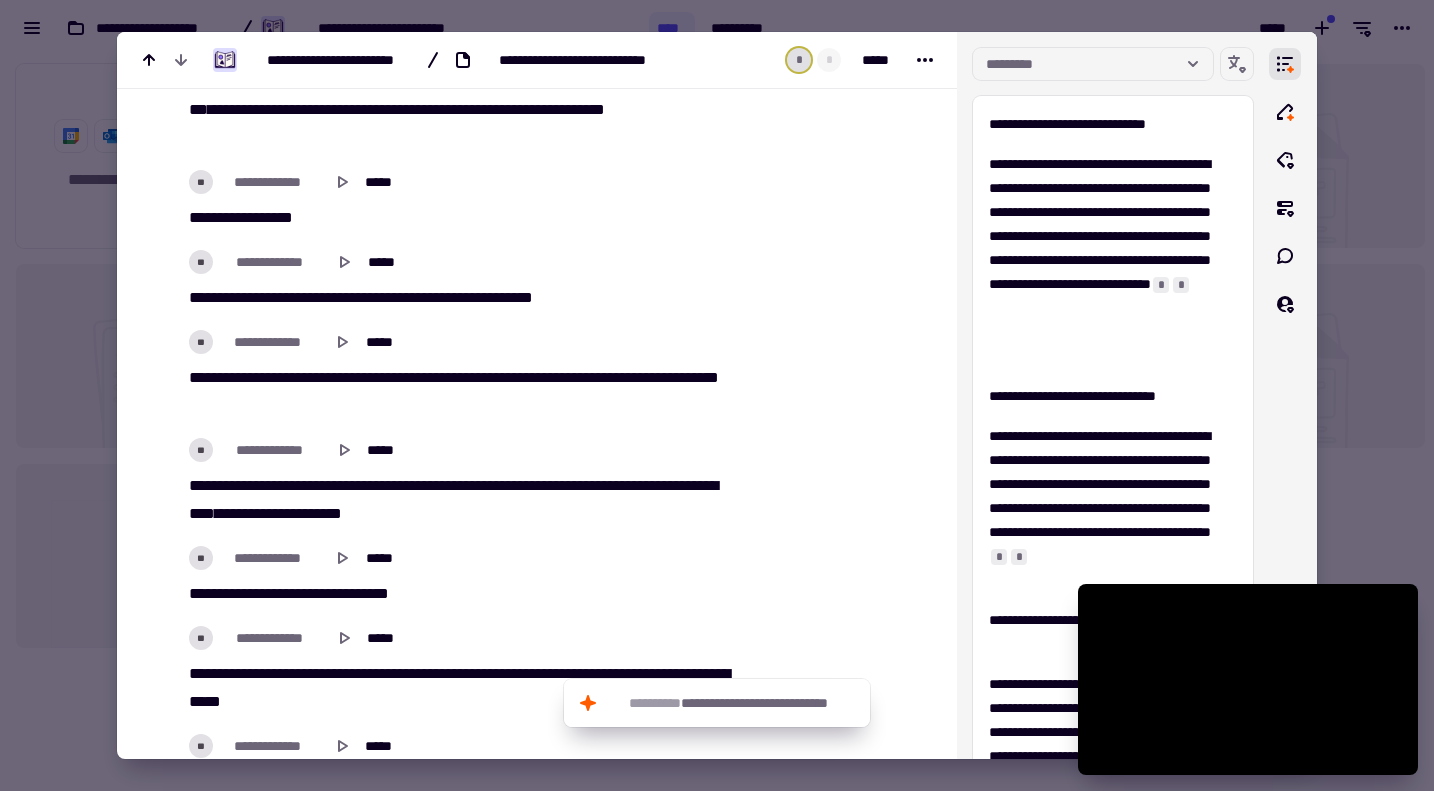 click on "*   *****   ****   **   ***   ***   ****   *****   ***   *   ****   ****   ****   *******   ****   ***   *****   **   *****   ****   ****   *****   **   *****" at bounding box center [457, 500] 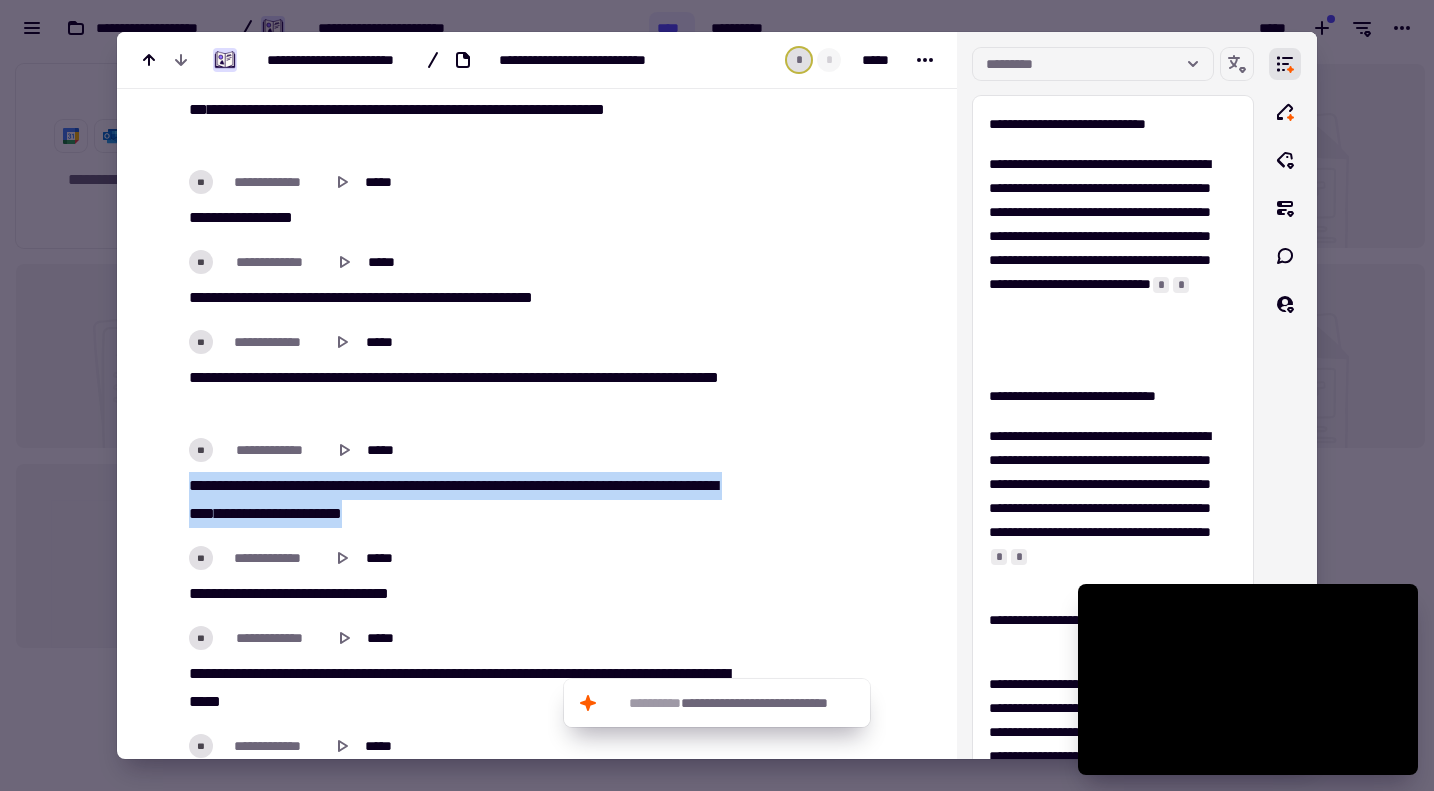 drag, startPoint x: 519, startPoint y: 494, endPoint x: 171, endPoint y: 471, distance: 348.75922 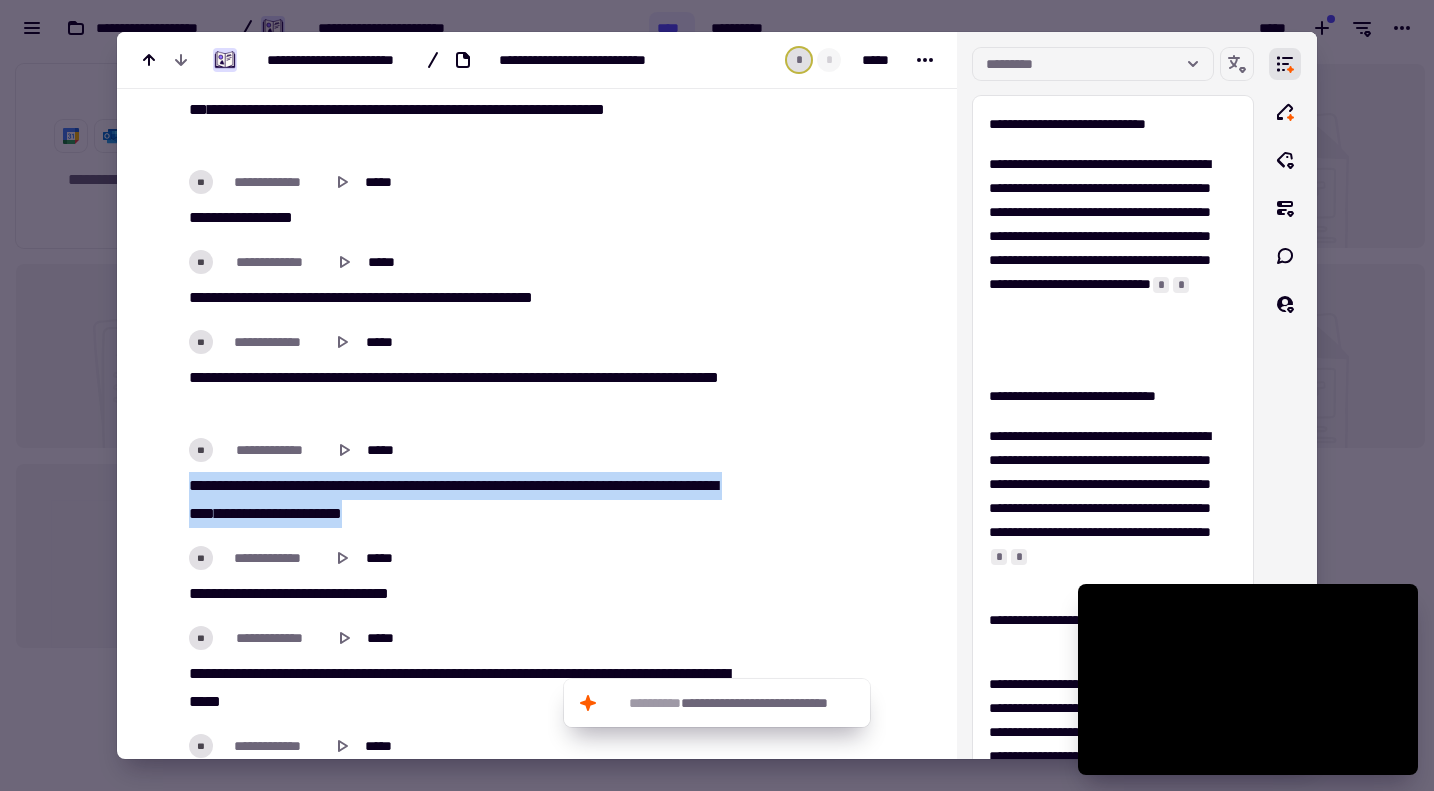 click on "**********" at bounding box center [450, -2311] 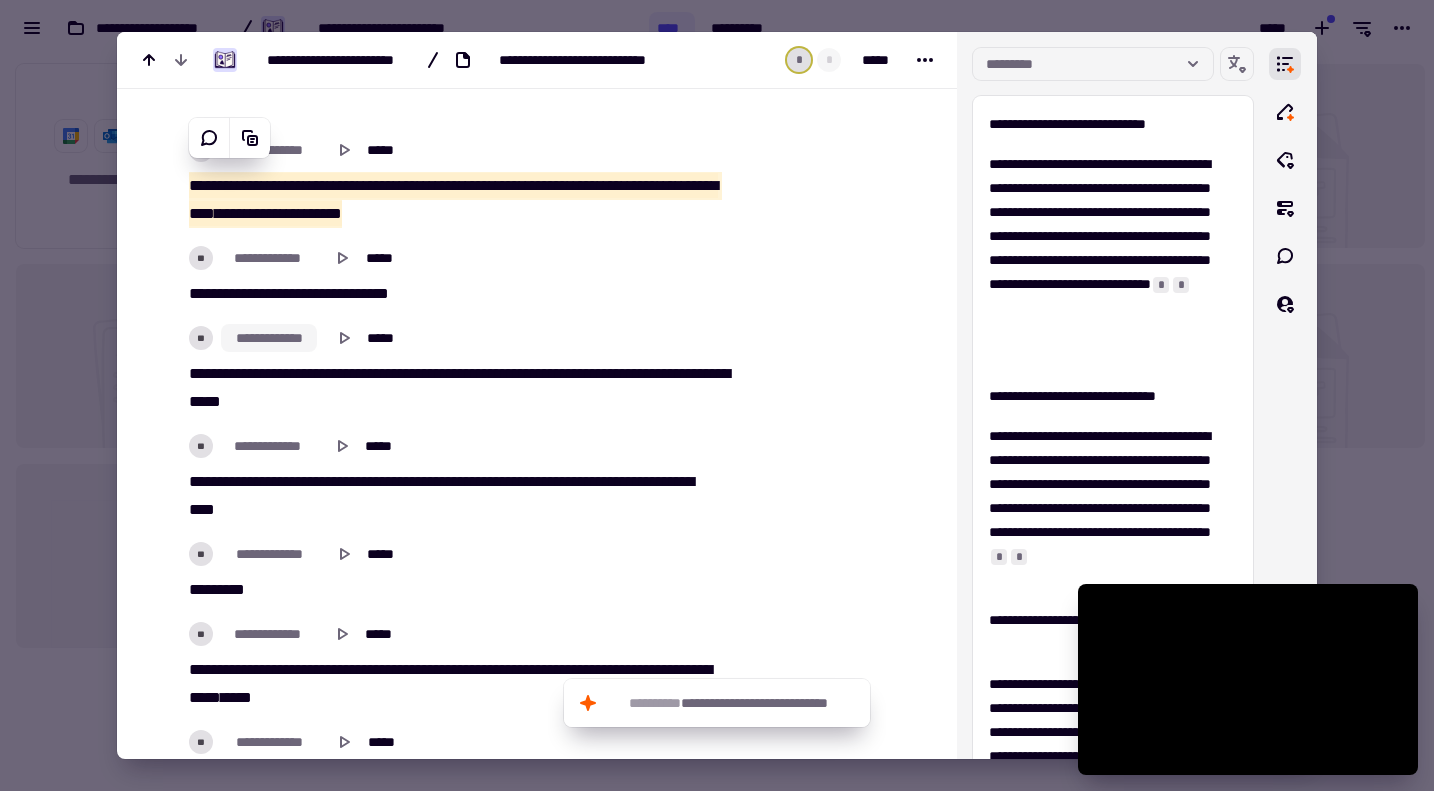 scroll, scrollTop: 12800, scrollLeft: 0, axis: vertical 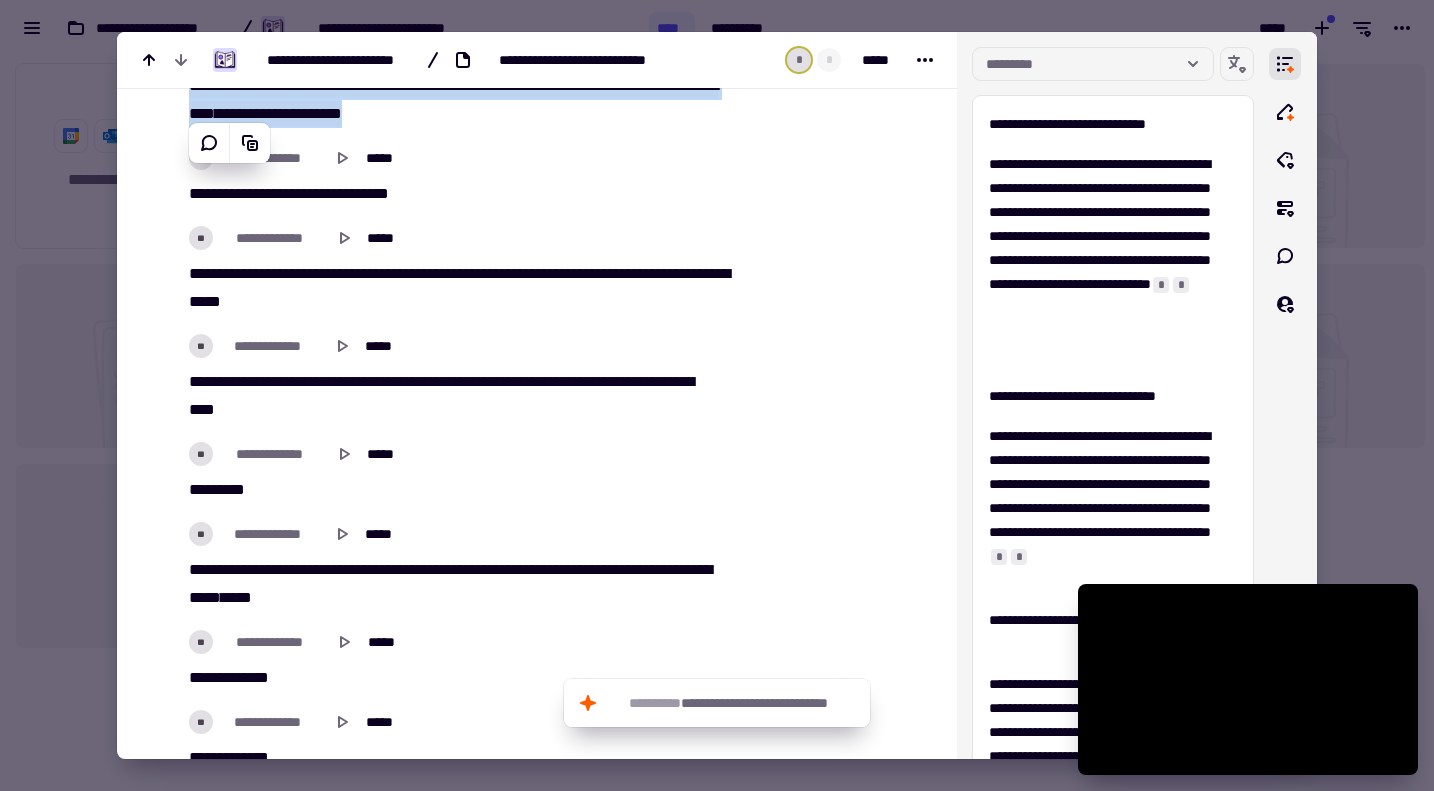 click on "**********" at bounding box center [537, -2736] 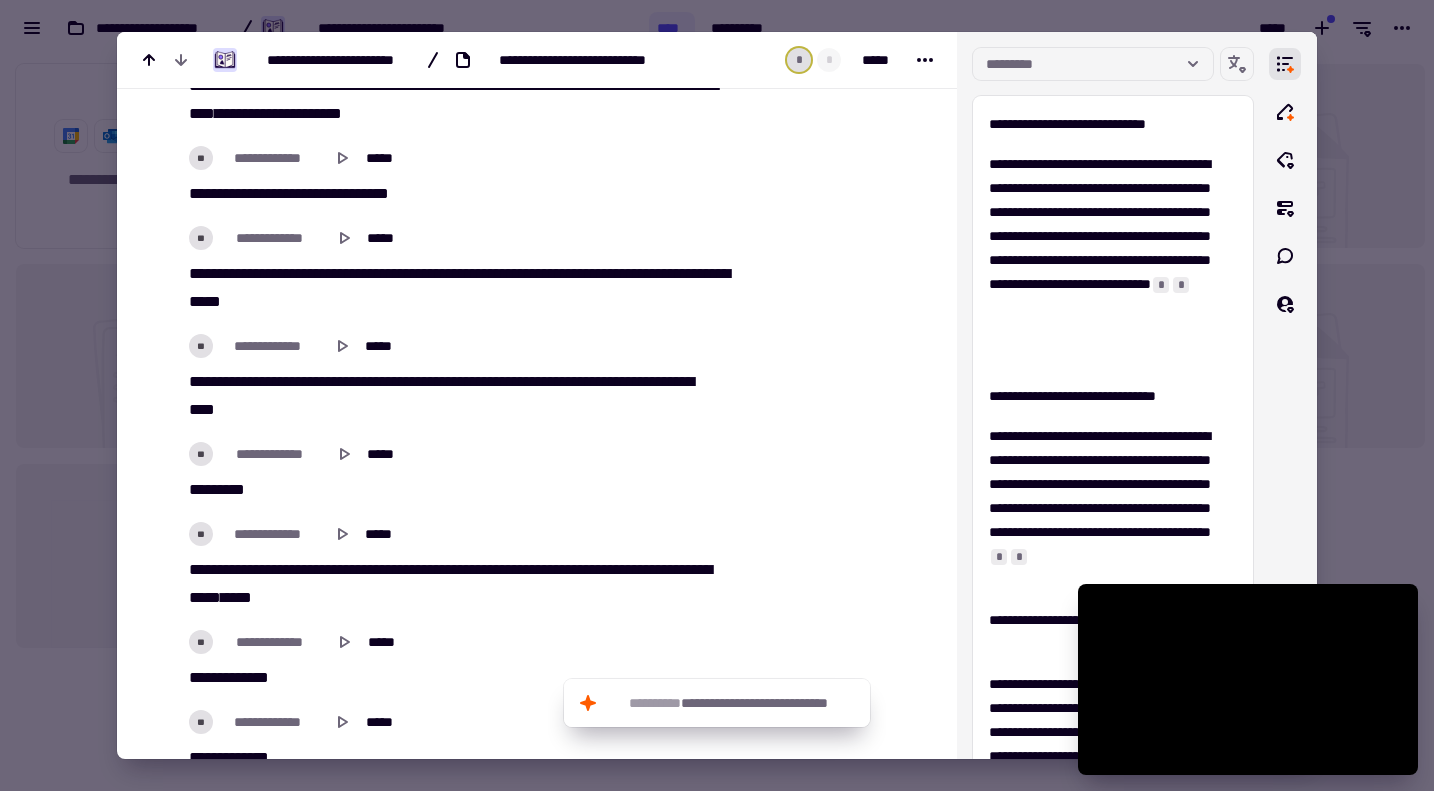 scroll, scrollTop: 13000, scrollLeft: 0, axis: vertical 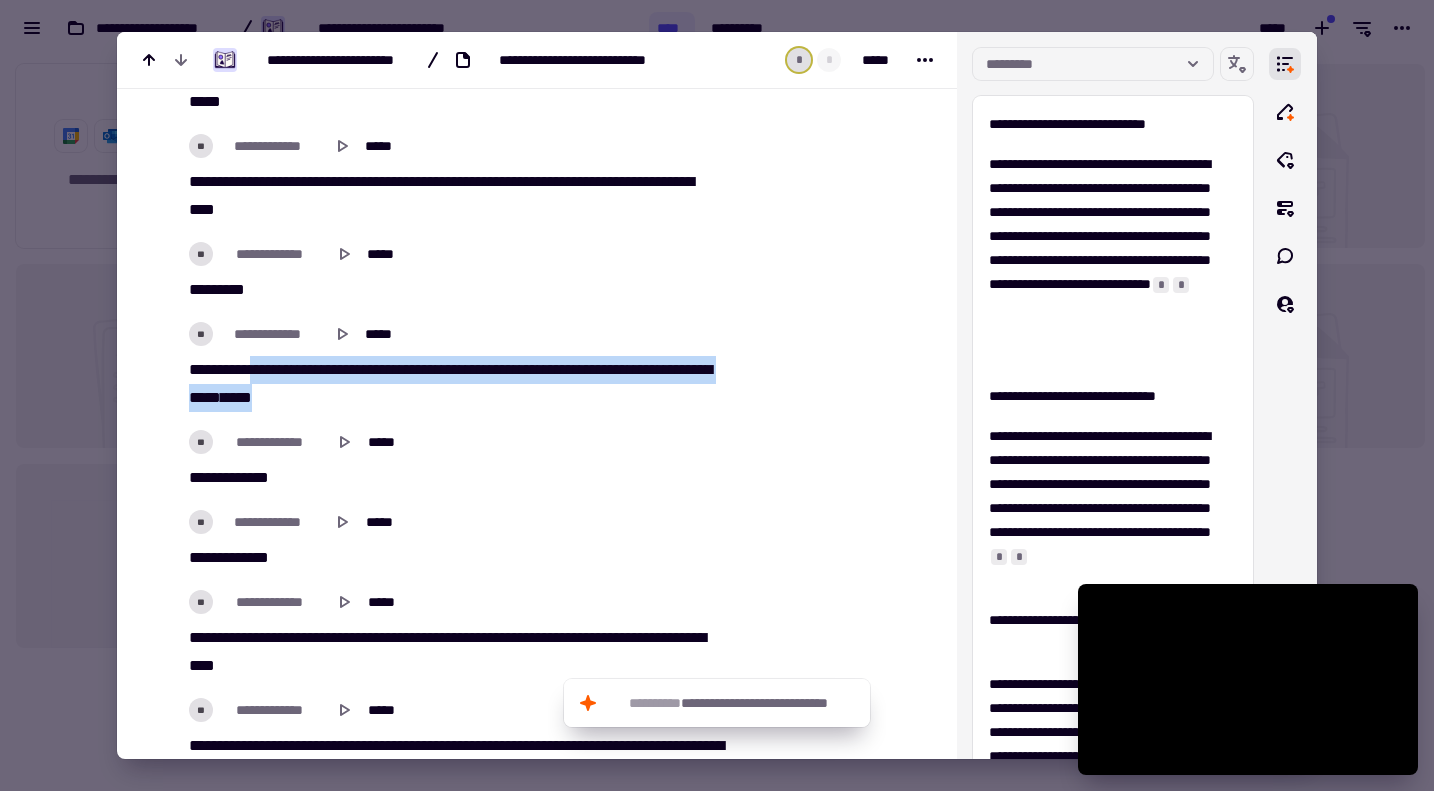 drag, startPoint x: 368, startPoint y: 381, endPoint x: 268, endPoint y: 369, distance: 100.71743 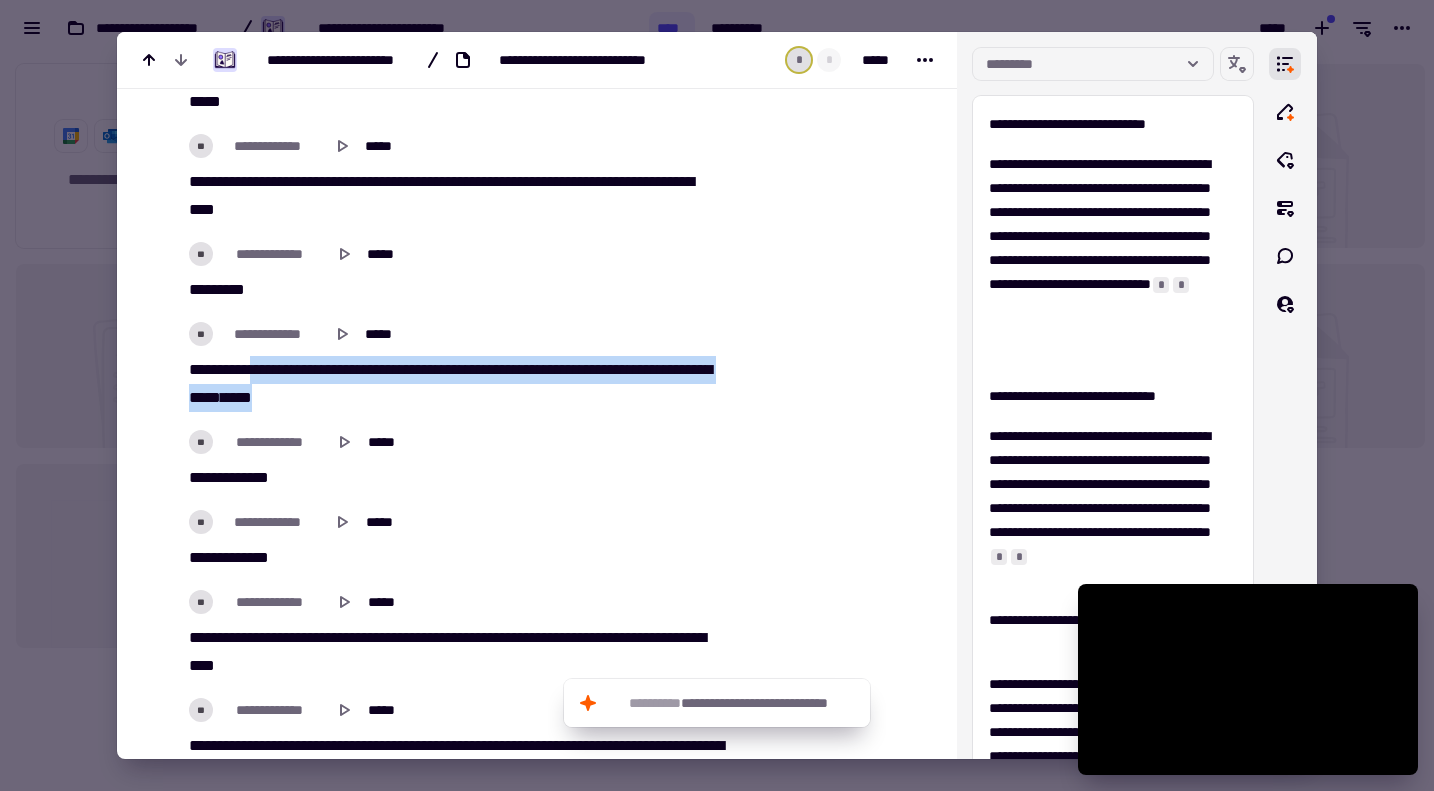 click on "***   *****   ****   **   ***   ******   *****   ******   ***   ***   ****   ***   *****   ********   ****   *******   *****   ***" at bounding box center [457, 384] 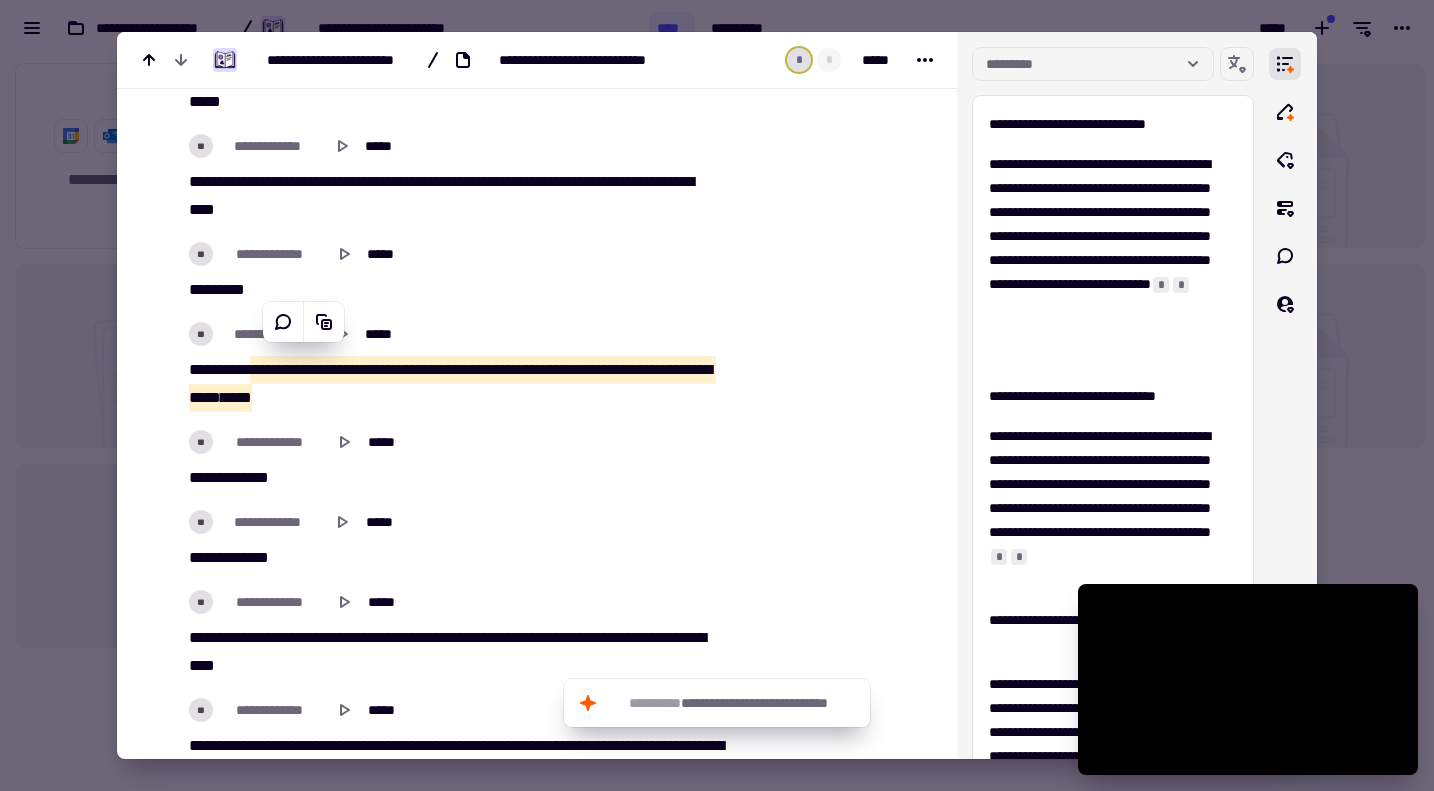 scroll, scrollTop: 13100, scrollLeft: 0, axis: vertical 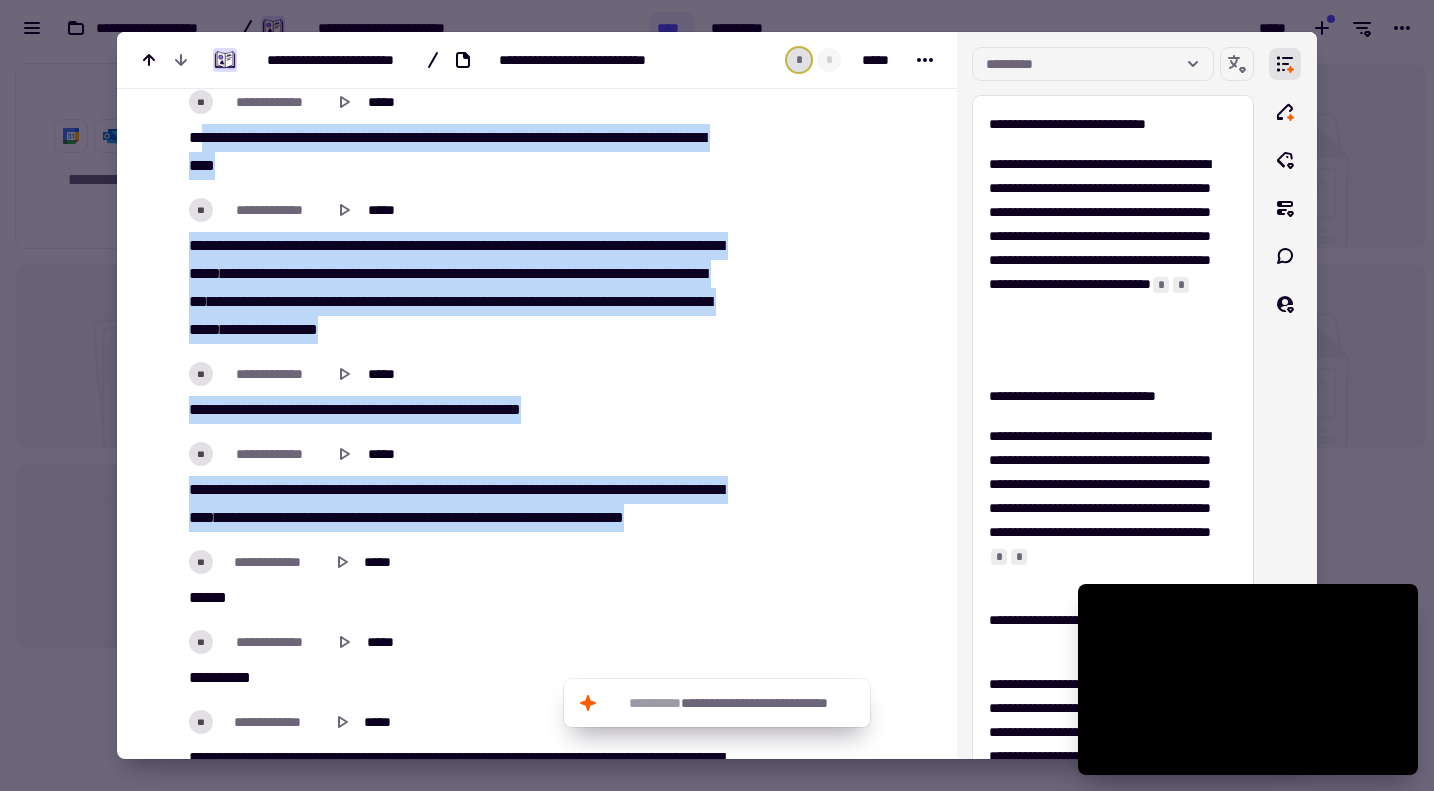 drag, startPoint x: 199, startPoint y: 526, endPoint x: 715, endPoint y: 507, distance: 516.3497 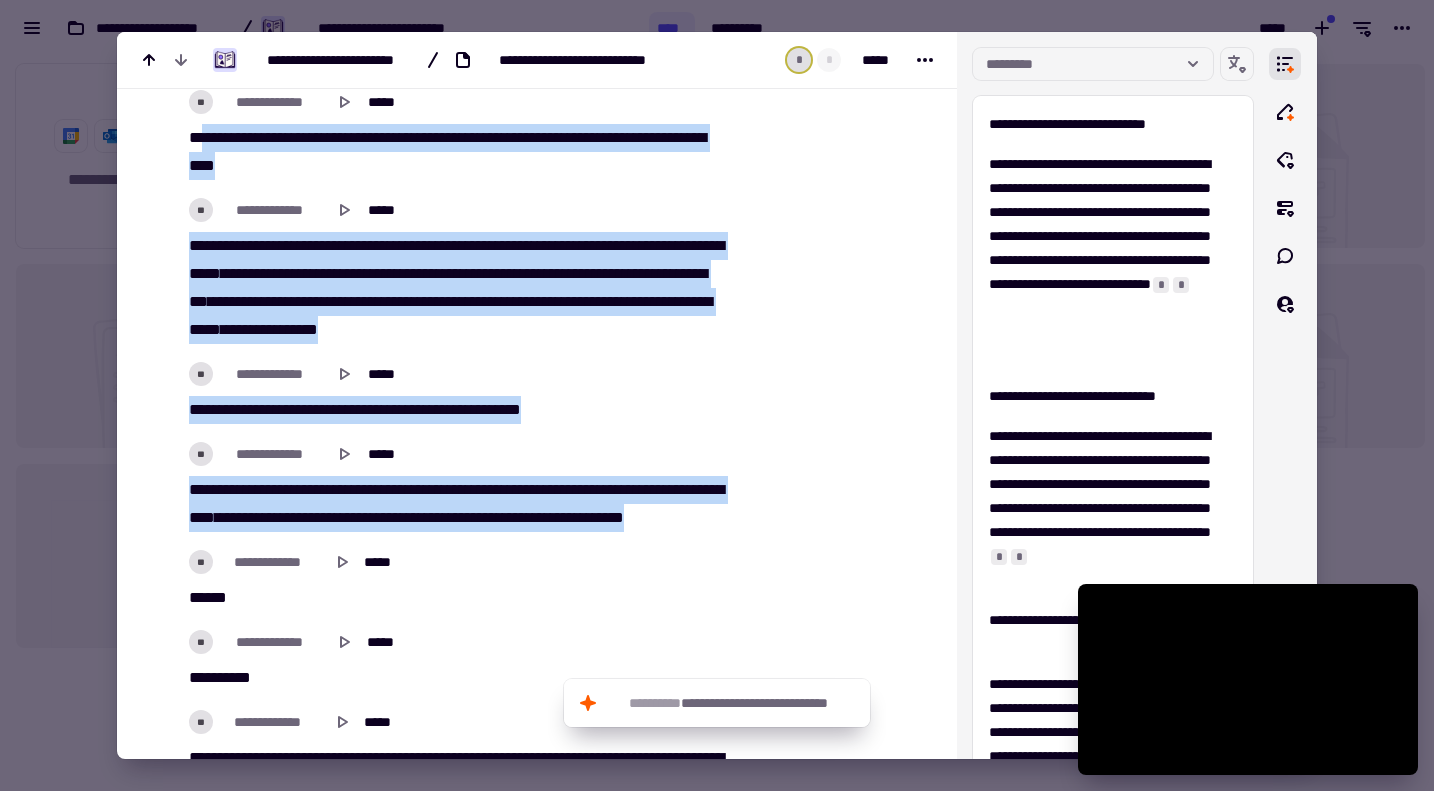 click on "**********" at bounding box center (462, -3212) 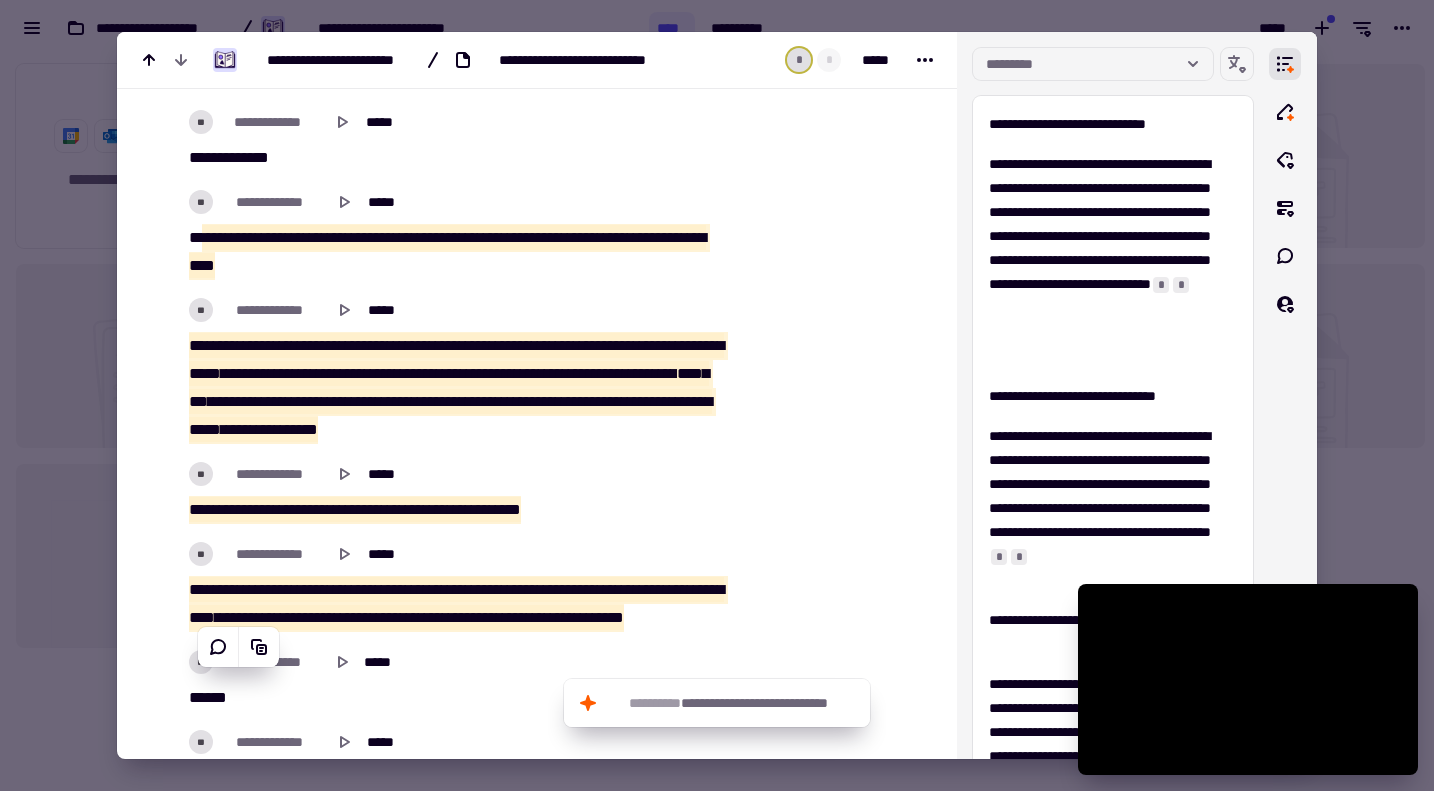 scroll, scrollTop: 13700, scrollLeft: 0, axis: vertical 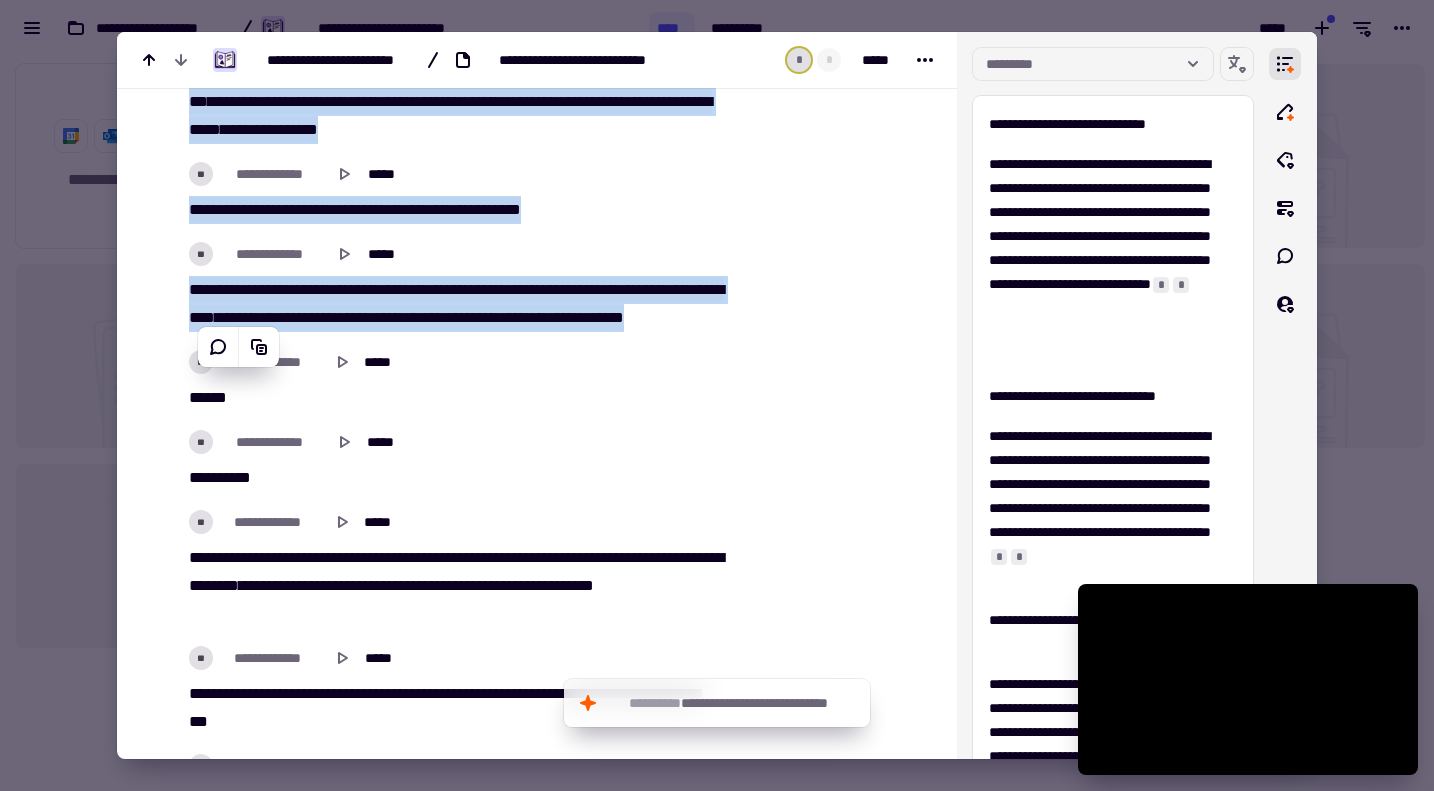 click on "********" at bounding box center (214, 585) 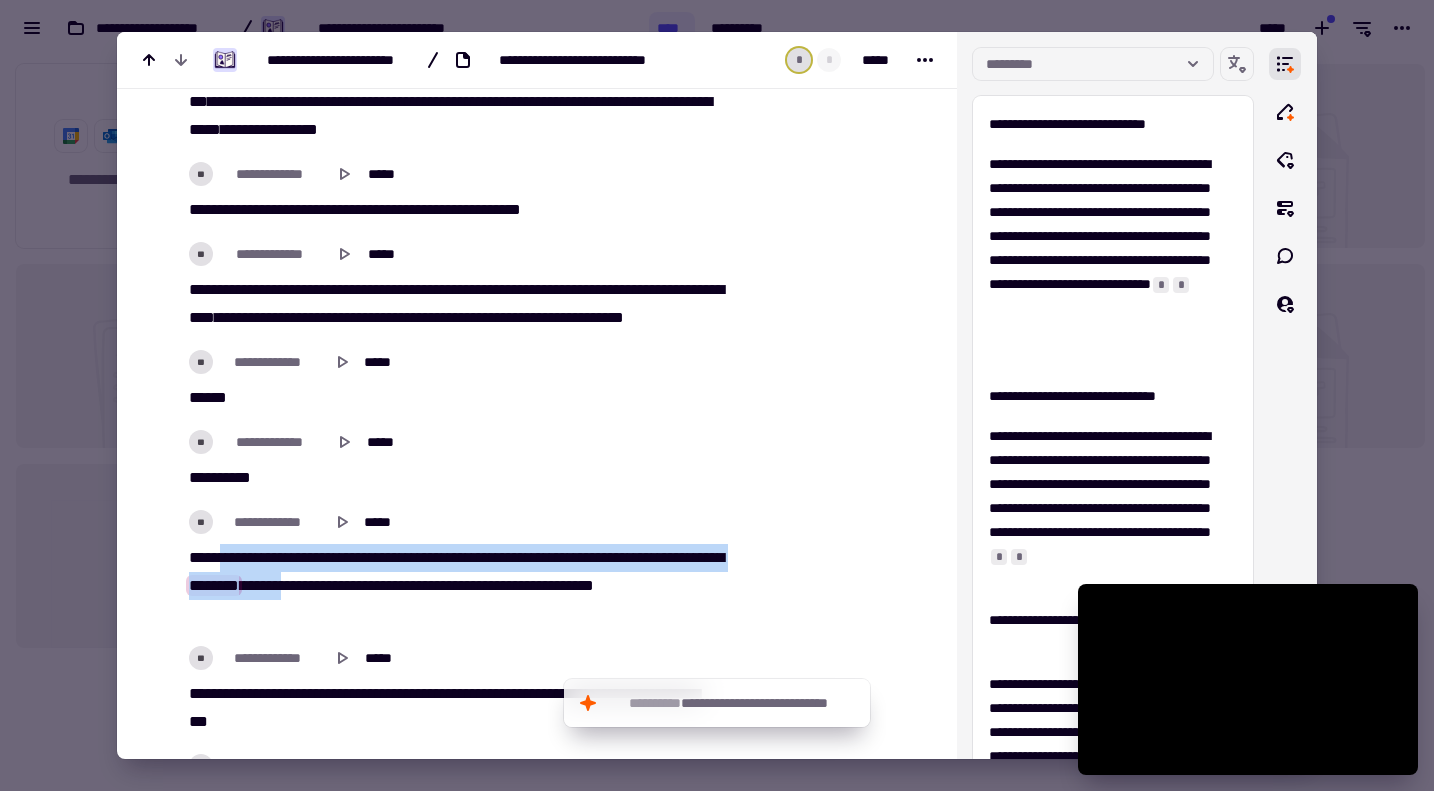 drag, startPoint x: 236, startPoint y: 546, endPoint x: 391, endPoint y: 575, distance: 157.68958 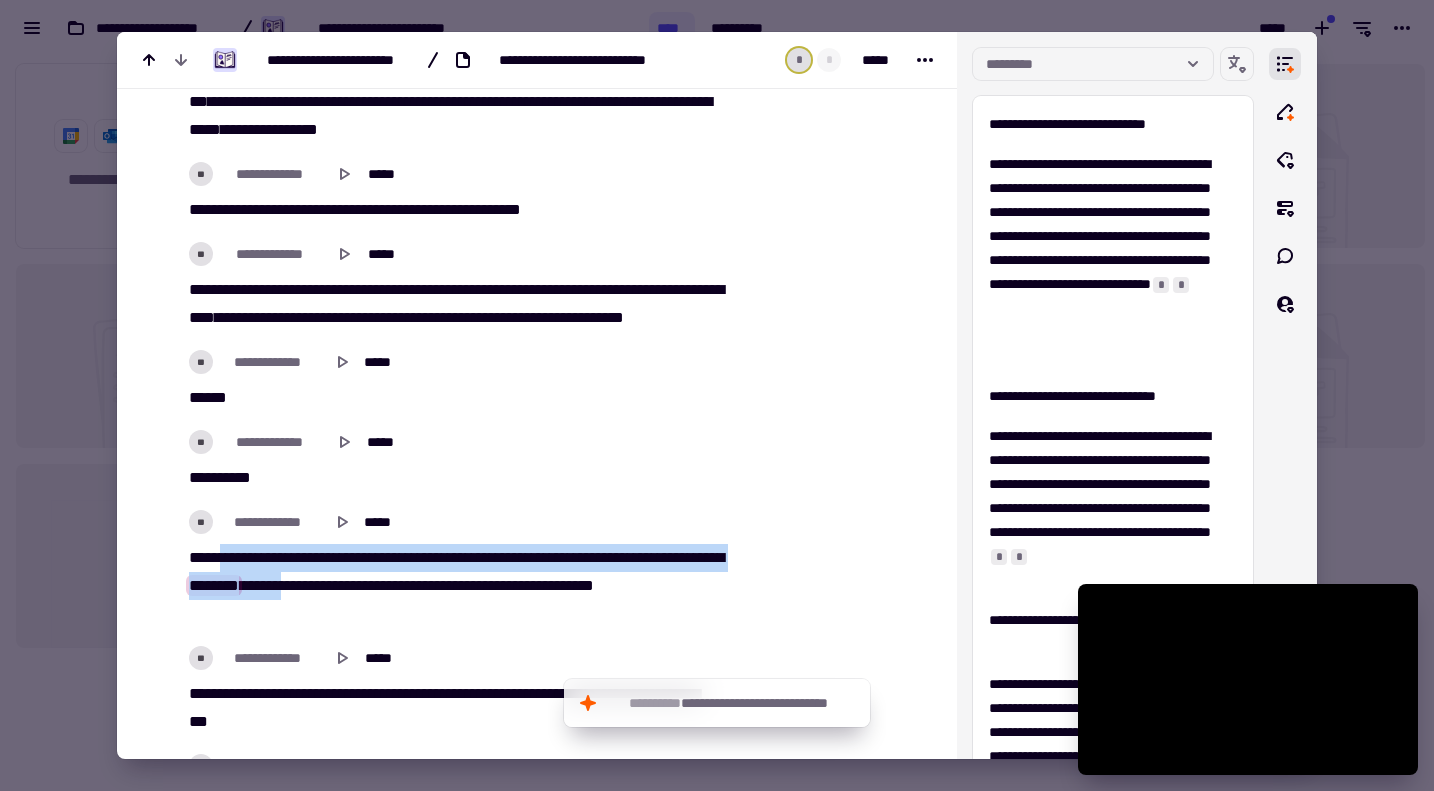 click on "*****   *****   ****   *******   *****   ****   *   ****   ***   ***   *****   **   ***   *********   ***   *****   ****   ********   ******   ***   ****   *****   ***   ***   ***   ******   ****   *****   *****" at bounding box center [457, 586] 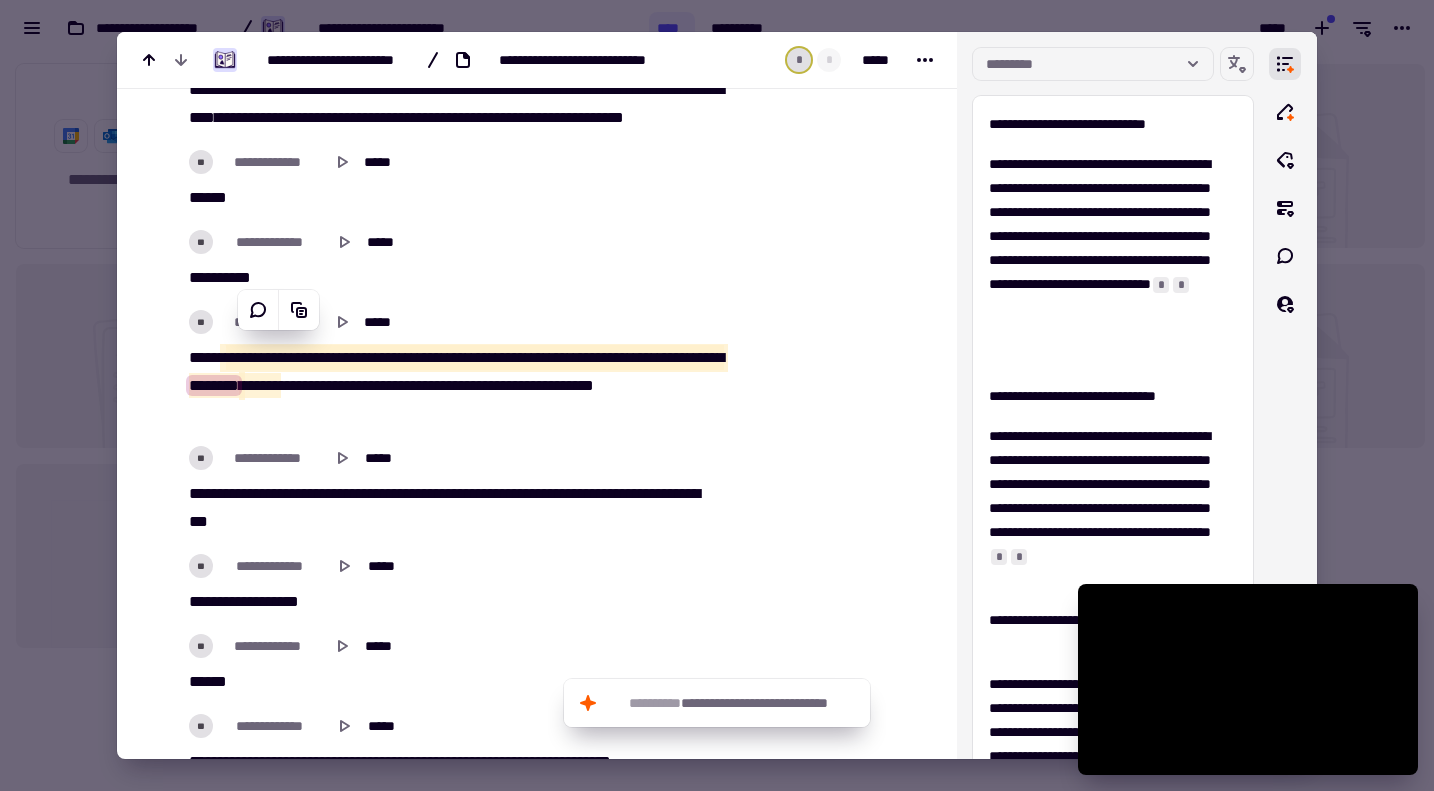 scroll, scrollTop: 14000, scrollLeft: 0, axis: vertical 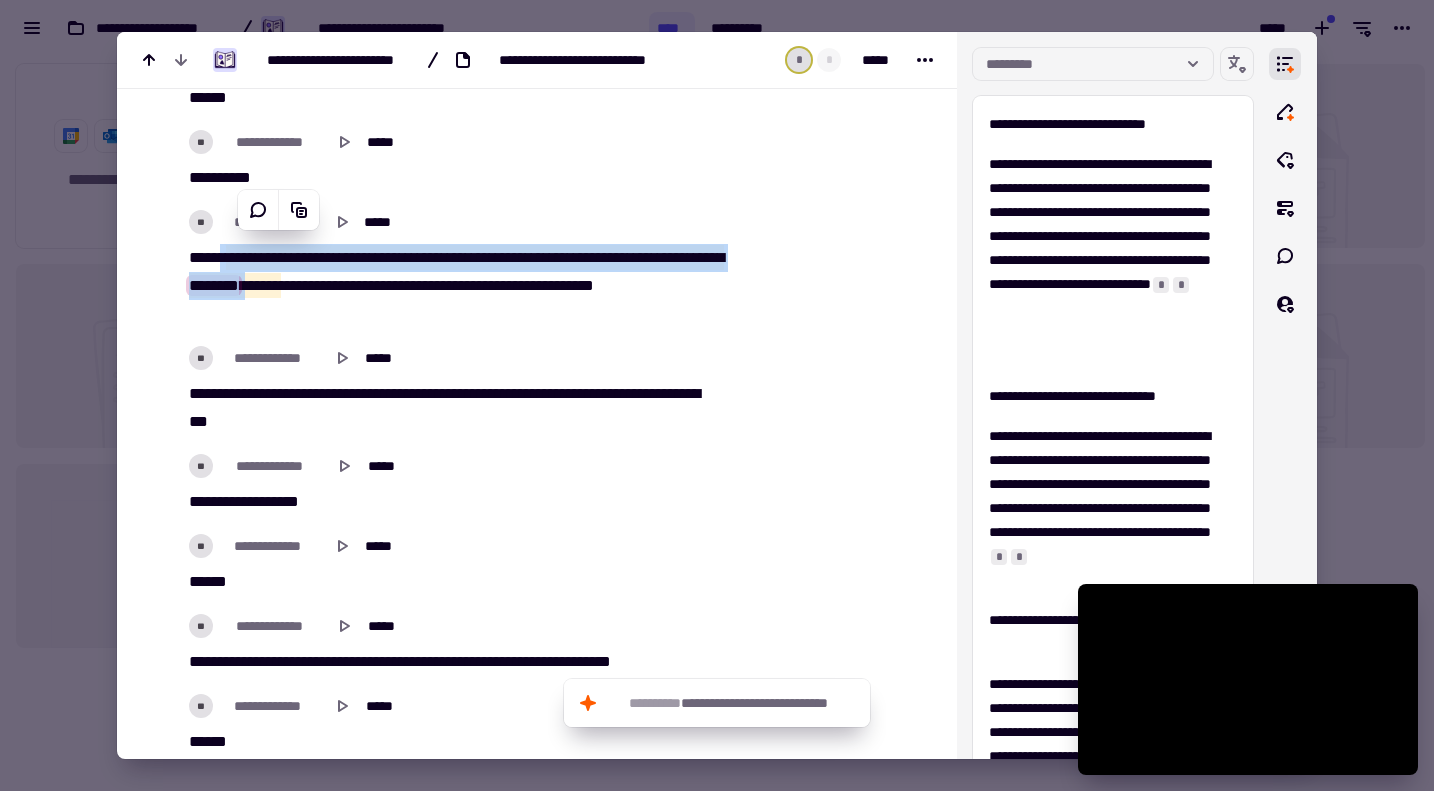click on "**********" at bounding box center [450, -3911] 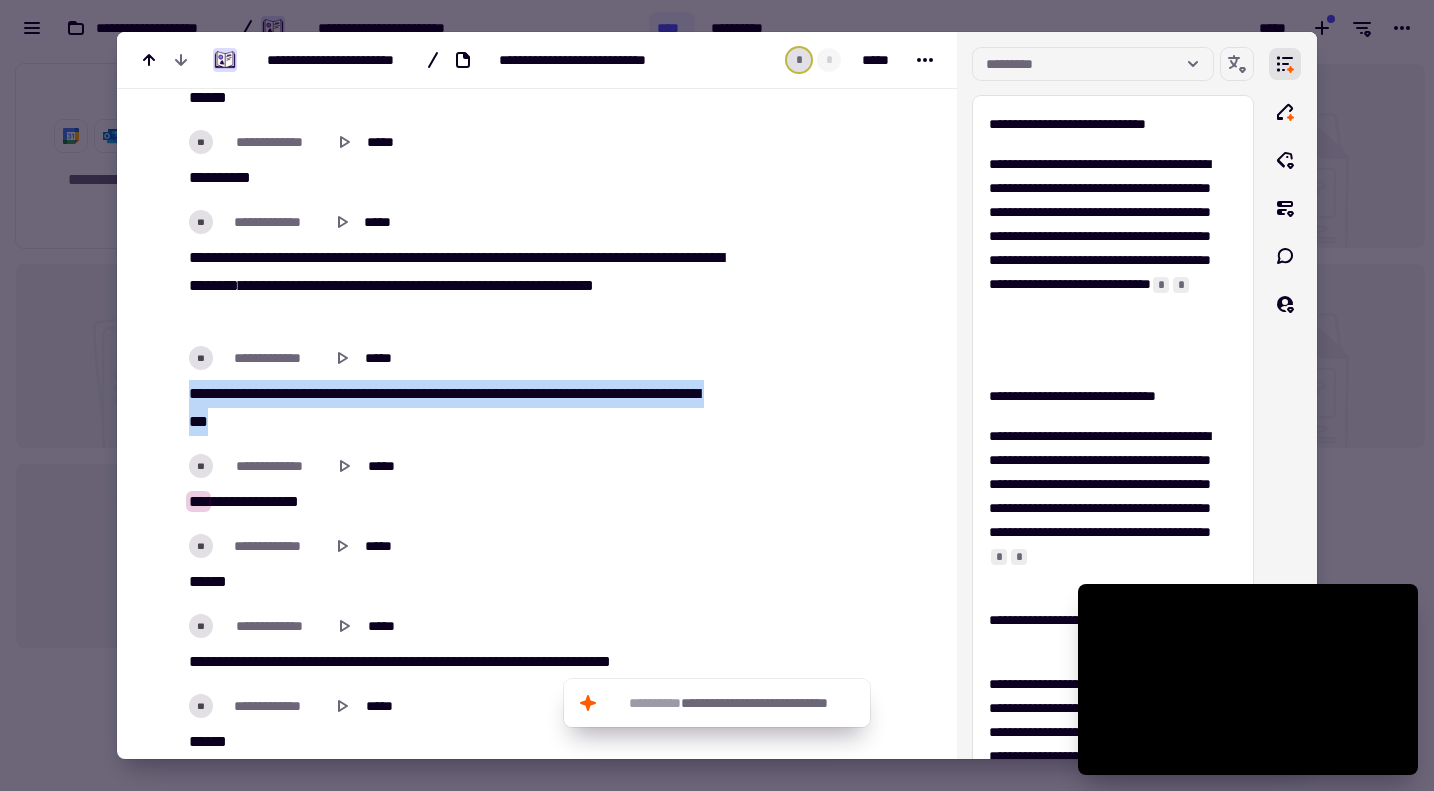 drag, startPoint x: 192, startPoint y: 384, endPoint x: 355, endPoint y: 402, distance: 163.99086 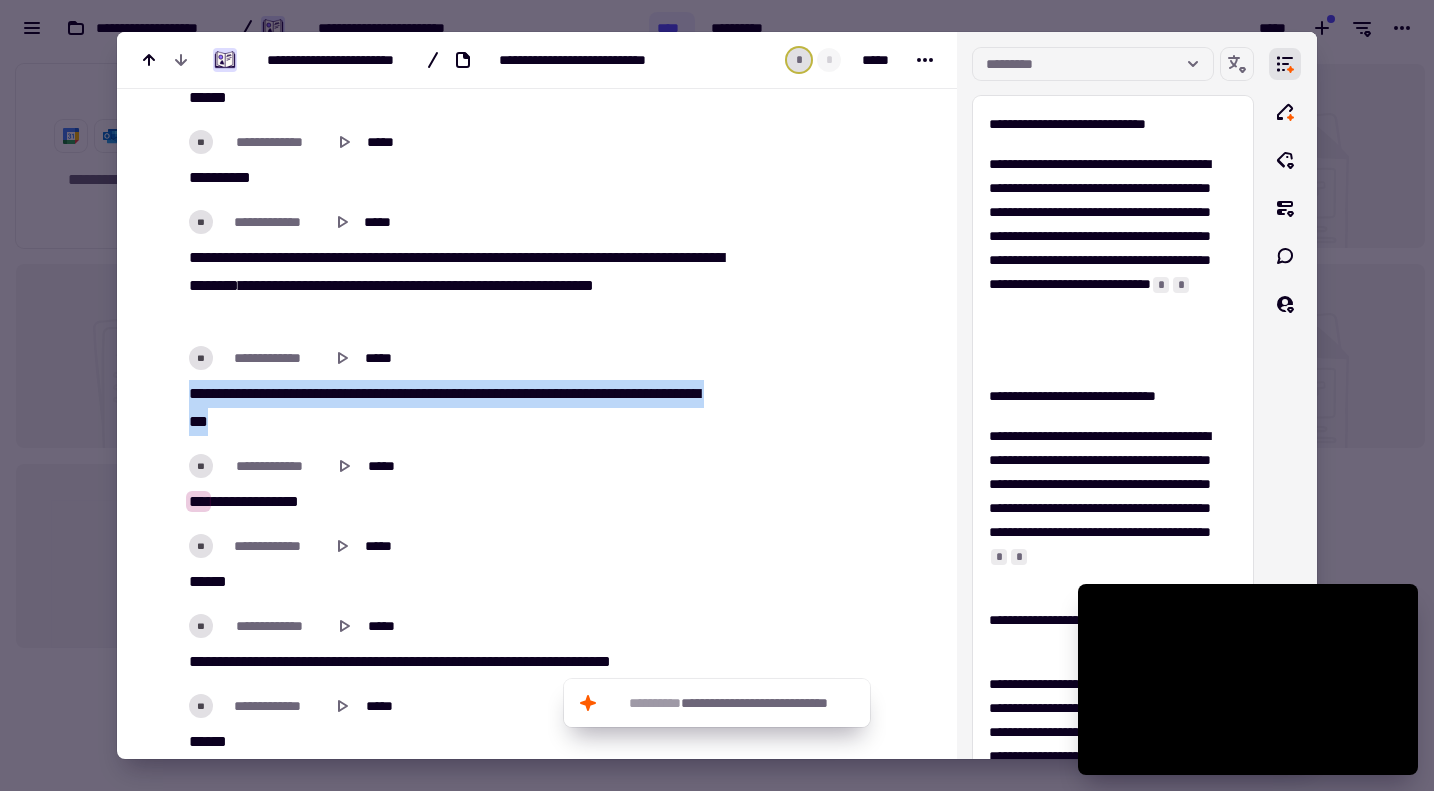 click on "****   *********   **   ****   ***   ******   **   *****   ***   **   ****   ****   **   *******   ******   ******   ***" at bounding box center (457, 408) 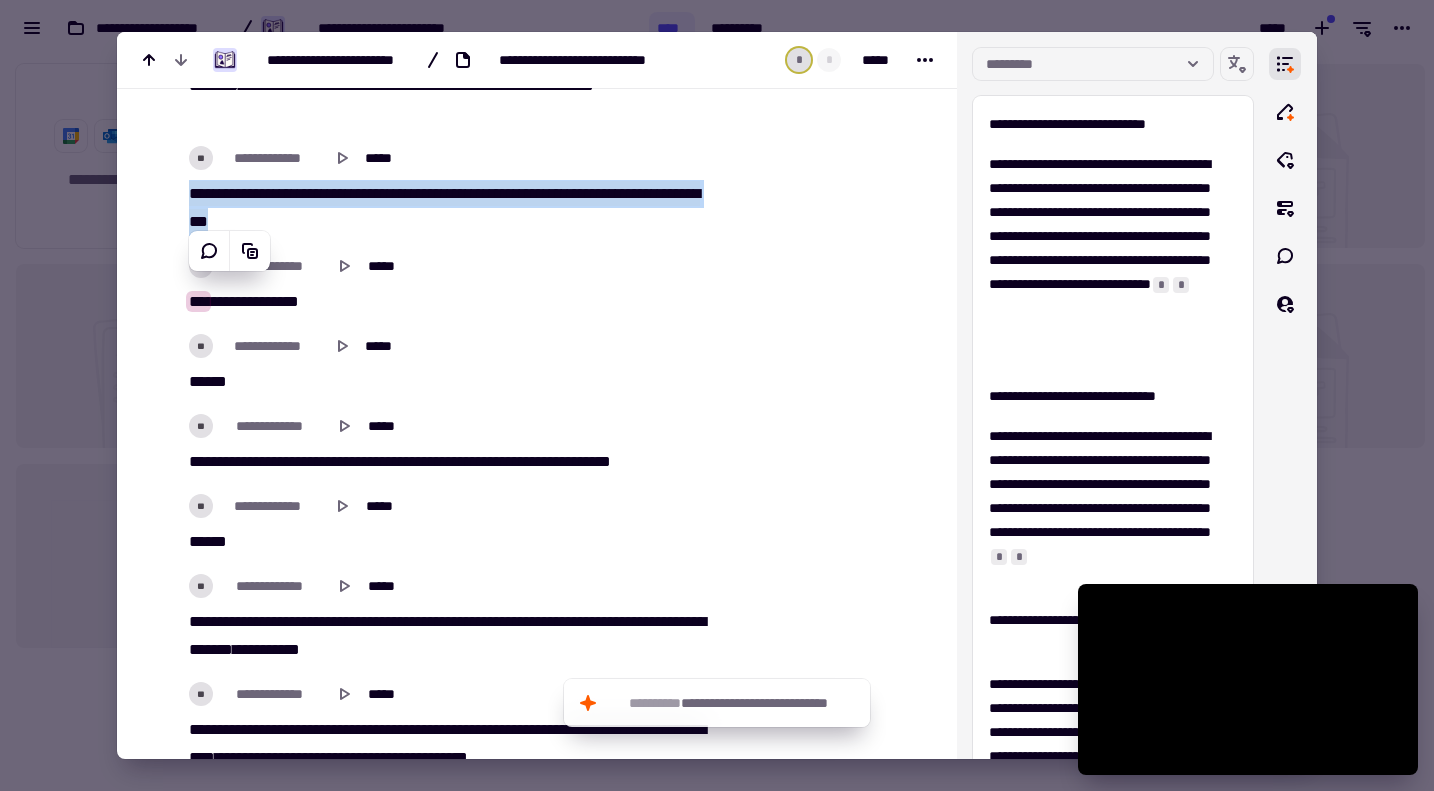 scroll, scrollTop: 14300, scrollLeft: 0, axis: vertical 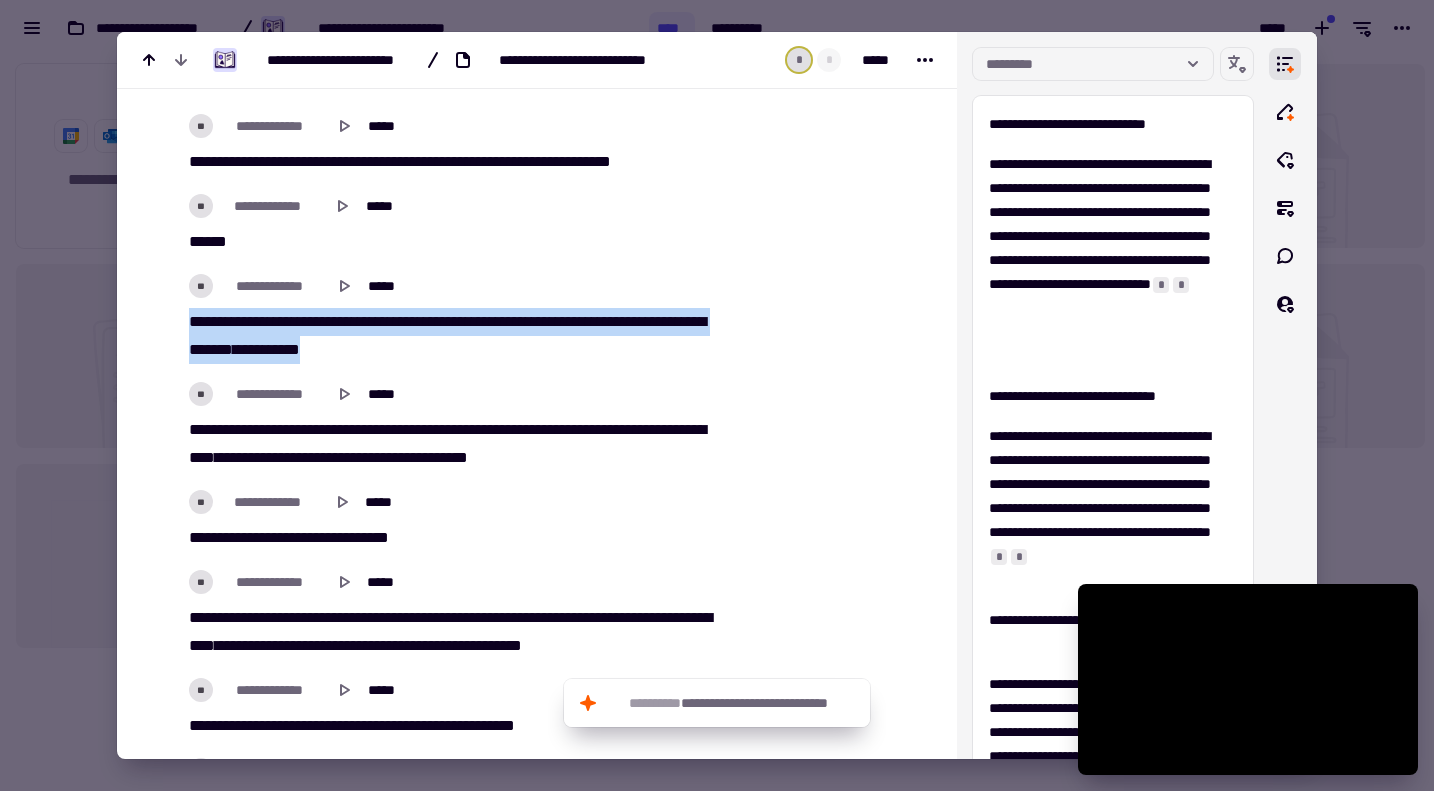 drag, startPoint x: 183, startPoint y: 506, endPoint x: 530, endPoint y: 335, distance: 386.84622 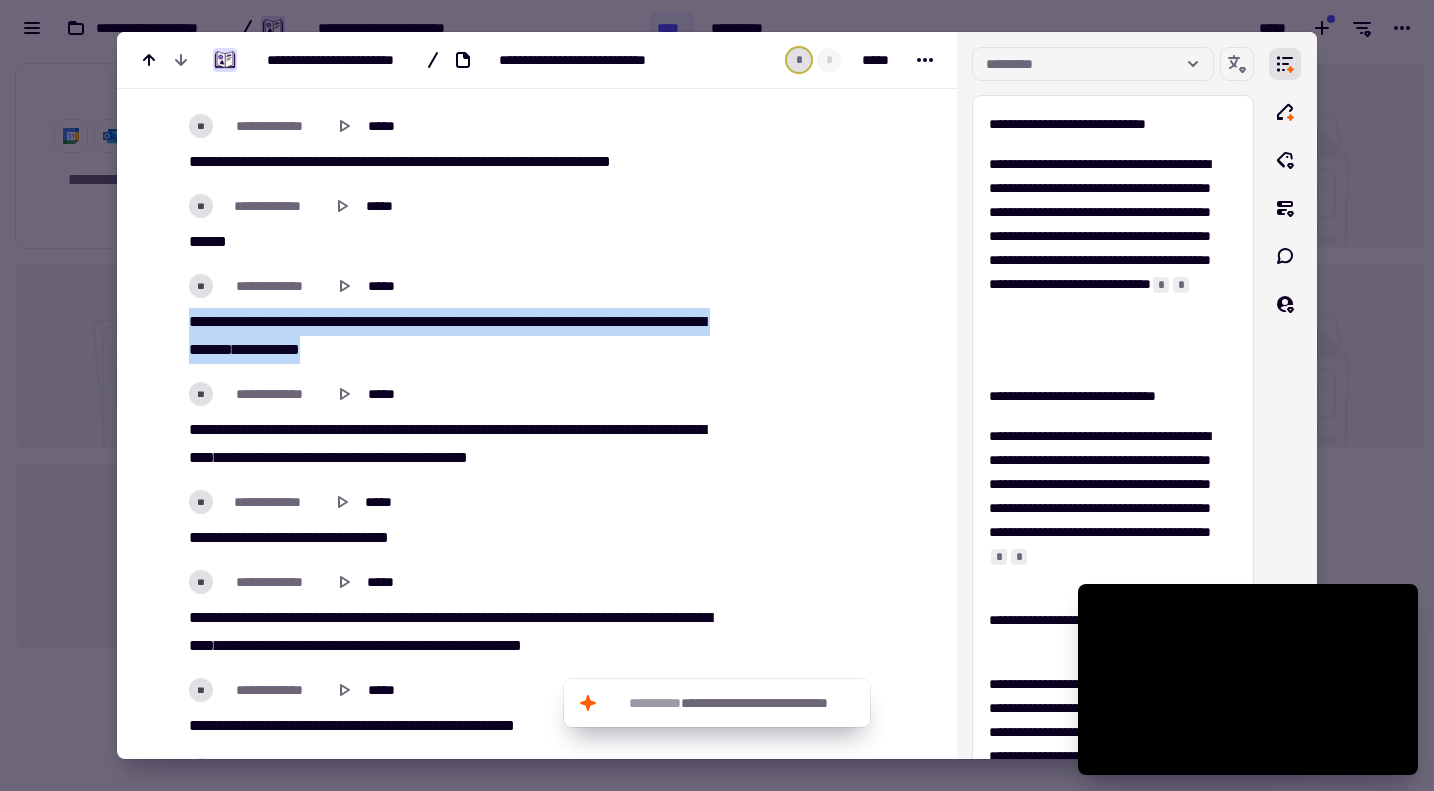 click on "*   ****   ******   ***   *********   **   **   ****   *******   ***   *****   ***   ****   *   *******   *****   ***   *******   ****   ****" at bounding box center [457, 336] 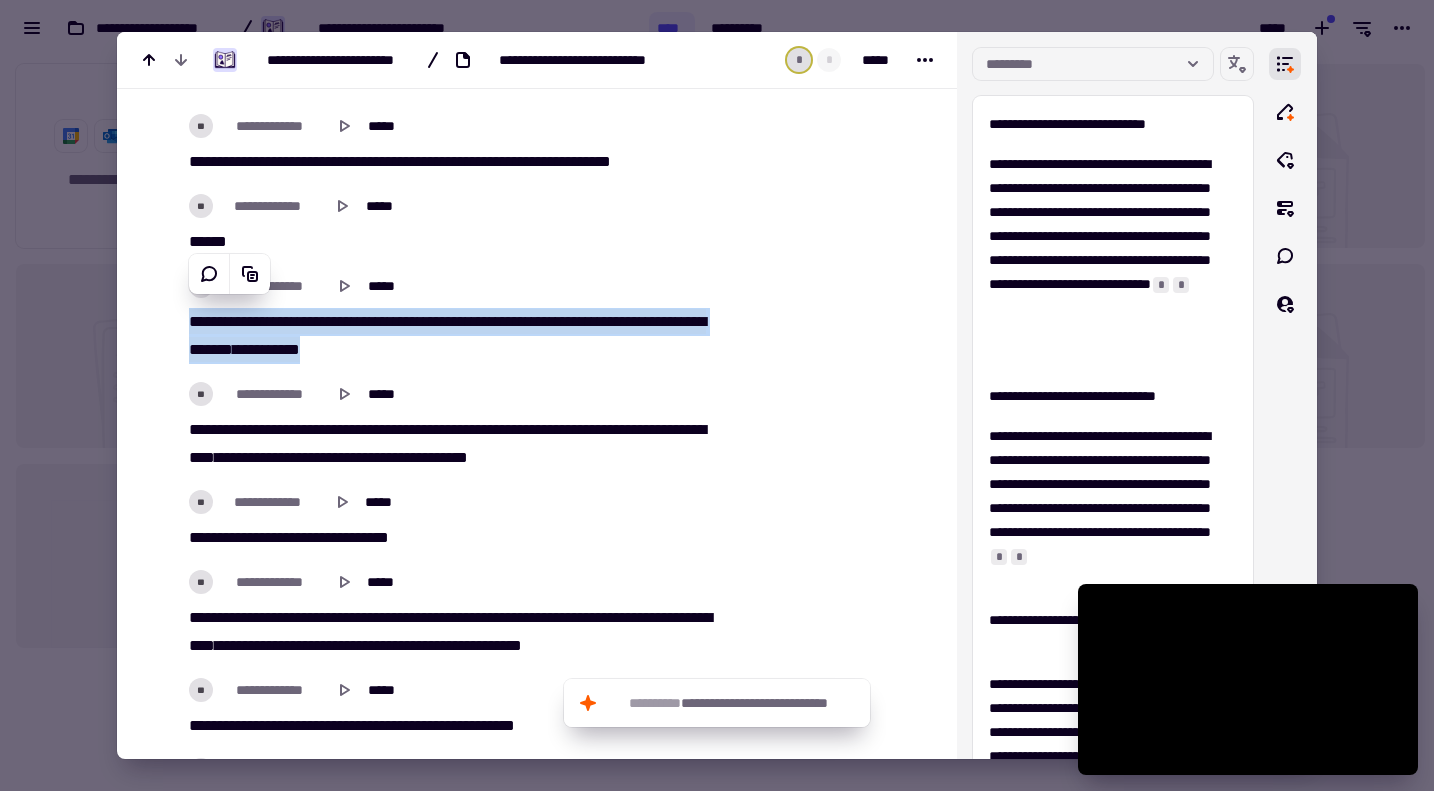 click on "******" at bounding box center (250, 321) 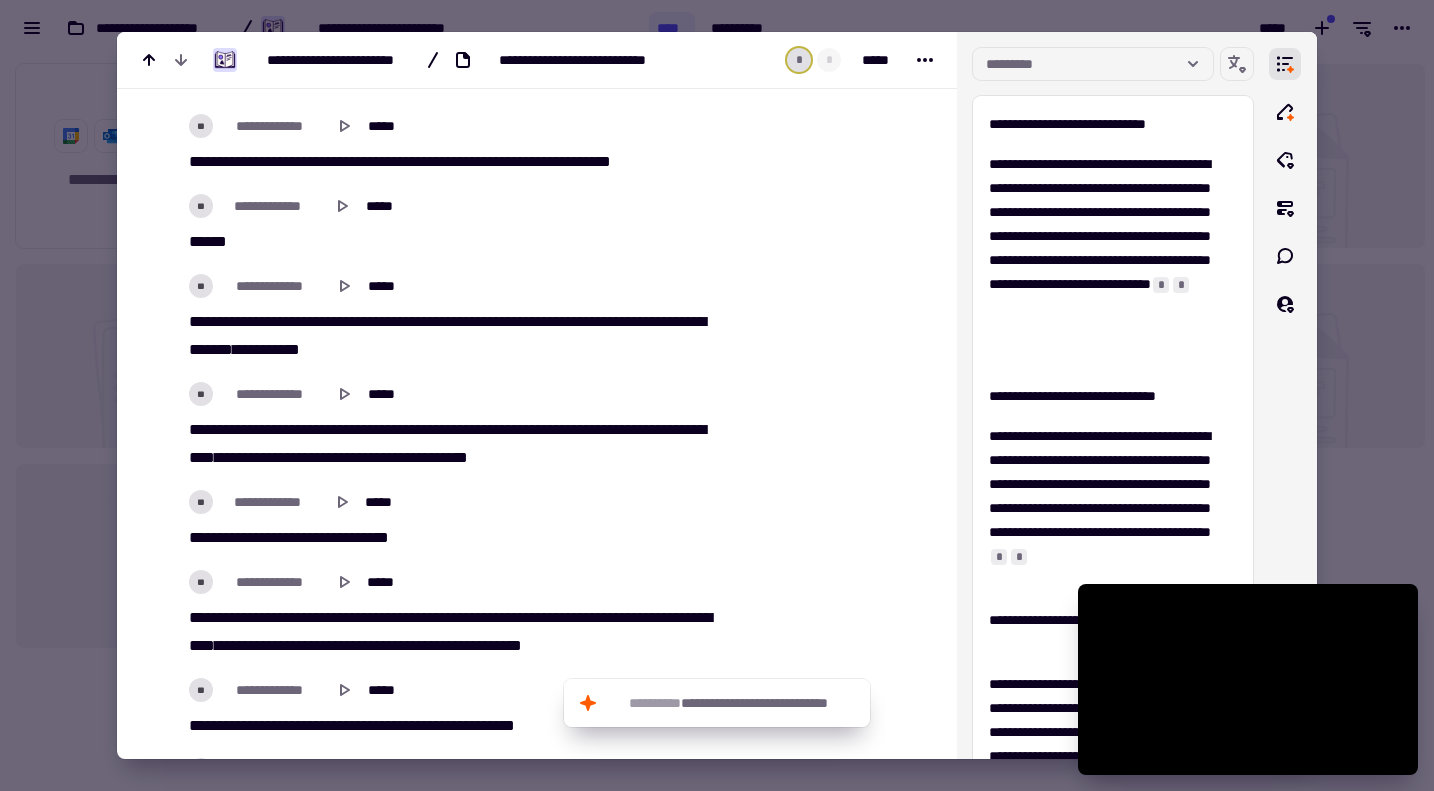 click on "****" at bounding box center [284, 349] 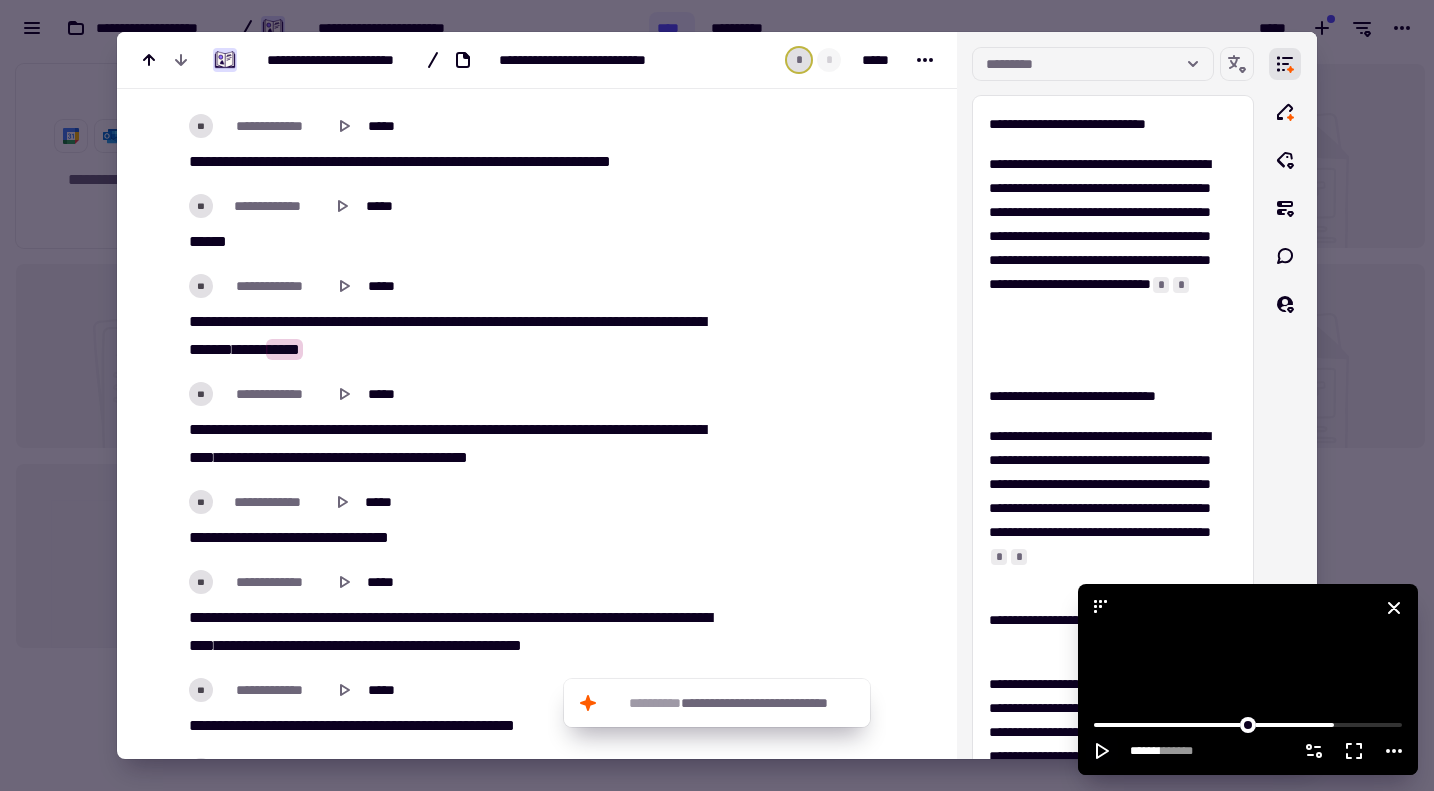 click at bounding box center [1248, 679] 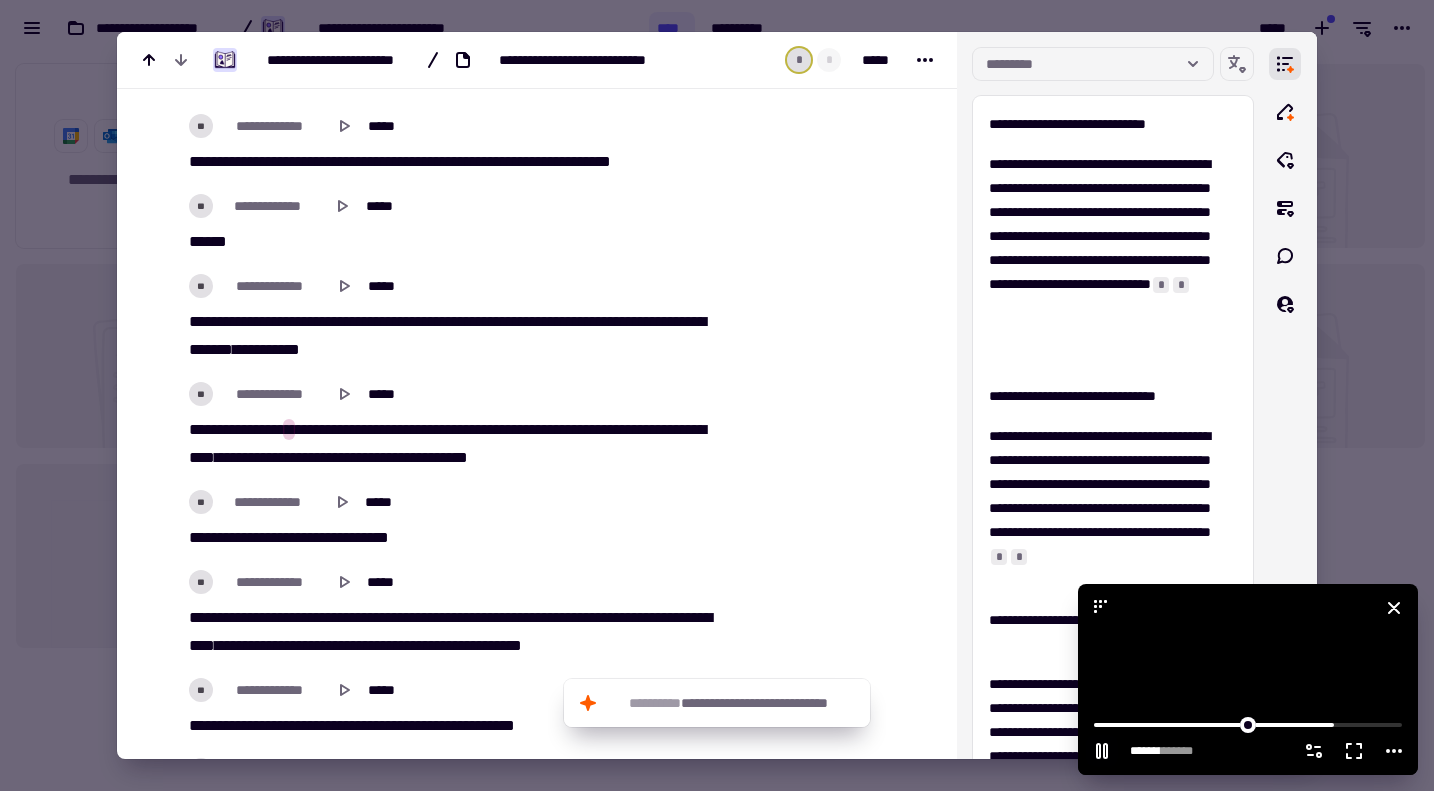 click at bounding box center (1248, 679) 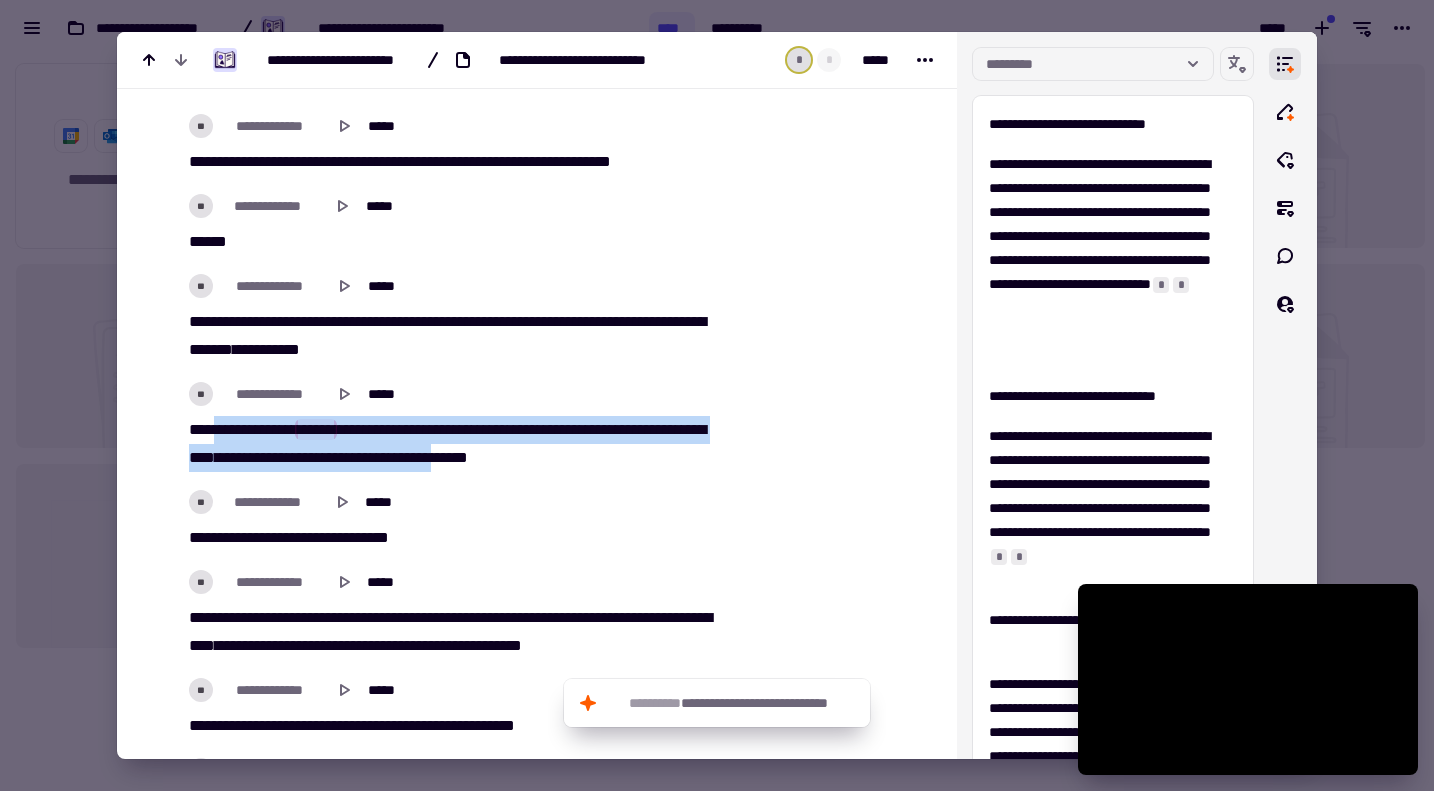 drag, startPoint x: 217, startPoint y: 418, endPoint x: 488, endPoint y: 449, distance: 272.7673 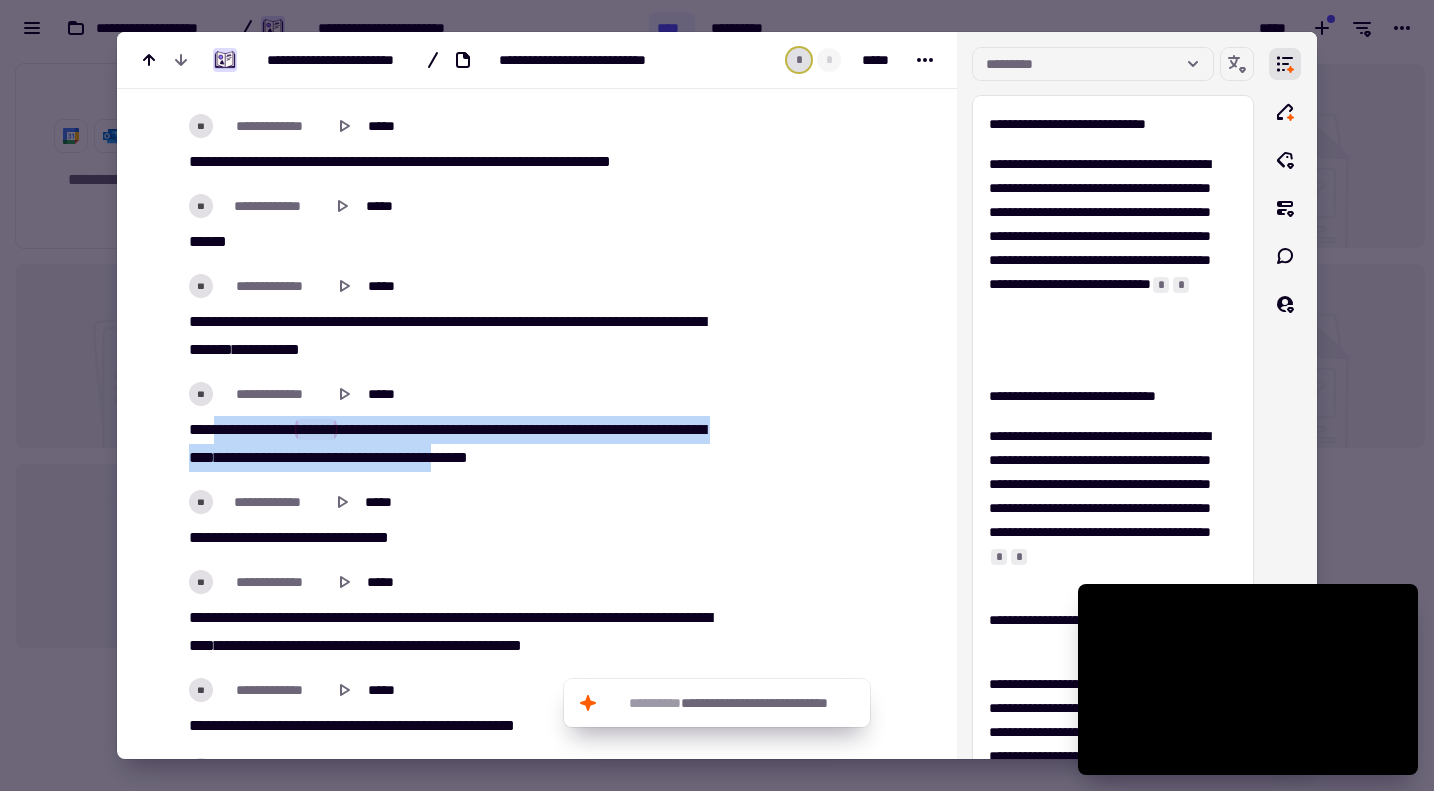 click on "**********" at bounding box center (457, 444) 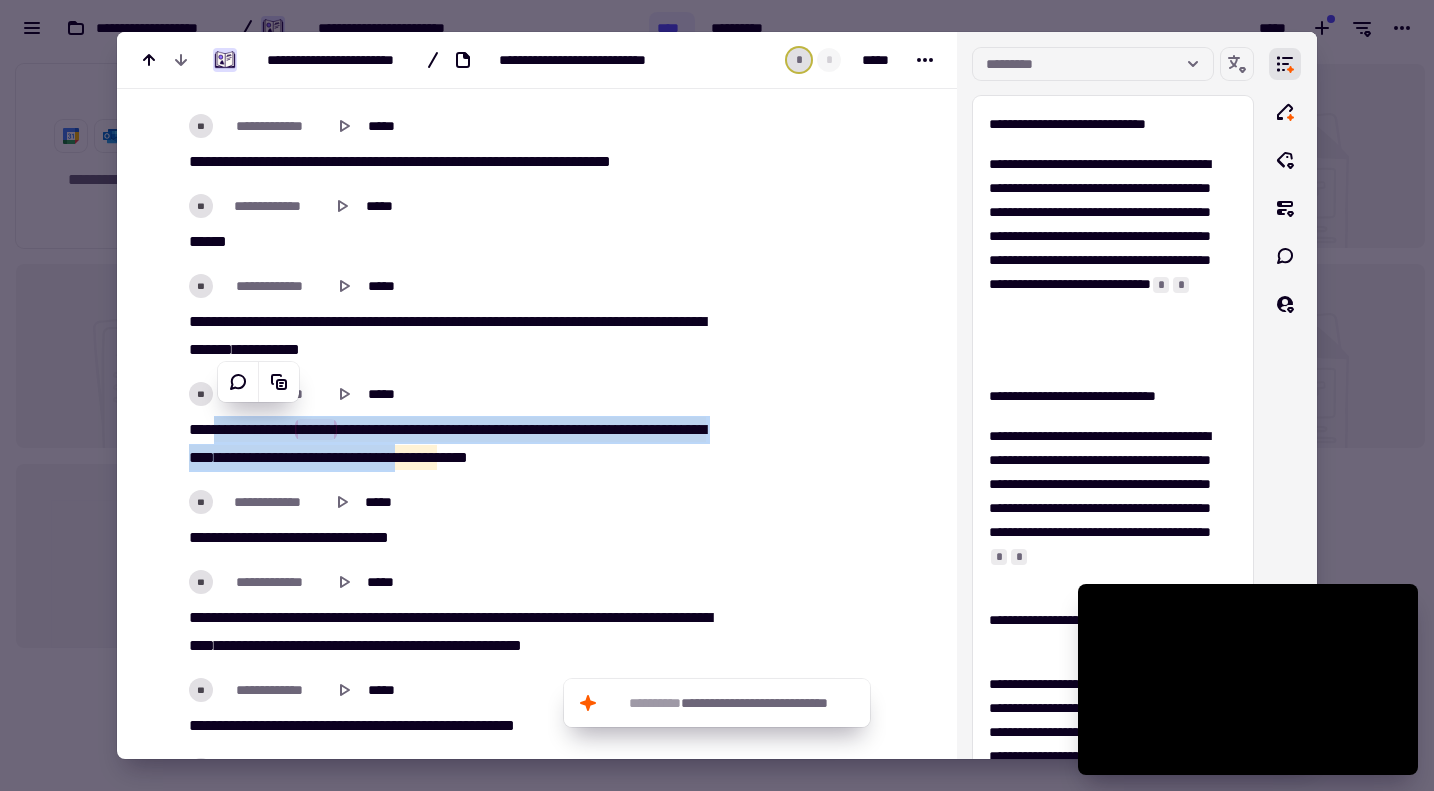 click on "*******" at bounding box center [416, 457] 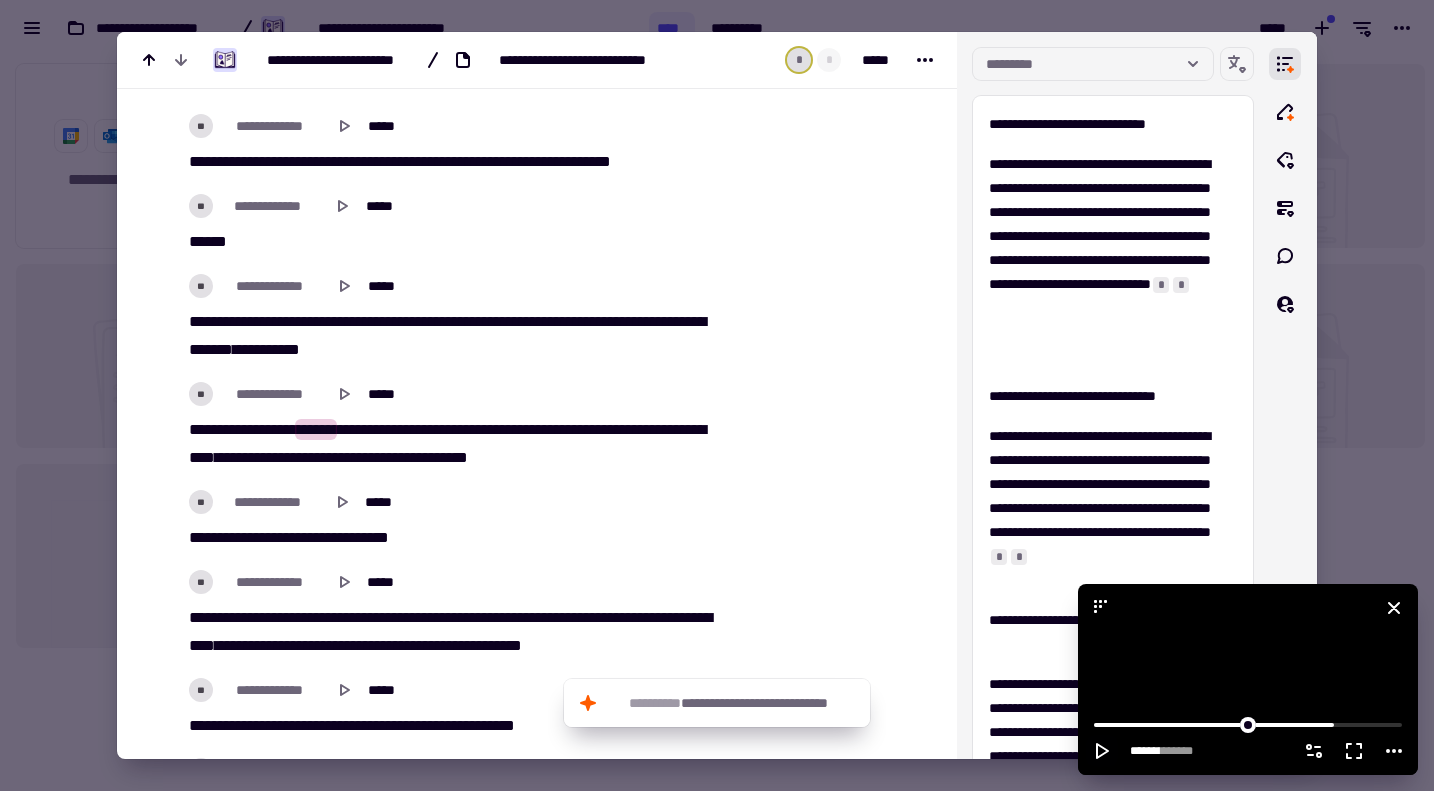 click at bounding box center (1248, 679) 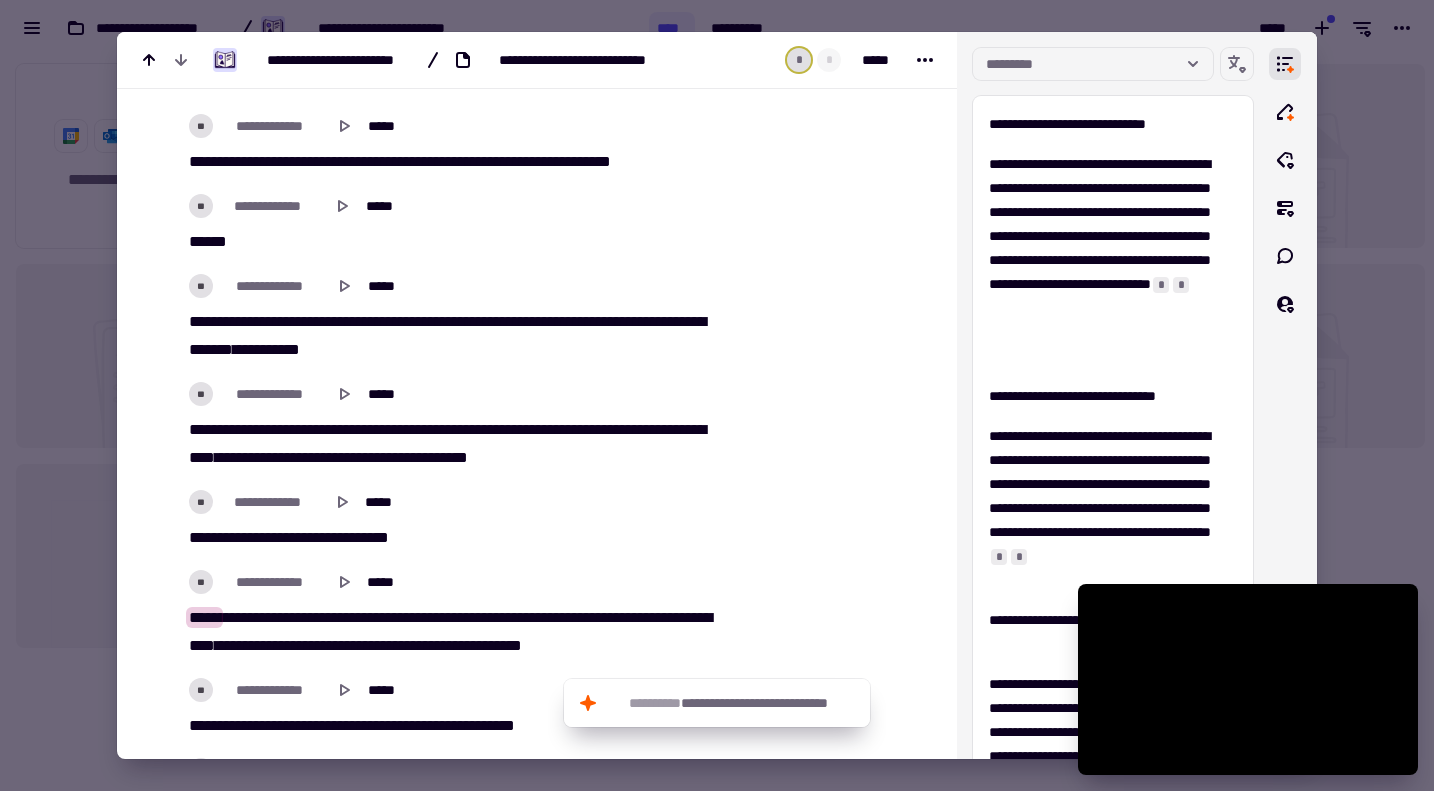 scroll, scrollTop: 14600, scrollLeft: 0, axis: vertical 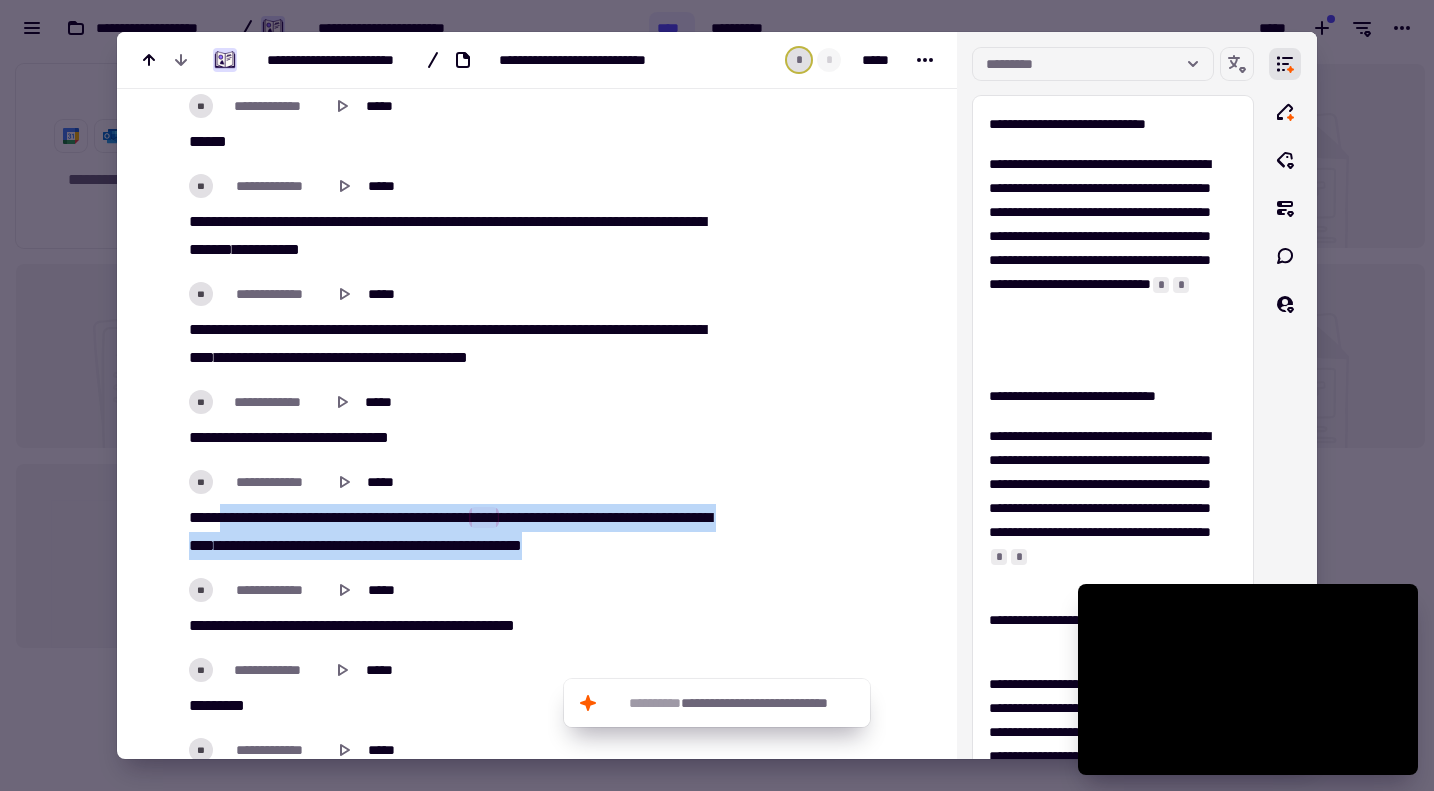 drag, startPoint x: 226, startPoint y: 504, endPoint x: 613, endPoint y: 530, distance: 387.8724 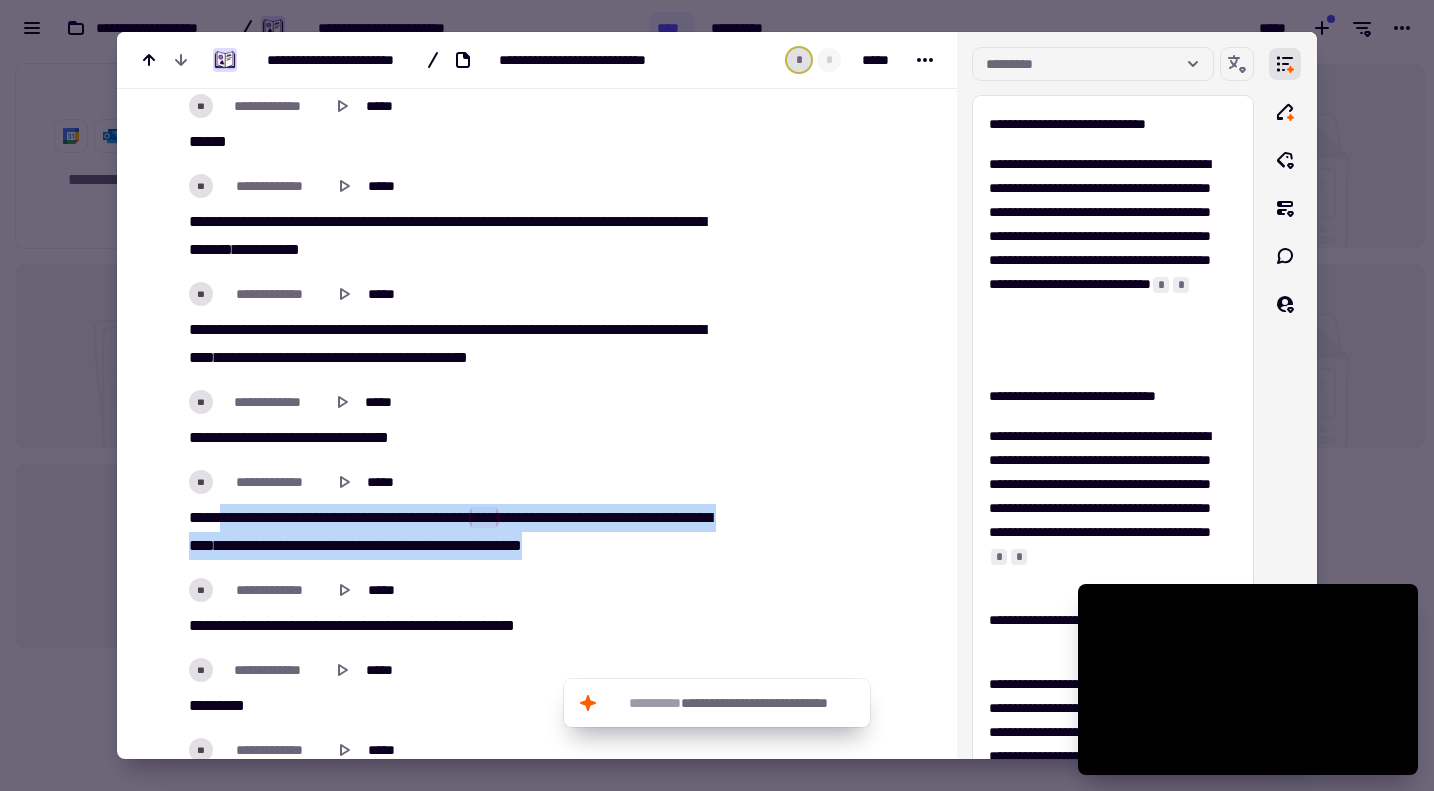 click on "*****   **   ***   ****   ****   **   *******   ********   ***   ****   **   *****   **   ****   ****   ***   ********   ****   ***   *   ********   ****   *   *****   ***   ***   **   ****   *****" at bounding box center [457, 532] 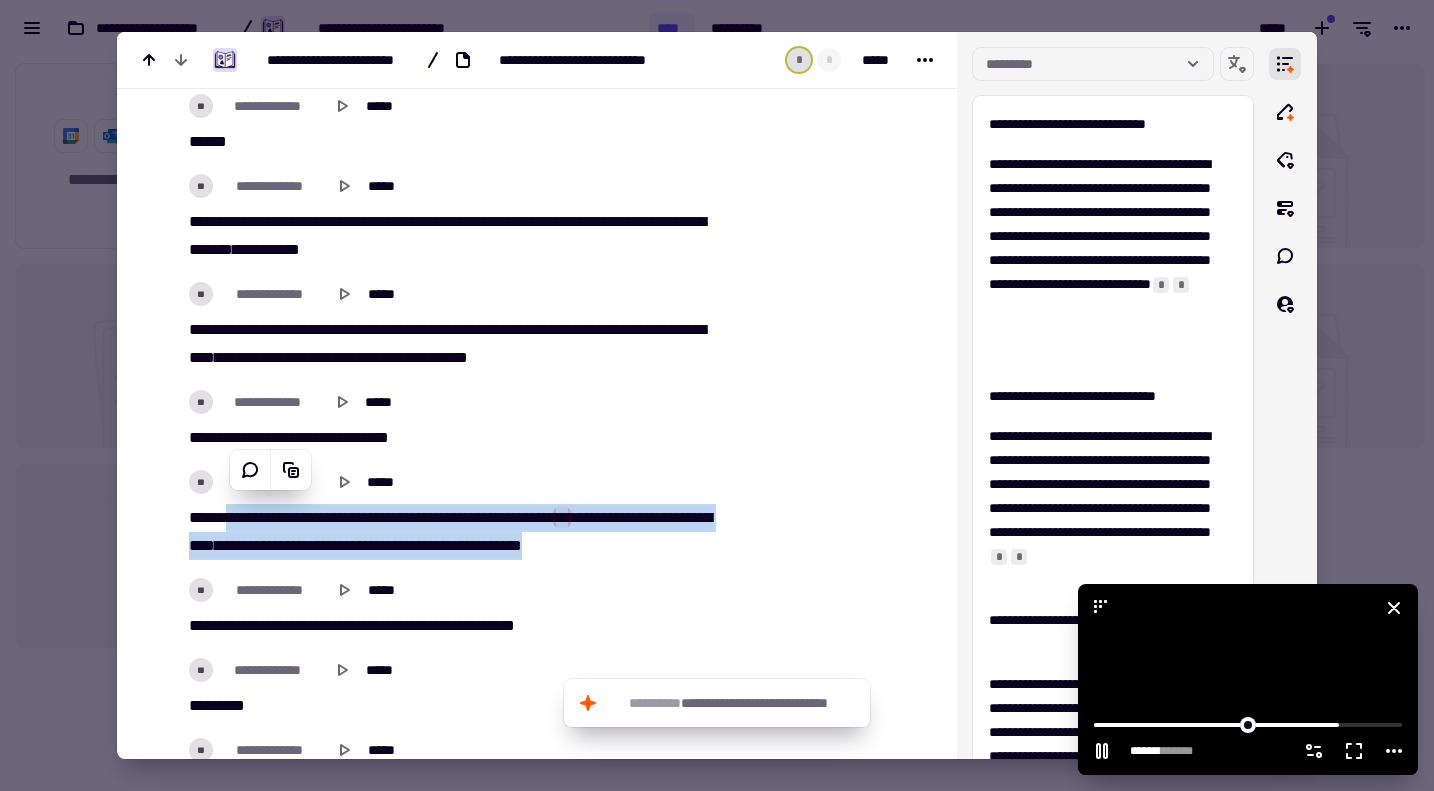 click at bounding box center (1248, 679) 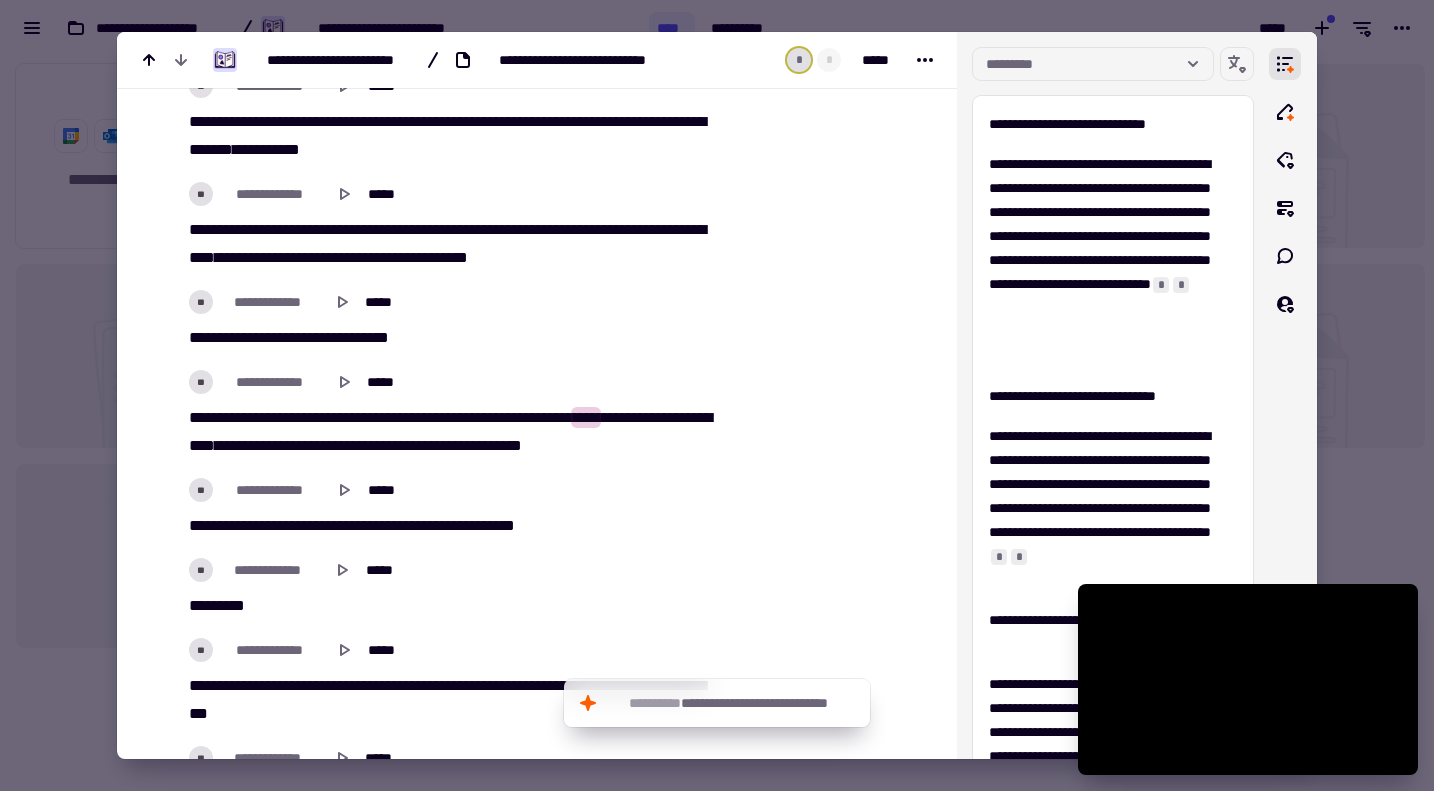 scroll, scrollTop: 14800, scrollLeft: 0, axis: vertical 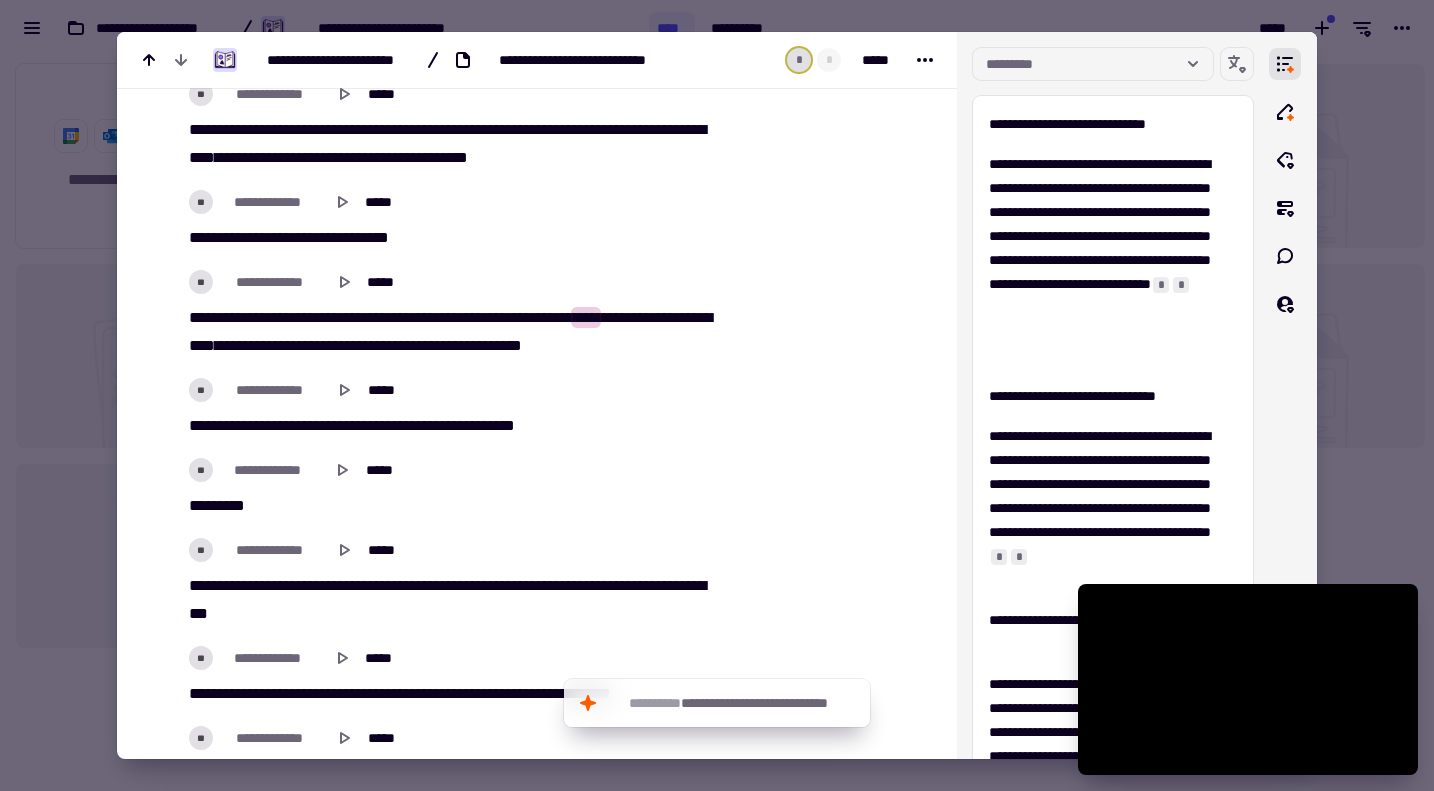 click on "**********" at bounding box center [450, -4711] 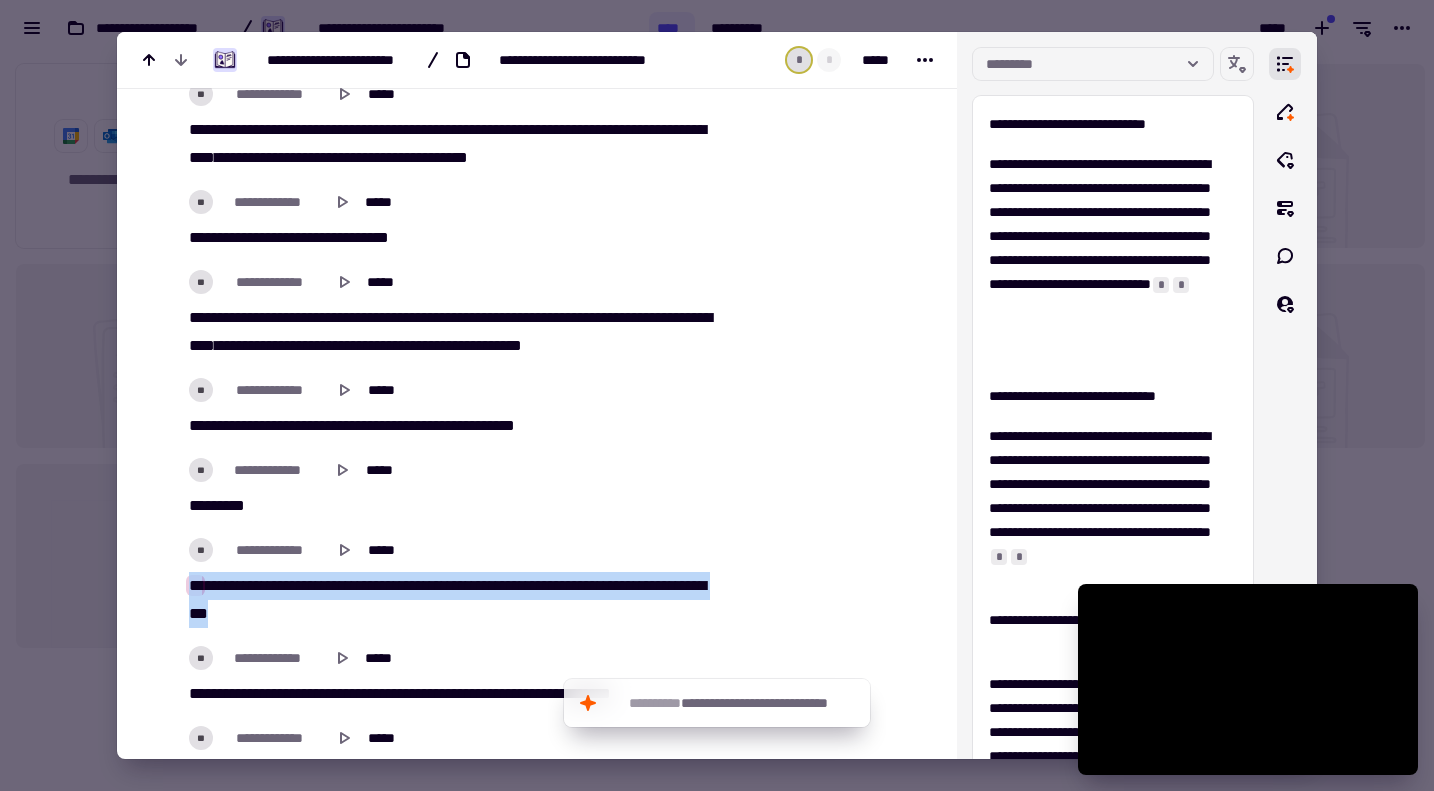 drag, startPoint x: 180, startPoint y: 572, endPoint x: 415, endPoint y: 601, distance: 236.78261 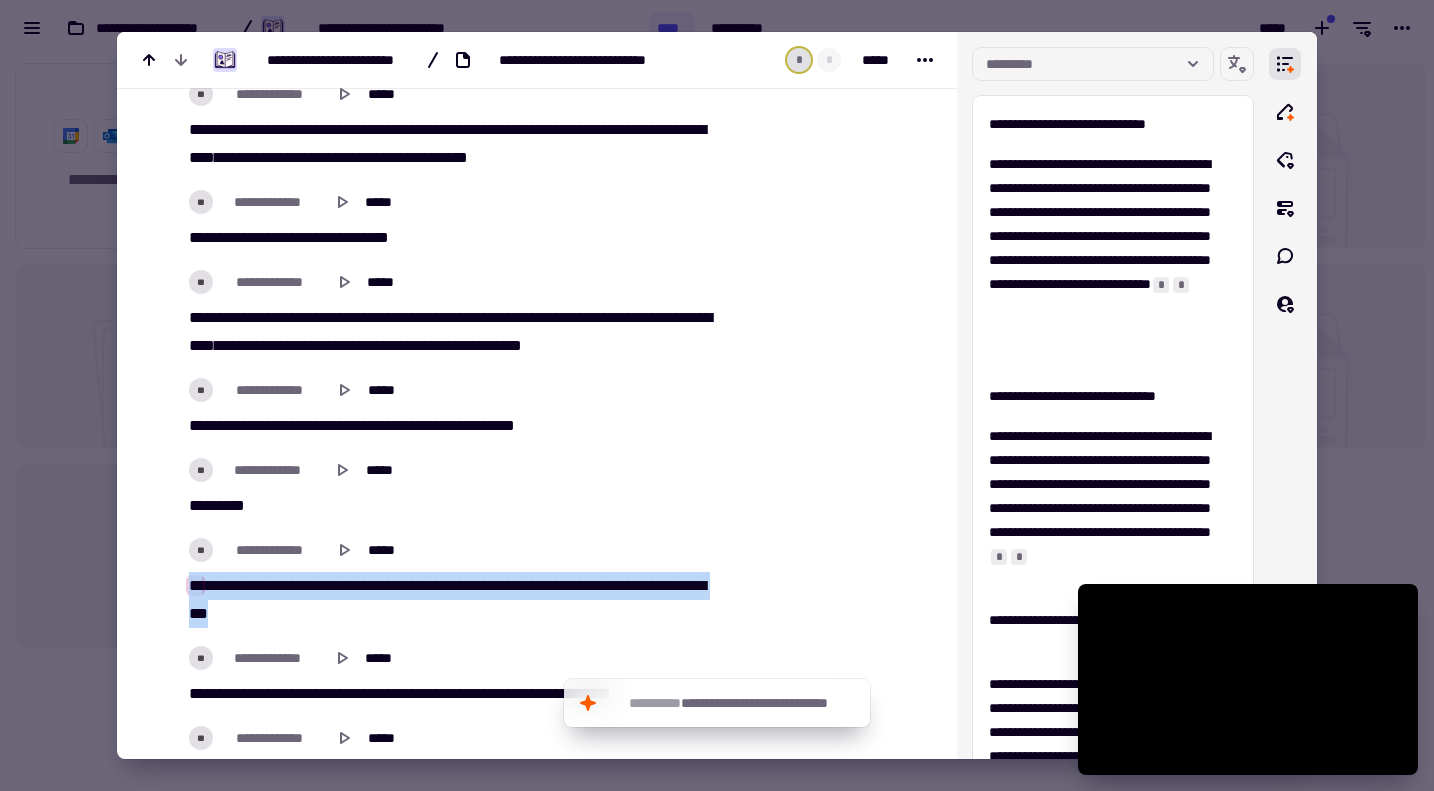 click on "**********" at bounding box center (457, 600) 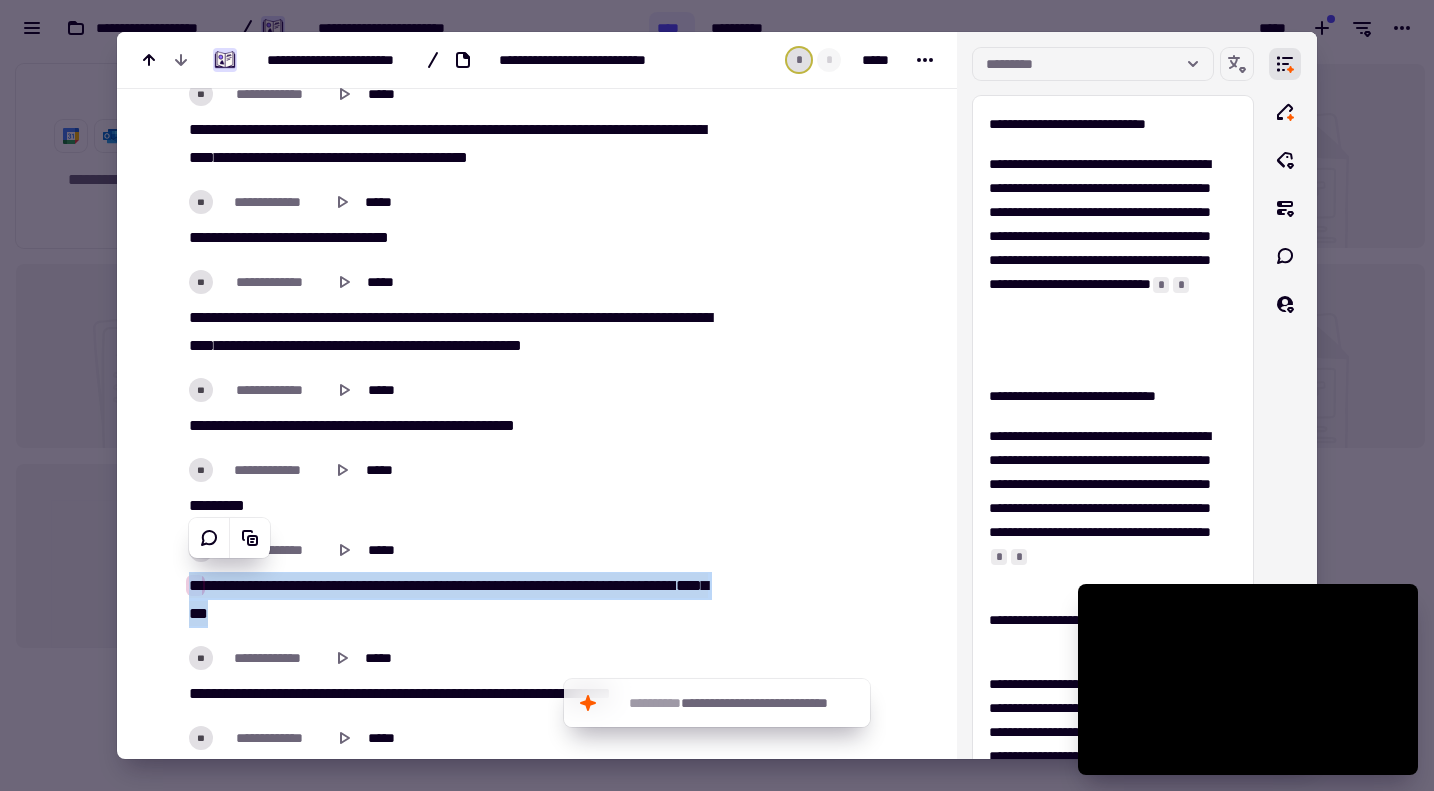 click on "******" at bounding box center [493, 425] 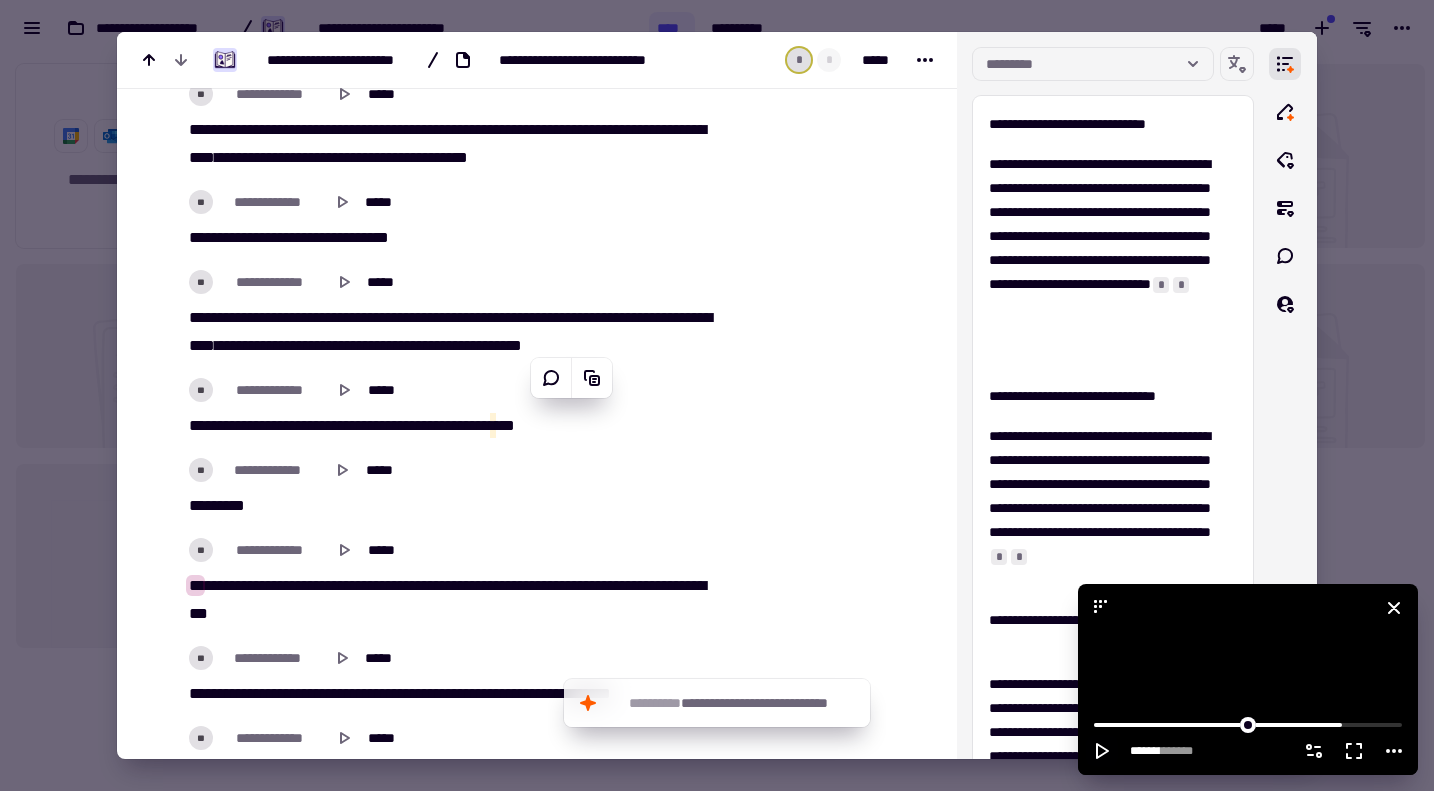 click at bounding box center (1248, 679) 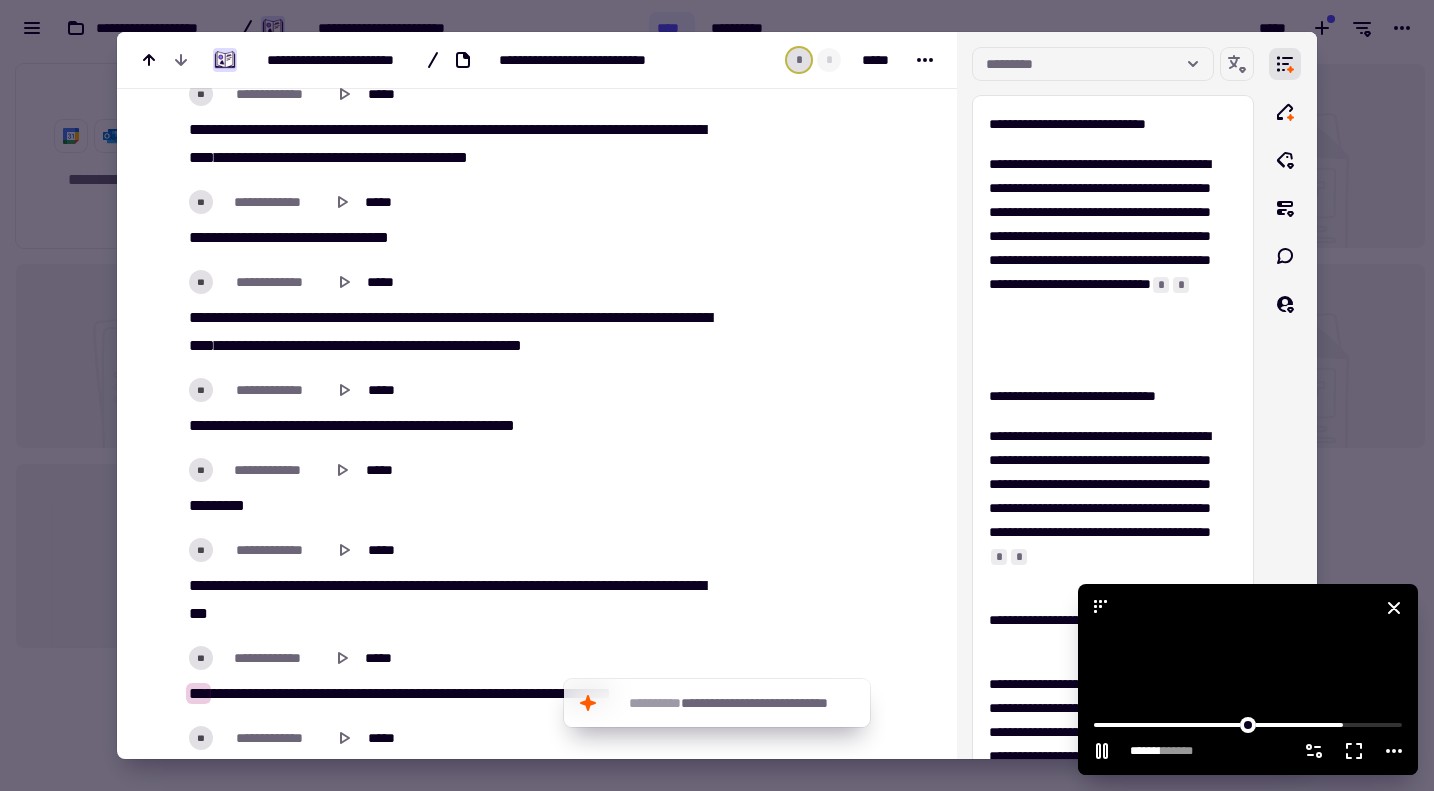 click at bounding box center [1248, 679] 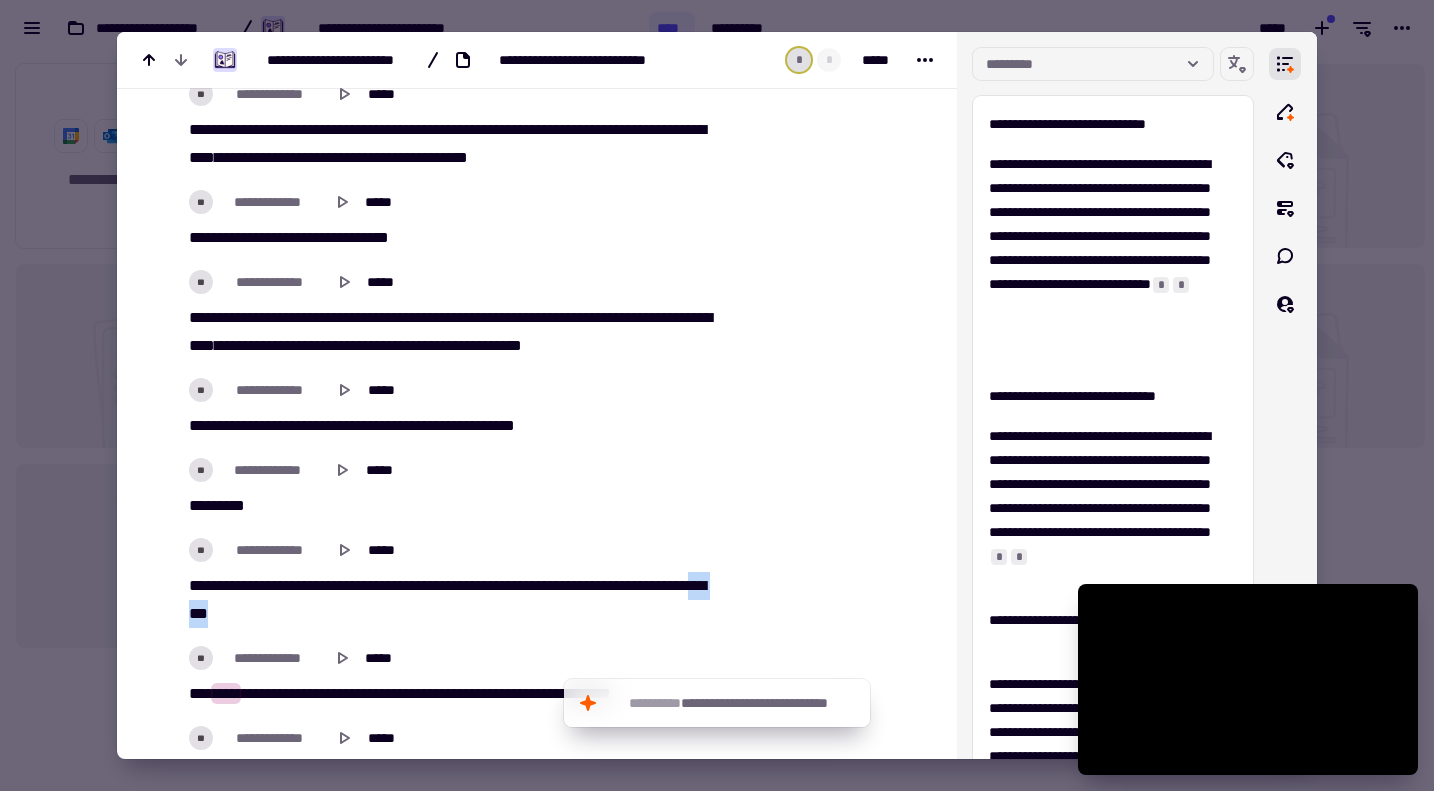drag, startPoint x: 312, startPoint y: 597, endPoint x: 250, endPoint y: 595, distance: 62.03225 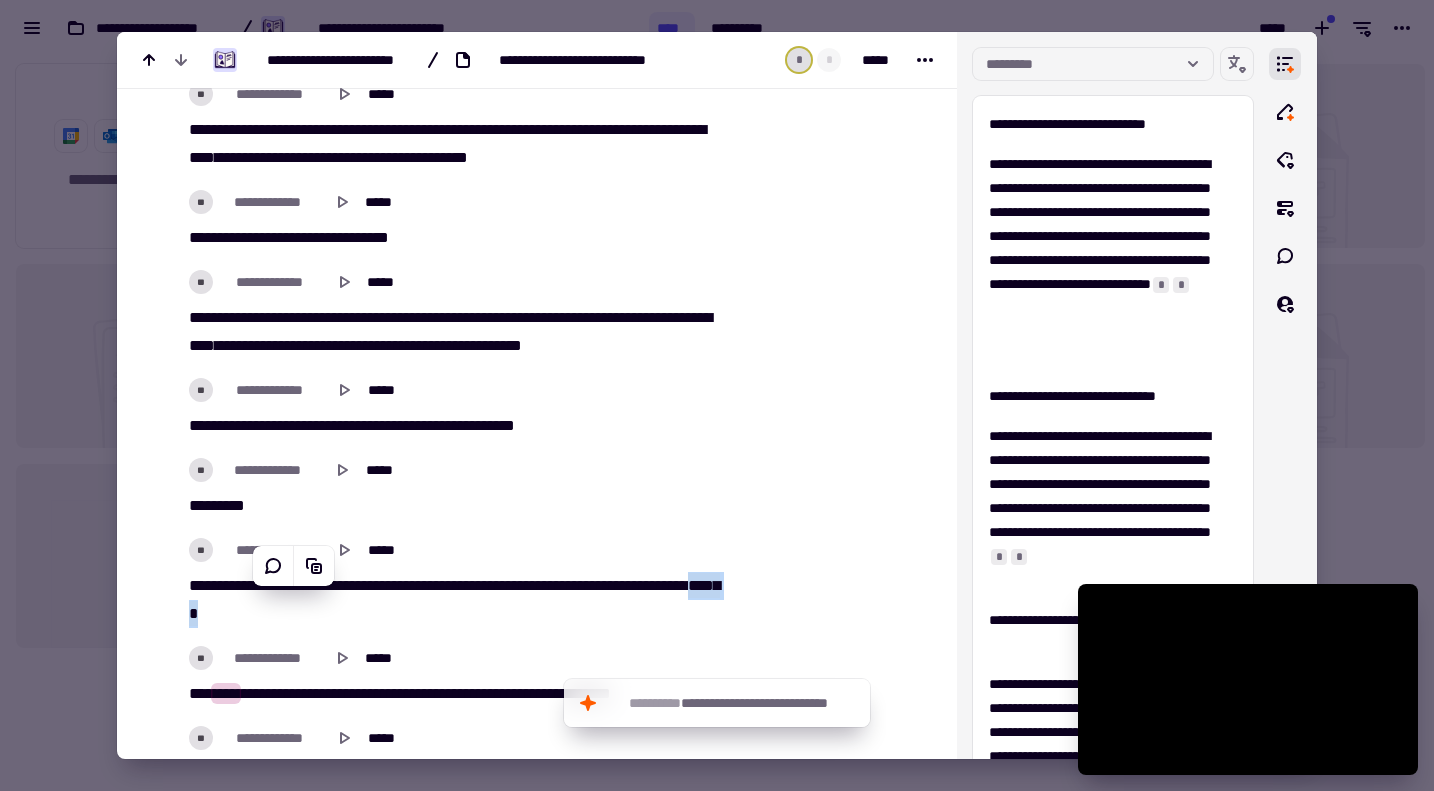 scroll, scrollTop: 15000, scrollLeft: 0, axis: vertical 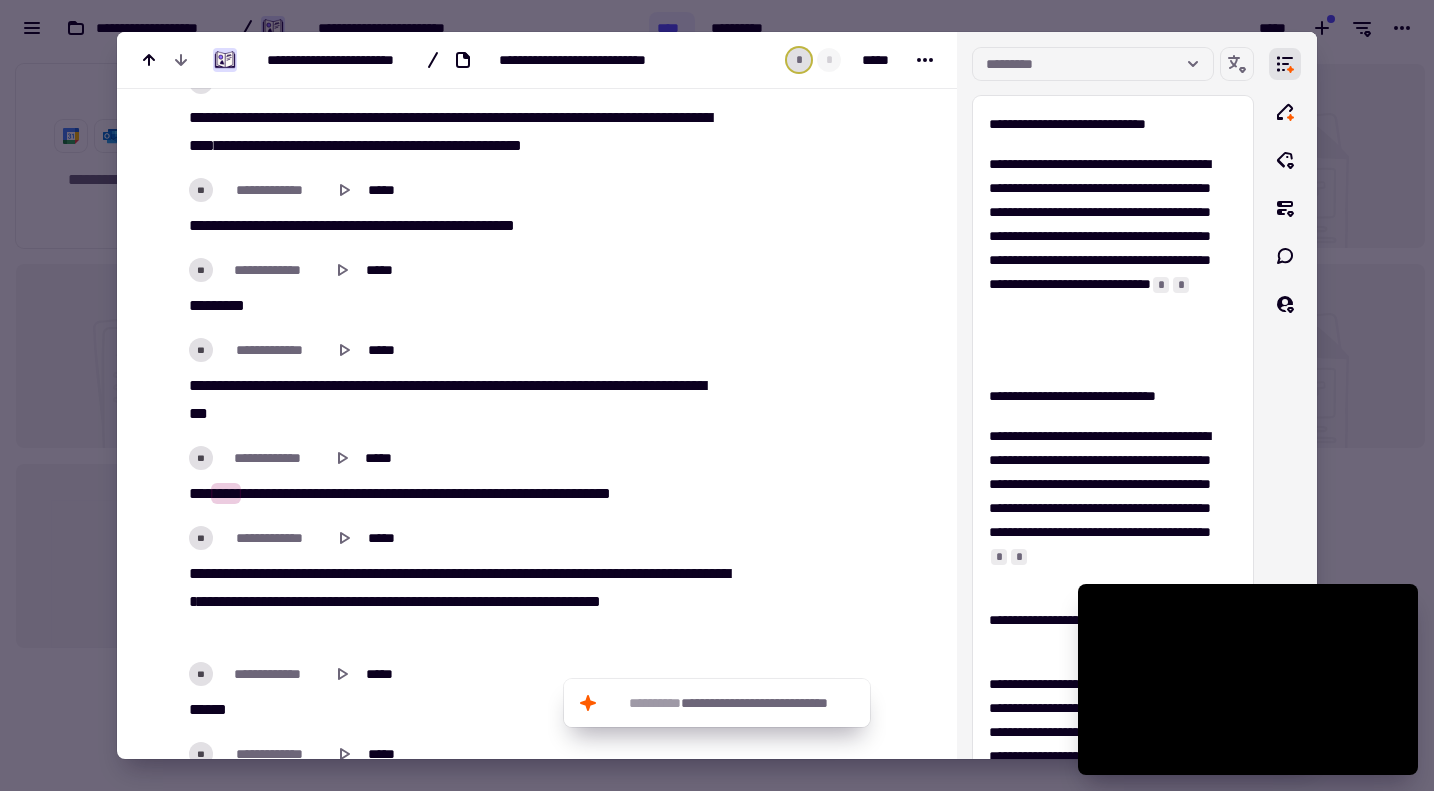 click on "**********" at bounding box center [450, -4911] 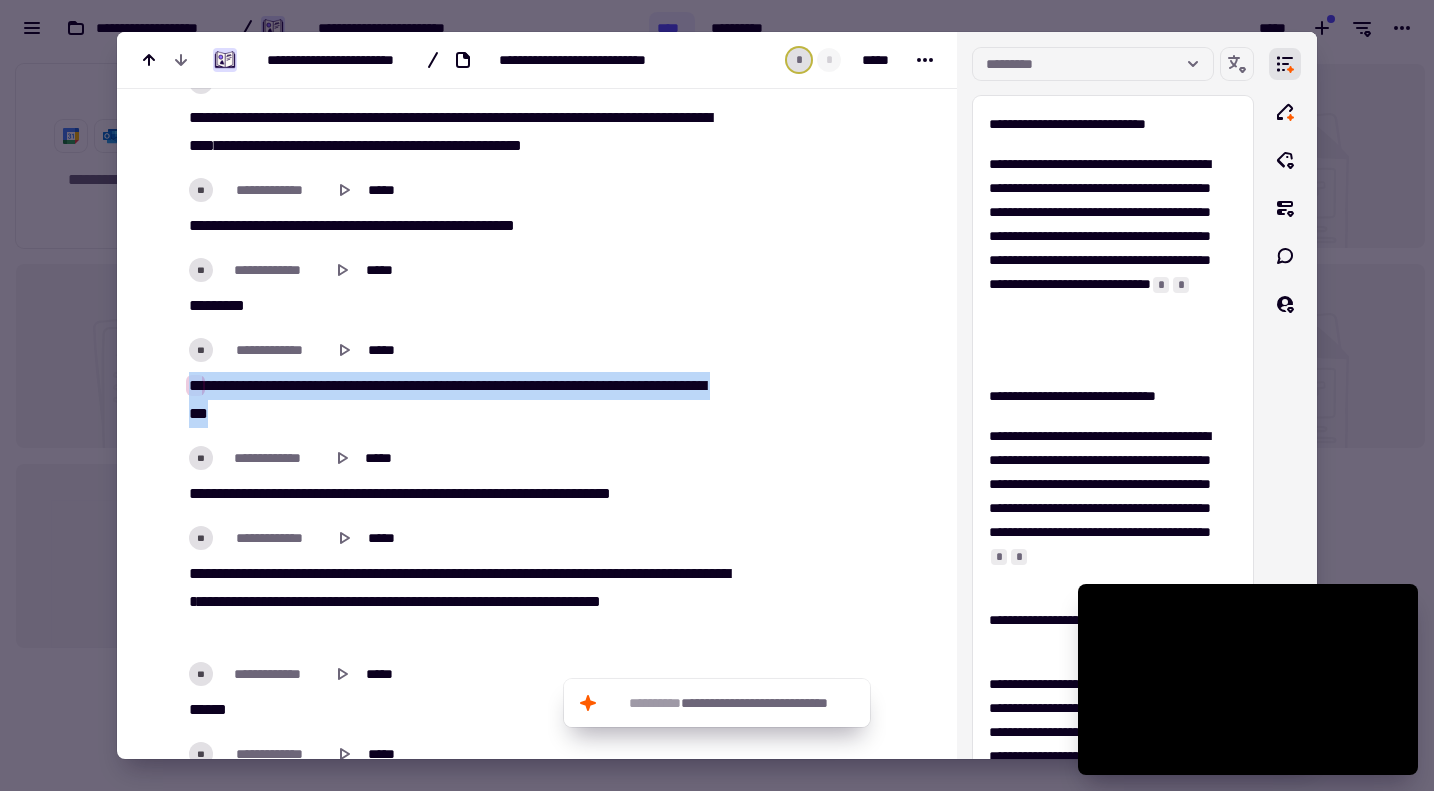 drag, startPoint x: 180, startPoint y: 375, endPoint x: 389, endPoint y: 397, distance: 210.15471 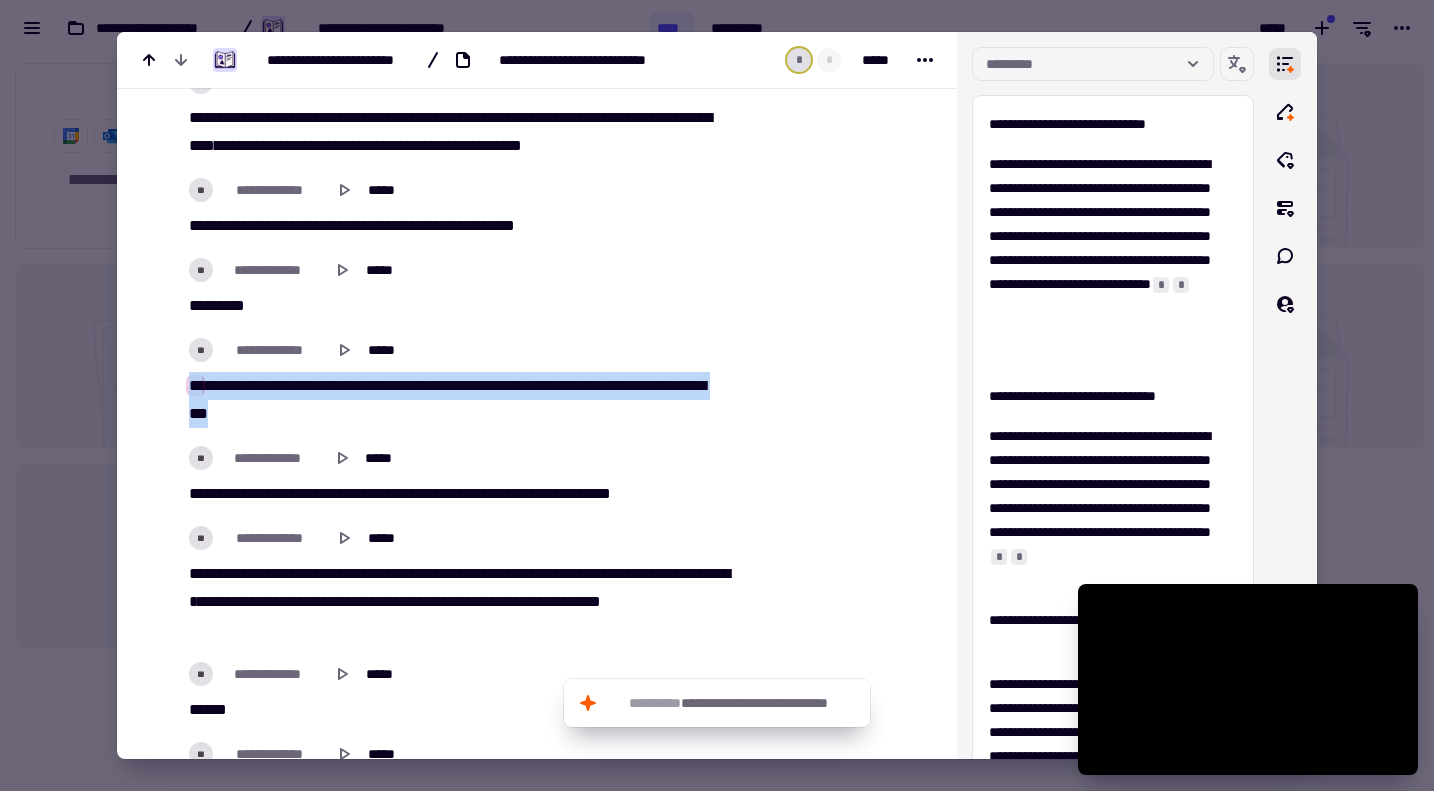 click on "**********" at bounding box center [457, 400] 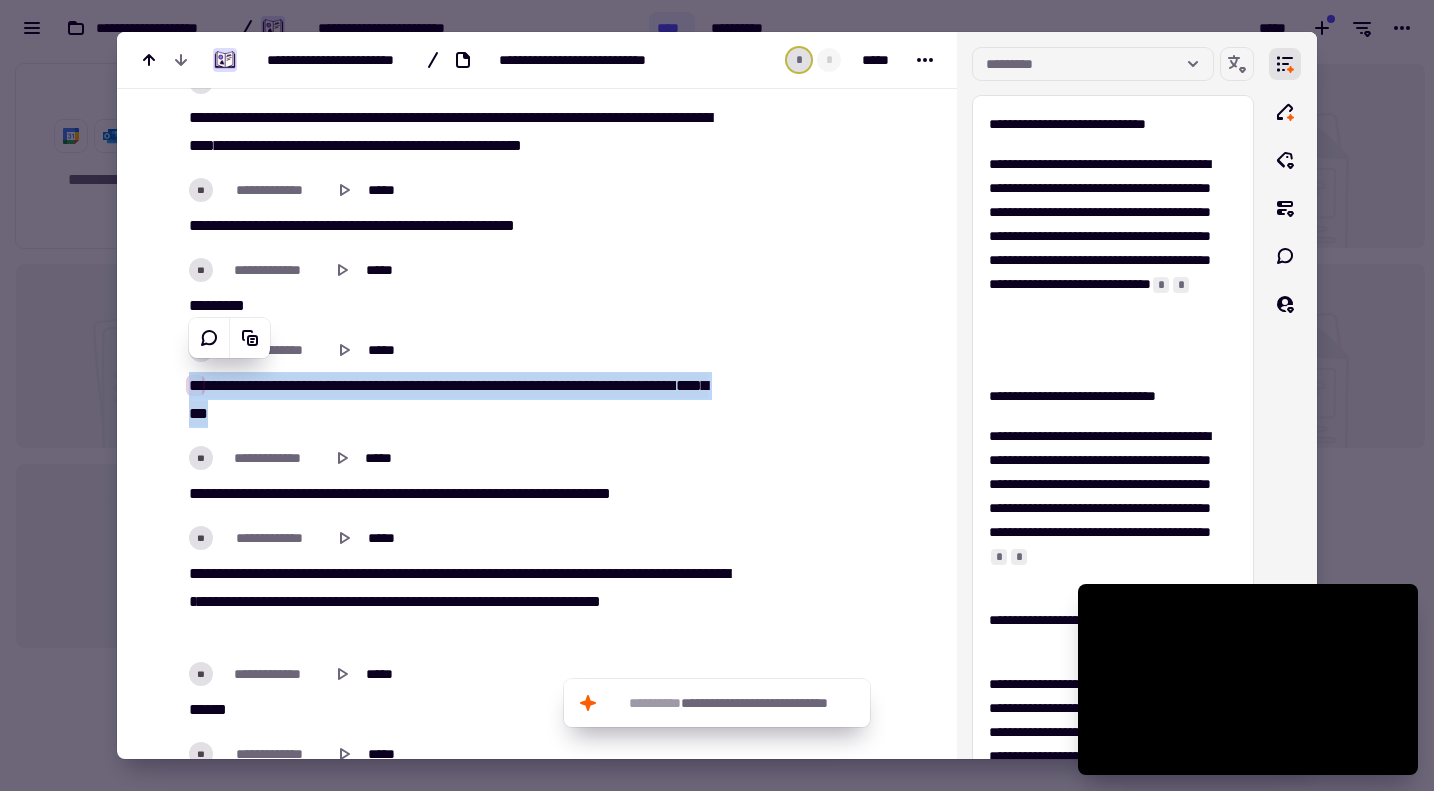 click on "**********" at bounding box center (450, -4911) 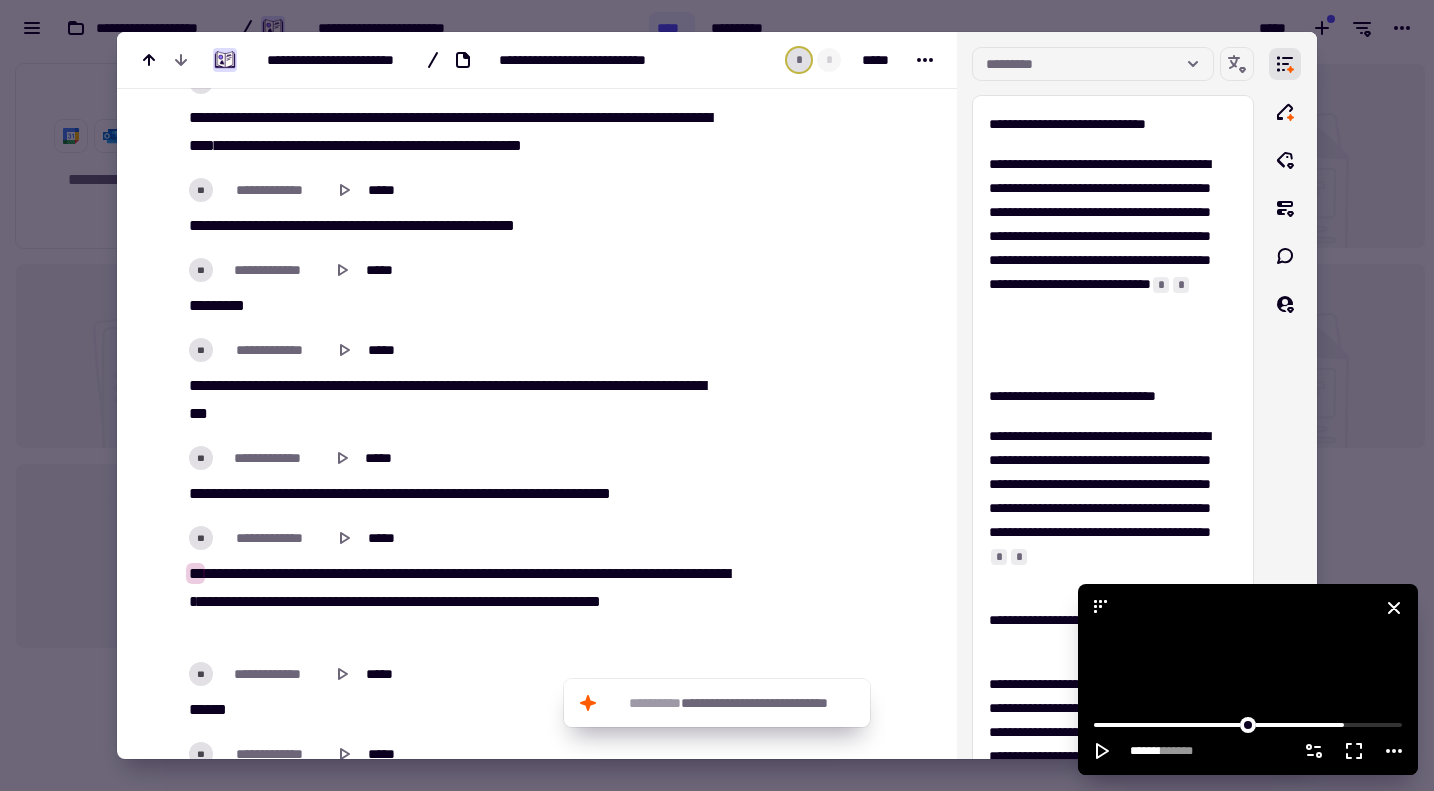 click at bounding box center [1248, 679] 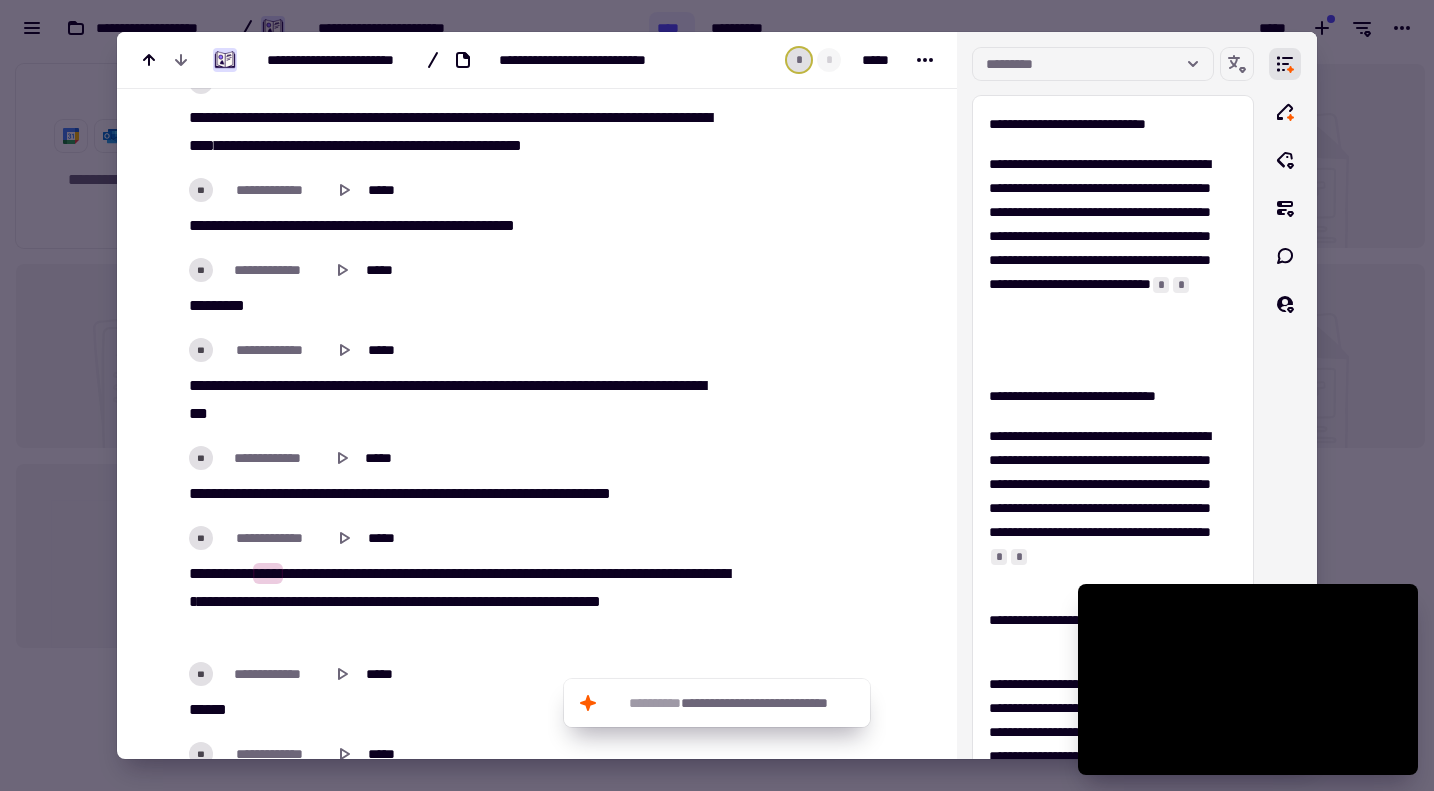 scroll, scrollTop: 15100, scrollLeft: 0, axis: vertical 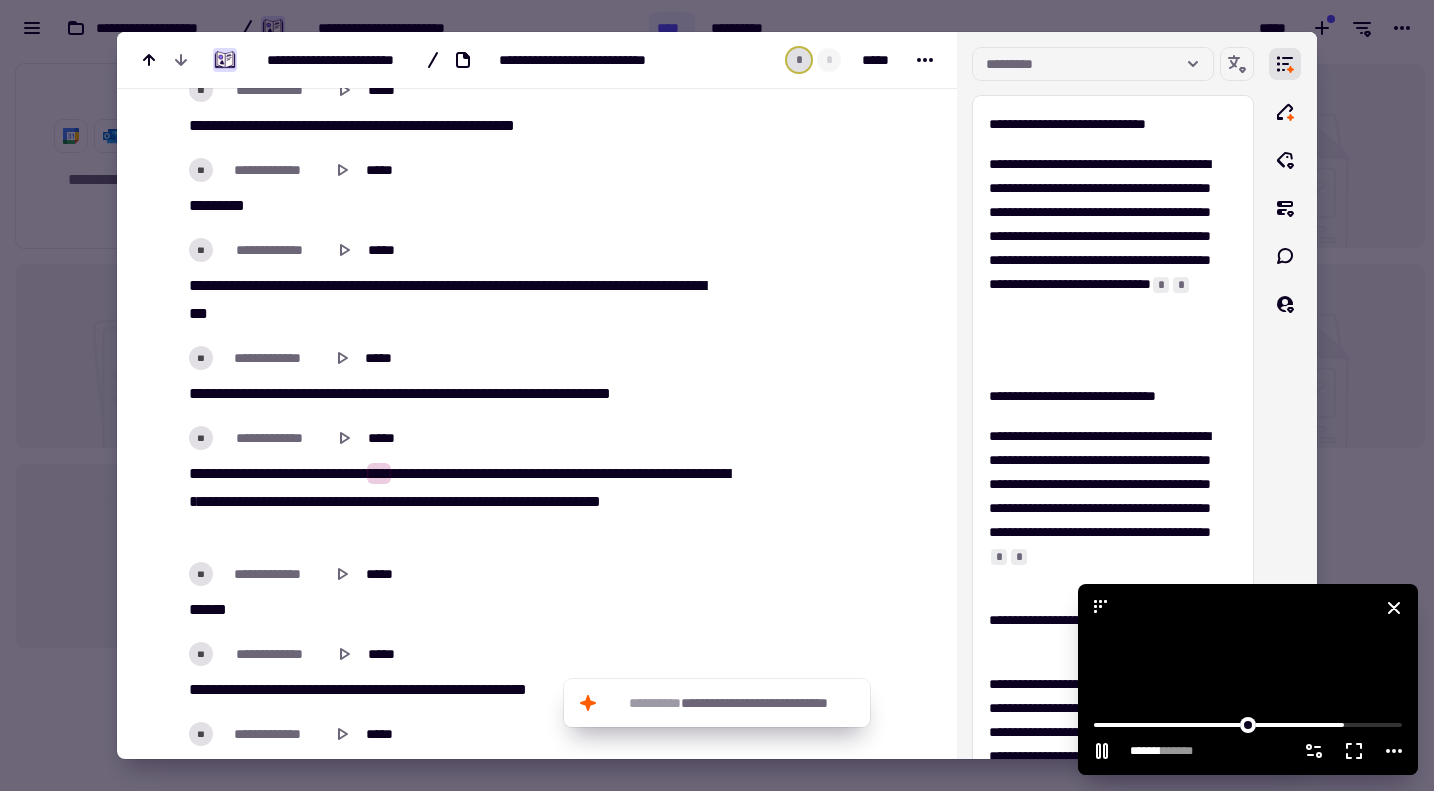 click at bounding box center (1248, 679) 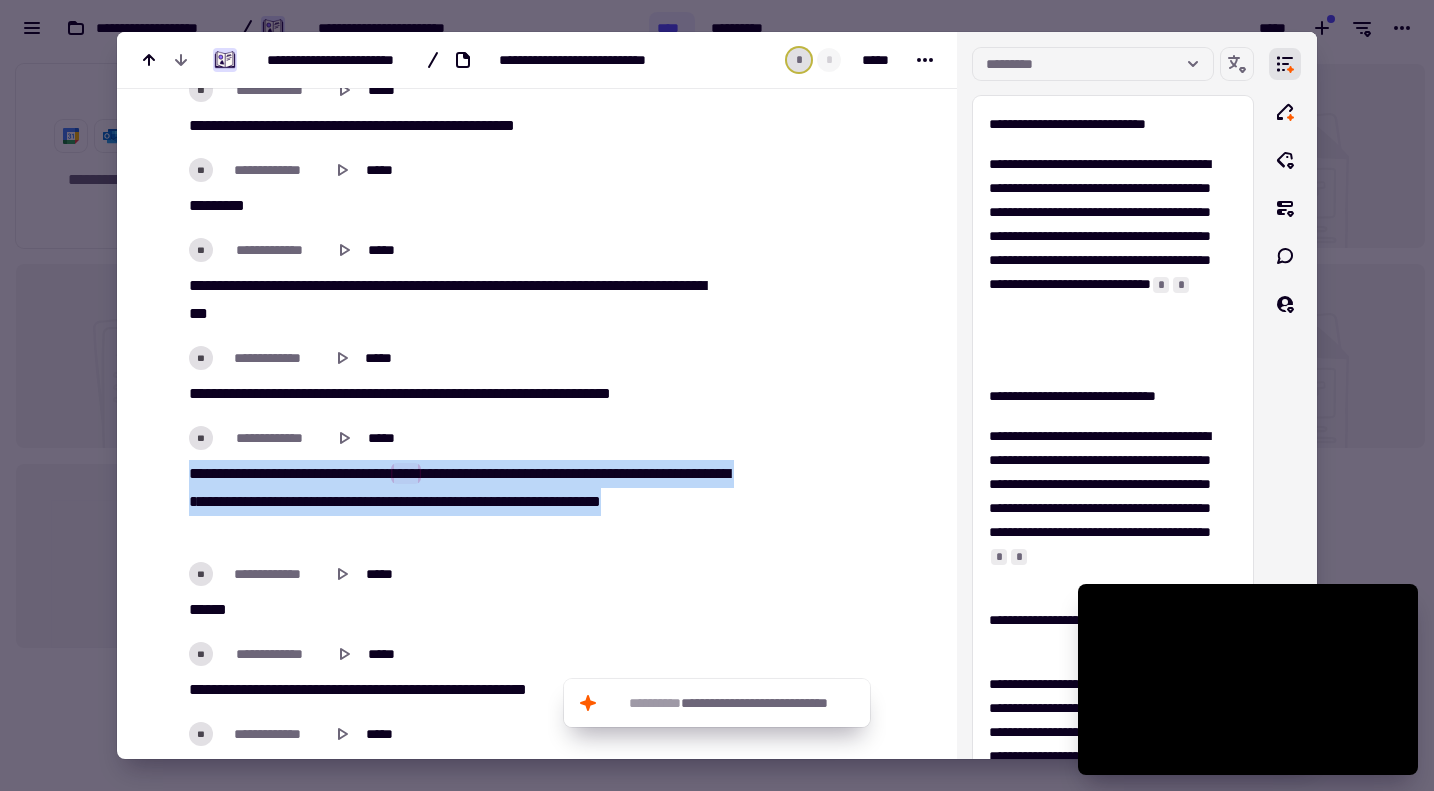 drag, startPoint x: 188, startPoint y: 468, endPoint x: 280, endPoint y: 524, distance: 107.70329 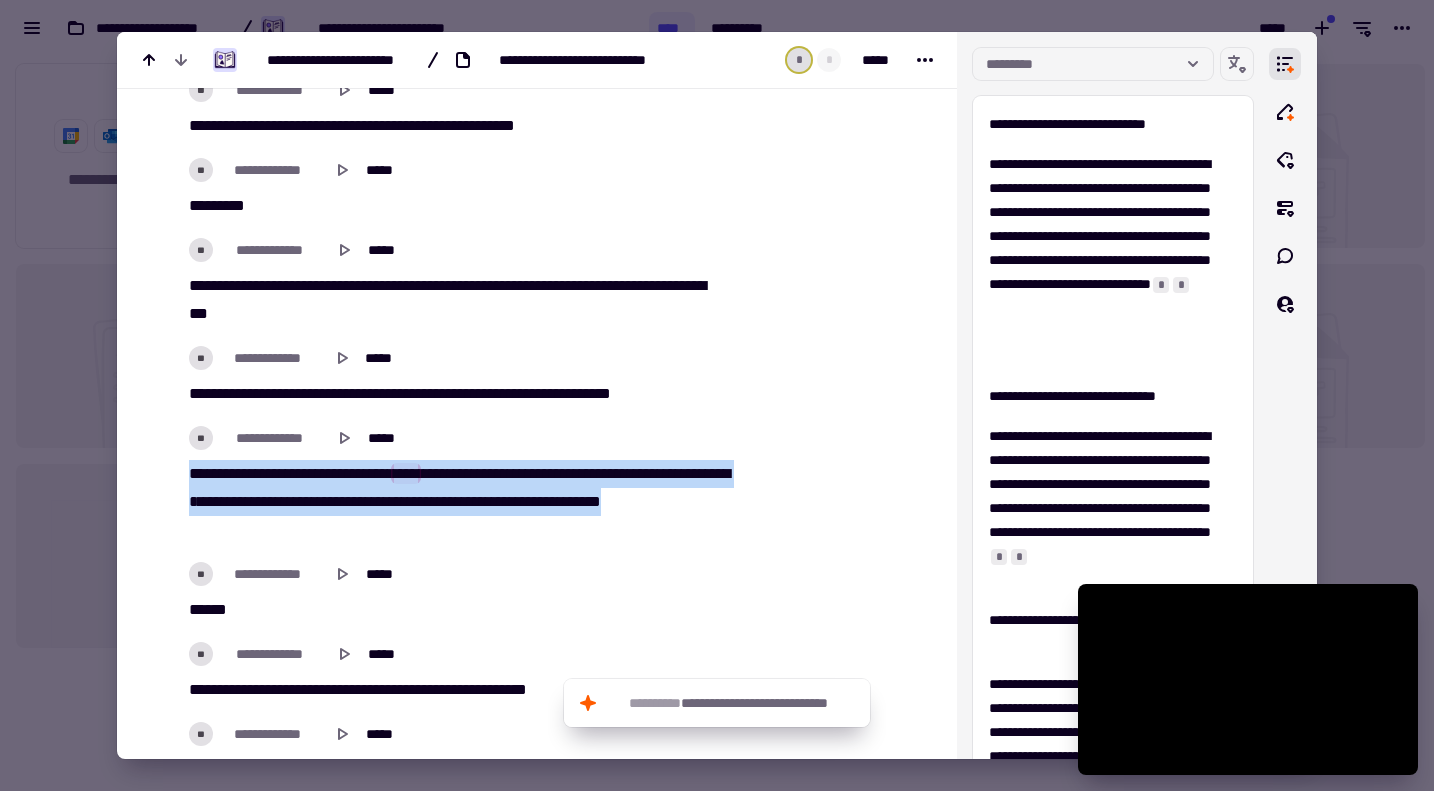 click on "**   *******   ****   ****   ********   ***   ****   ****   ***   *****   *   ********   ********   ****   **   ***   ***   *   ***   ***   ****   *   ***   ********   **   **   ****   ***   ****   ***   *******   *****" at bounding box center (457, 502) 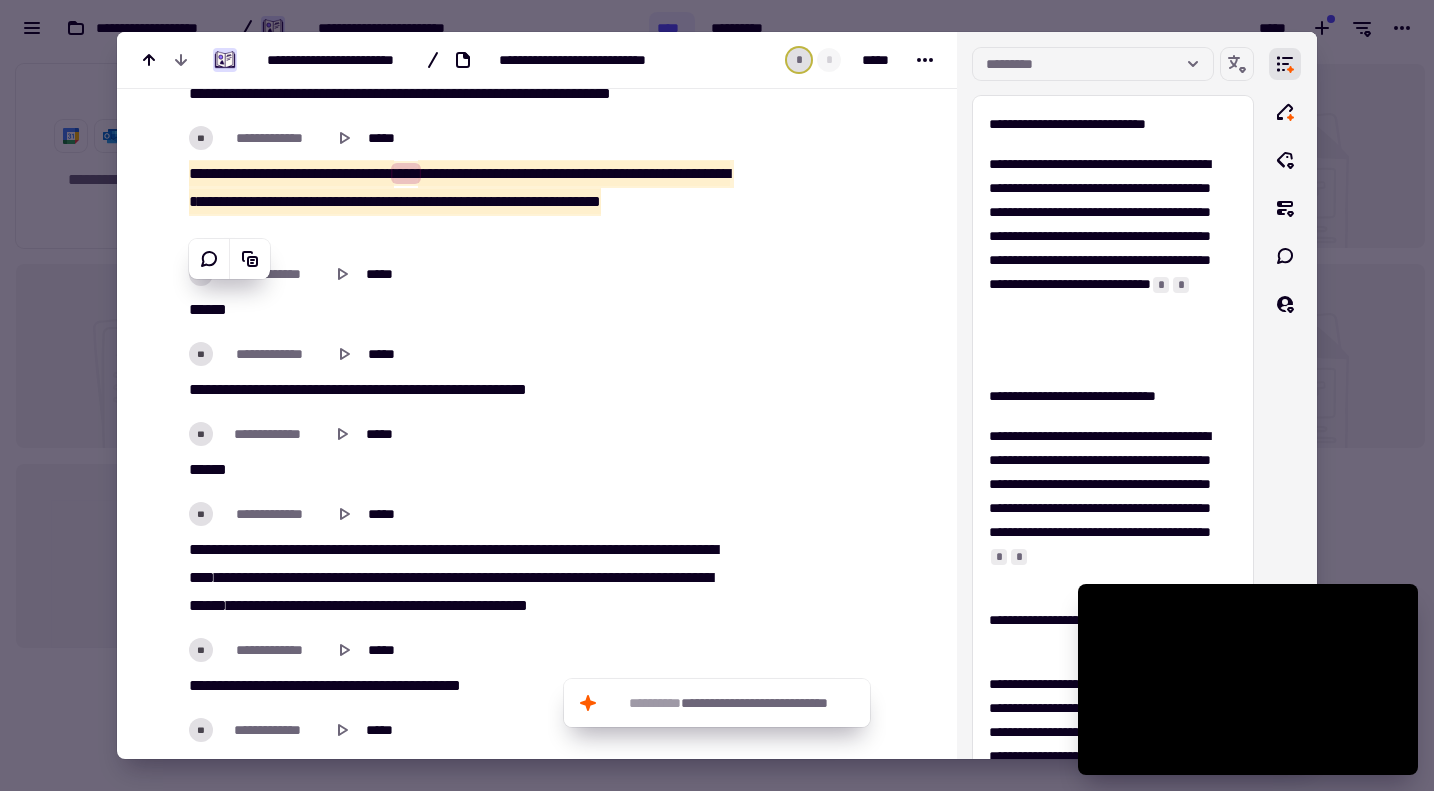 scroll, scrollTop: 15500, scrollLeft: 0, axis: vertical 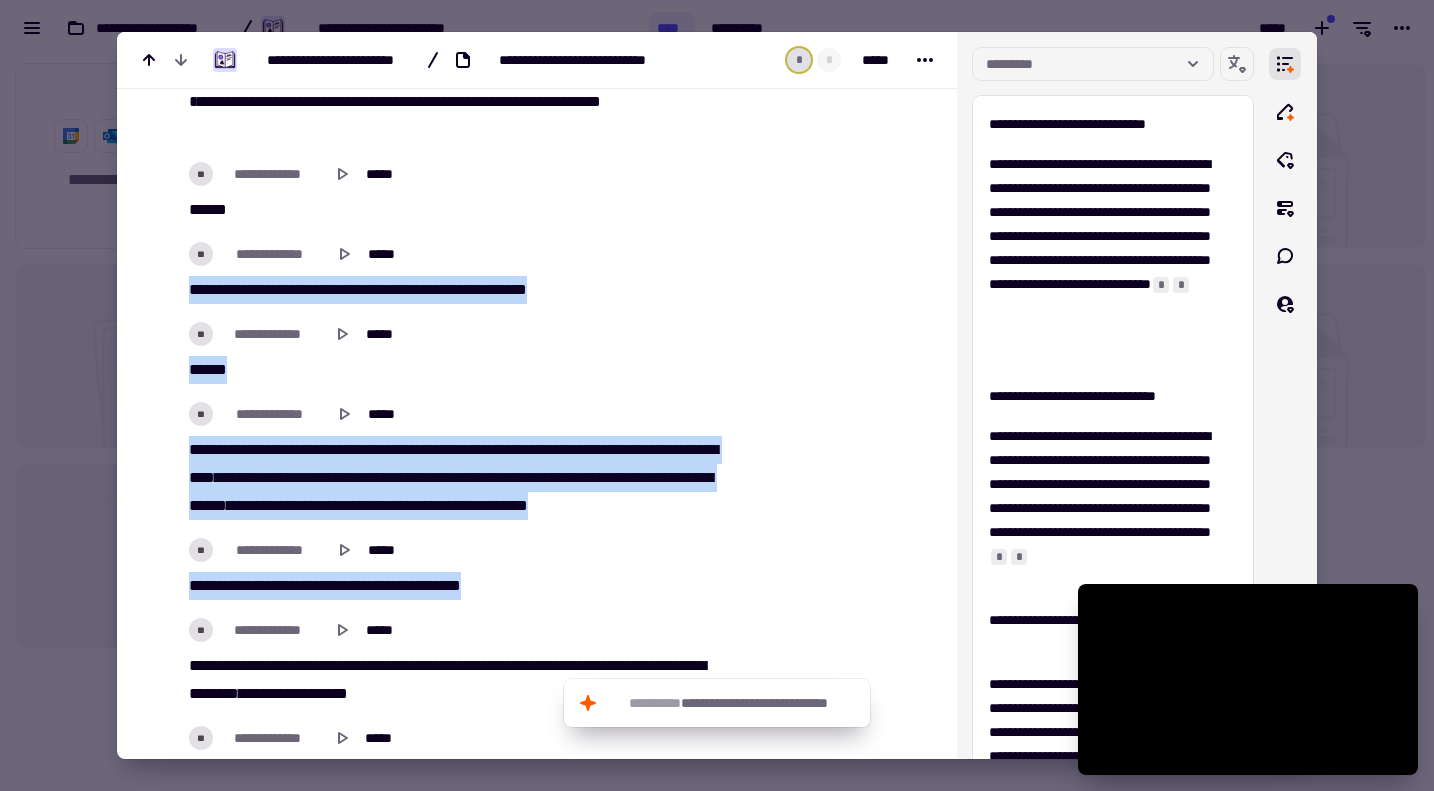 drag, startPoint x: 188, startPoint y: 279, endPoint x: 531, endPoint y: 578, distance: 455.02747 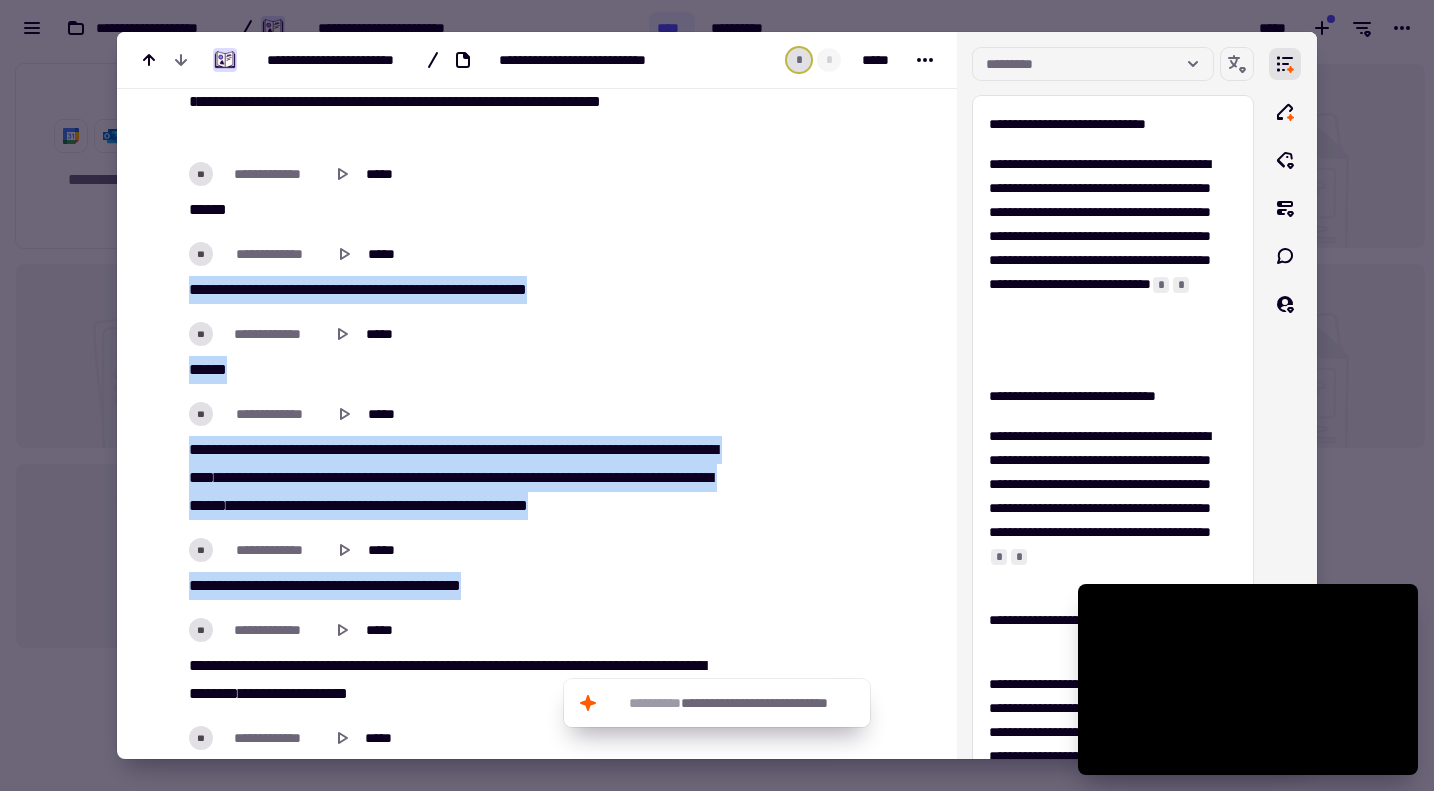 click on "**********" at bounding box center (462, -5212) 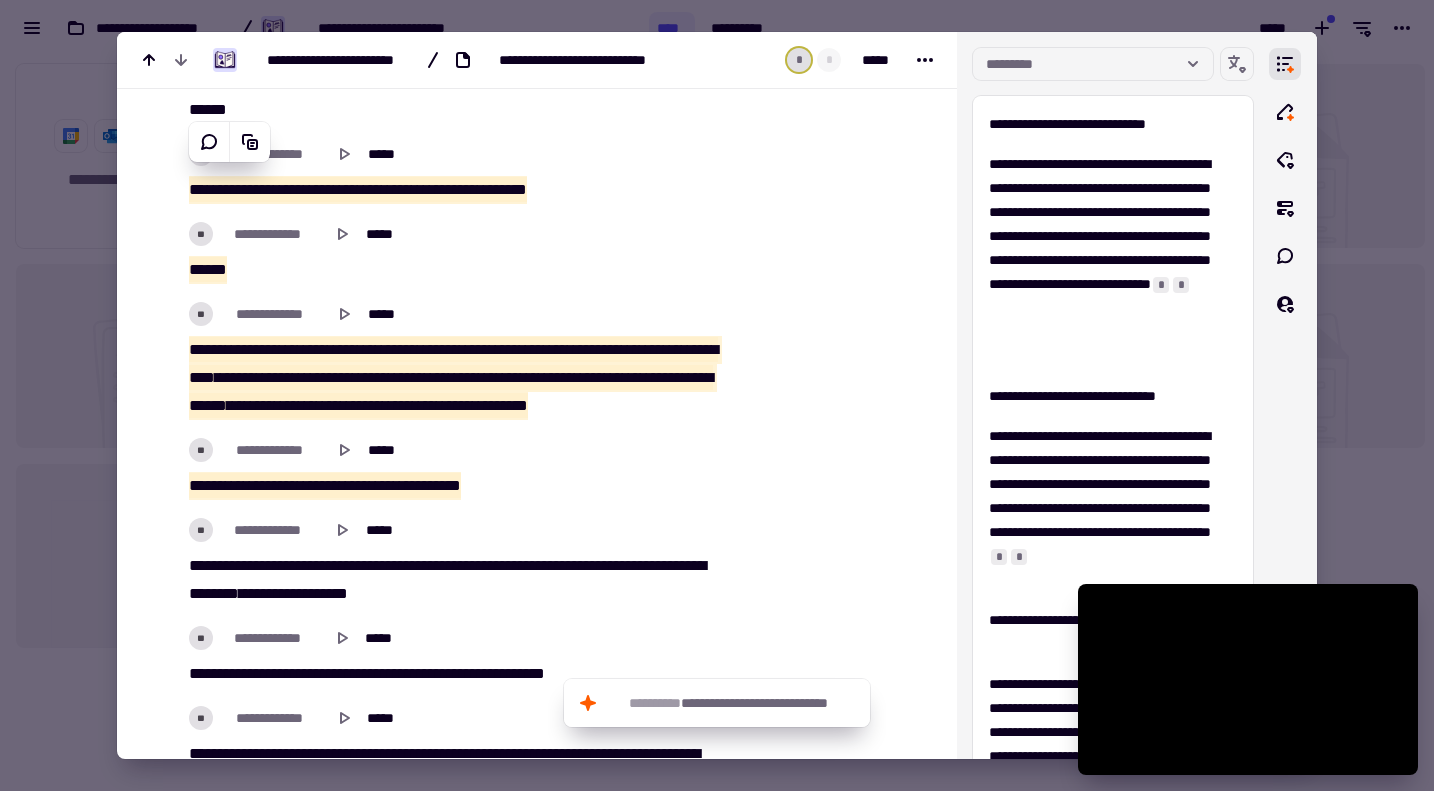 scroll, scrollTop: 15700, scrollLeft: 0, axis: vertical 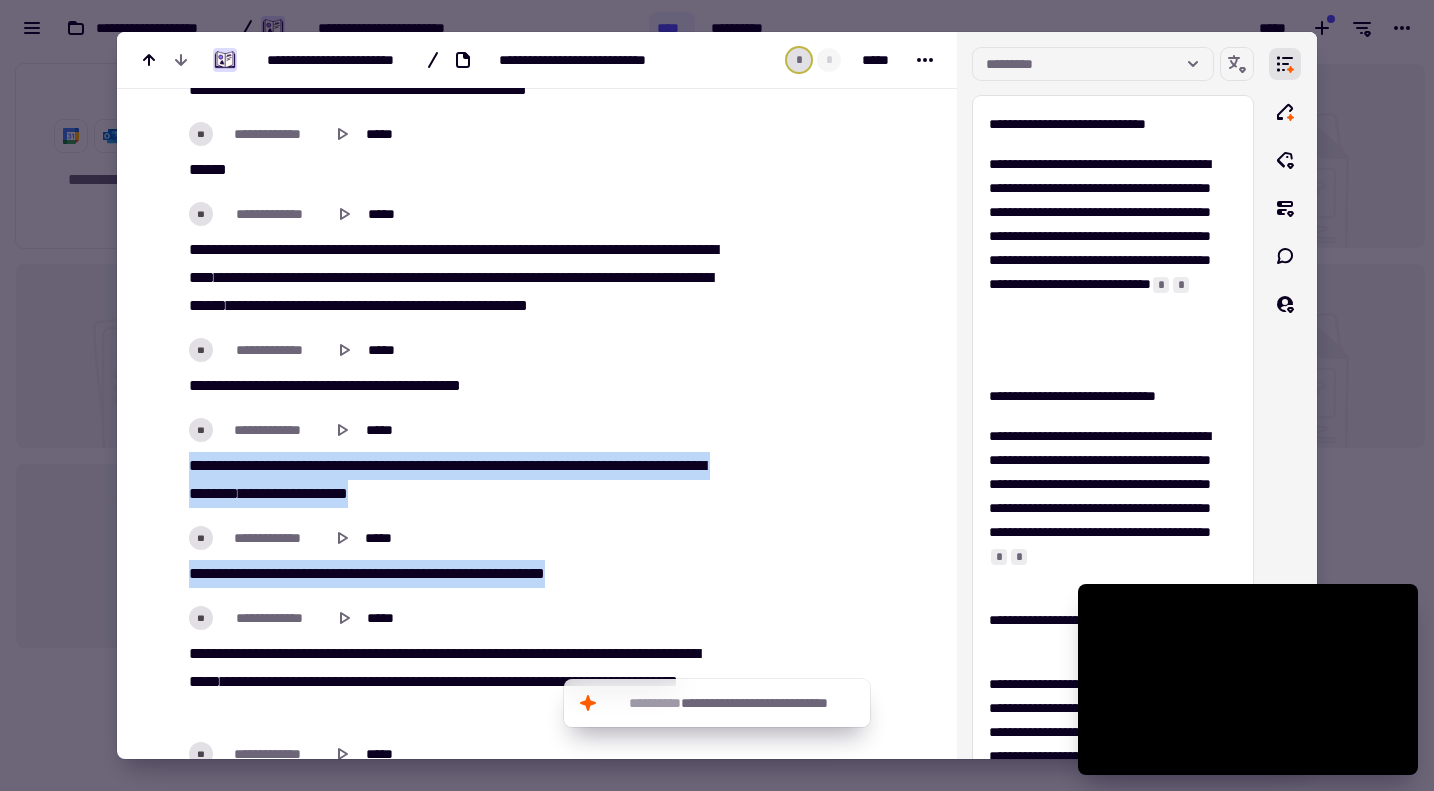 drag, startPoint x: 602, startPoint y: 569, endPoint x: 188, endPoint y: 461, distance: 427.8551 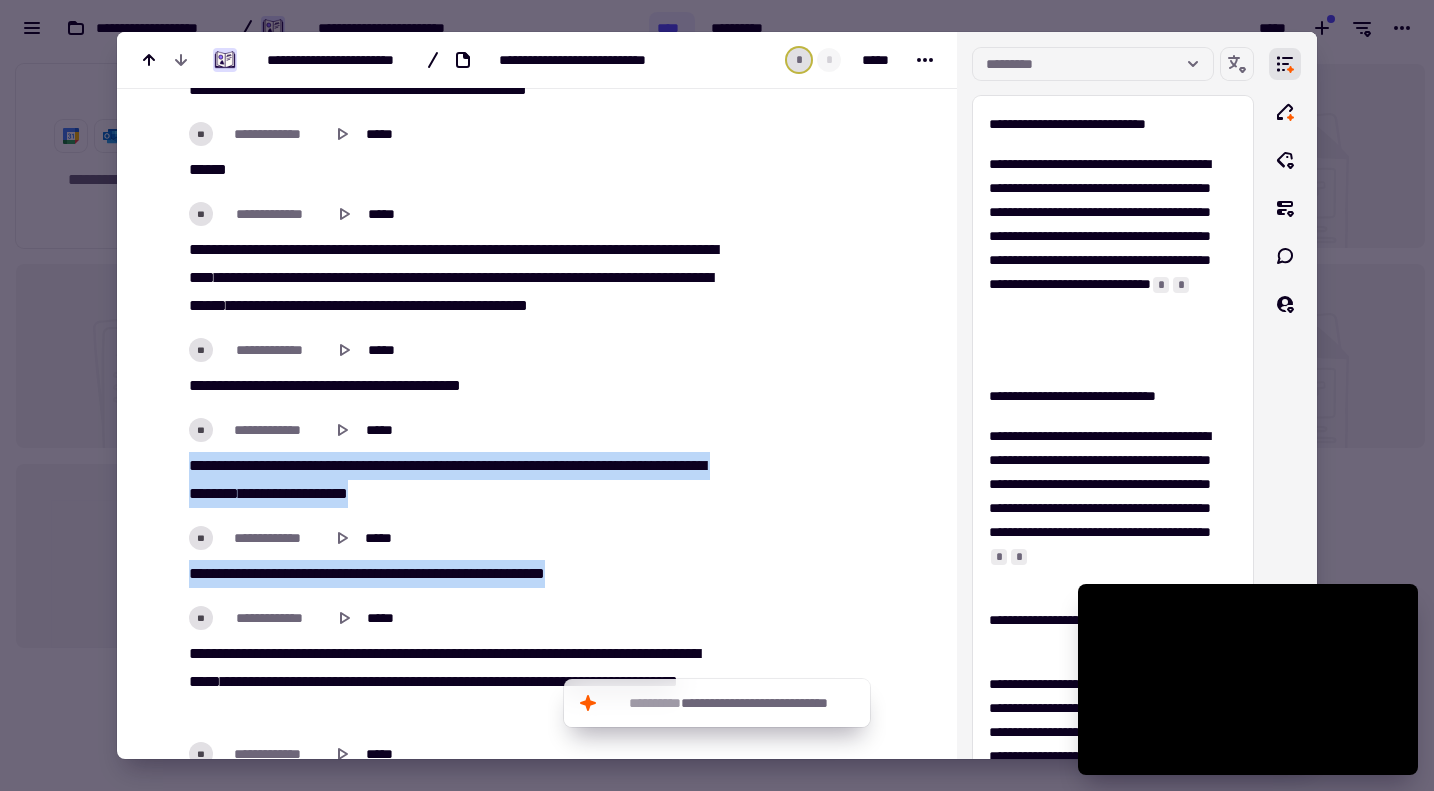 click on "**********" at bounding box center [462, -5412] 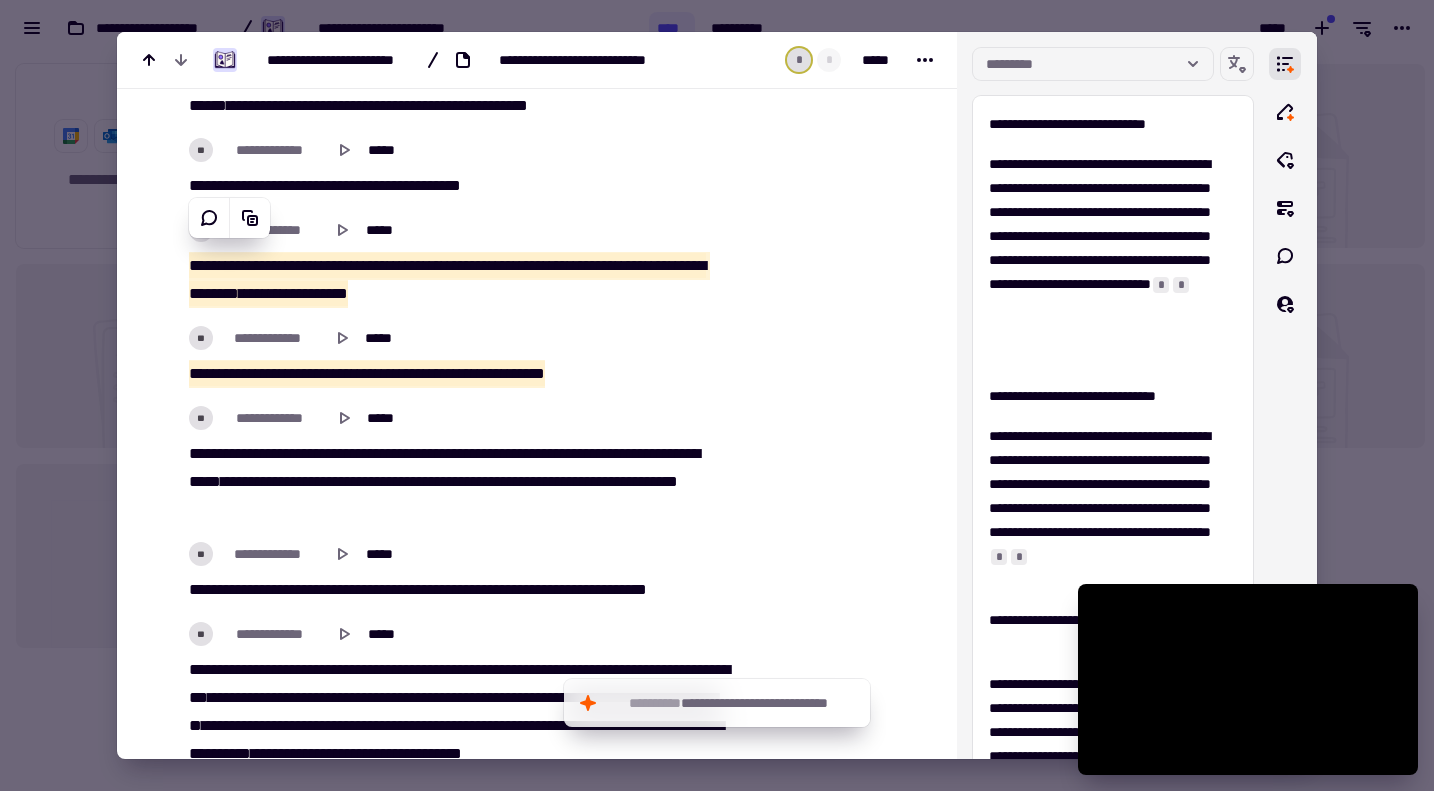 scroll, scrollTop: 16000, scrollLeft: 0, axis: vertical 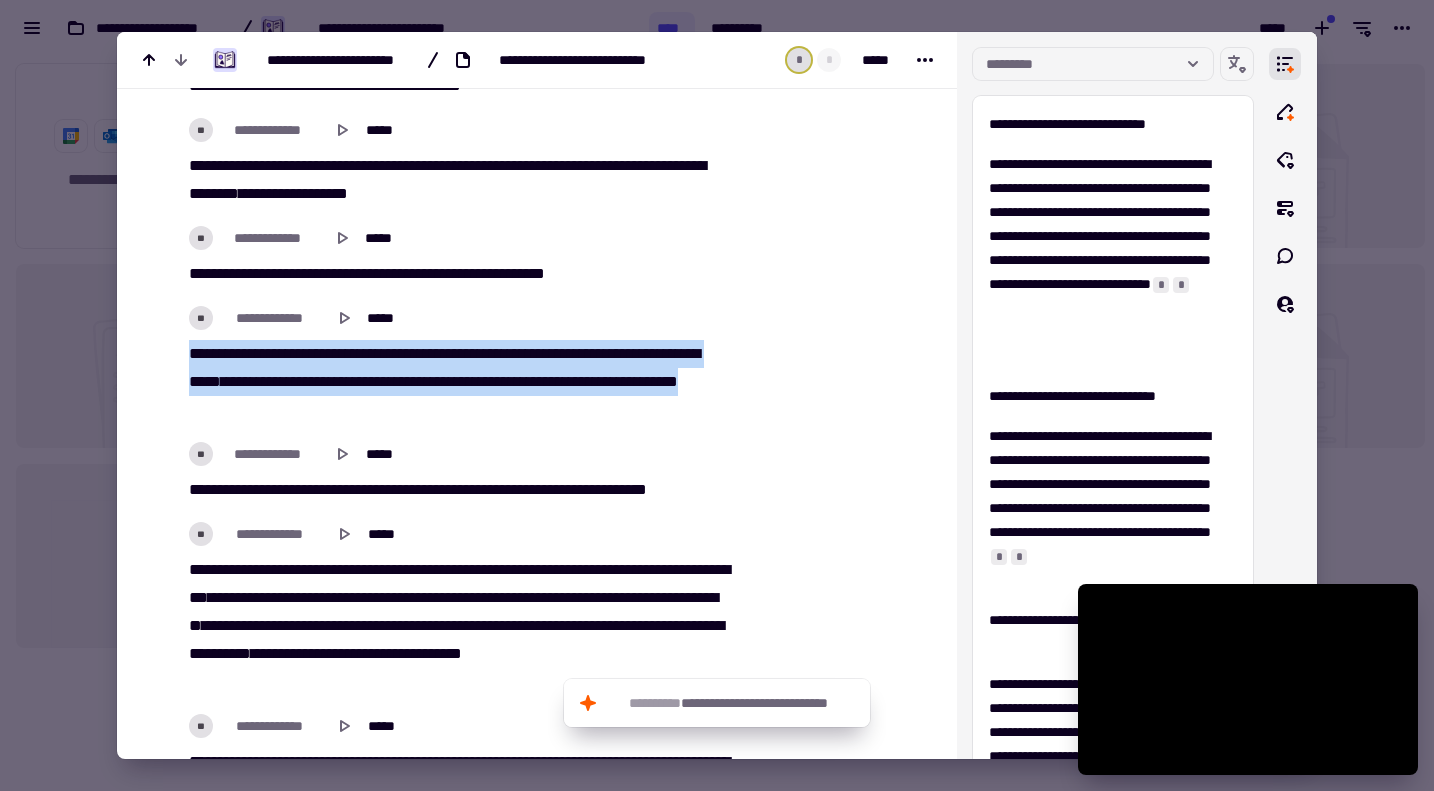 drag, startPoint x: 186, startPoint y: 349, endPoint x: 374, endPoint y: 391, distance: 192.63437 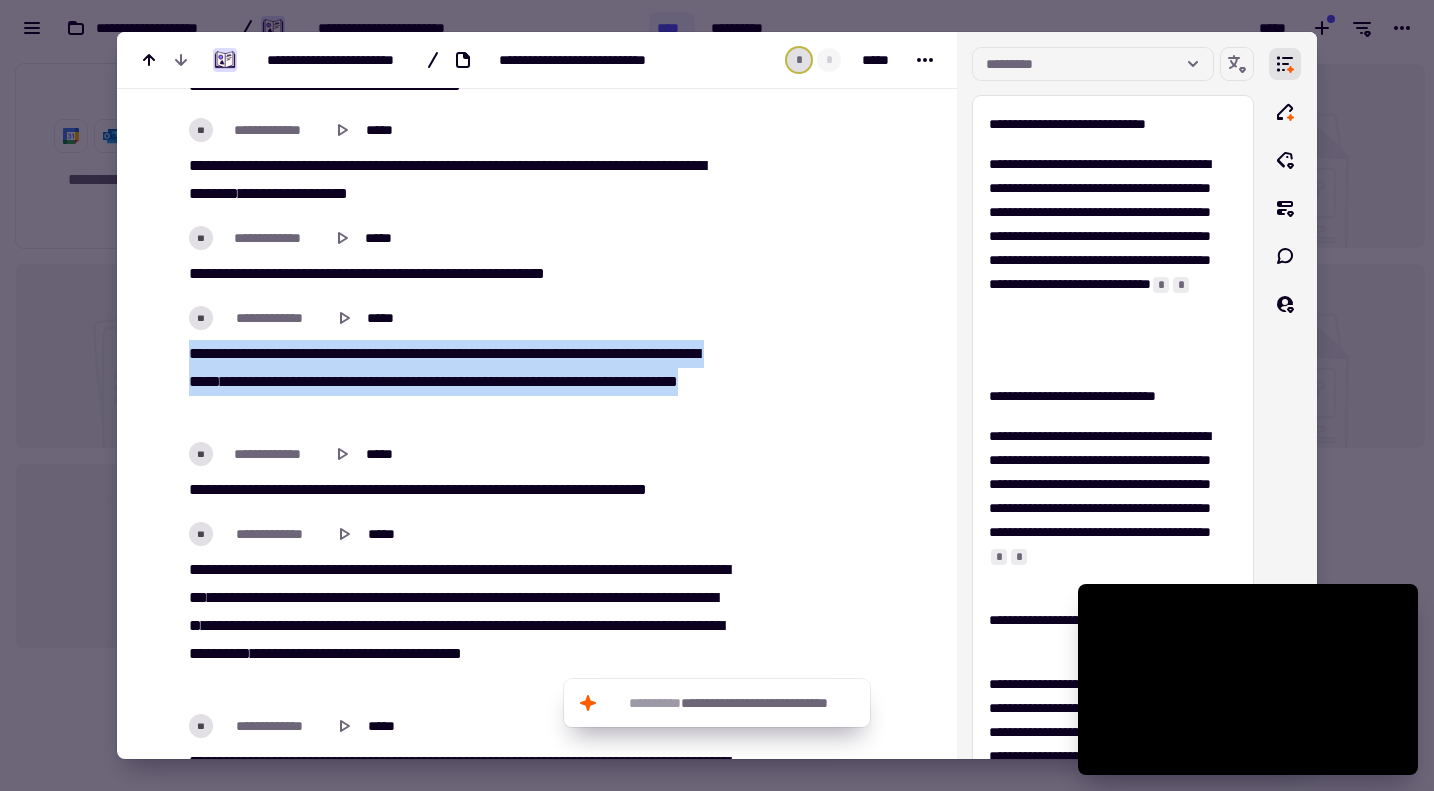 click on "***   *   ****   ****   ***   *****   **   **   ******   *********   ***   **   ***   ****   ****   ****   ***   **   **   *****   ****   ****   *******   **   ******   *****   ***   ***   *****   *   ******   ****   **   ***   *****" at bounding box center [457, 382] 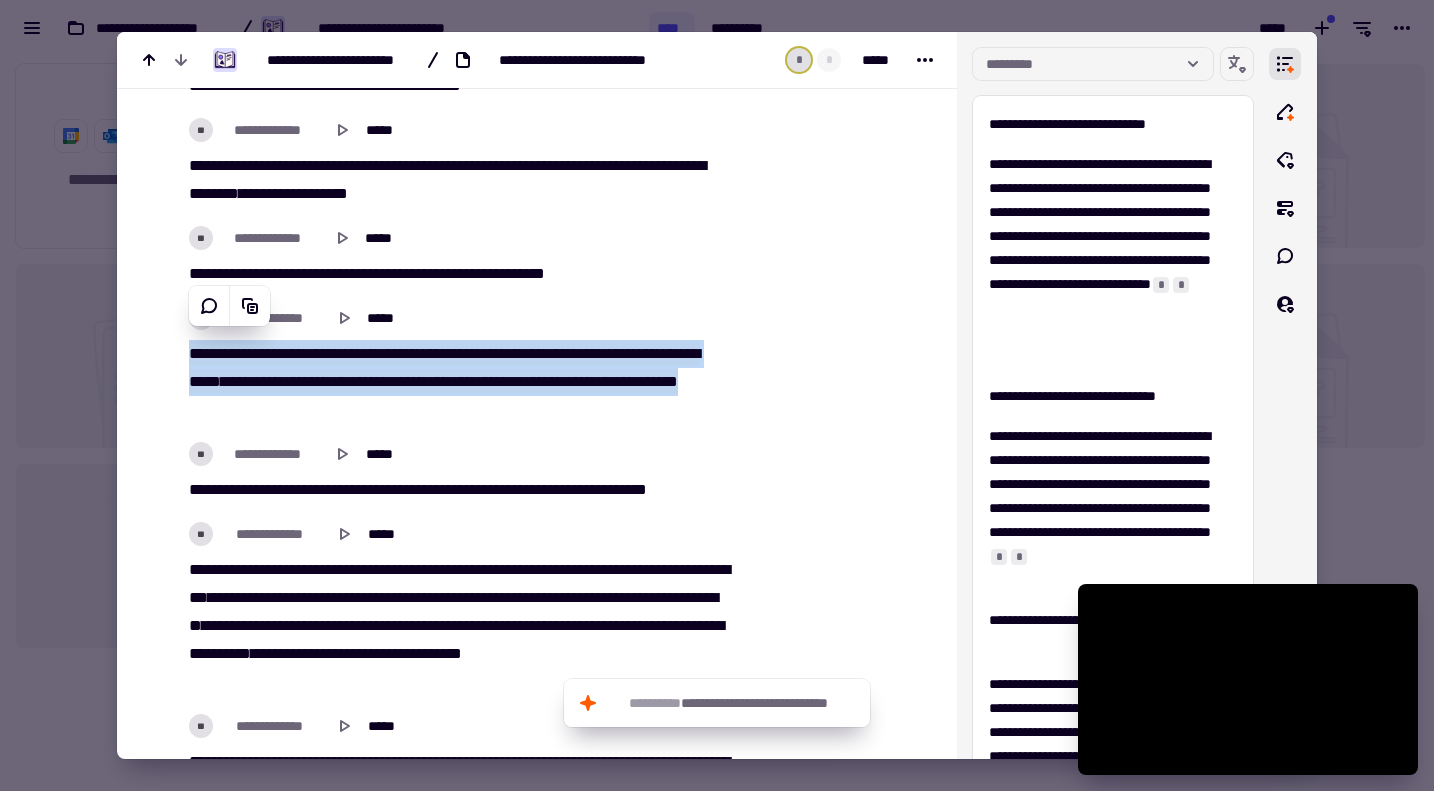 click on "*****" at bounding box center [241, 489] 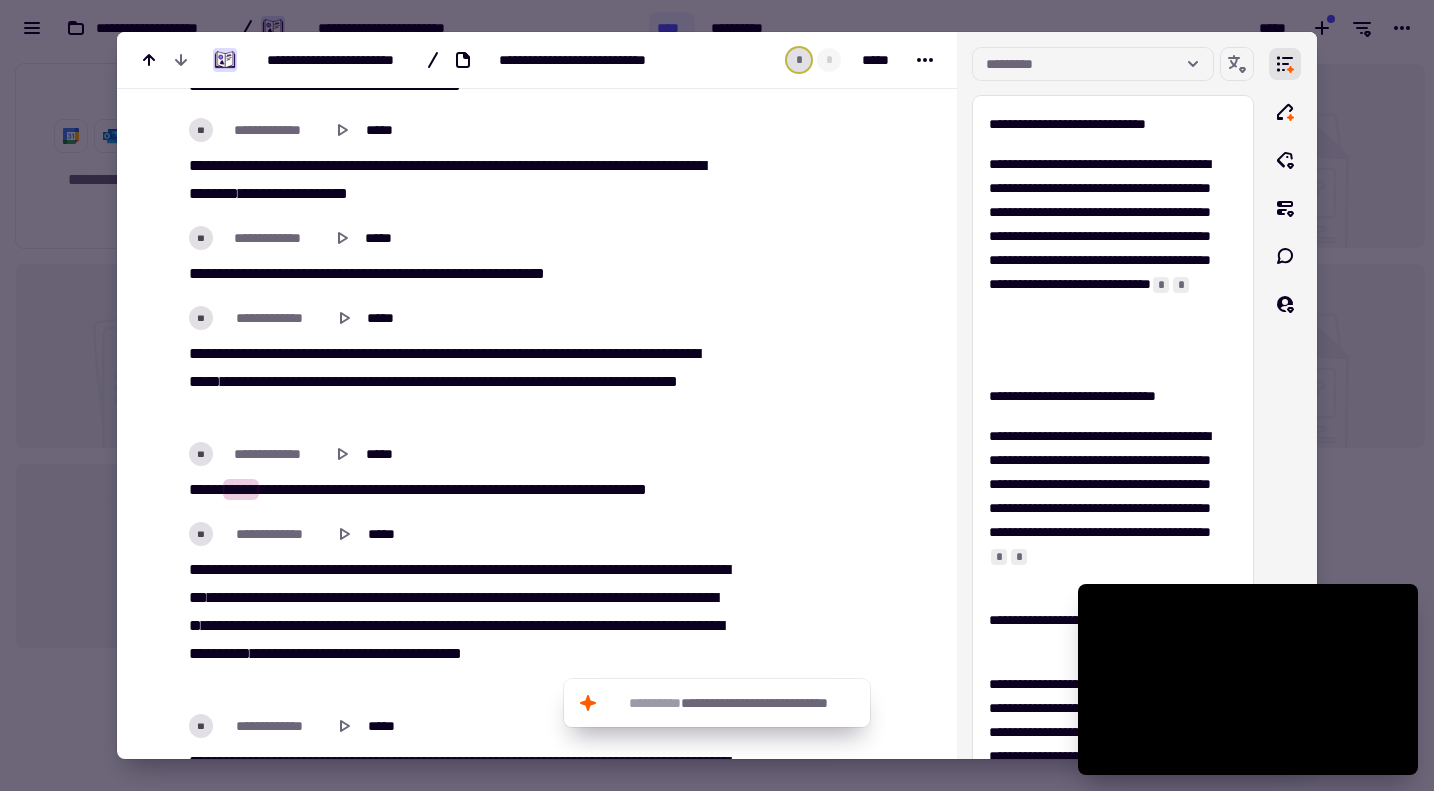 click on "*****" at bounding box center [241, 489] 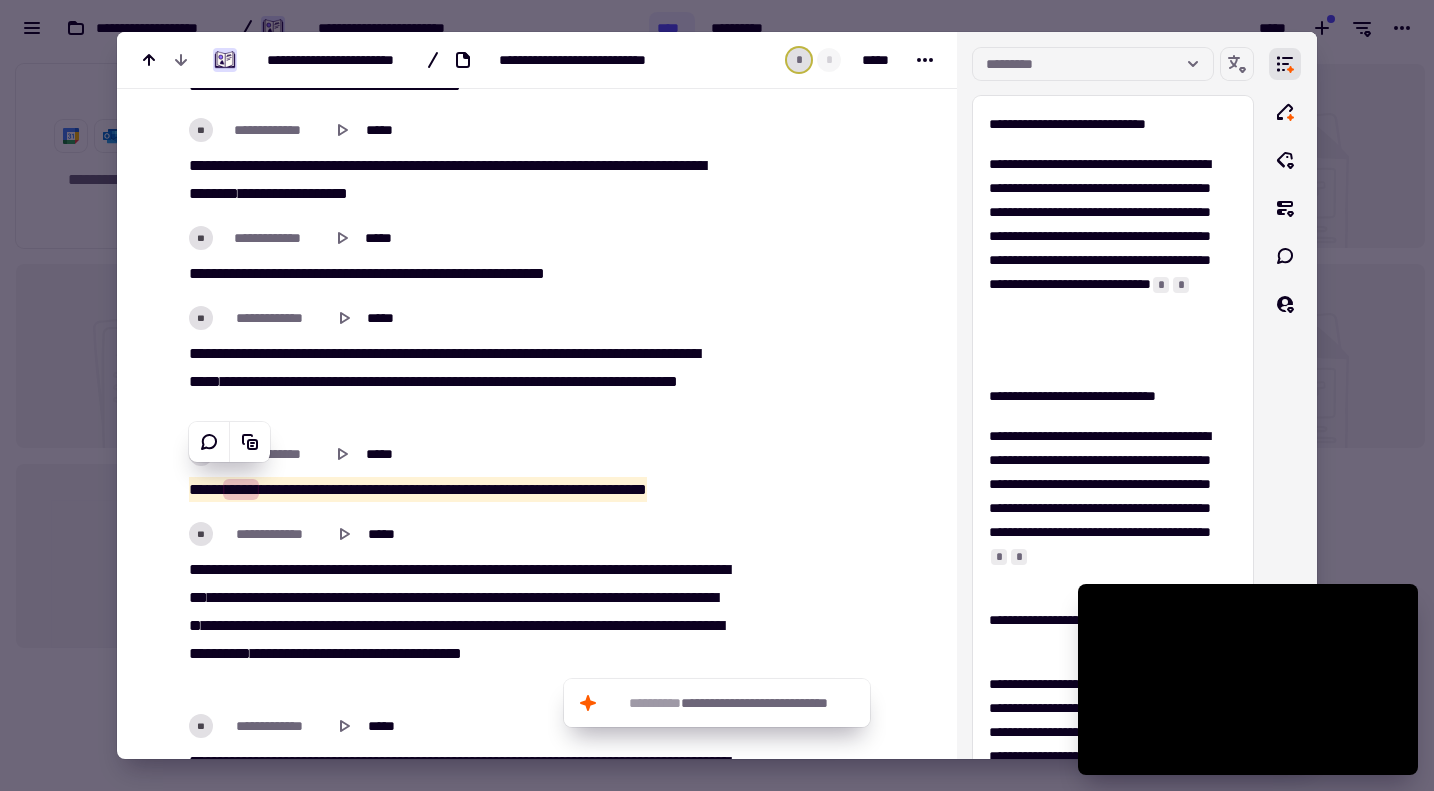 scroll, scrollTop: 16200, scrollLeft: 0, axis: vertical 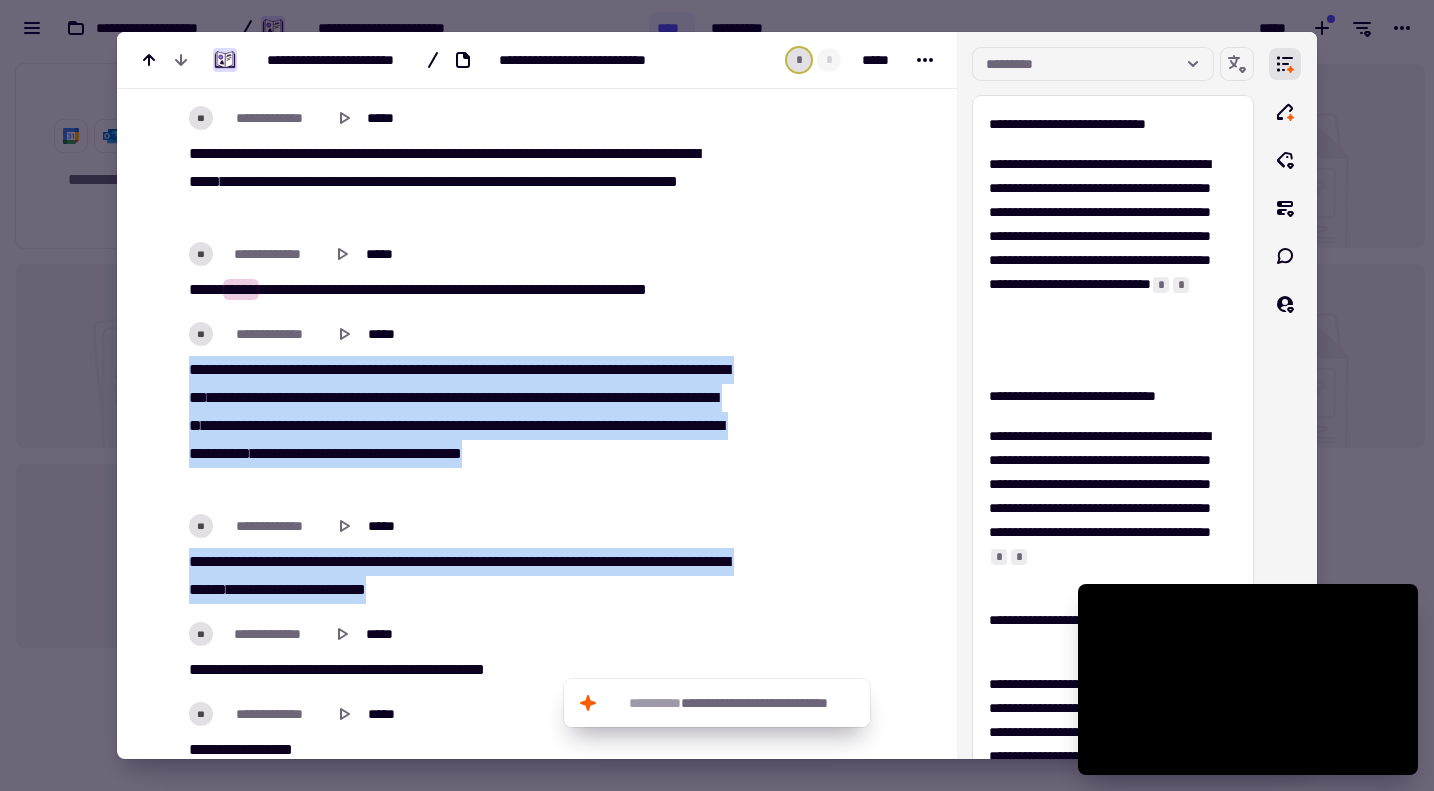 drag, startPoint x: 185, startPoint y: 364, endPoint x: 541, endPoint y: 585, distance: 419.0191 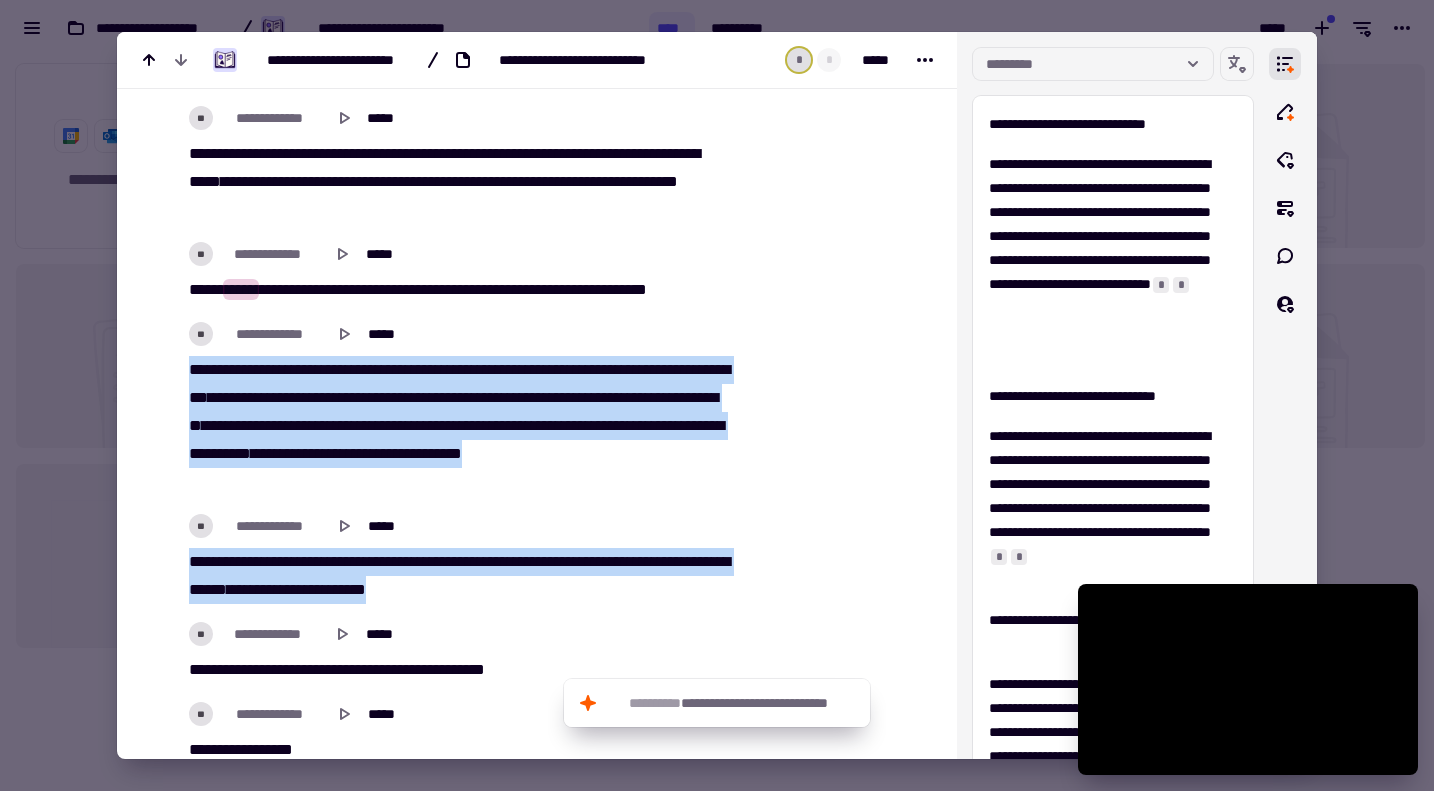 click on "**********" at bounding box center (462, -5912) 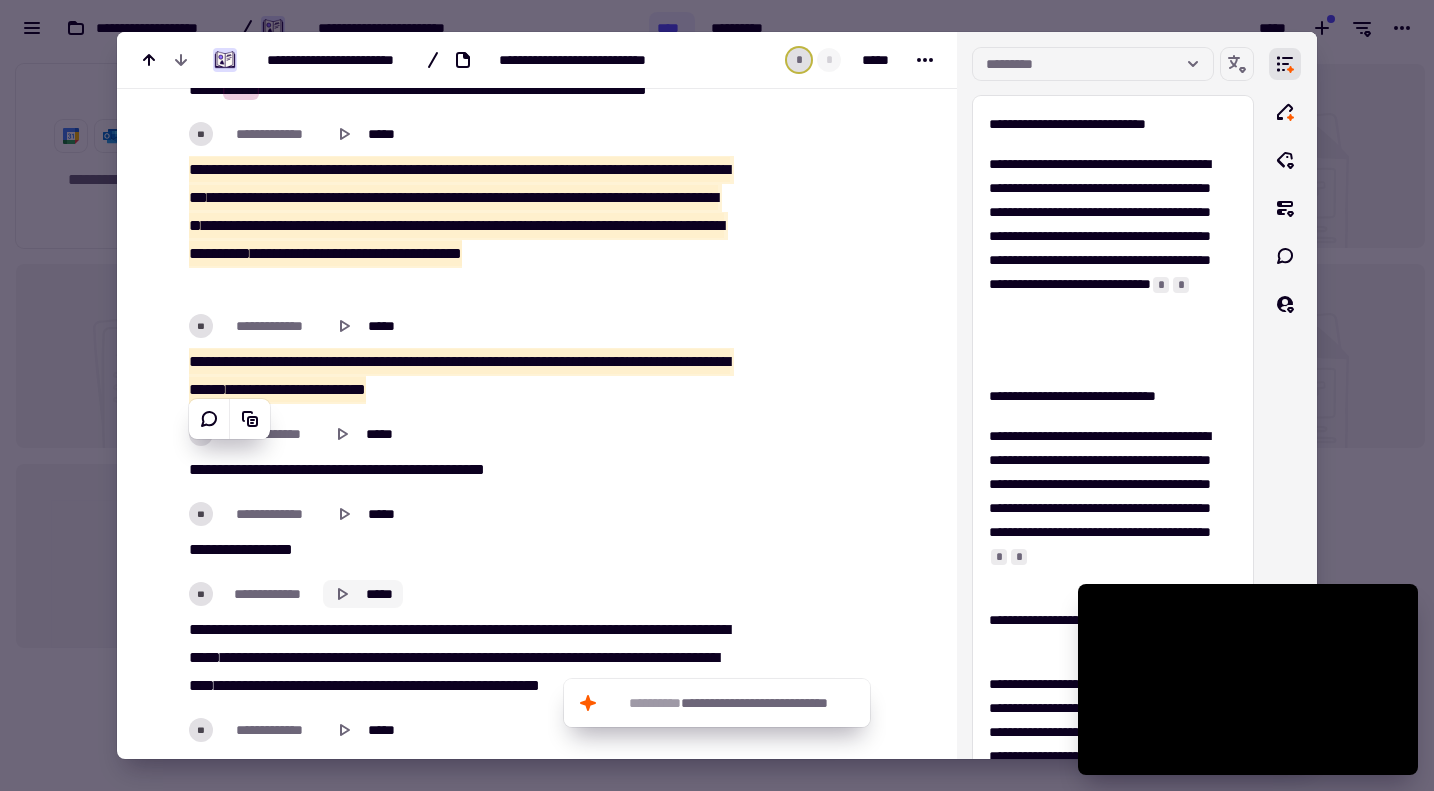 scroll, scrollTop: 16500, scrollLeft: 0, axis: vertical 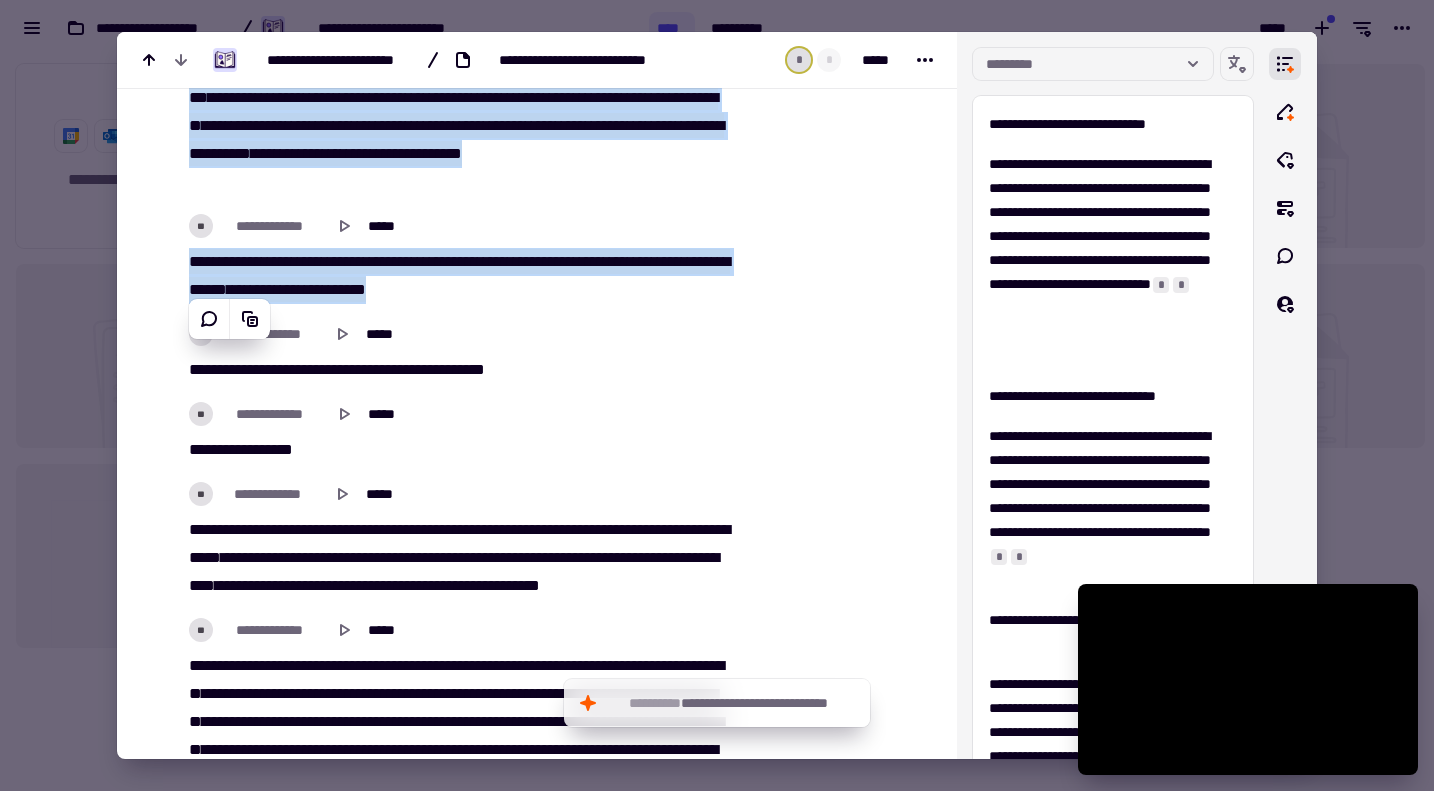 click on "**********" at bounding box center (450, -6411) 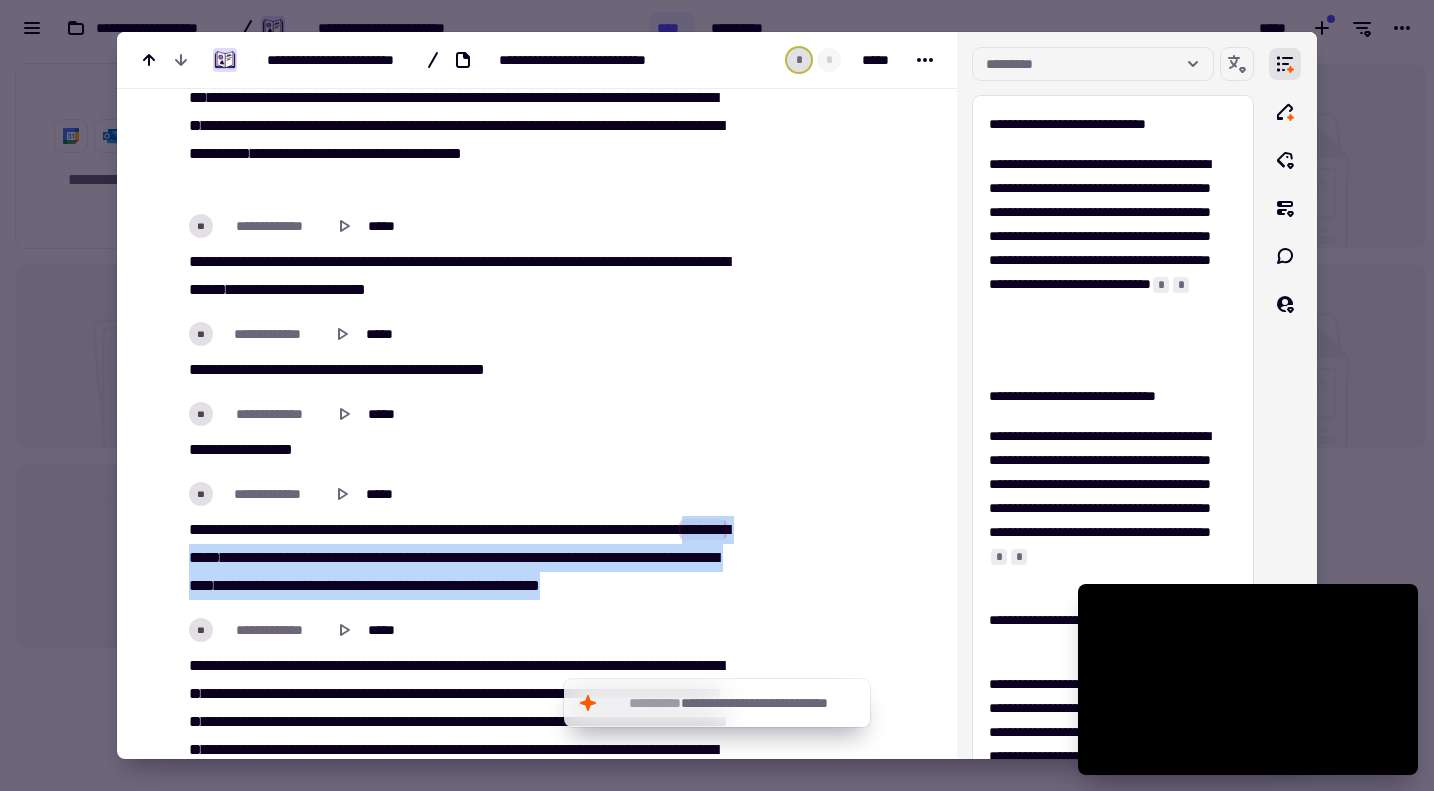 drag, startPoint x: 188, startPoint y: 548, endPoint x: 726, endPoint y: 586, distance: 539.34033 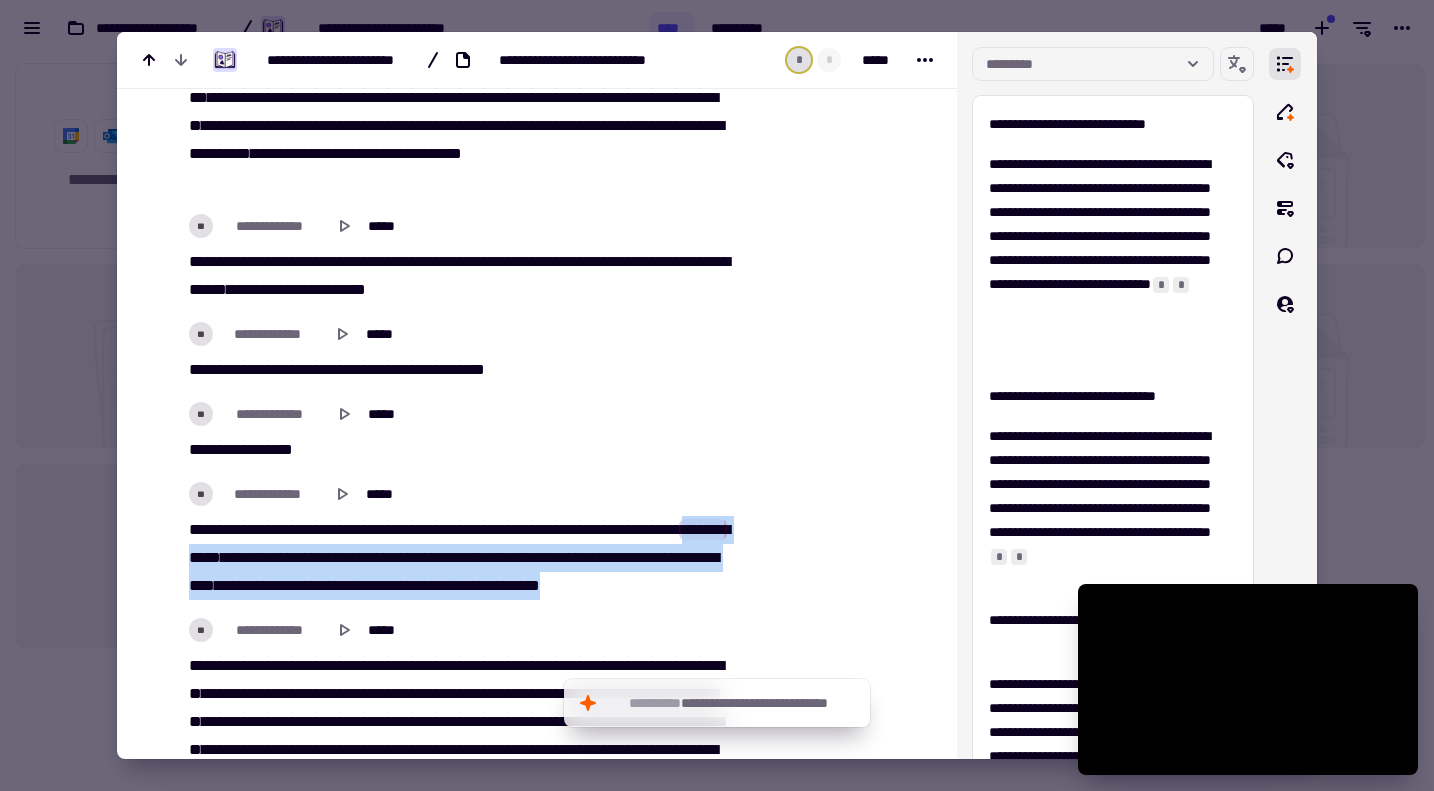click on "**********" at bounding box center (457, 558) 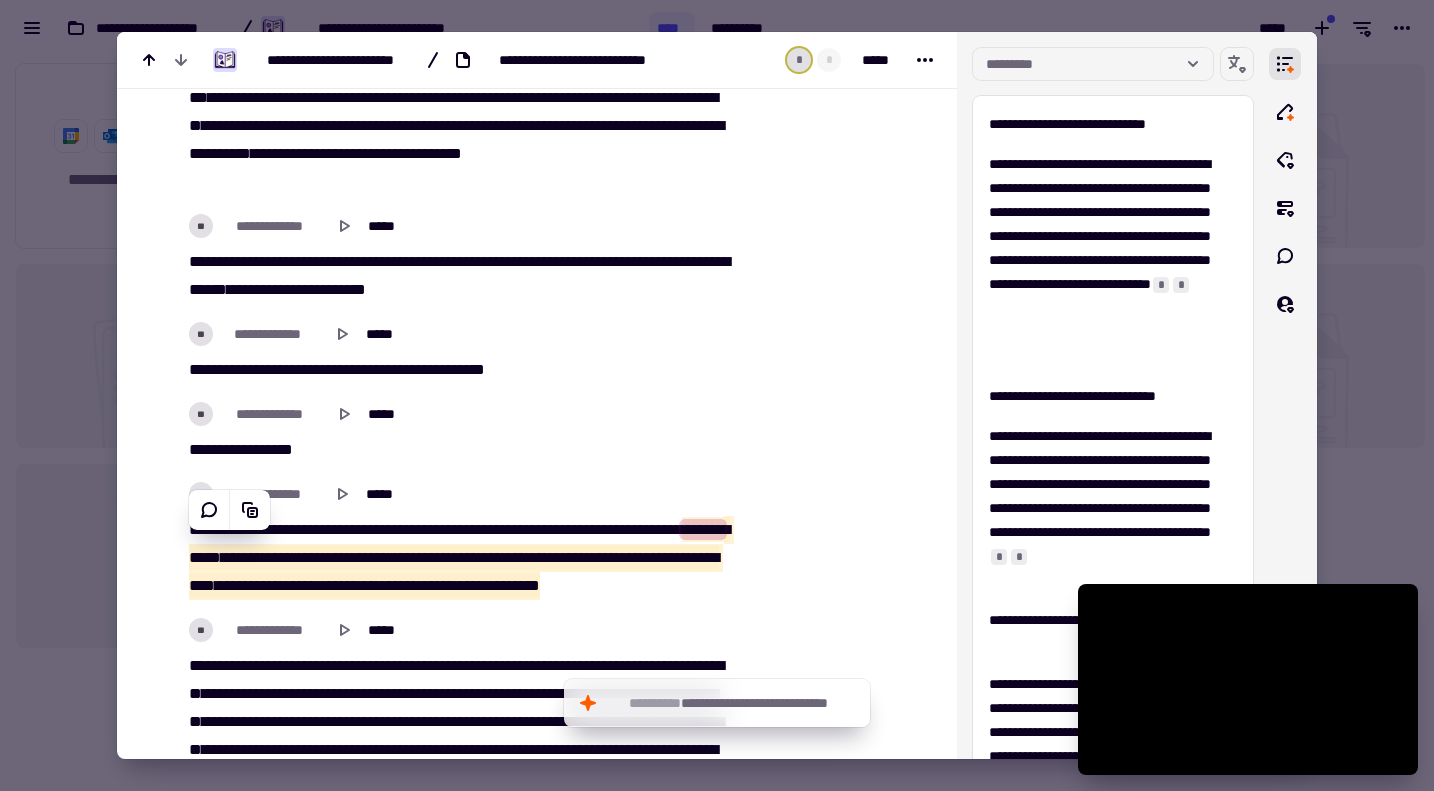 scroll, scrollTop: 16600, scrollLeft: 0, axis: vertical 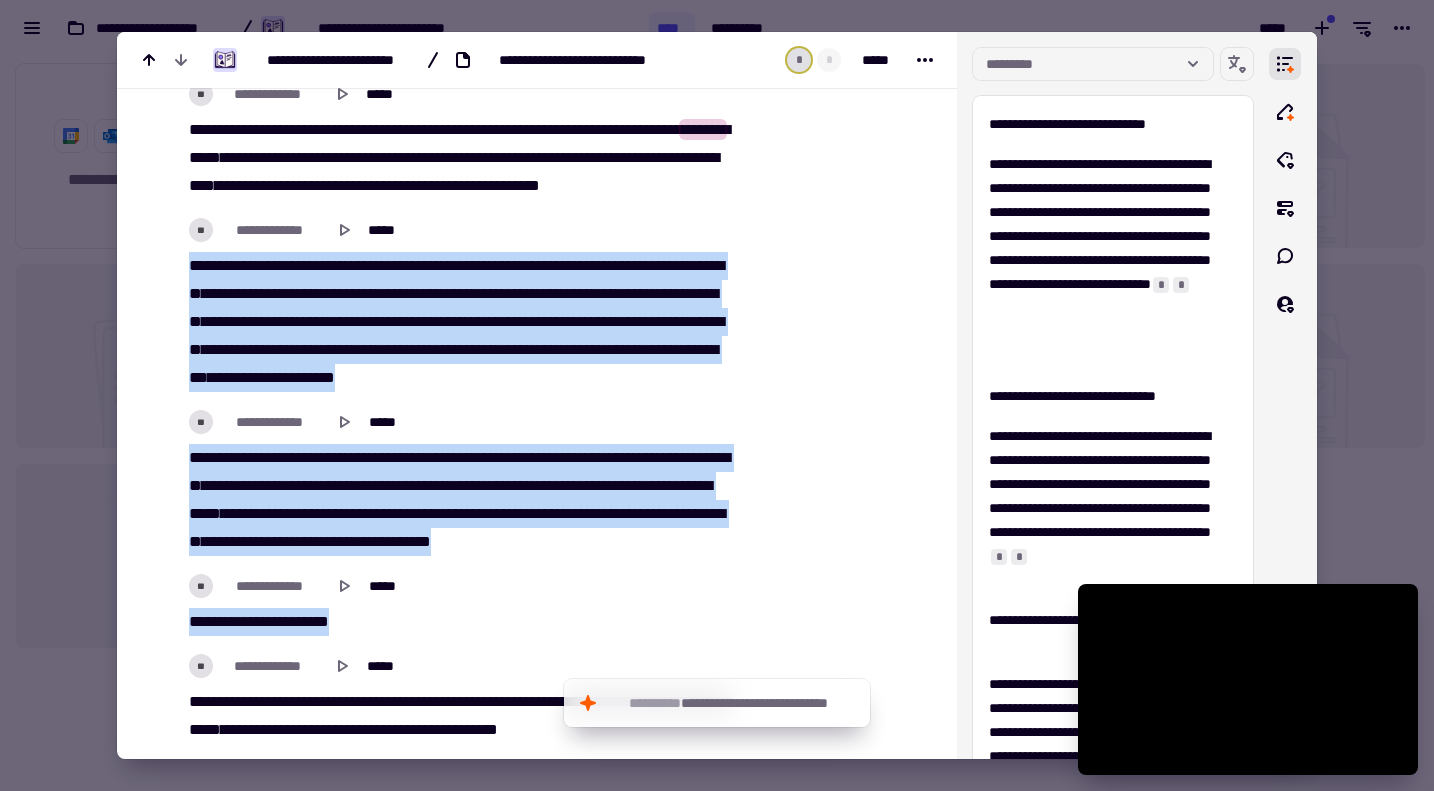 drag, startPoint x: 170, startPoint y: 561, endPoint x: 608, endPoint y: 599, distance: 439.64532 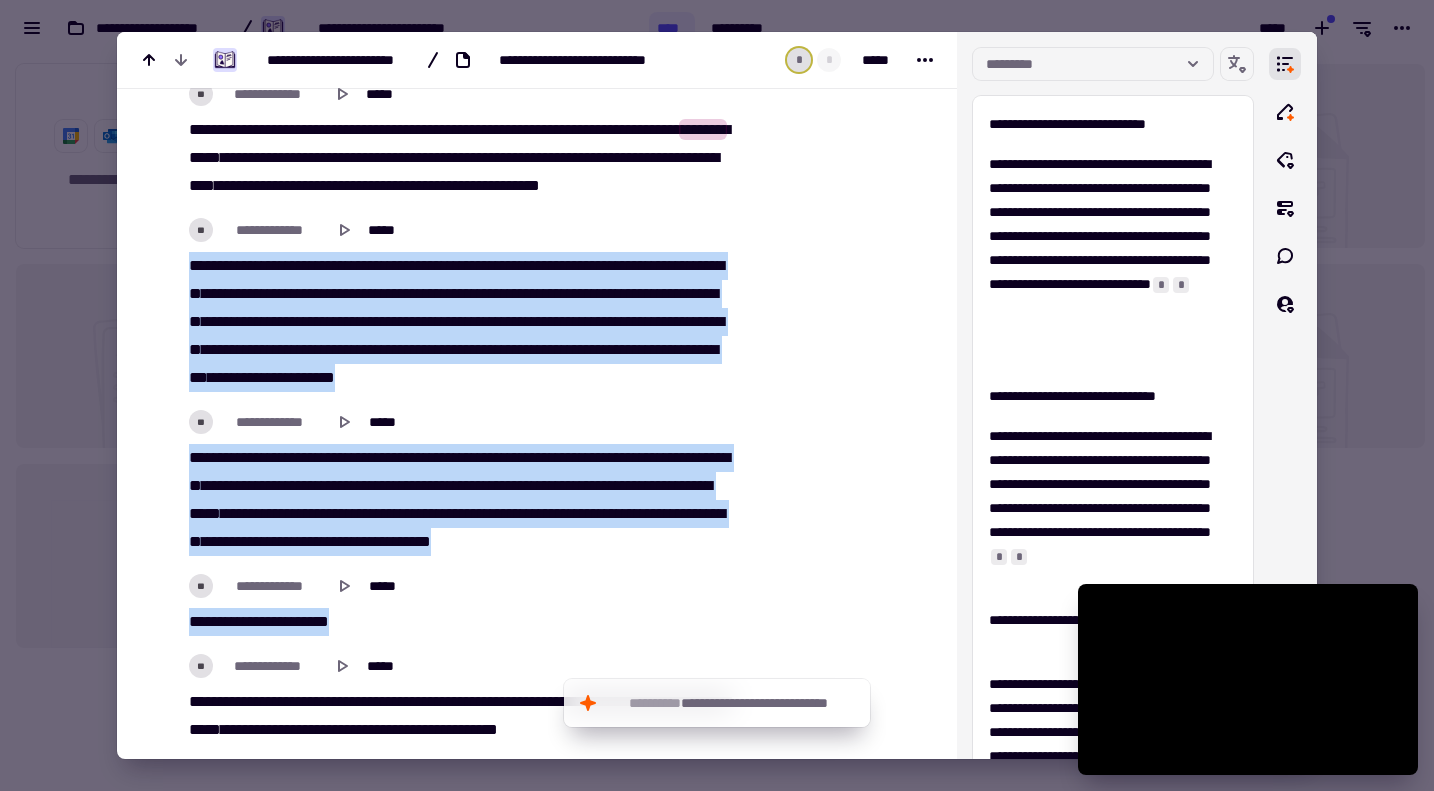 click on "**********" at bounding box center (450, -6811) 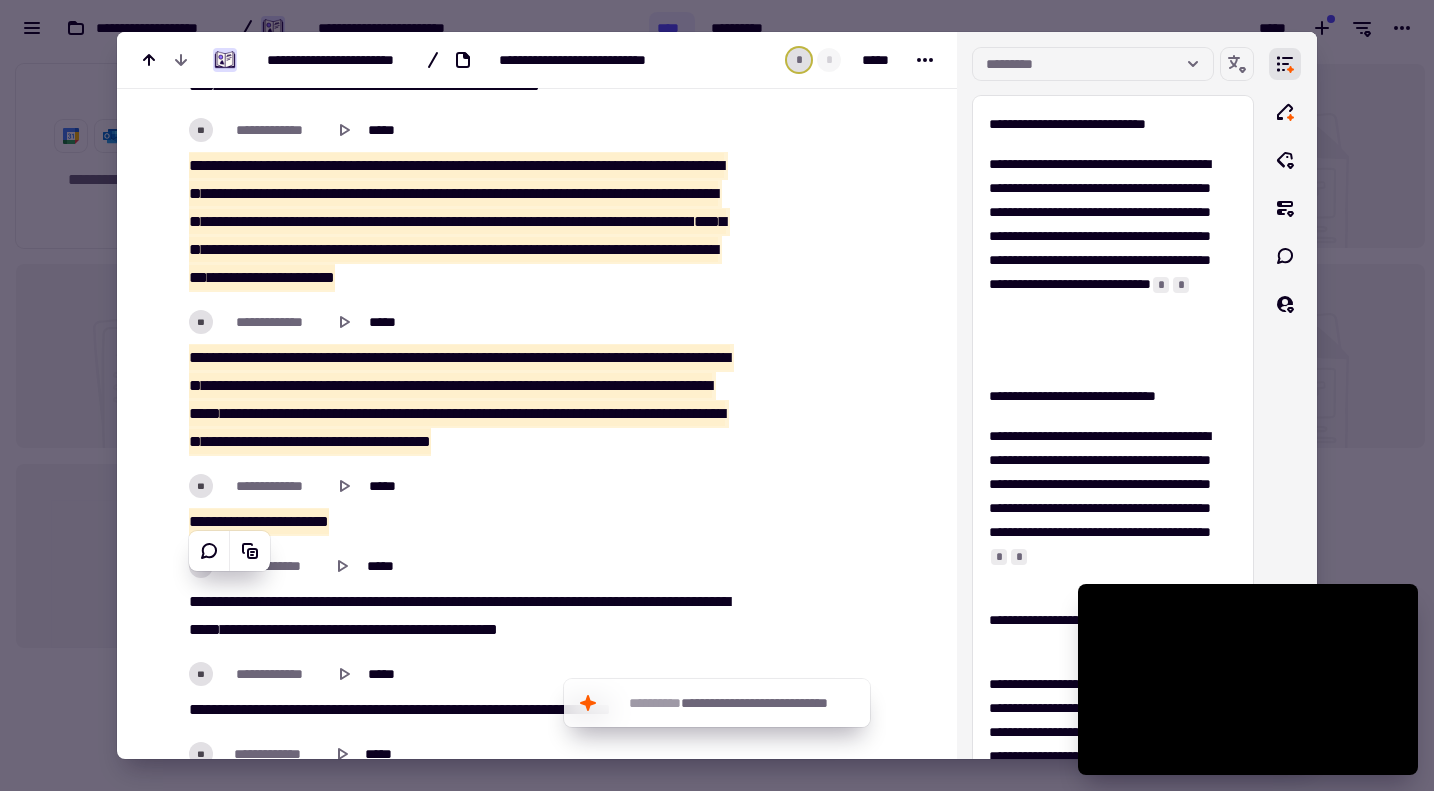 scroll, scrollTop: 17100, scrollLeft: 0, axis: vertical 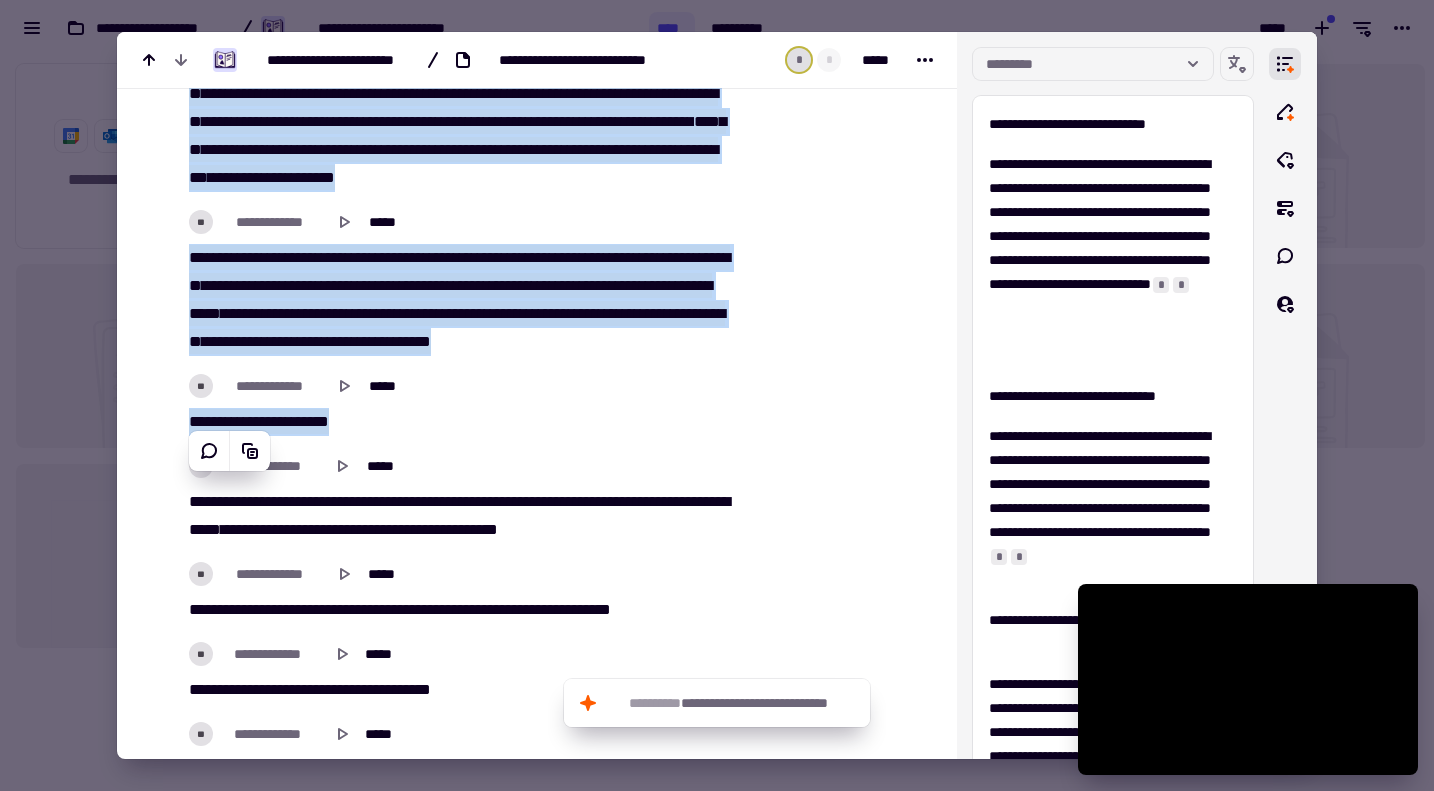 click on "******" at bounding box center (377, 529) 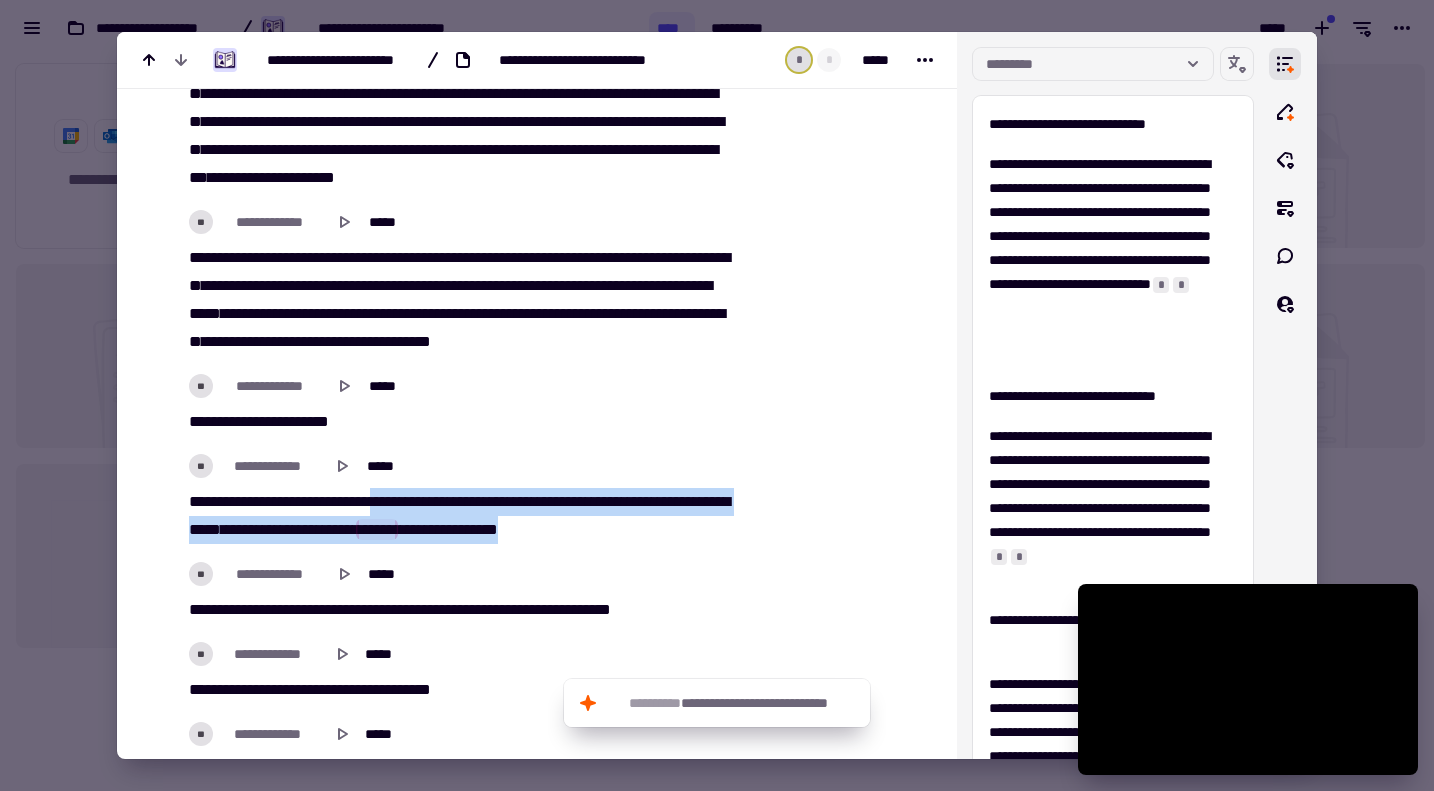 drag, startPoint x: 638, startPoint y: 515, endPoint x: 390, endPoint y: 499, distance: 248.5156 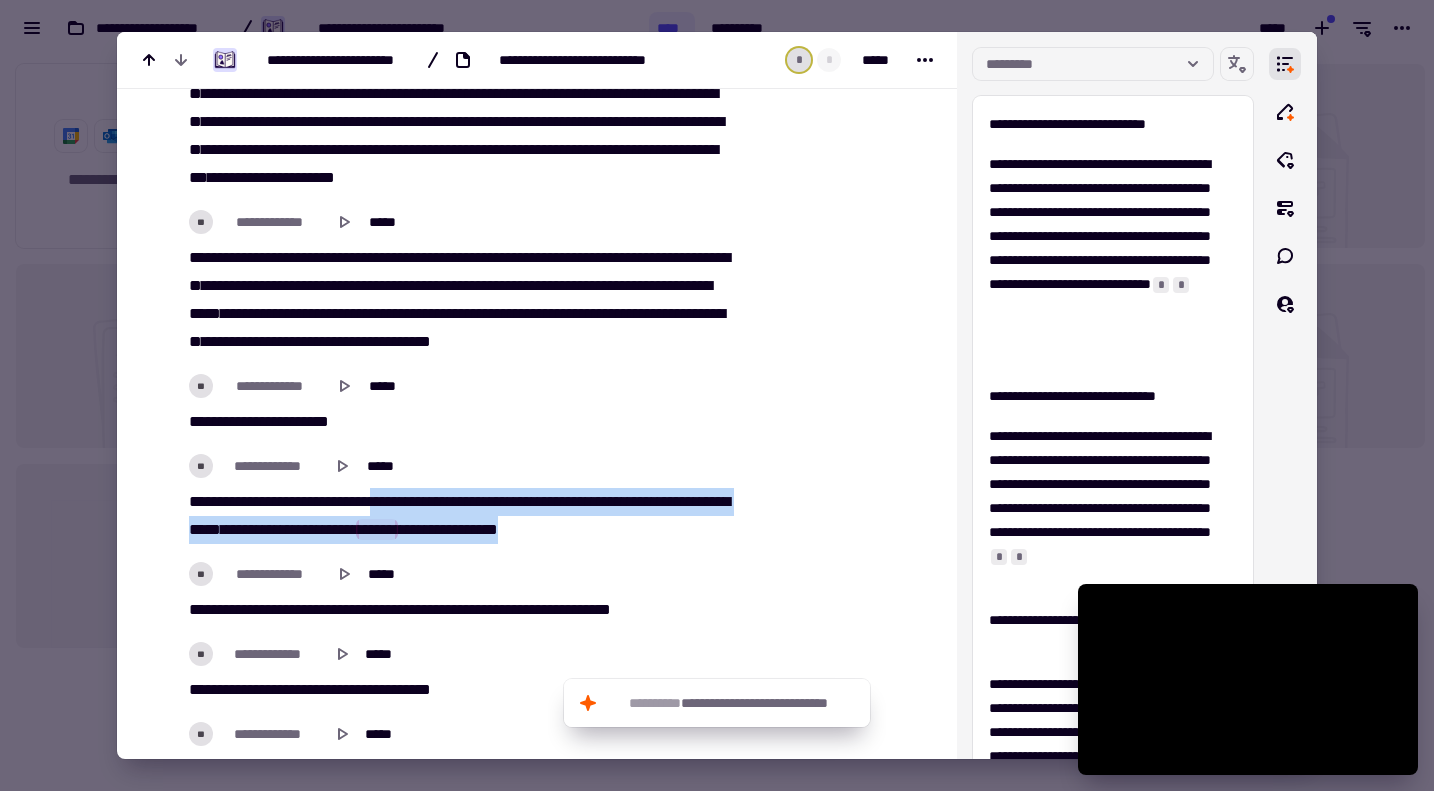 click on "**********" at bounding box center (457, 516) 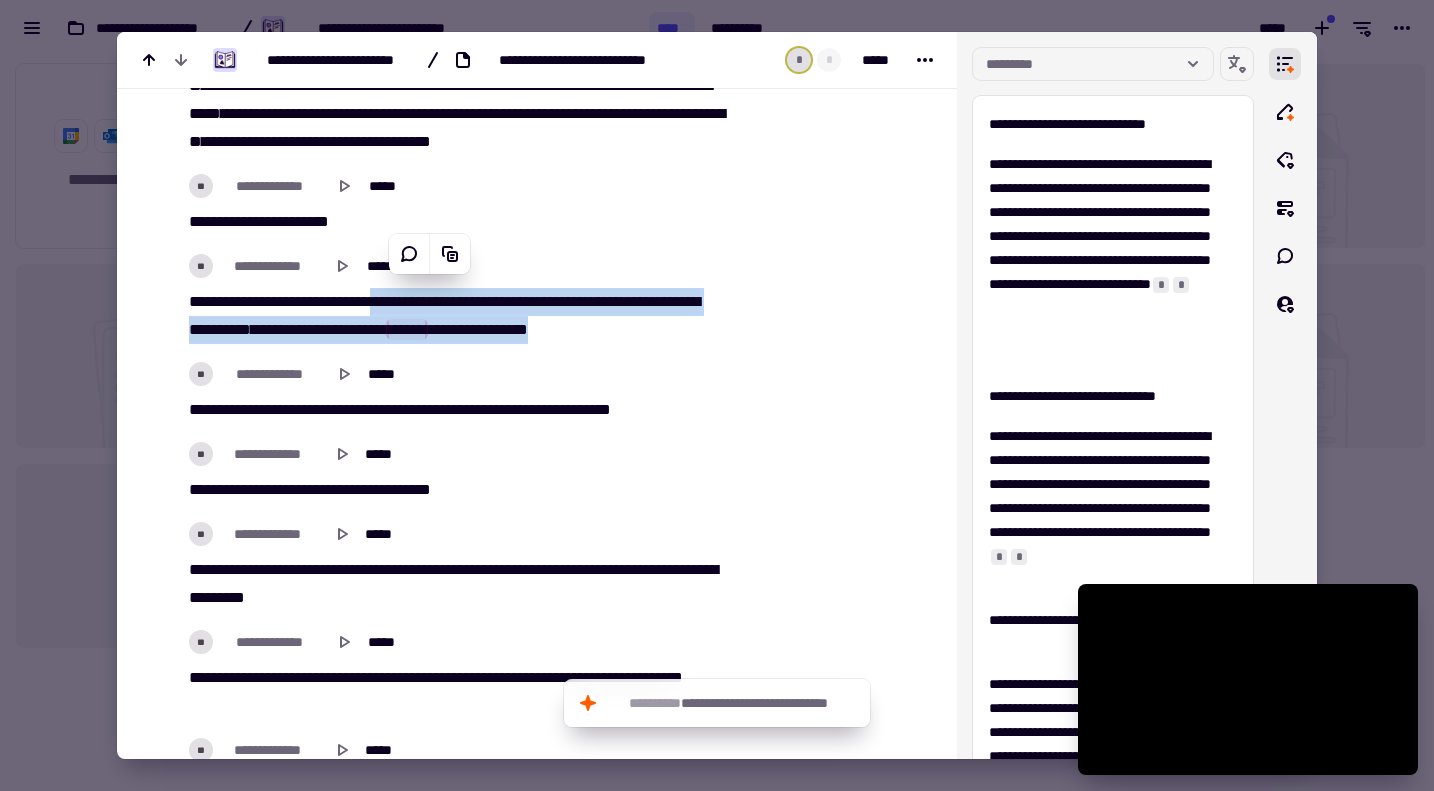 scroll, scrollTop: 17400, scrollLeft: 0, axis: vertical 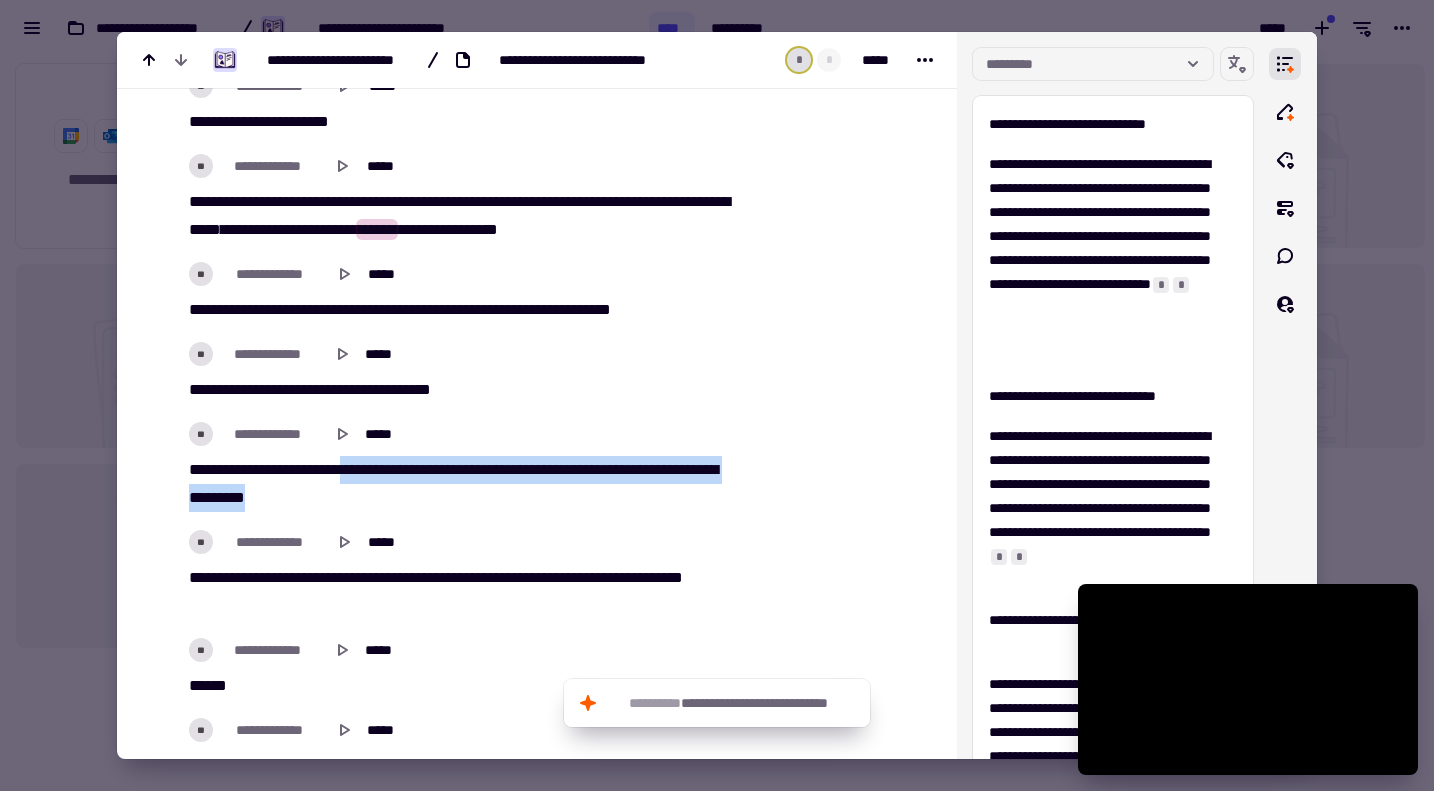 drag, startPoint x: 397, startPoint y: 479, endPoint x: 359, endPoint y: 462, distance: 41.62932 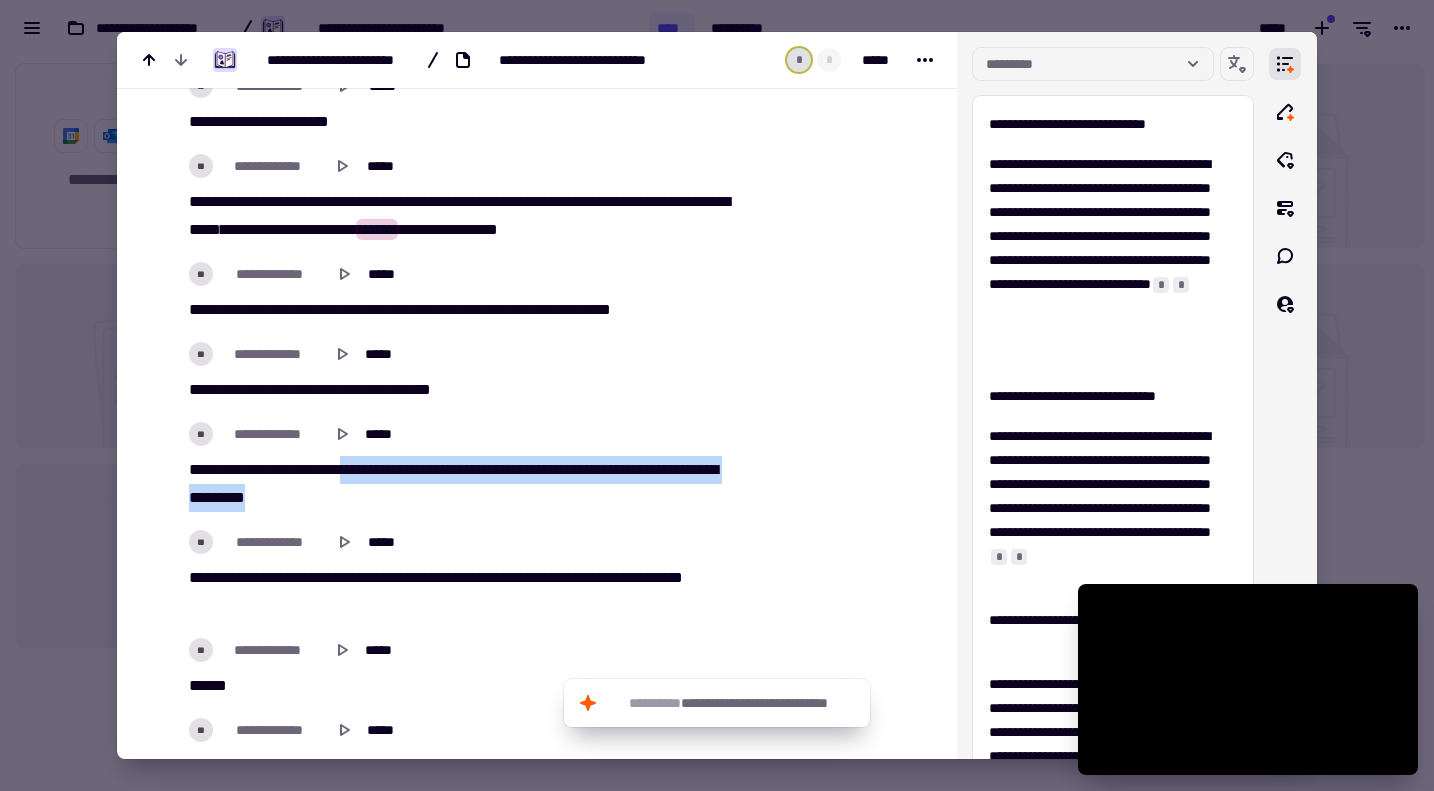 click on "**********" at bounding box center (457, 484) 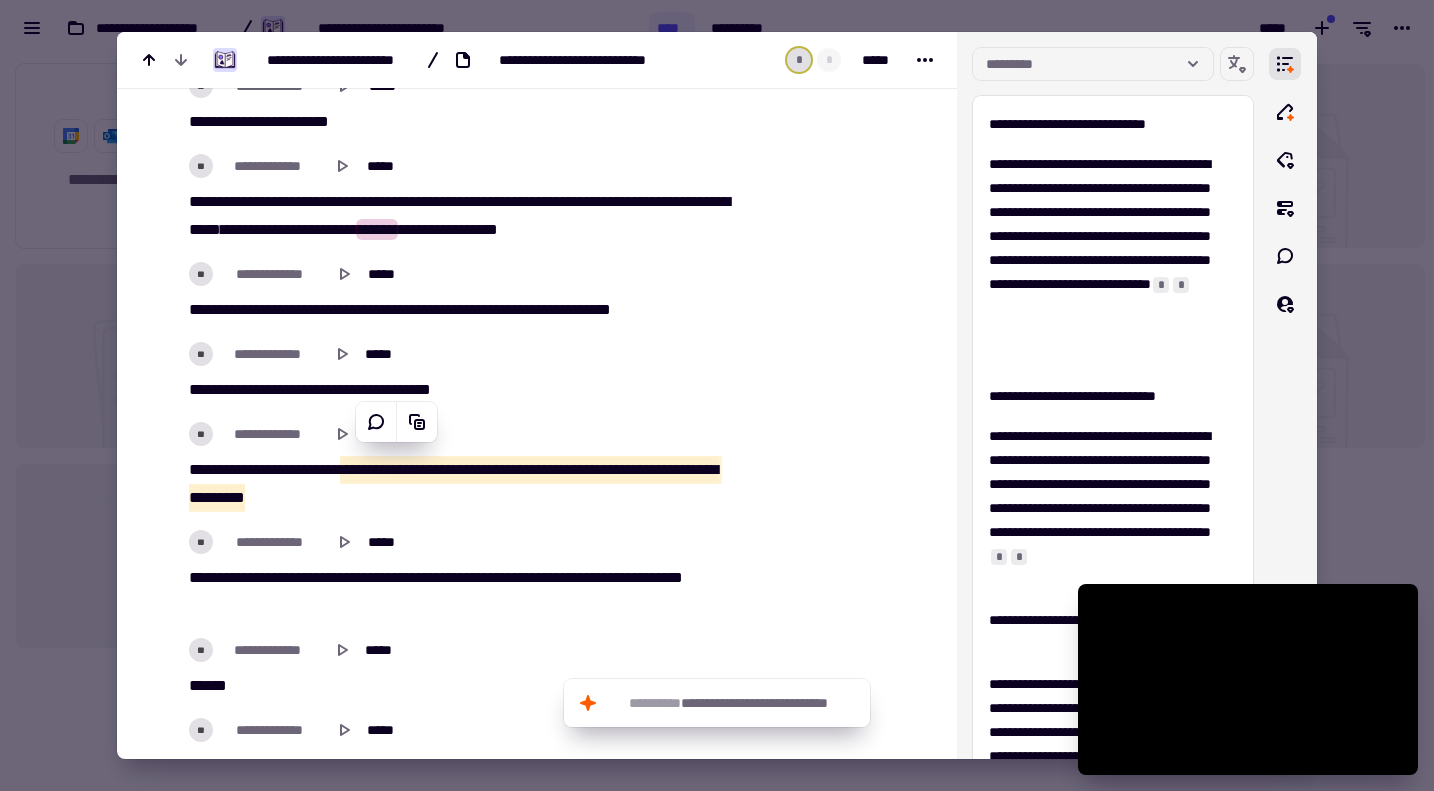 scroll, scrollTop: 17500, scrollLeft: 0, axis: vertical 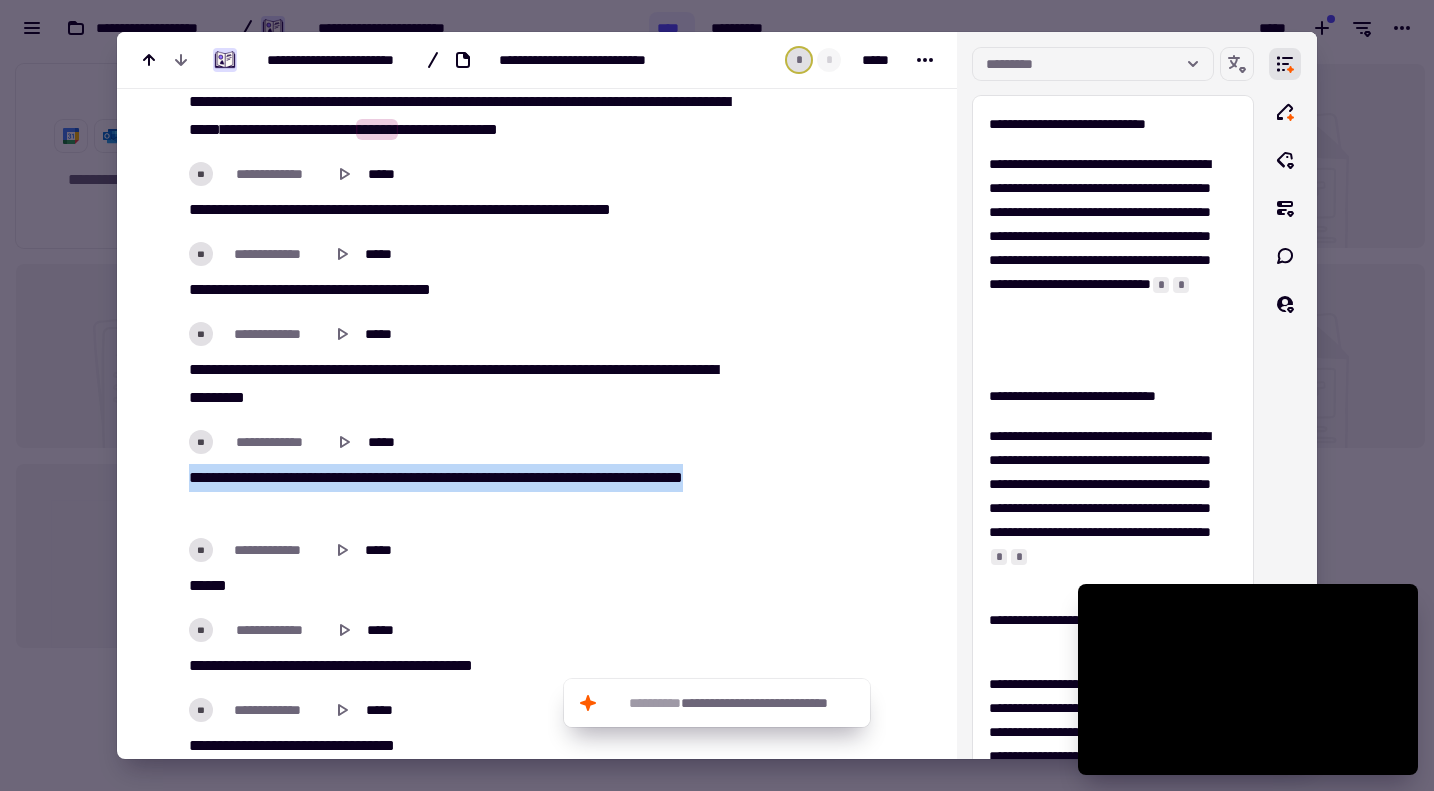 drag, startPoint x: 184, startPoint y: 459, endPoint x: 256, endPoint y: 487, distance: 77.25283 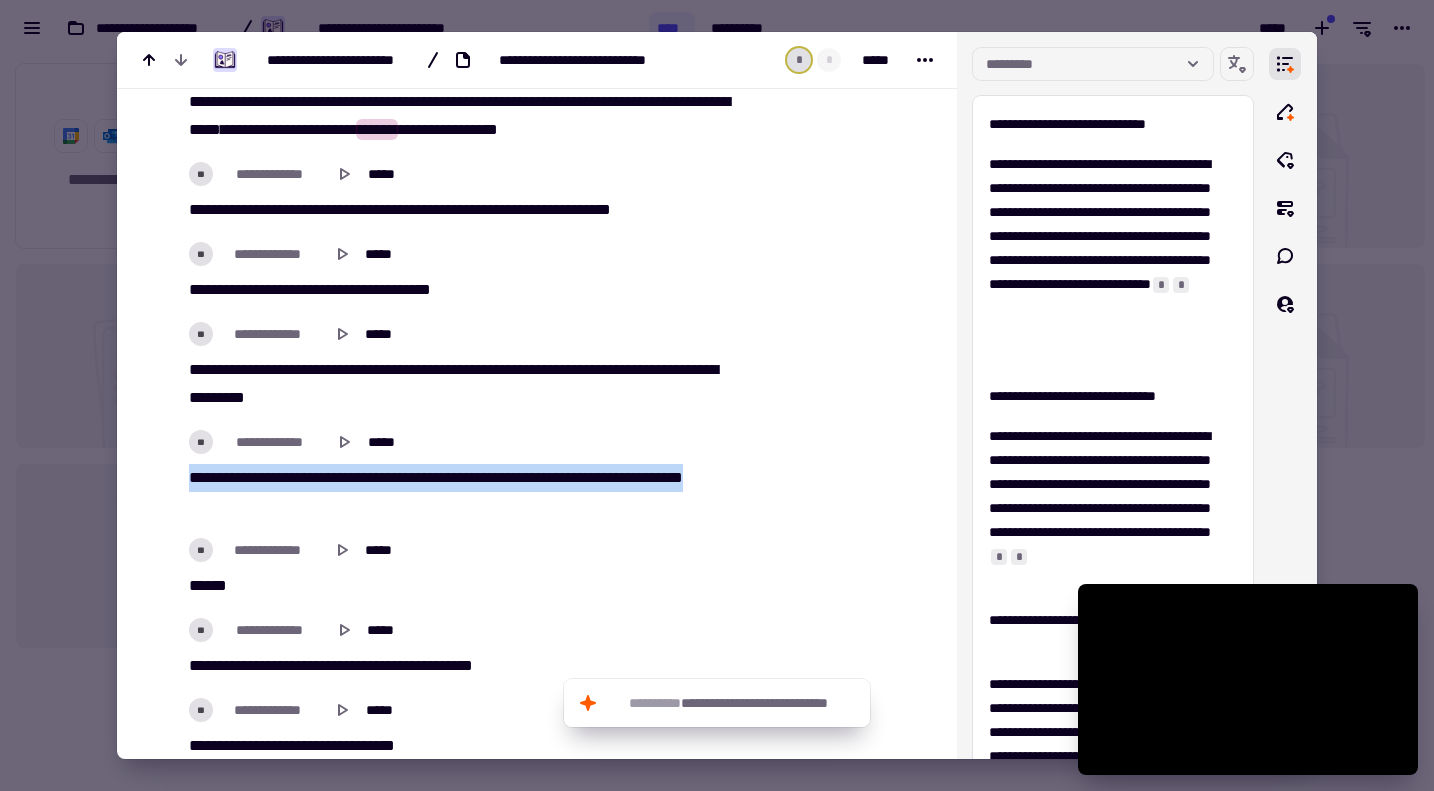 click on "**   *   *****   ***   **   ***   ****   *********   ****   *****   **   ***   ****   ******   *******   ******" at bounding box center [457, 492] 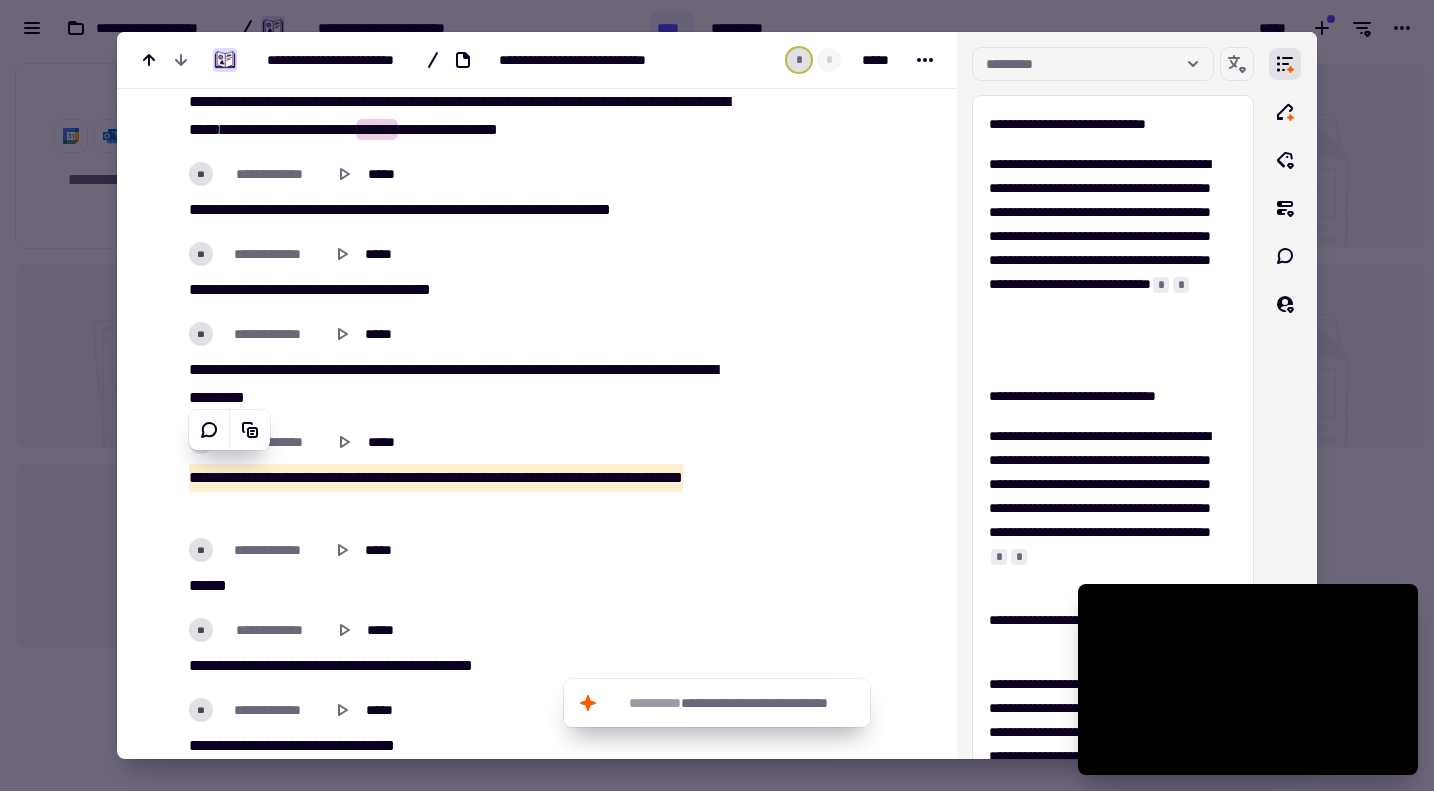 scroll, scrollTop: 17600, scrollLeft: 0, axis: vertical 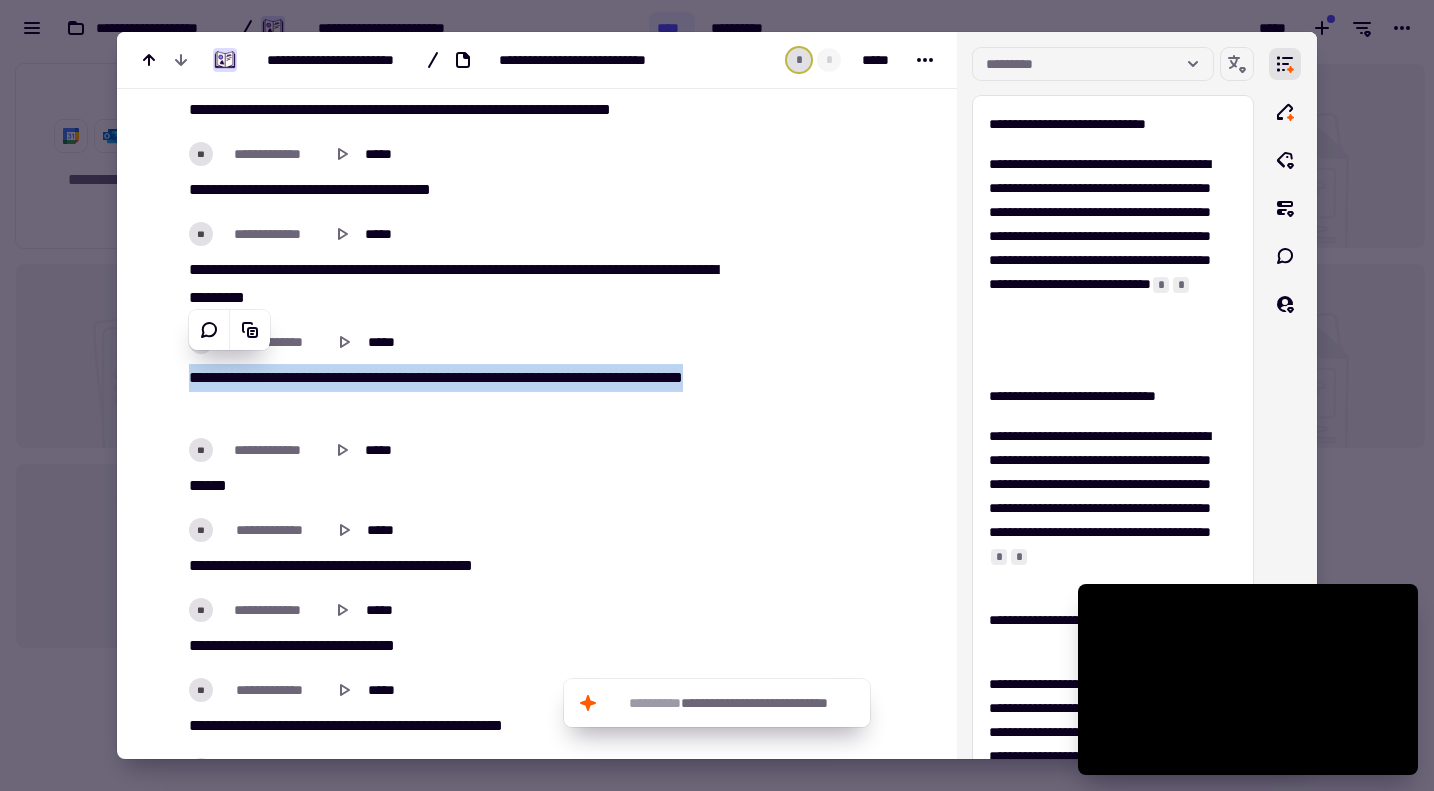 click on "**********" at bounding box center [450, -7511] 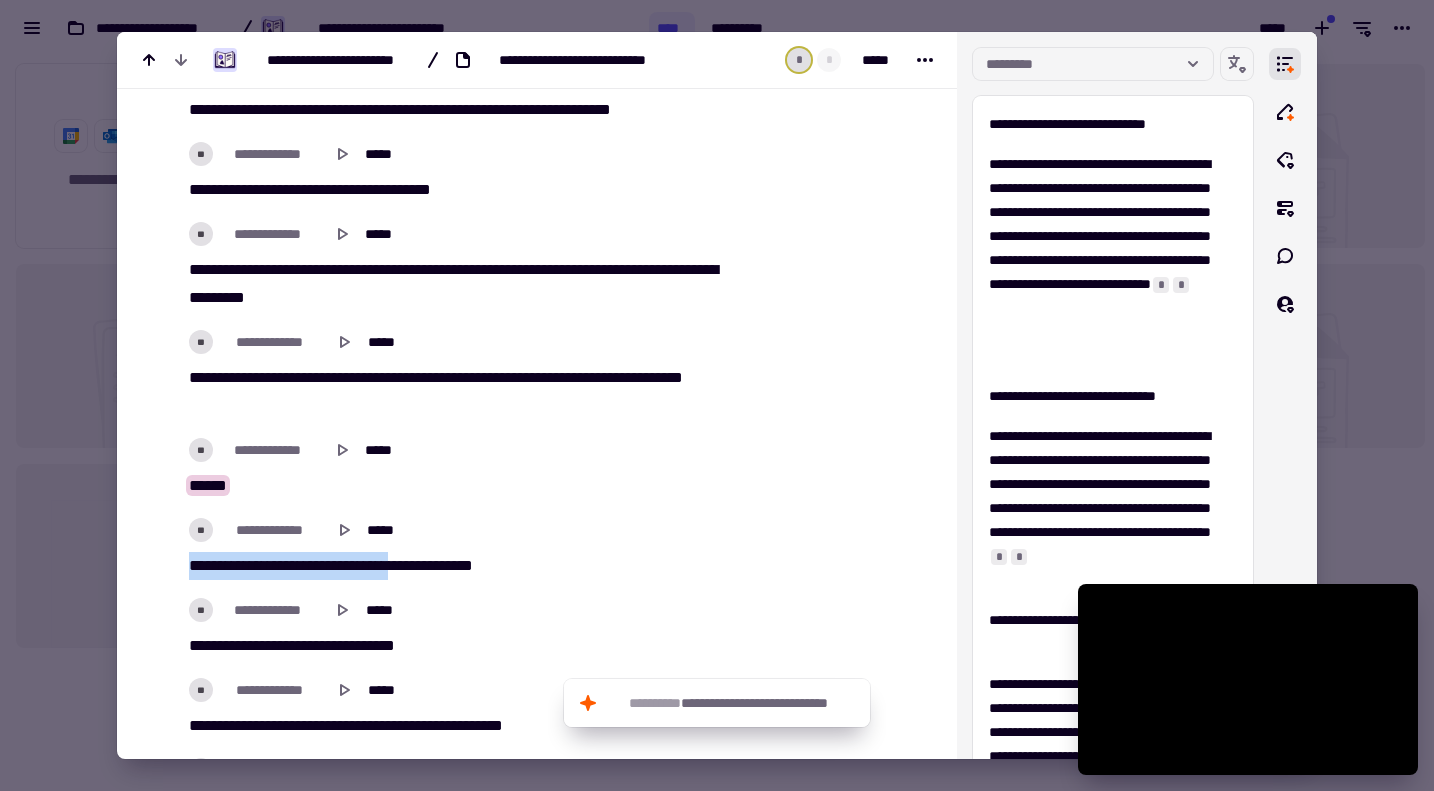 scroll, scrollTop: 17700, scrollLeft: 0, axis: vertical 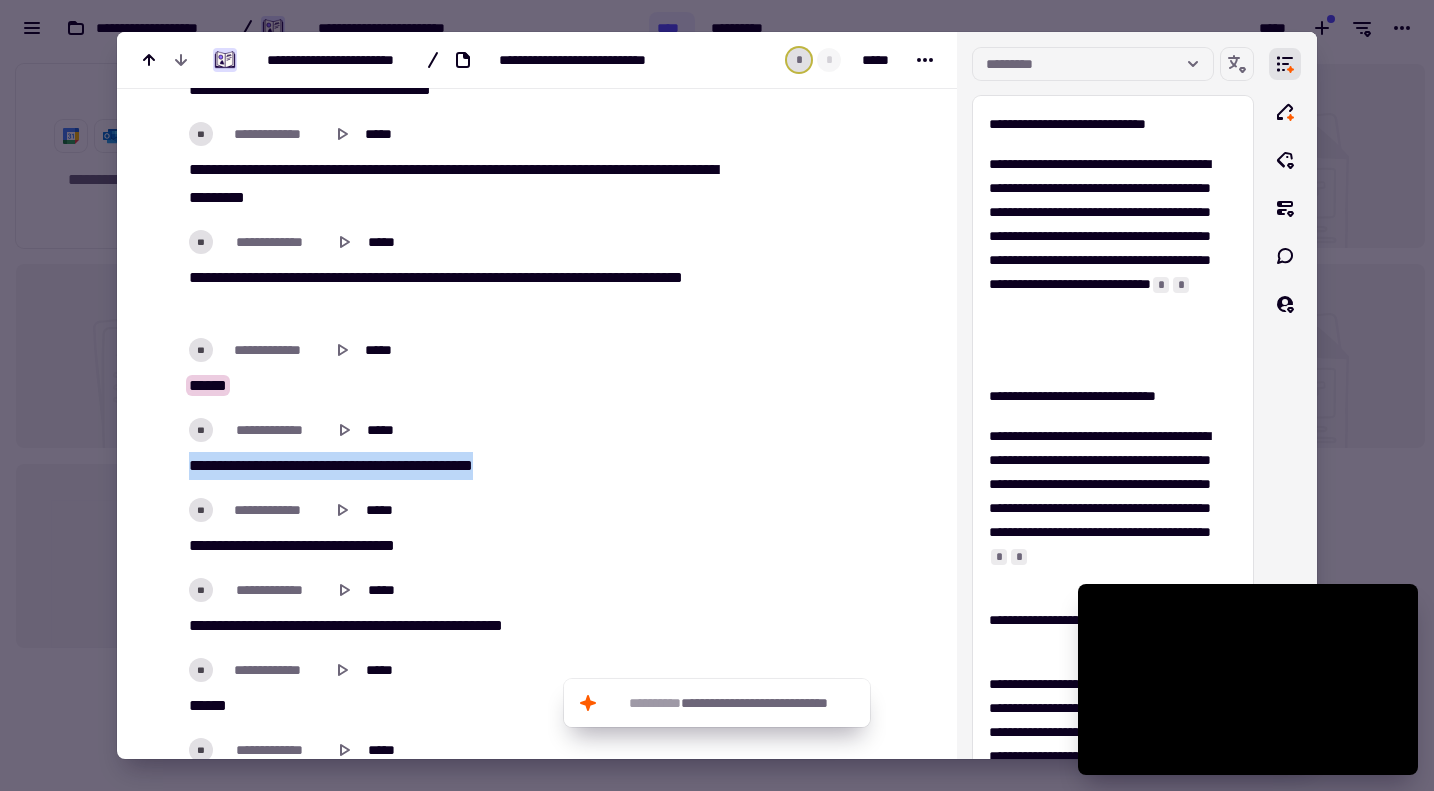 drag, startPoint x: 171, startPoint y: 544, endPoint x: 536, endPoint y: 468, distance: 372.82837 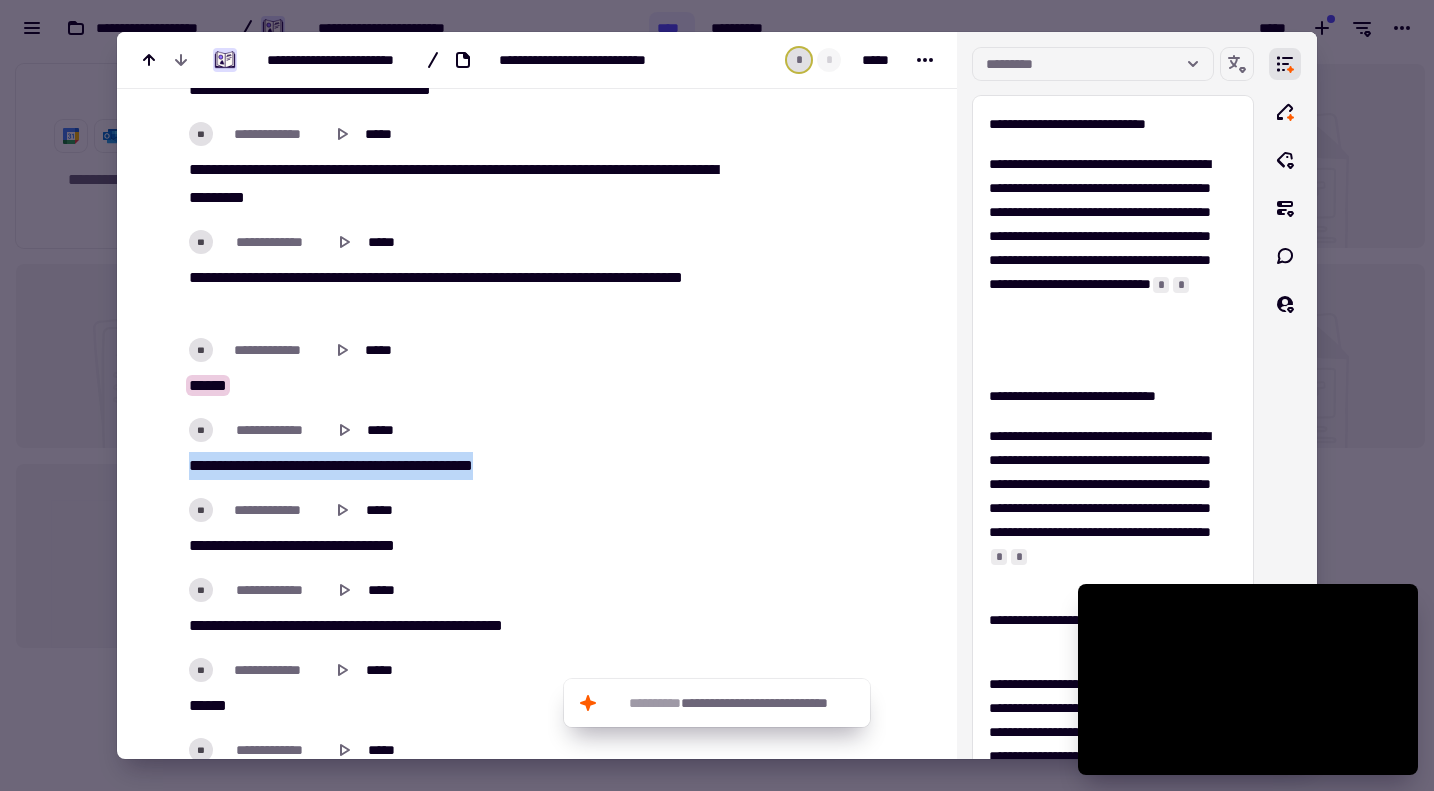 click on "**********" at bounding box center [450, -7611] 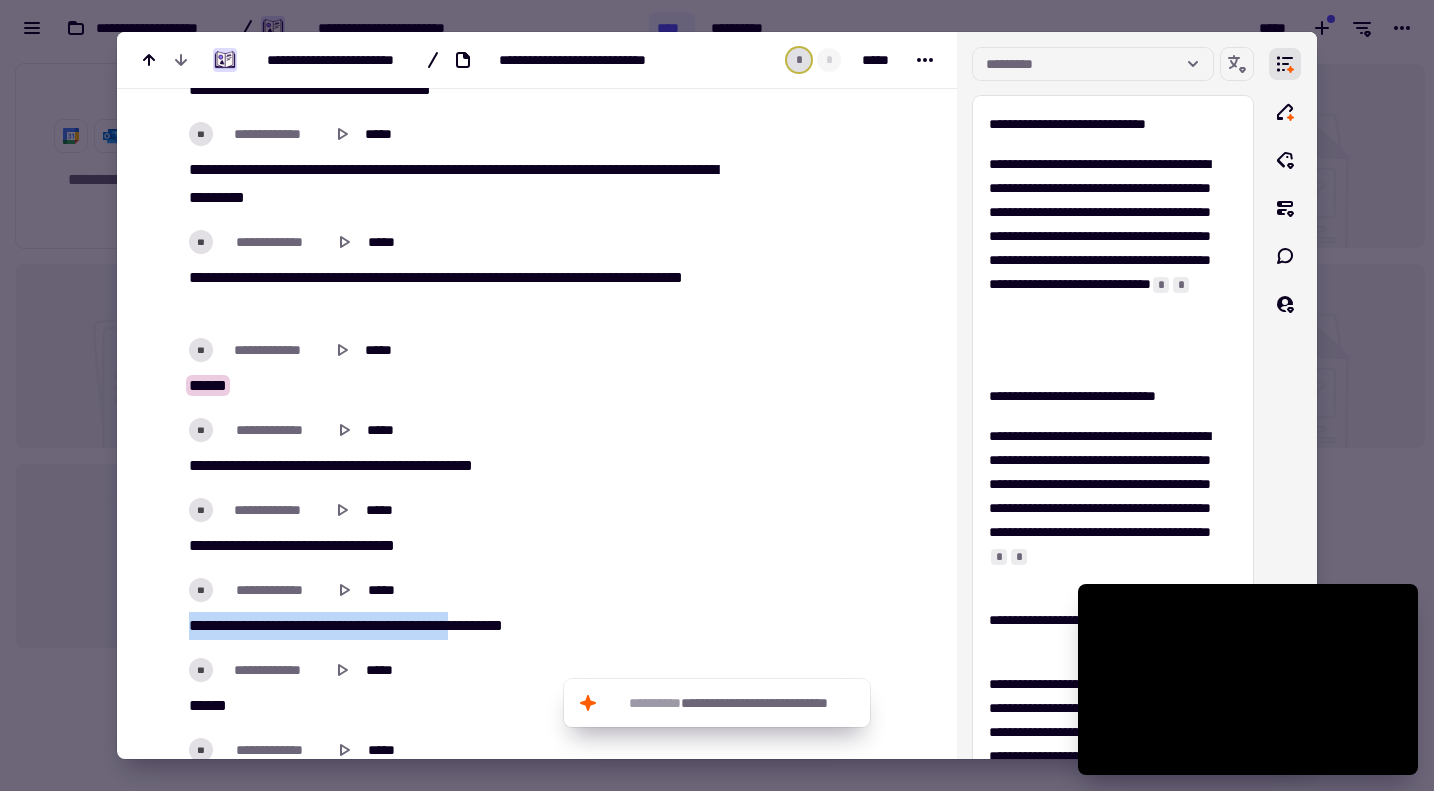 scroll, scrollTop: 17800, scrollLeft: 0, axis: vertical 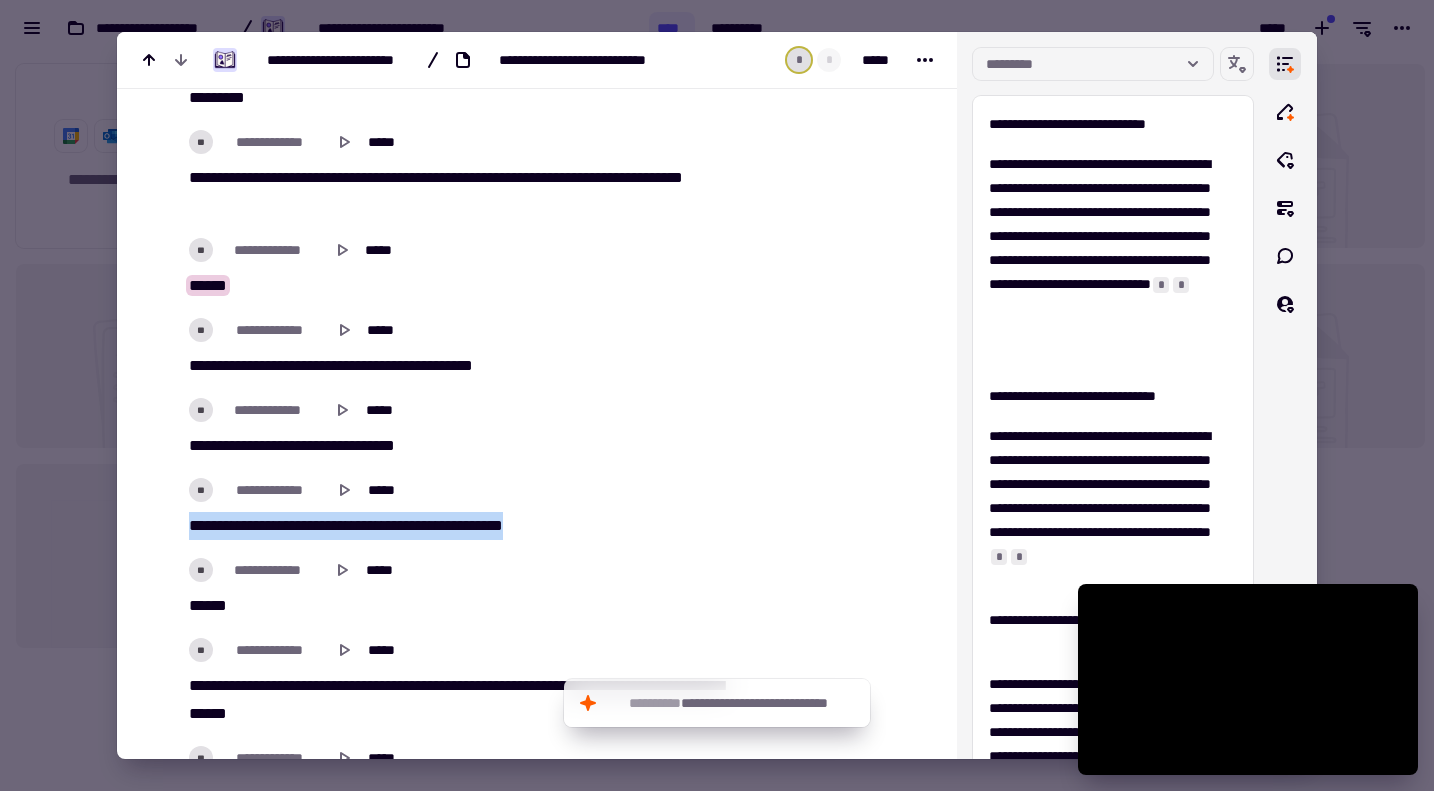 drag, startPoint x: 187, startPoint y: 619, endPoint x: 593, endPoint y: 509, distance: 420.6376 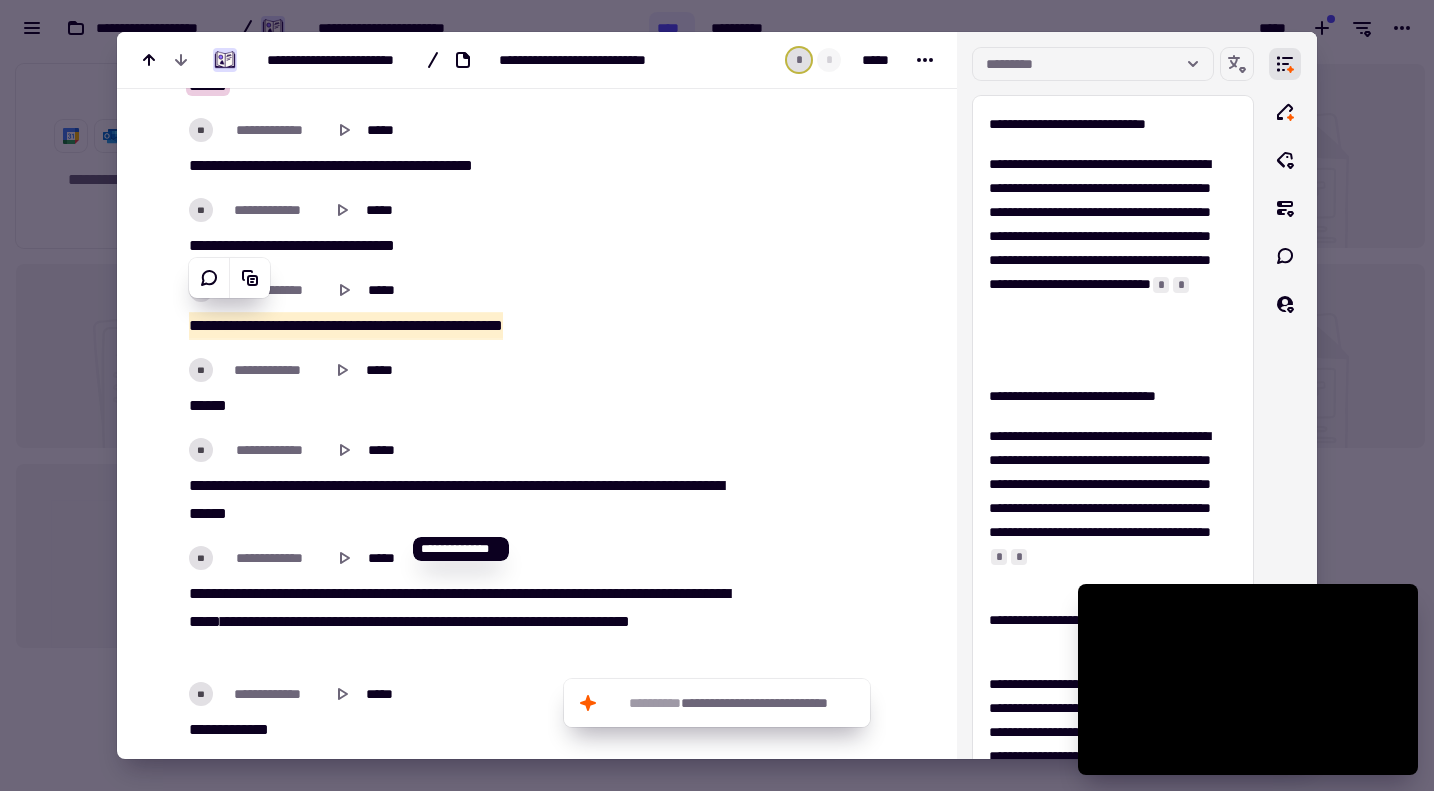 scroll, scrollTop: 18200, scrollLeft: 0, axis: vertical 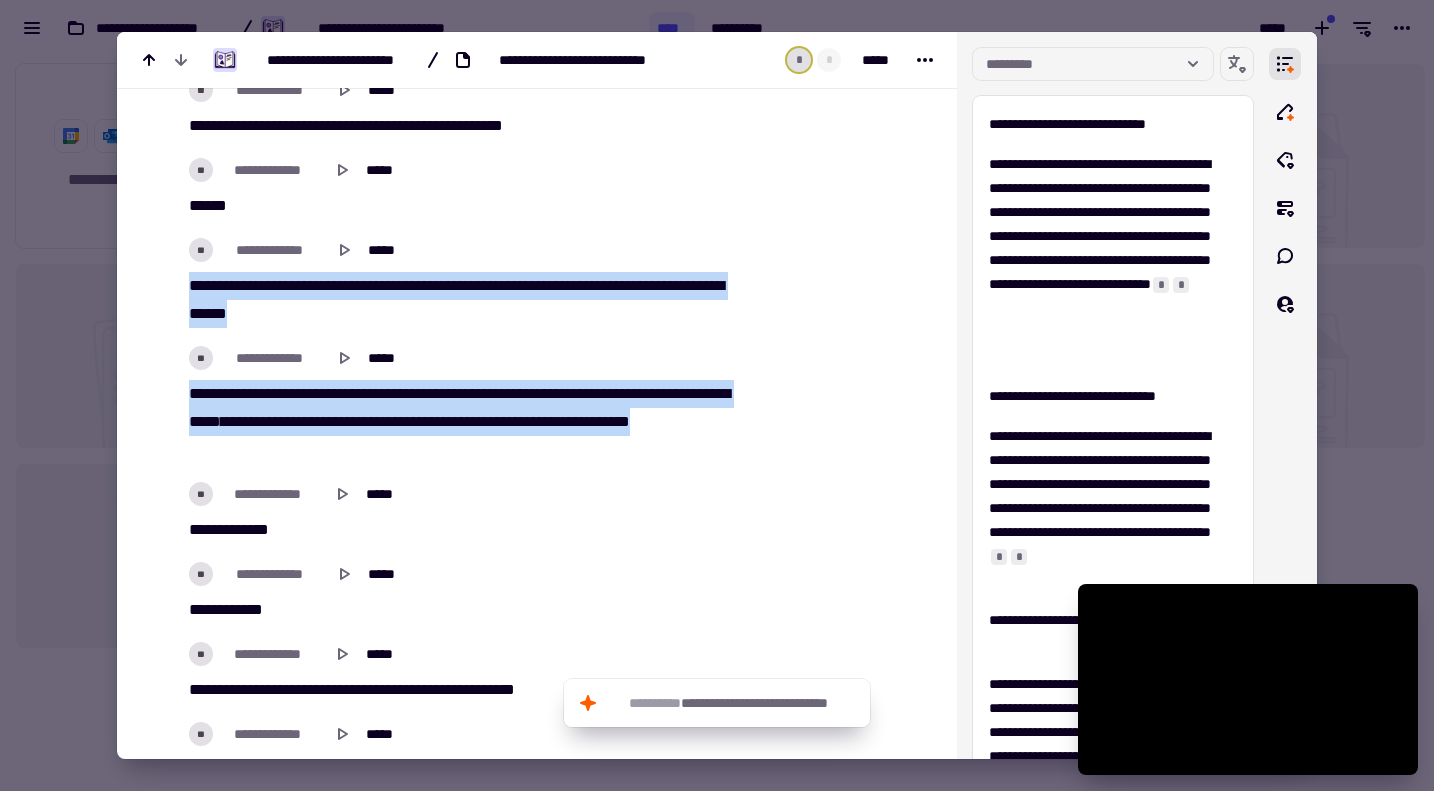 drag, startPoint x: 179, startPoint y: 274, endPoint x: 346, endPoint y: 430, distance: 228.5279 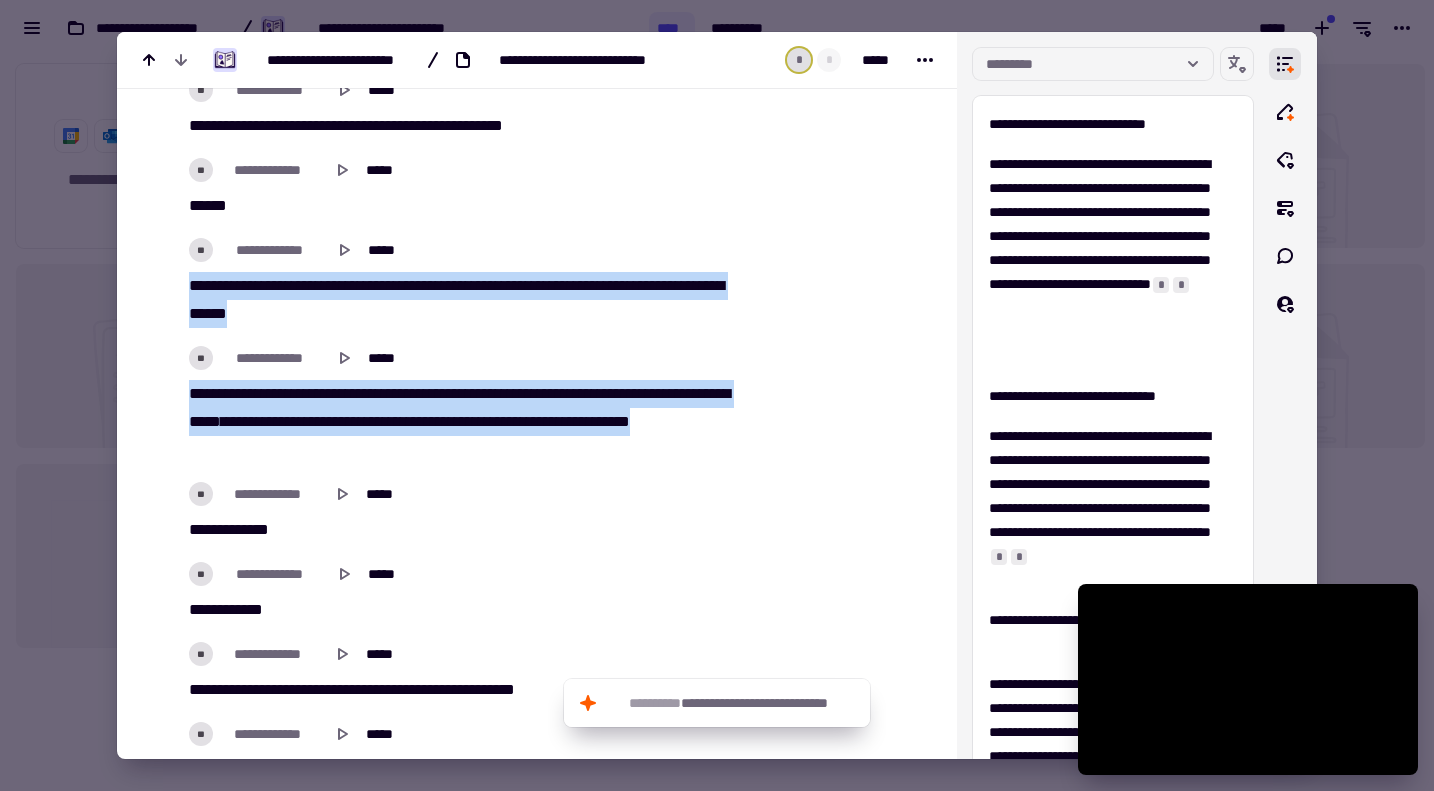 click on "**********" at bounding box center [462, -7912] 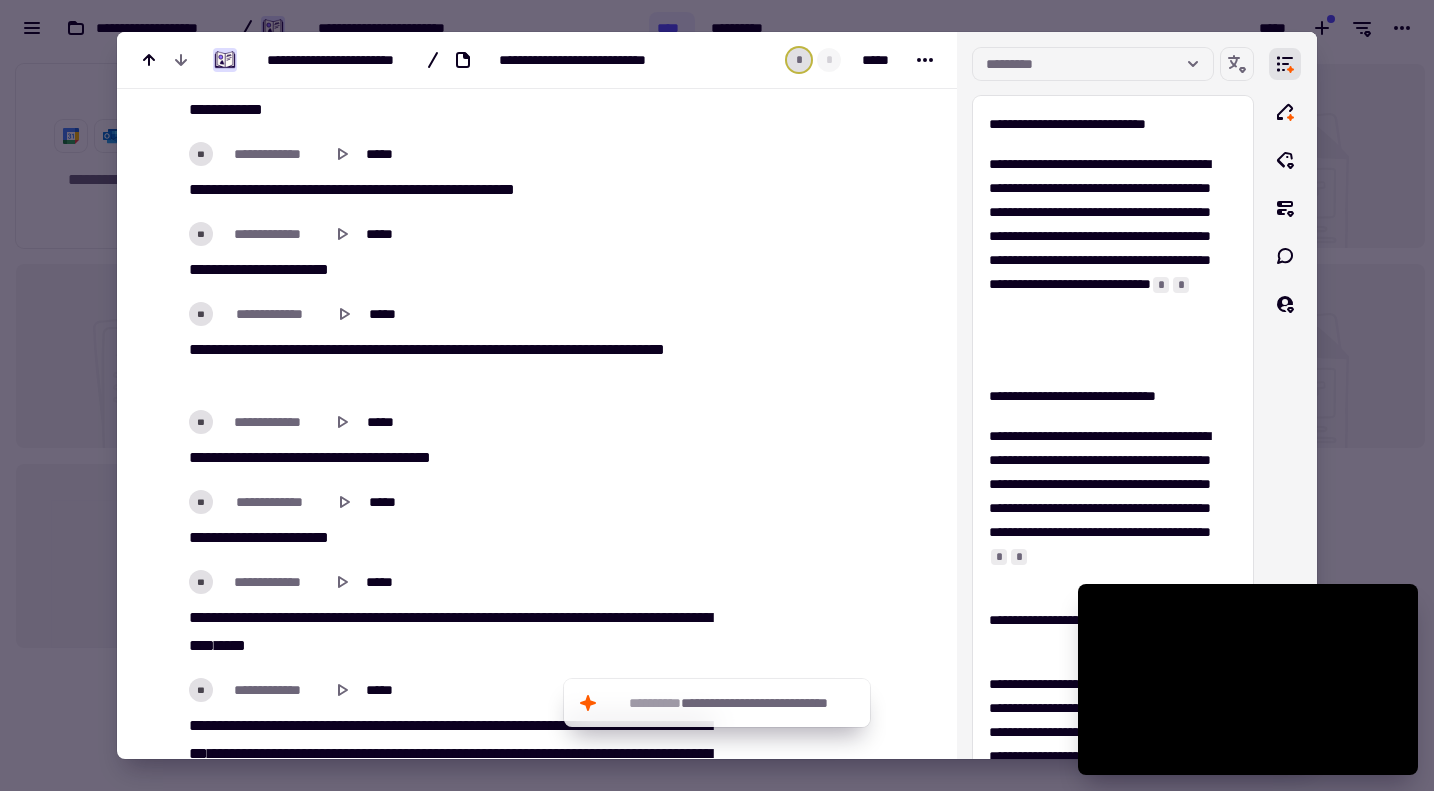 scroll, scrollTop: 18800, scrollLeft: 0, axis: vertical 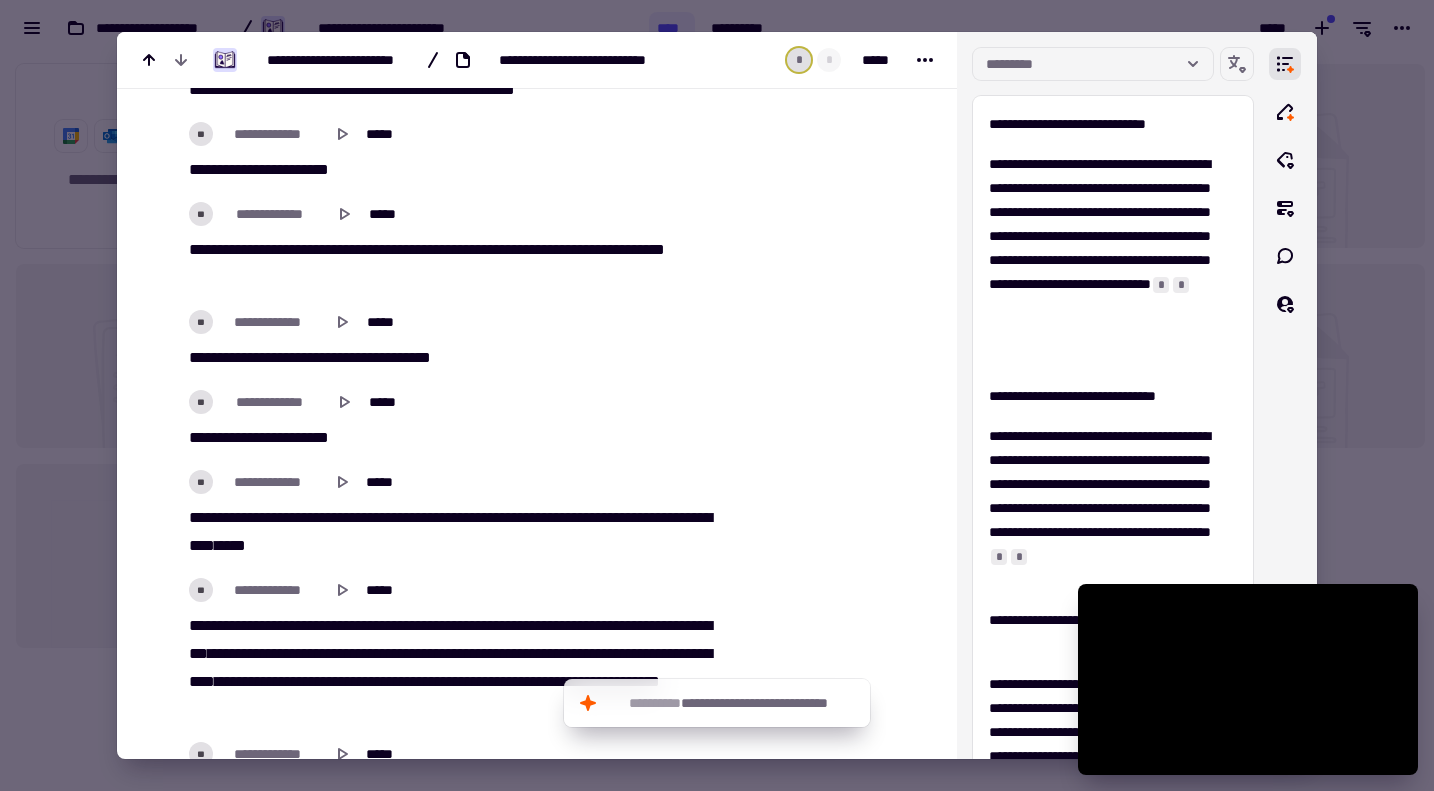 click on "**********" at bounding box center (450, -8711) 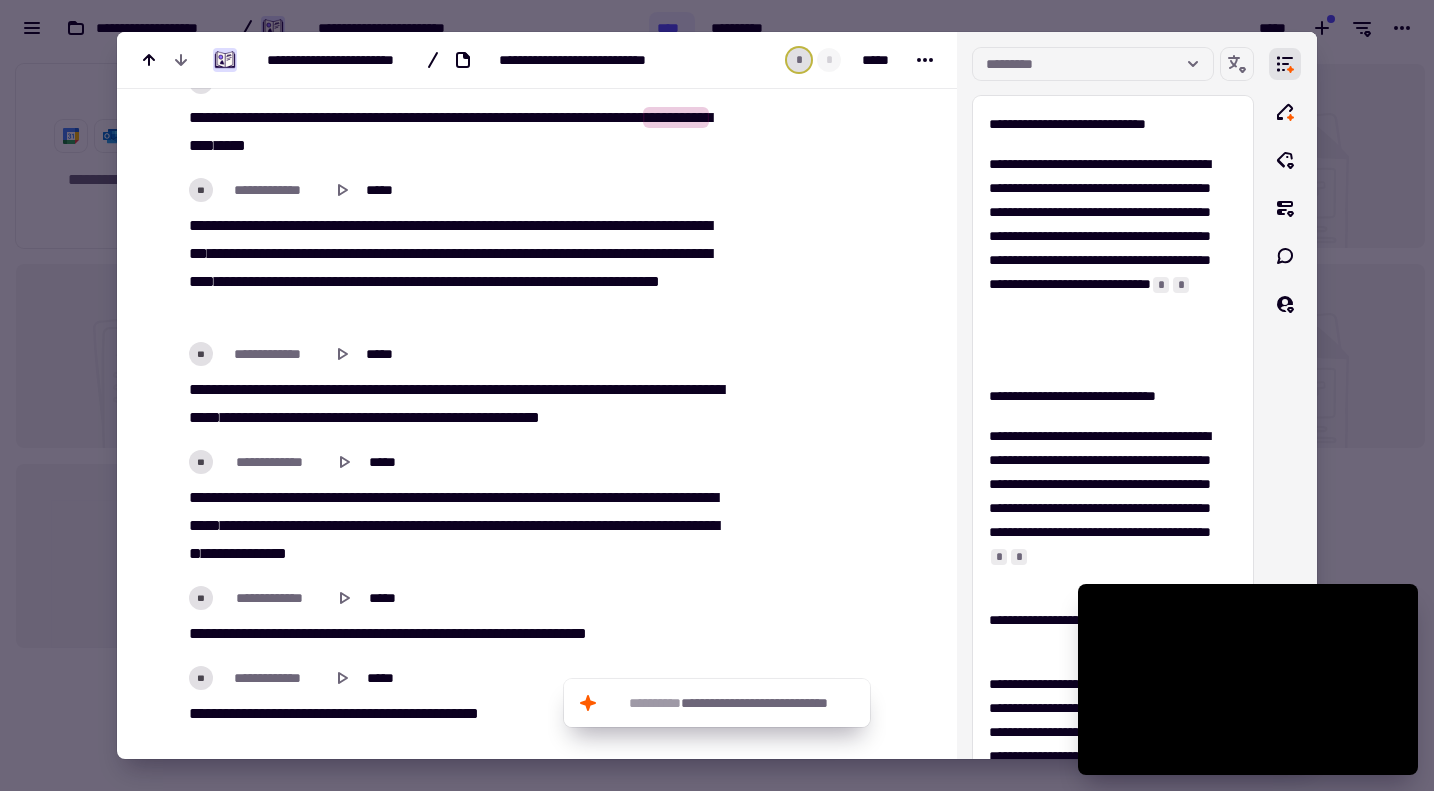 scroll, scrollTop: 19272, scrollLeft: 0, axis: vertical 